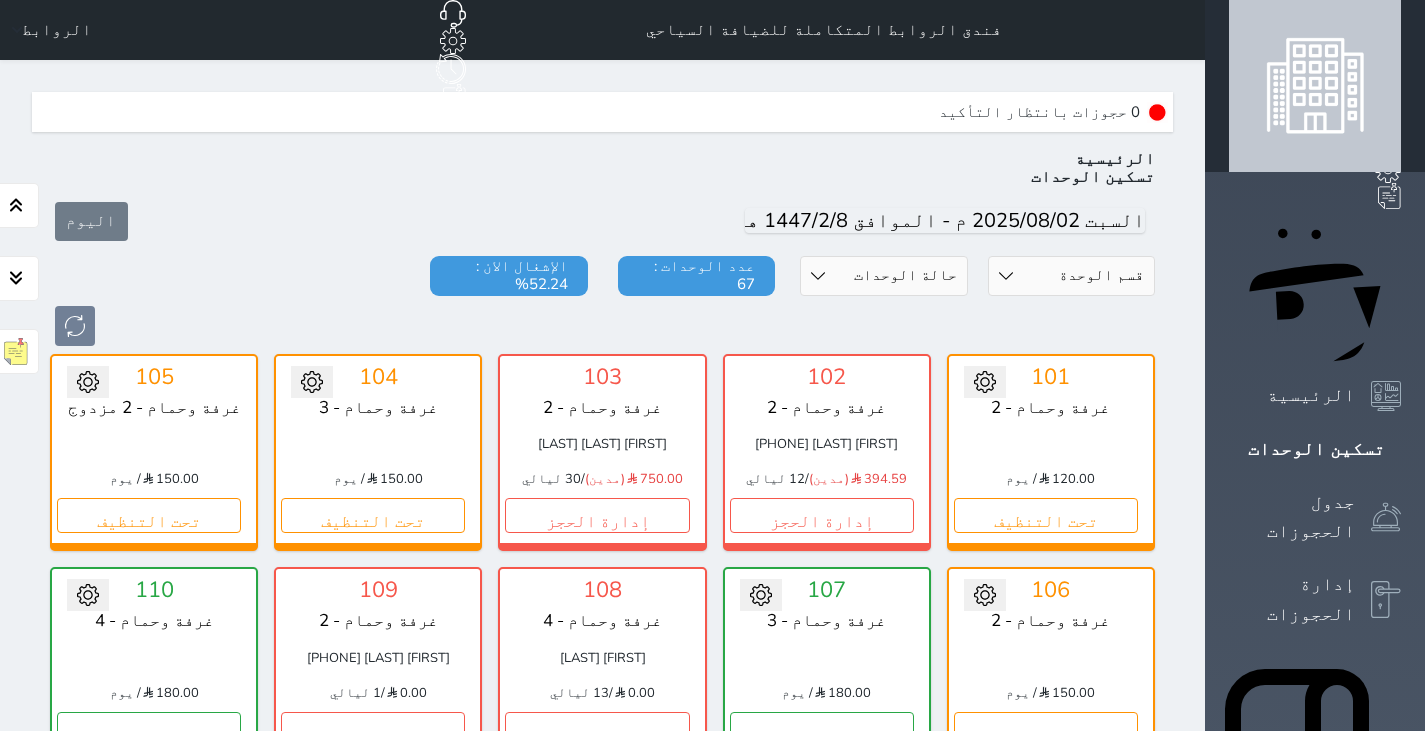 scroll, scrollTop: 60, scrollLeft: 0, axis: vertical 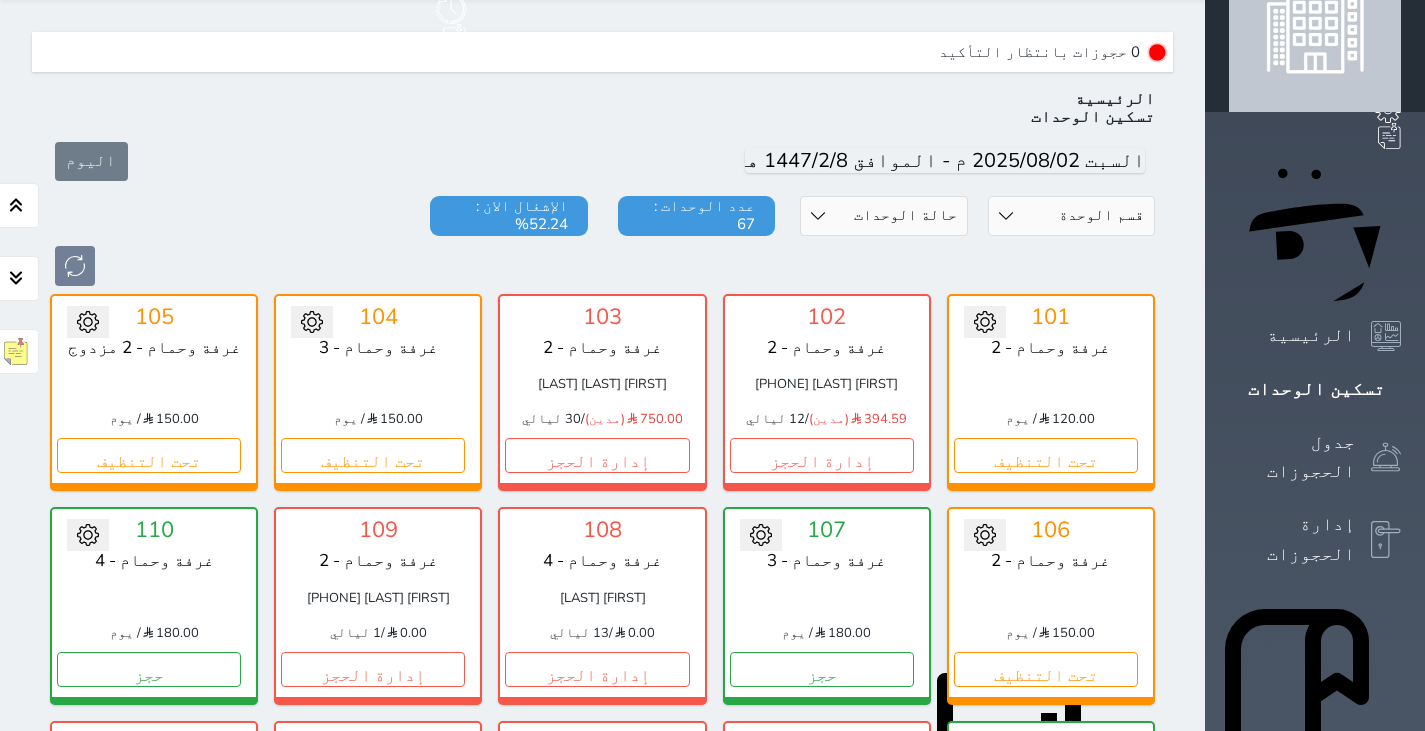 click on "اليوم" at bounding box center (602, 161) 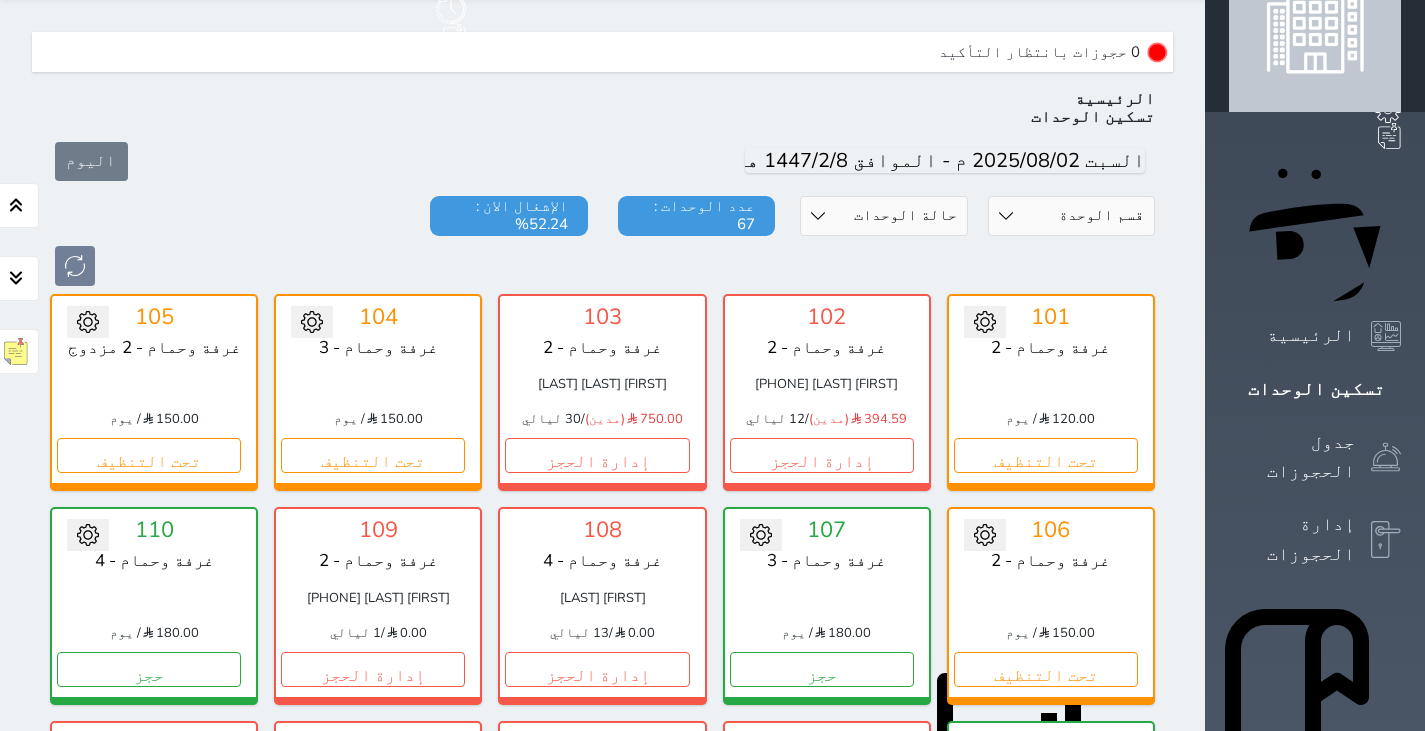click on "حالة الوحدات متاح تحت التنظيف تحت الصيانة سجل دخول  لم يتم تسجيل الدخول" at bounding box center (884, 216) 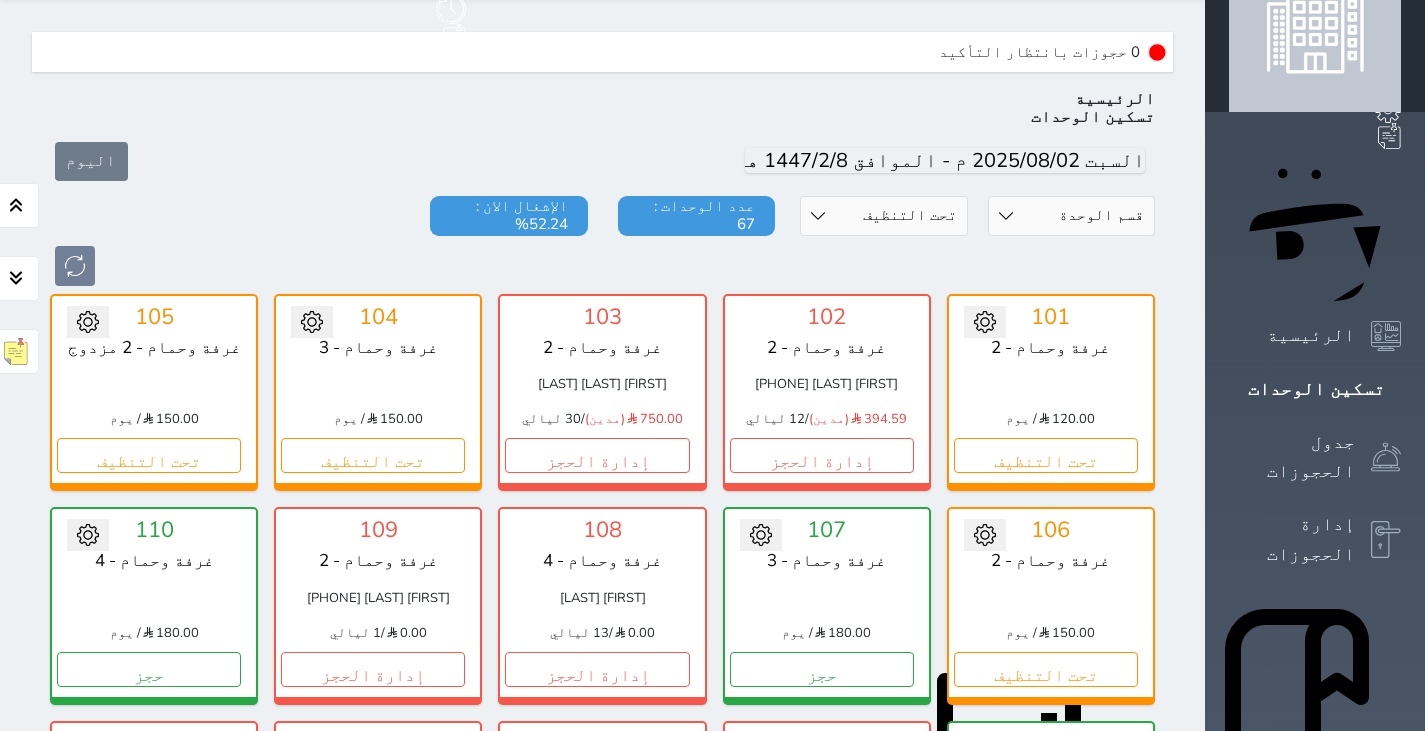 click on "حالة الوحدات متاح تحت التنظيف تحت الصيانة سجل دخول  لم يتم تسجيل الدخول" at bounding box center [884, 216] 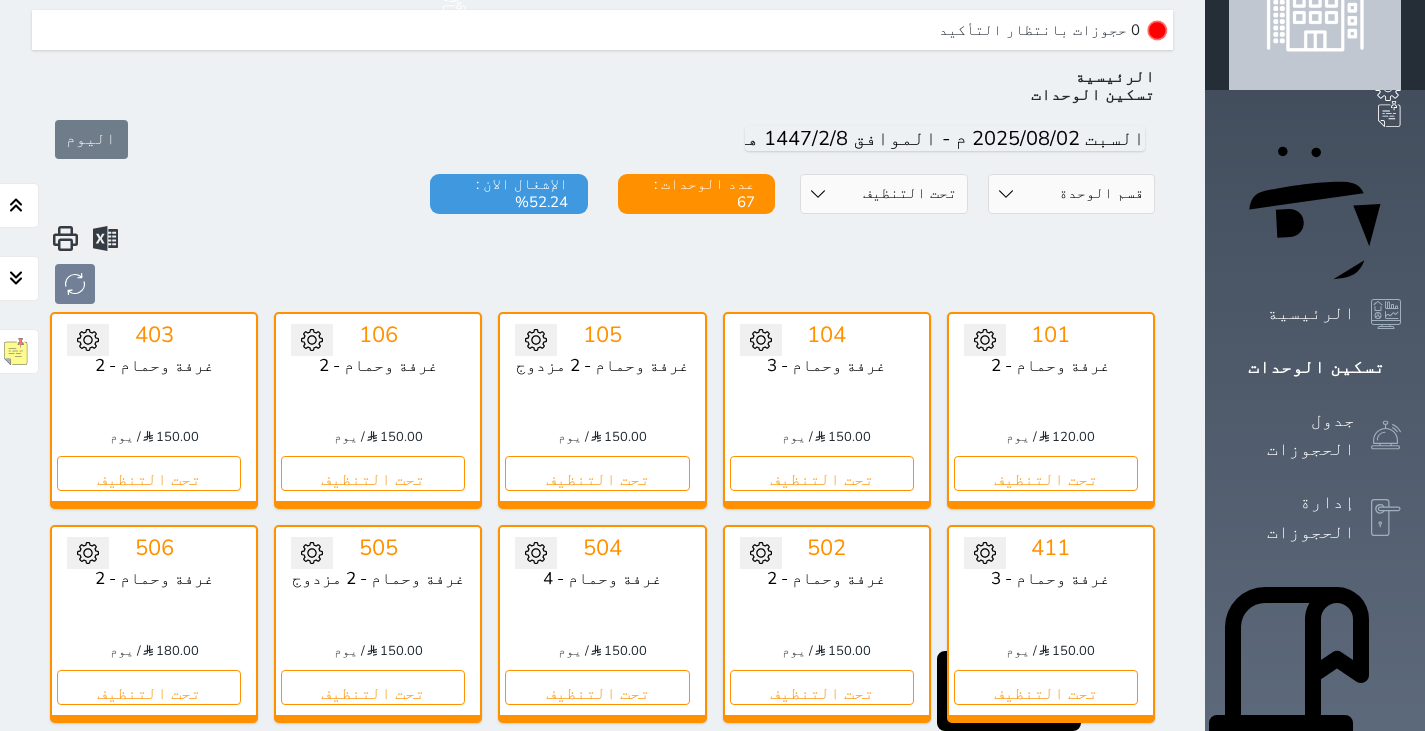 scroll, scrollTop: 79, scrollLeft: 0, axis: vertical 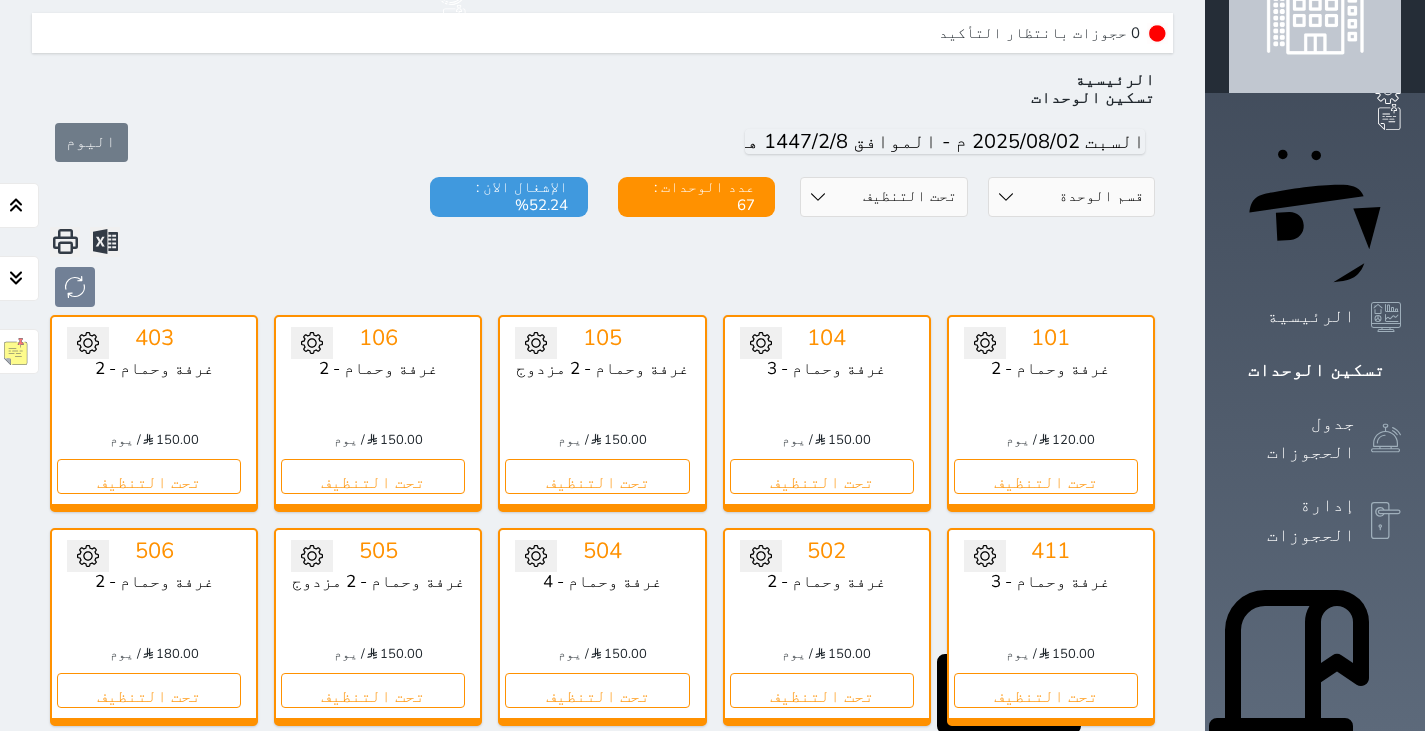 click on "قسم الوحدة   غرفة بحمام - 2 غرفة وحمام - 4 غرفة وحمام - 3   حالة الوحدات متاح تحت التنظيف تحت الصيانة سجل دخول  لم يتم تسجيل الدخول   عدد الوحدات : 67   الإشغال الان : 52.24%" at bounding box center (602, 242) 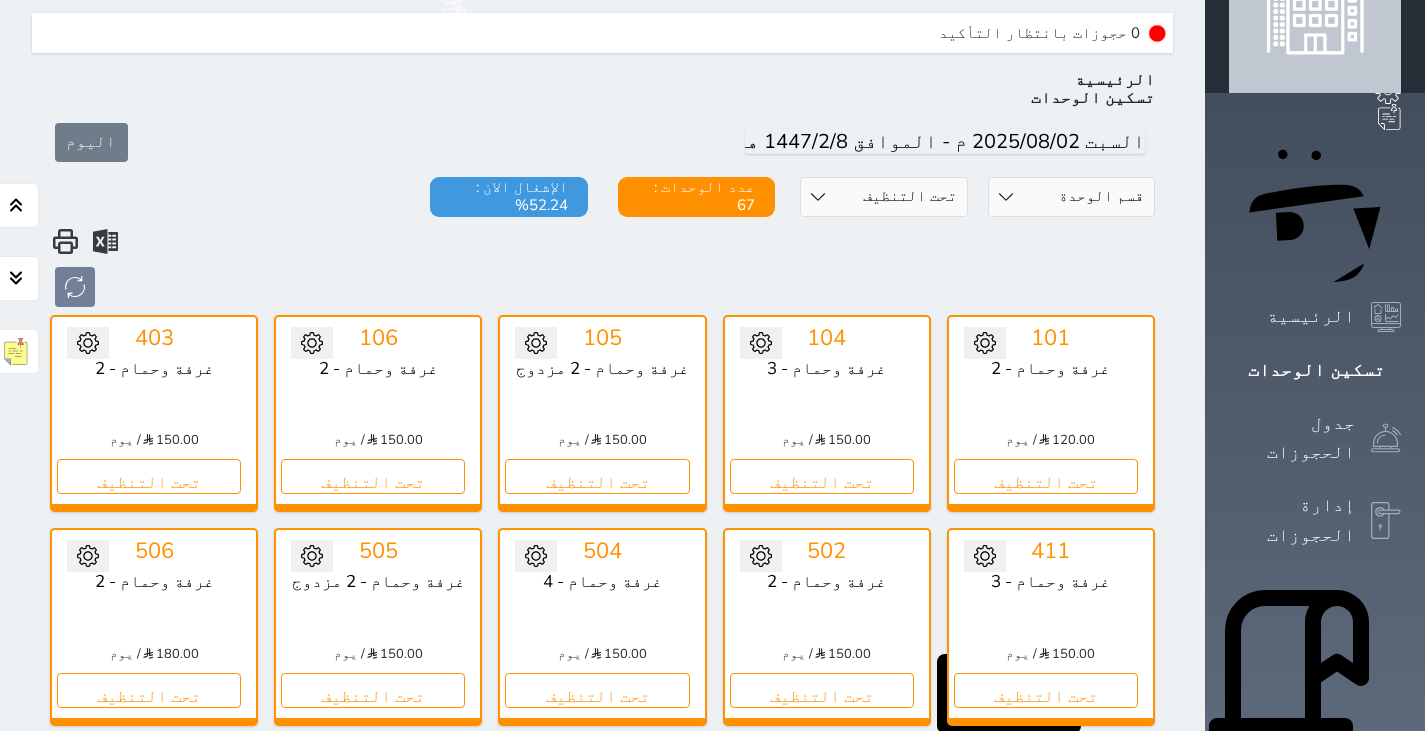 click on "حالة الوحدات متاح تحت التنظيف تحت الصيانة سجل دخول  لم يتم تسجيل الدخول" at bounding box center [884, 197] 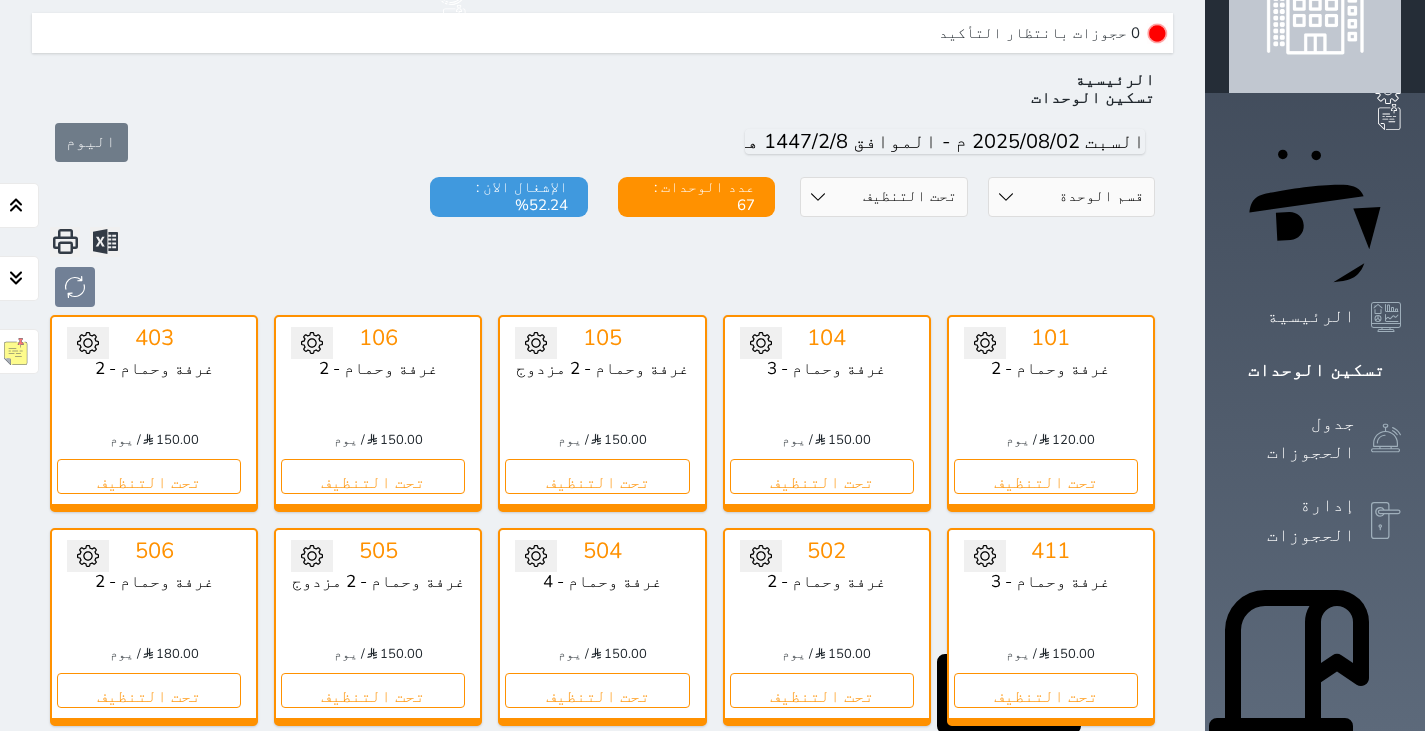select on "1" 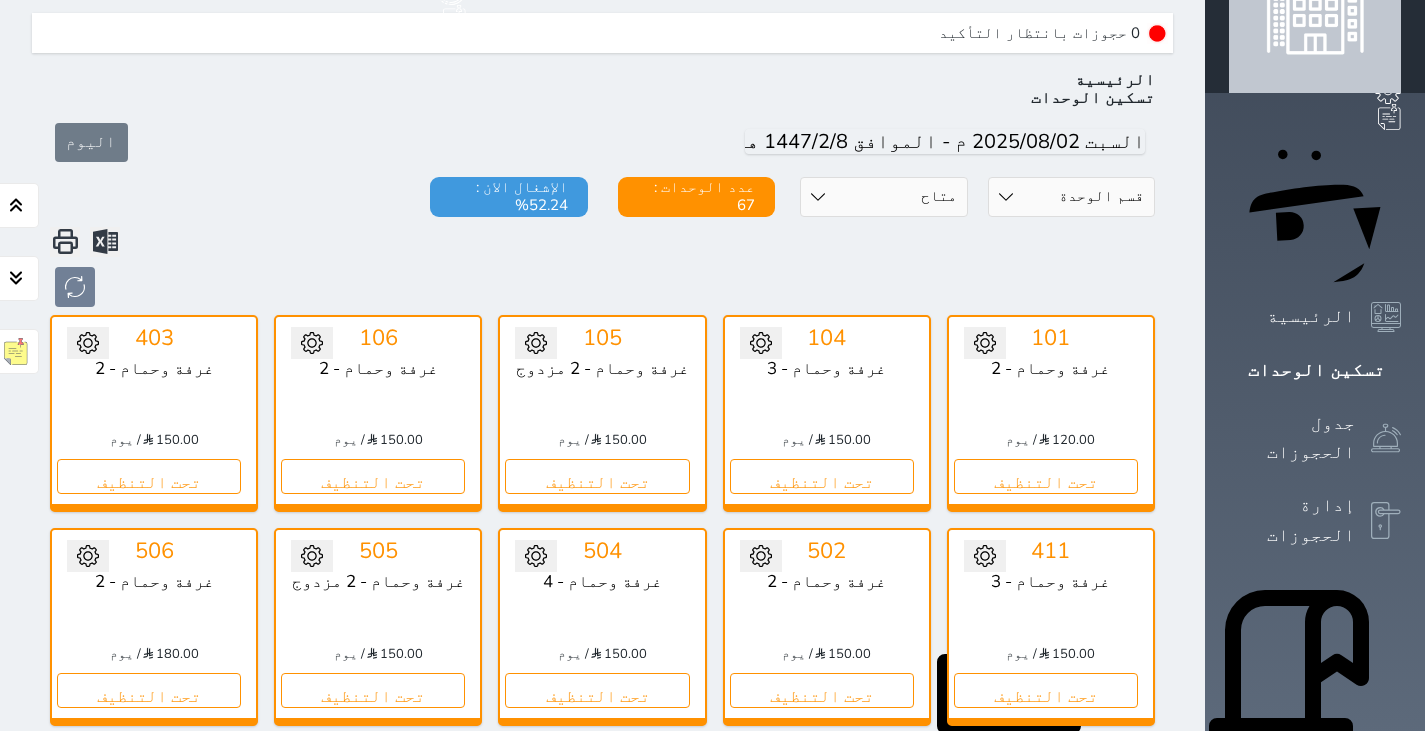 click on "حالة الوحدات متاح تحت التنظيف تحت الصيانة سجل دخول  لم يتم تسجيل الدخول" at bounding box center (884, 197) 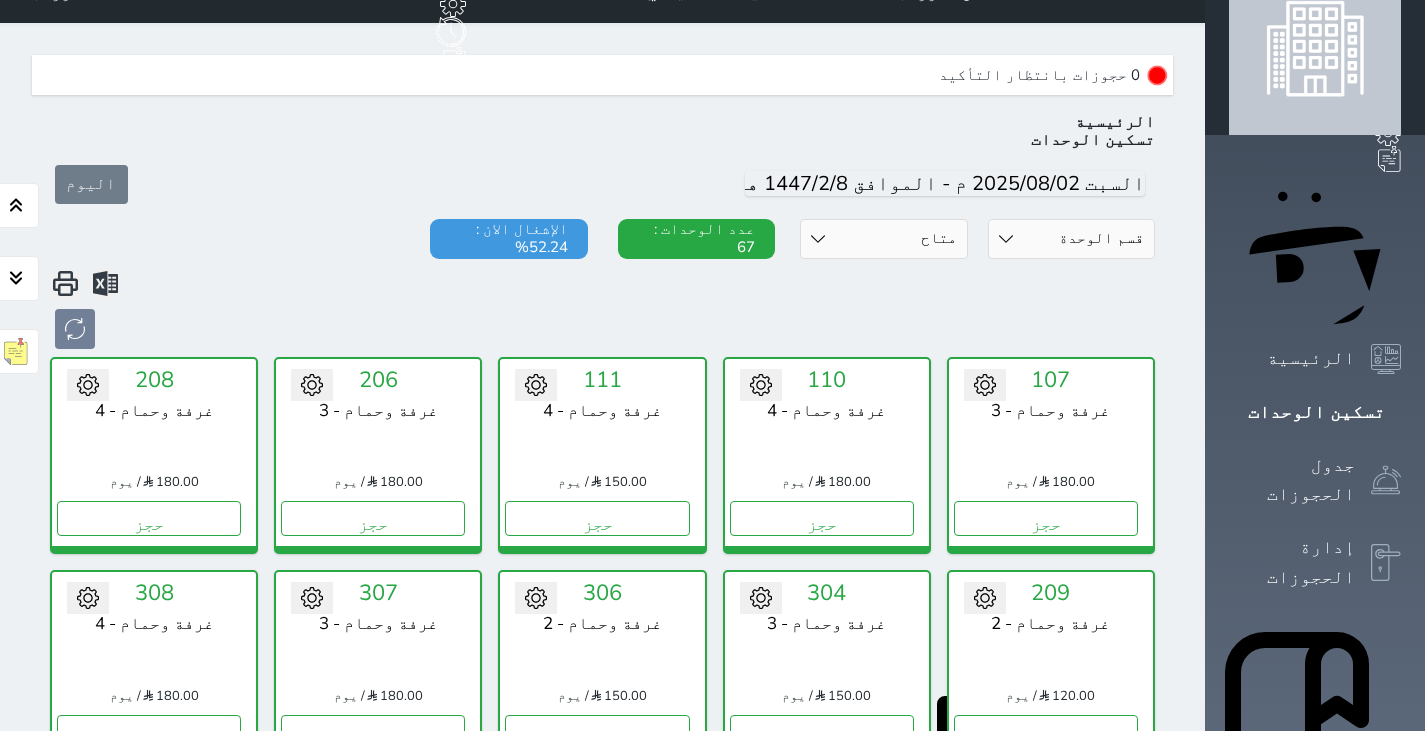 scroll, scrollTop: 33, scrollLeft: 0, axis: vertical 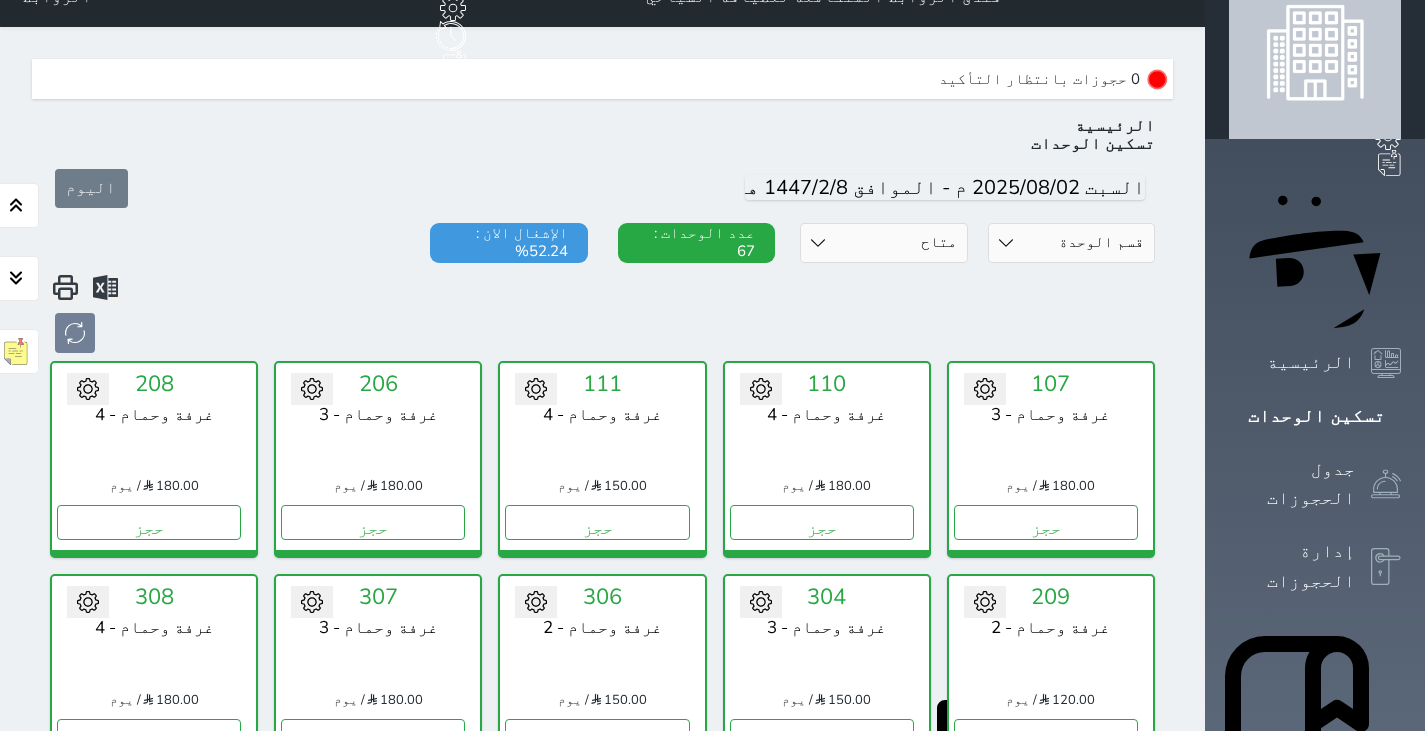 click on "حالة الوحدات متاح تحت التنظيف تحت الصيانة سجل دخول  لم يتم تسجيل الدخول" at bounding box center (884, 243) 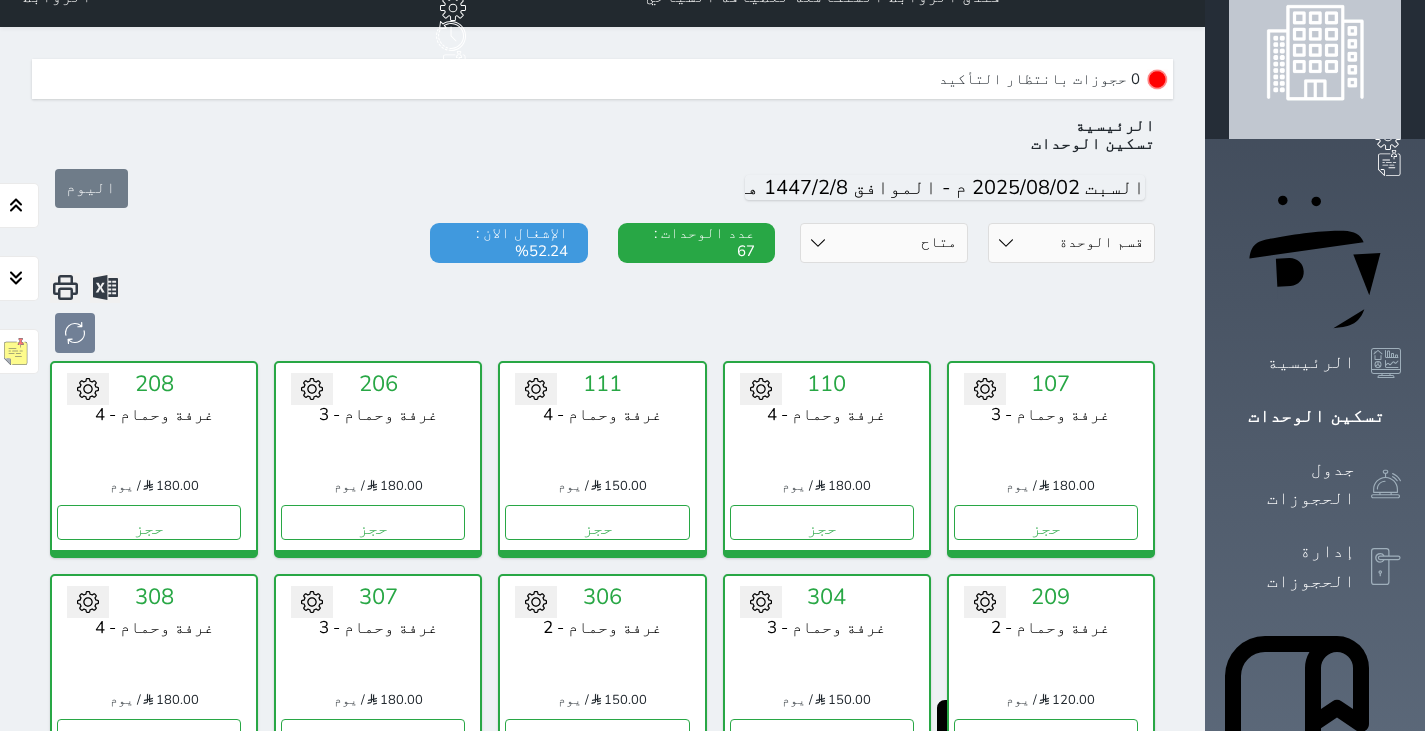 select 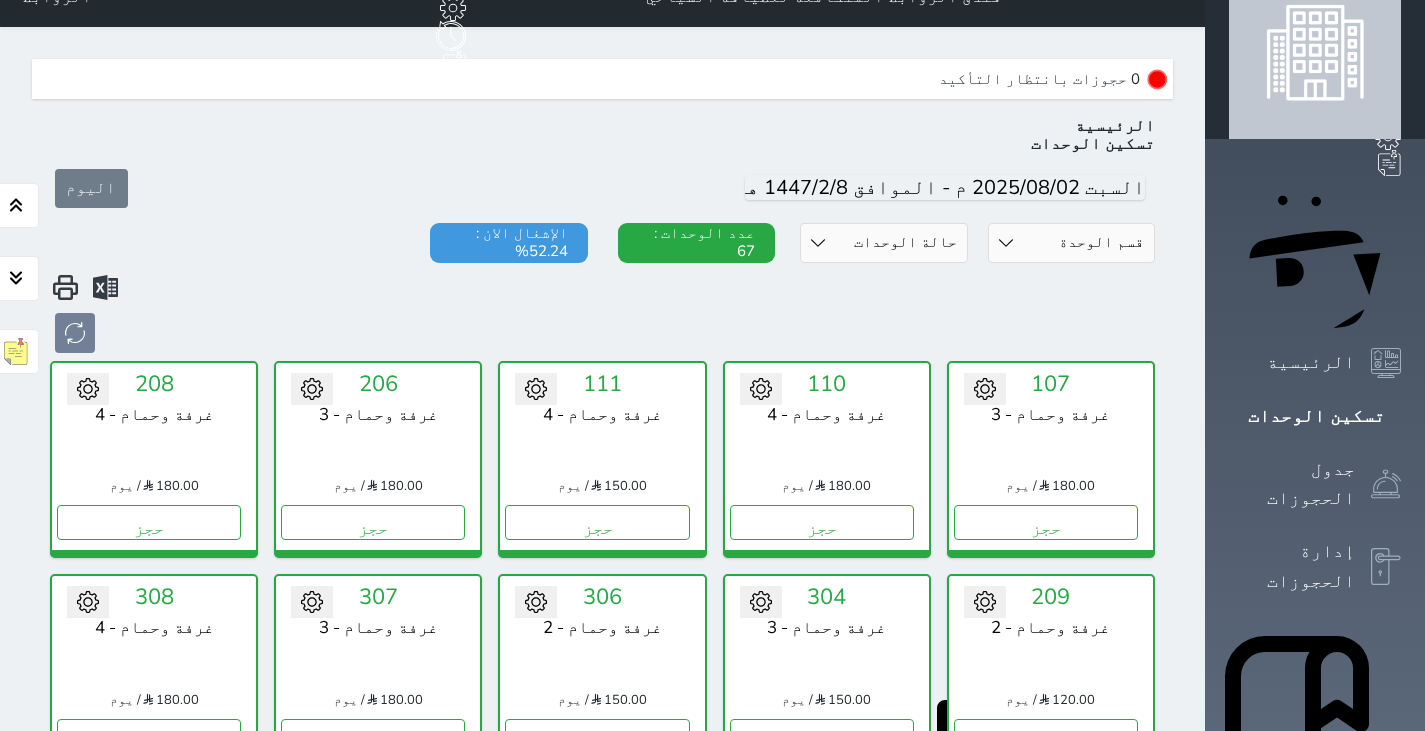 click on "حالة الوحدات متاح تحت التنظيف تحت الصيانة سجل دخول  لم يتم تسجيل الدخول" at bounding box center (884, 243) 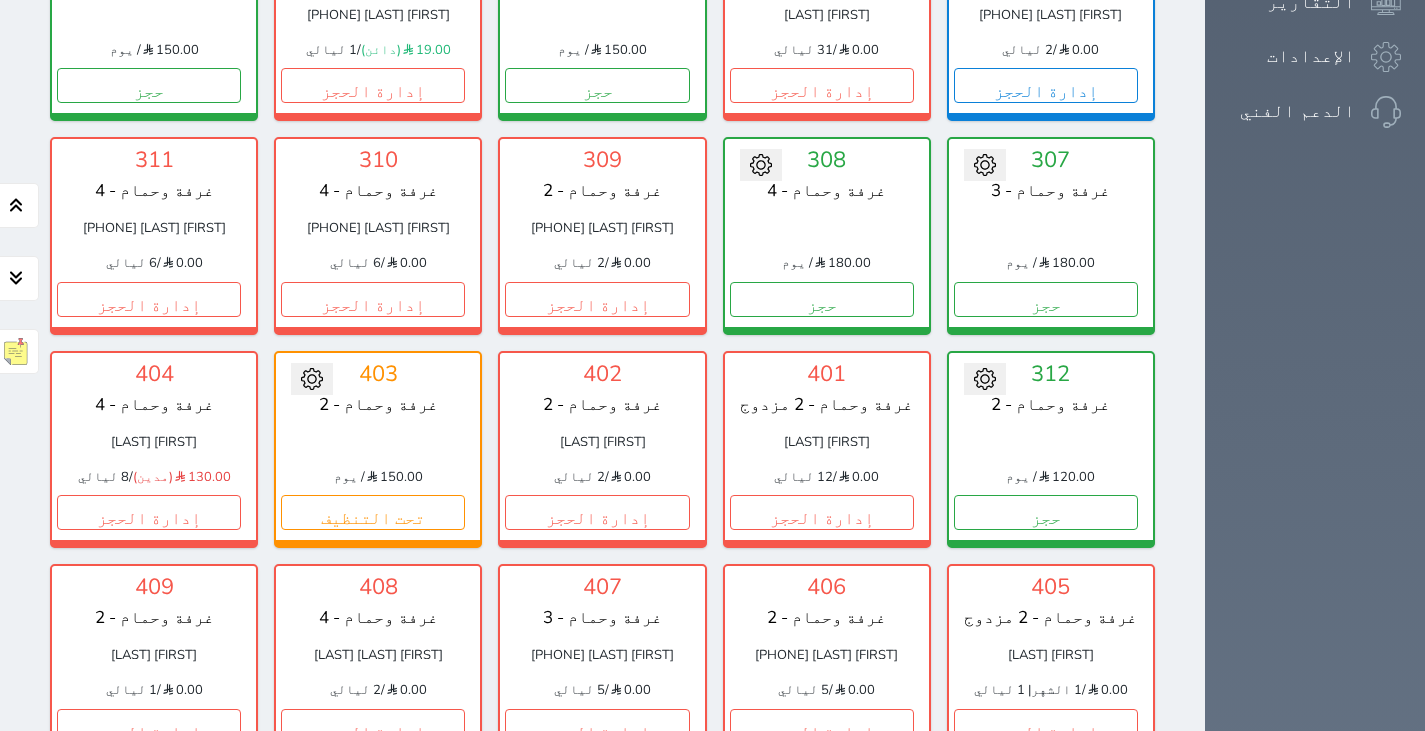 scroll, scrollTop: 1493, scrollLeft: 0, axis: vertical 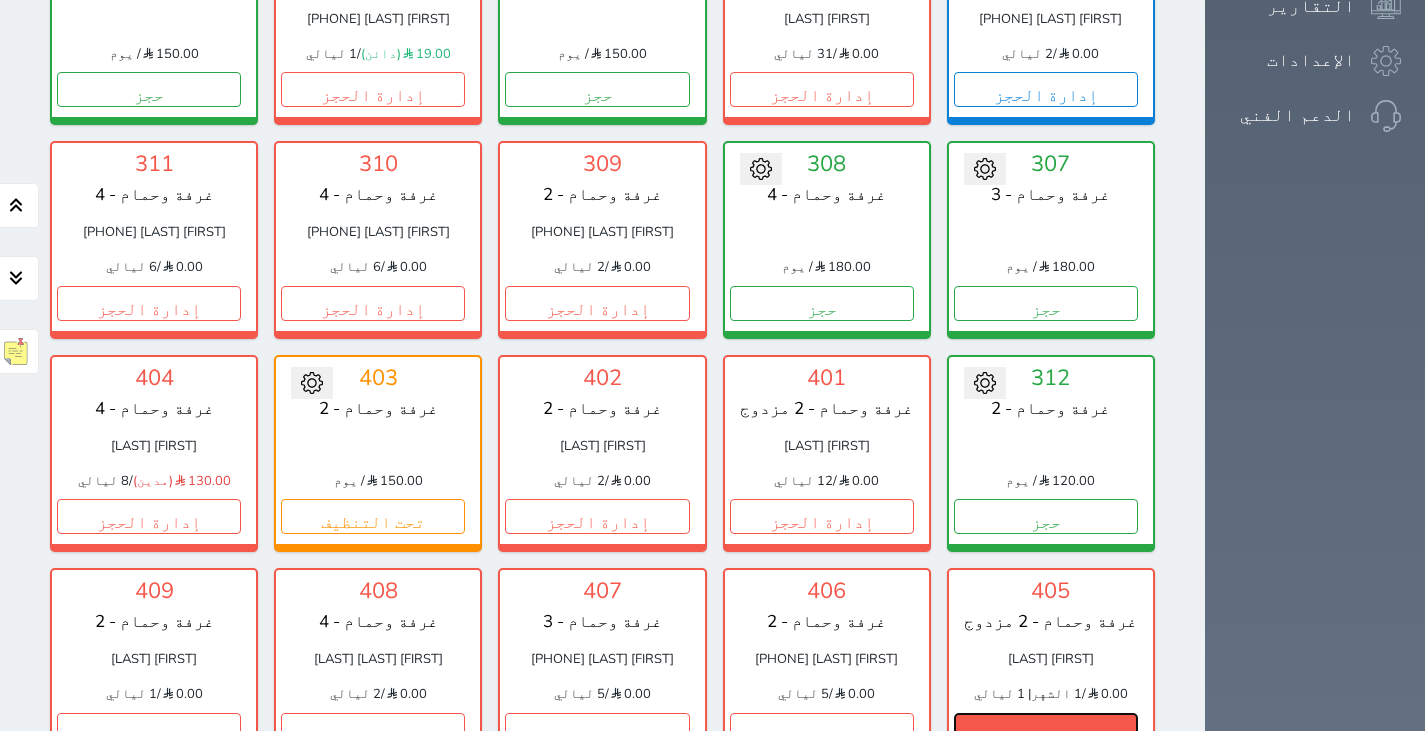 click on "إدارة الحجز" at bounding box center (1046, 730) 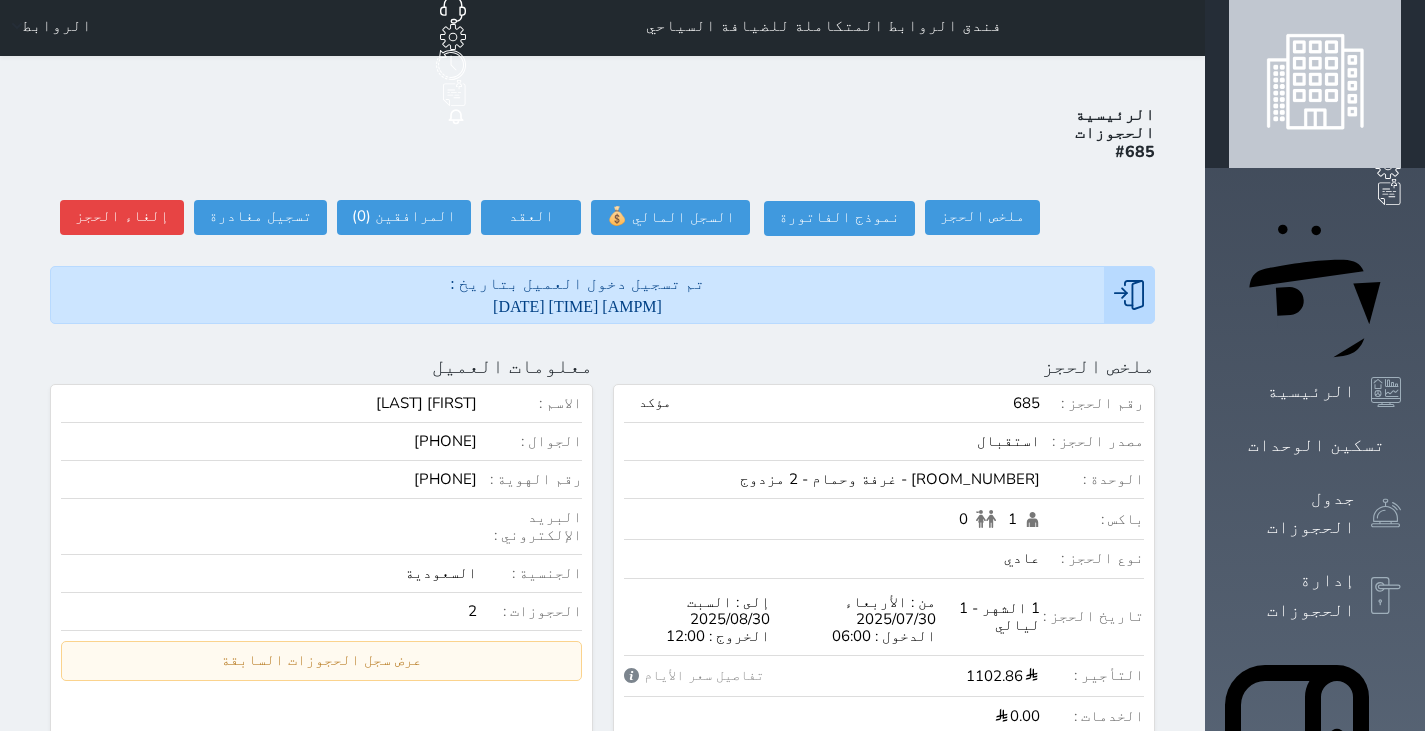 scroll, scrollTop: 0, scrollLeft: 0, axis: both 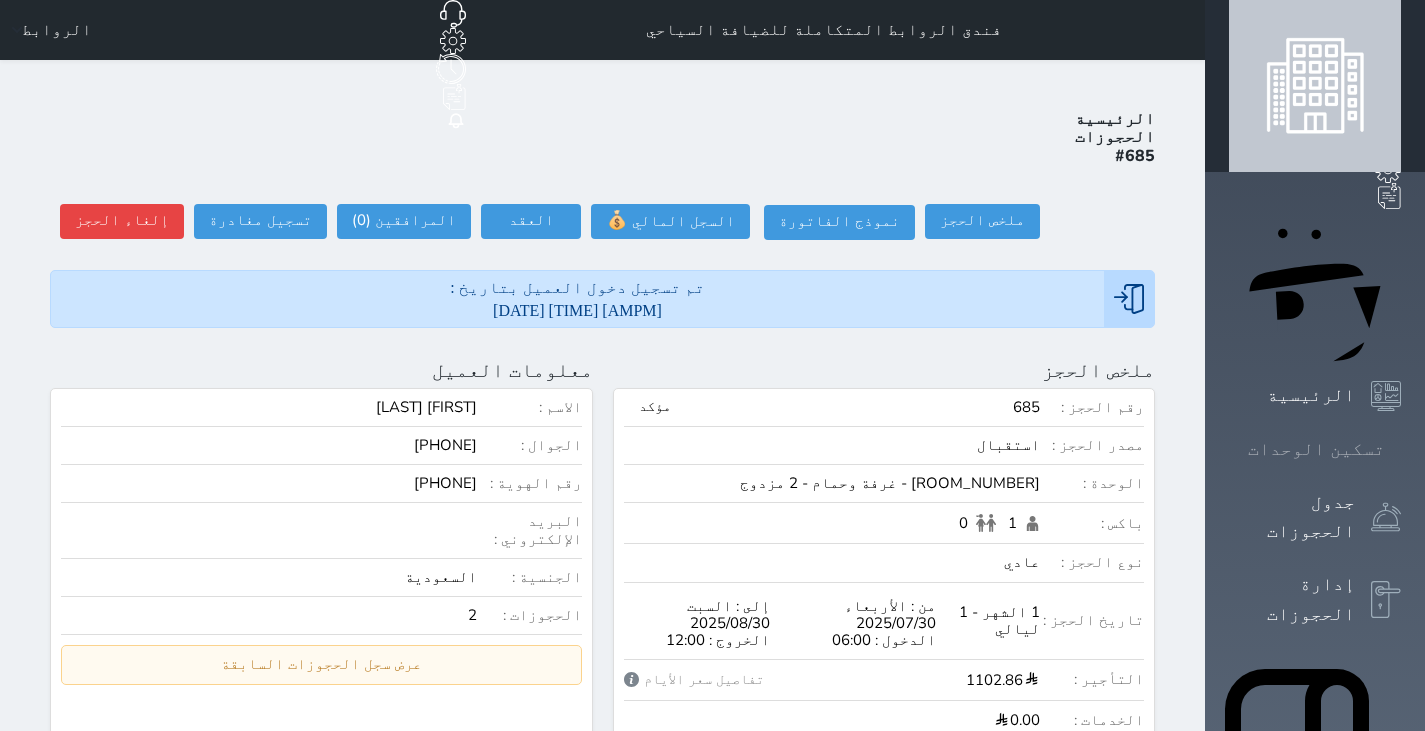 click on "تسكين الوحدات" at bounding box center [1315, 449] 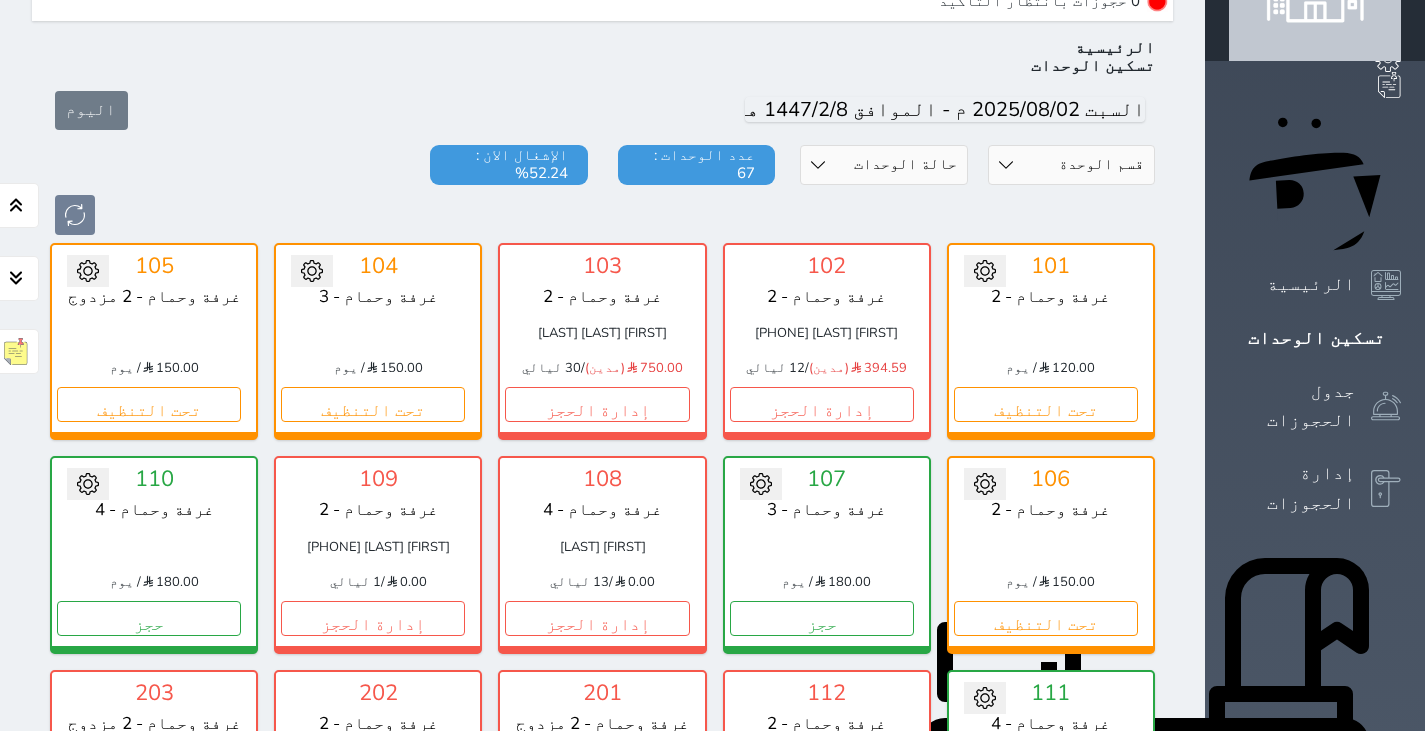 scroll, scrollTop: 0, scrollLeft: 0, axis: both 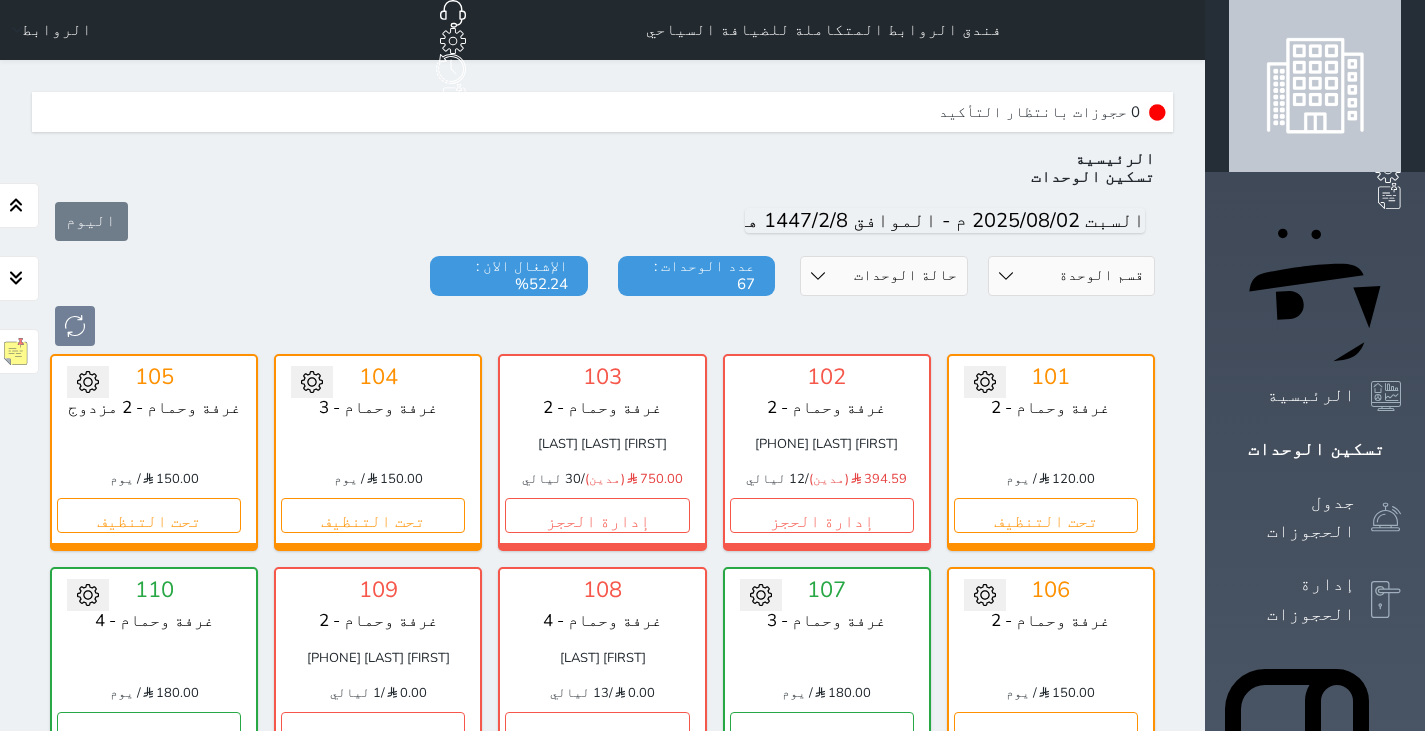 click on "الروابط" at bounding box center (48, 30) 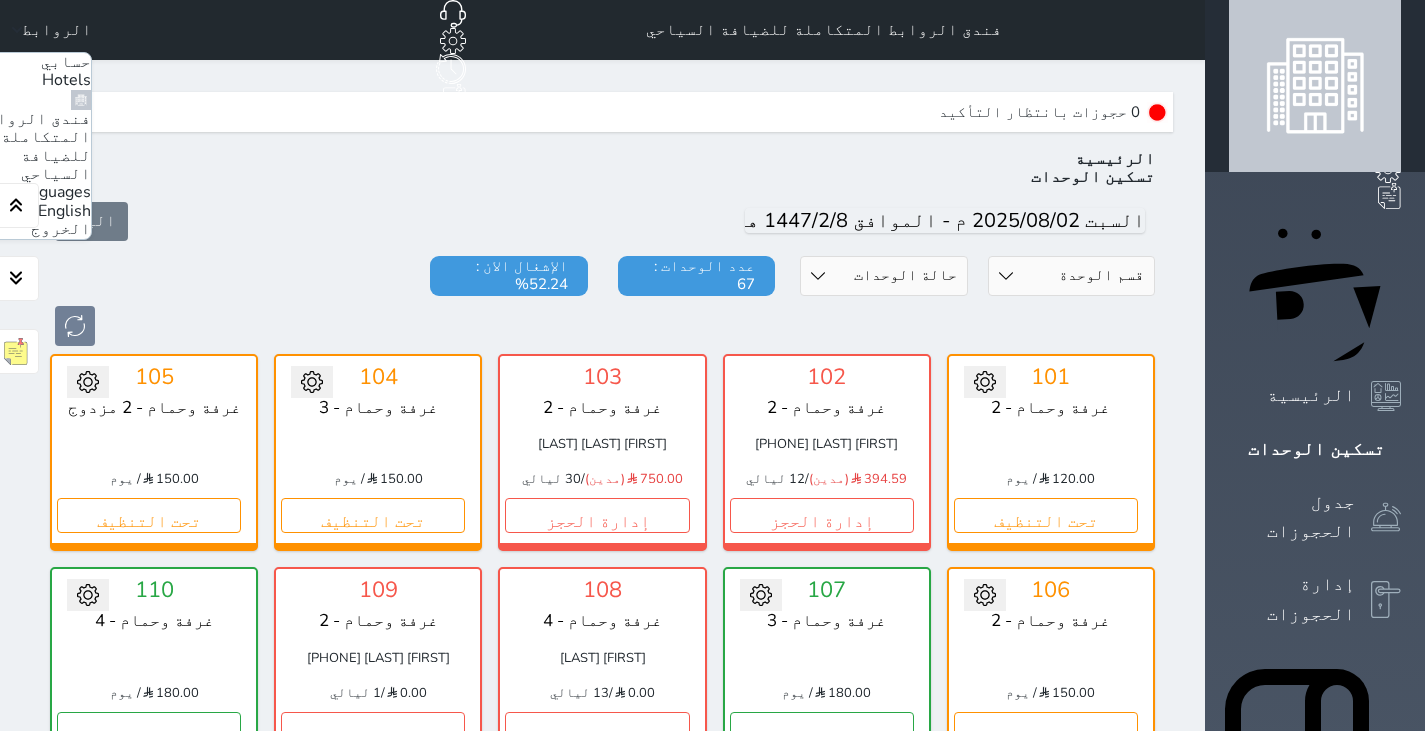 click on "حسابي" at bounding box center [66, 62] 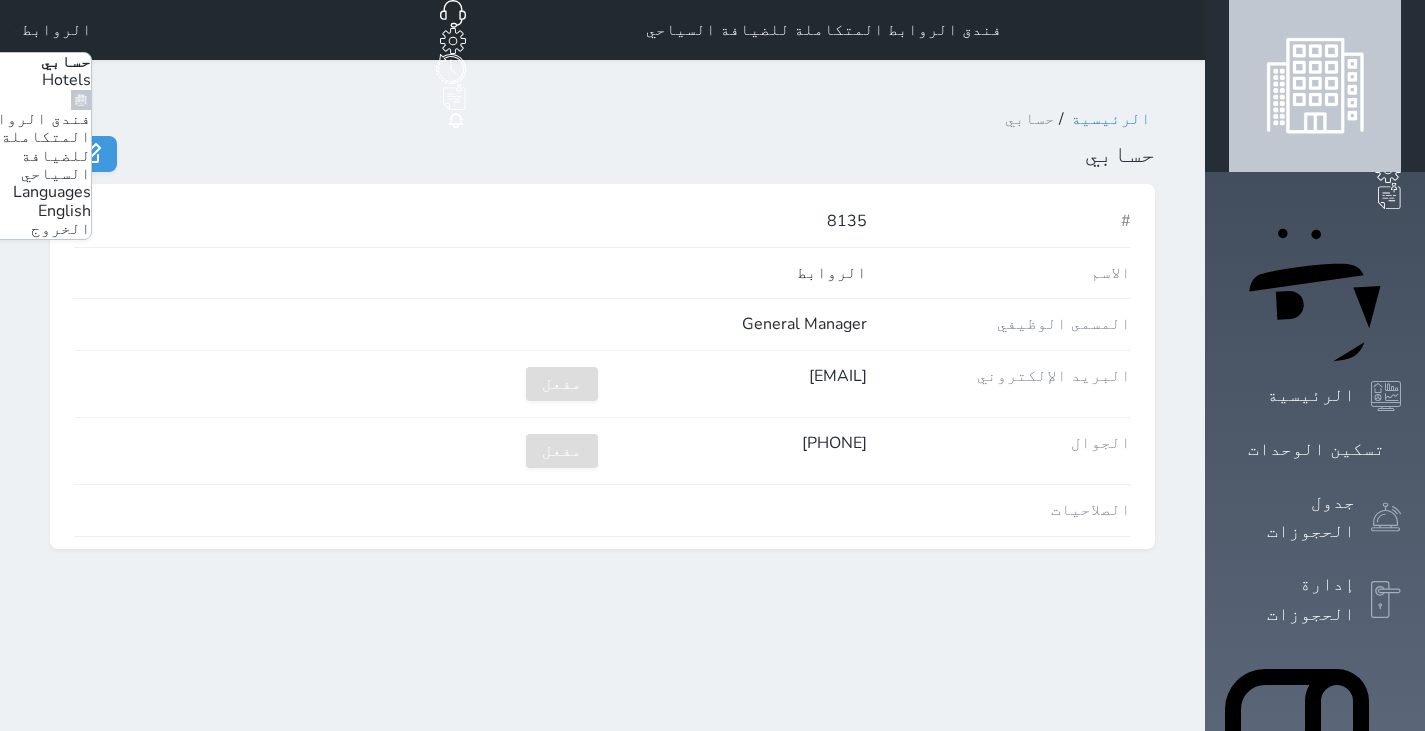 click 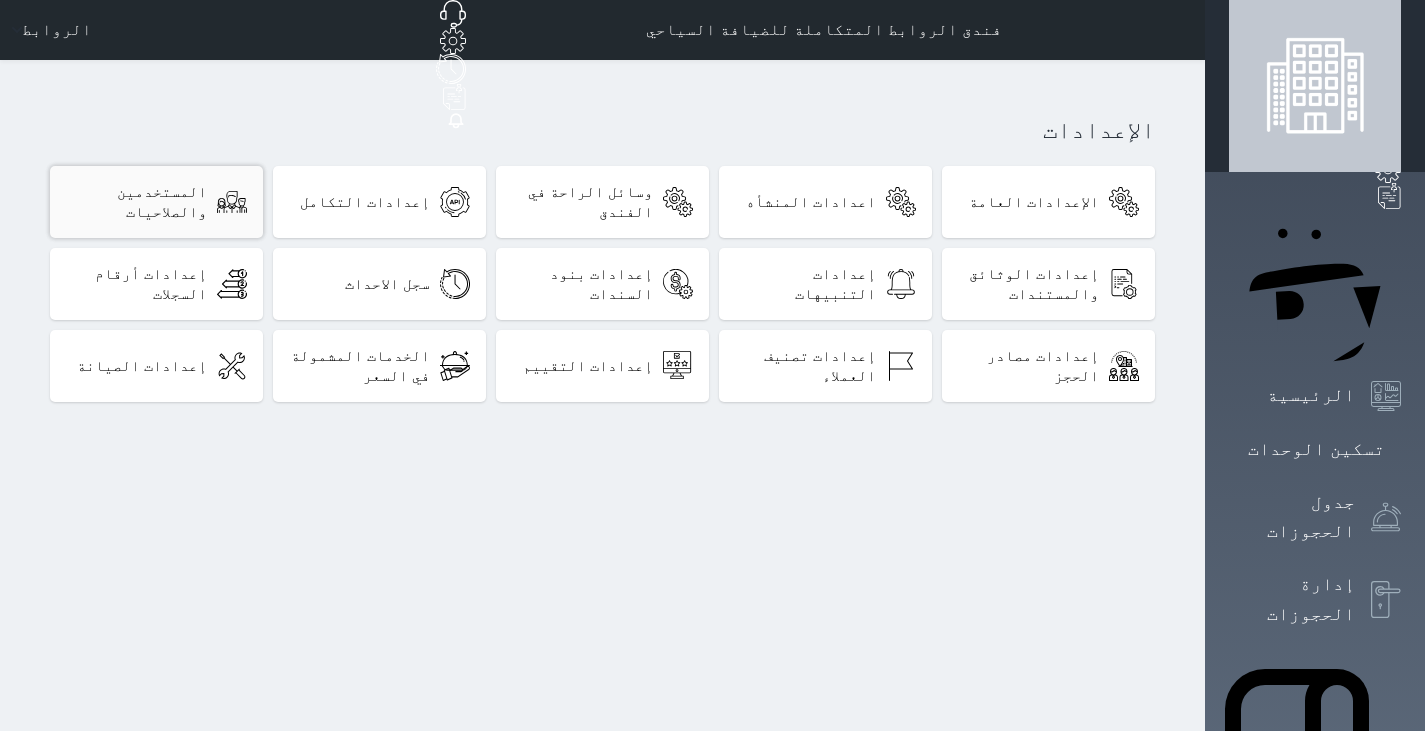 click on "المستخدمين والصلاحيات" at bounding box center [156, 202] 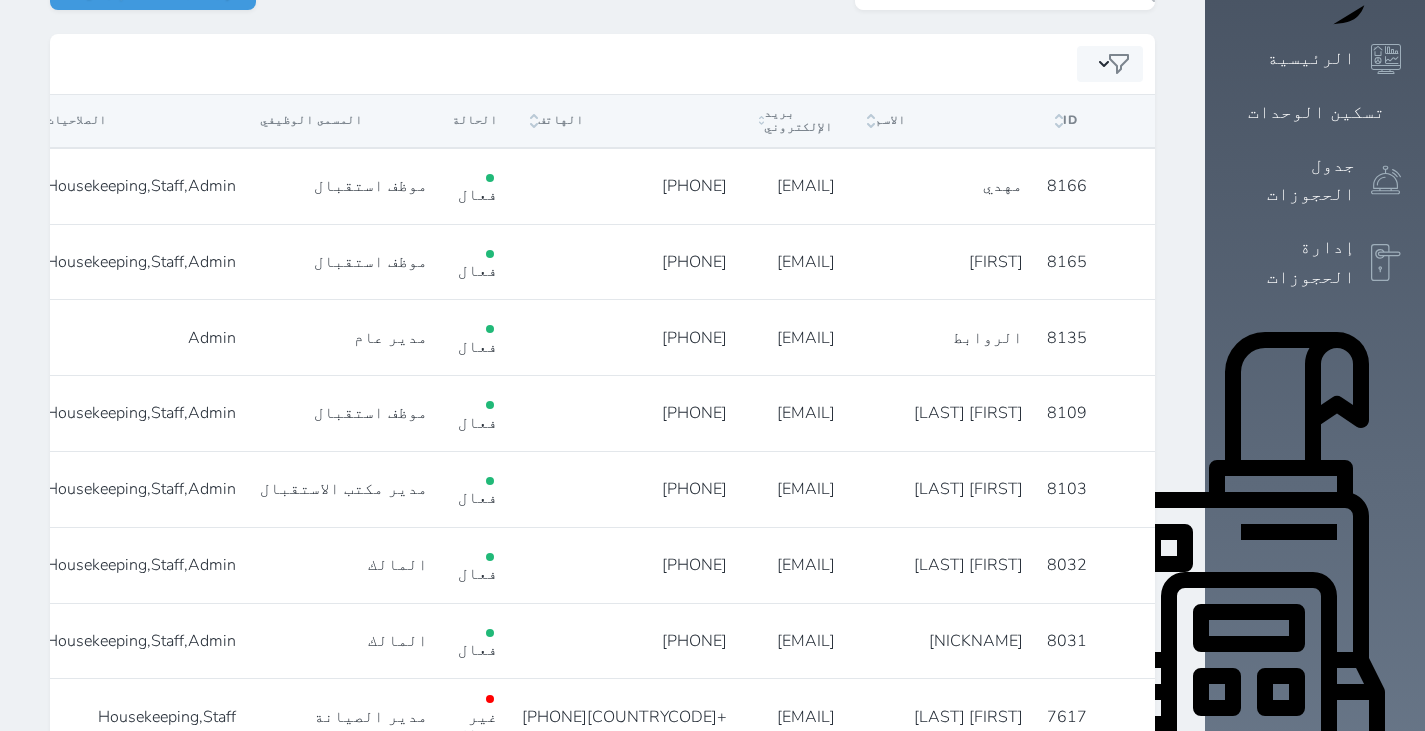 scroll, scrollTop: 342, scrollLeft: 0, axis: vertical 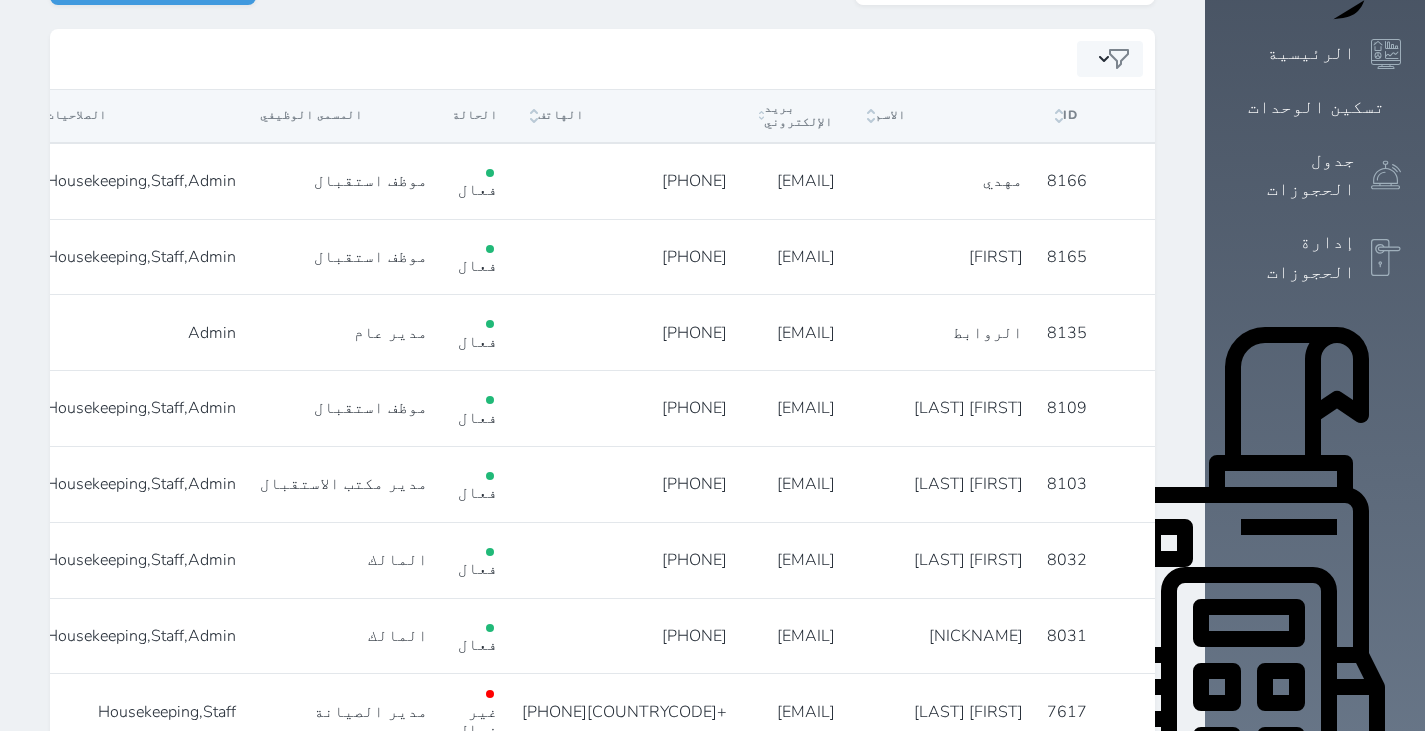 click 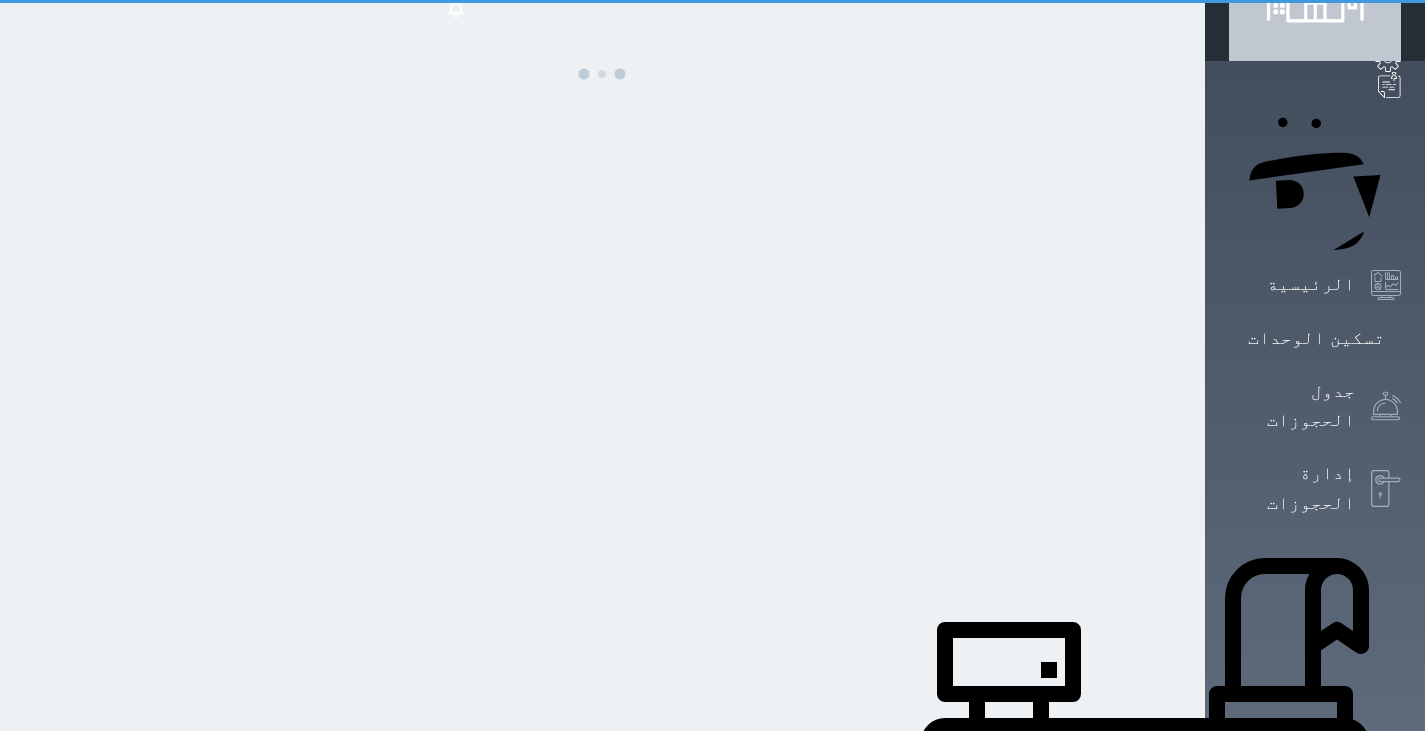 scroll, scrollTop: 108, scrollLeft: 0, axis: vertical 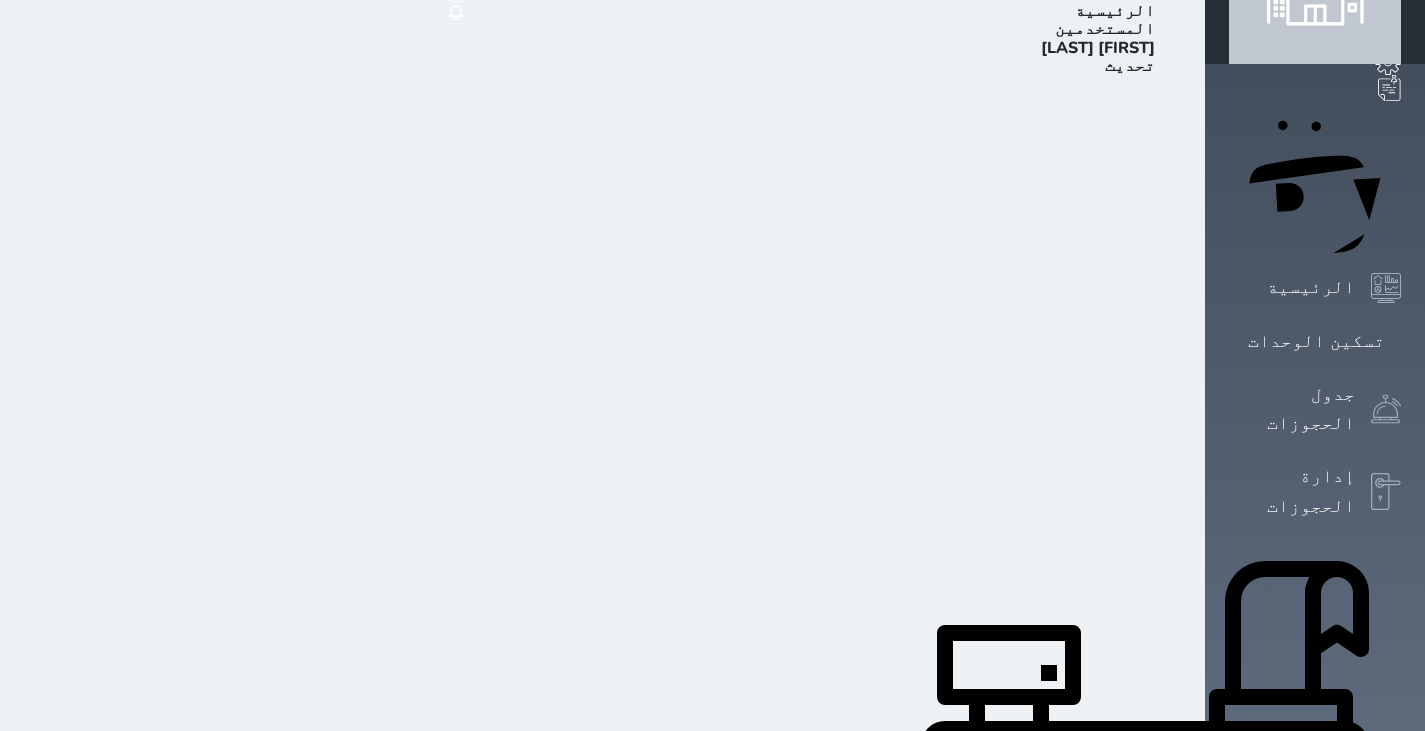 select on "Owner" 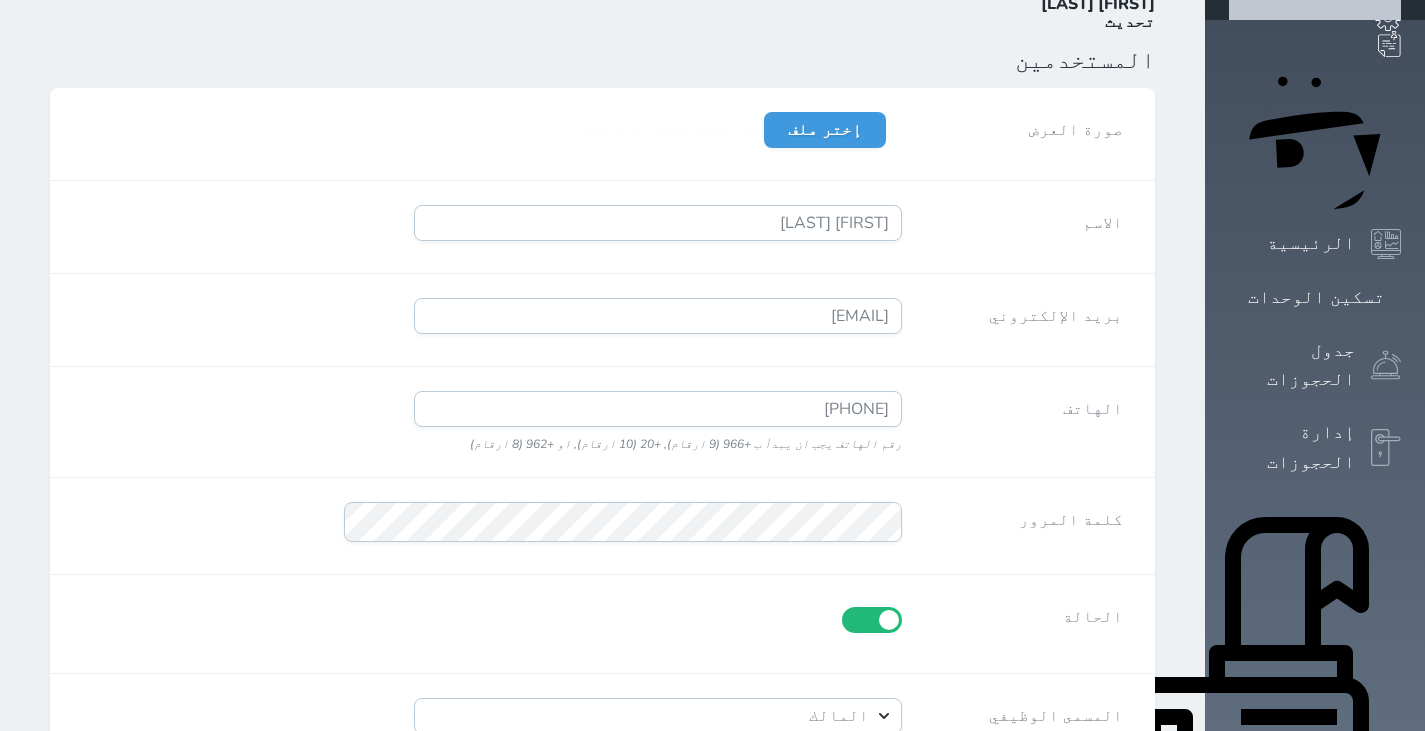 scroll, scrollTop: 163, scrollLeft: 0, axis: vertical 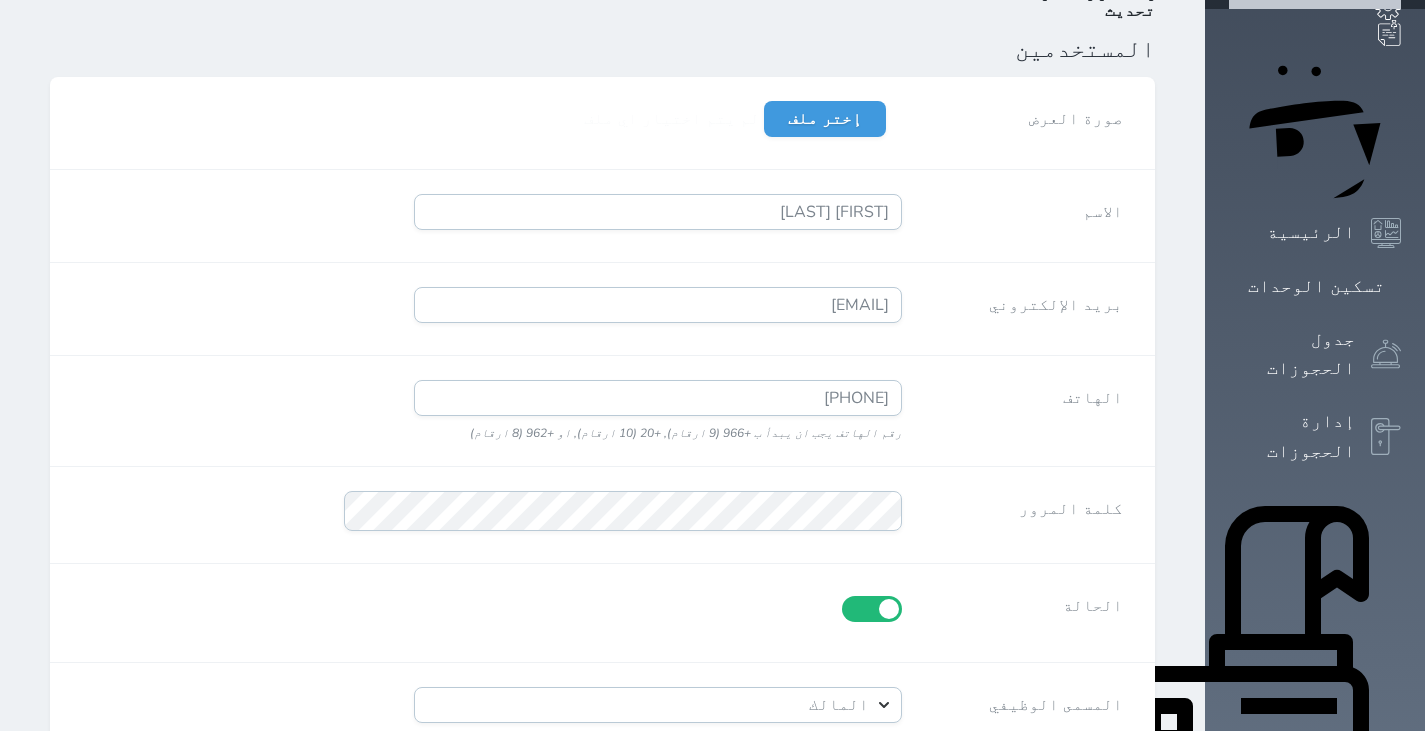 click at bounding box center (658, 609) 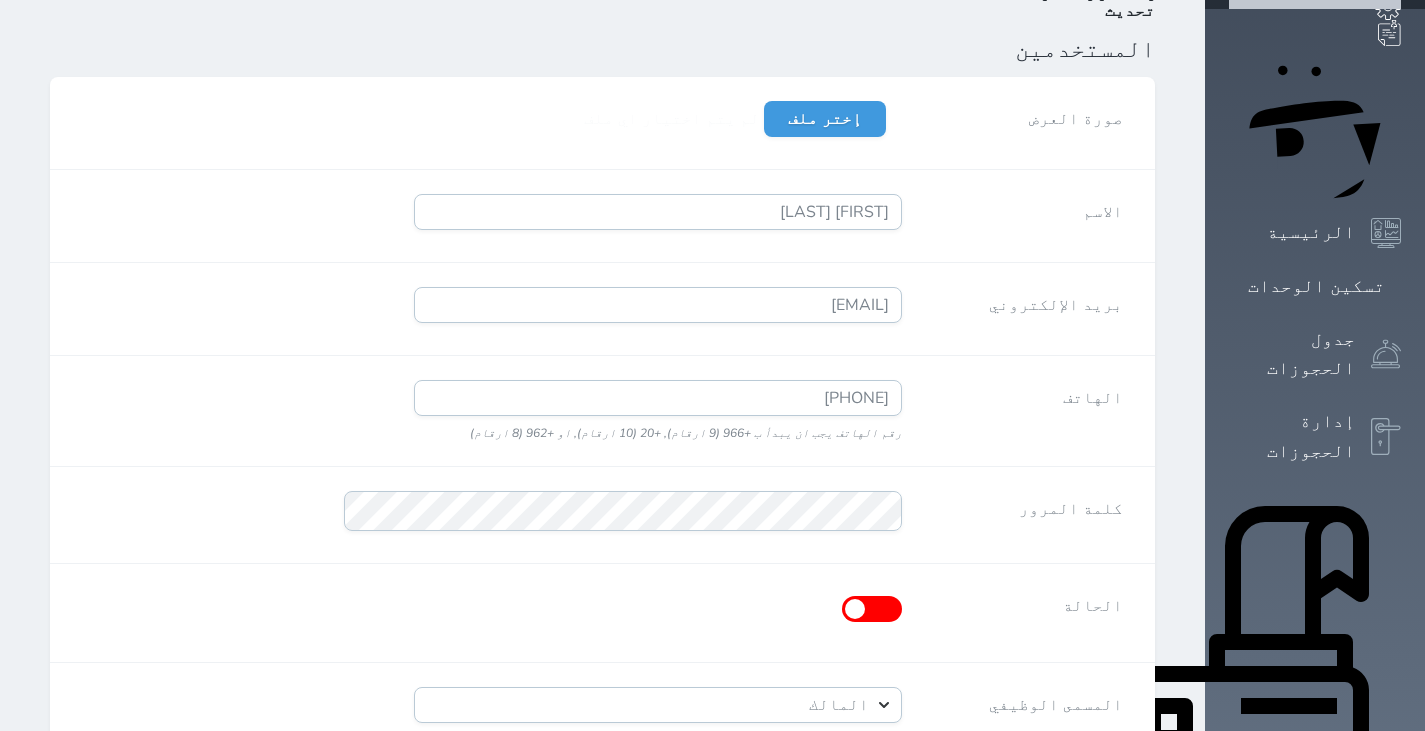 scroll, scrollTop: 608, scrollLeft: 0, axis: vertical 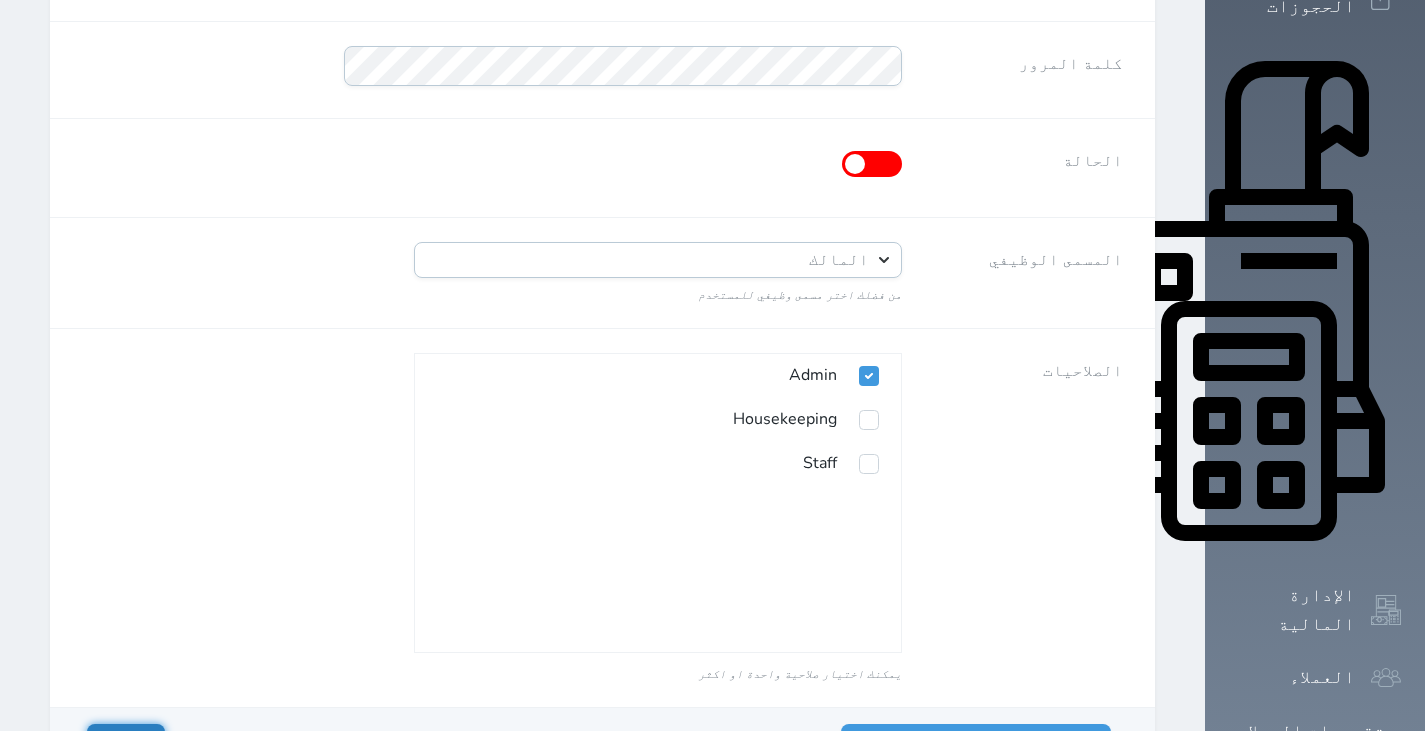 click on "حفظ" at bounding box center [126, 742] 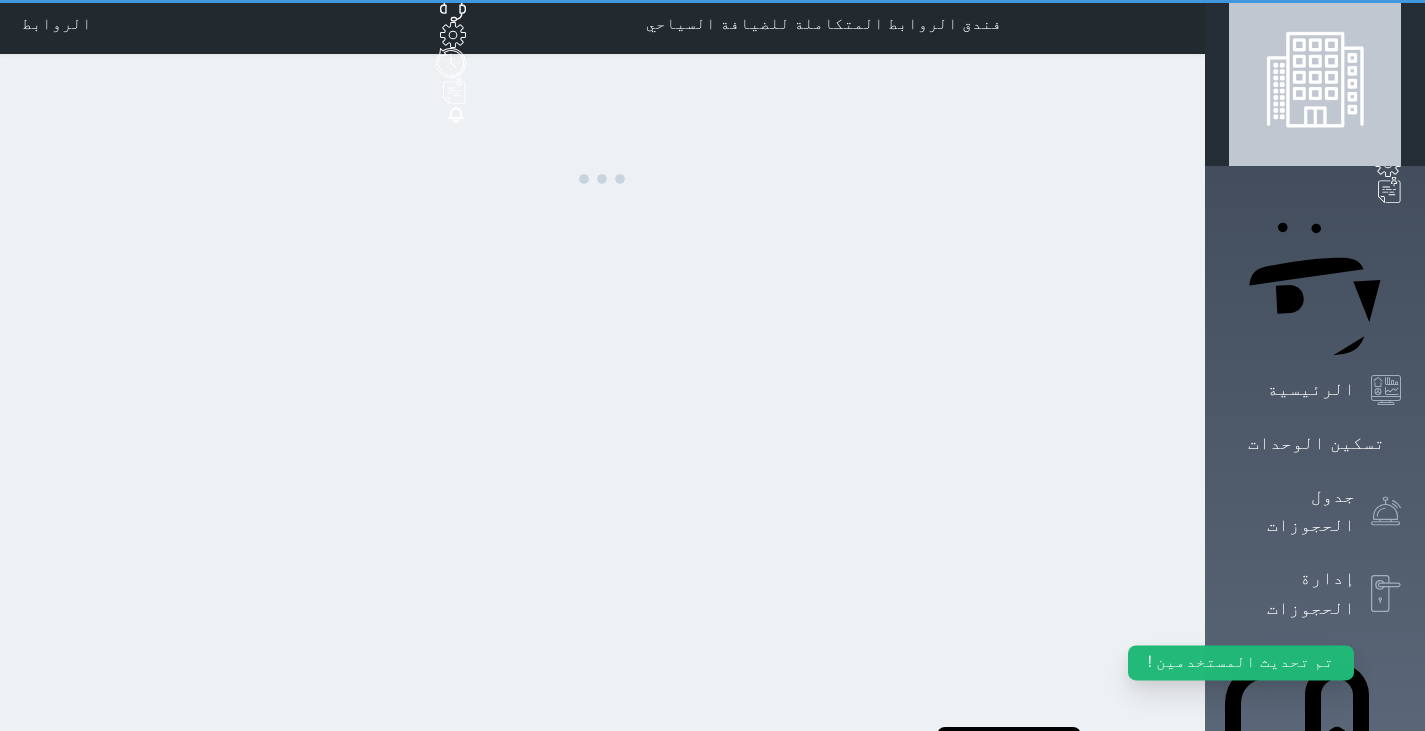 scroll, scrollTop: 0, scrollLeft: 0, axis: both 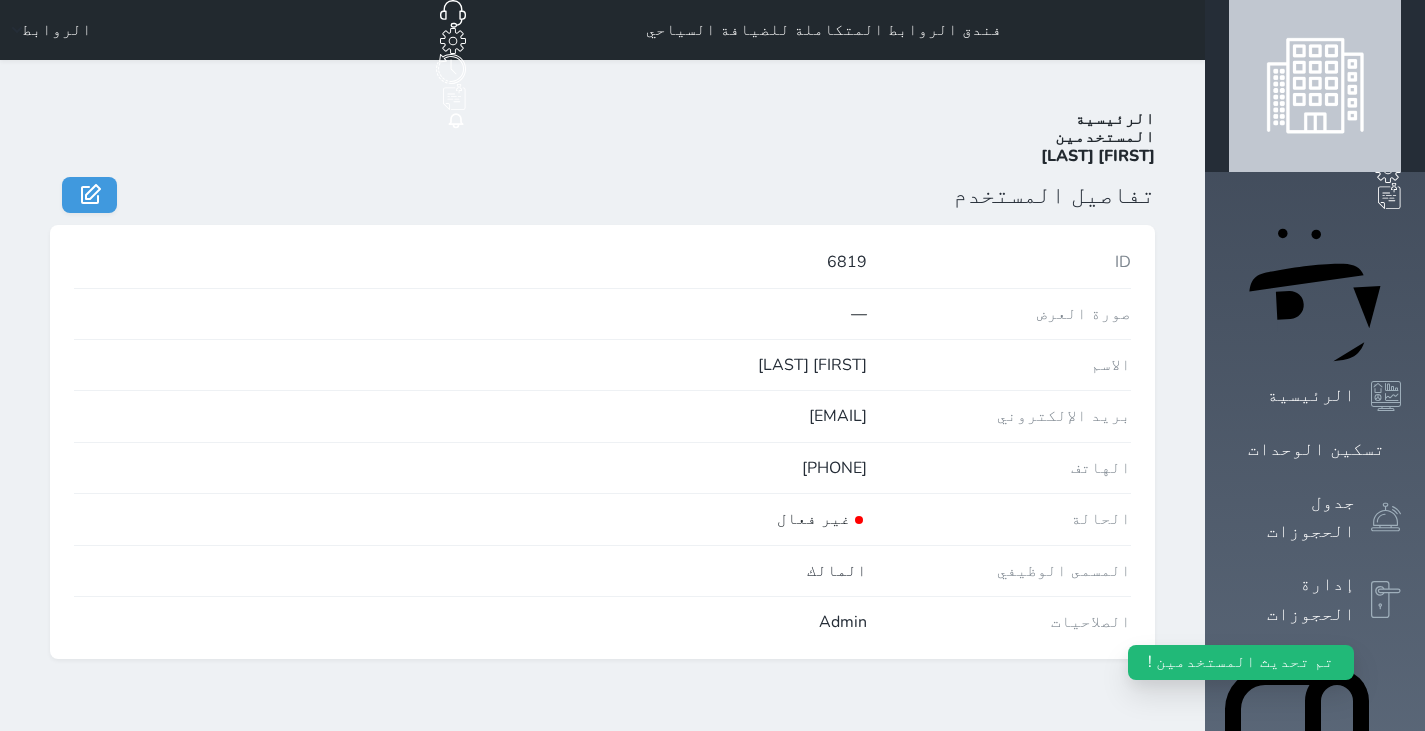 click on "المستخدمين" at bounding box center (1105, 137) 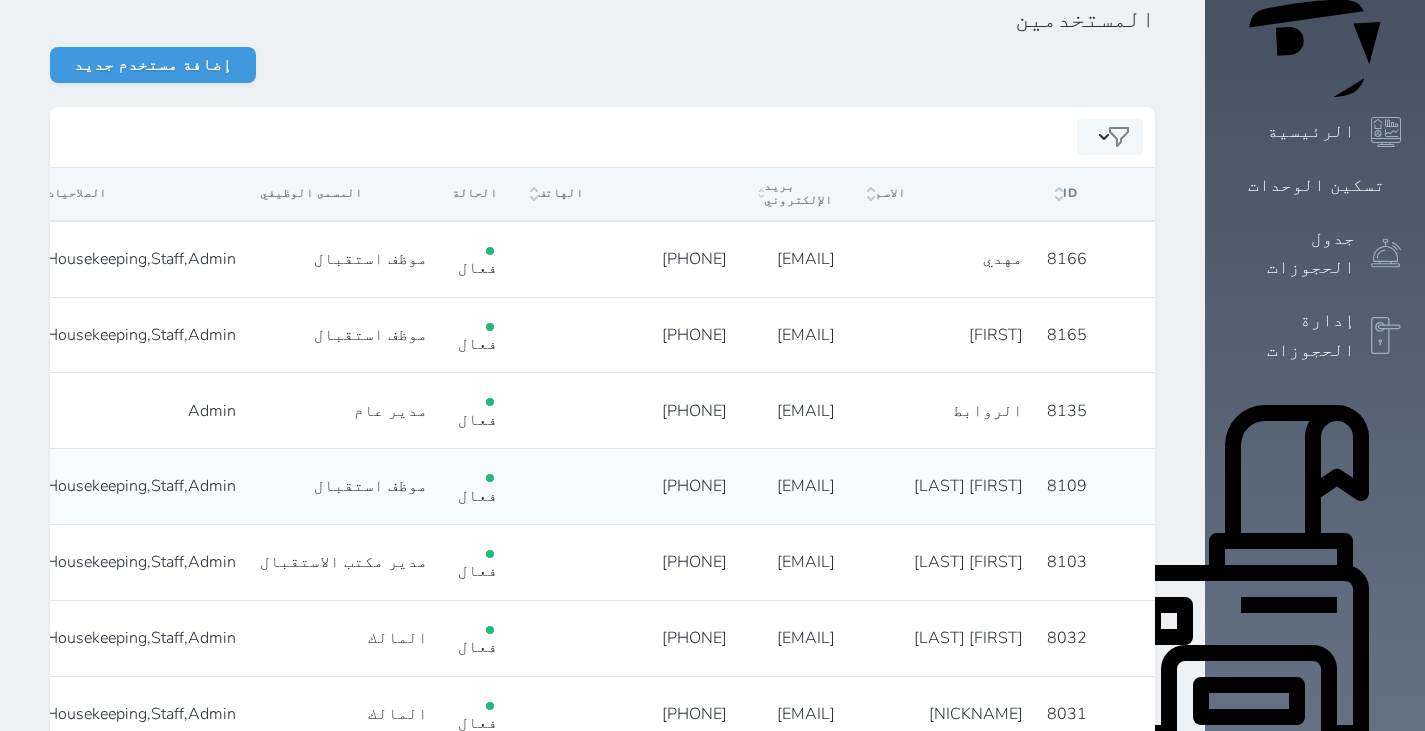 scroll, scrollTop: 265, scrollLeft: 0, axis: vertical 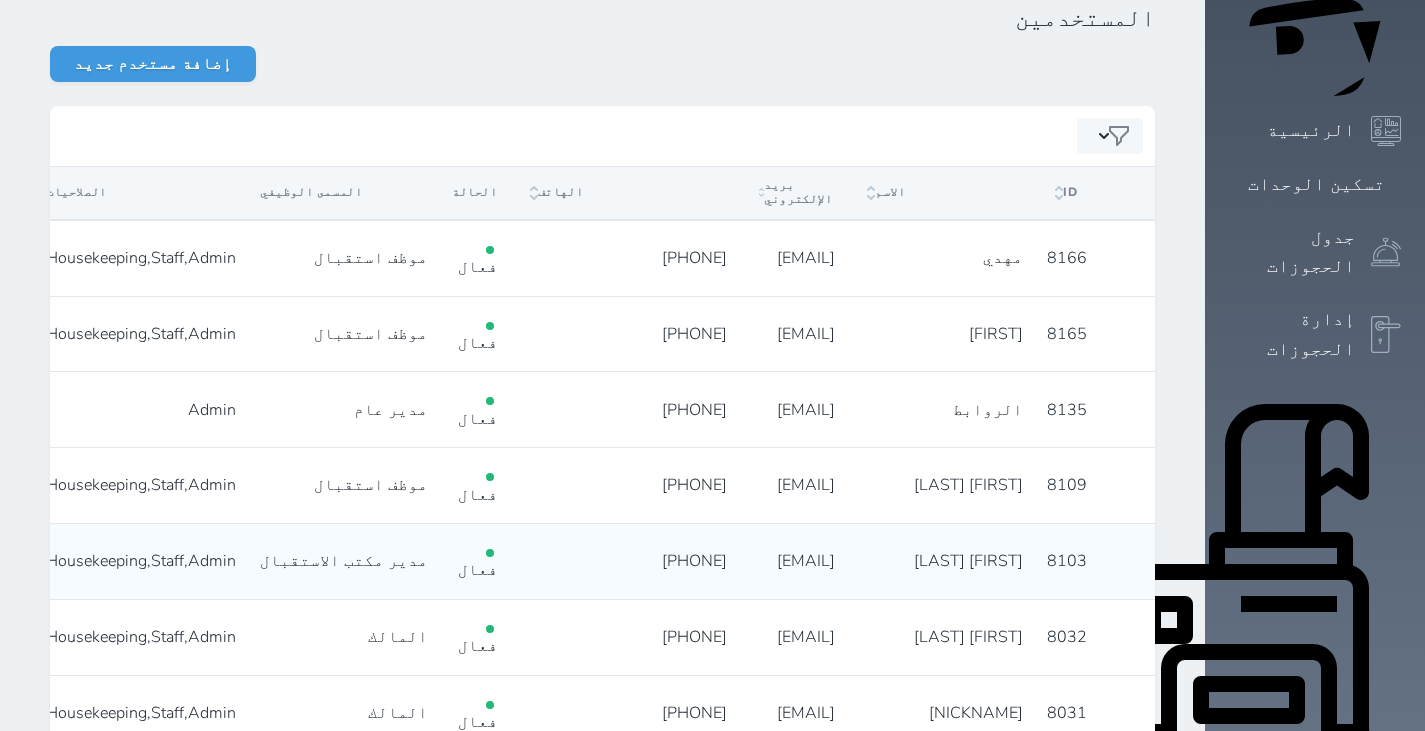 click 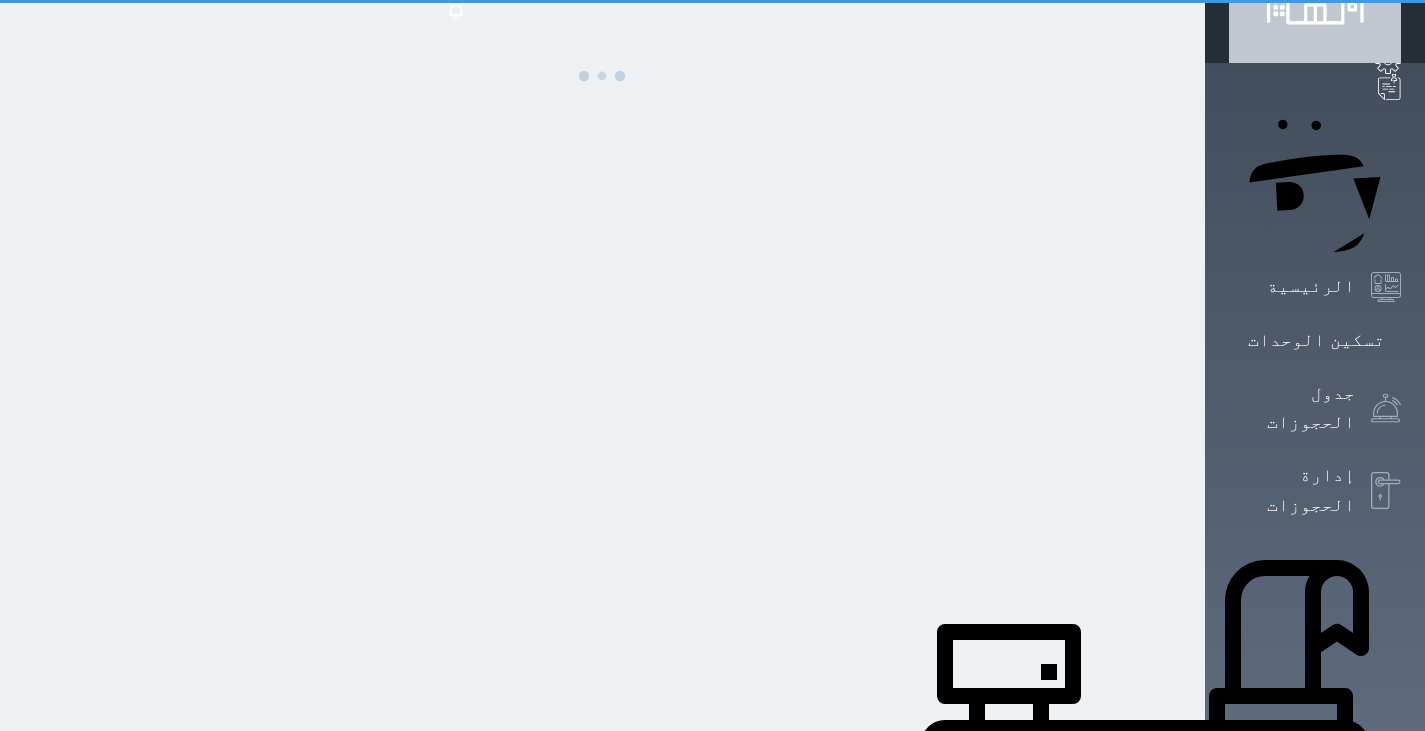 scroll, scrollTop: 108, scrollLeft: 0, axis: vertical 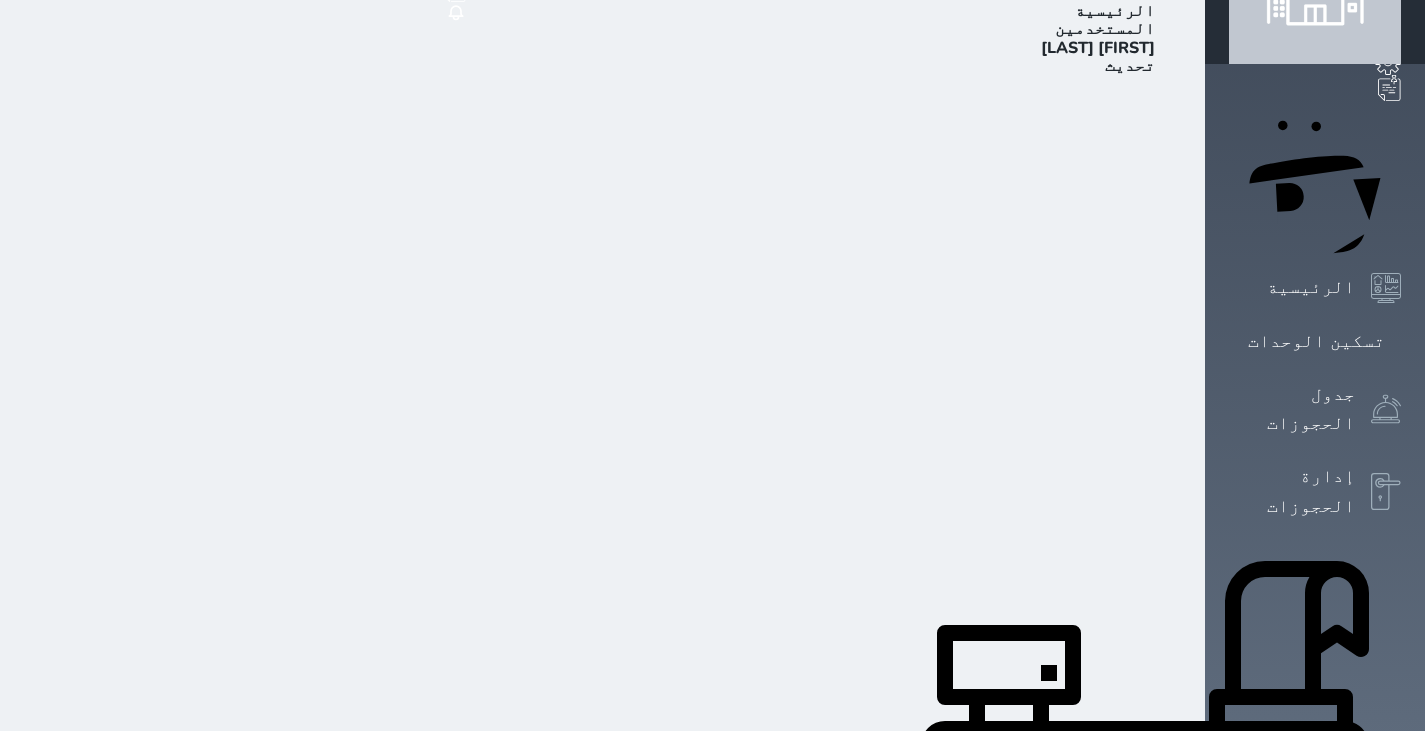 select on "Front Office Manager" 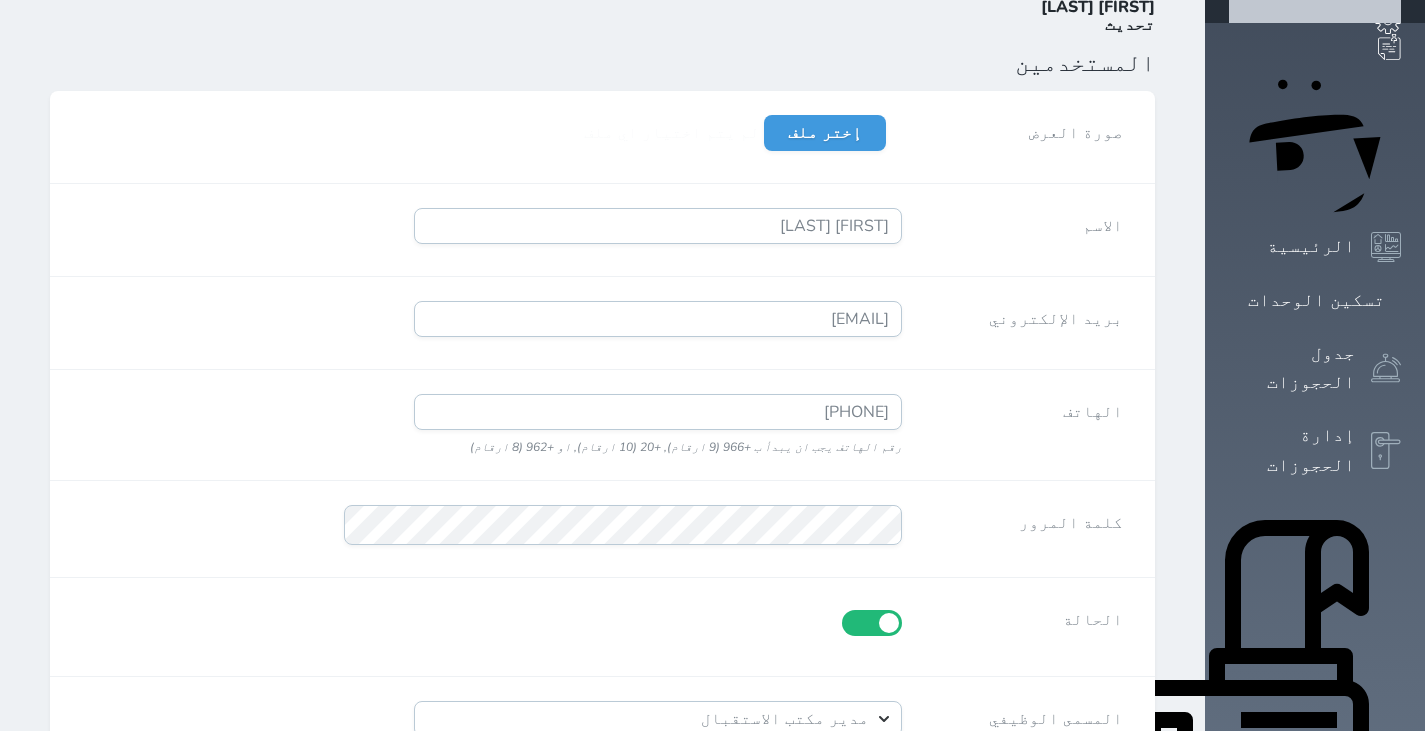 scroll, scrollTop: 151, scrollLeft: 0, axis: vertical 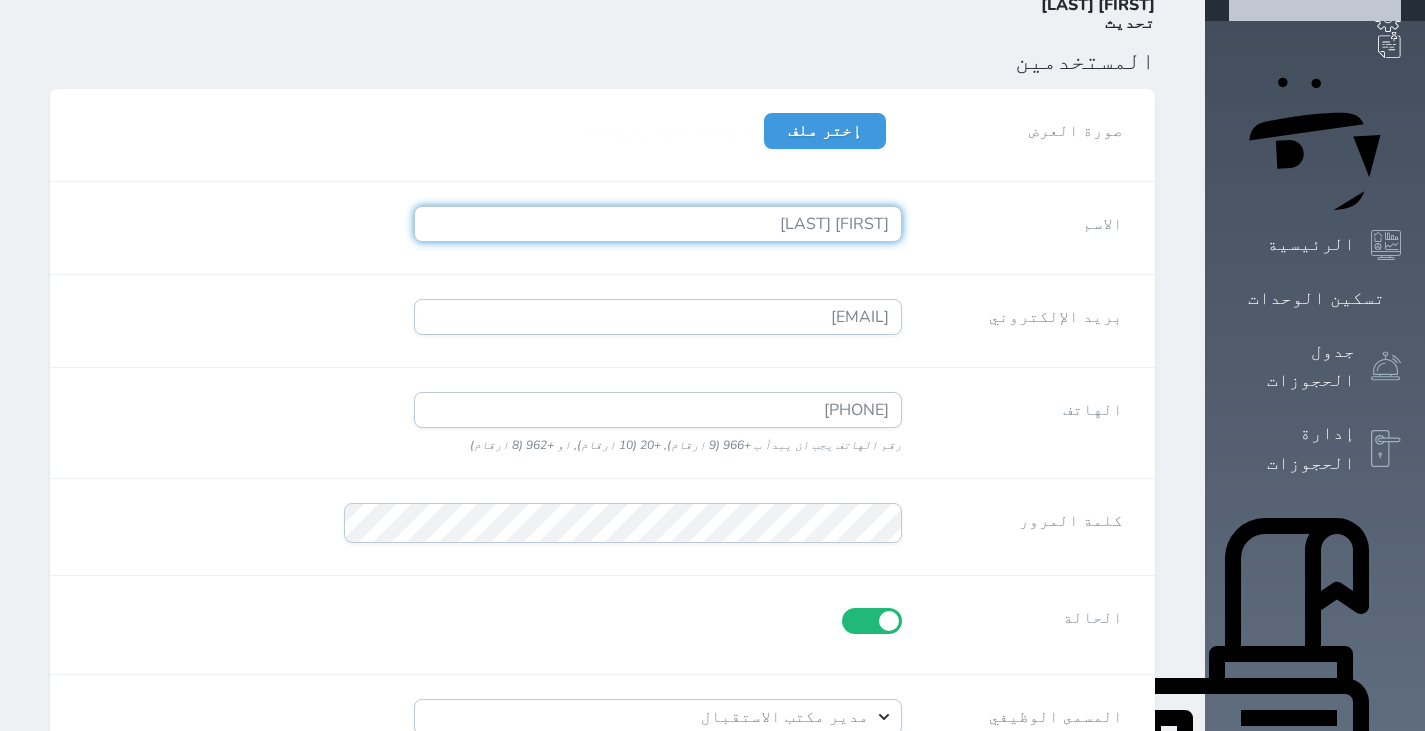 click on "أنس أمان" at bounding box center [658, 224] 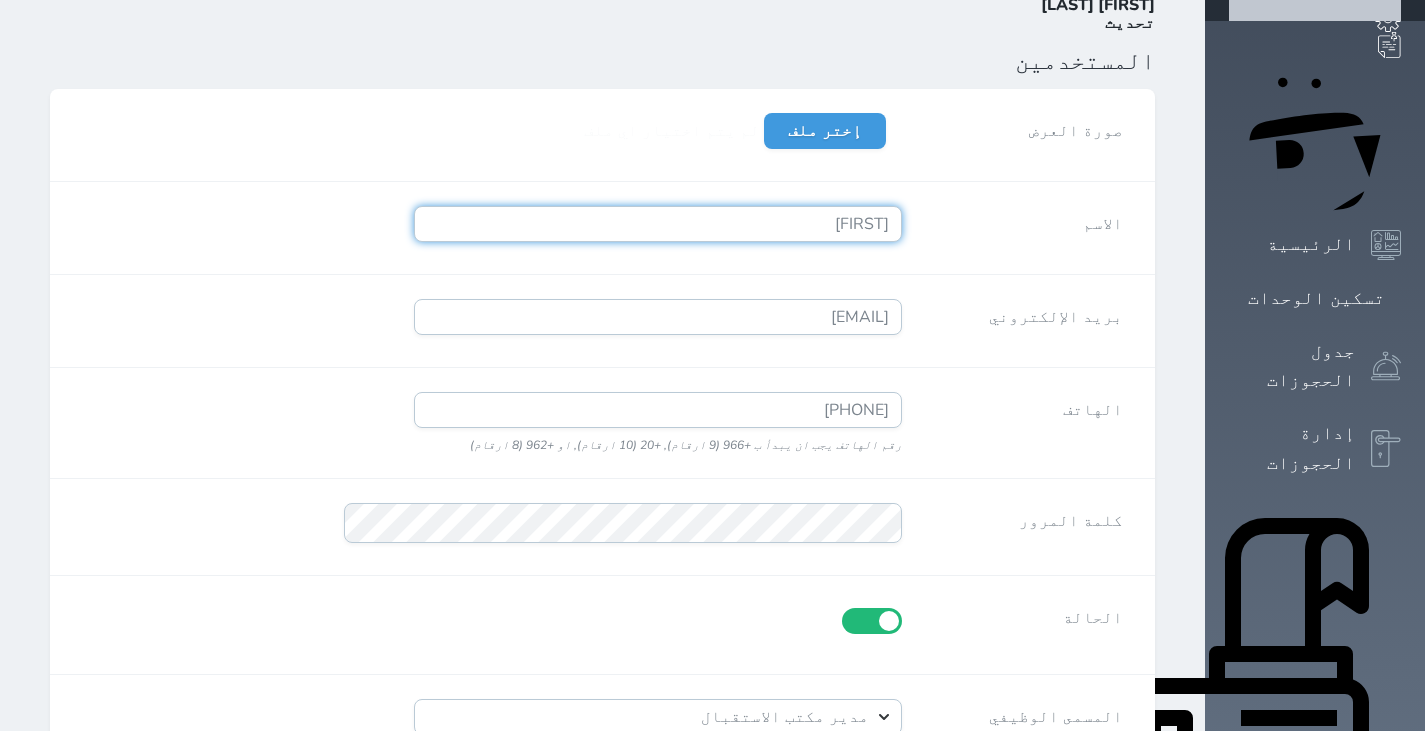 scroll, scrollTop: 608, scrollLeft: 0, axis: vertical 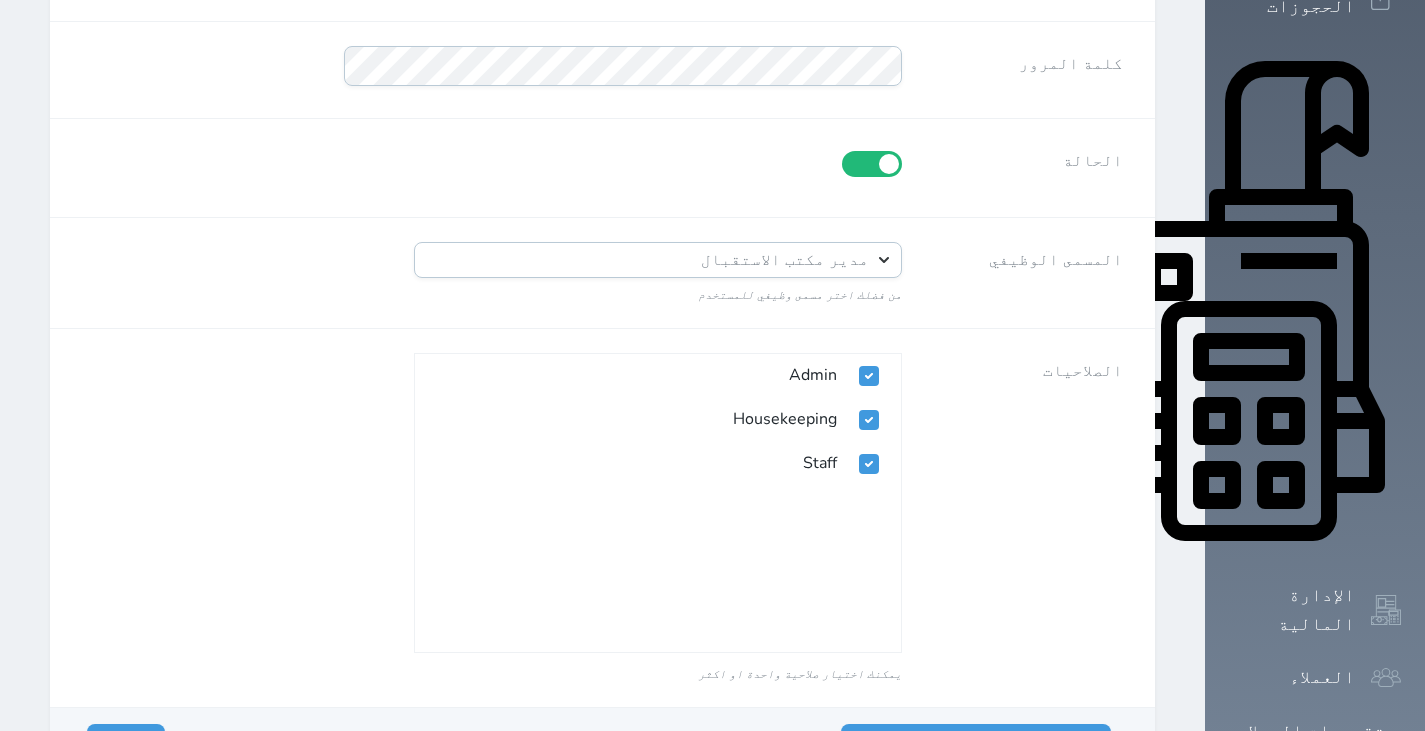 type on "[FIRST]" 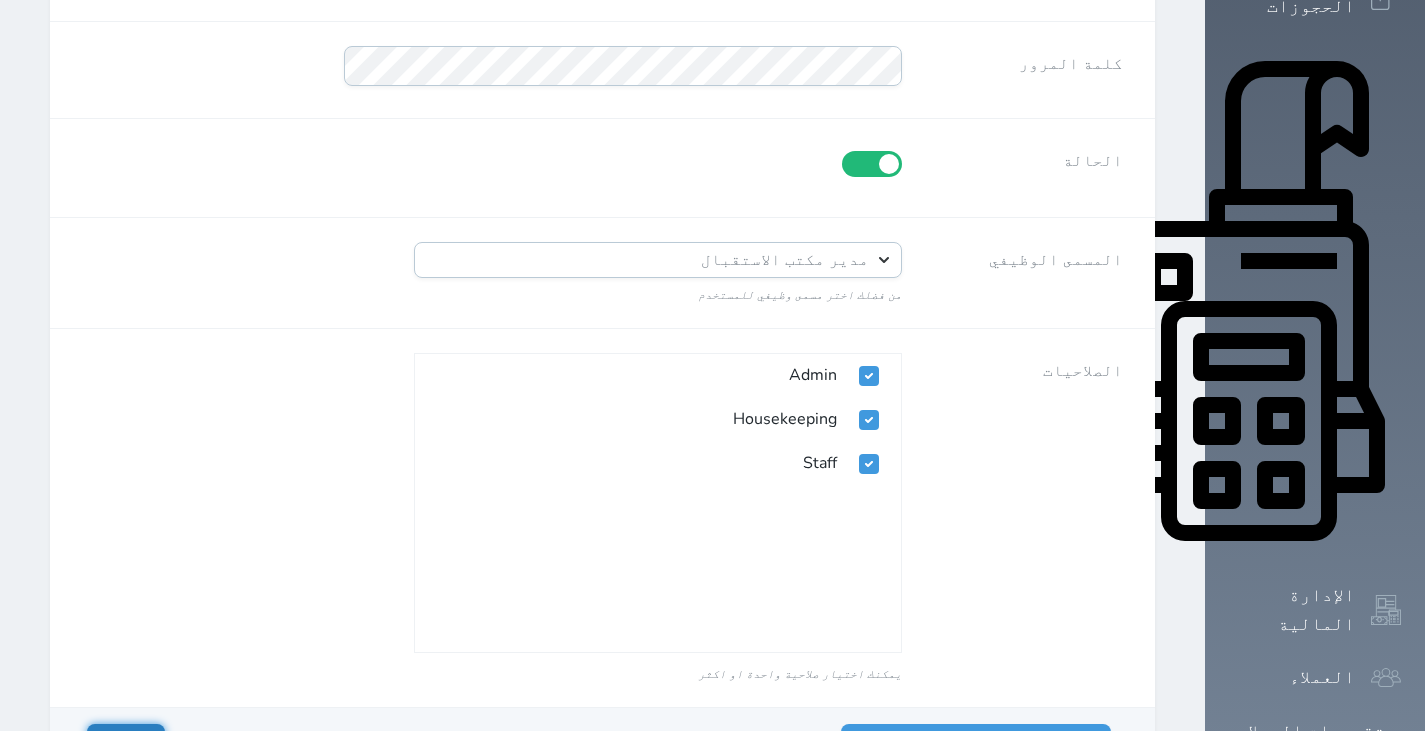 click on "حفظ" at bounding box center [126, 742] 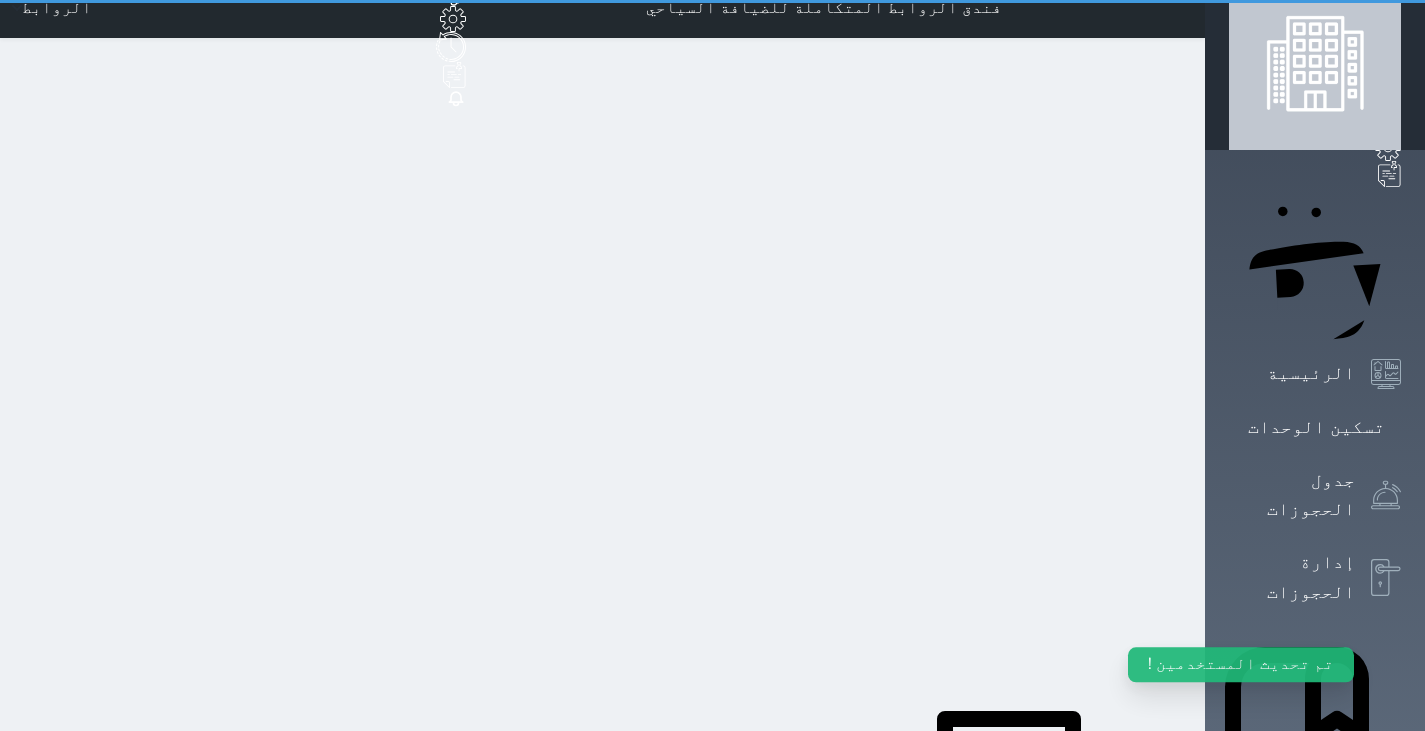 scroll, scrollTop: 0, scrollLeft: 0, axis: both 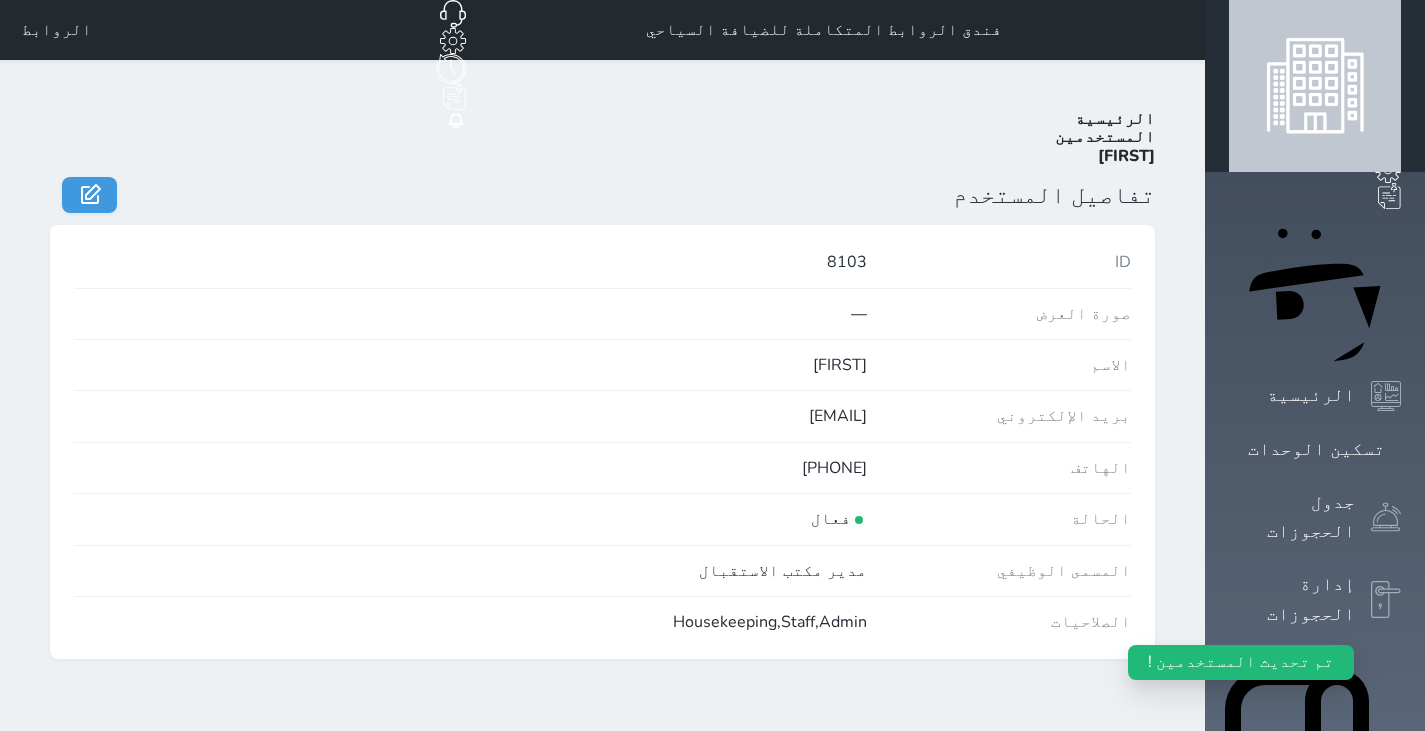 click on "المستخدمين" at bounding box center [1105, 137] 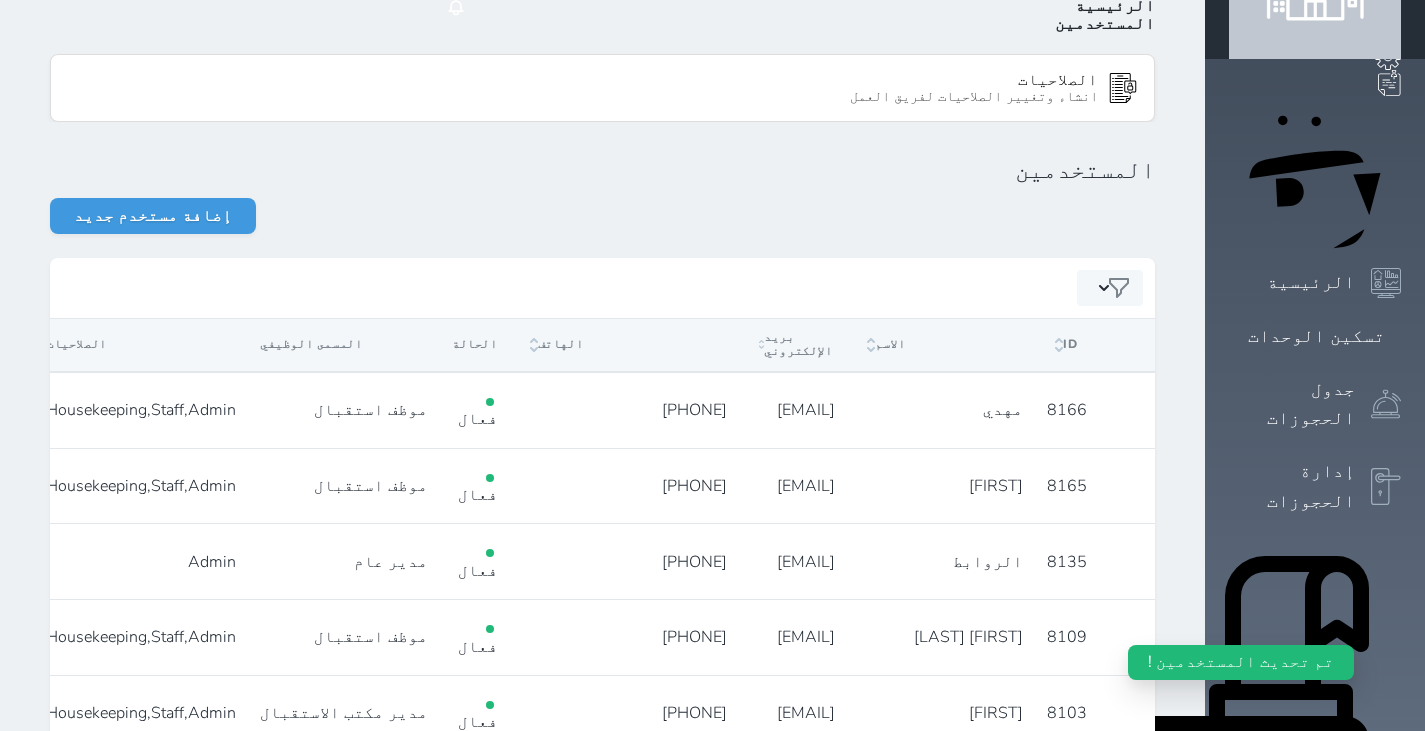 scroll, scrollTop: 258, scrollLeft: 0, axis: vertical 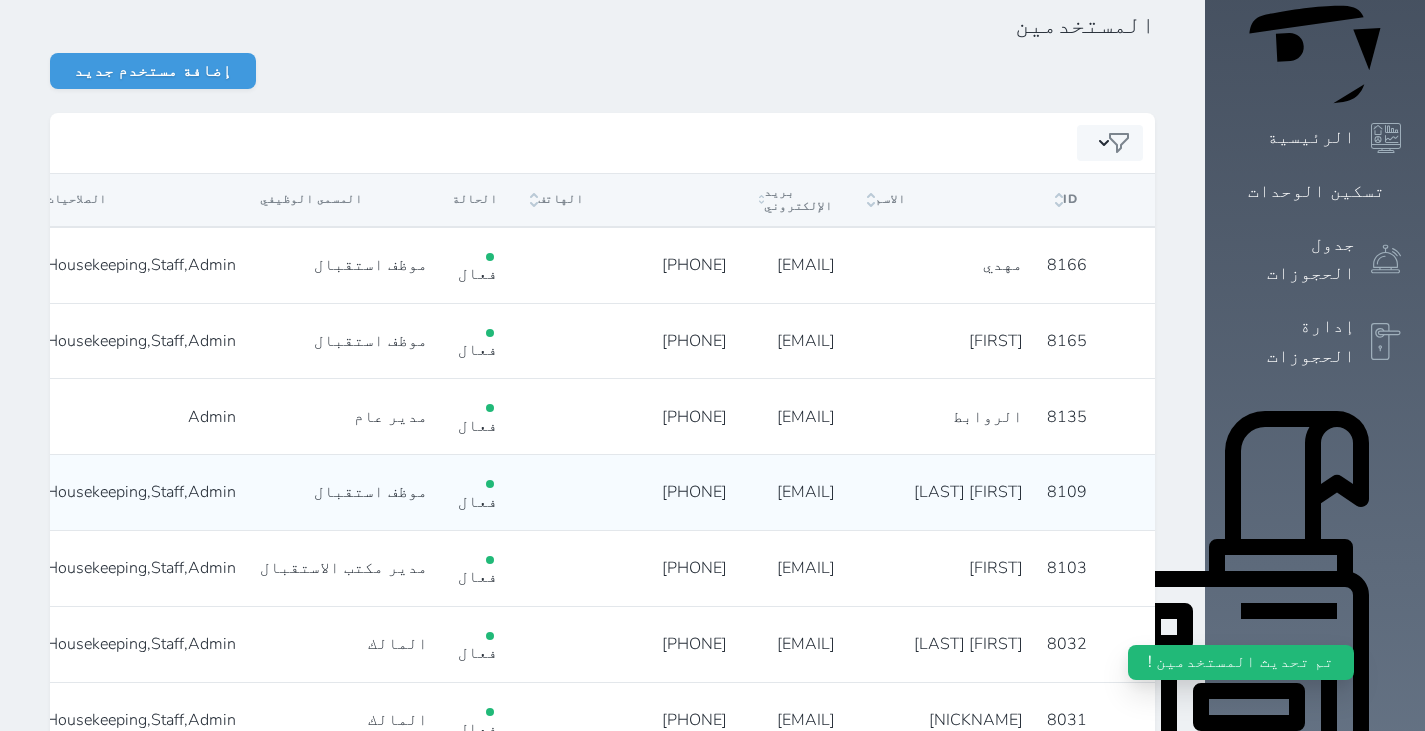 click at bounding box center (6, 493) 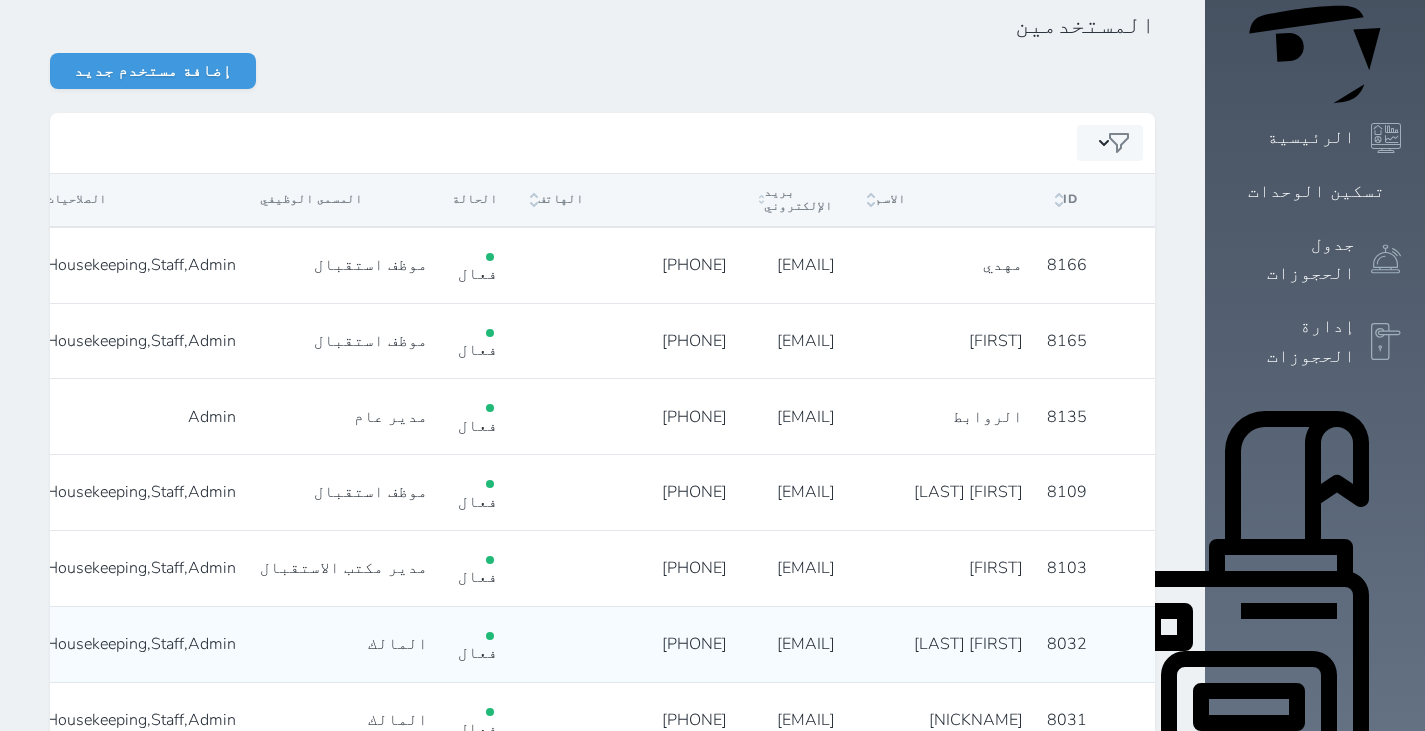 scroll, scrollTop: 338, scrollLeft: 0, axis: vertical 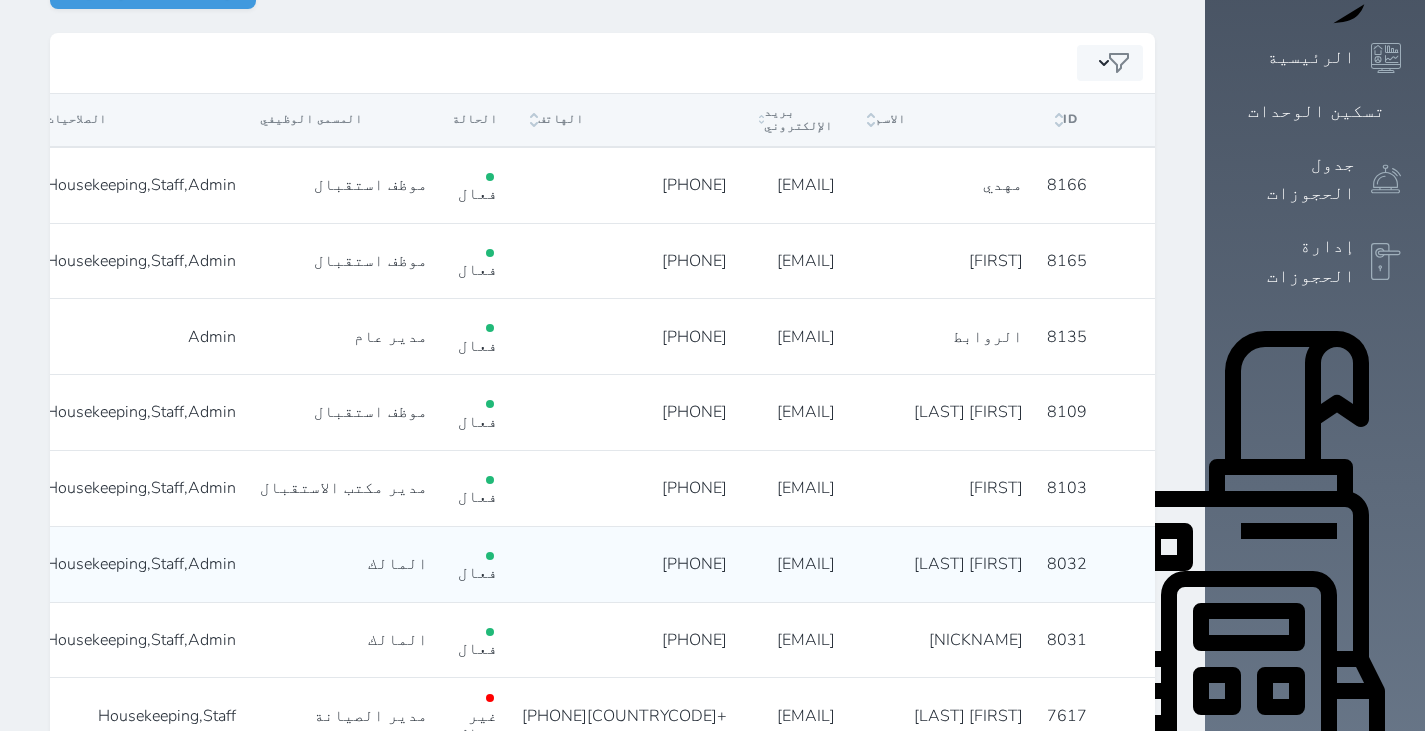 click 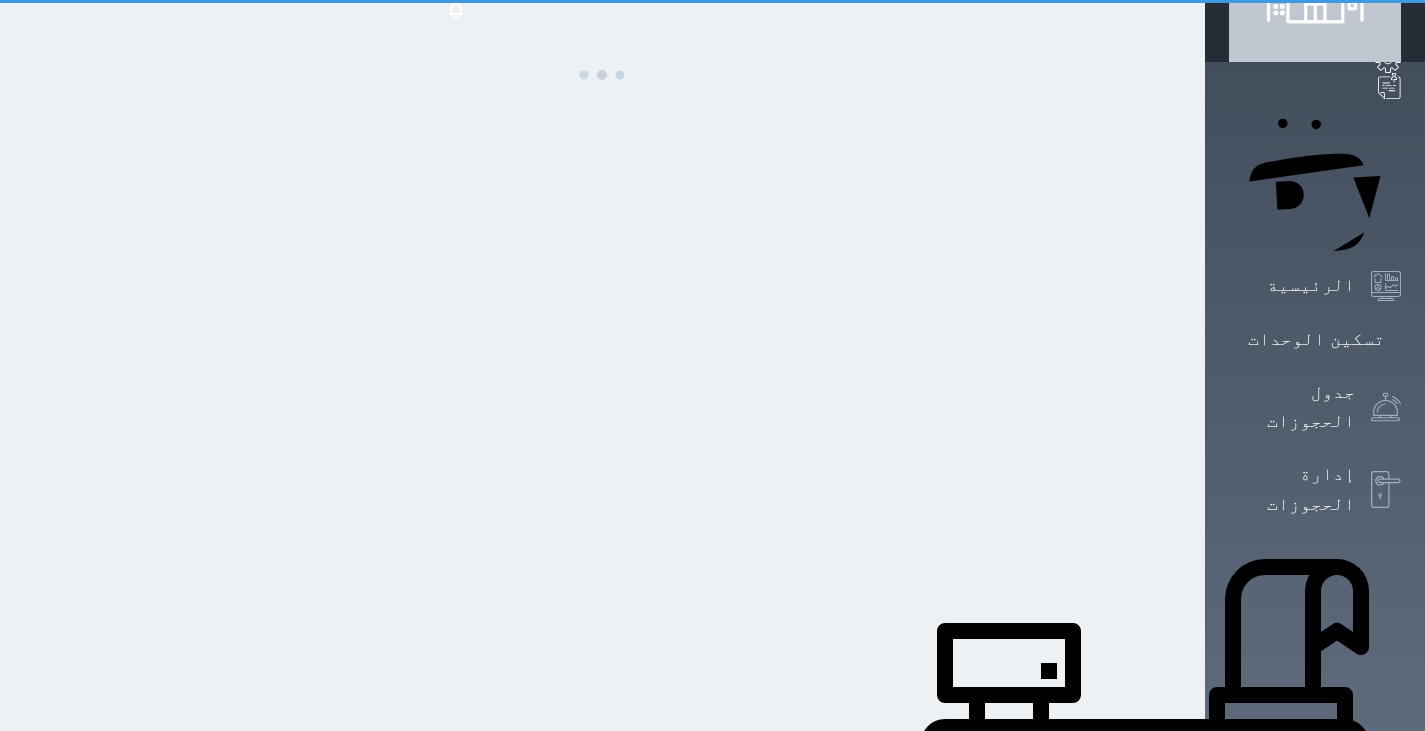 scroll, scrollTop: 108, scrollLeft: 0, axis: vertical 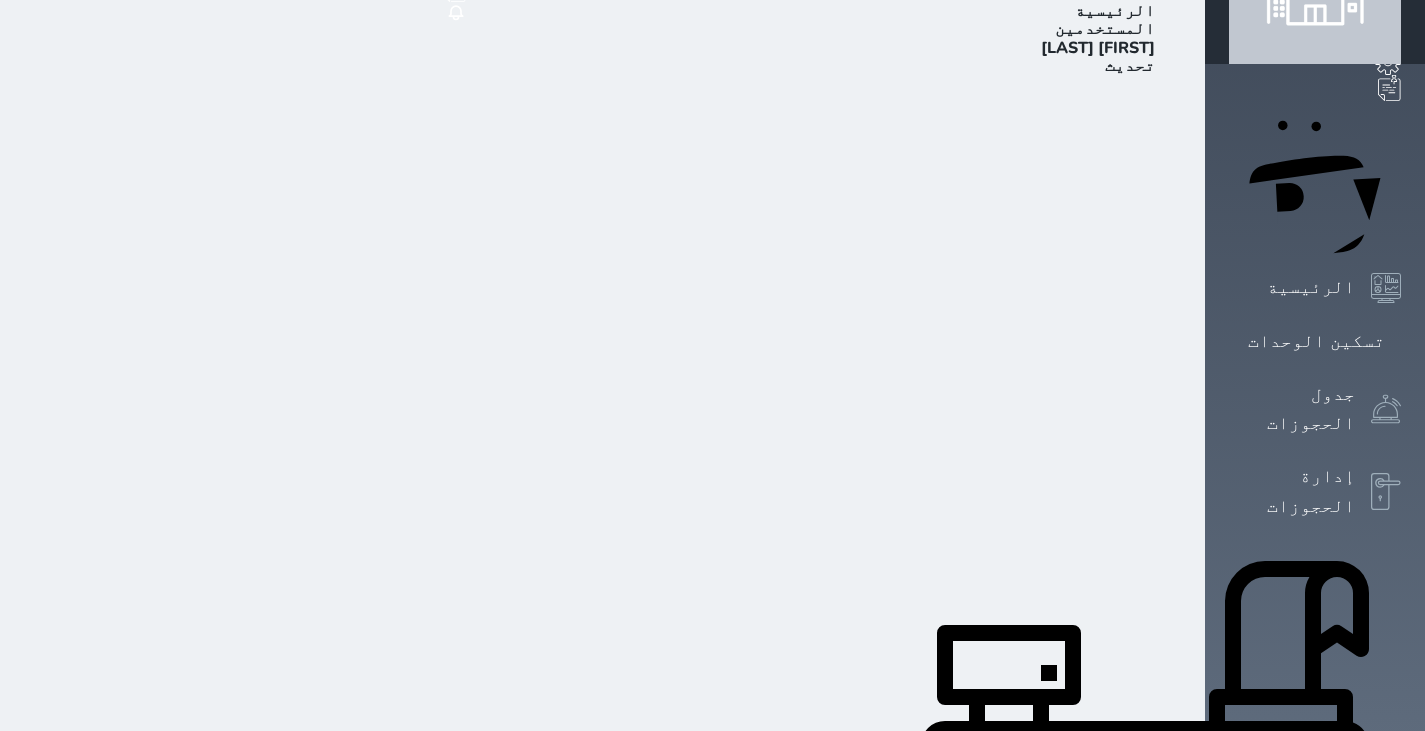 select on "Owner" 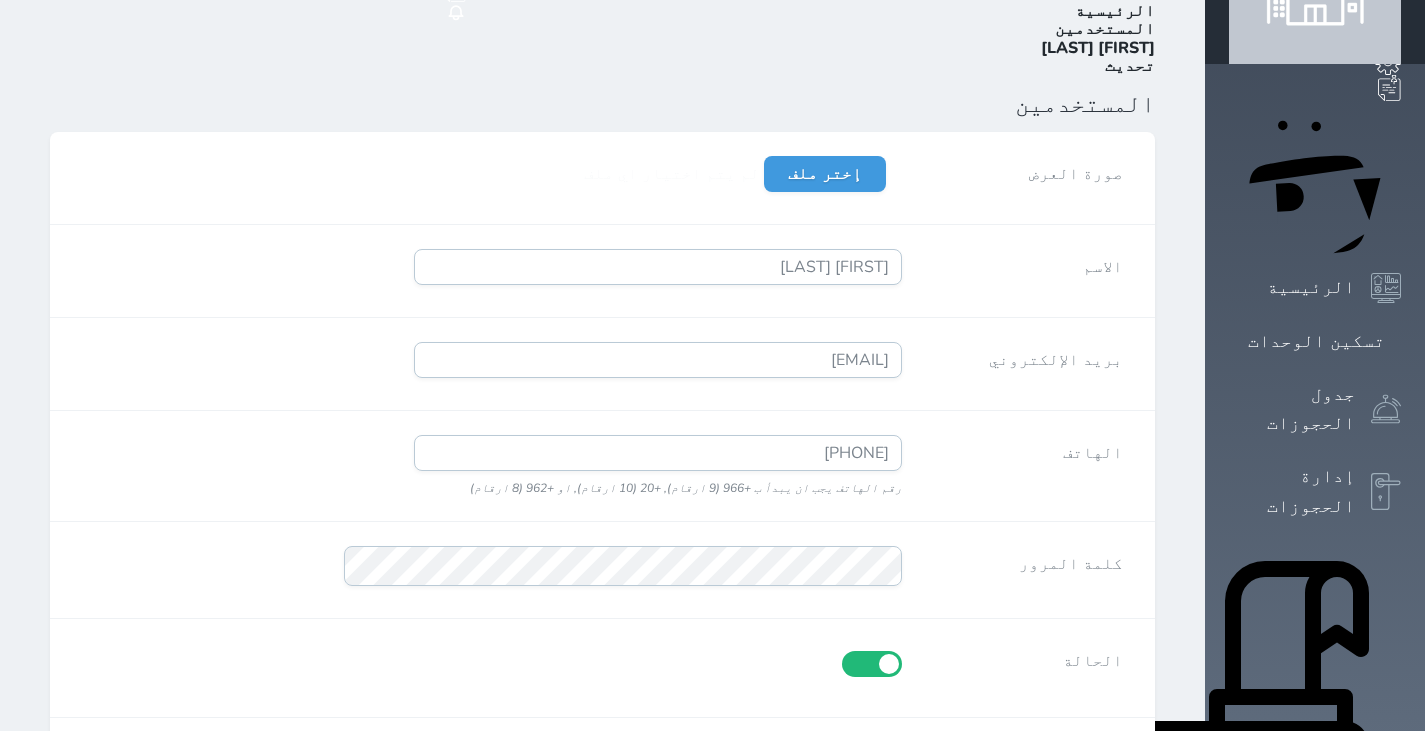 scroll, scrollTop: 171, scrollLeft: 0, axis: vertical 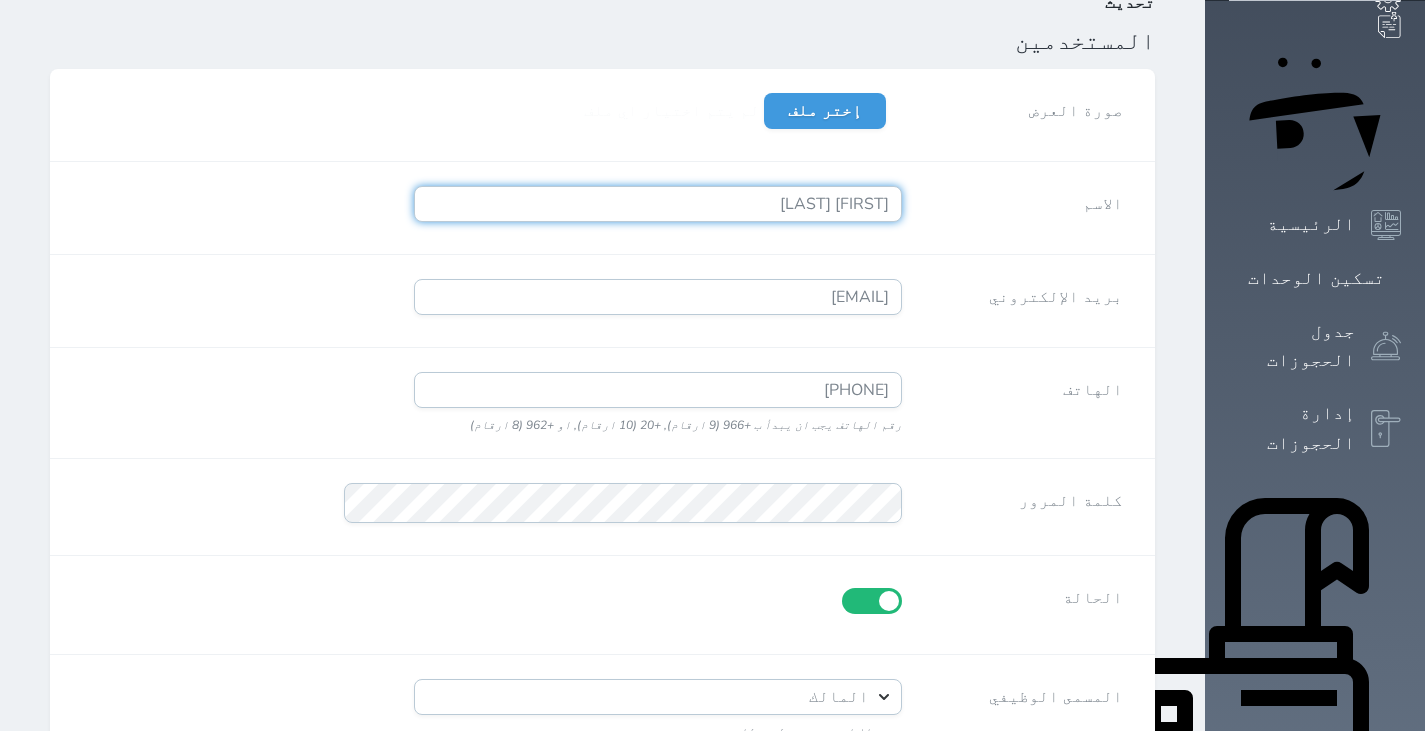 click on "محم امان" at bounding box center [658, 204] 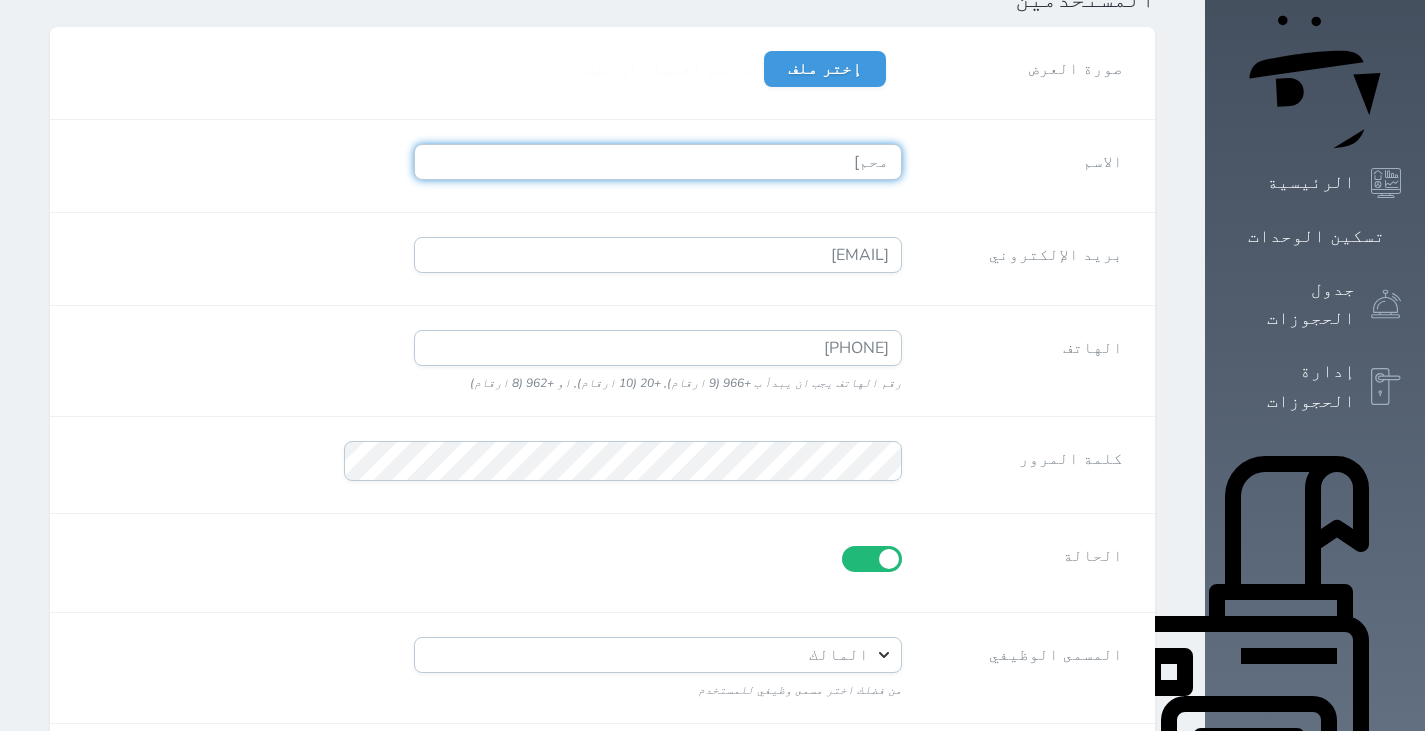 scroll, scrollTop: 214, scrollLeft: 0, axis: vertical 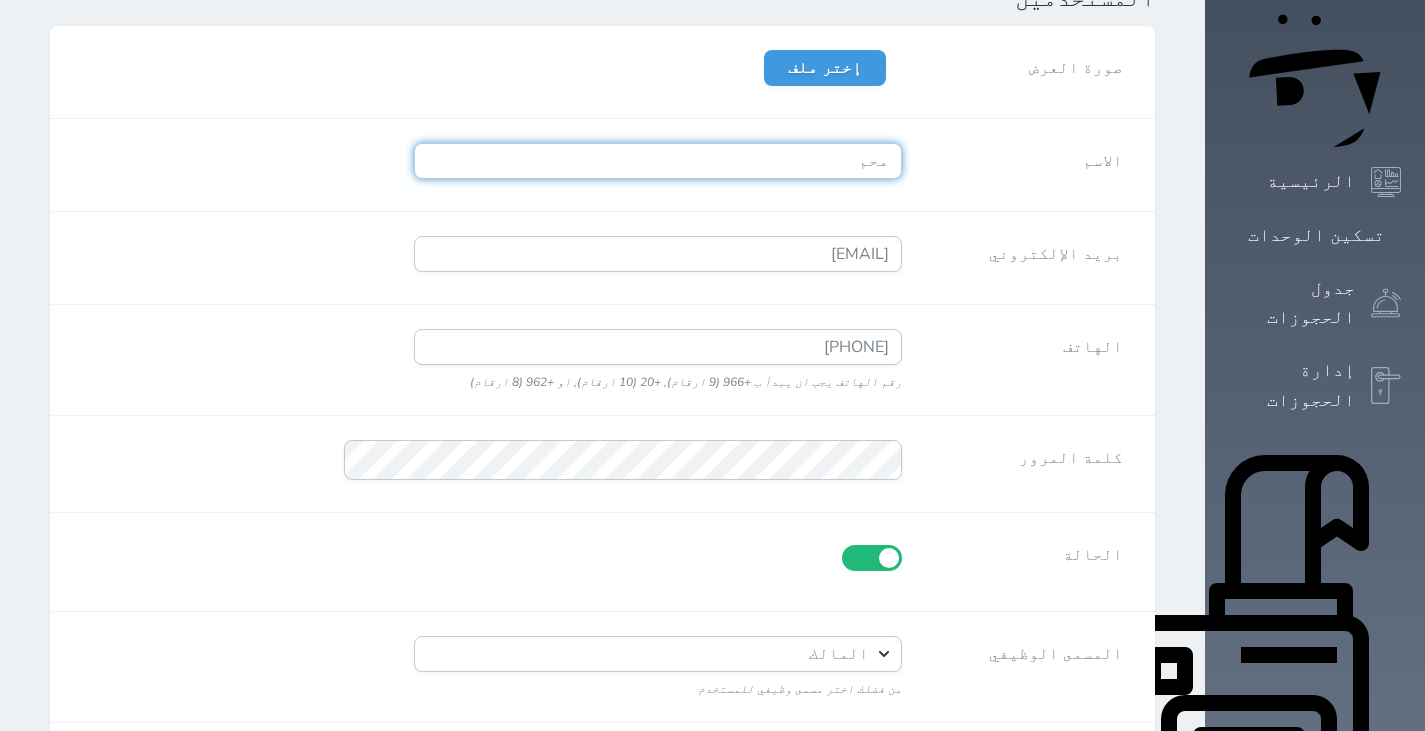 click on "محم" at bounding box center [658, 161] 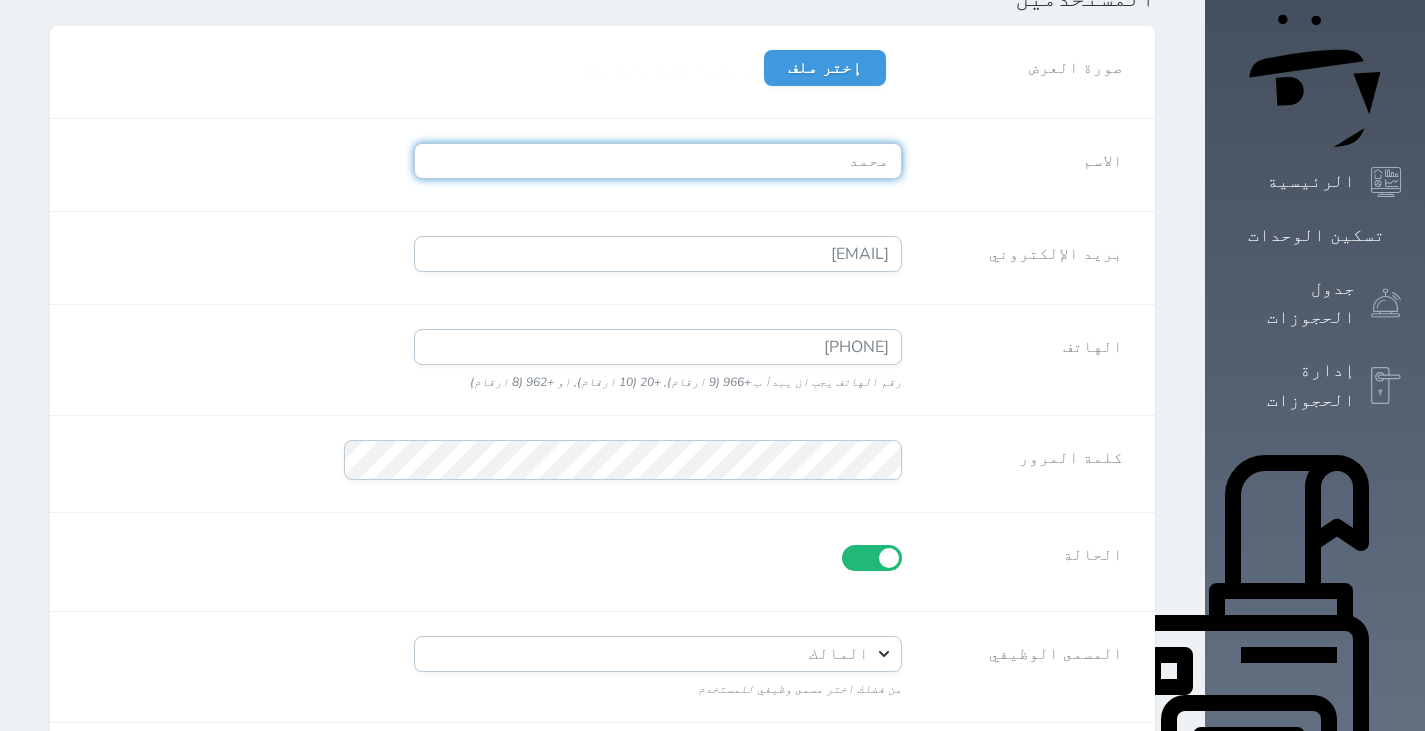 scroll, scrollTop: 608, scrollLeft: 0, axis: vertical 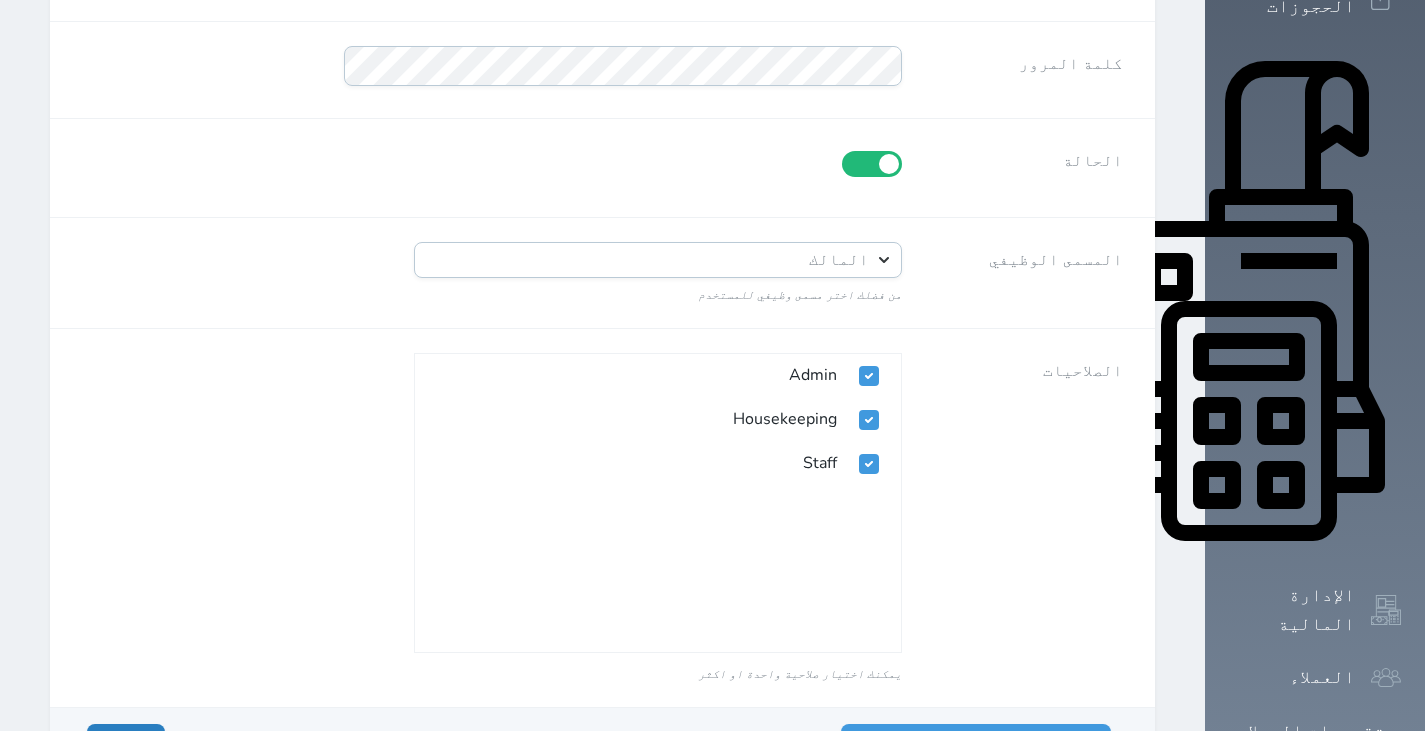 type on "محمد" 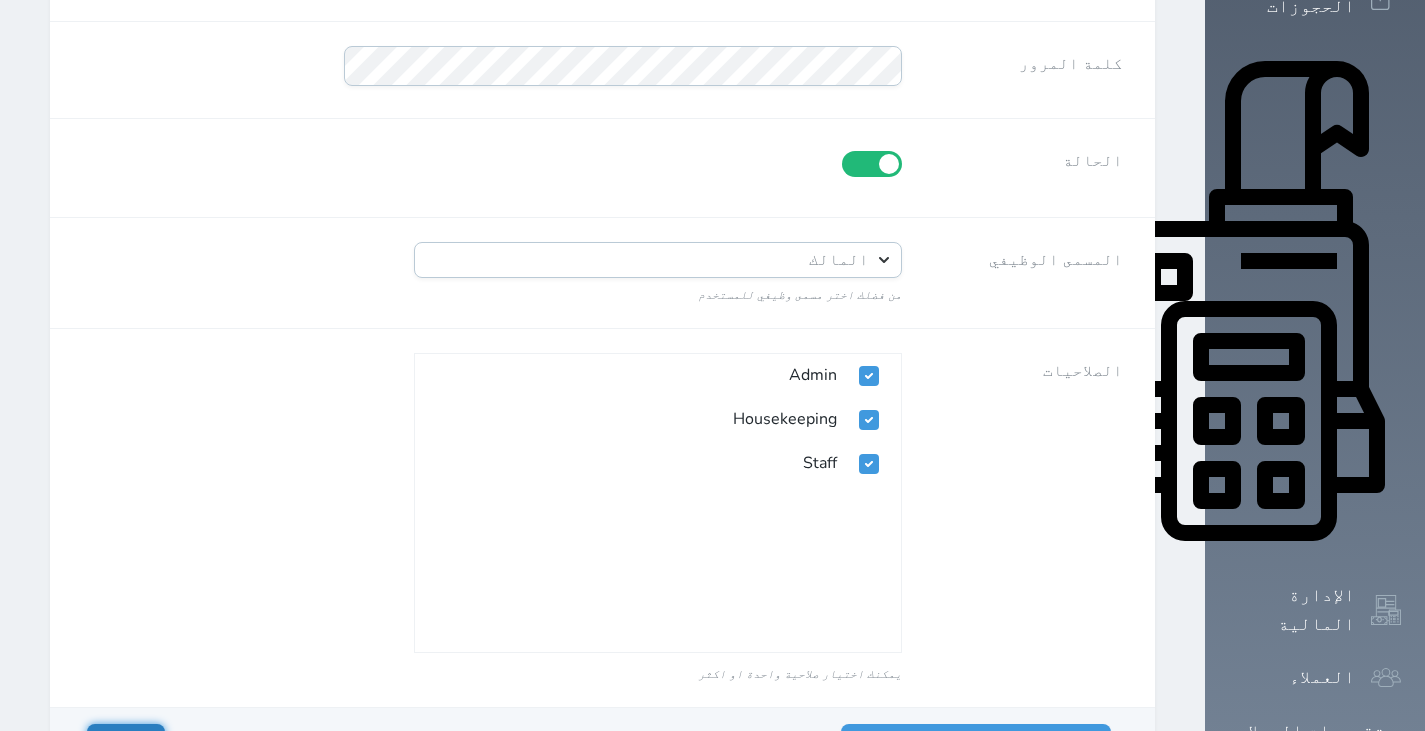click on "حفظ" at bounding box center [126, 742] 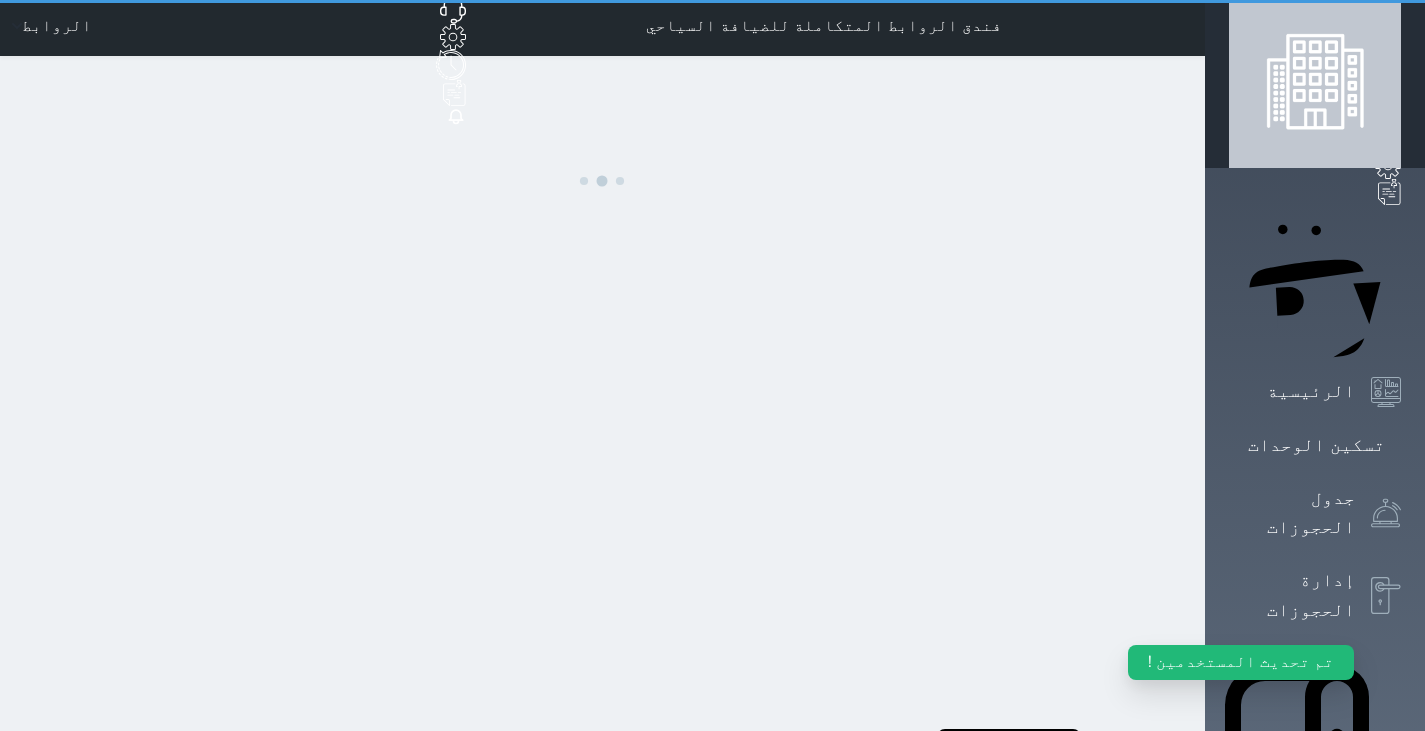 scroll, scrollTop: 0, scrollLeft: 0, axis: both 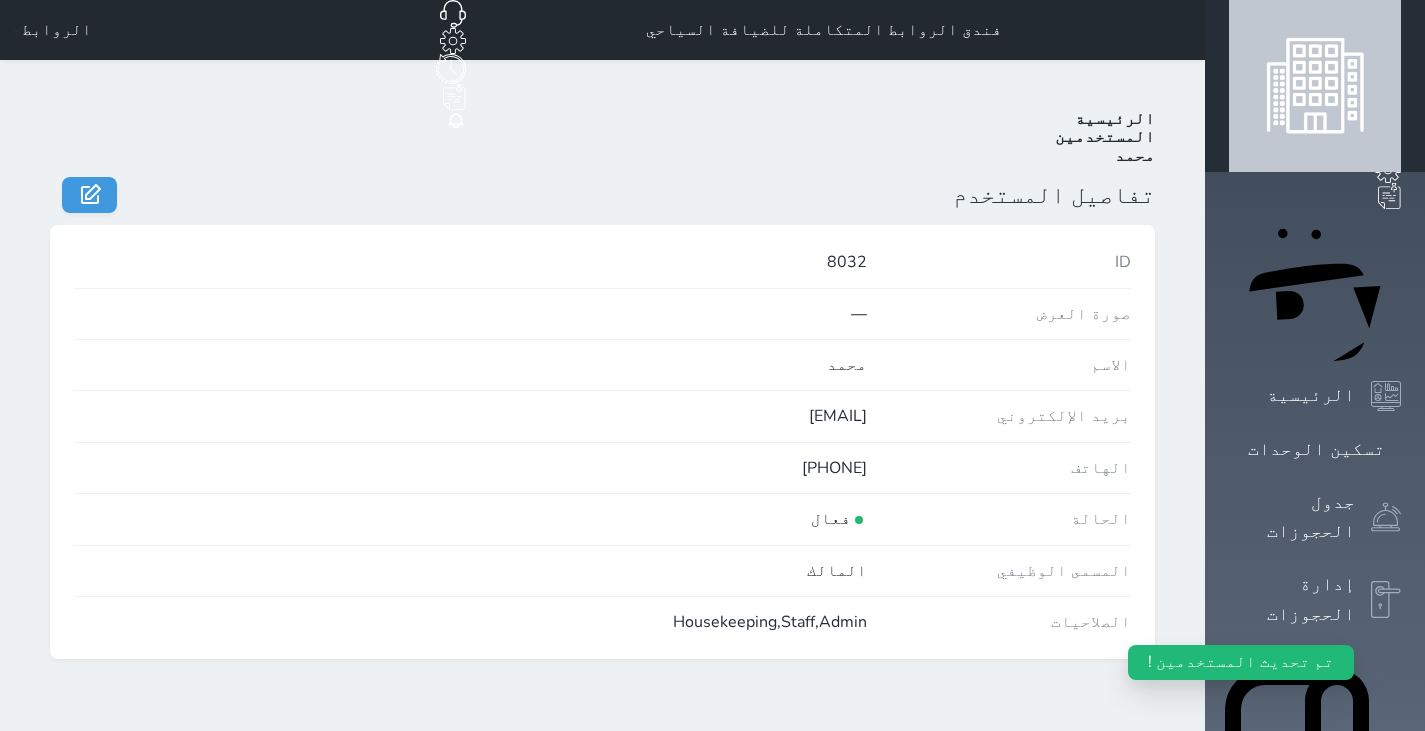 click on "المستخدمين" at bounding box center [1105, 137] 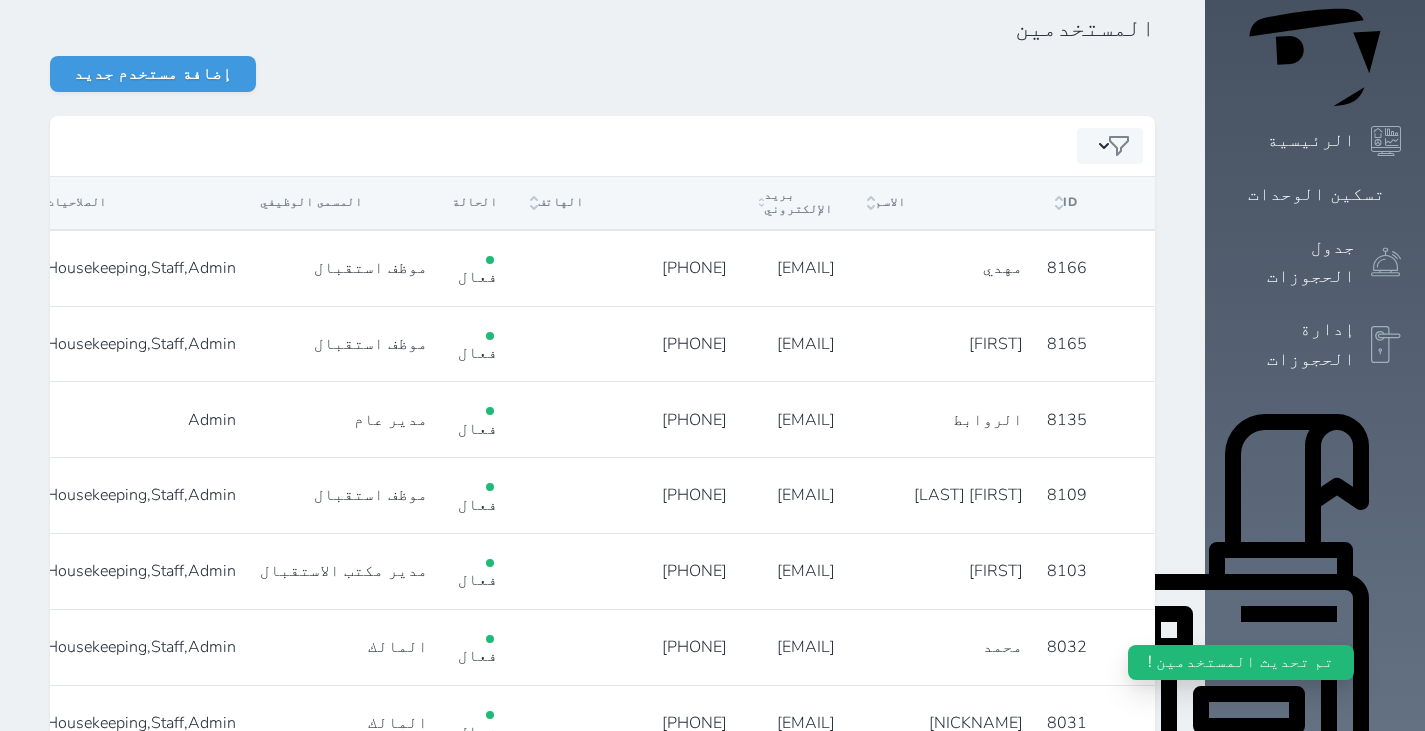 scroll, scrollTop: 258, scrollLeft: 0, axis: vertical 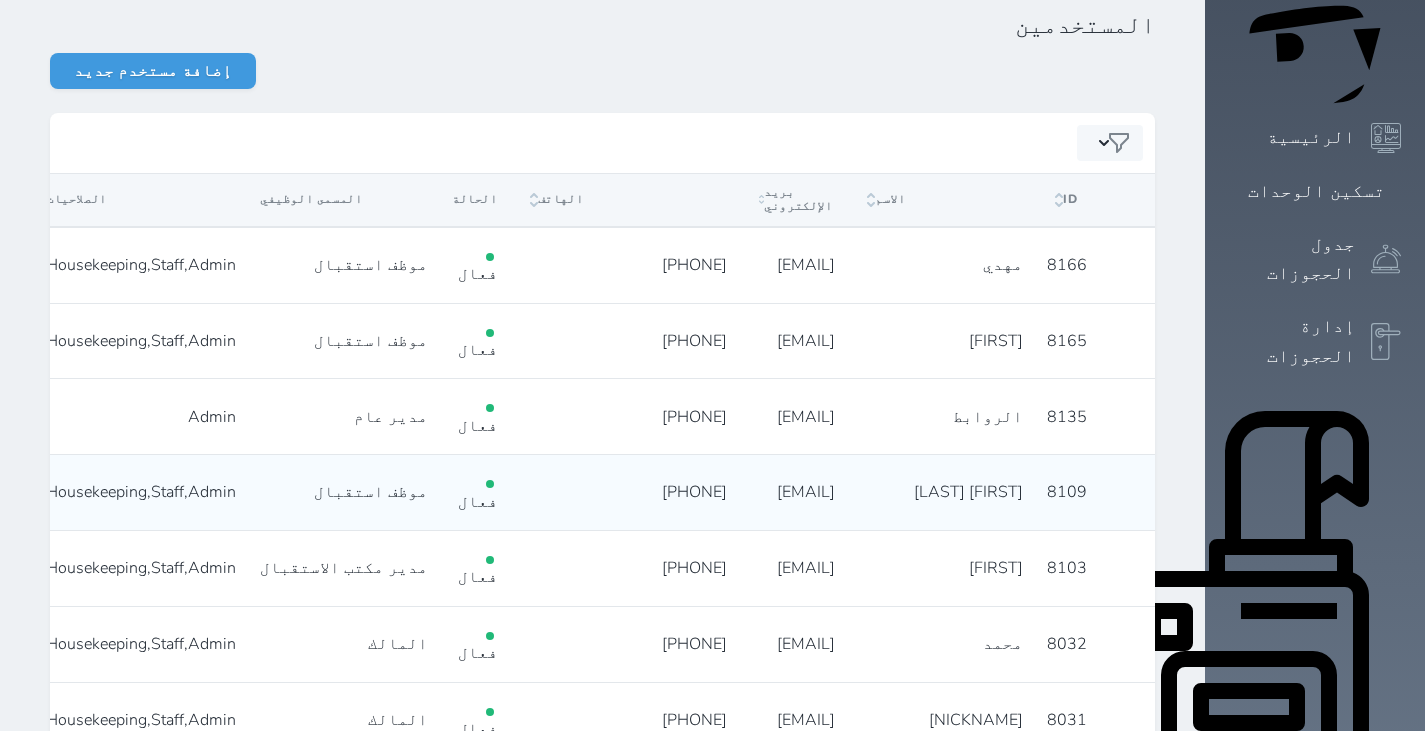 click 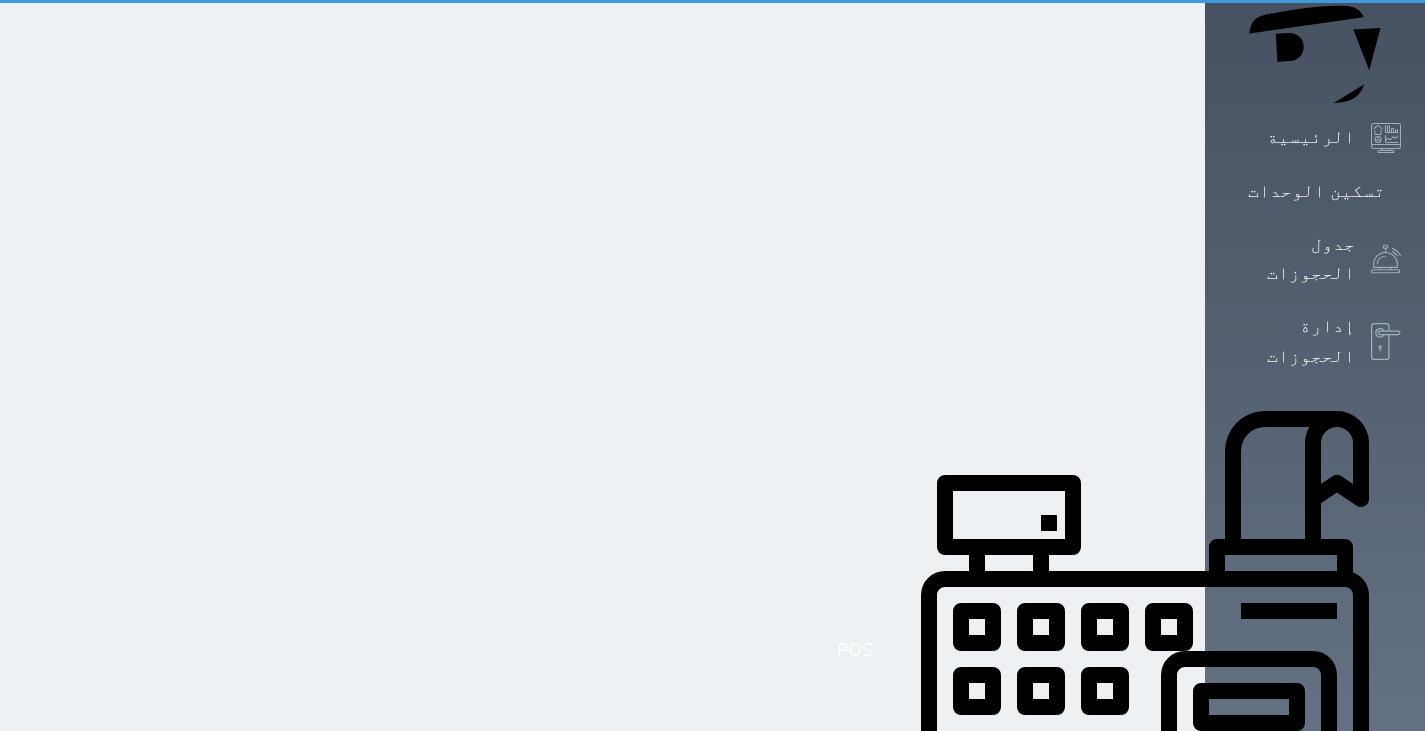 scroll, scrollTop: 108, scrollLeft: 0, axis: vertical 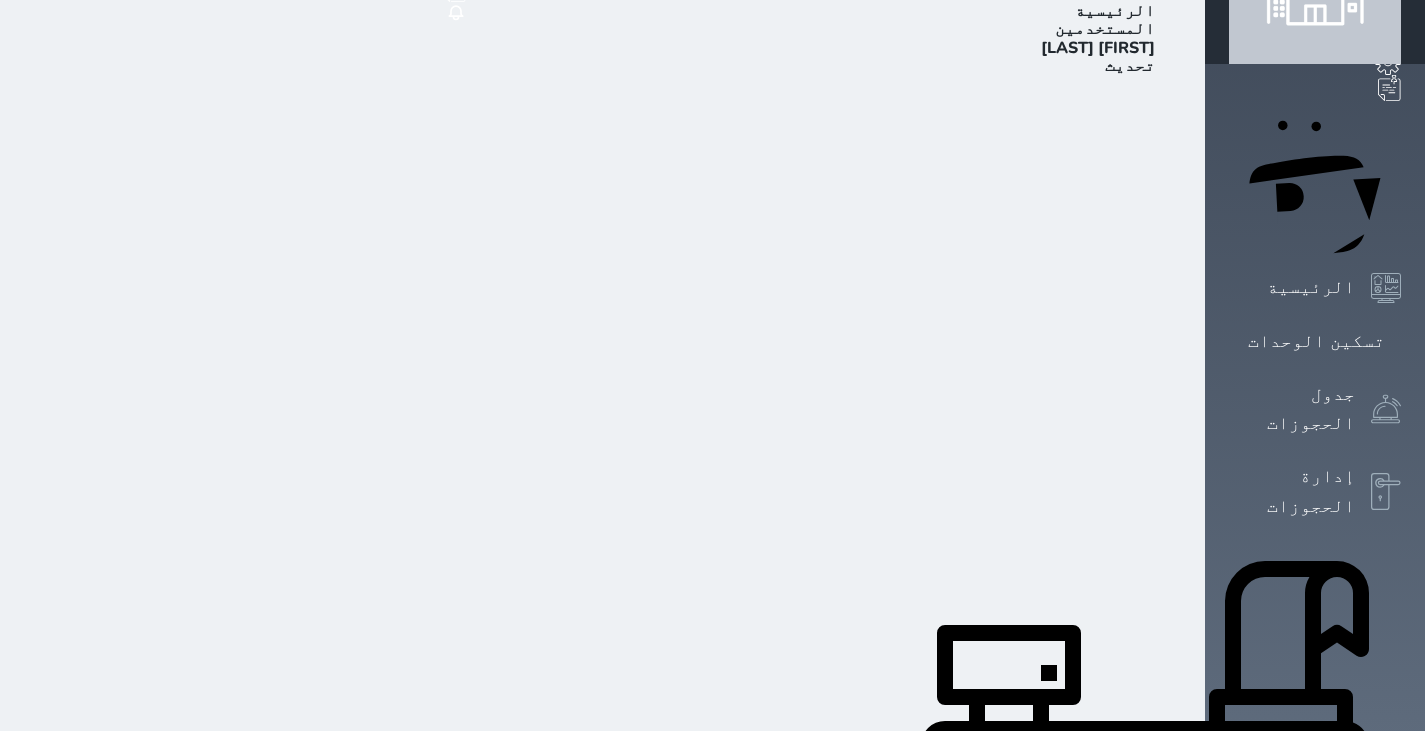 select on "Receptionist" 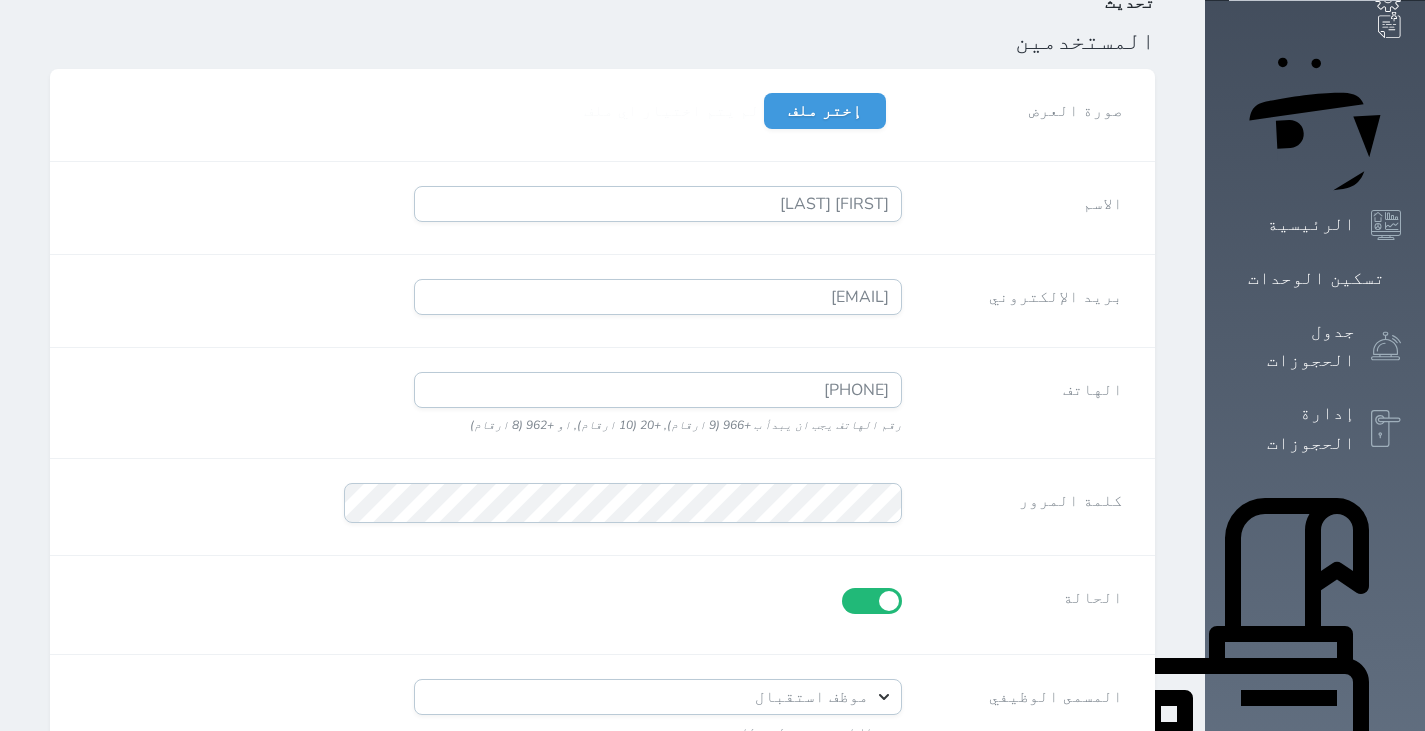 scroll, scrollTop: 170, scrollLeft: 0, axis: vertical 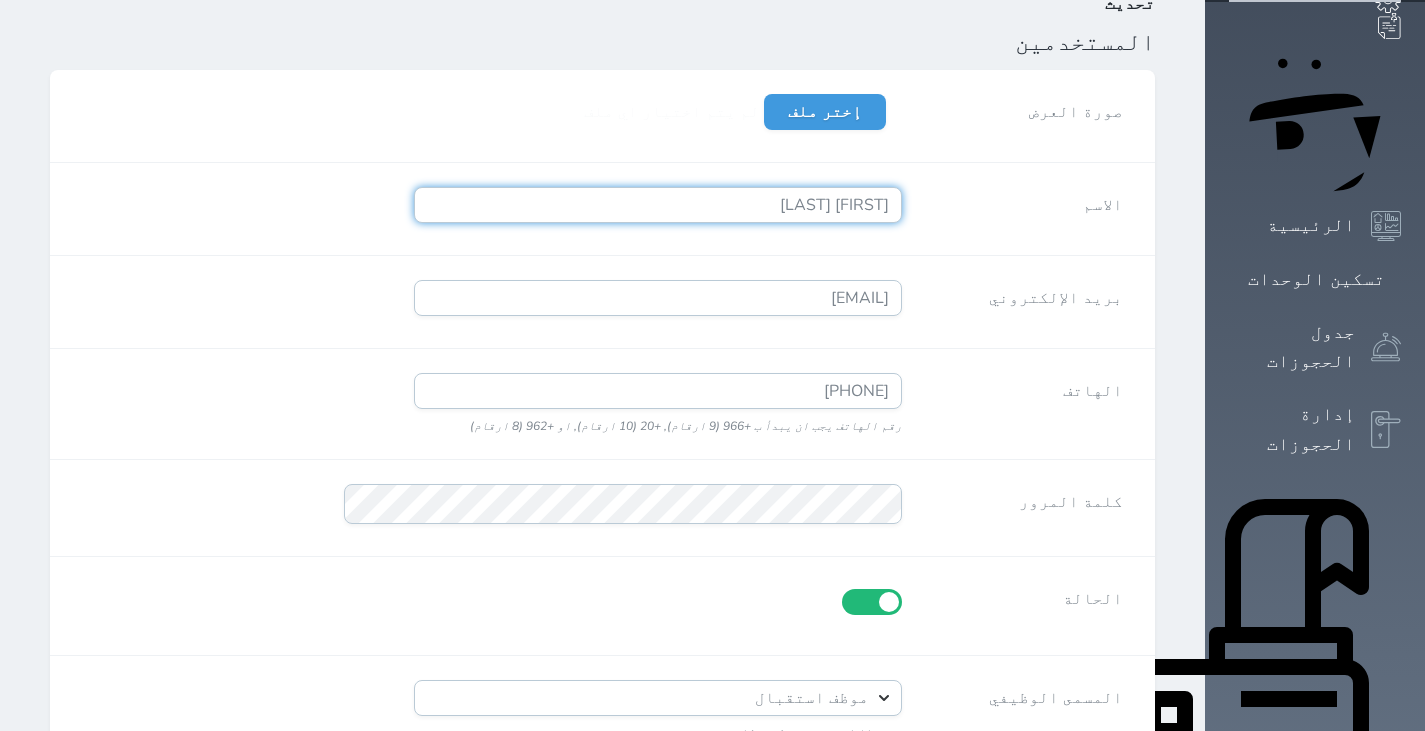 click on "سهيل يوسف" at bounding box center (658, 205) 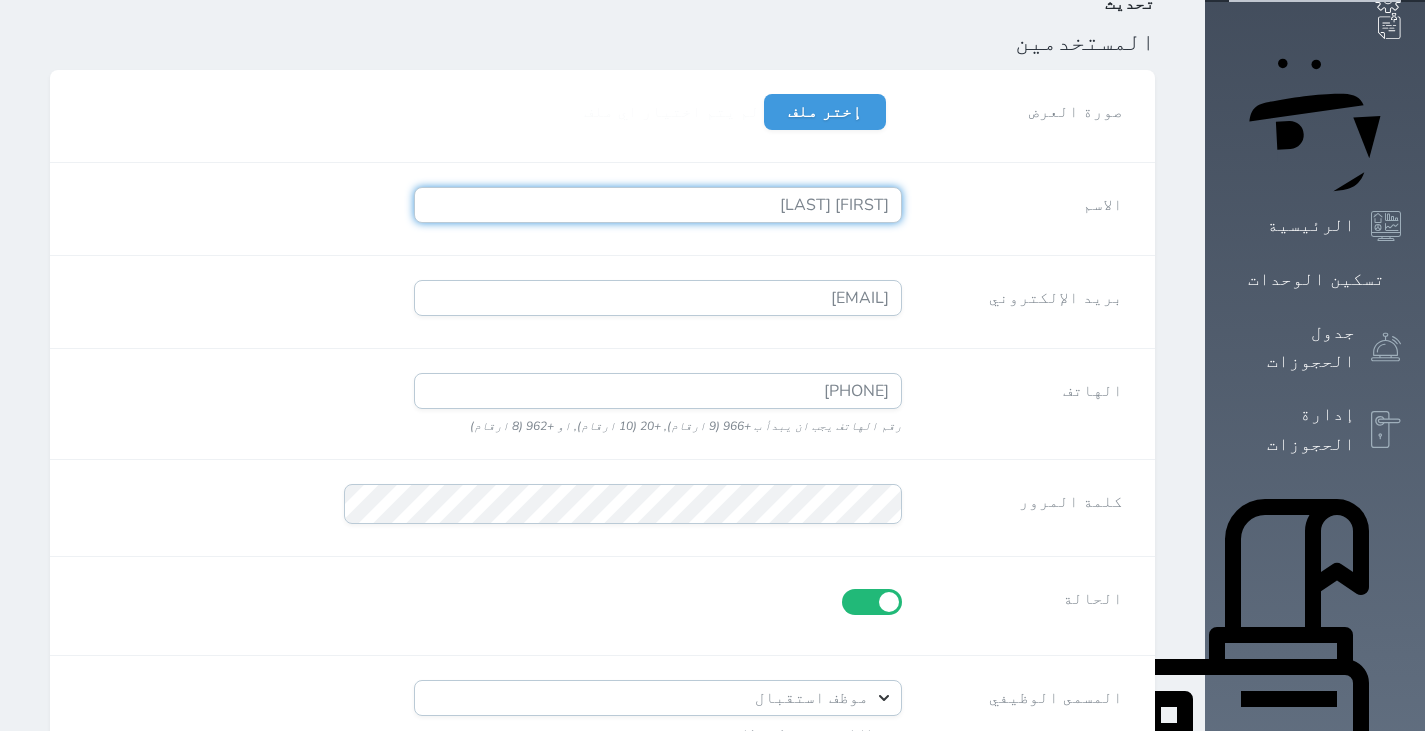 click on "سهيل يوسف" at bounding box center [658, 205] 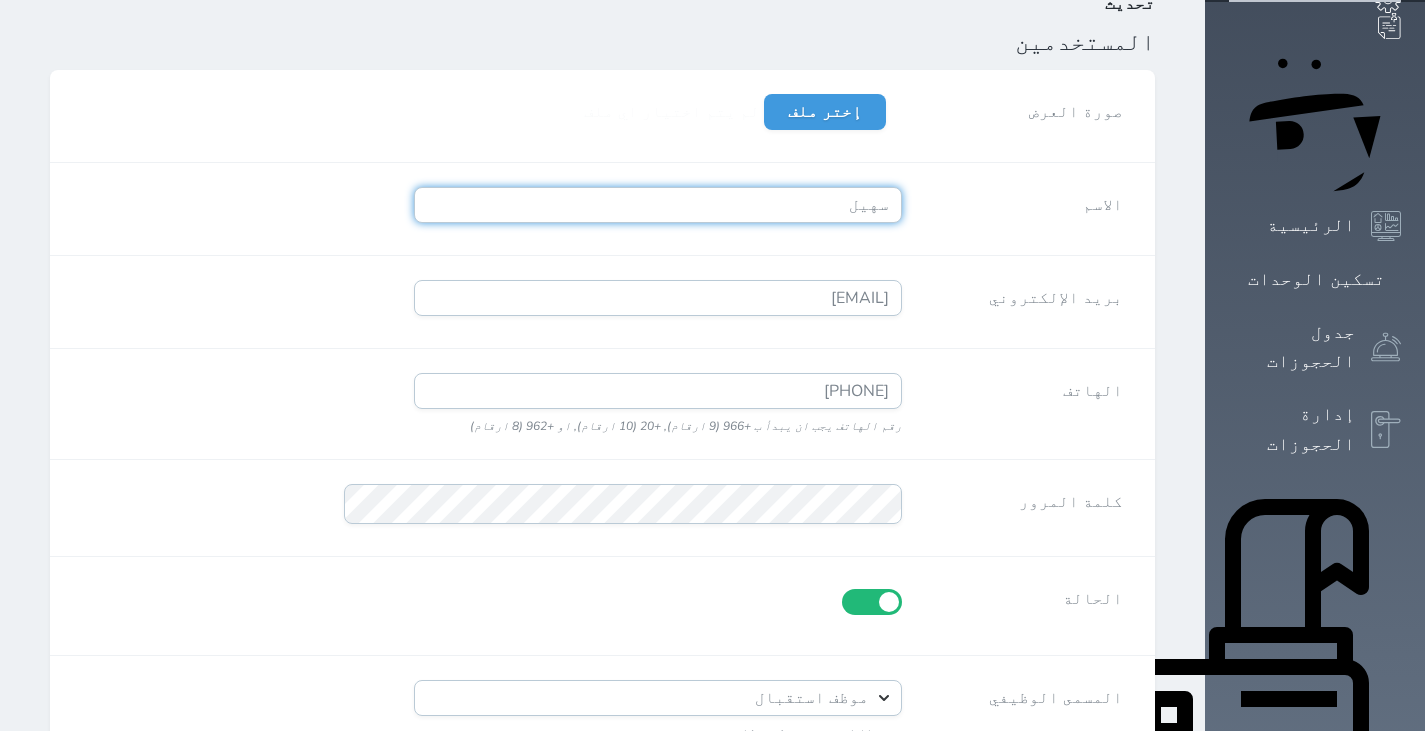 scroll, scrollTop: 608, scrollLeft: 0, axis: vertical 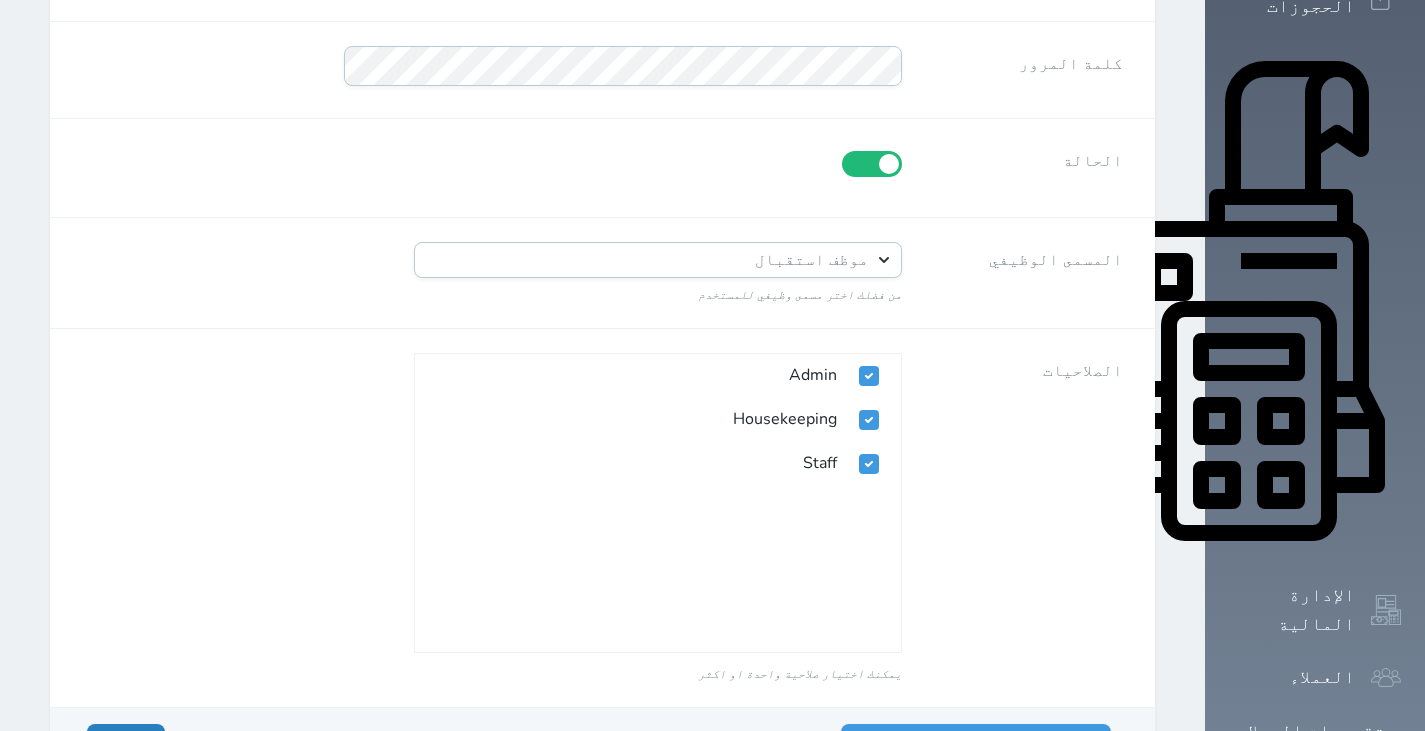 type on "سهيل" 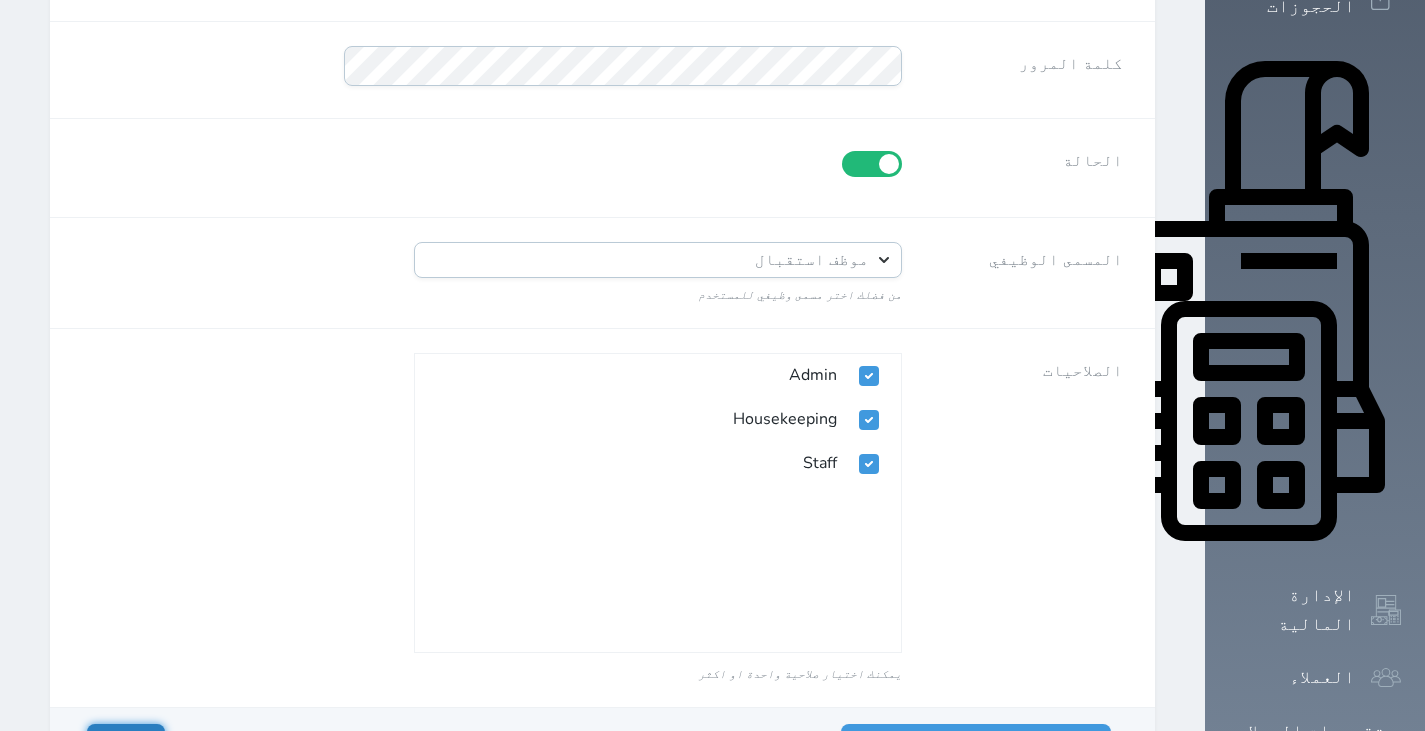 click on "حفظ" at bounding box center (126, 742) 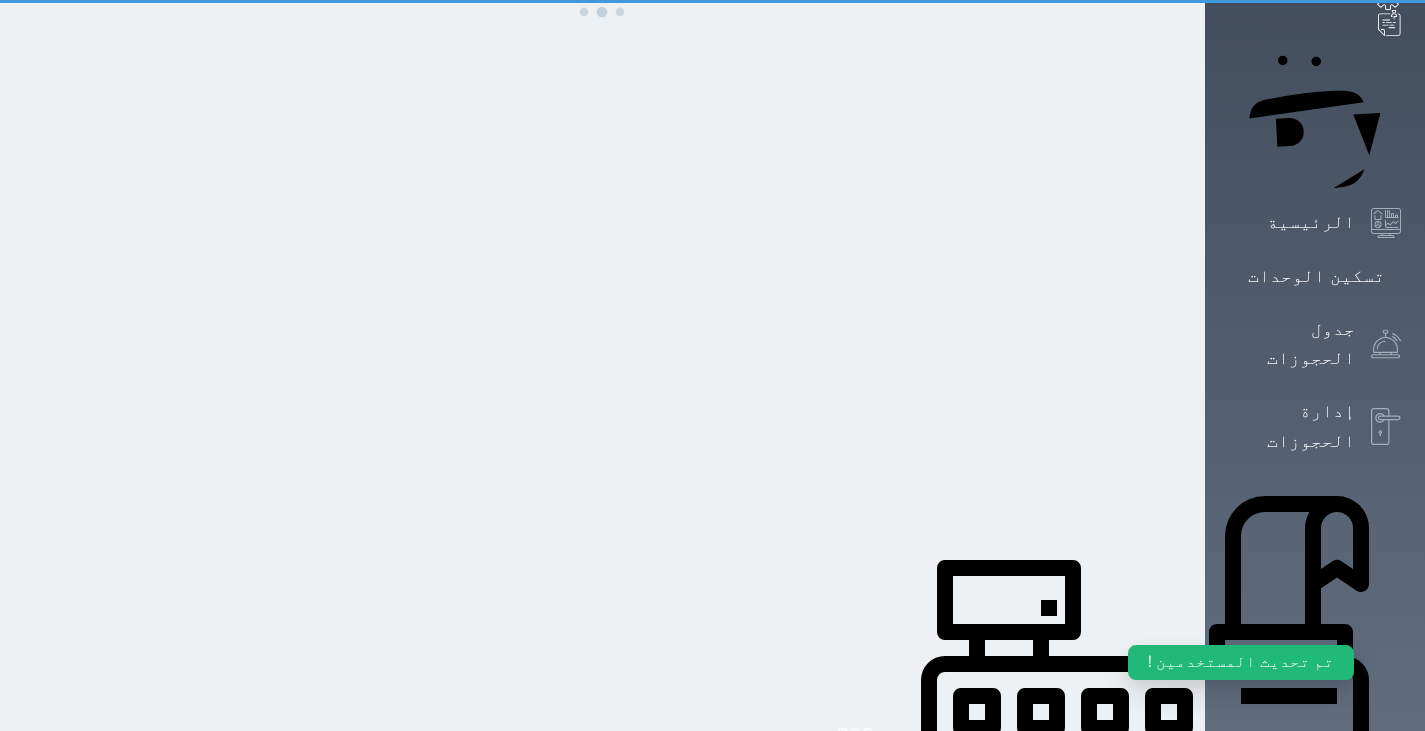 scroll, scrollTop: 0, scrollLeft: 0, axis: both 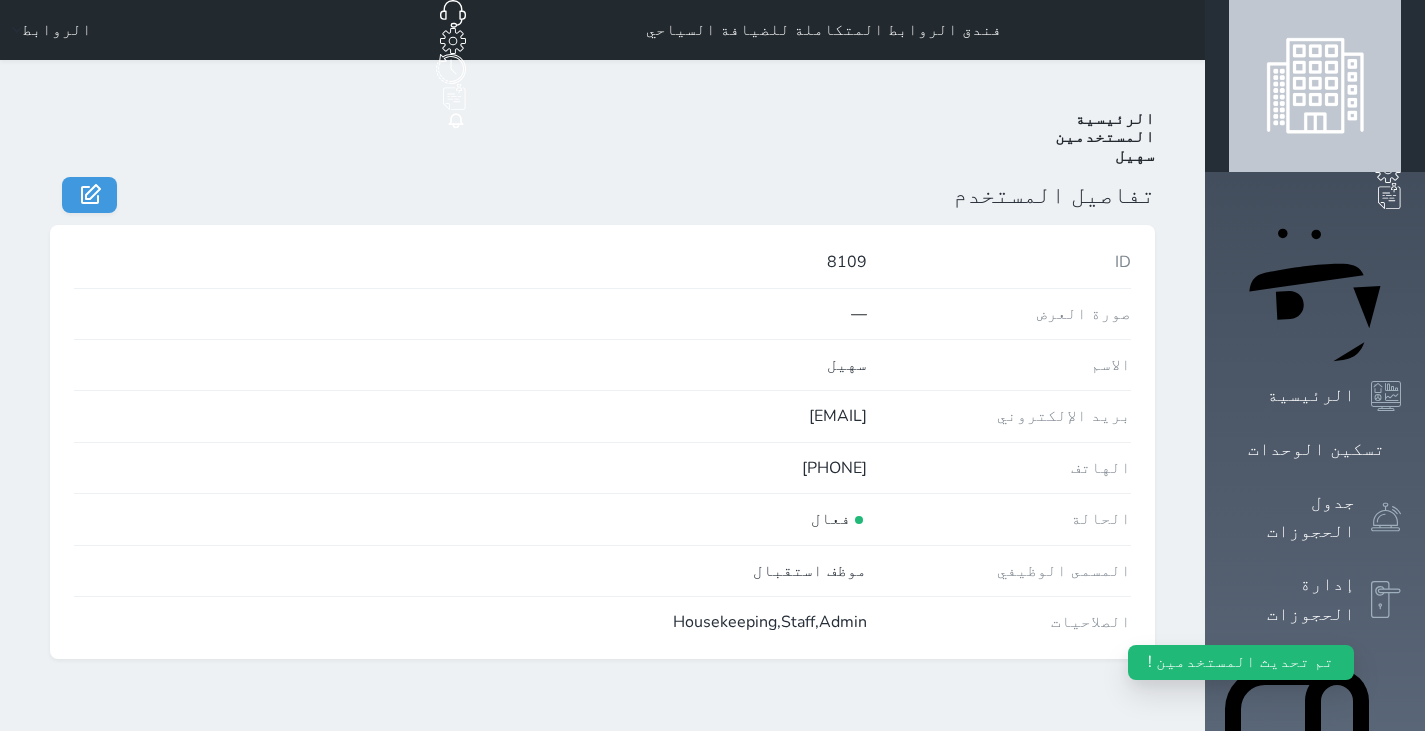 click on "المستخدمين" at bounding box center [1105, 137] 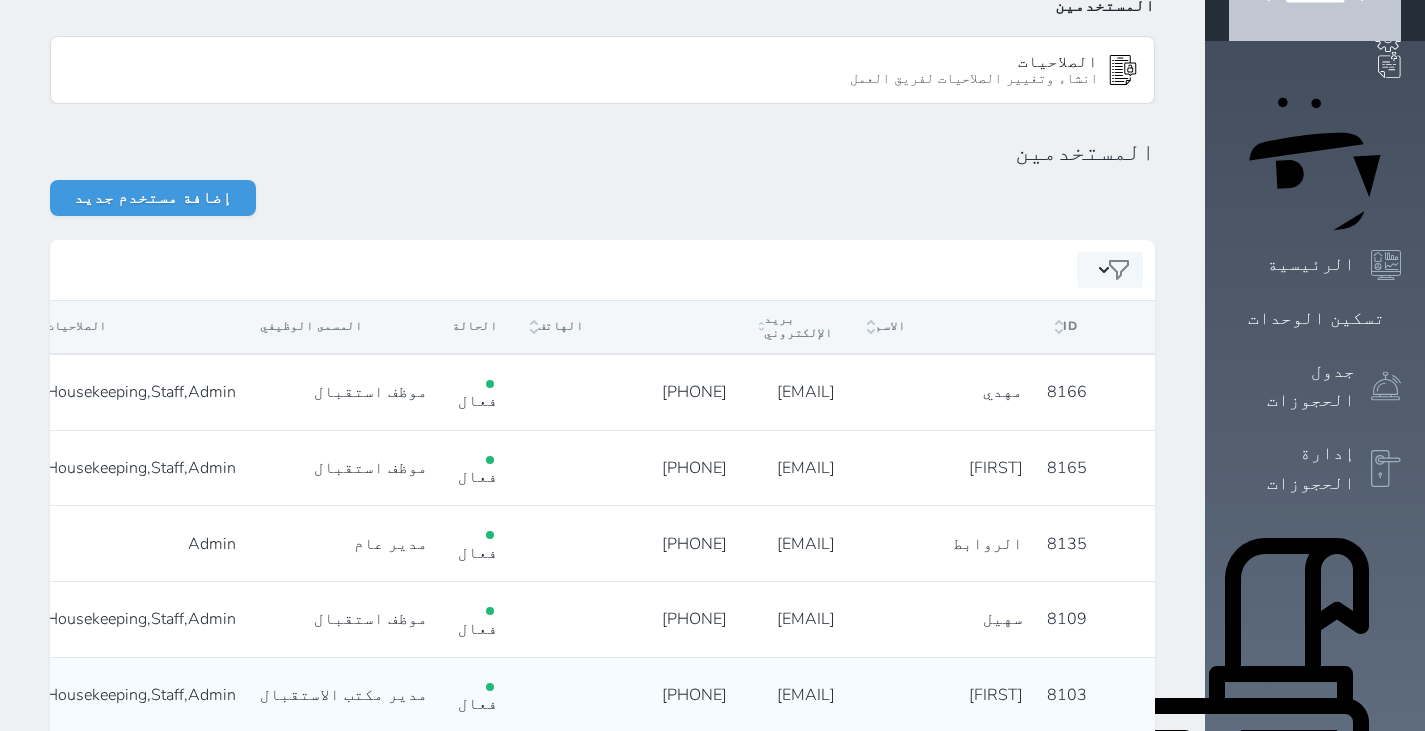 scroll, scrollTop: 0, scrollLeft: 0, axis: both 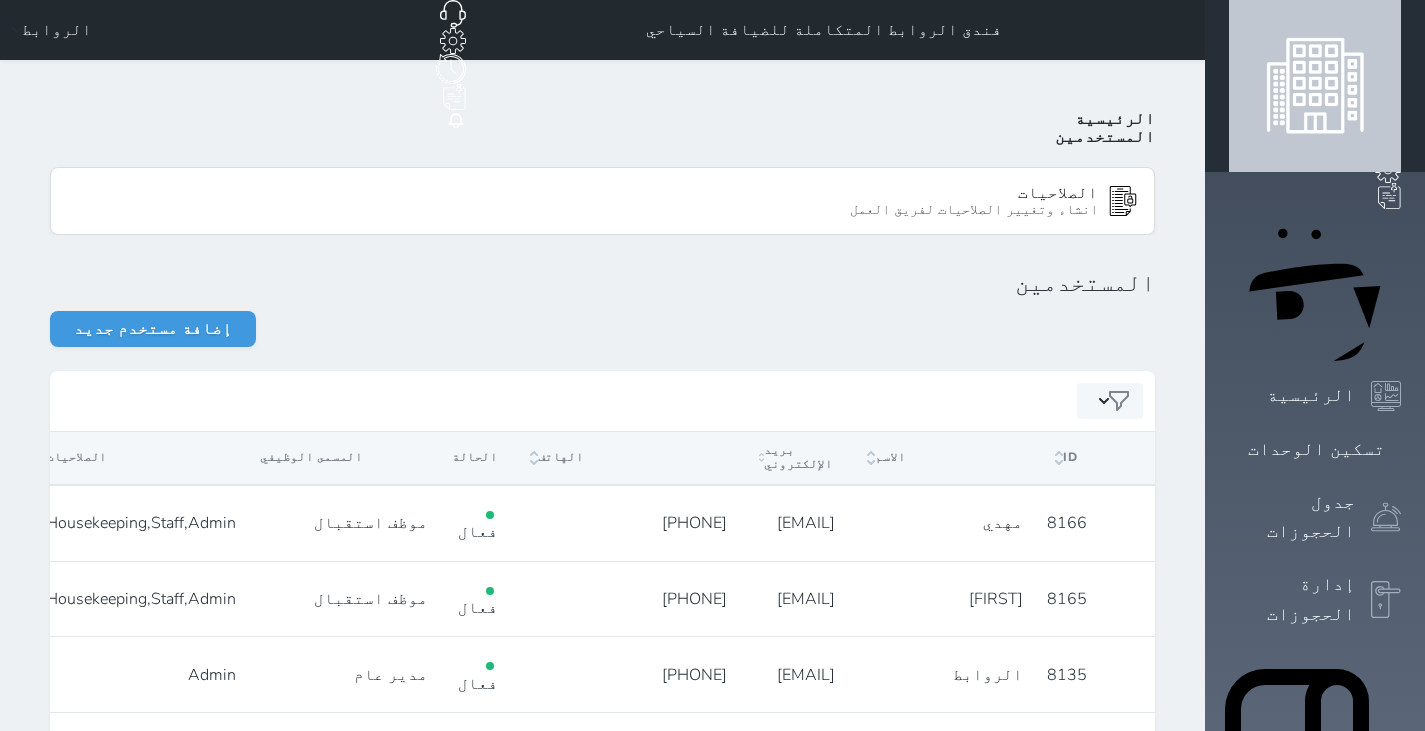 click 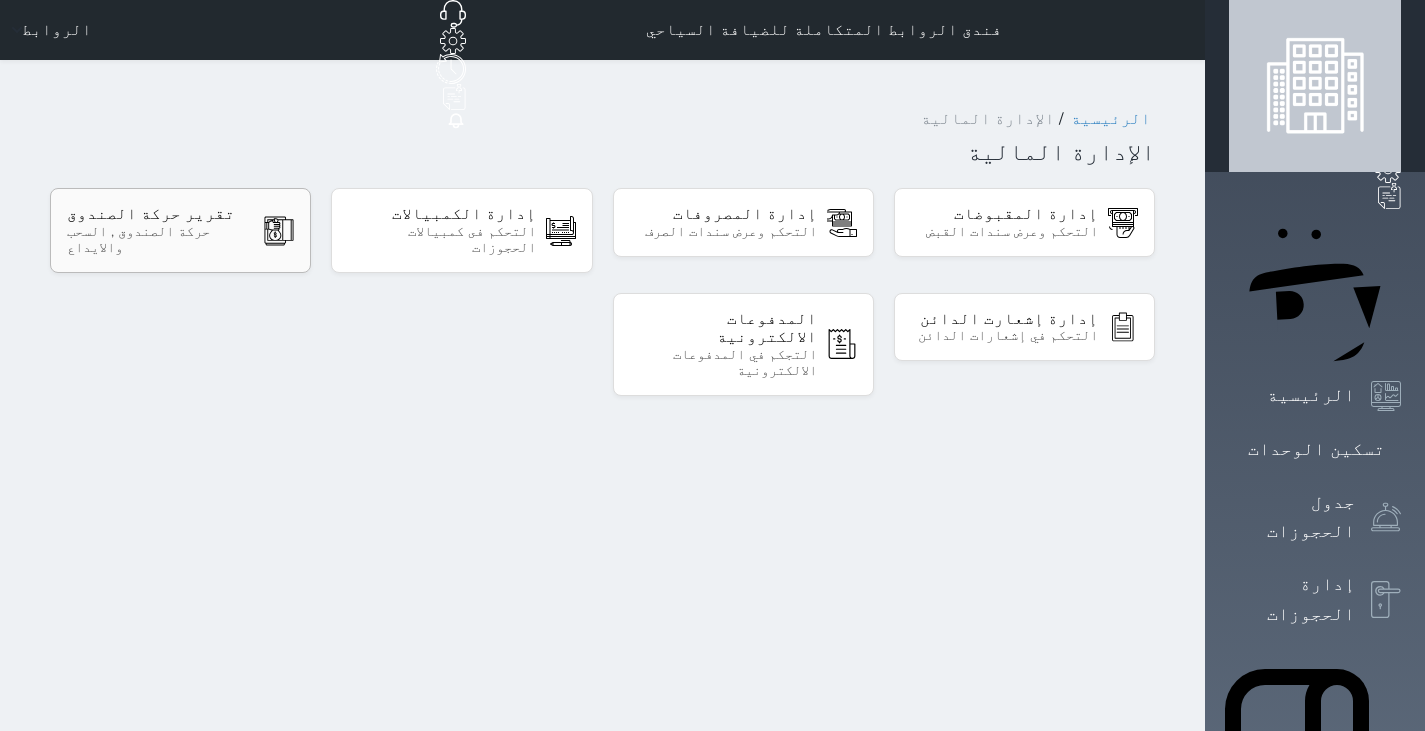 click on "حركة الصندوق , السحب والايداع" at bounding box center [160, 240] 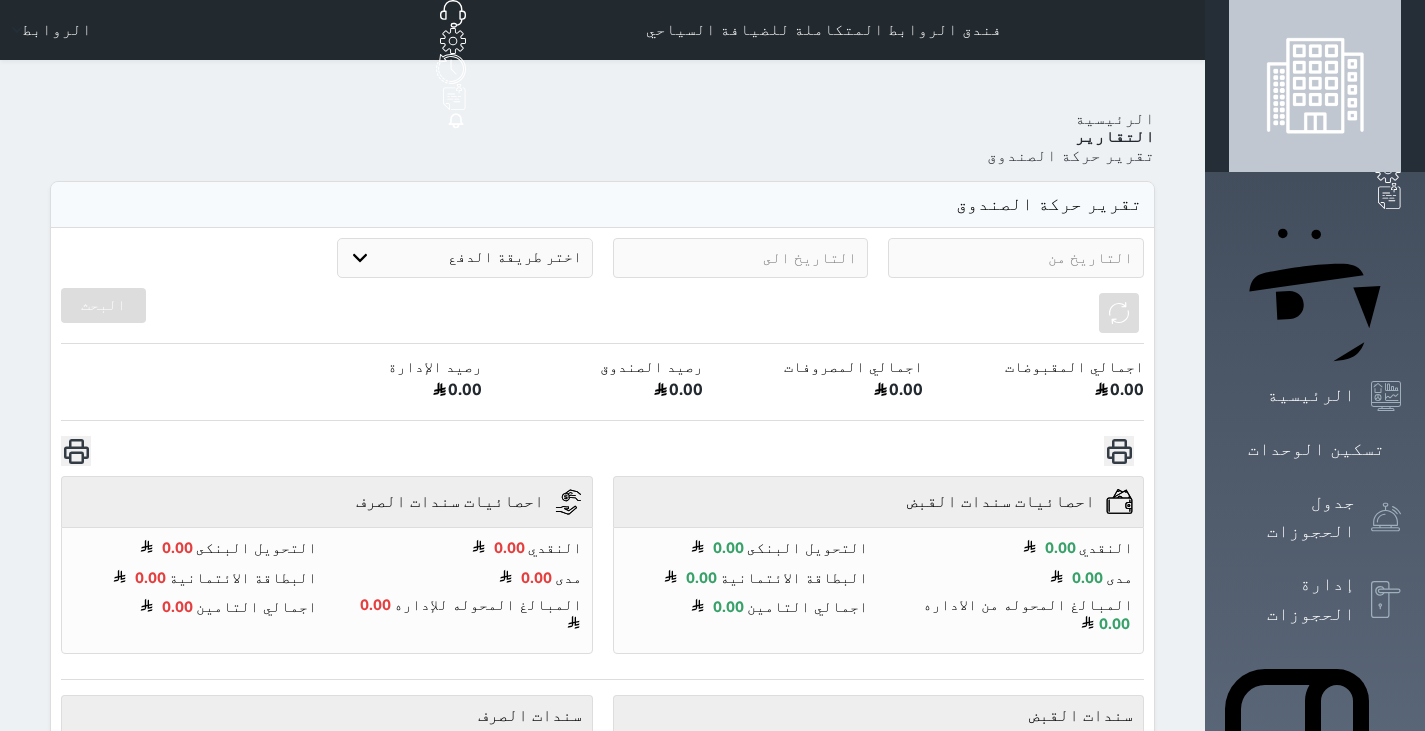click on "Your browser does not support the audio element.
حجز جماعي جديد   حجز جديد             الرئيسية     تسكين الوحدات     جدول الحجوزات     إدارة الحجوزات     POS     الإدارة المالية     العملاء     تقييمات العملاء     الوحدات     الخدمات     التقارير     الإعدادات     الدعم الفني
فندق الروابط المتكاملة للضيافة السياحي
حجز جماعي جديد   حجز جديد   غير مرتبط مع منصة زاتكا المرحلة الثانية   مرتبط مع شموس   مرتبط مع المنصة الوطنية للرصد السياحي             إشعار   الغرفة   النزيل   المصدر
الروابط
الرئيسية التقارير تقرير حركة الصندوق   تقرير حركة الصندوق       اختر طريقة الدفع" at bounding box center (712, 824) 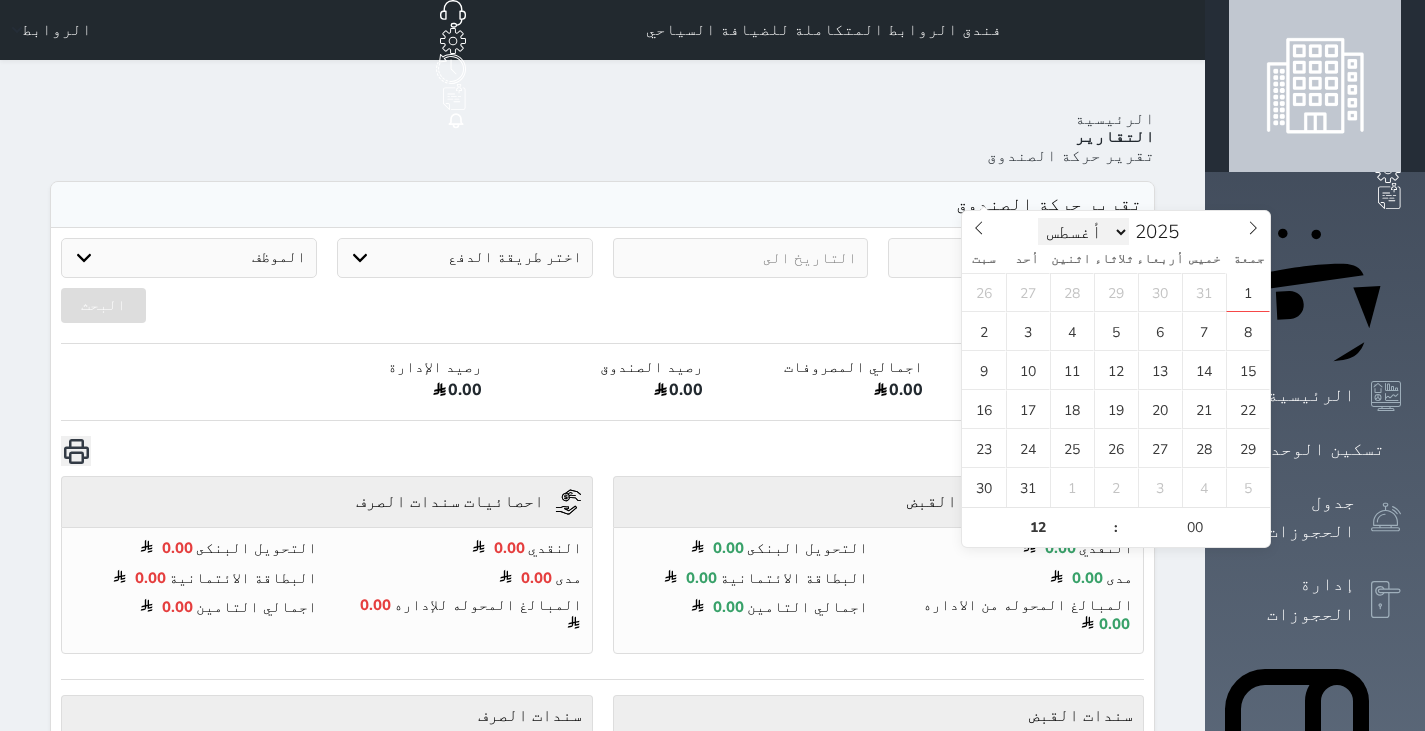 click on "يناير فبراير مارس أبريل مايو يونيو يوليو أغسطس سبتمبر أكتوبر نوفمبر ديسمبر" at bounding box center (1084, 232) 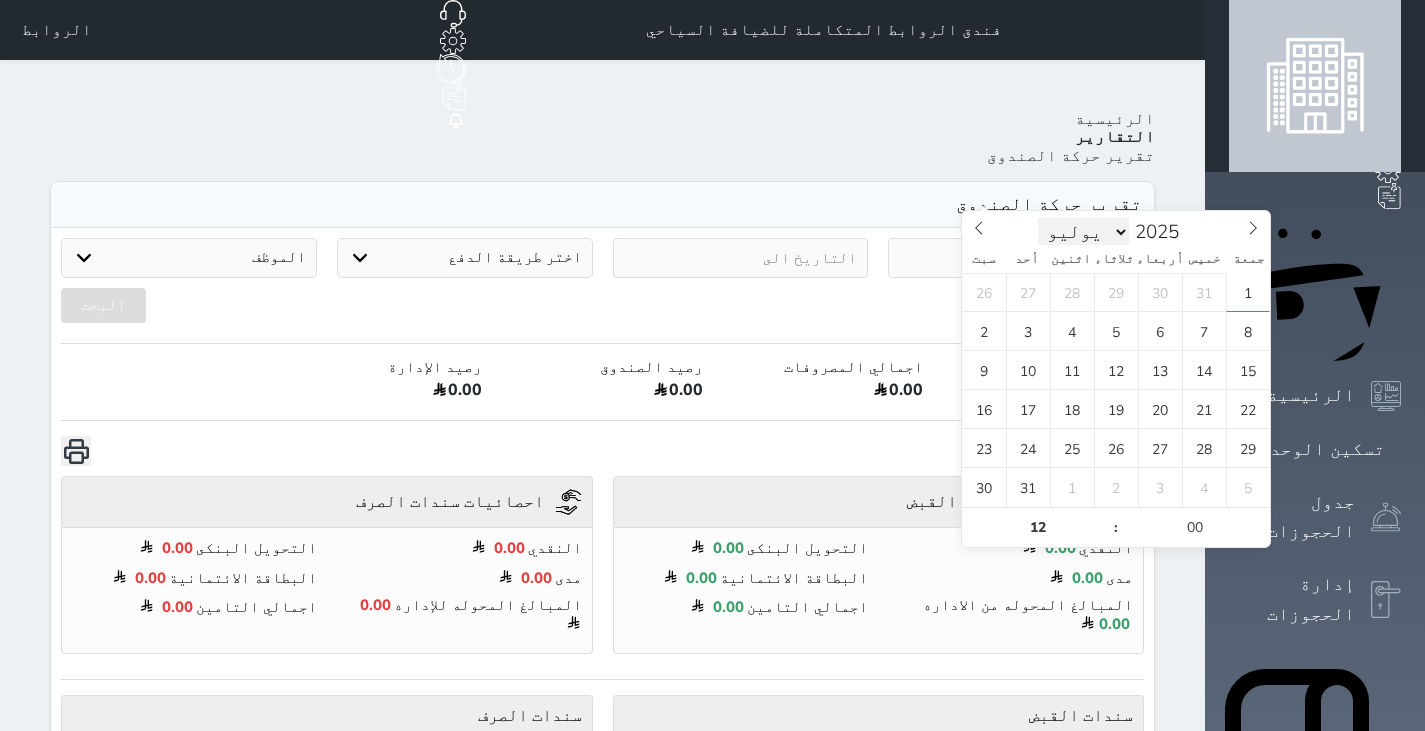 click on "يناير فبراير مارس أبريل مايو يونيو يوليو أغسطس سبتمبر أكتوبر نوفمبر ديسمبر" at bounding box center [1084, 232] 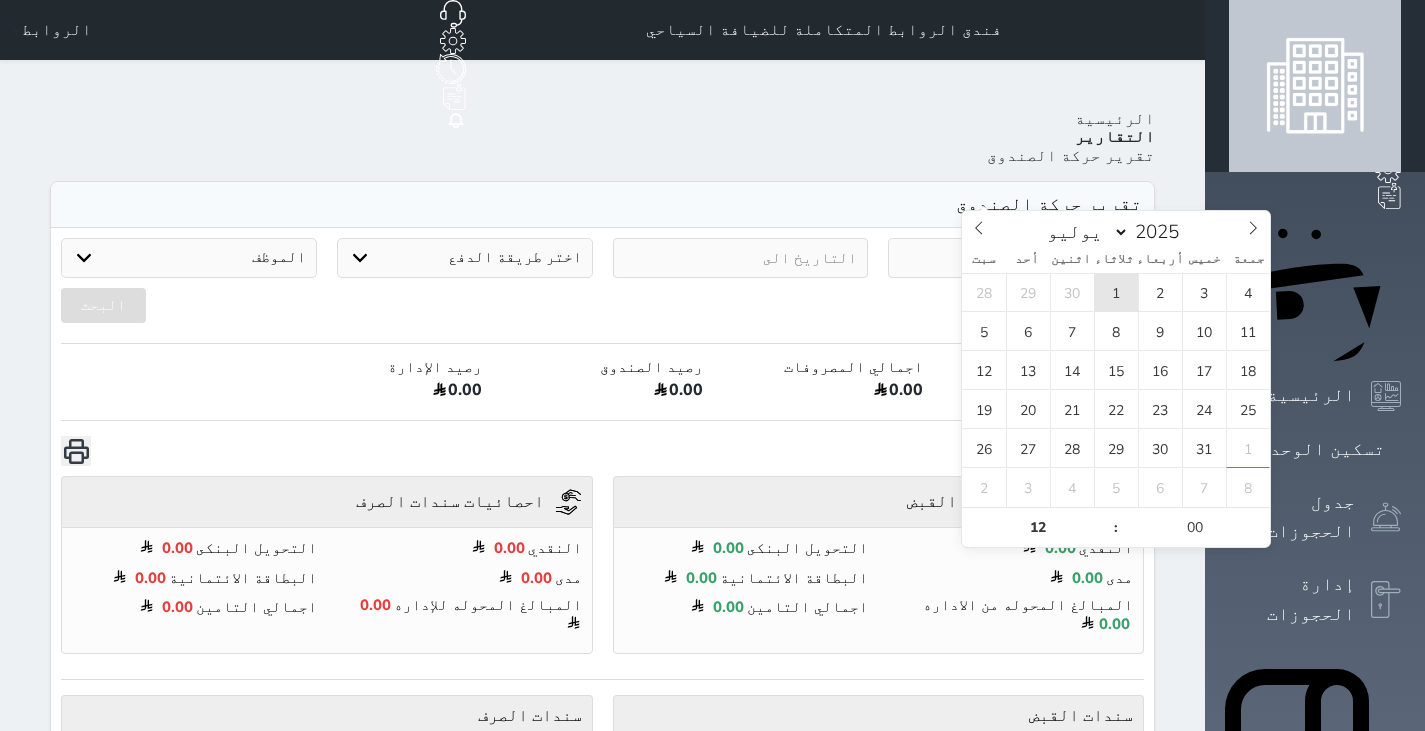 click on "1" at bounding box center [1116, 292] 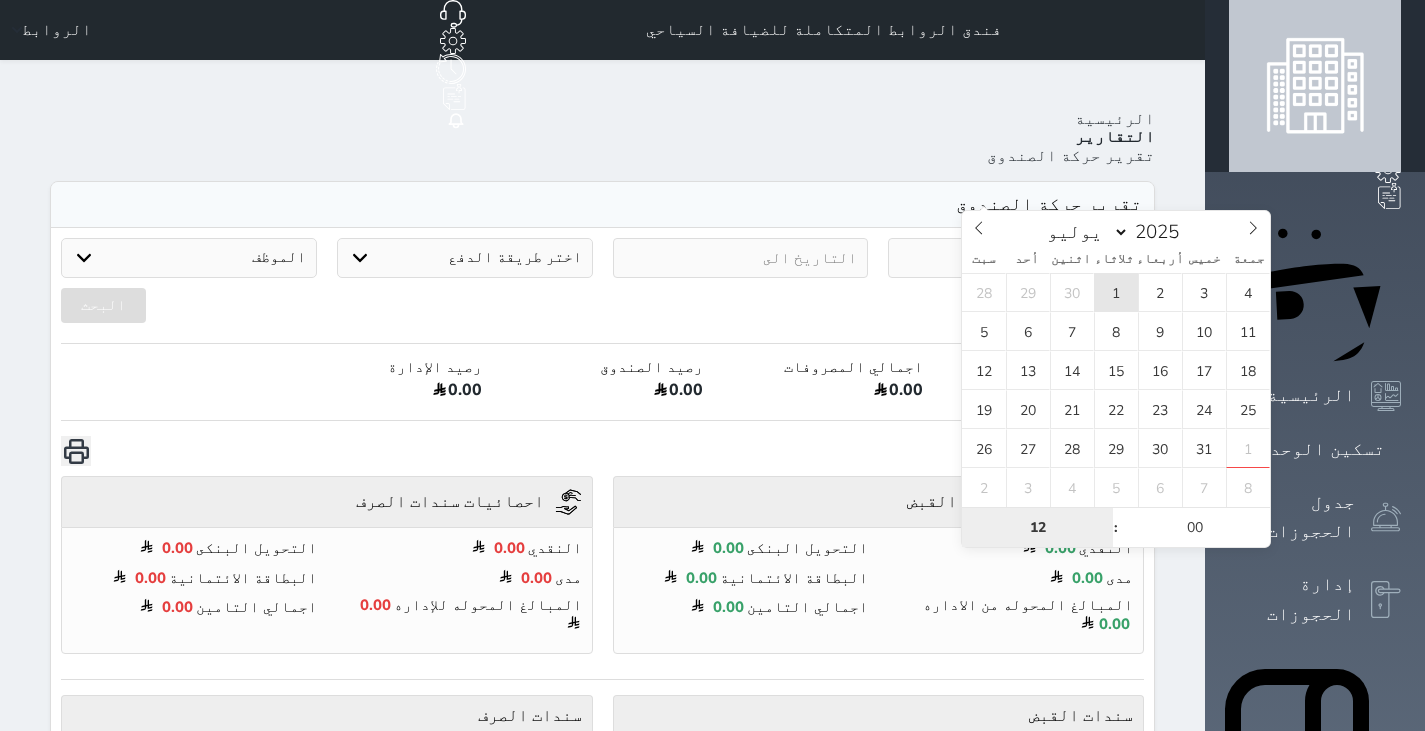 type on "2025-07-01 12:00" 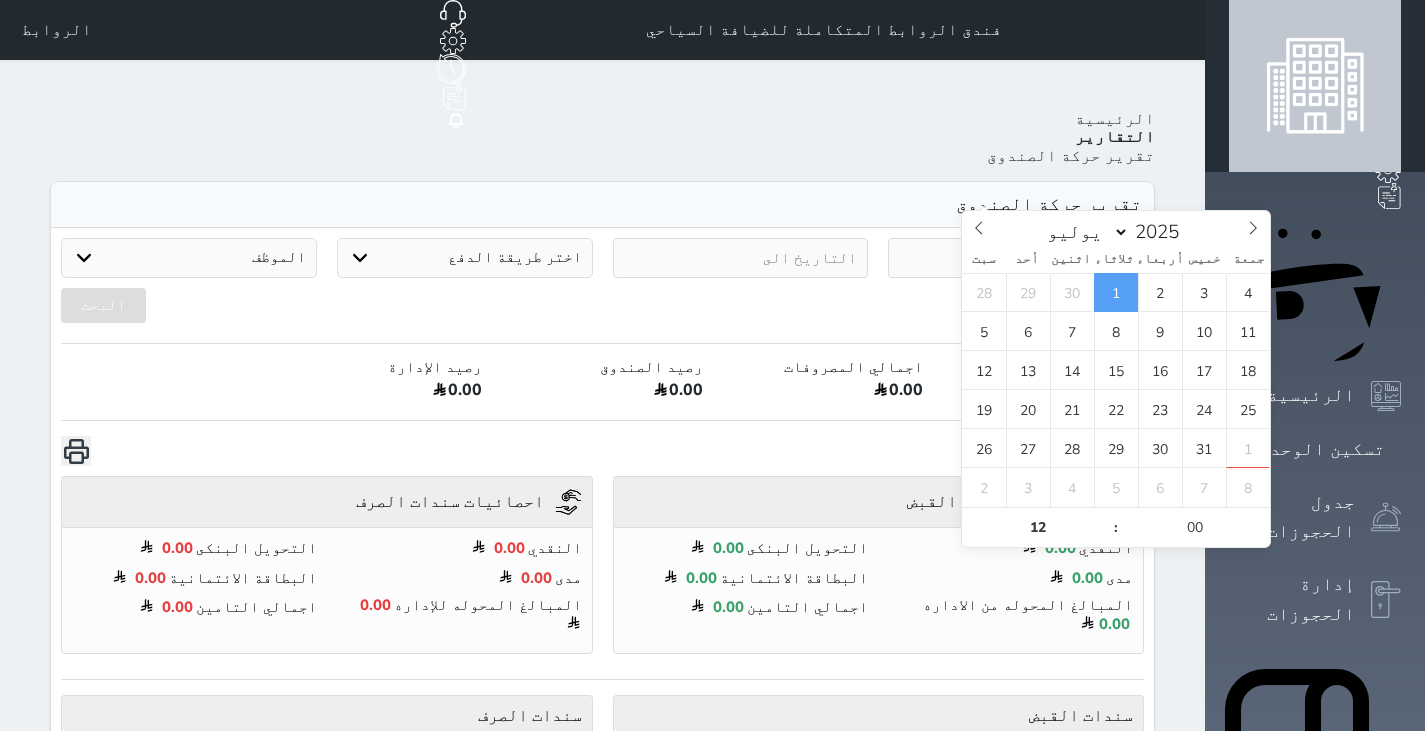 click at bounding box center [741, 258] 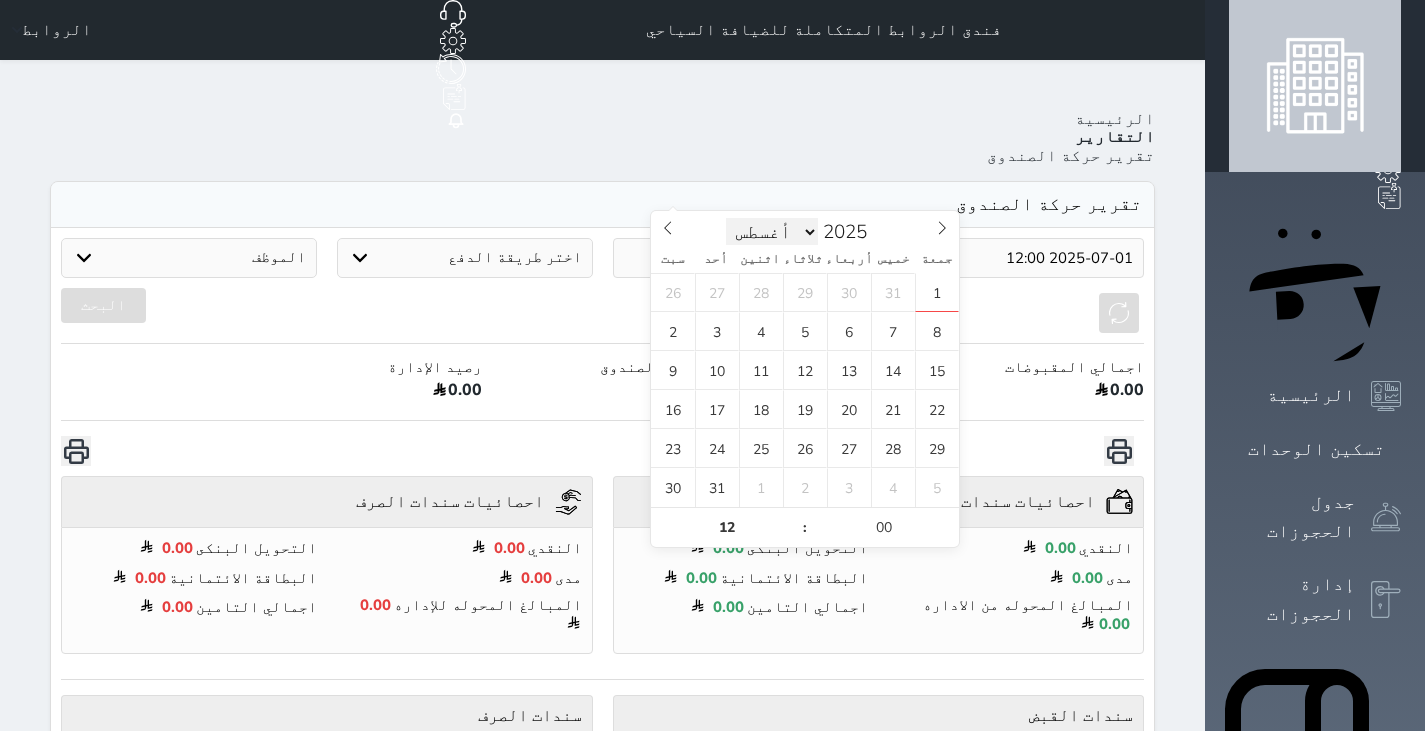 click on "يناير فبراير مارس أبريل مايو يونيو يوليو أغسطس سبتمبر أكتوبر نوفمبر ديسمبر" at bounding box center [772, 232] 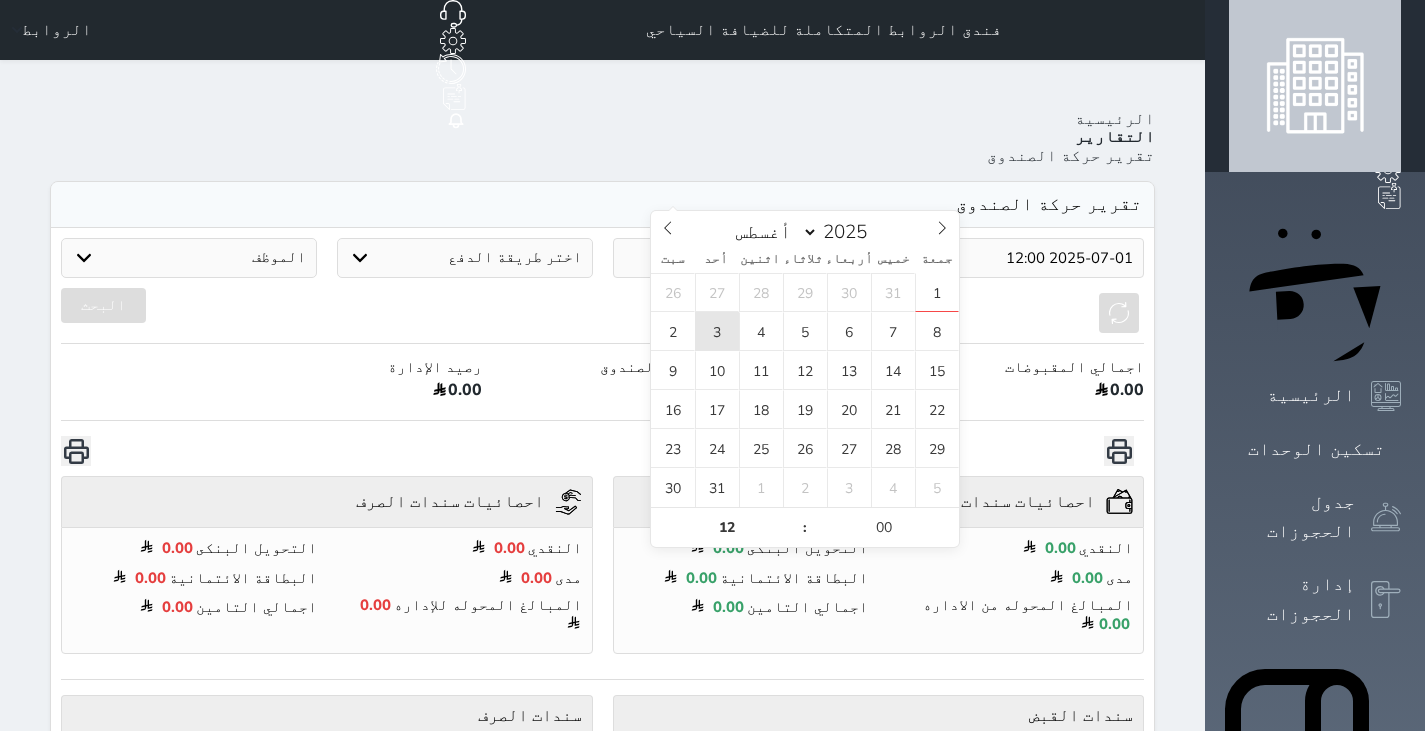 click on "3" at bounding box center [717, 331] 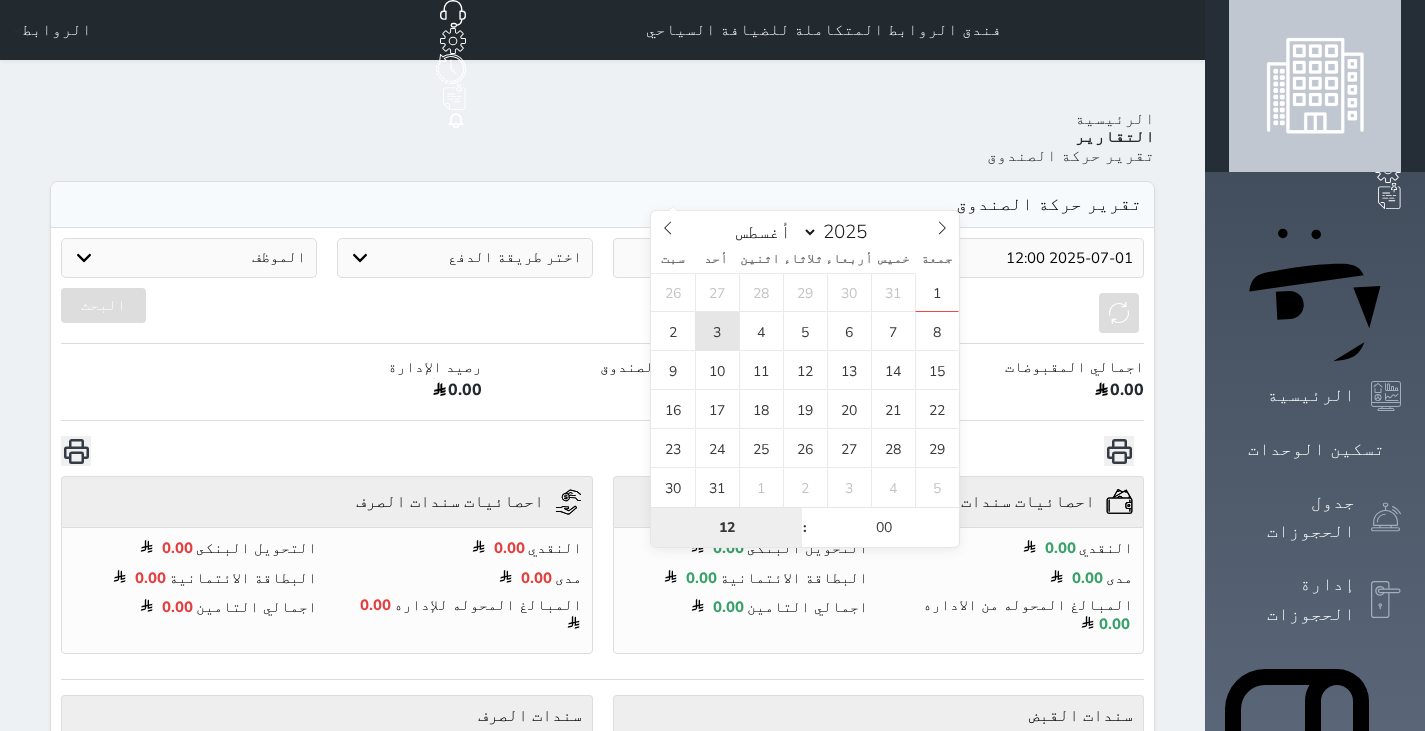 type on "2025-08-03 12:00" 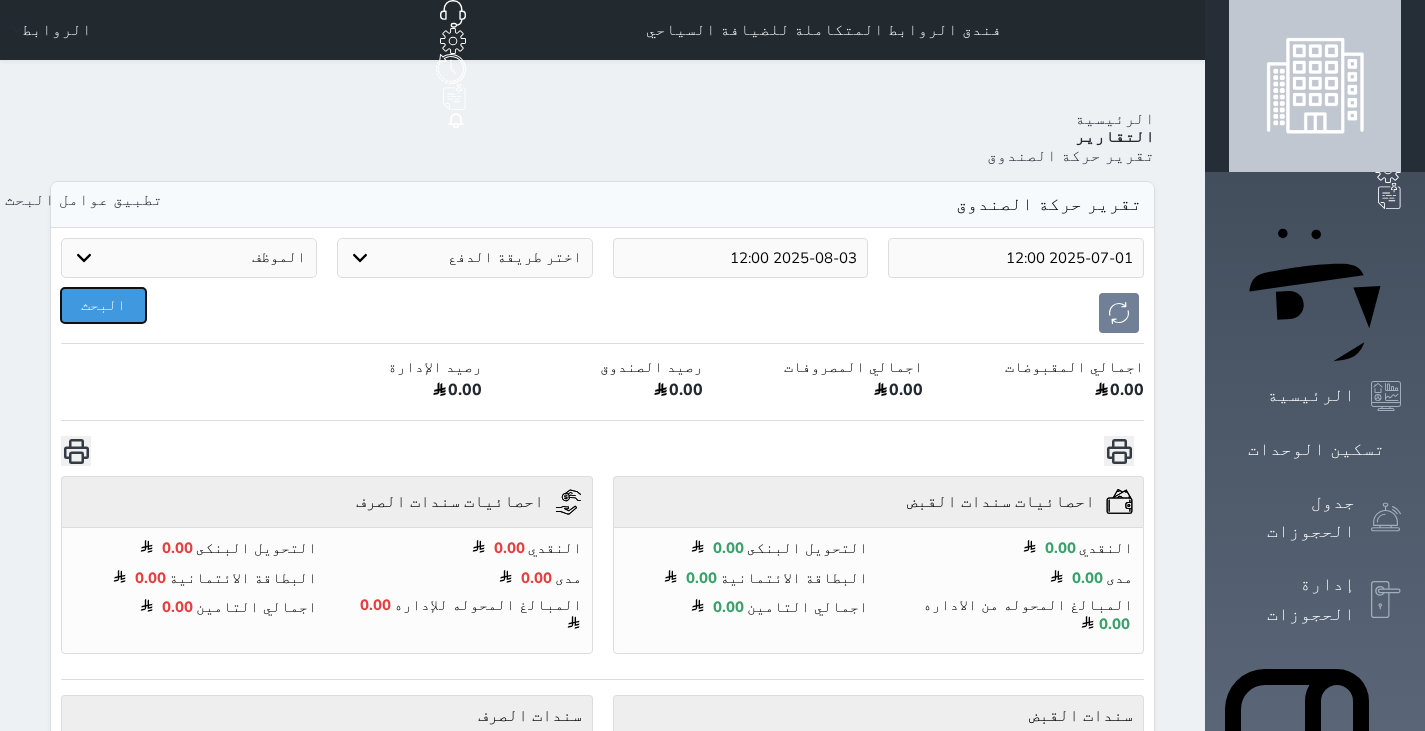 click on "البحث" at bounding box center [103, 305] 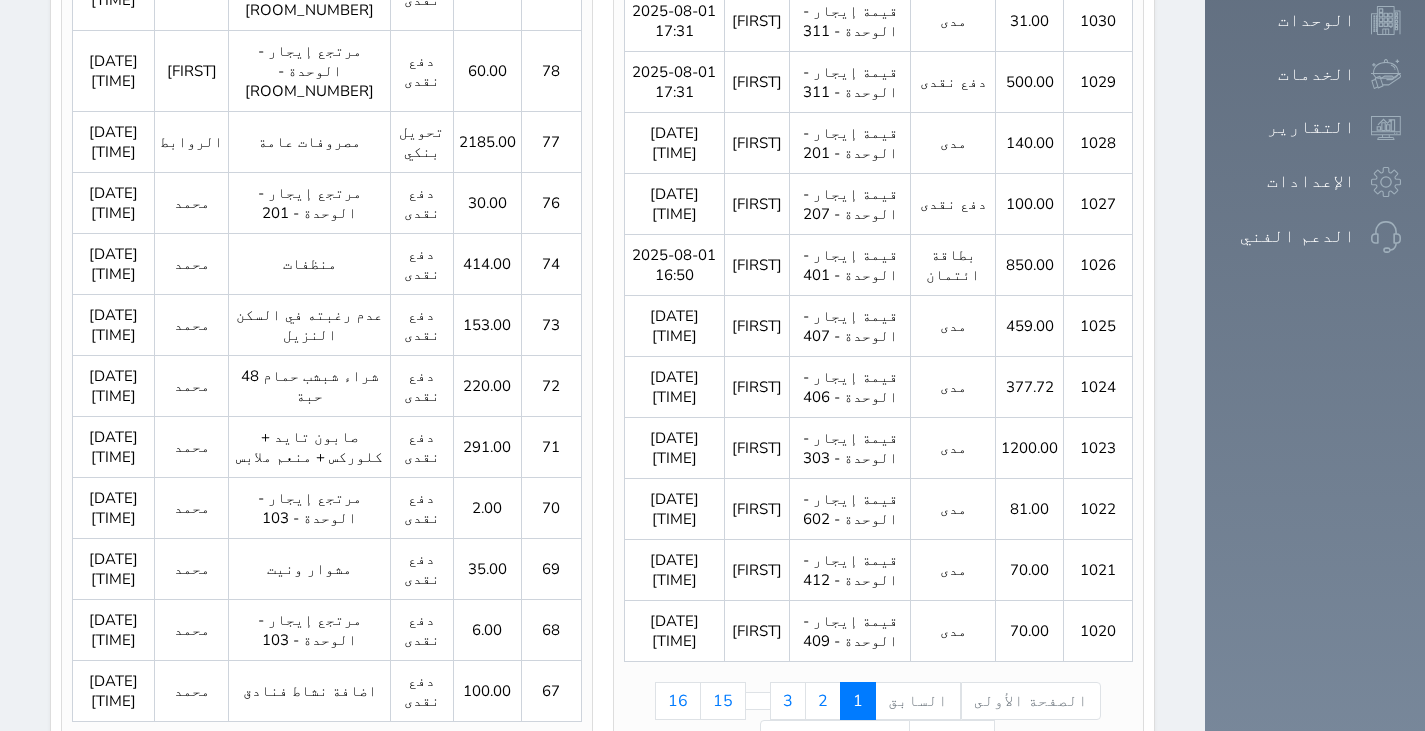 scroll, scrollTop: 1373, scrollLeft: 0, axis: vertical 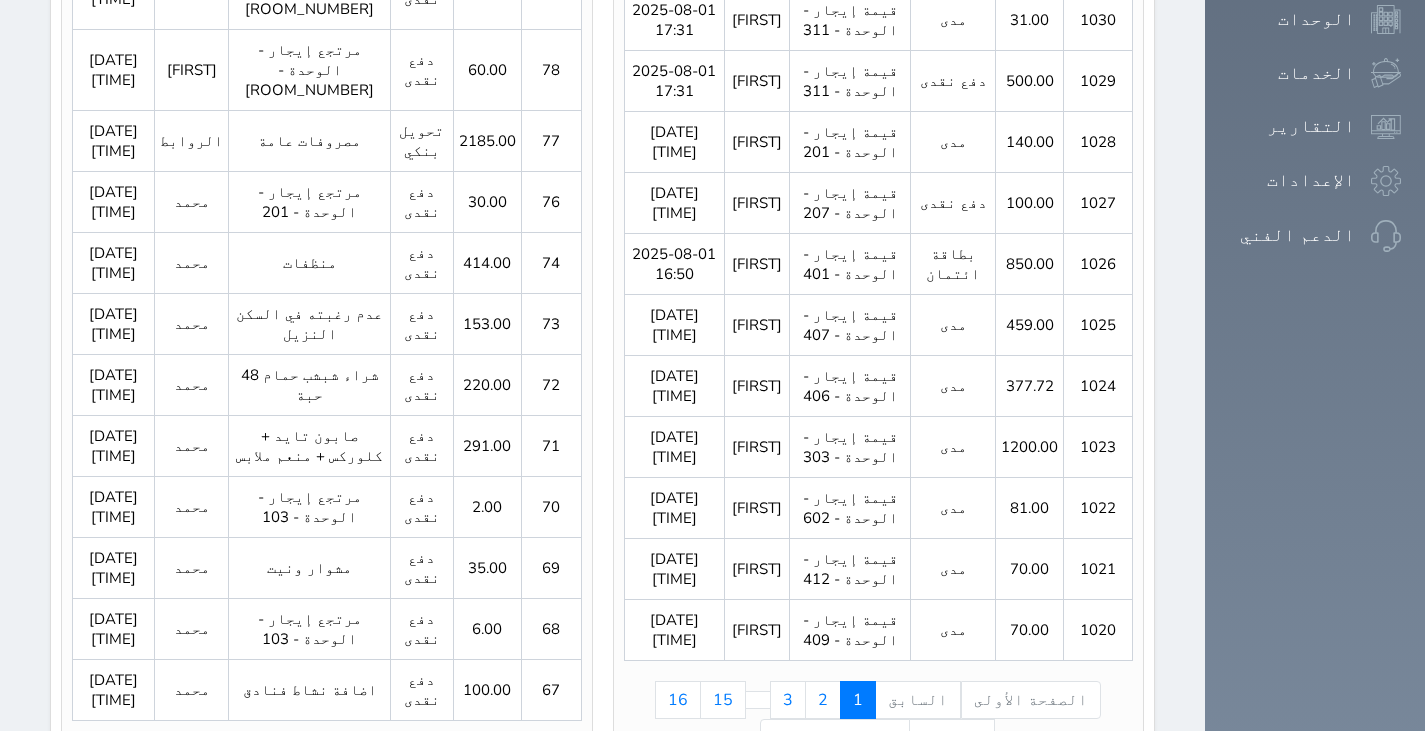 click on "2" at bounding box center (239, 760) 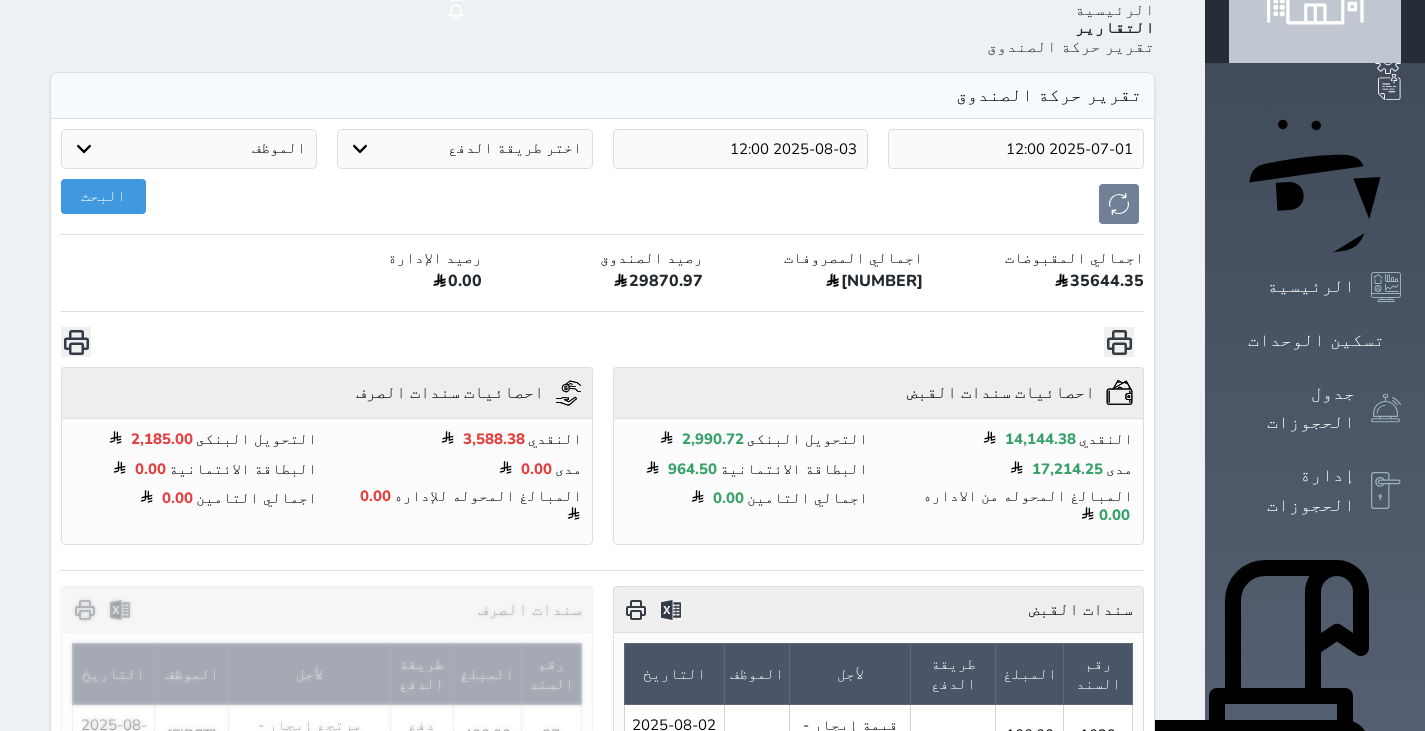 scroll, scrollTop: 0, scrollLeft: 0, axis: both 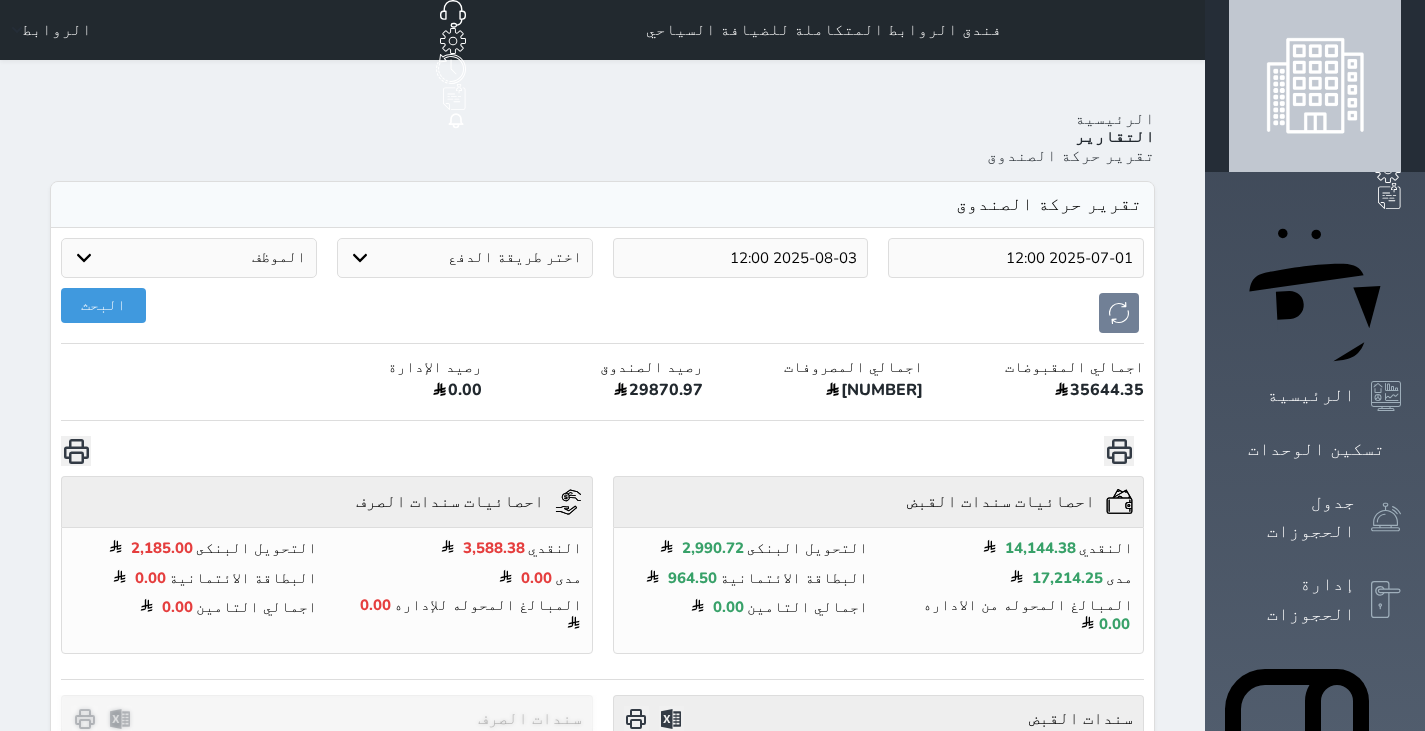 click on "تقرير حركة الصندوق" at bounding box center (1071, 156) 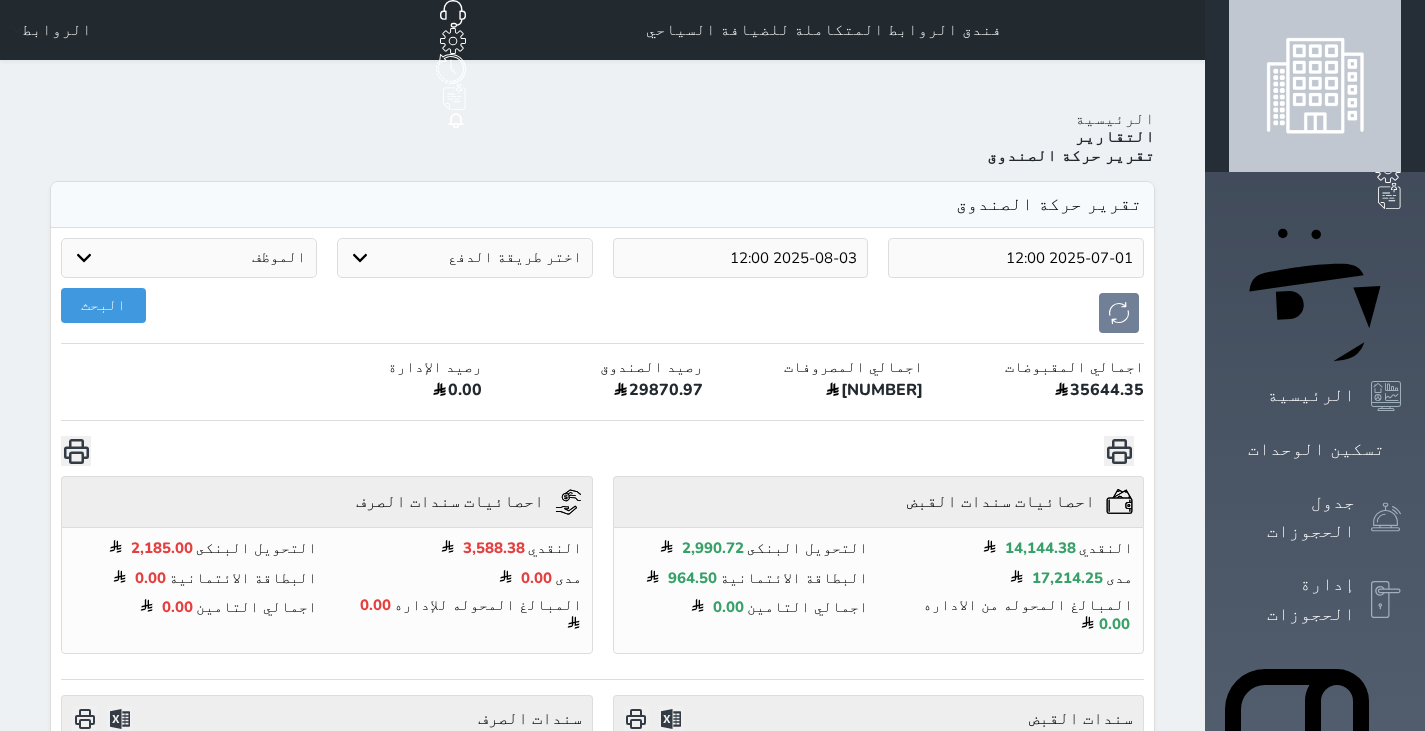 click on "الإدارة المالية" at bounding box center [1292, 1218] 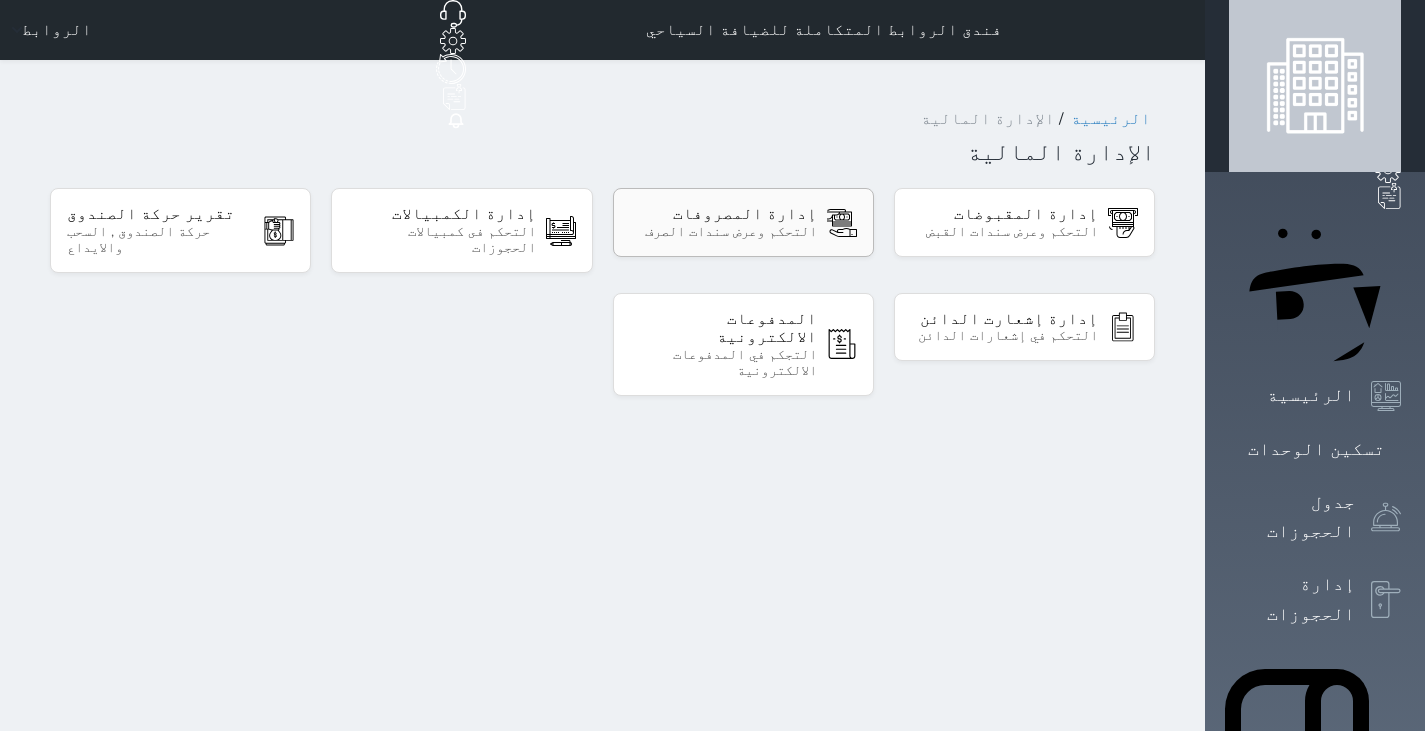 click on "إدارة المصروفات
التحكم وعرض سندات الصرف" at bounding box center [743, 222] 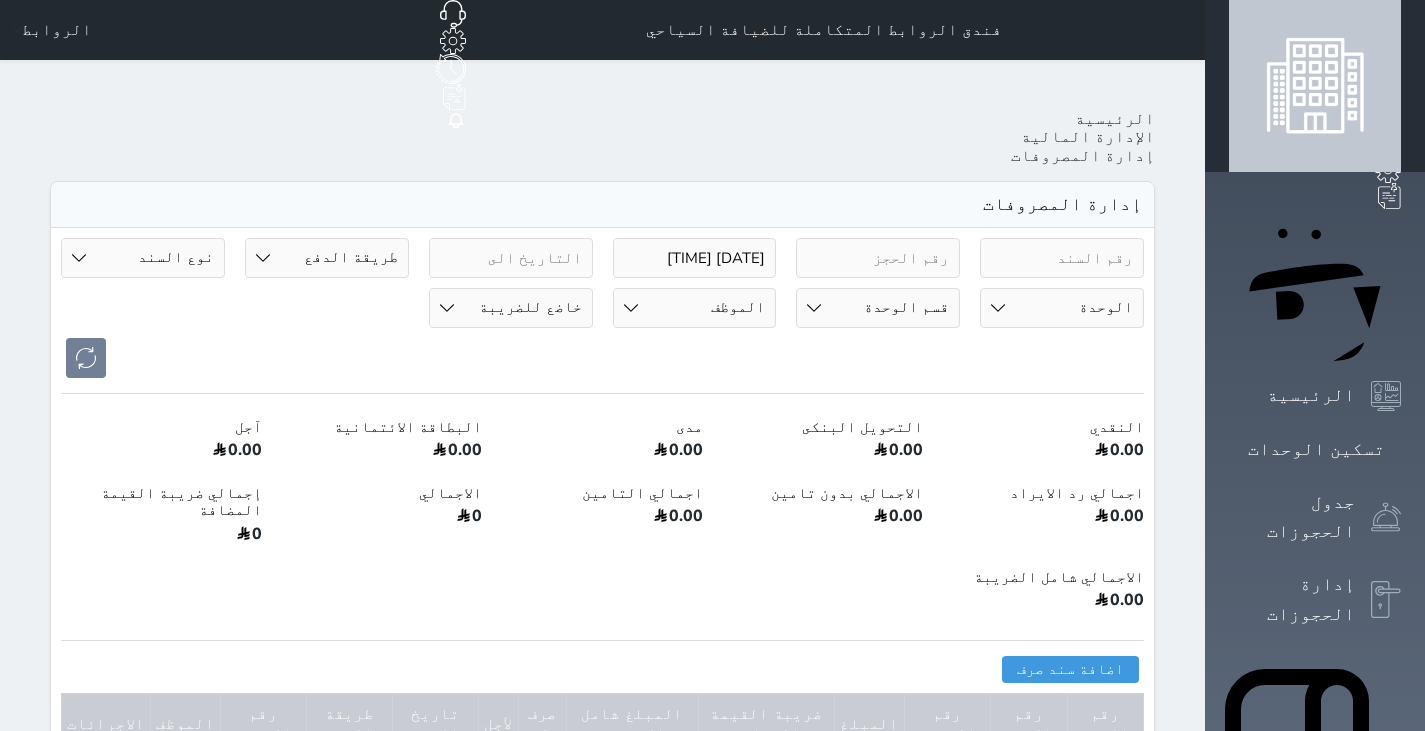 click on "طريقة الدفع   دفع نقدى   تحويل بنكى   مدى   بطاقة ائتمان   آجل   رد ايراد" at bounding box center [327, 258] 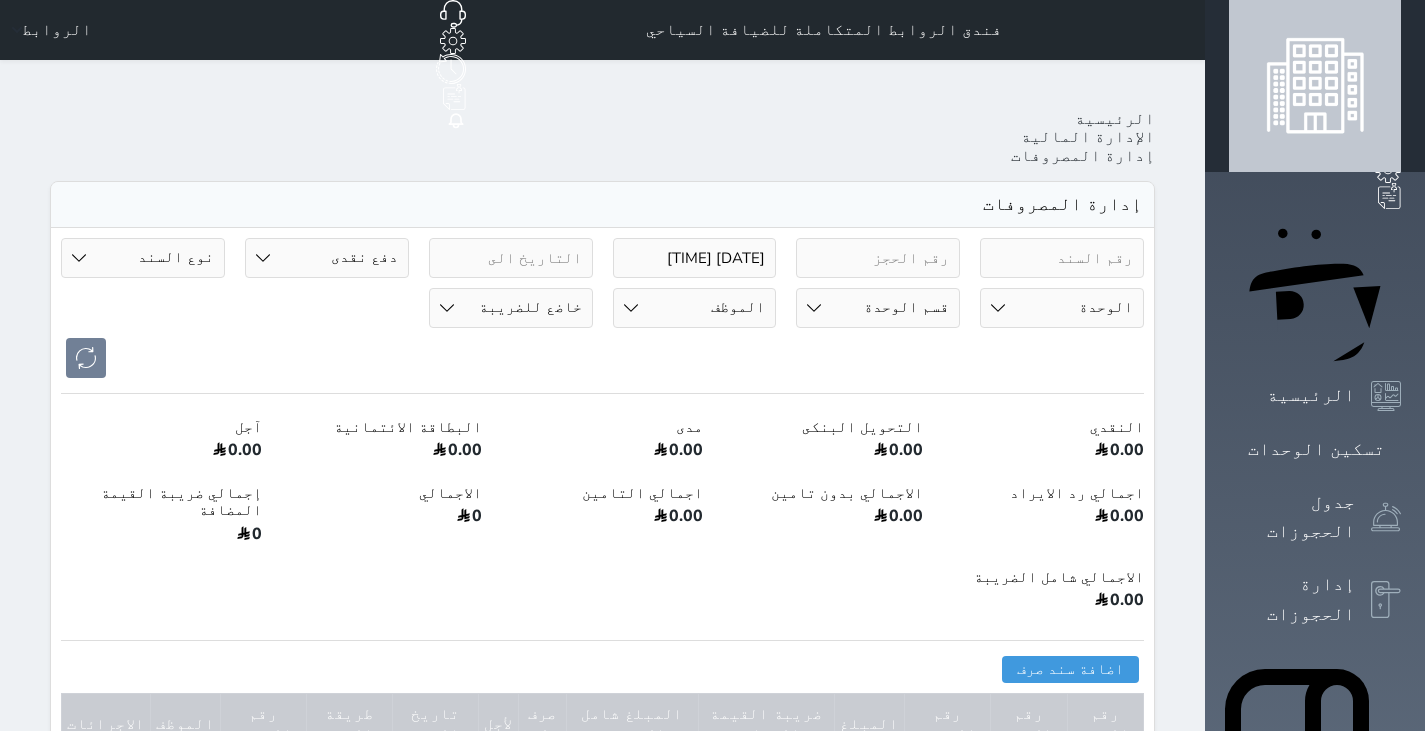 click on "طريقة الدفع   دفع نقدى   تحويل بنكى   مدى   بطاقة ائتمان   آجل   رد ايراد" at bounding box center (327, 258) 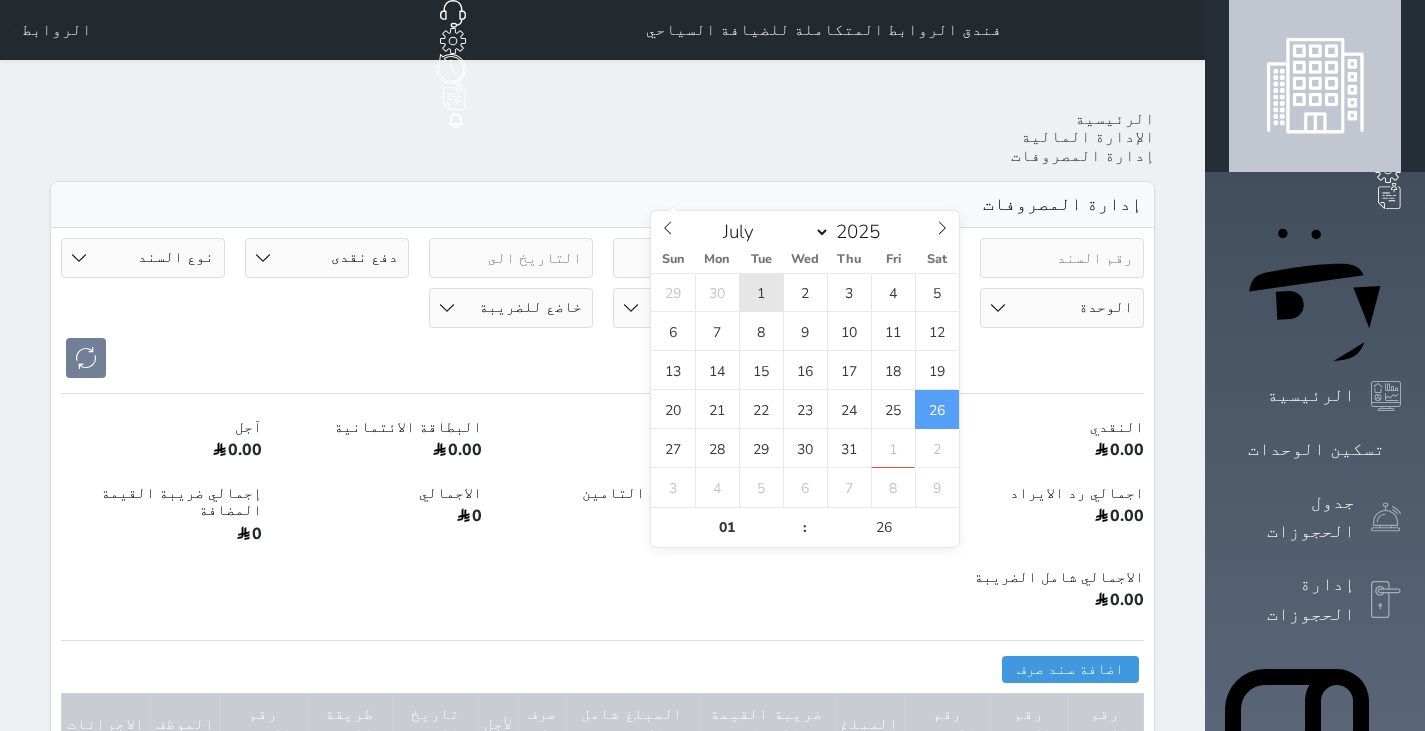 click on "1" at bounding box center (761, 292) 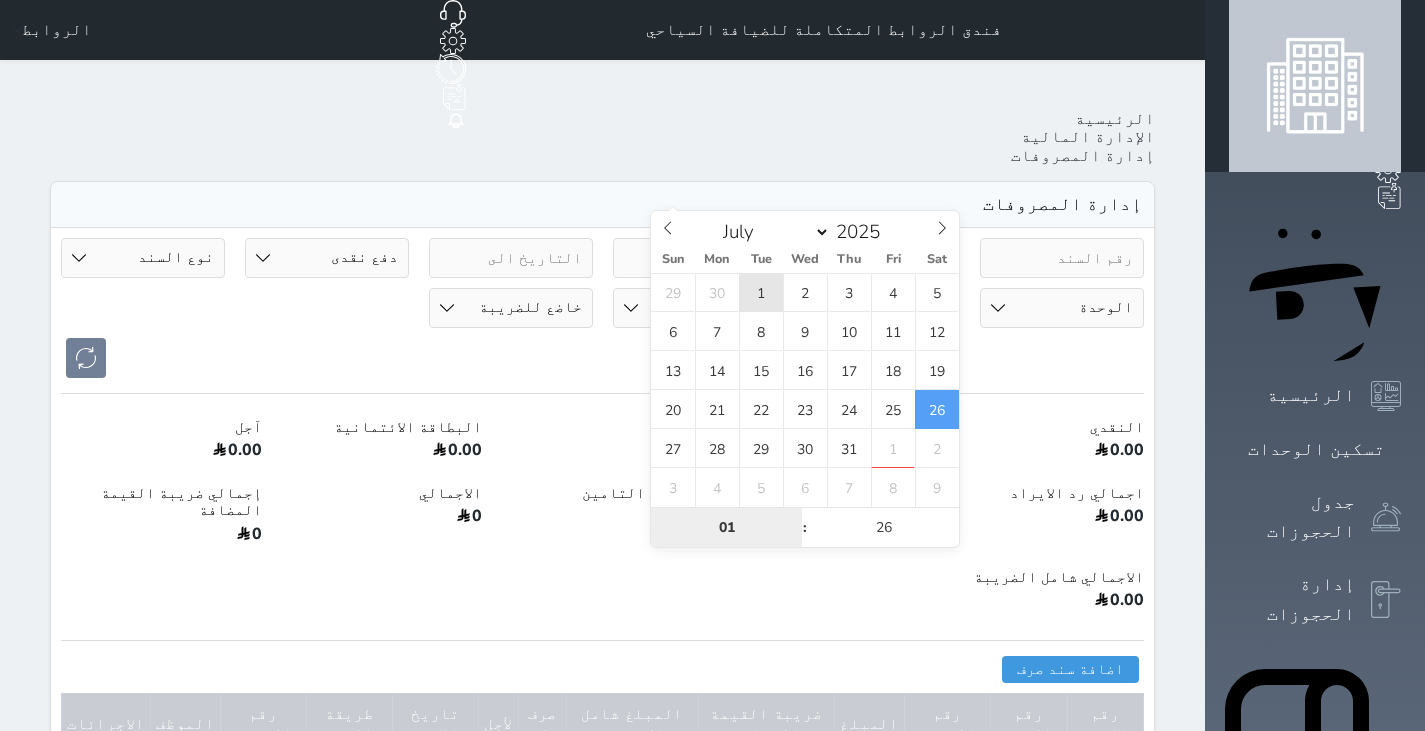 type on "2025-07-01 01:26" 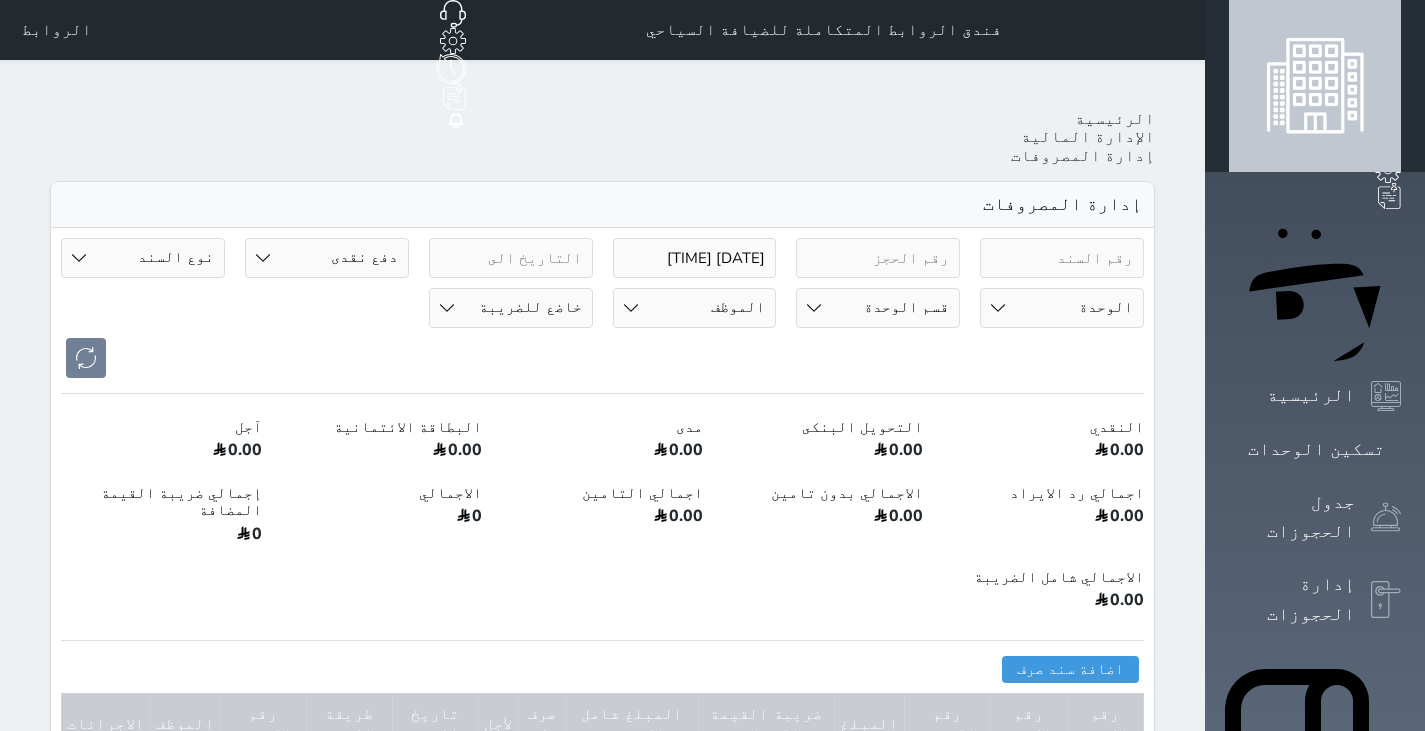click on "نوع السند   مرتجع إيجار رواتب صيانة مصروفات عامة تحويل من الصندوق الى الادارة استرجاع تامين استرجاع العربون منظفات" at bounding box center (143, 258) 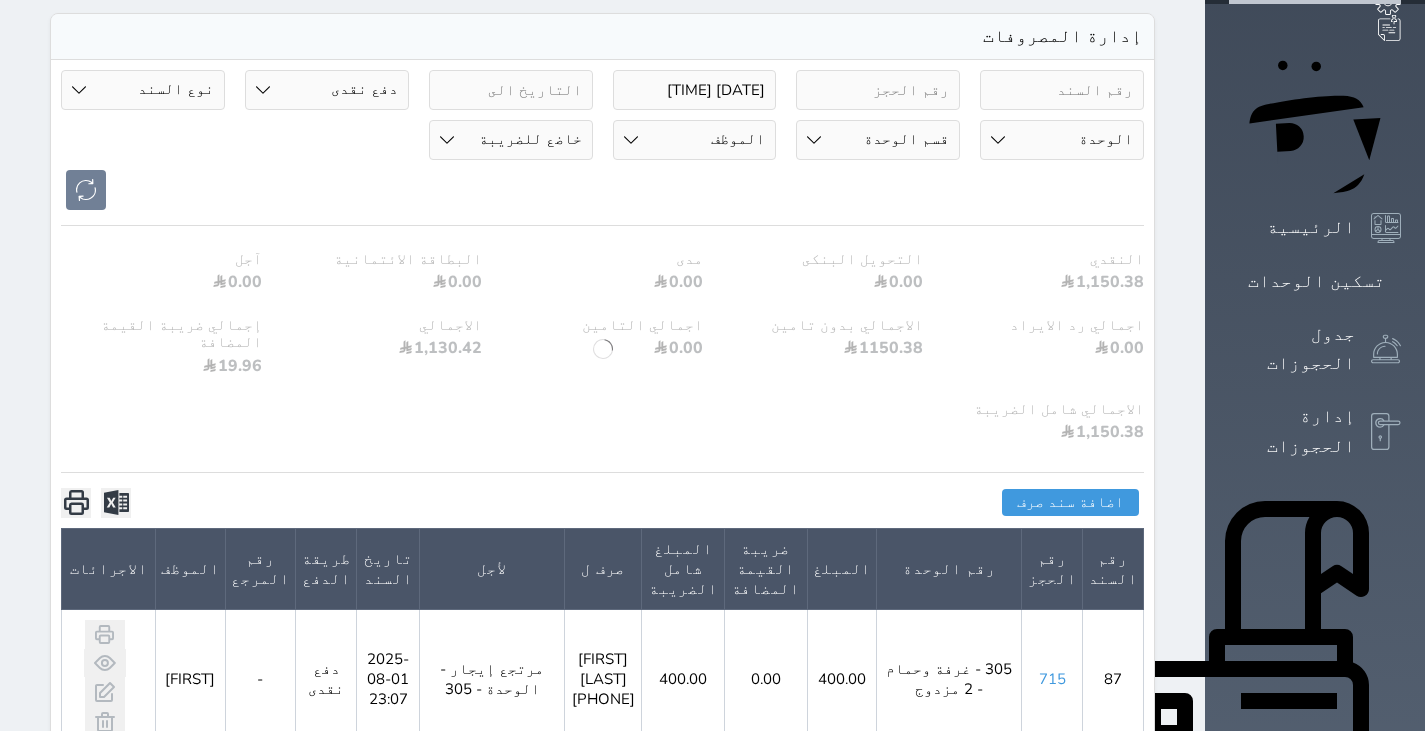 scroll, scrollTop: 167, scrollLeft: 0, axis: vertical 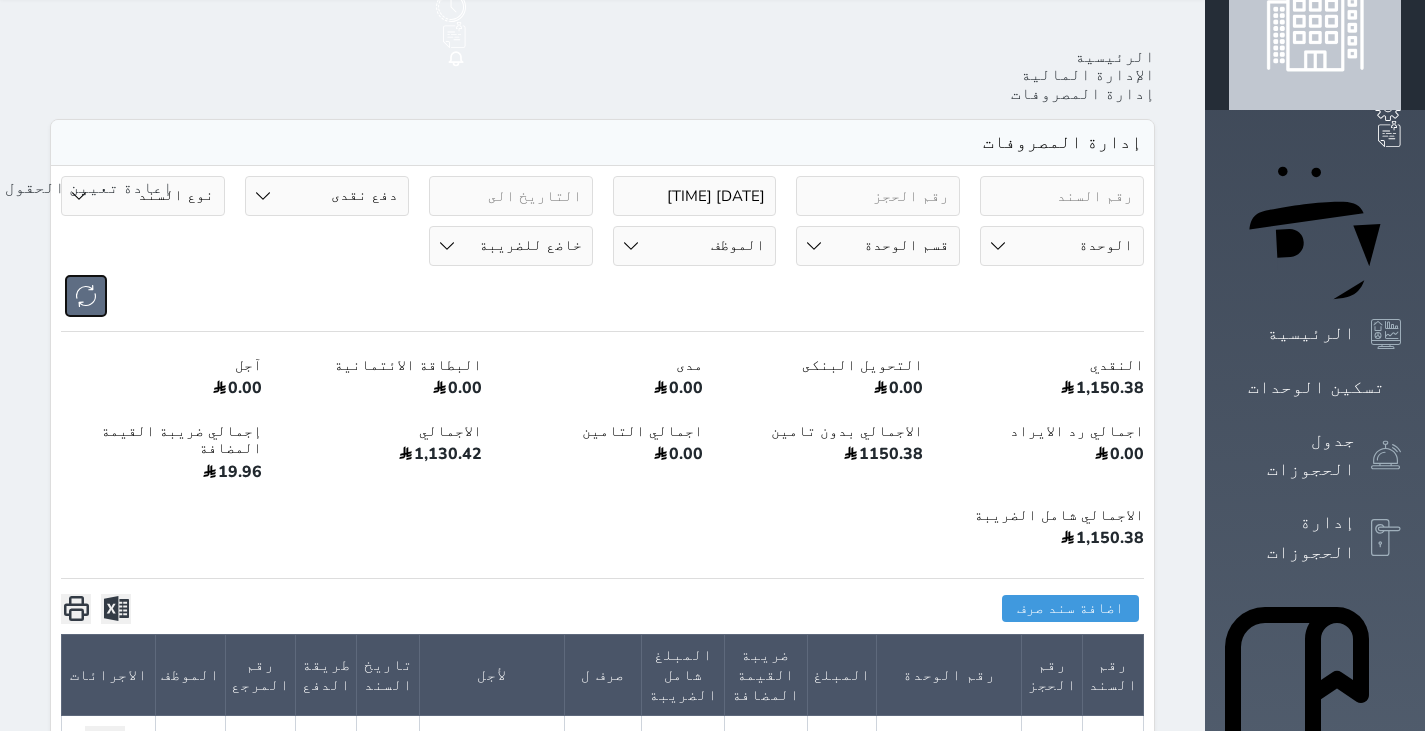 click at bounding box center (86, 296) 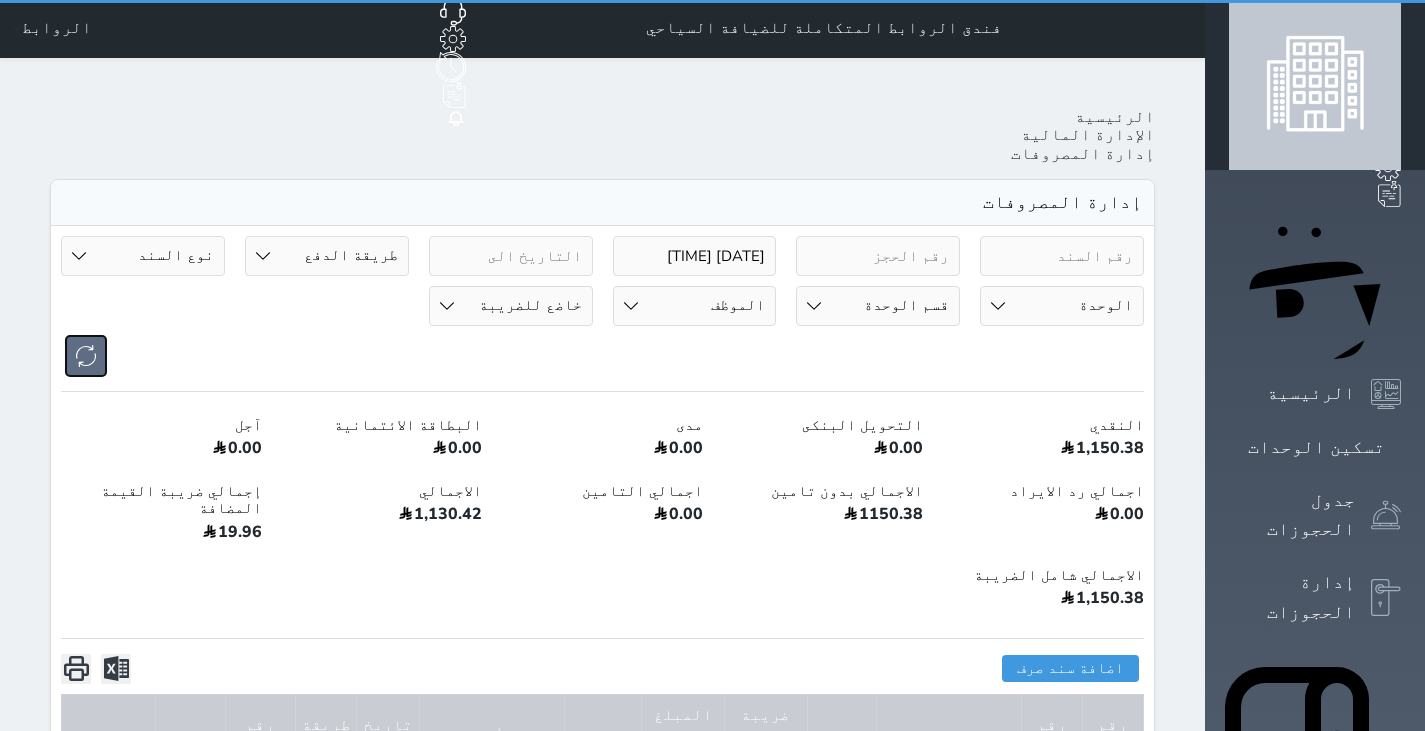 scroll, scrollTop: 0, scrollLeft: 0, axis: both 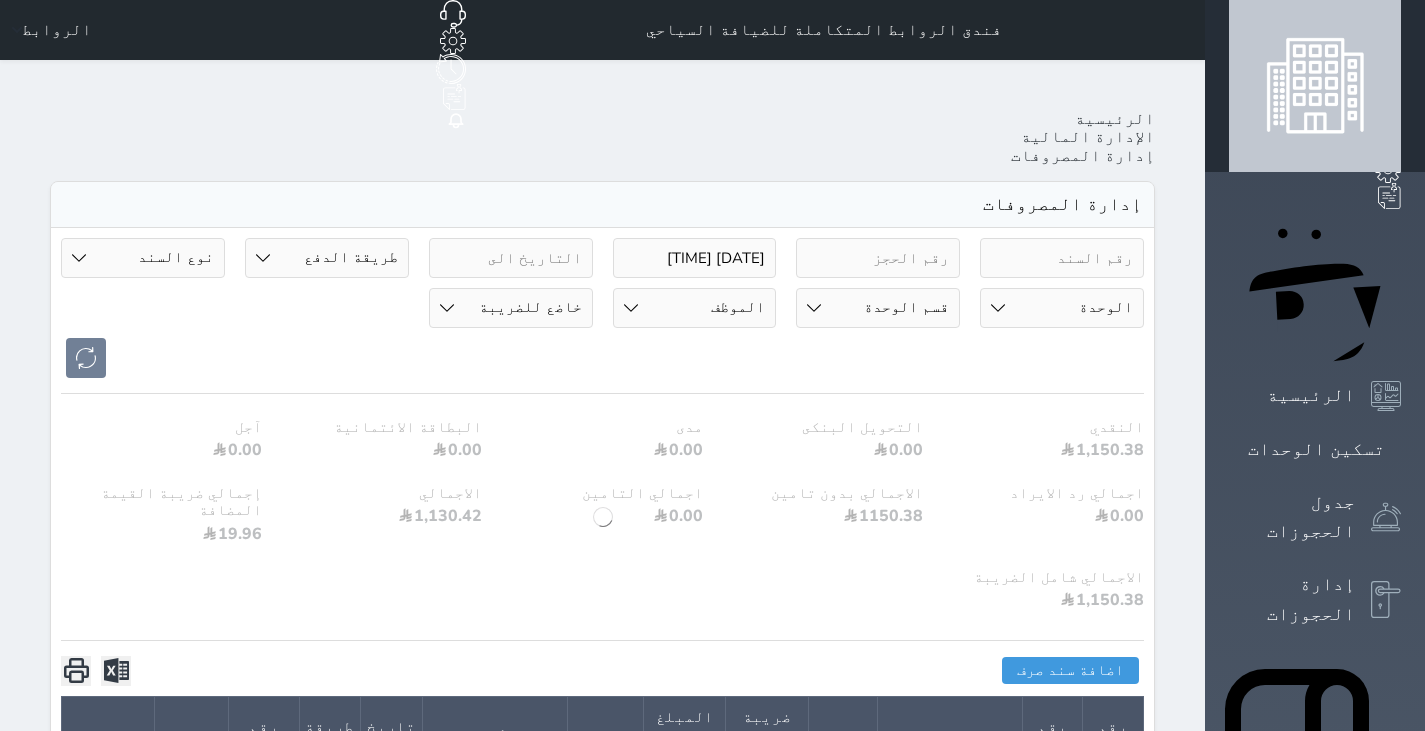 click on "طريقة الدفع   دفع نقدى   تحويل بنكى   مدى   بطاقة ائتمان   آجل   رد ايراد" at bounding box center (327, 258) 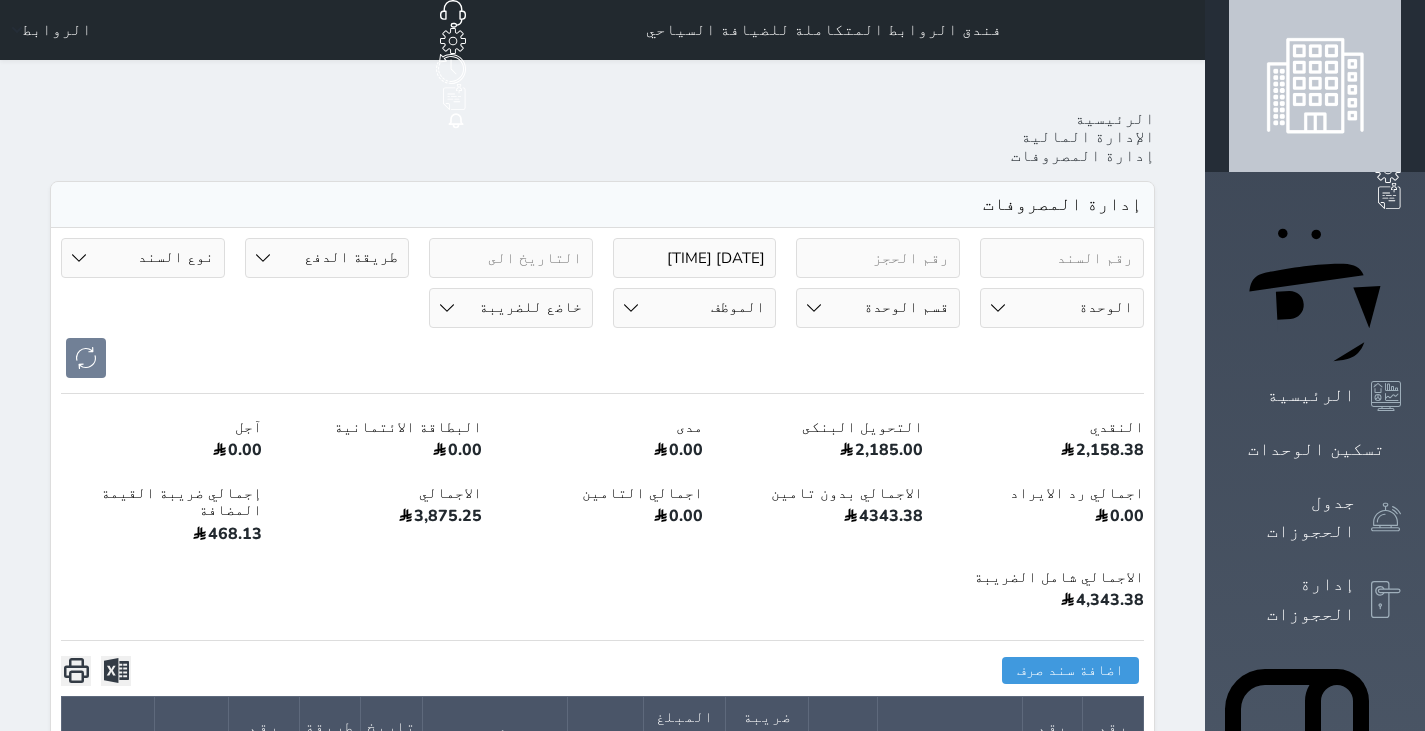 select on "cash" 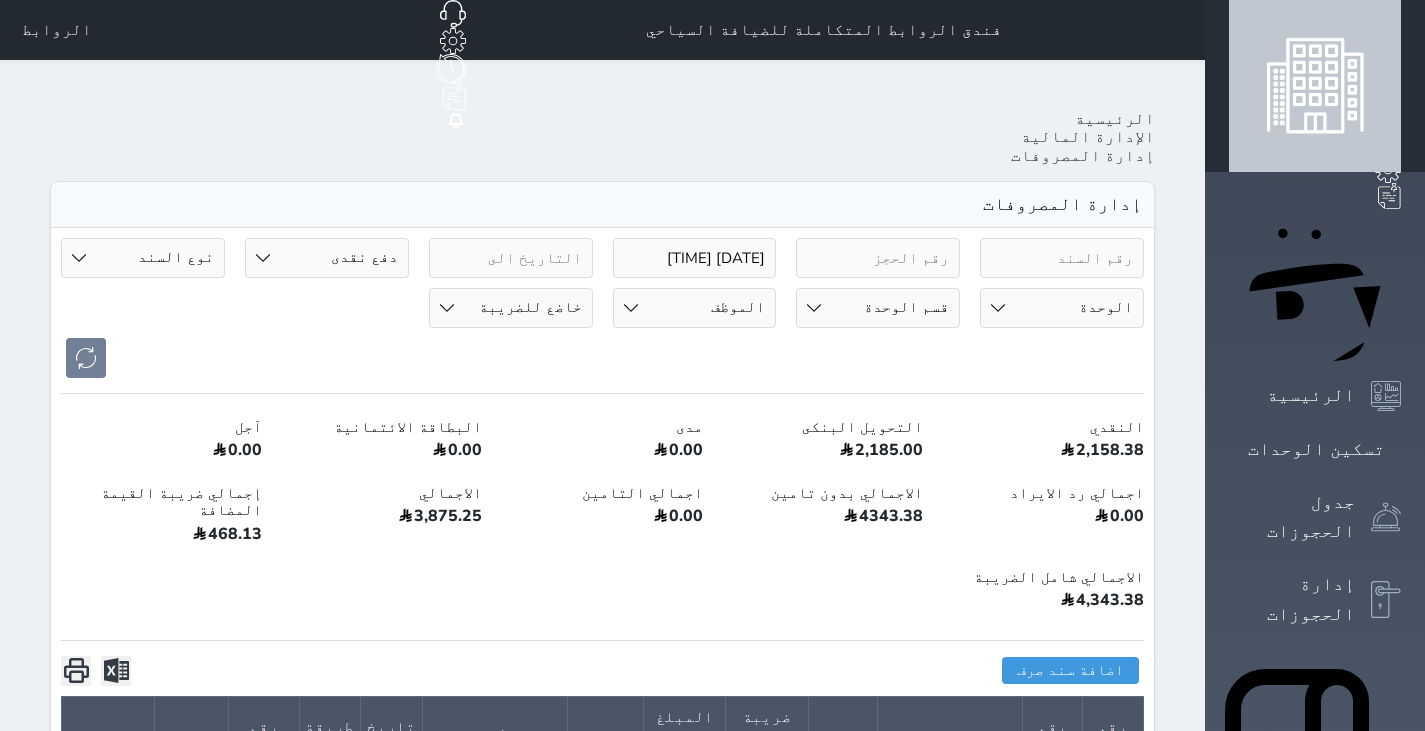 click on "طريقة الدفع   دفع نقدى   تحويل بنكى   مدى   بطاقة ائتمان   آجل   رد ايراد" at bounding box center [327, 258] 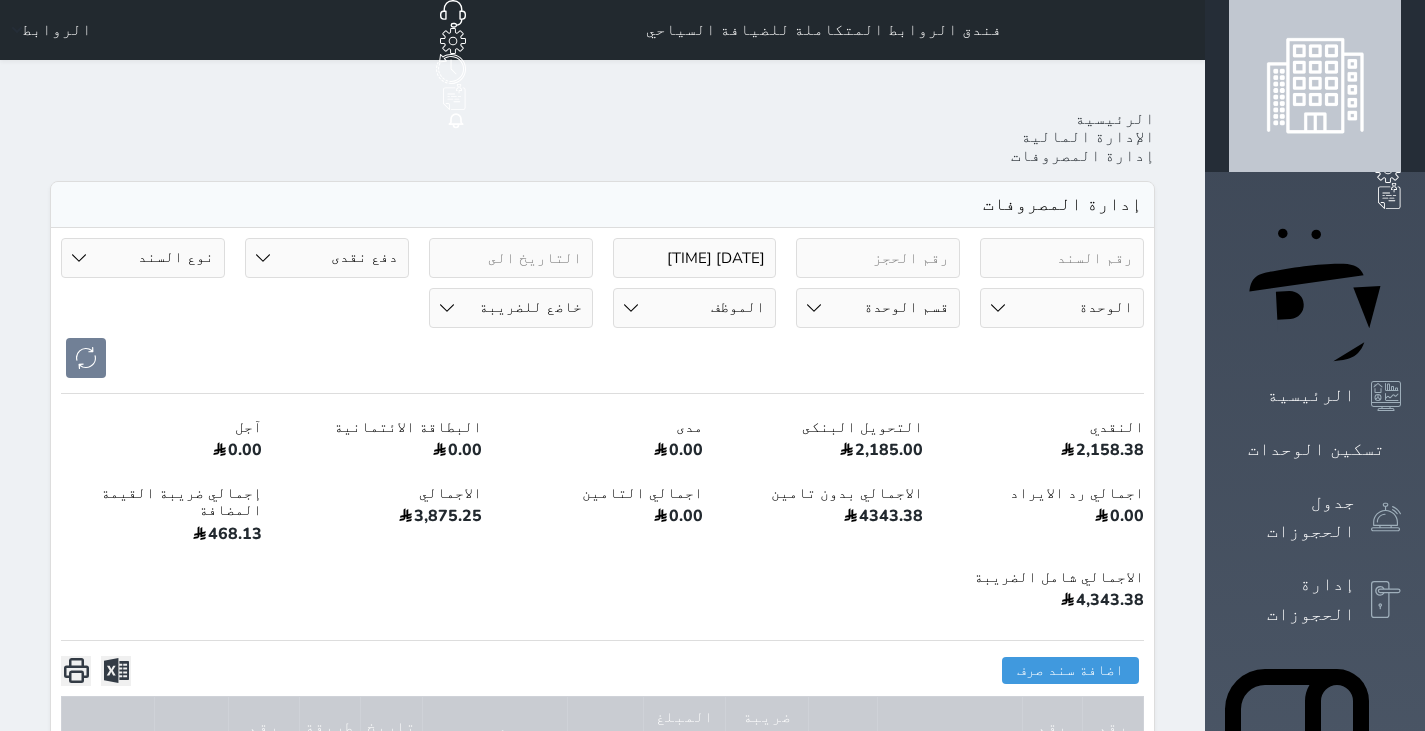 click on "2025-07-26 01:27     طريقة الدفع   دفع نقدى   تحويل بنكى   مدى   بطاقة ائتمان   آجل   رد ايراد   نوع السند   مرتجع إيجار رواتب صيانة مصروفات عامة تحويل من الصندوق الى الادارة استرجاع تامين استرجاع العربون منظفات   الوحدة   101 - غرفة وحمام - 2 102 - غرفة وحمام - 2 103 - غرفة وحمام - 2 104 - غرفة وحمام - 3 105 - غرفة وحمام - 2 مزدوج 106 - غرفة وحمام - 2 107 - غرفة وحمام - 3 108 - غرفة وحمام - 4 109 - غرفة وحمام - 2 110 - غرفة وحمام - 4 111 - غرفة وحمام - 4 112 - غرفة وحمام - 2 201 - غرفة وحمام - 2 مزدوج 202 - غرفة وحمام - 2 203 - غرفة وحمام - 2 مزدوج 204 - غرفة وحمام - 3 205 - غرفة وحمام - 2 مزدوج 206 - غرفة وحمام - 3 207 - غرفة وحمام - 3 208 - غرفة وحمام - 4" at bounding box center (602, 1915) 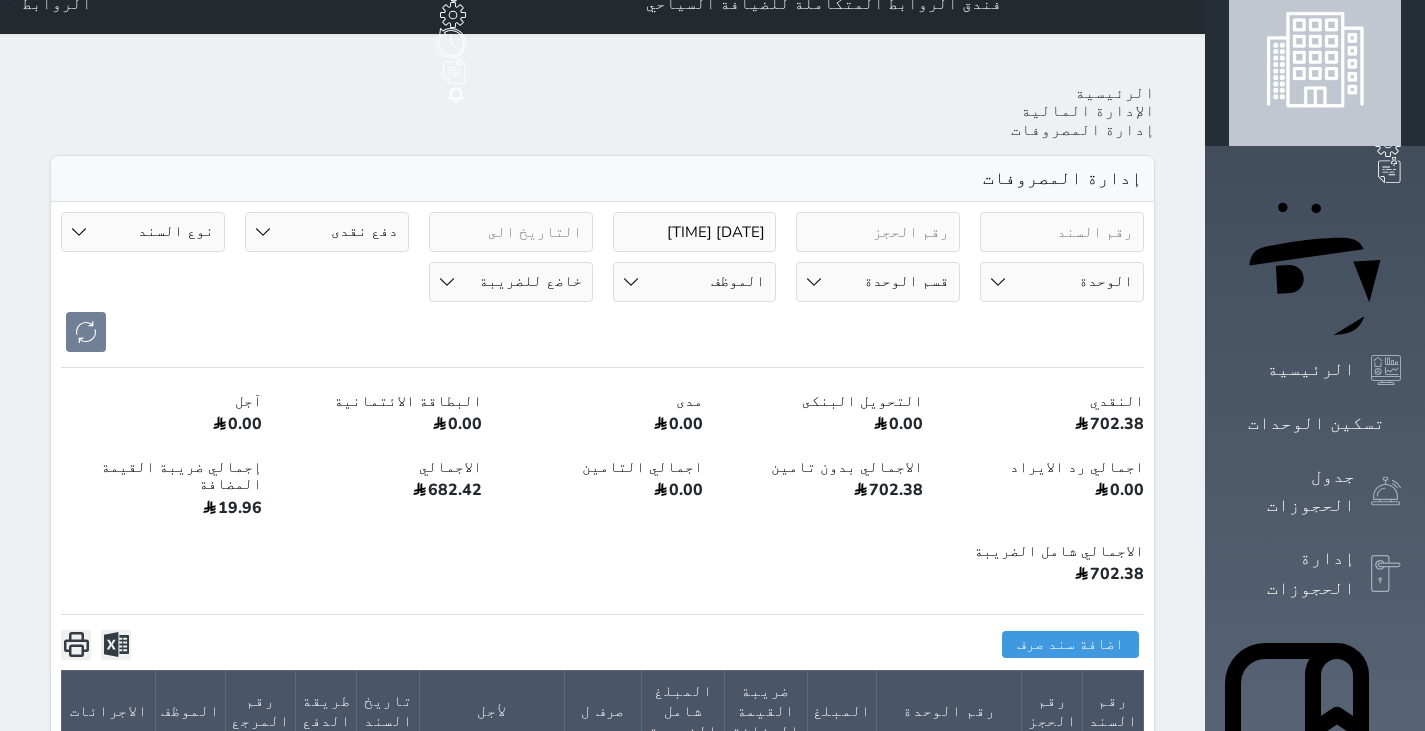 scroll, scrollTop: 0, scrollLeft: 0, axis: both 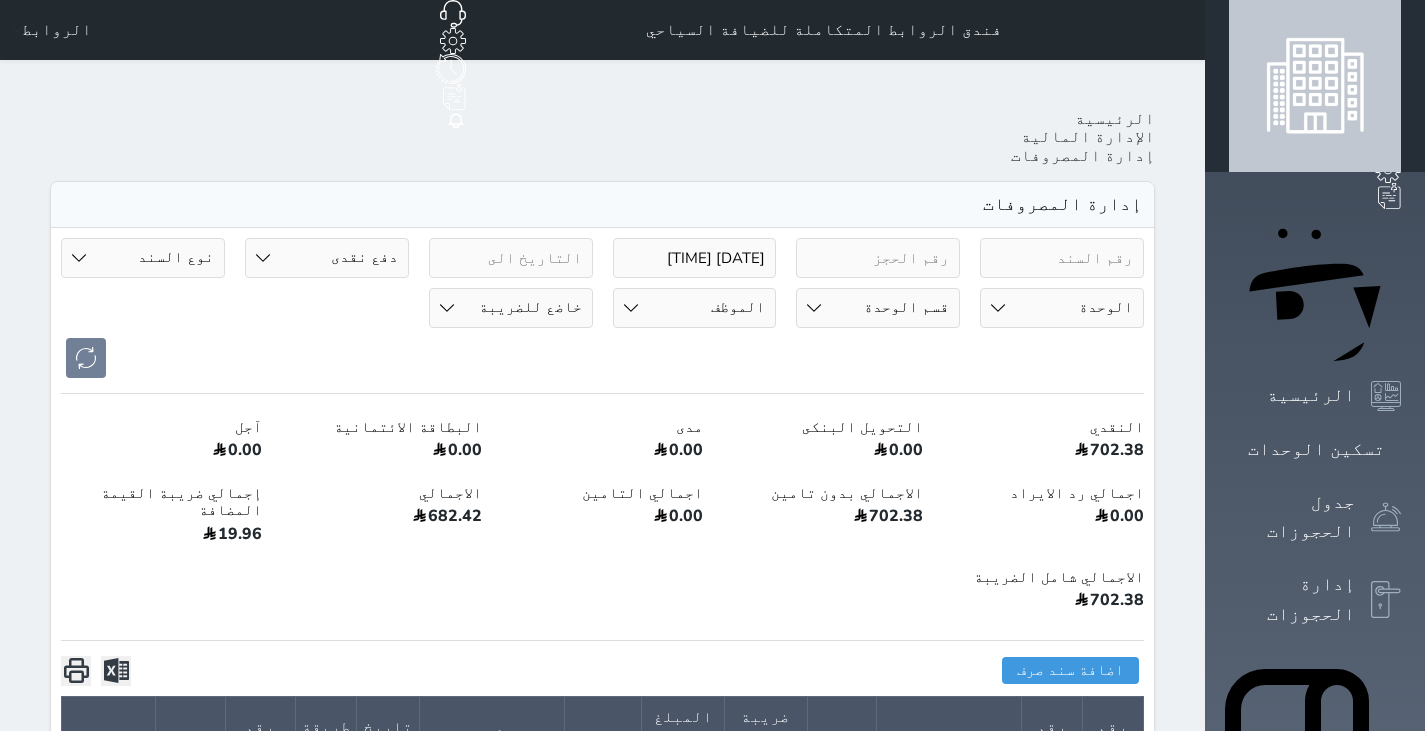 click on "702.38" at bounding box center (1043, 453) 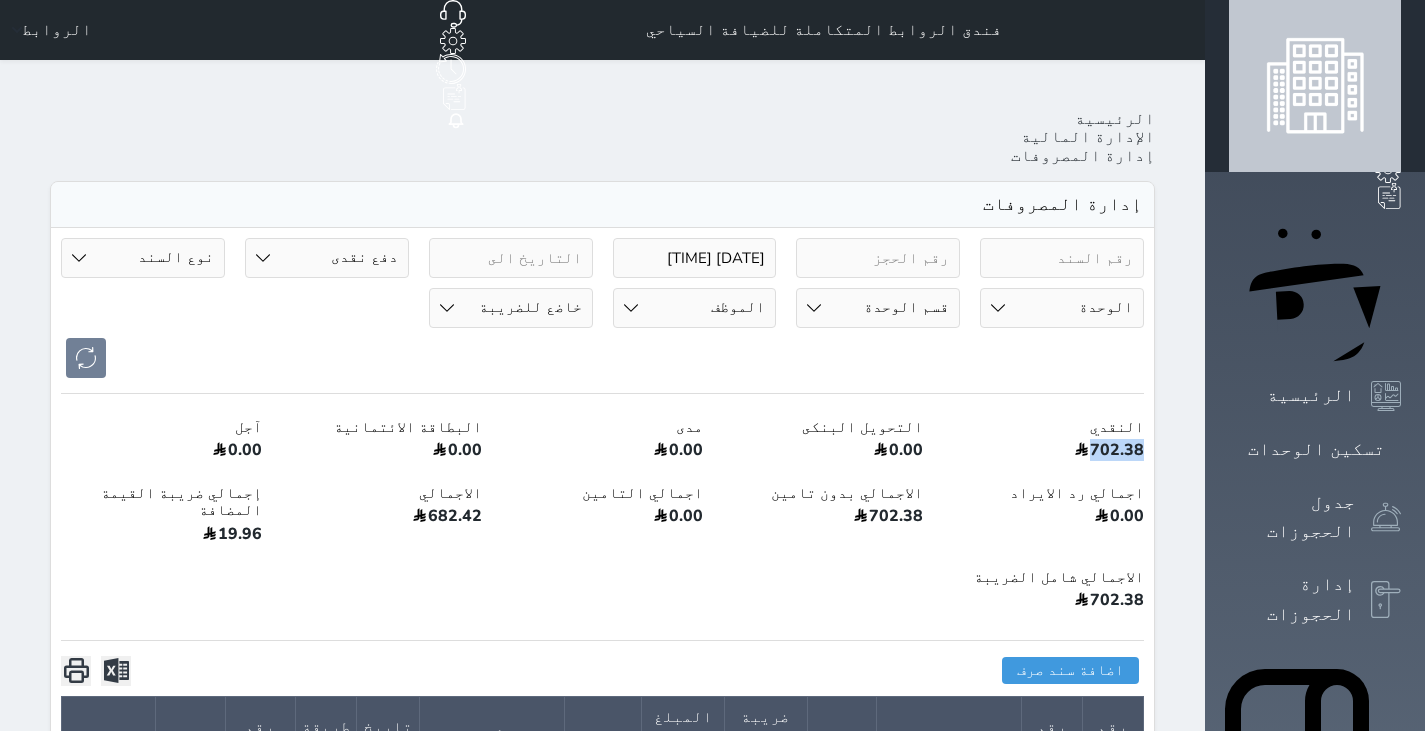 click on "702.38" at bounding box center (1043, 453) 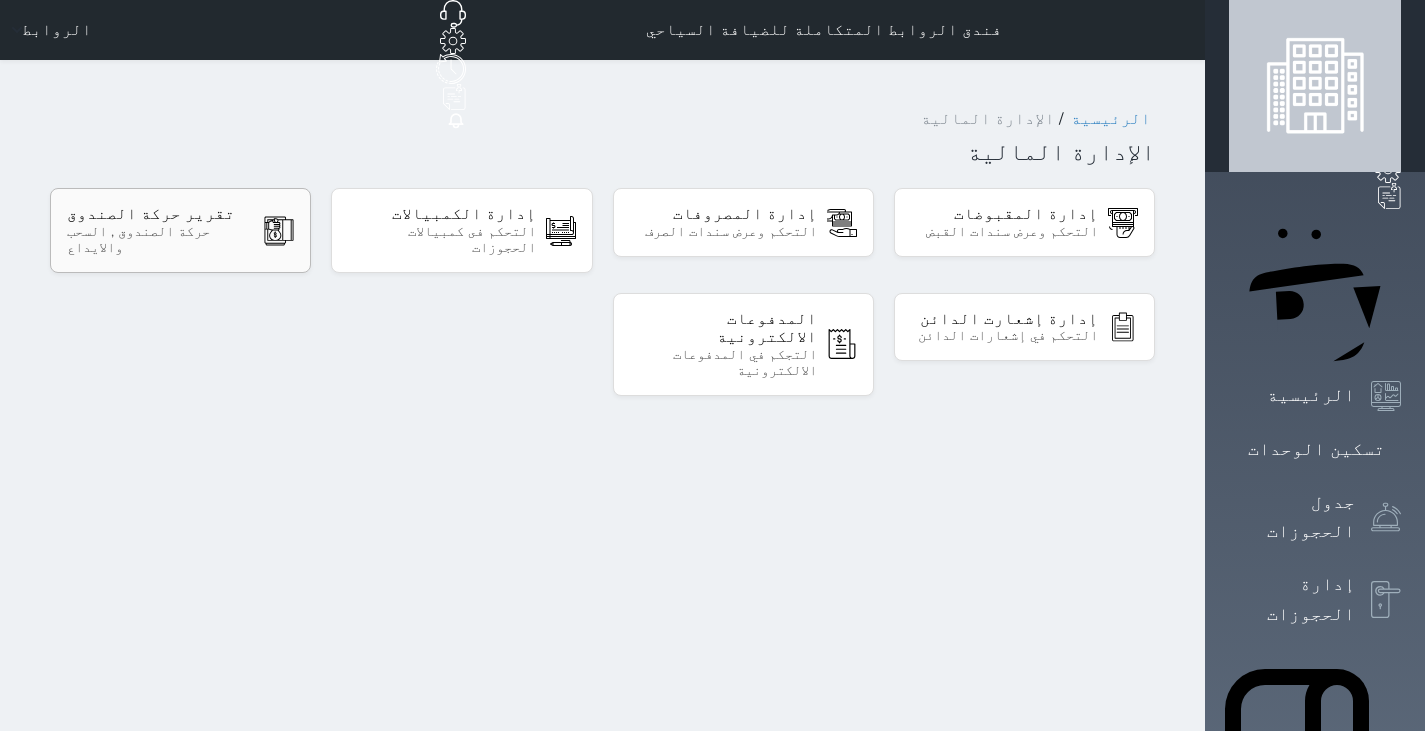 click 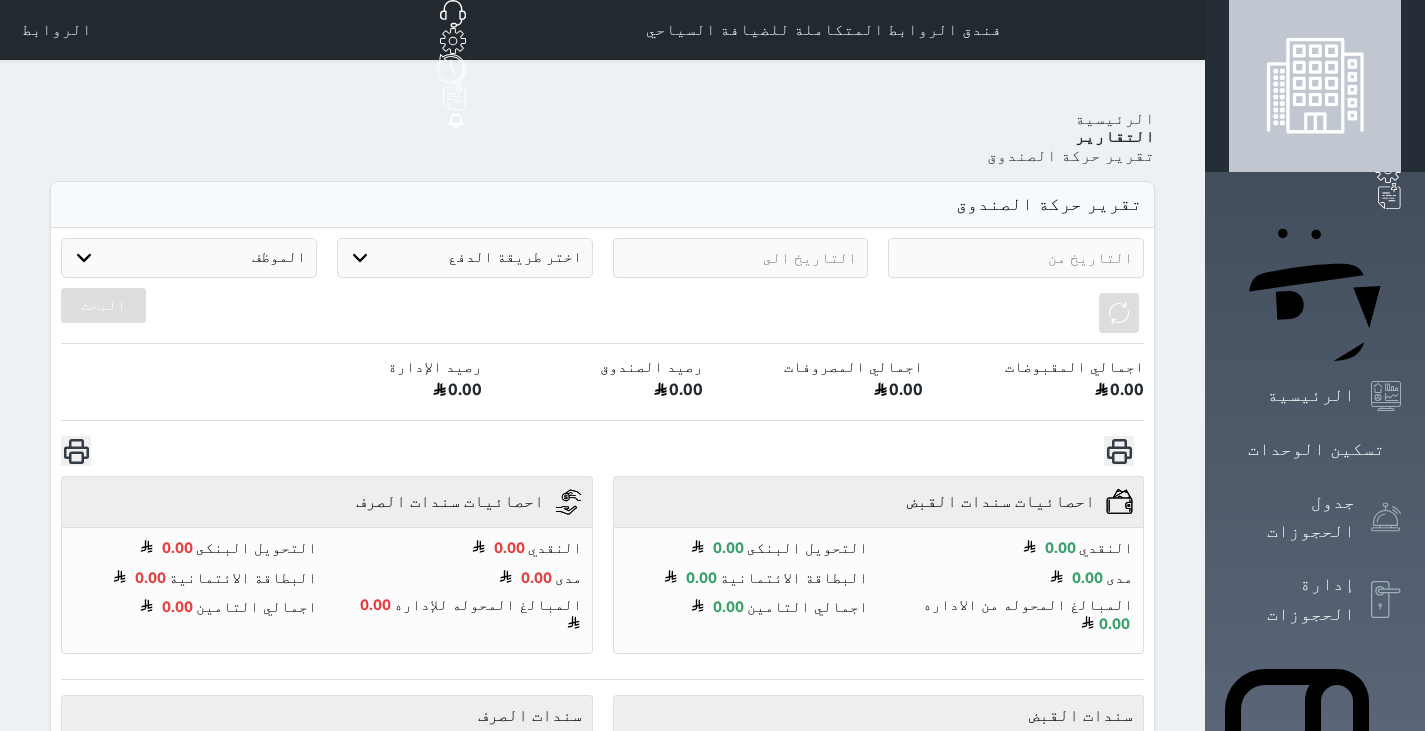 click at bounding box center [1016, 258] 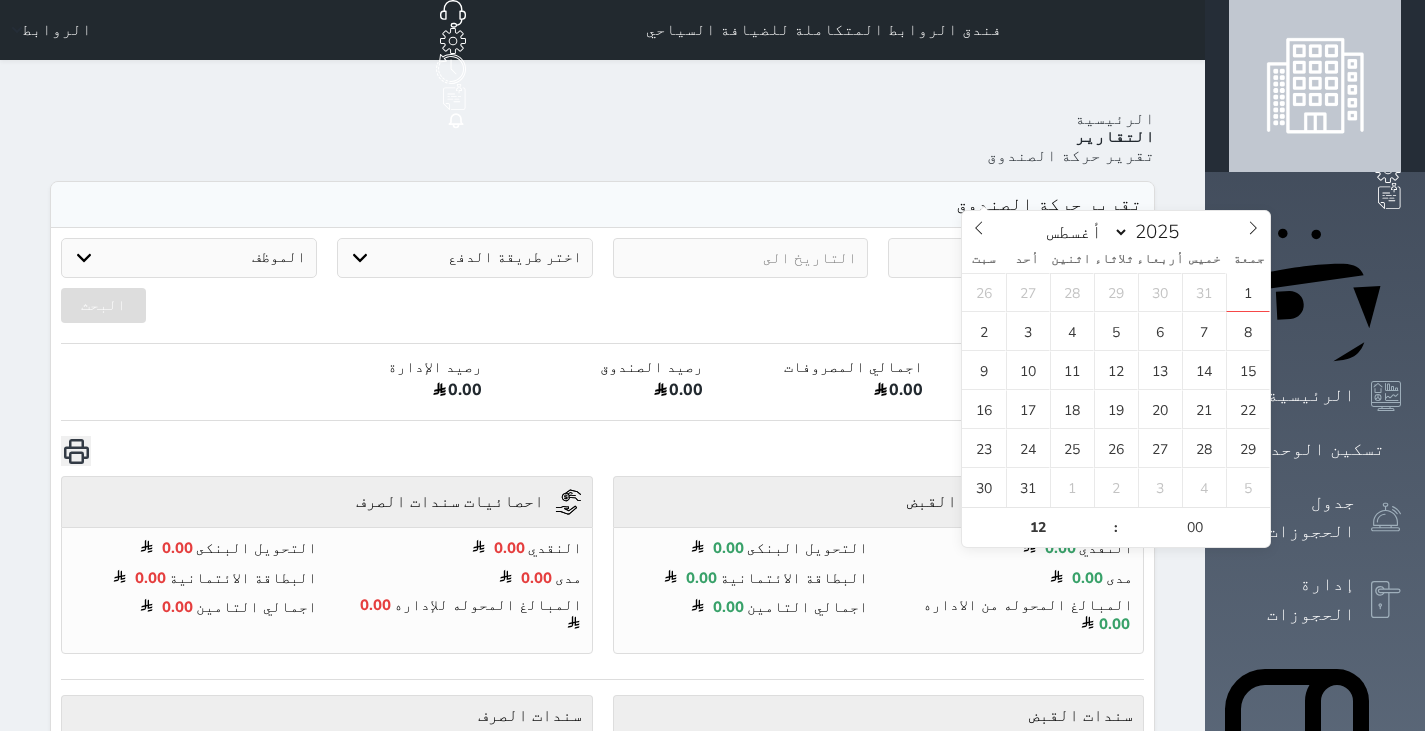 click on "يناير فبراير مارس أبريل مايو يونيو يوليو أغسطس سبتمبر أكتوبر نوفمبر ديسمبر 2025" at bounding box center (1116, 228) 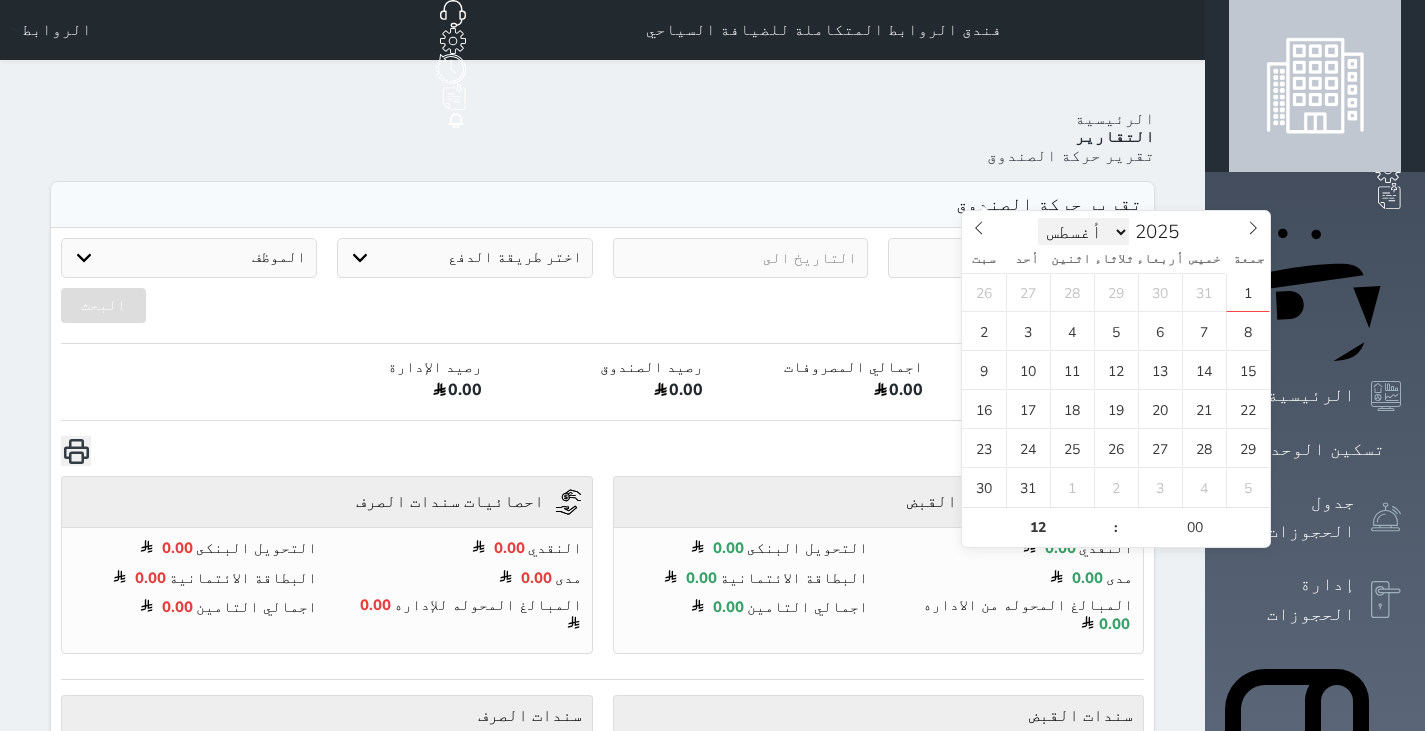 click on "يناير فبراير مارس أبريل مايو يونيو يوليو أغسطس سبتمبر أكتوبر نوفمبر ديسمبر" at bounding box center [1084, 232] 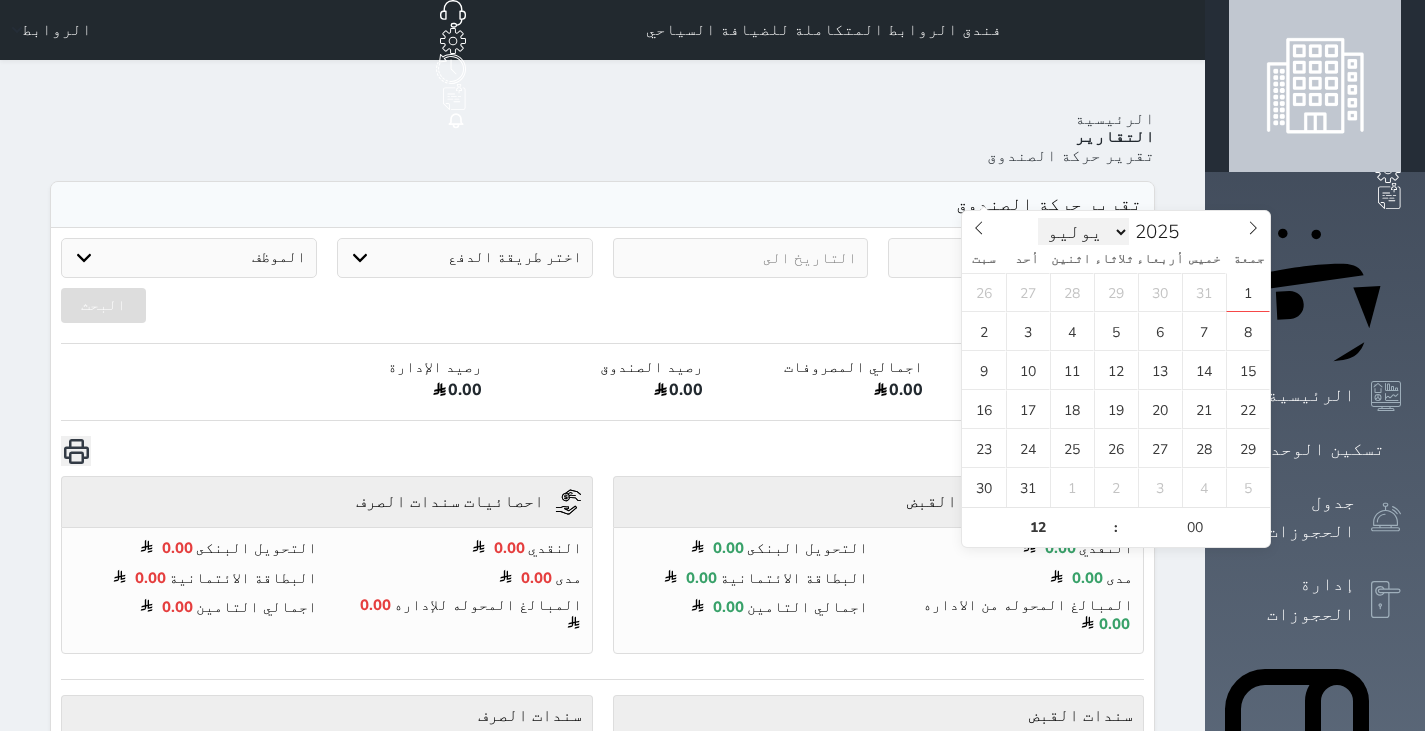 click on "يناير فبراير مارس أبريل مايو يونيو يوليو أغسطس سبتمبر أكتوبر نوفمبر ديسمبر" at bounding box center [1084, 232] 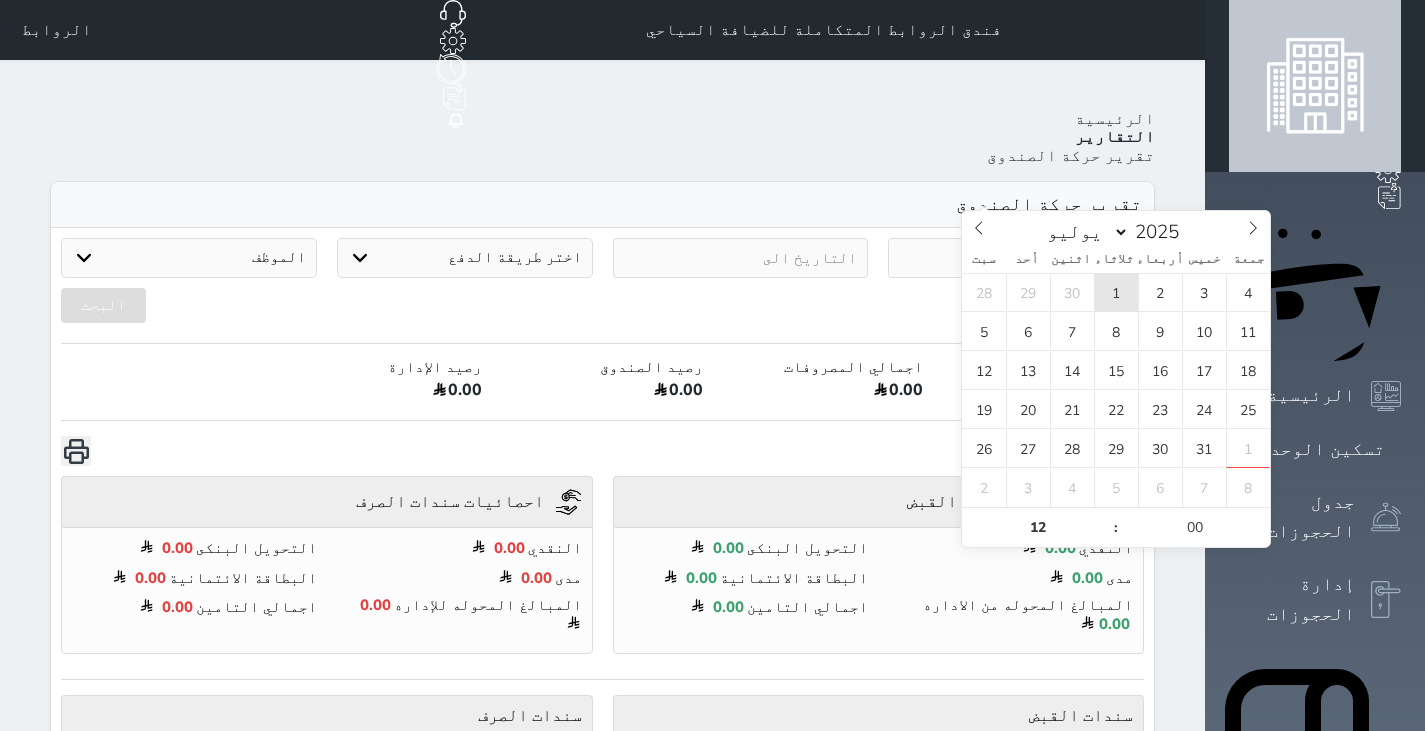 click on "1" at bounding box center (1116, 292) 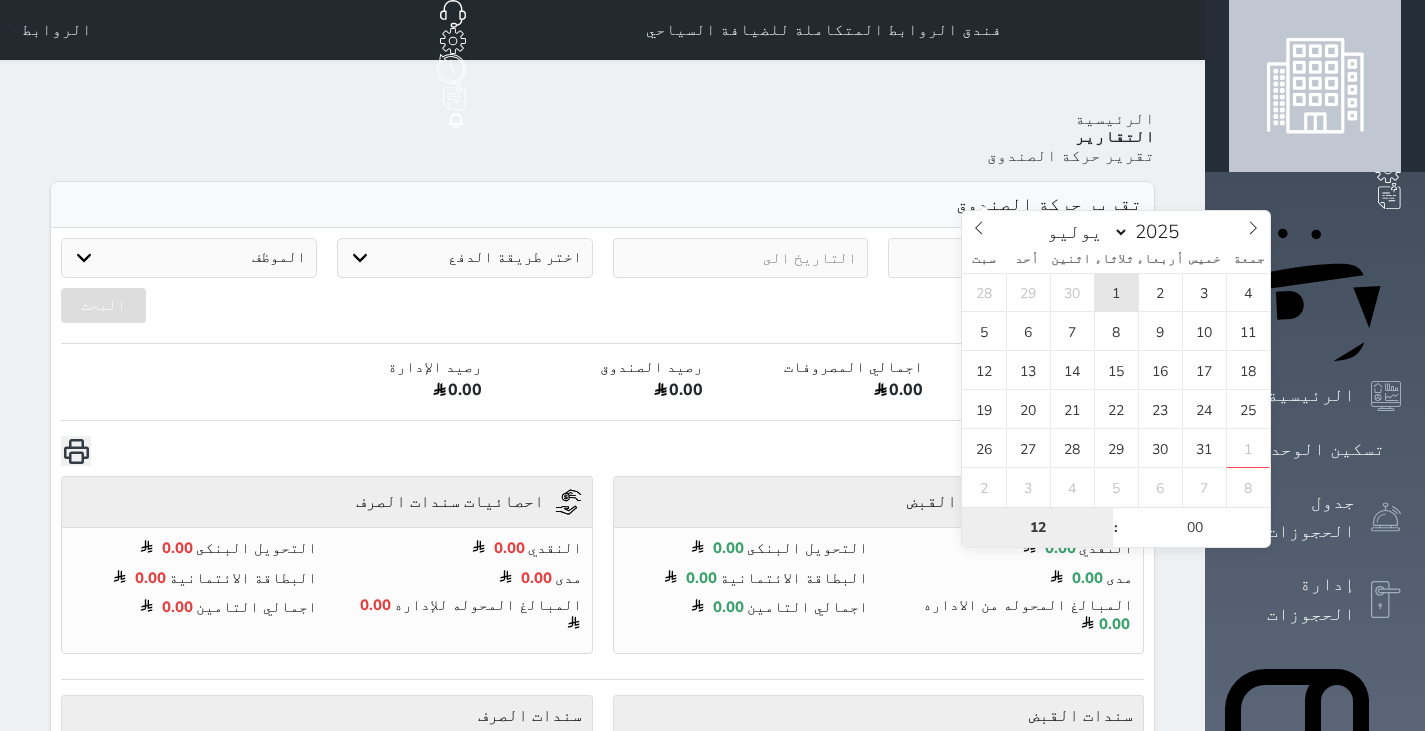 type on "2025-07-01 12:00" 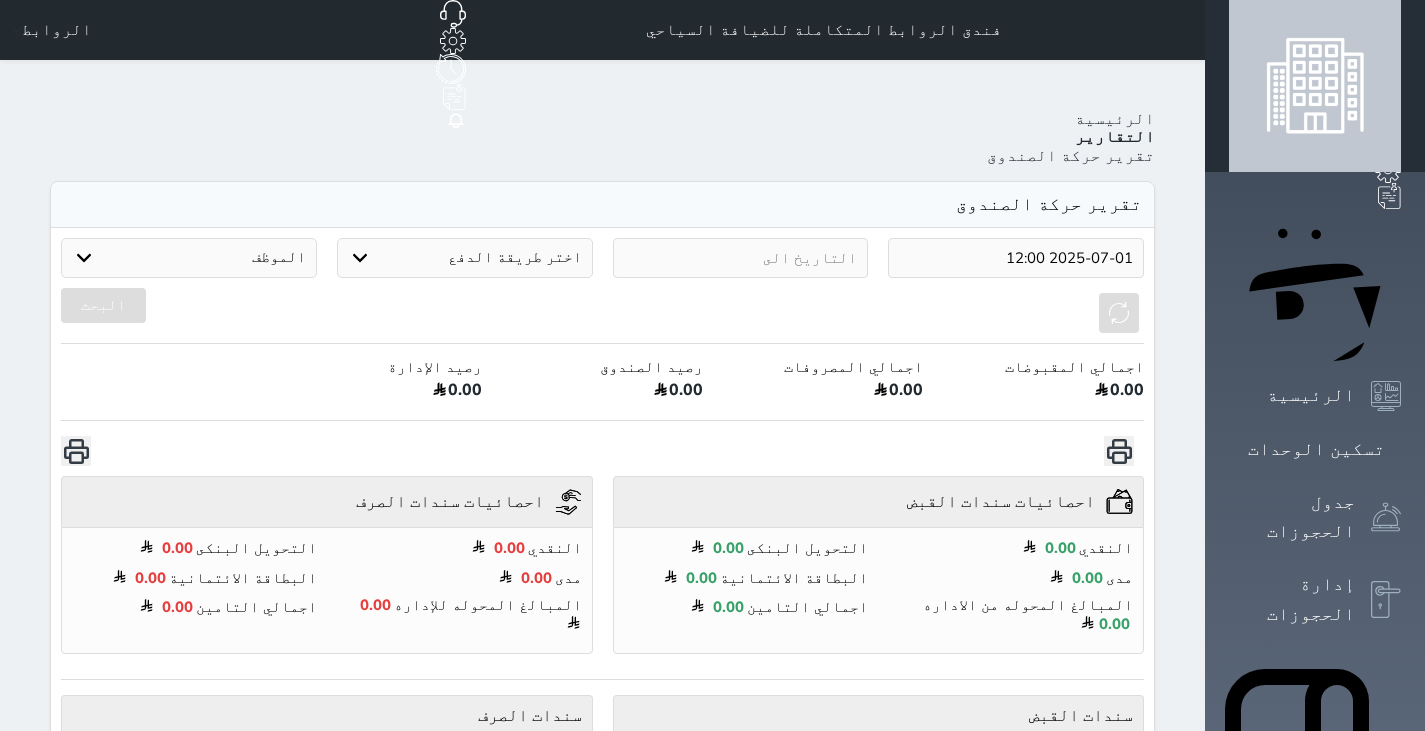 click on "اختر طريقة الدفع   دفع نقدى   تحويل بنكى   مدى   بطاقة ائتمان   آجل" at bounding box center [465, 258] 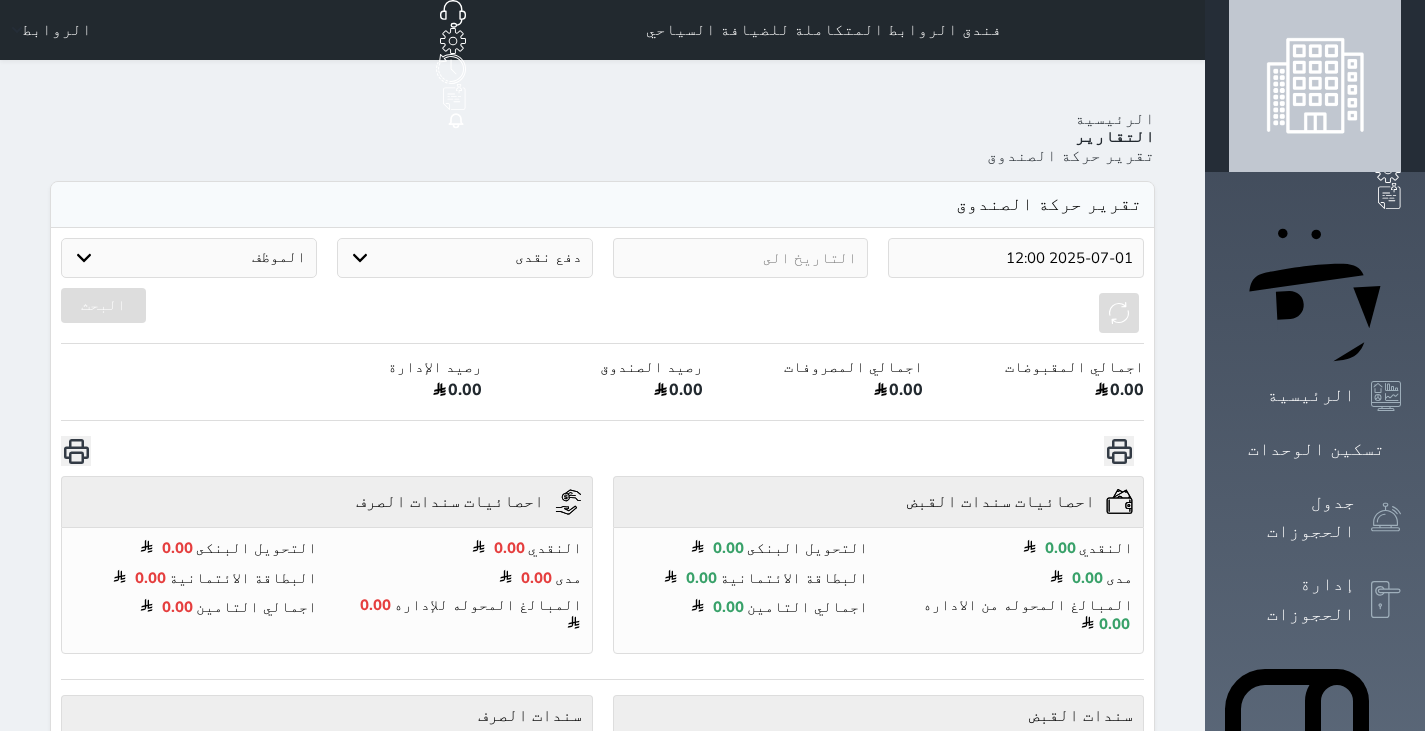 click on "اختر طريقة الدفع   دفع نقدى   تحويل بنكى   مدى   بطاقة ائتمان   آجل" at bounding box center [465, 258] 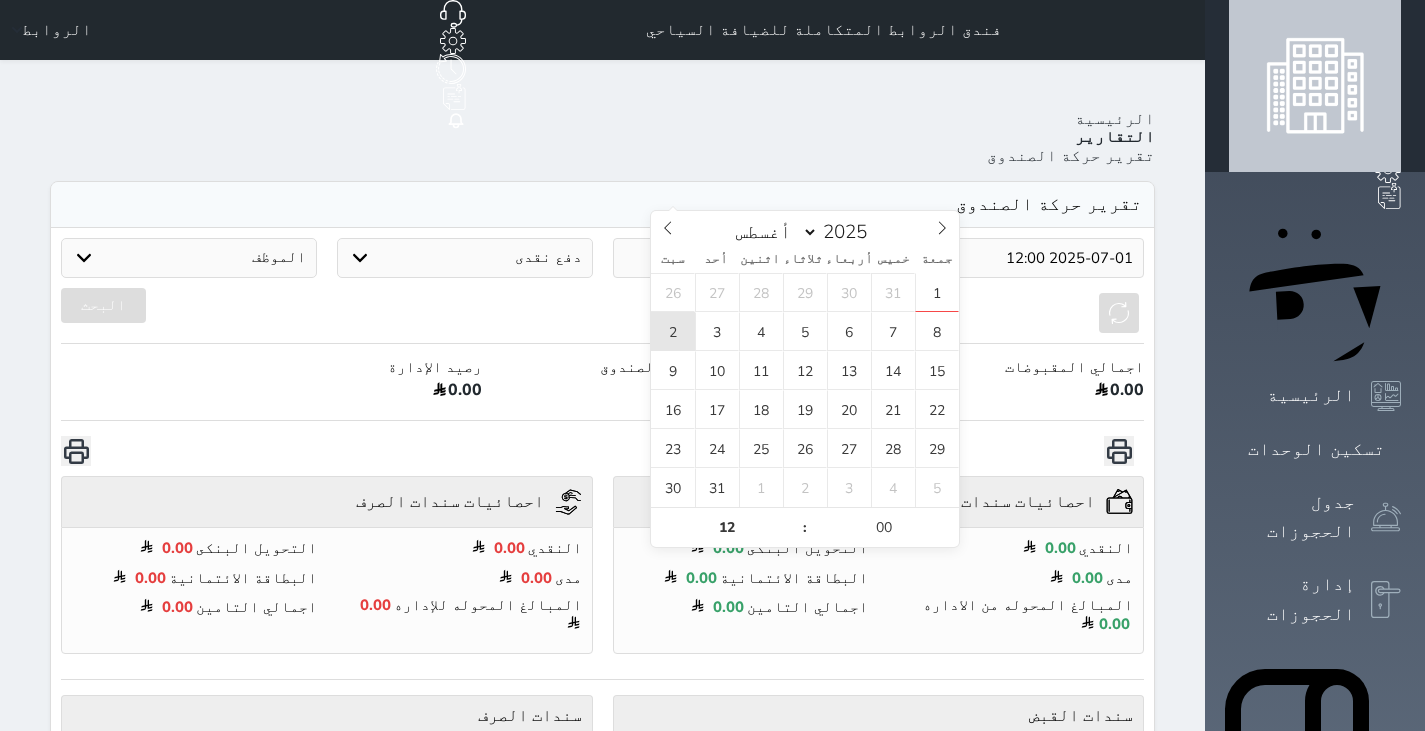 click on "2" at bounding box center (673, 331) 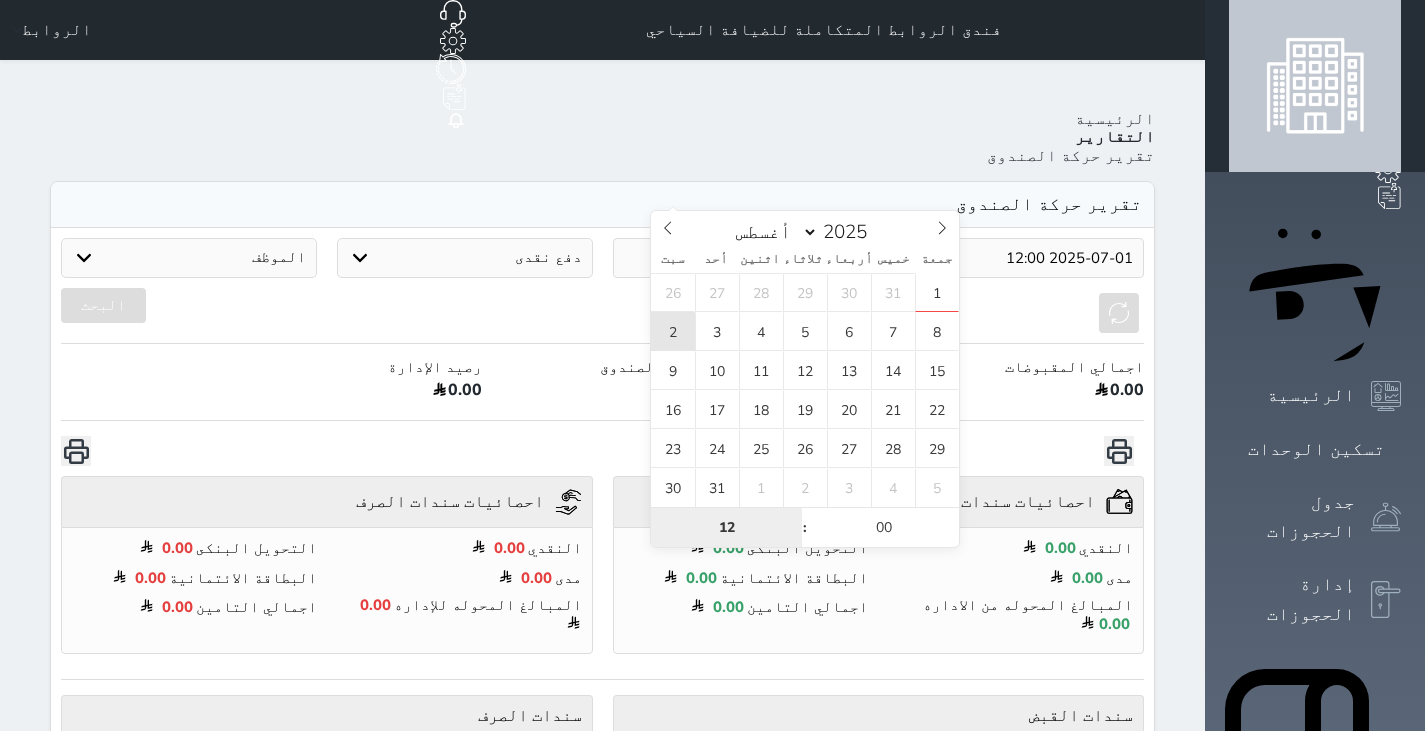 type on "2025-08-02 12:00" 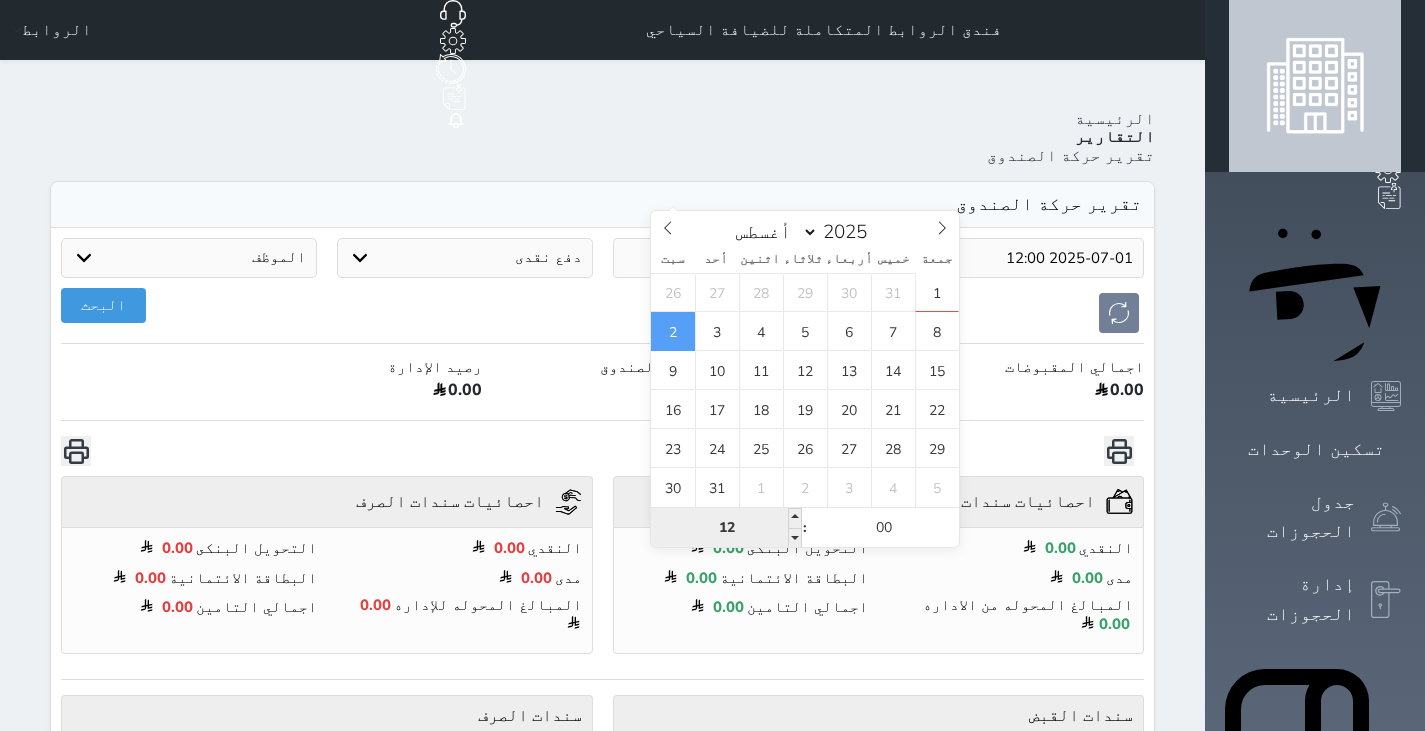 click on "12" at bounding box center [726, 528] 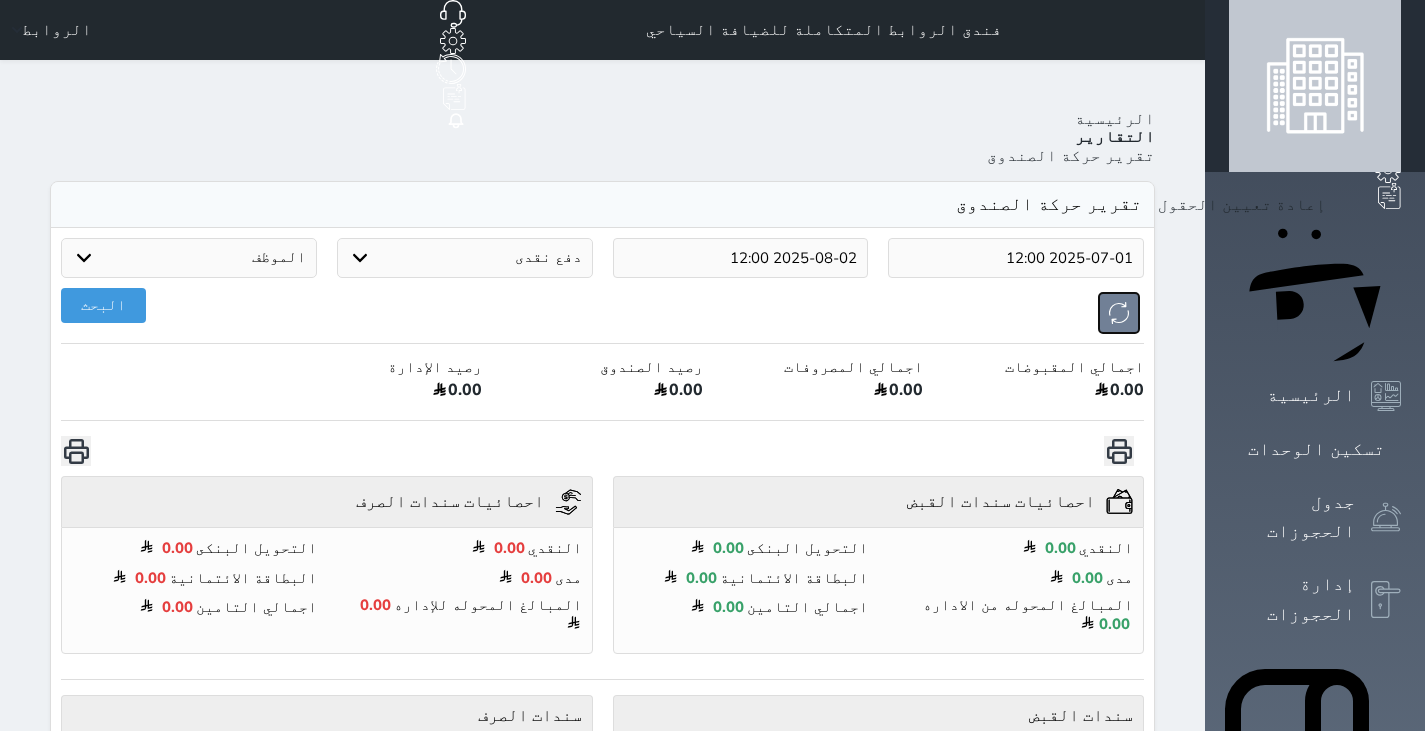 click at bounding box center (1119, 313) 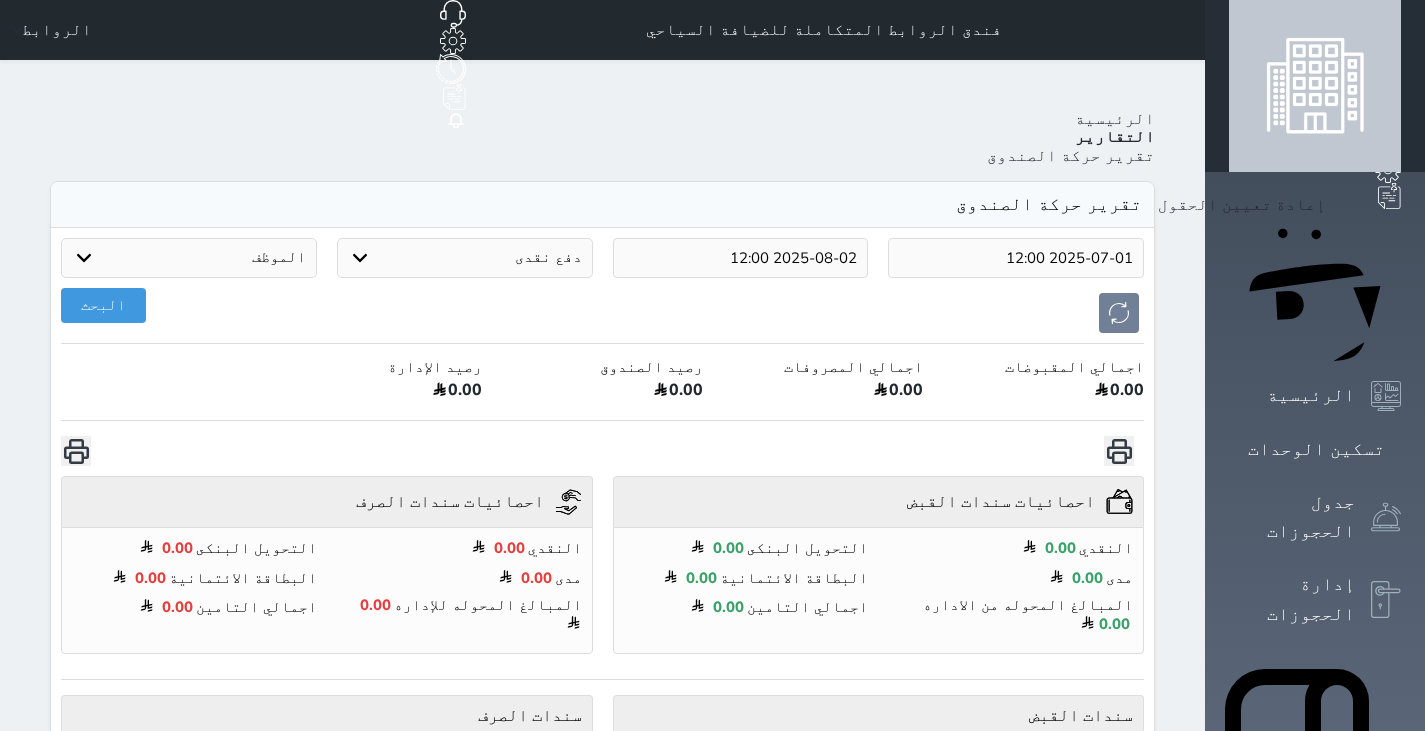 type 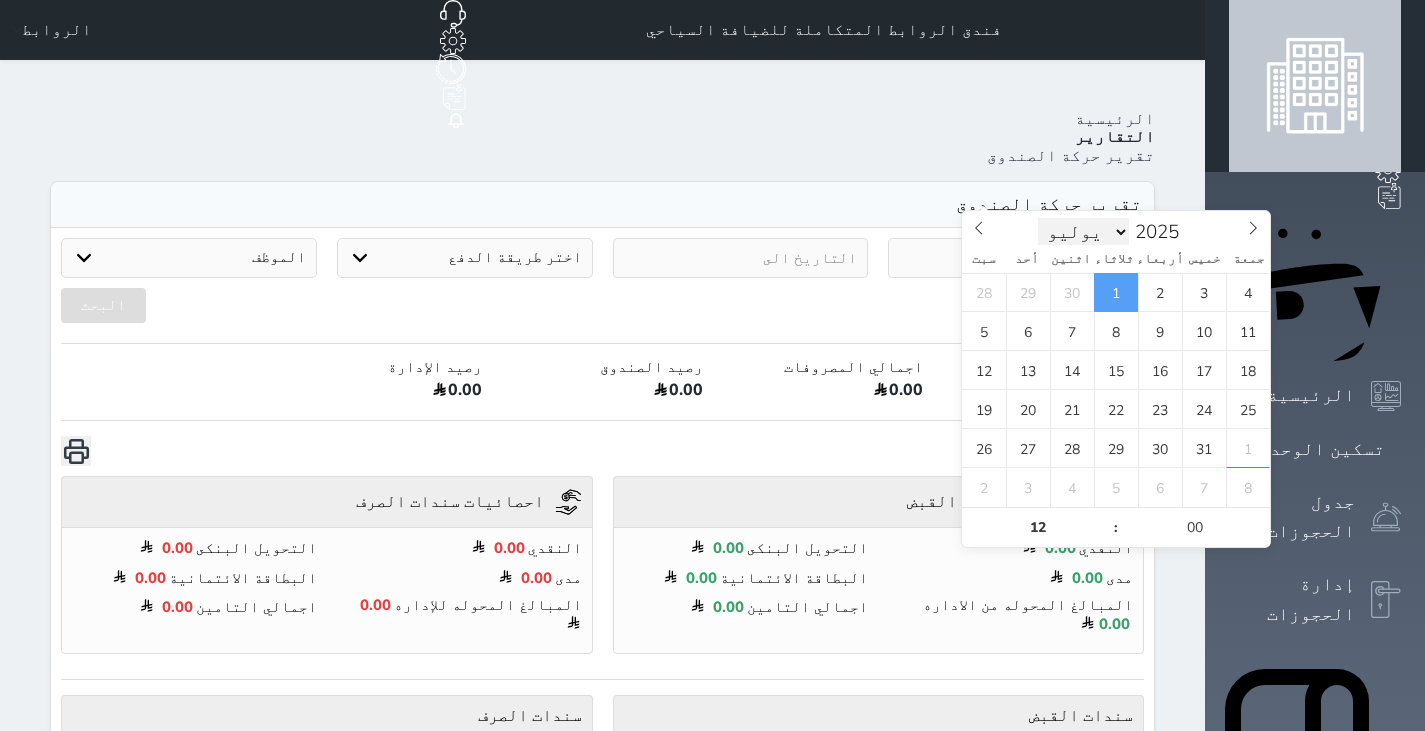 click at bounding box center [1016, 258] 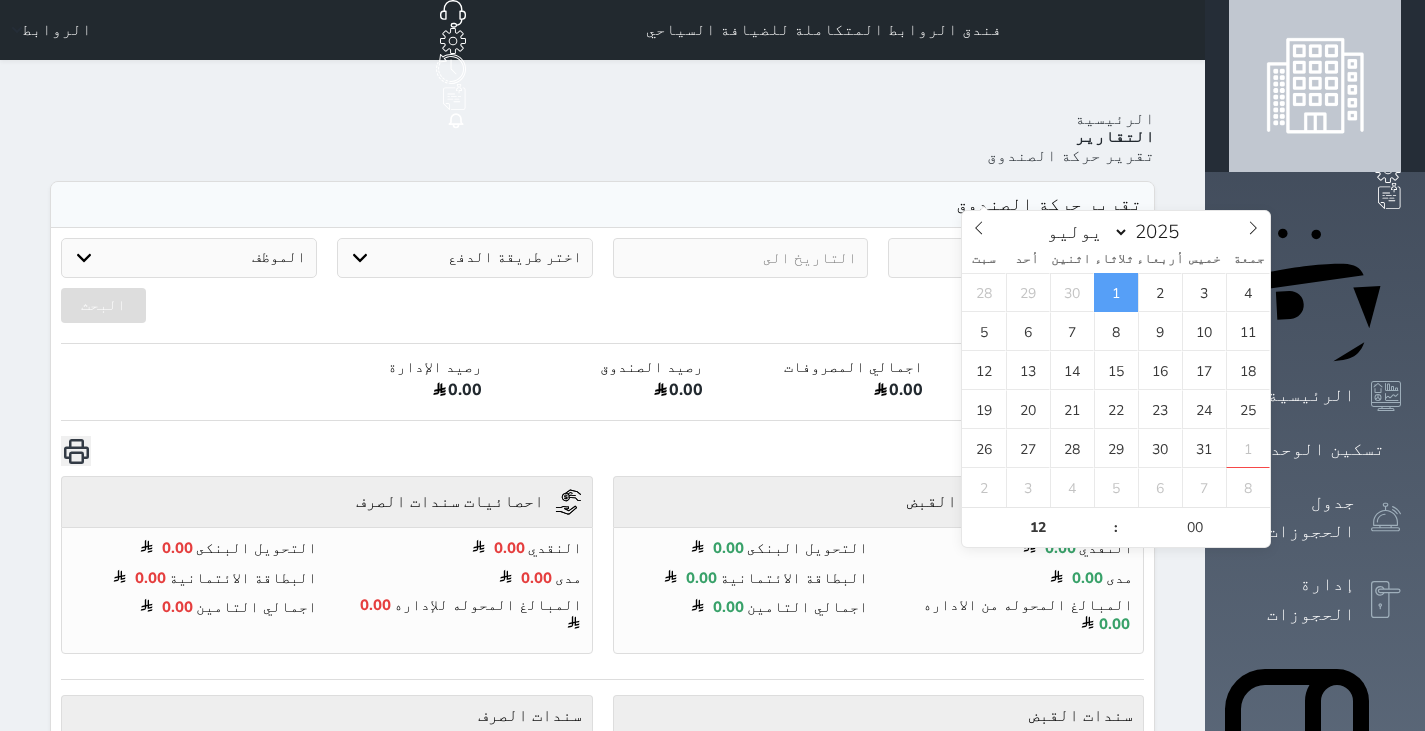 click on "1" at bounding box center (1116, 292) 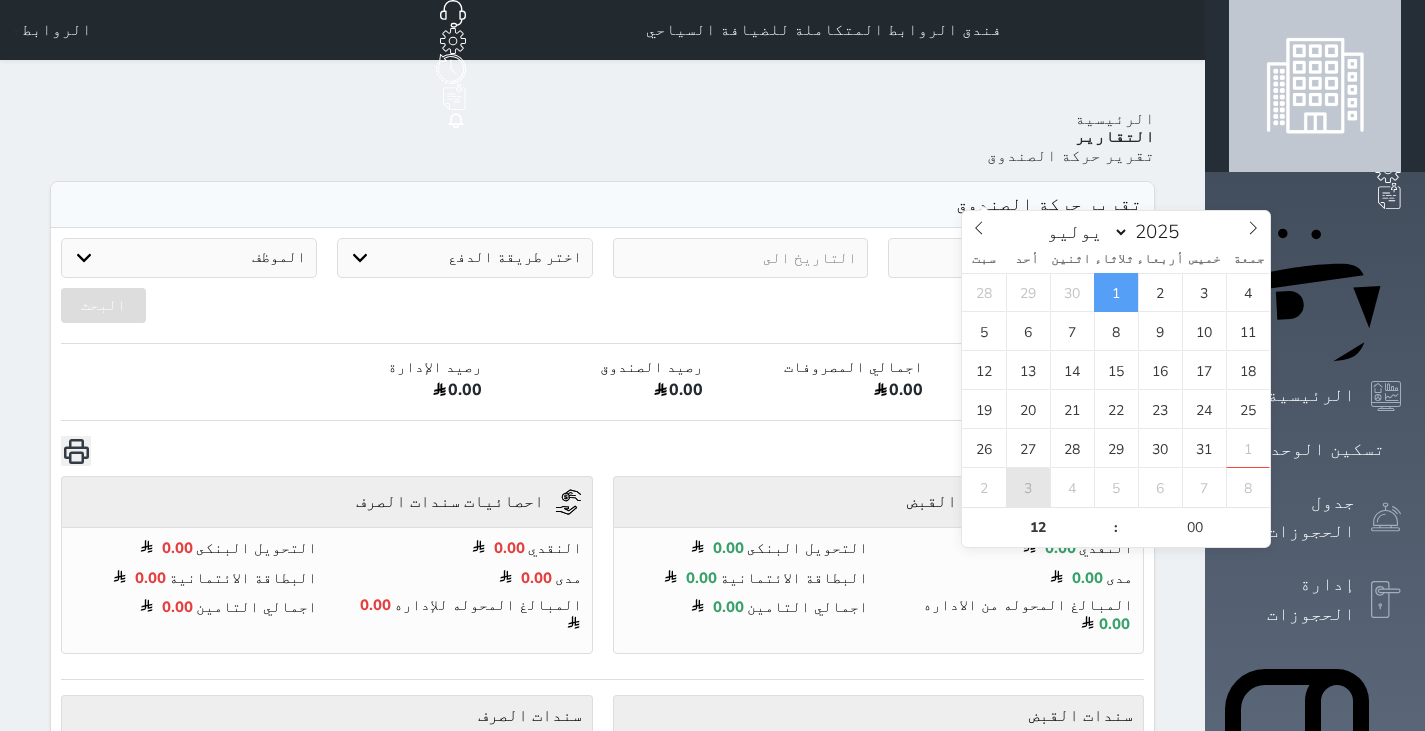 click on "3" at bounding box center (1028, 487) 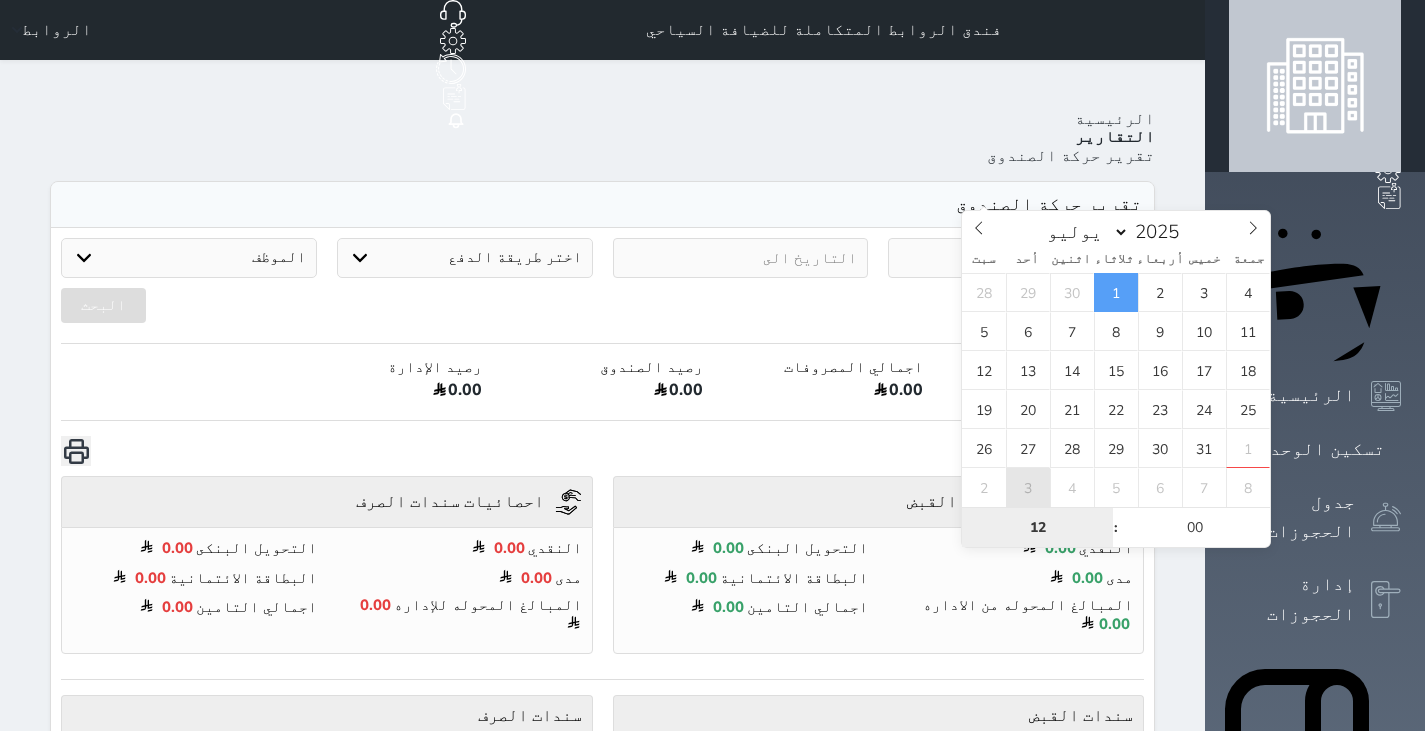 type on "2025-08-03 12:00" 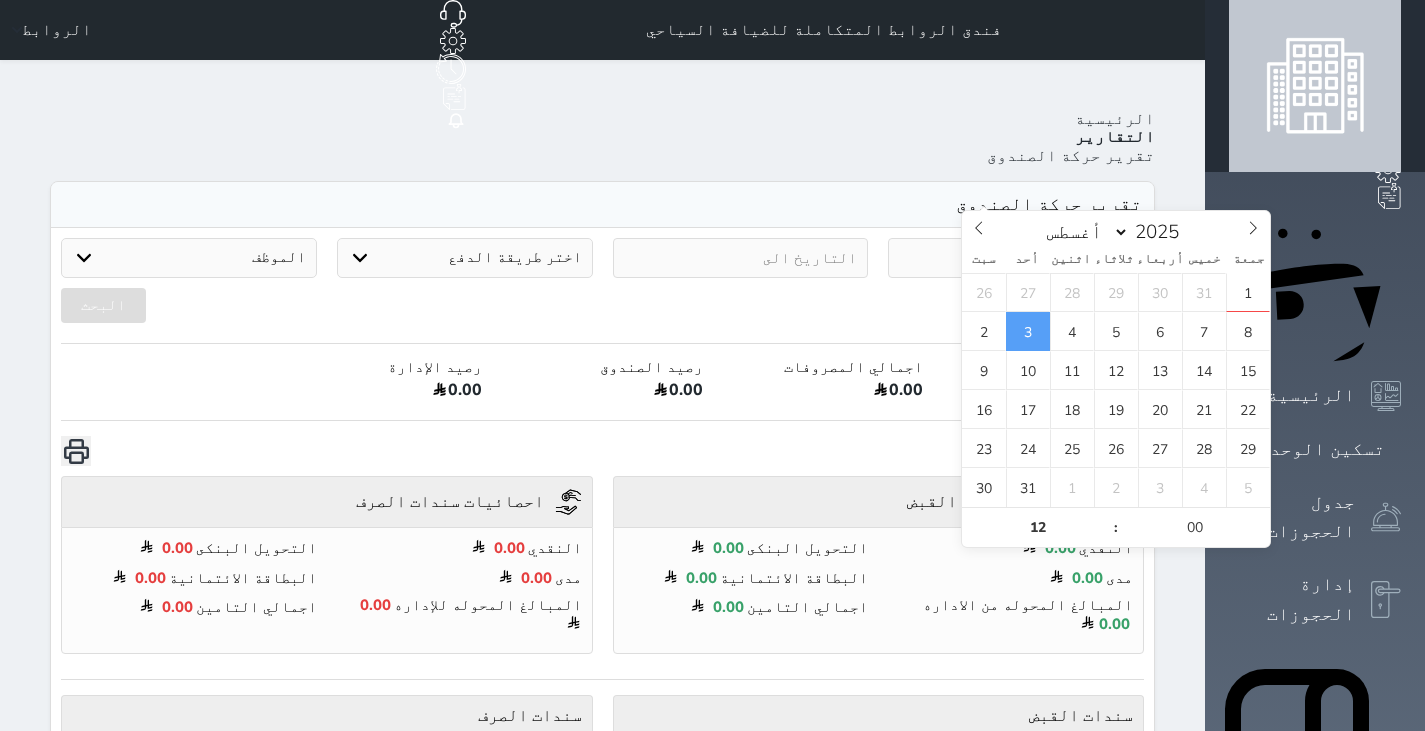 click on "0.00" at bounding box center (823, 393) 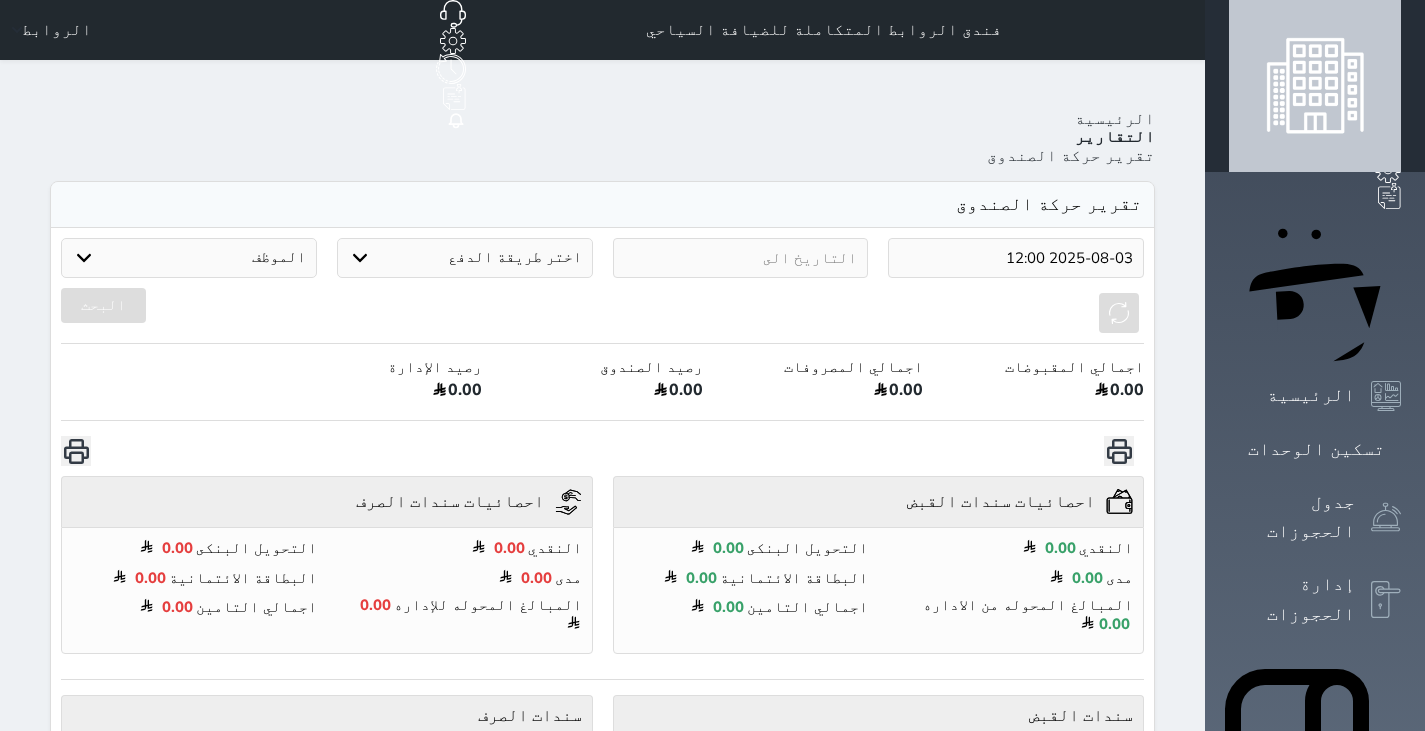 click on "الرئيسية التقارير تقرير حركة الصندوق   تقرير حركة الصندوق   2025-08-03 12:00     اختر طريقة الدفع   دفع نقدى   تحويل بنكى   مدى   بطاقة ائتمان   آجل   الموظف   سامي علي عمر مبارك مريم حسين شعيري براءه سباء سلطان سامي ابو سهيل محمد أنس سهيل الروابط معاذ مهدي
البحث
اجمالي المقبوضات   0.00    اجمالي المصروفات   0.00    رصيد الصندوق   0.00    رصيد الإدارة   0.00          احصائيات سندات القبض   undefined    النقدي  0.00      التحويل البنكى  0.00      مدى  0.00      البطاقة الائتمانية  0.00      المبالغ المحوله من الاداره  0.00   اجمالي التامين  0.00     احصائيات سندات الصرف   undefined    النقدي  0.00     0.00" at bounding box center [602, 510] 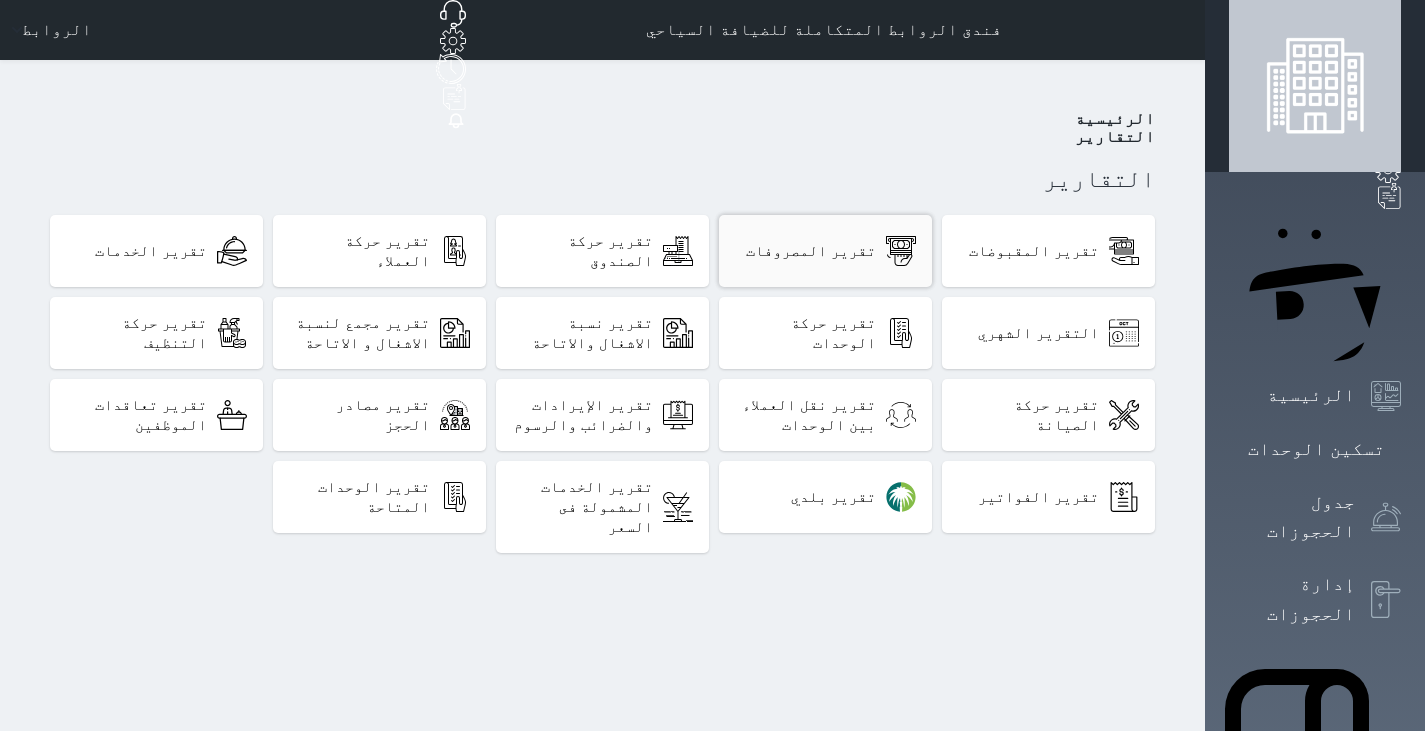 click on "تقرير المصروفات" at bounding box center (825, 251) 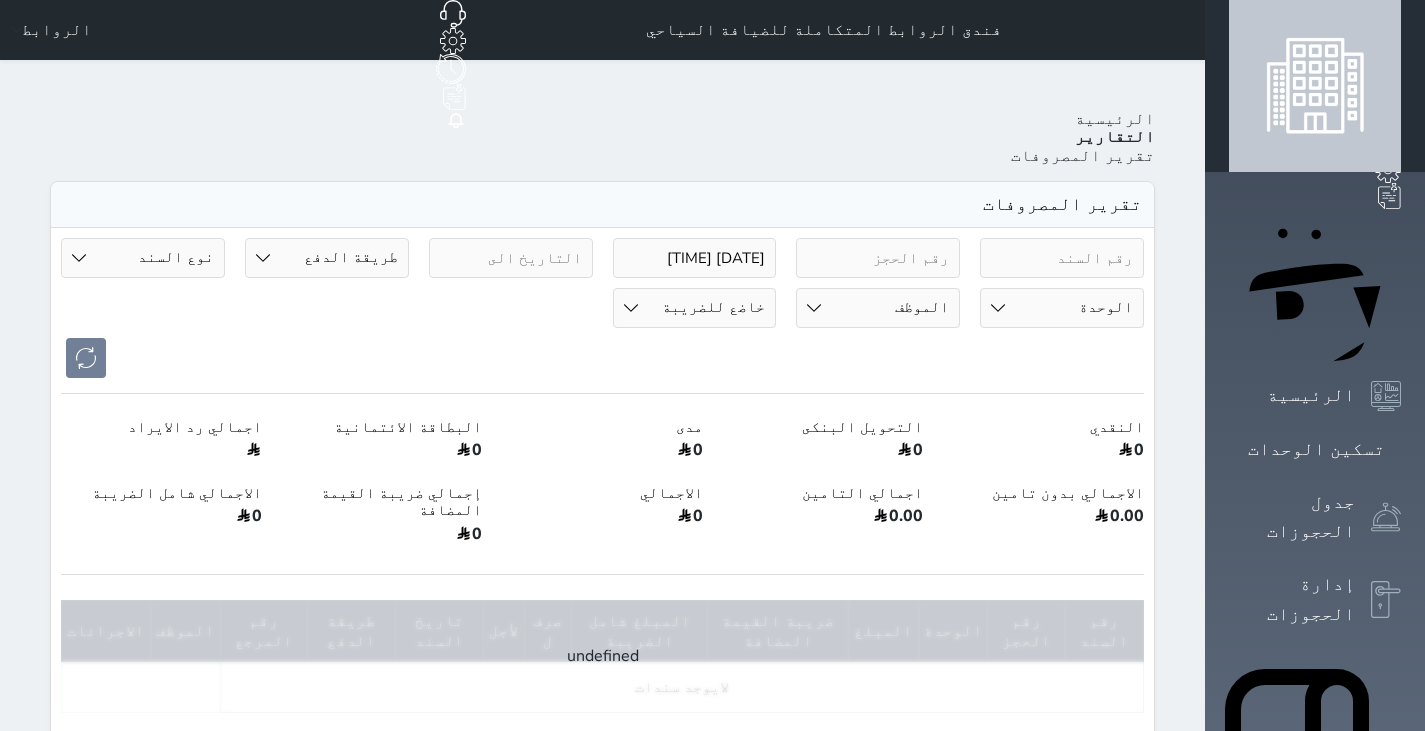 click on "2025-07-26 01:28" at bounding box center (695, 258) 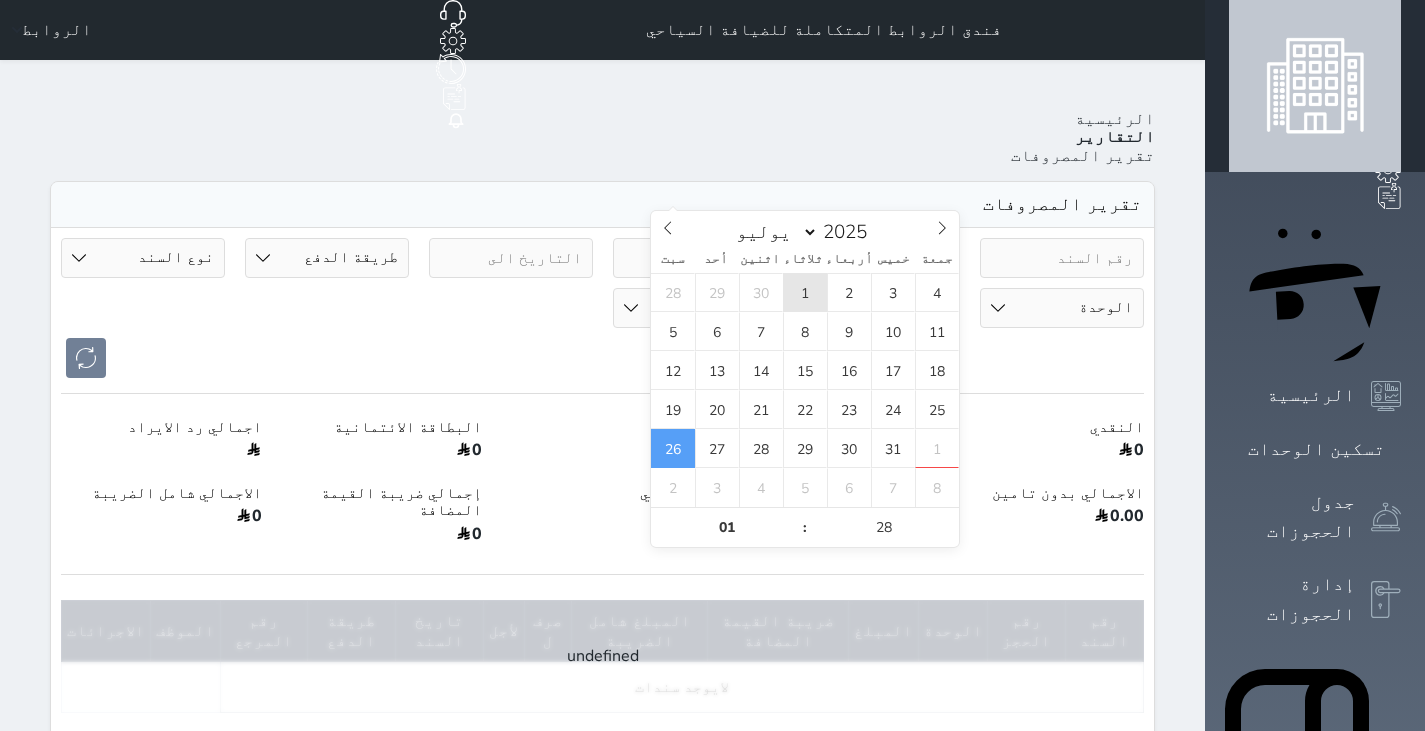click on "1" at bounding box center [805, 292] 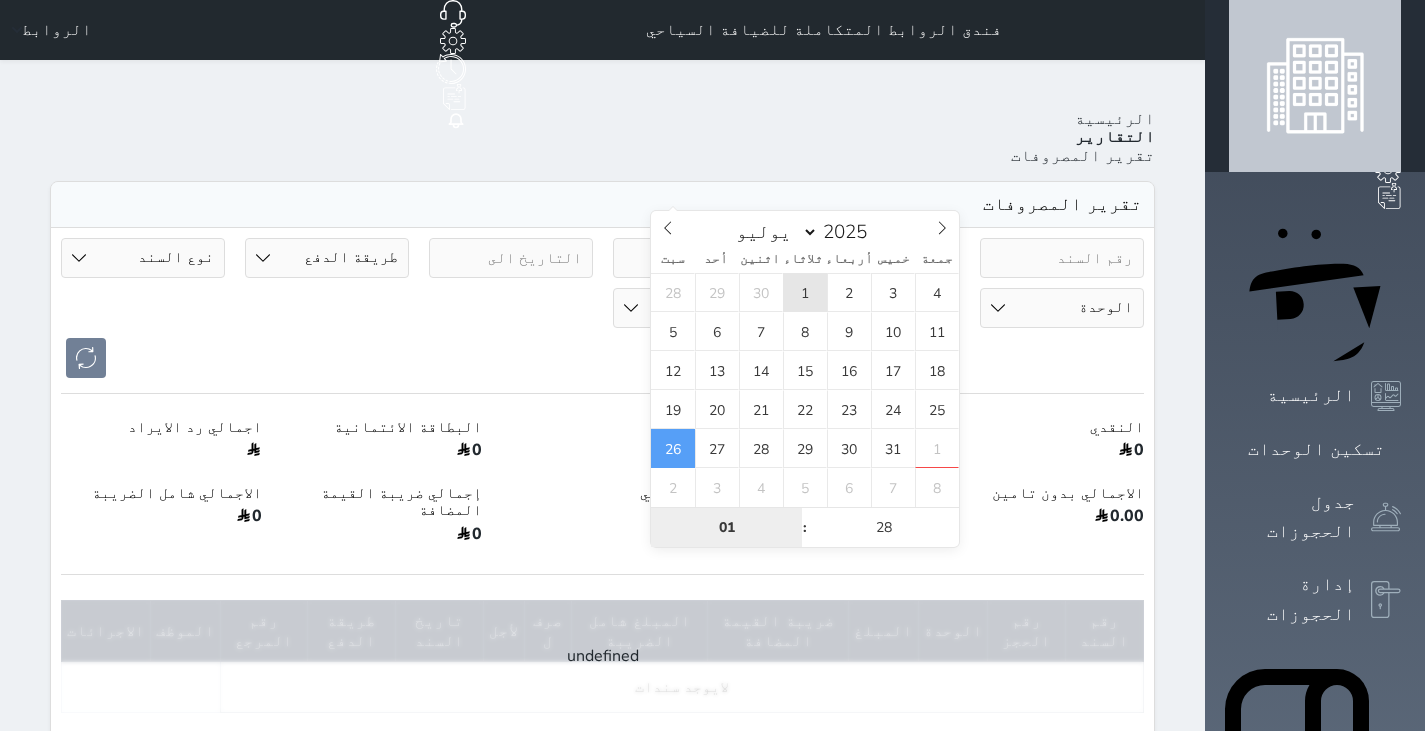 type on "2025-07-01 01:28" 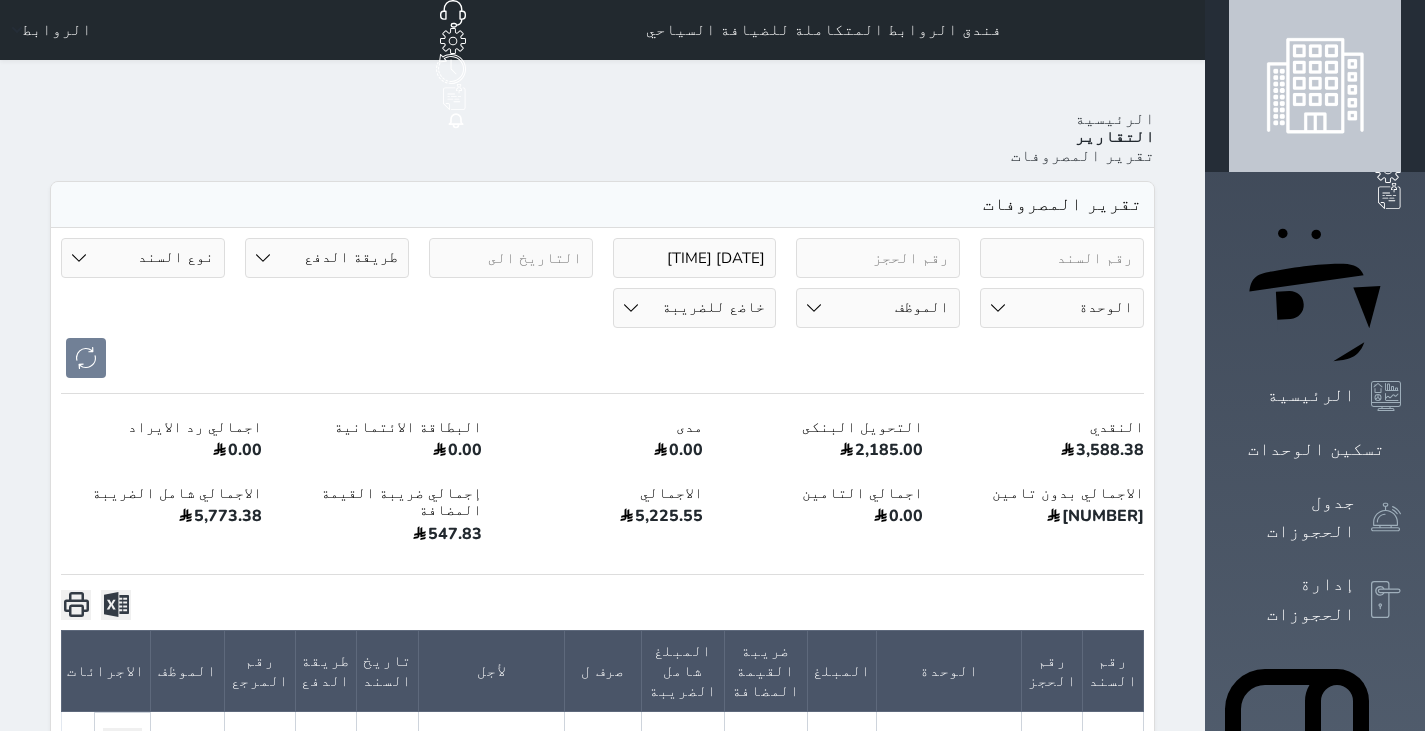 click on "طريقة الدفع   دفع نقدى   تحويل بنكى   مدى   بطاقة ائتمان     رد ايراد" at bounding box center (327, 258) 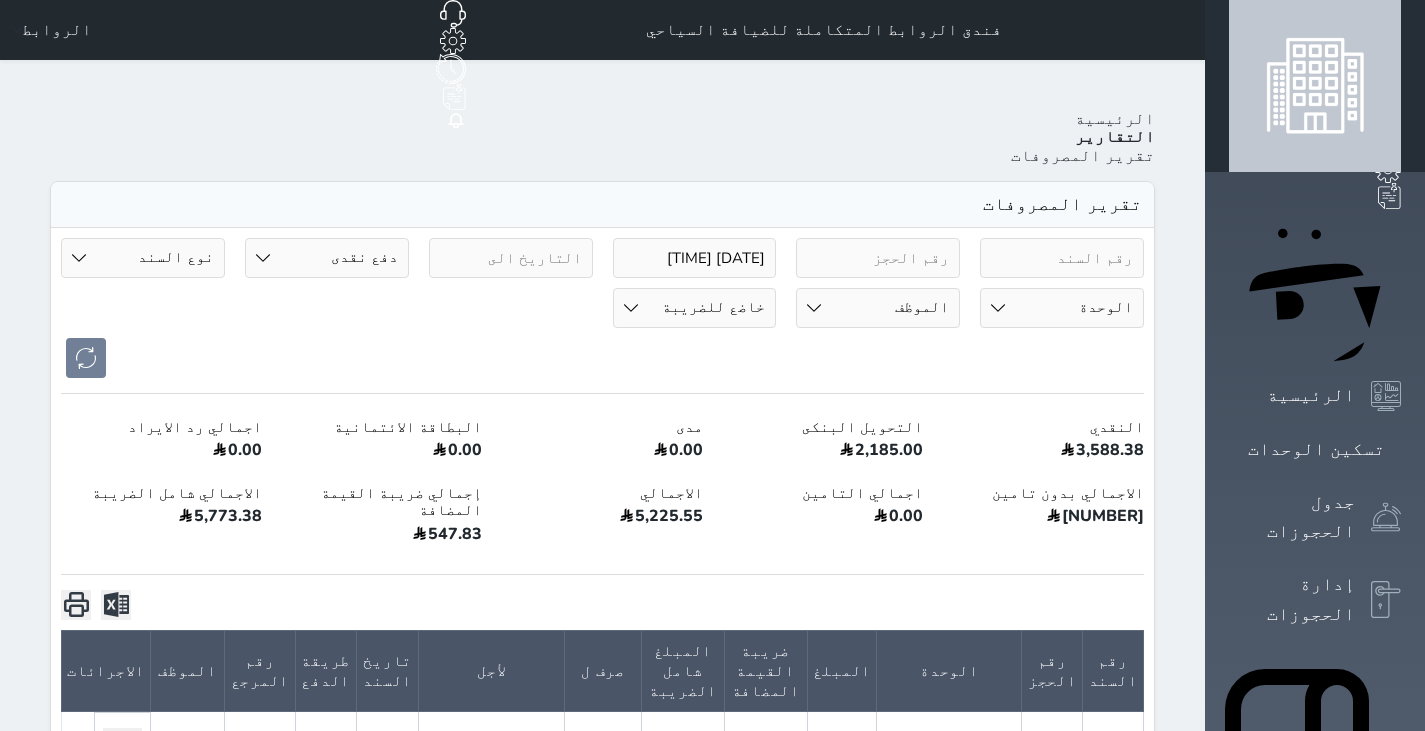 click on "طريقة الدفع   دفع نقدى   تحويل بنكى   مدى   بطاقة ائتمان     رد ايراد" at bounding box center [327, 258] 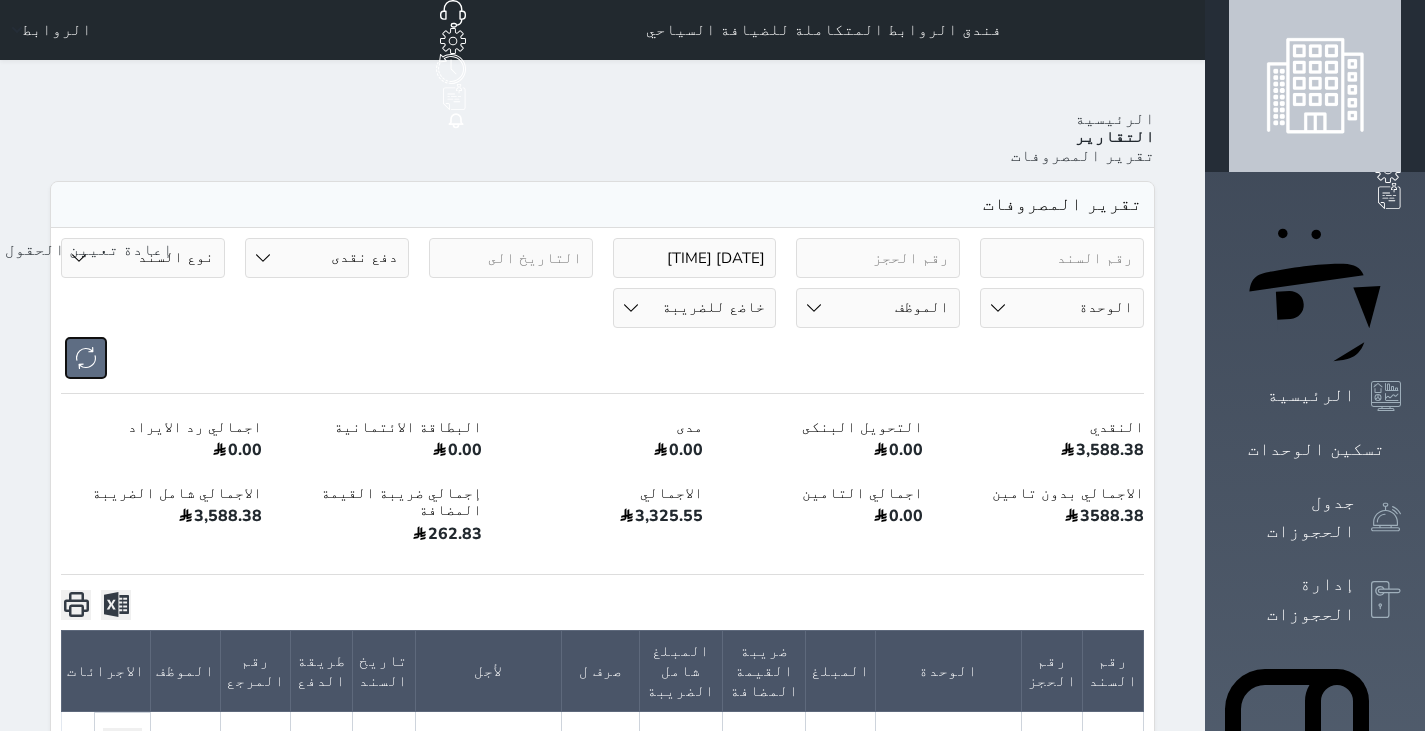 click at bounding box center (86, 358) 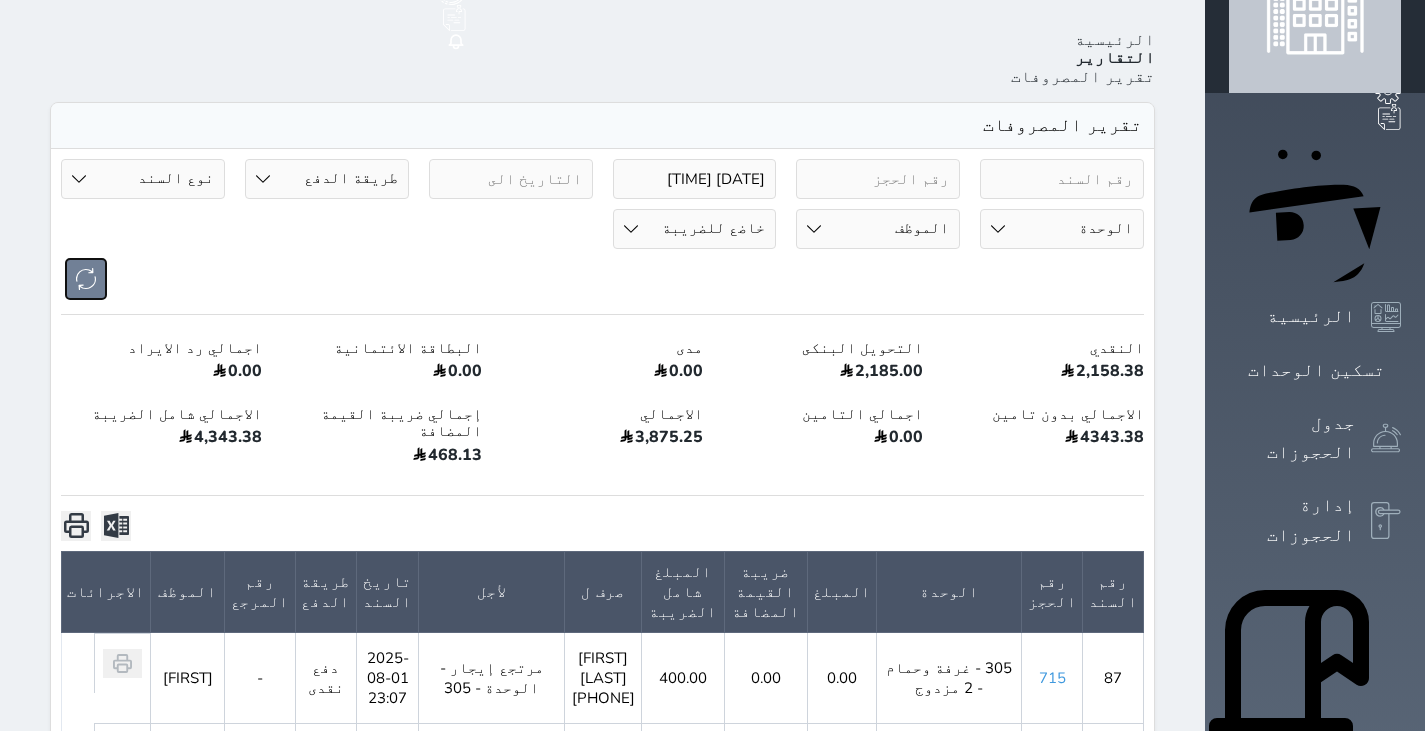 scroll, scrollTop: 77, scrollLeft: 0, axis: vertical 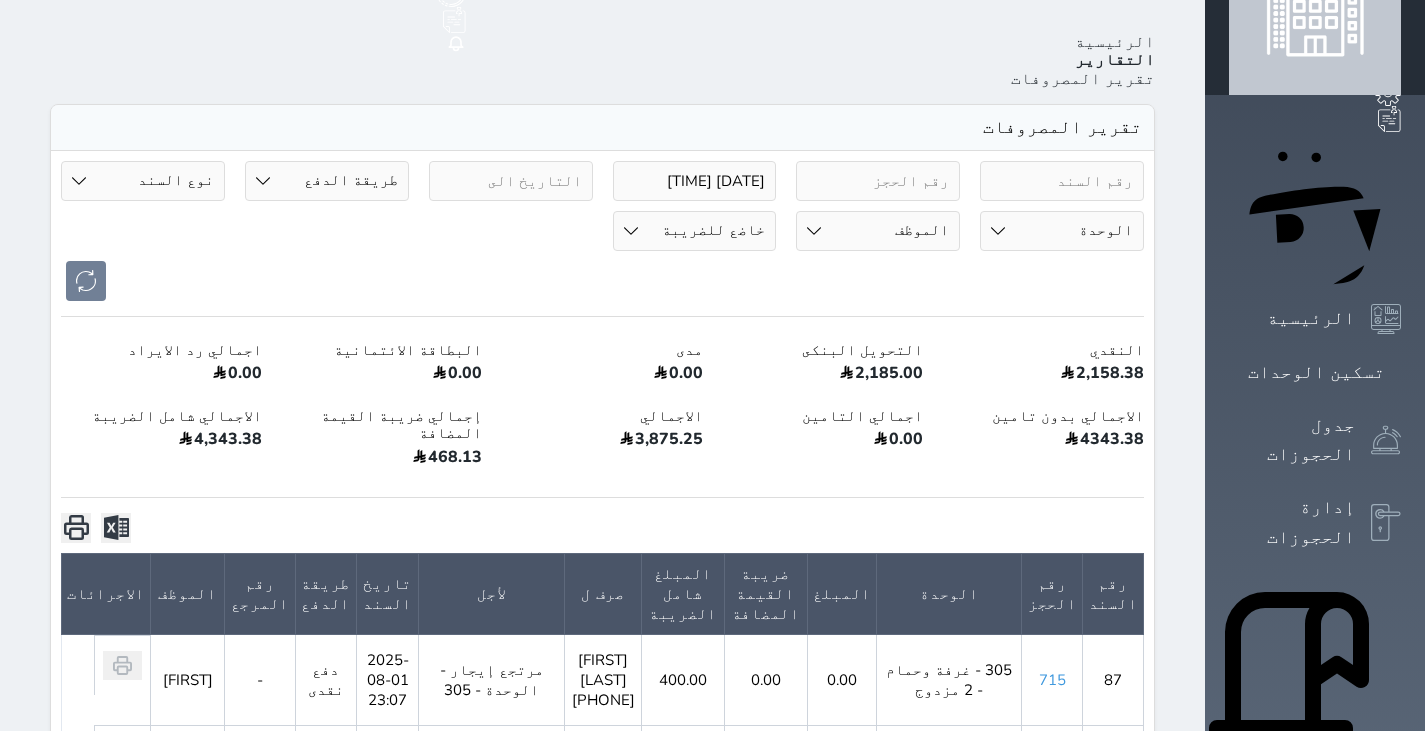 click on "2025-07-26 01:28" at bounding box center (695, 181) 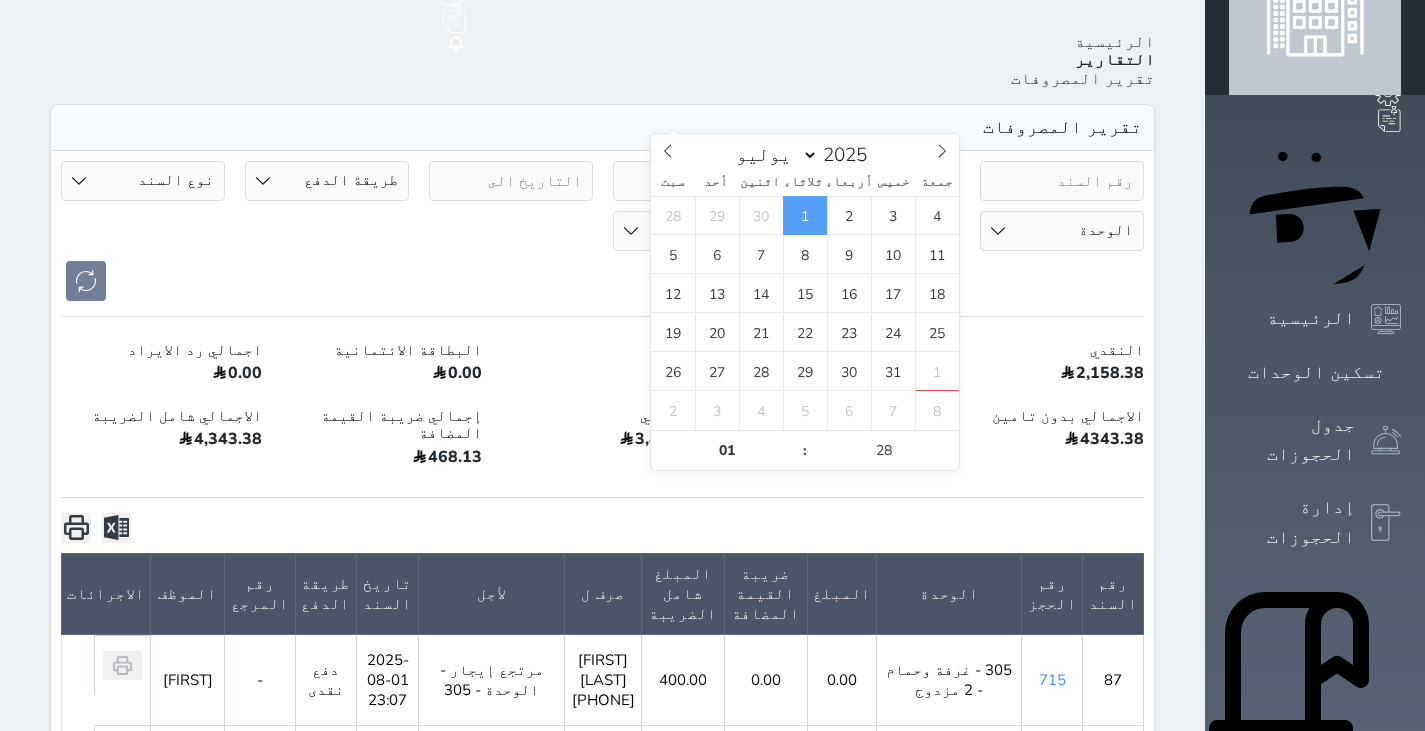 click on "1" at bounding box center [805, 215] 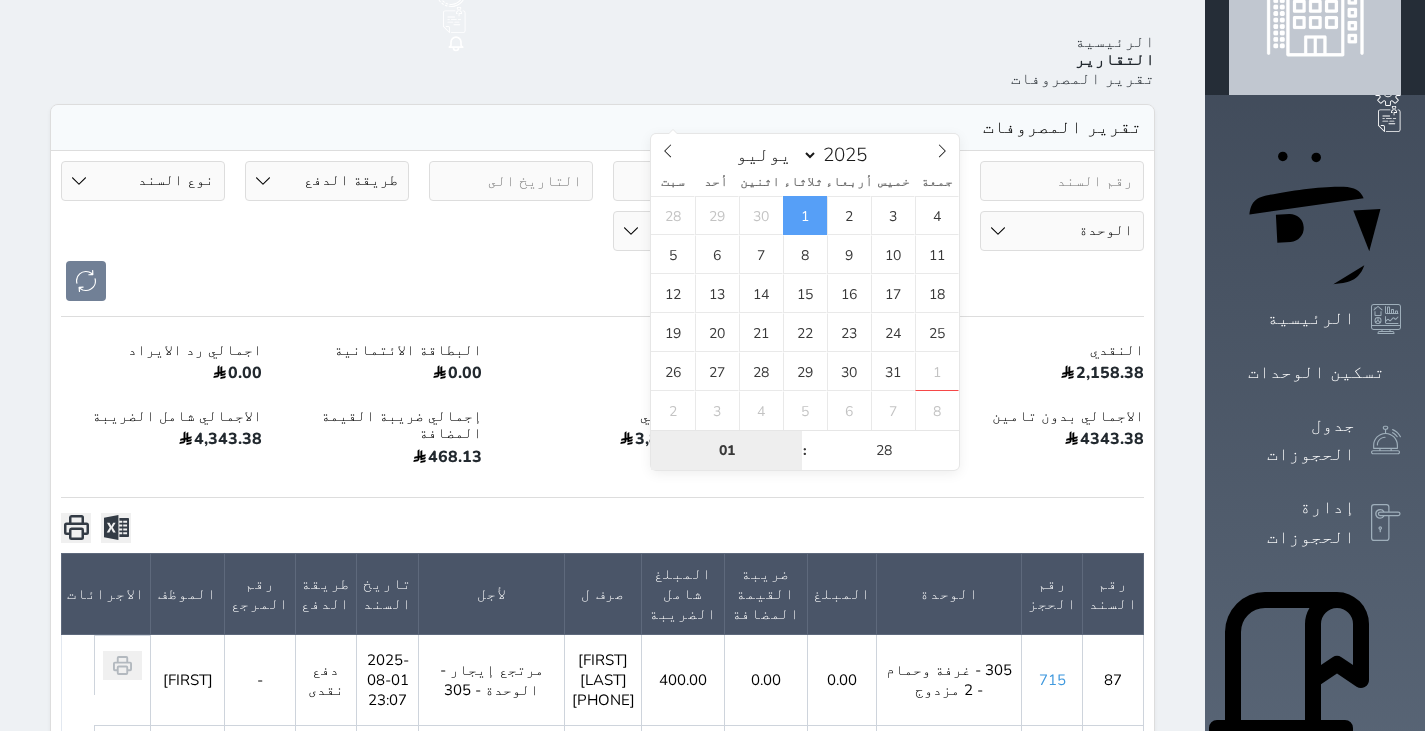 type on "2025-07-01 01:28" 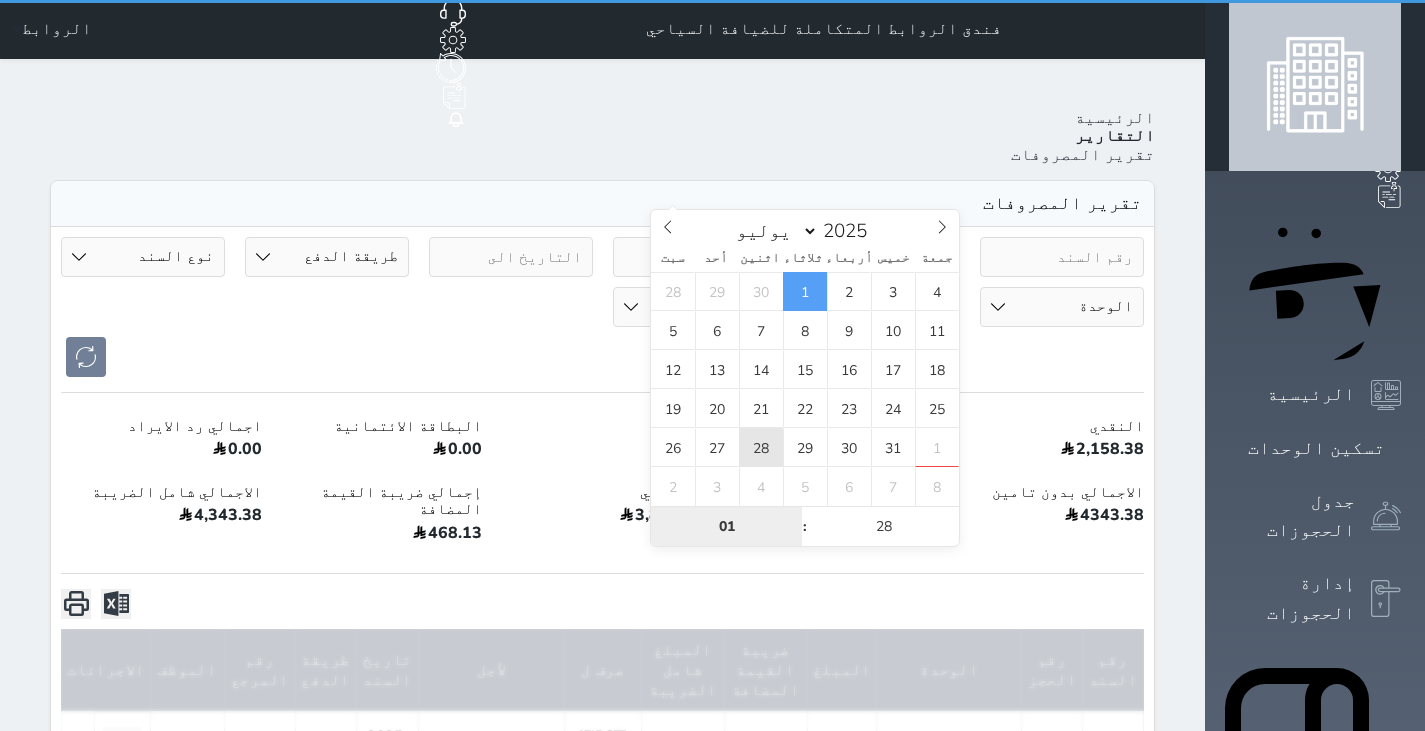scroll, scrollTop: 0, scrollLeft: 0, axis: both 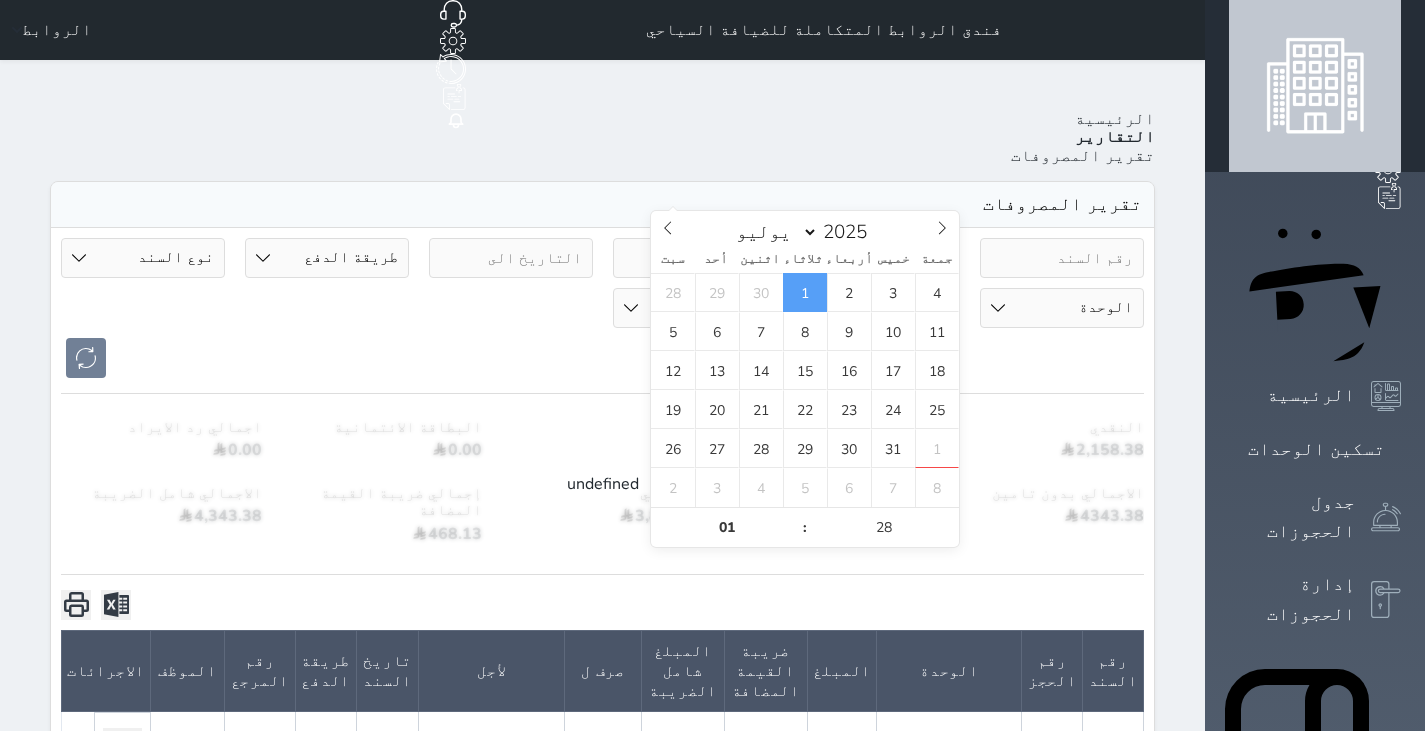 click on "undefined   رقم السند   رقم الحجز   الوحدة   المبلغ   ضريبة القيمة المضافة   المبلغ شامل الضريبة   صرف ل   لأجل   تاريخ السند   طريقة الدفع   رقم المرجع   الموظف   الاجرائات   87   715   305   - غرفة وحمام - 2 مزدوج   0.00    0.00    400.00    نبيل علي احمد 6794042233   مرتجع إيجار - الوحدة - 305   2025-08-01 23:07   دفع نقدى   -   أنس       86   -   -   320.00    48.00    368.00    شركة الامجاد   منظفات   2025-07-30 23:19   دفع نقدى   -   أنس       85   -   -   29.57    4.43    34.00    عالم التوفير   معطر   2025-07-30 23:53   دفع نقدى   -   أنس       84   690   305   - غرفة وحمام - 2 مزدوج   0.00    0.00    40.00    عائشه محمد نوح   مرتجع إيجار - الوحدة - 305   2025-08-01 01:00   دفع نقدى   -   سهيل       83   -   -   378.26    56.74" at bounding box center [602, 1481] 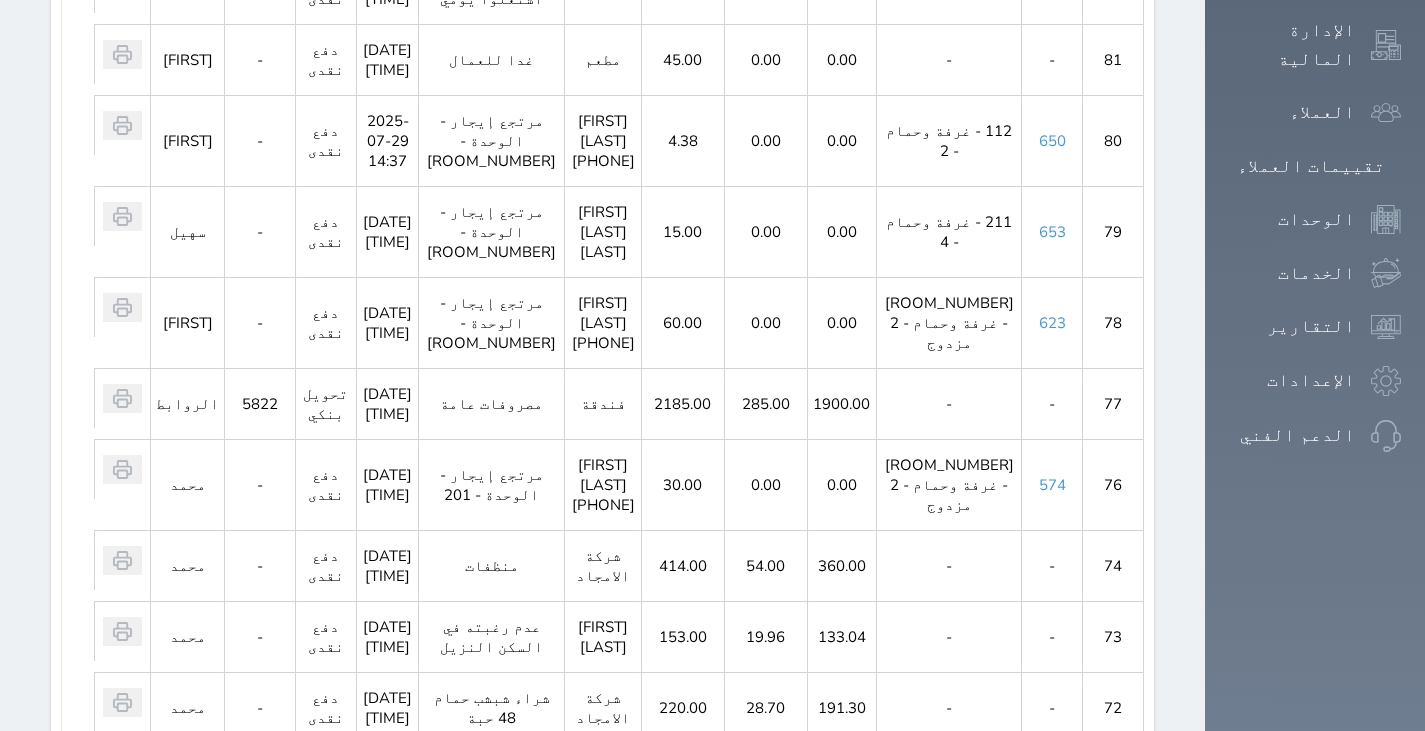 scroll, scrollTop: 1412, scrollLeft: 0, axis: vertical 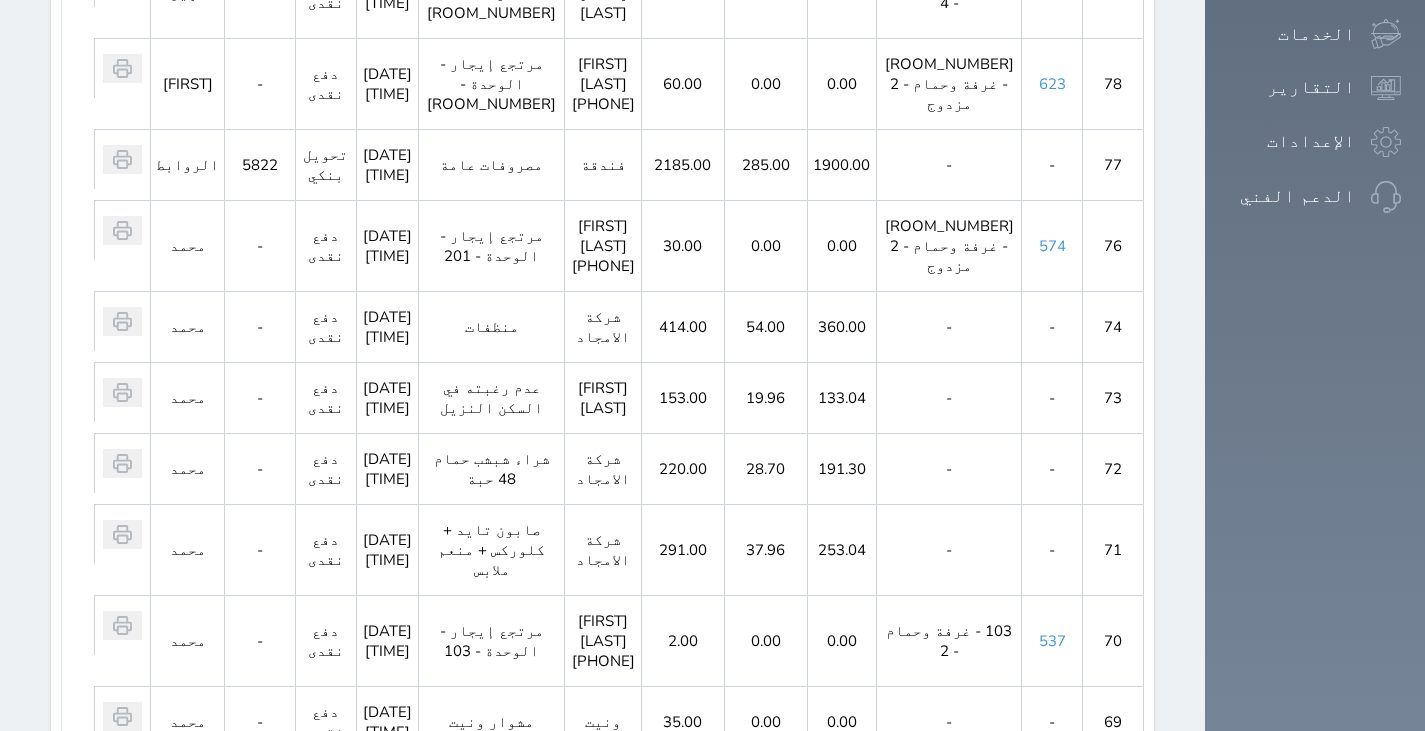 click on "2" at bounding box center (589, 959) 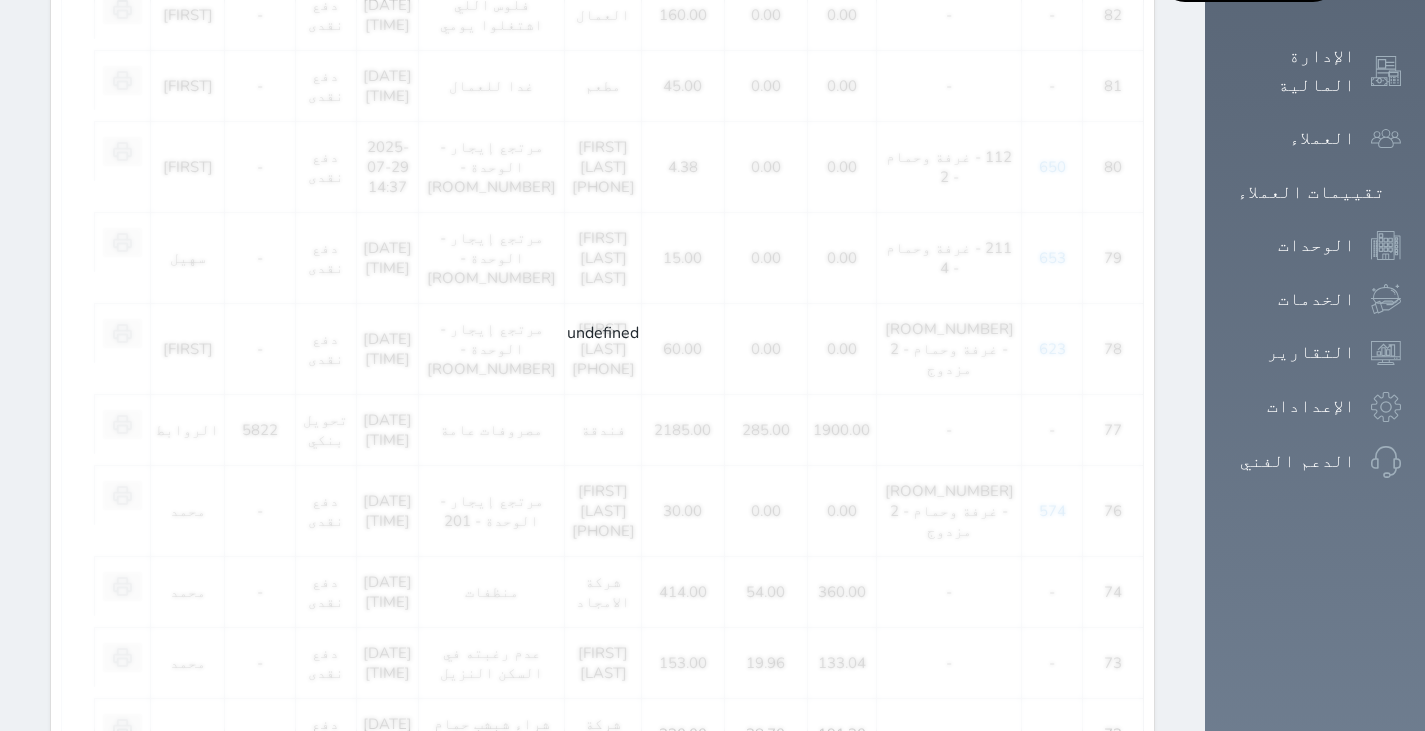 scroll, scrollTop: 1412, scrollLeft: 0, axis: vertical 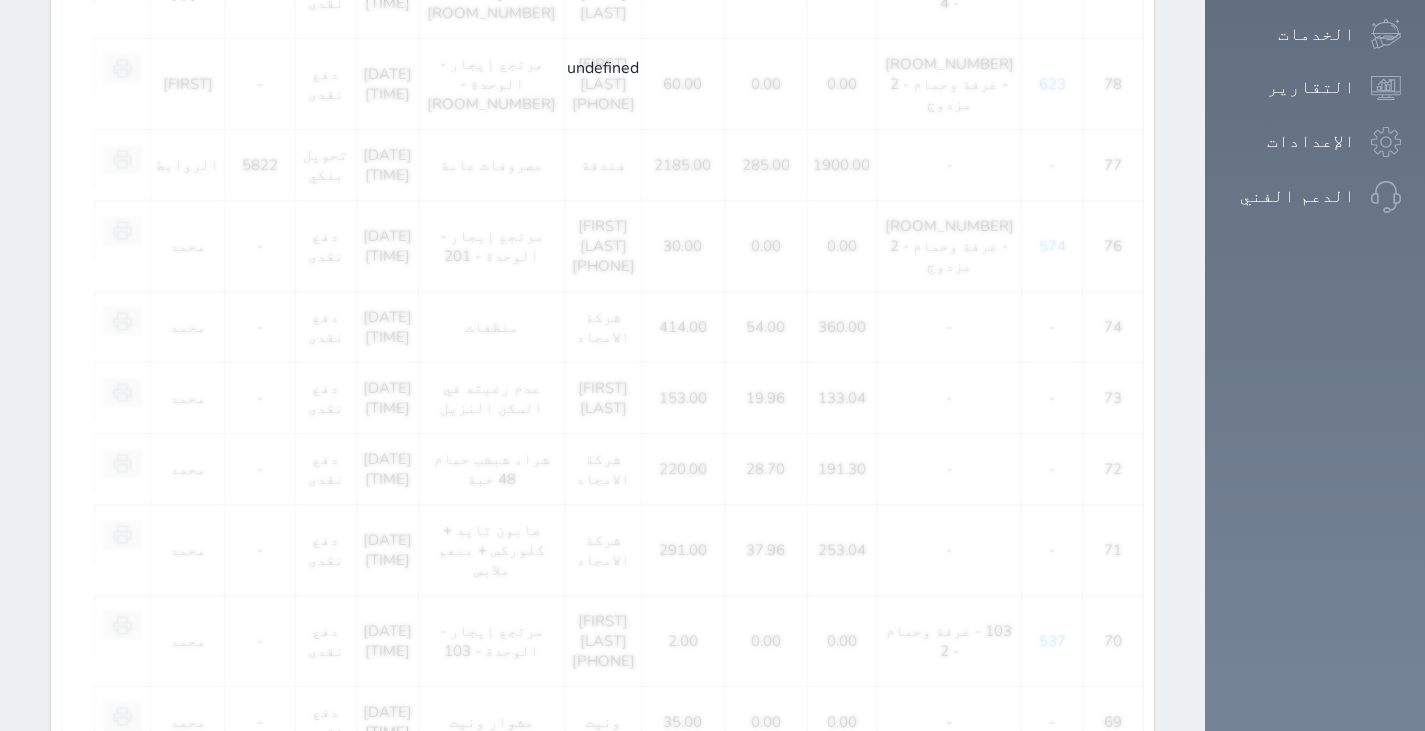 click on "2" at bounding box center (589, 959) 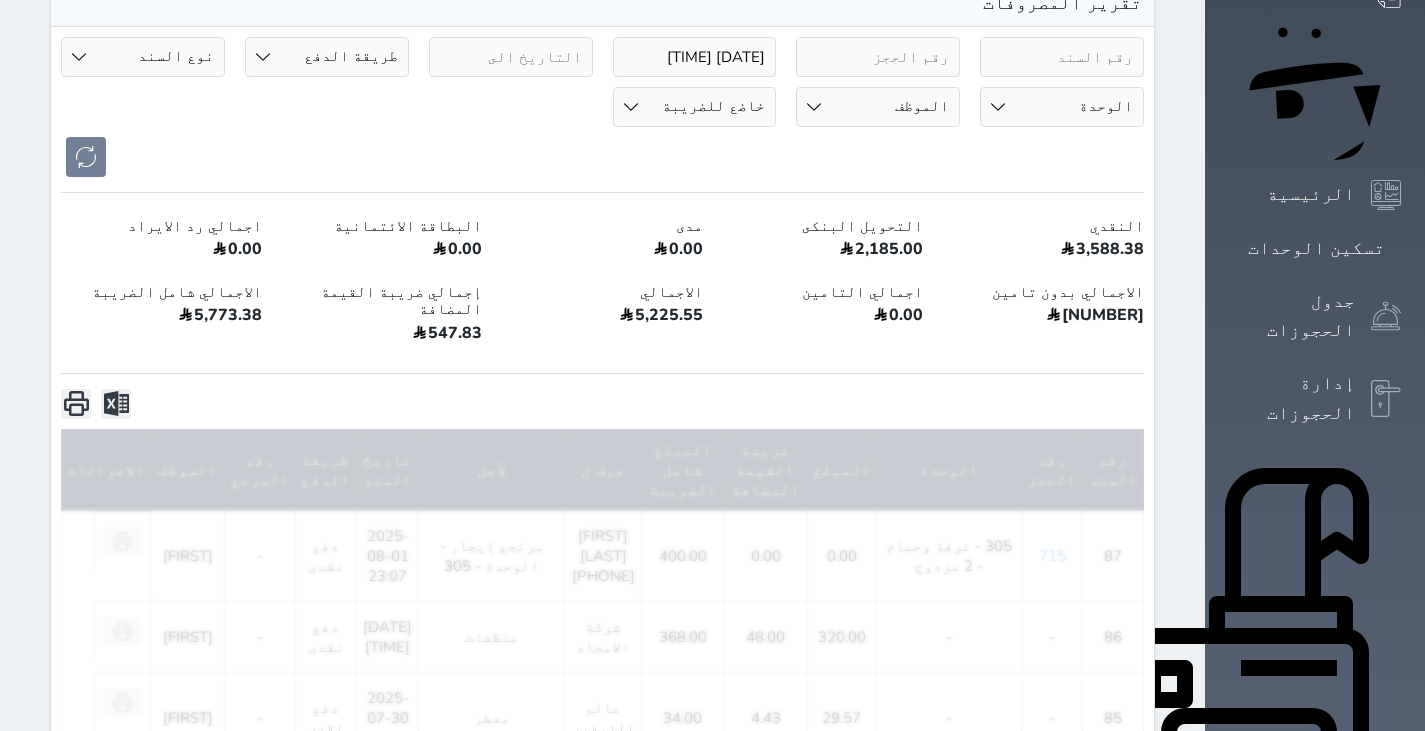 scroll, scrollTop: 195, scrollLeft: 0, axis: vertical 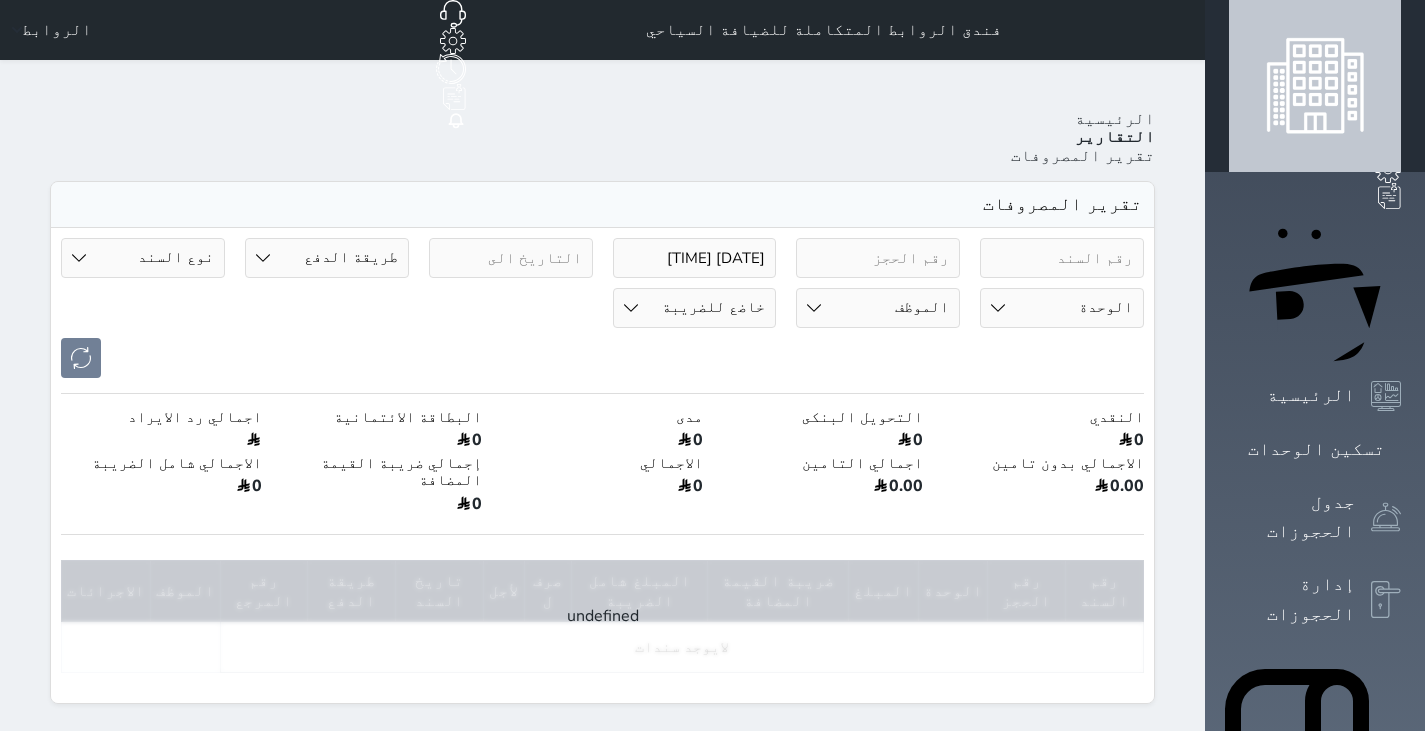 click on "[DATE] [TIME]" at bounding box center [695, 258] 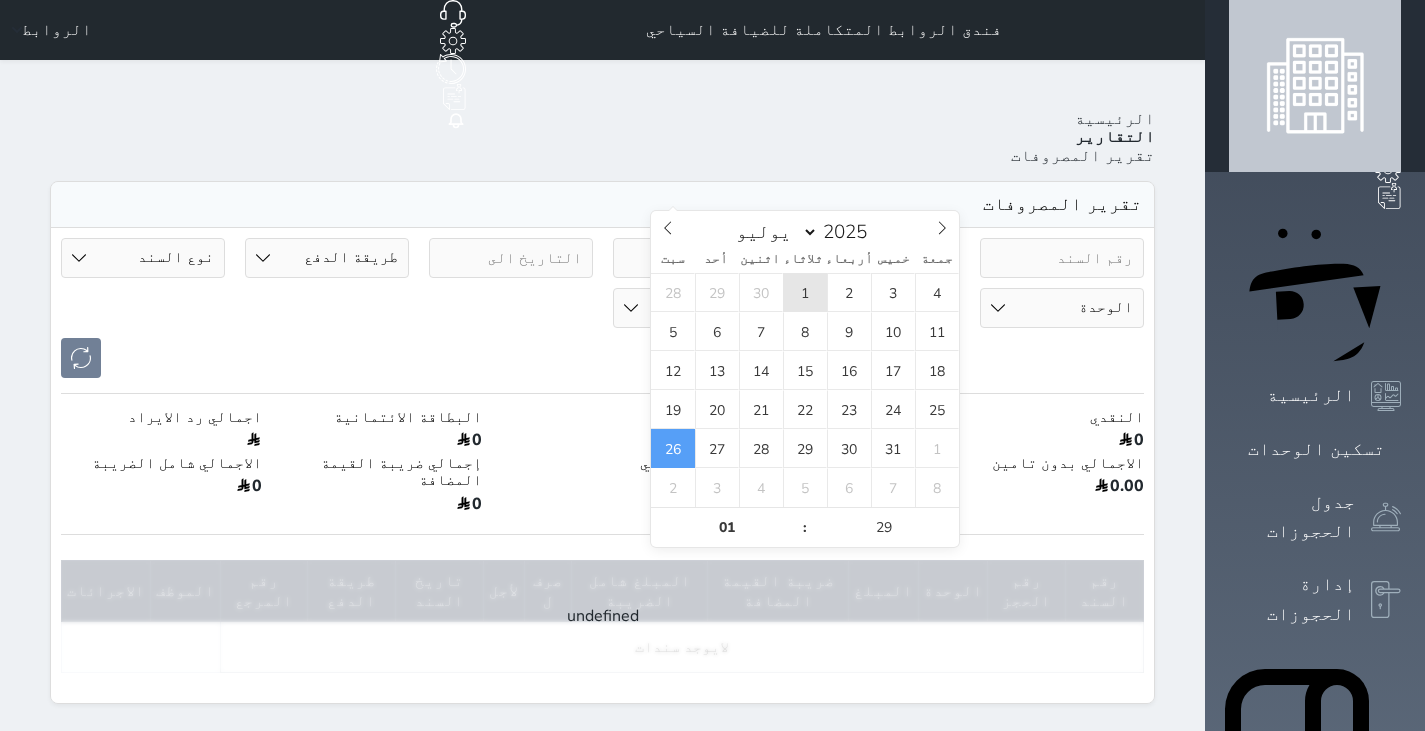 click on "1" at bounding box center (805, 292) 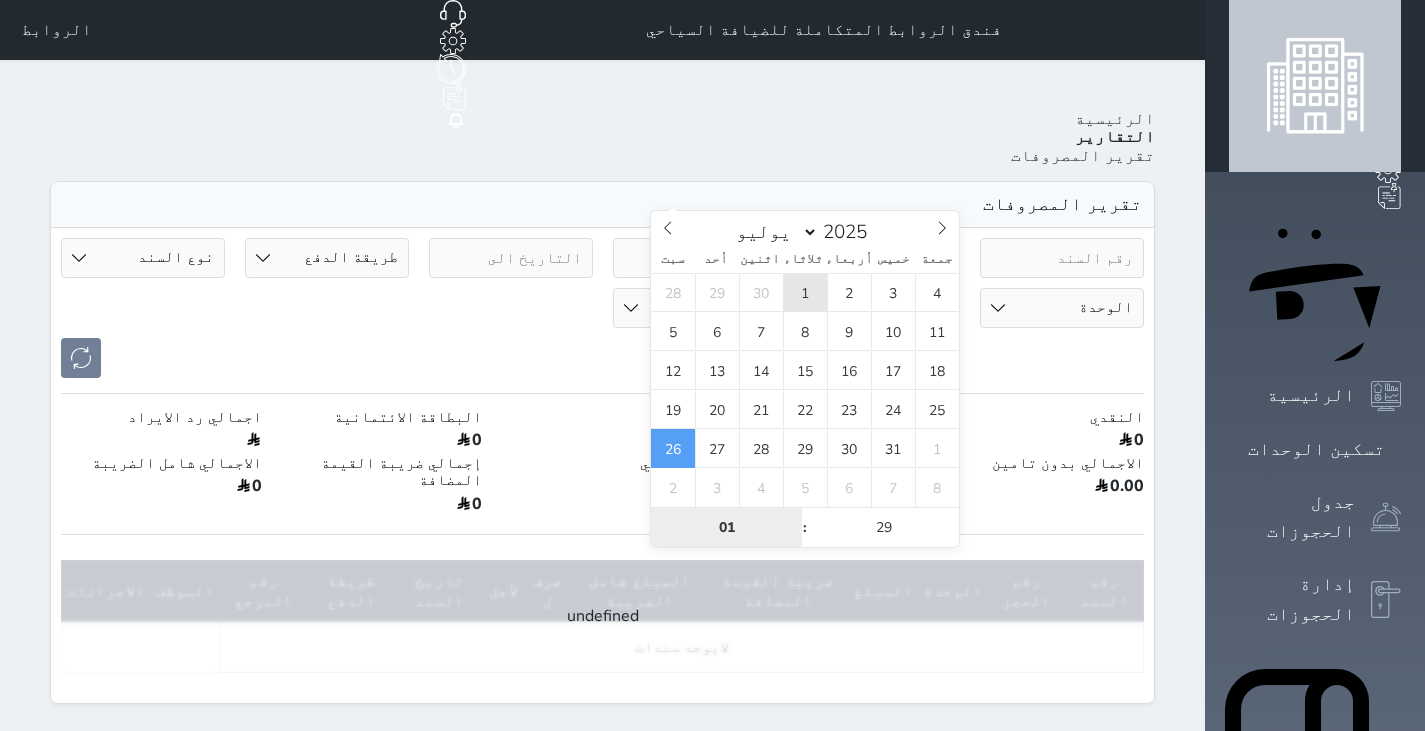 type on "2025-07-01 01:29" 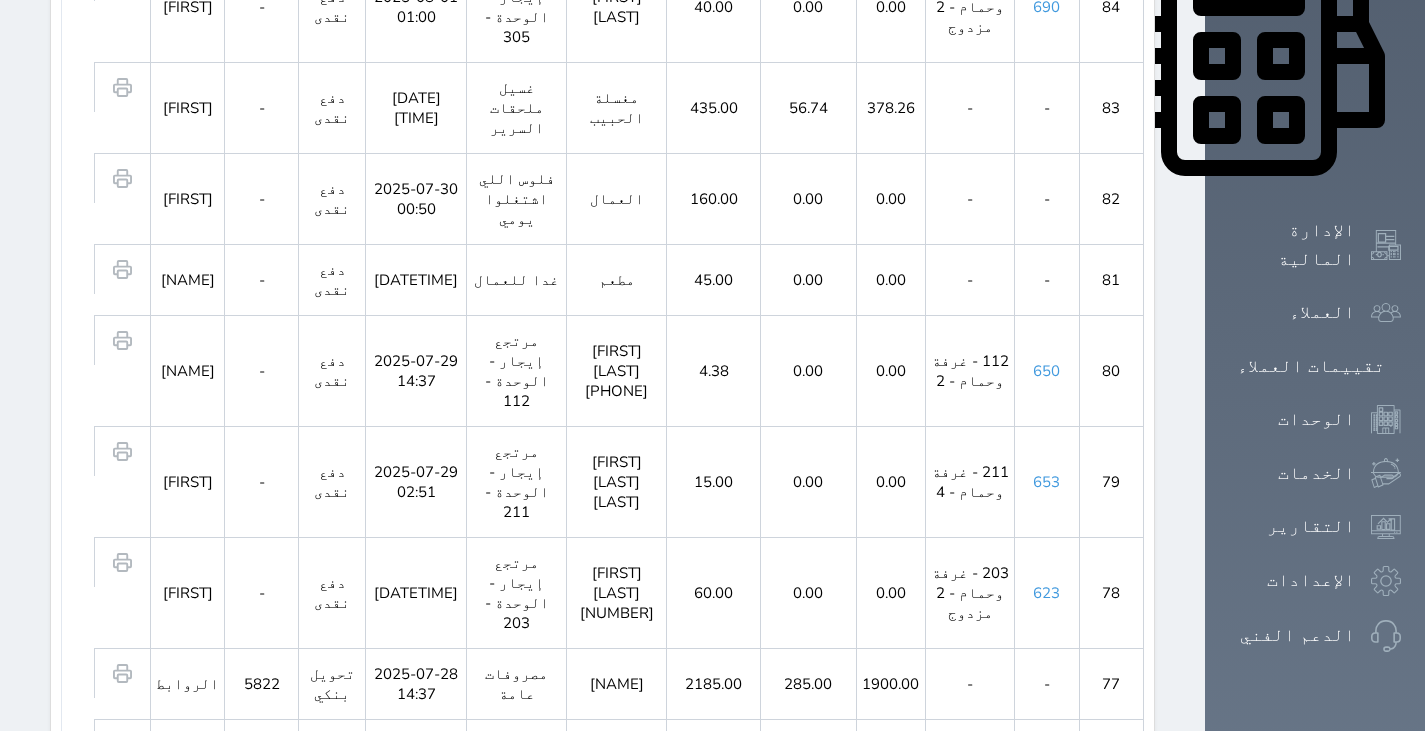 scroll, scrollTop: 1372, scrollLeft: 0, axis: vertical 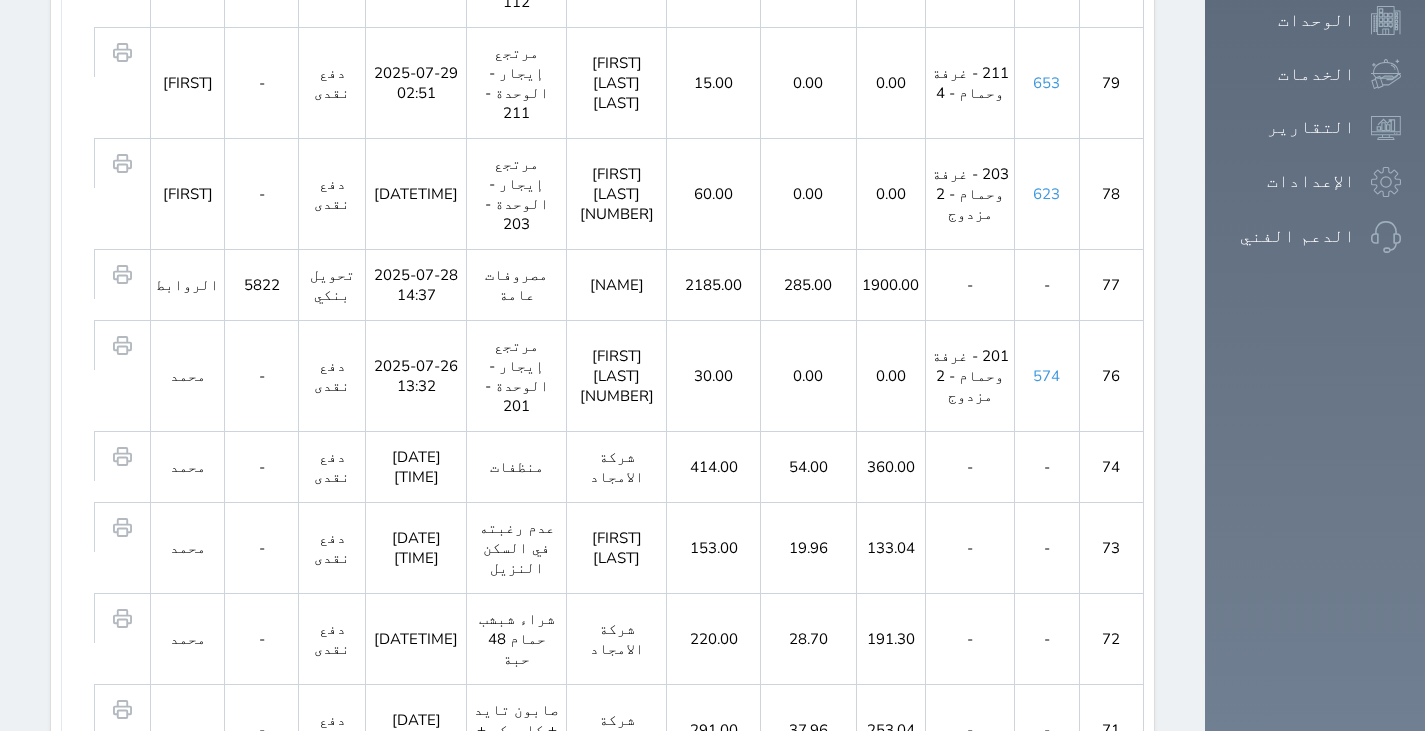 click on "2" at bounding box center [589, 1179] 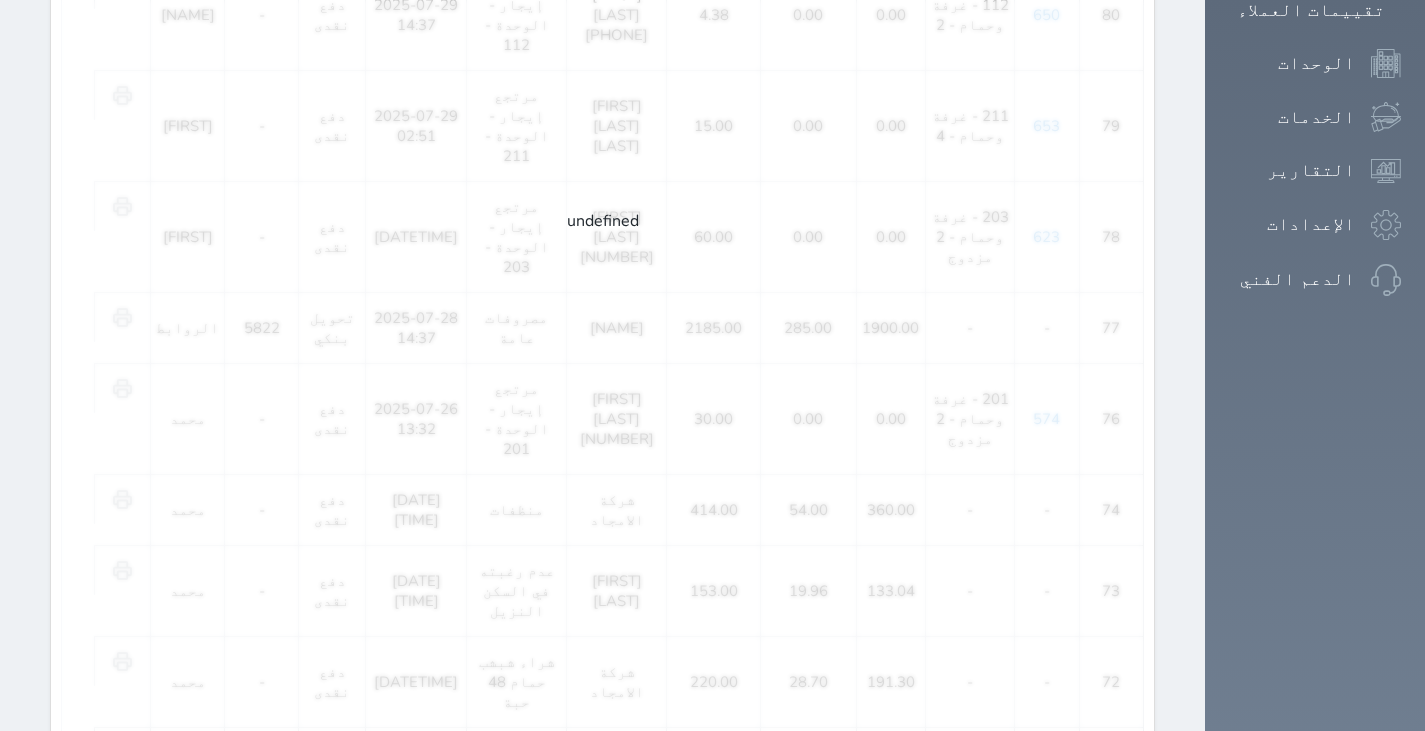 scroll, scrollTop: 1372, scrollLeft: 0, axis: vertical 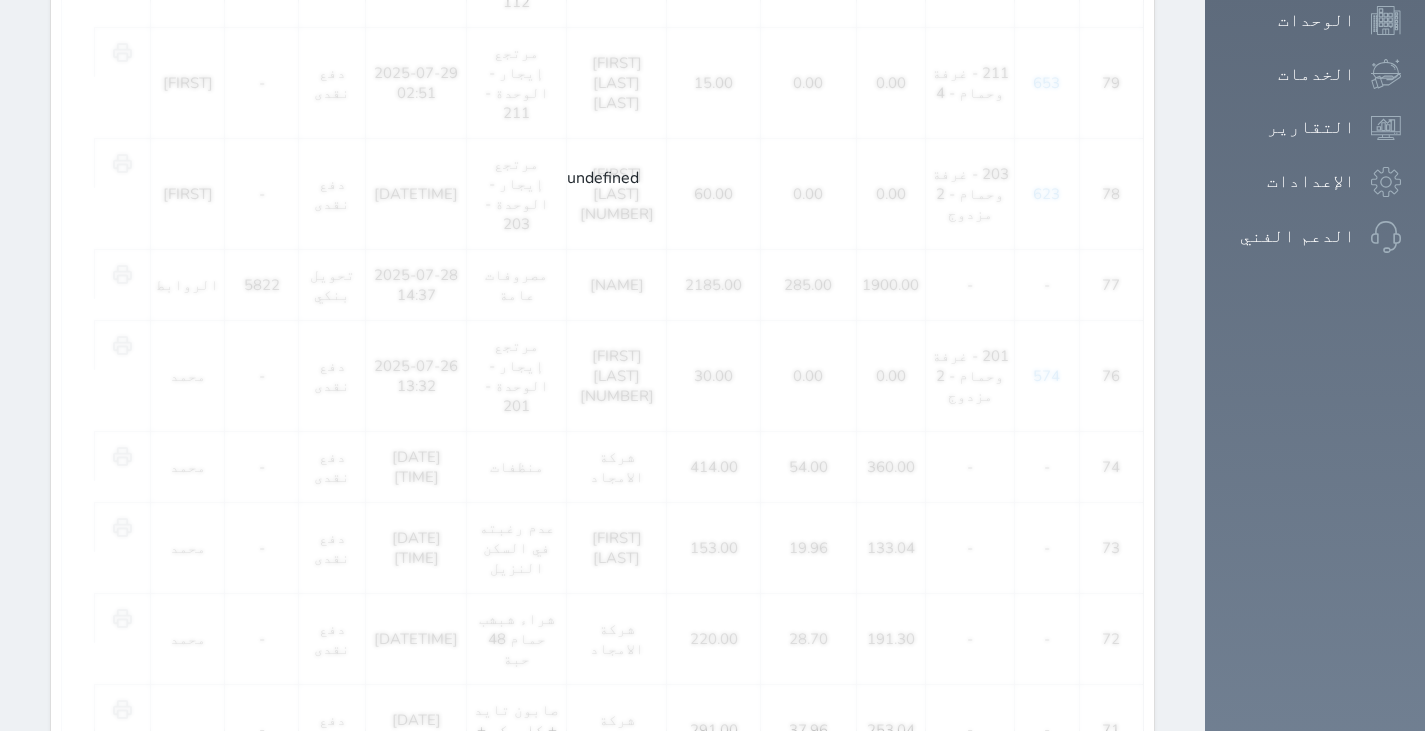 click on "2" at bounding box center [589, 1179] 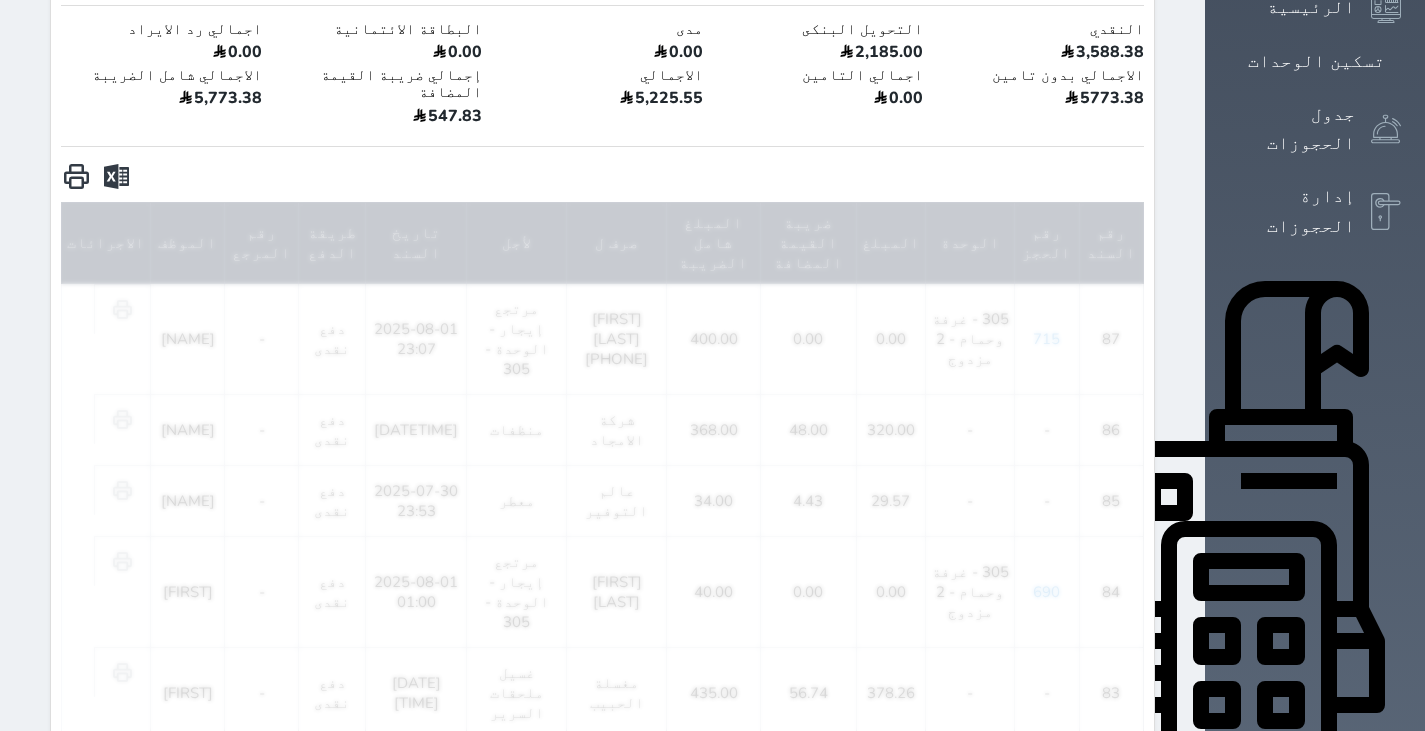 scroll, scrollTop: 378, scrollLeft: 0, axis: vertical 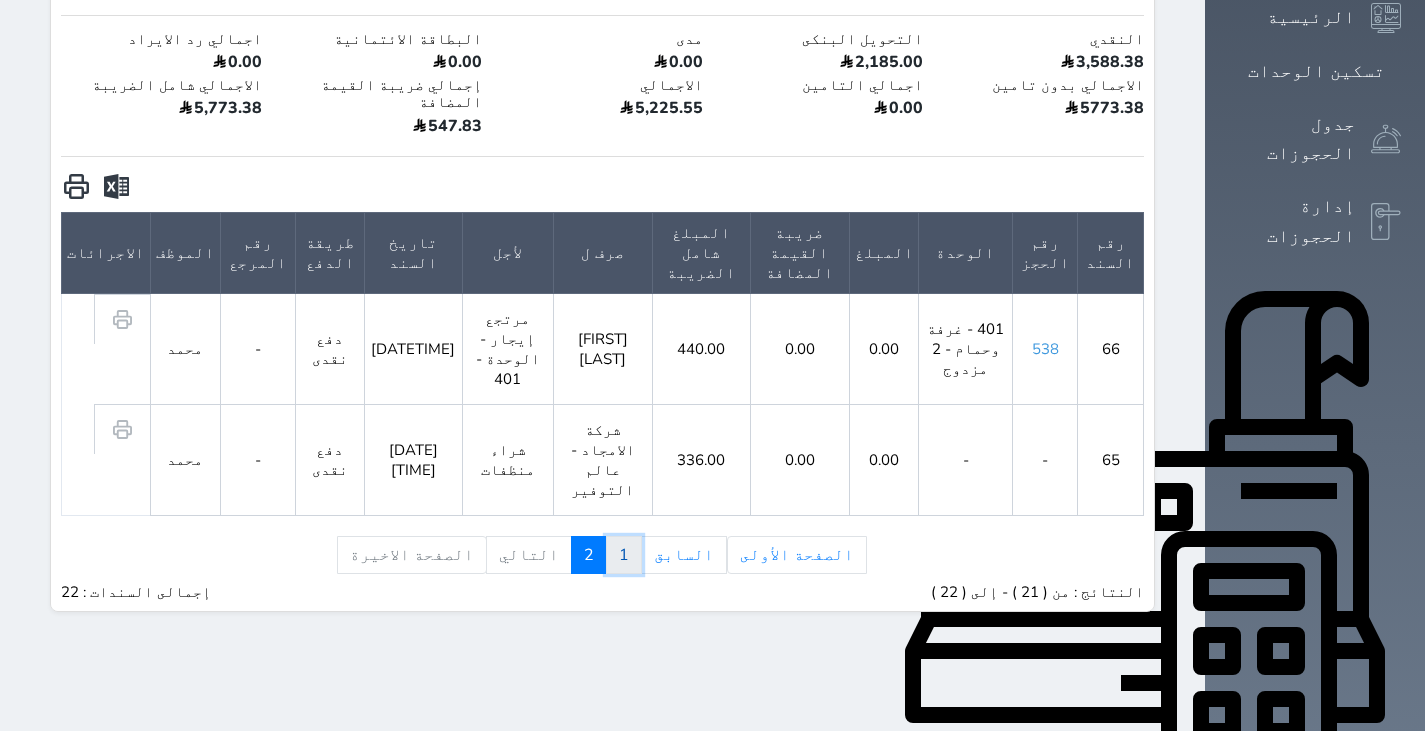 click on "1" at bounding box center (624, 555) 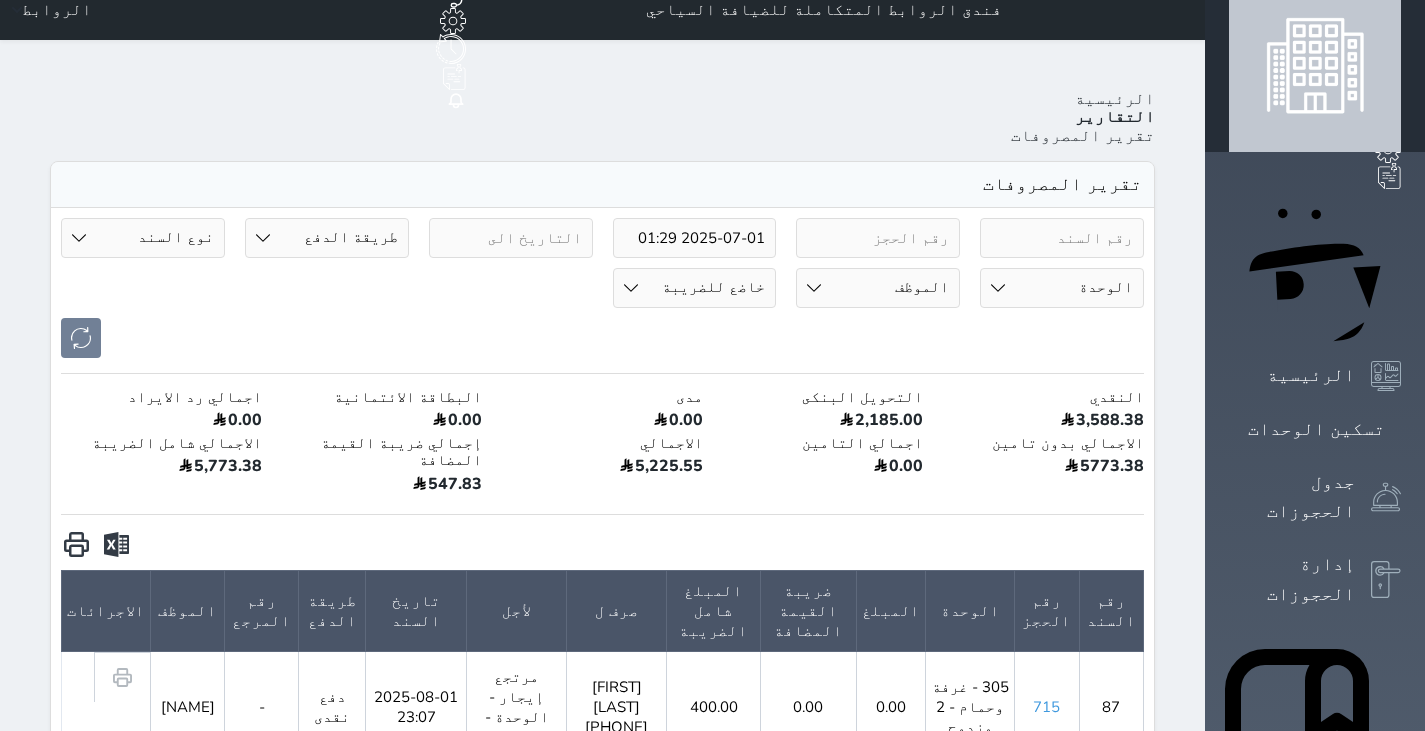 scroll, scrollTop: 0, scrollLeft: 0, axis: both 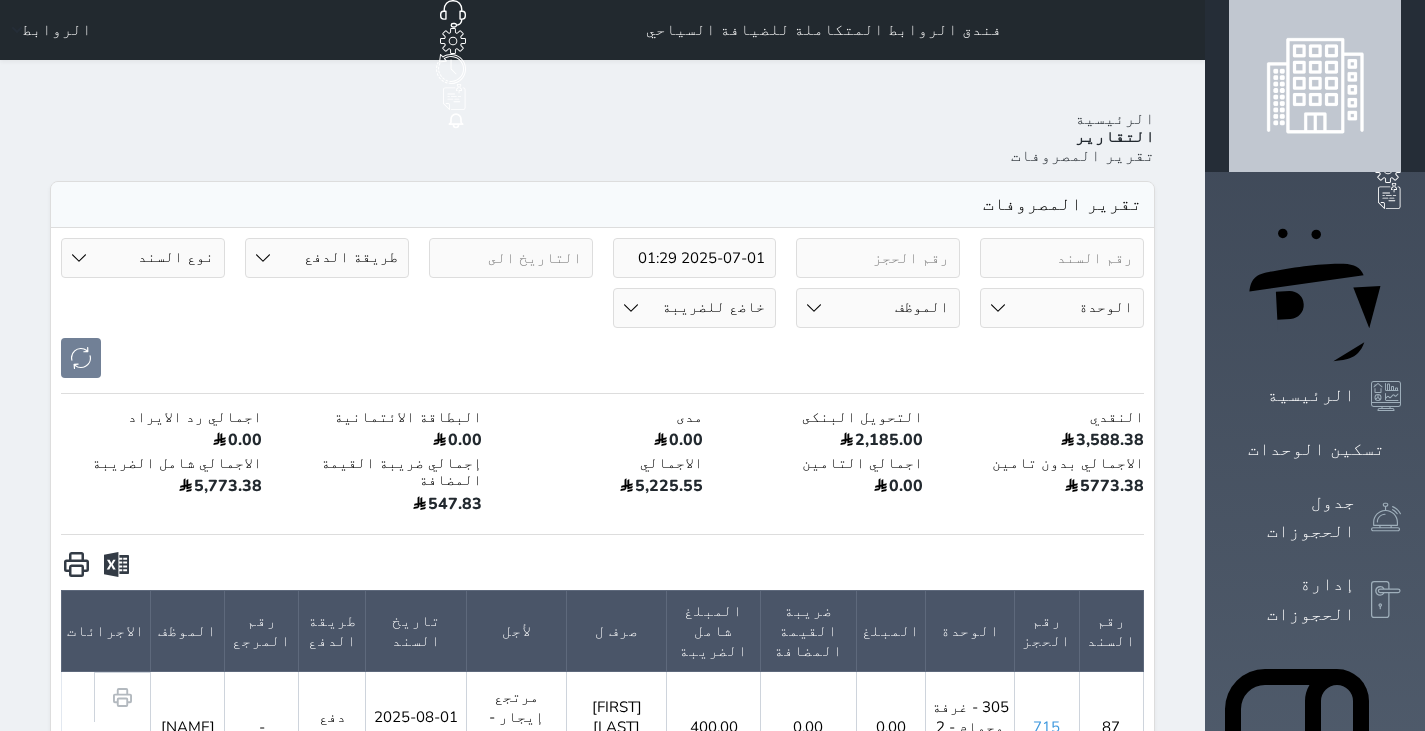 click on "2025-07-01 01:29" at bounding box center [695, 258] 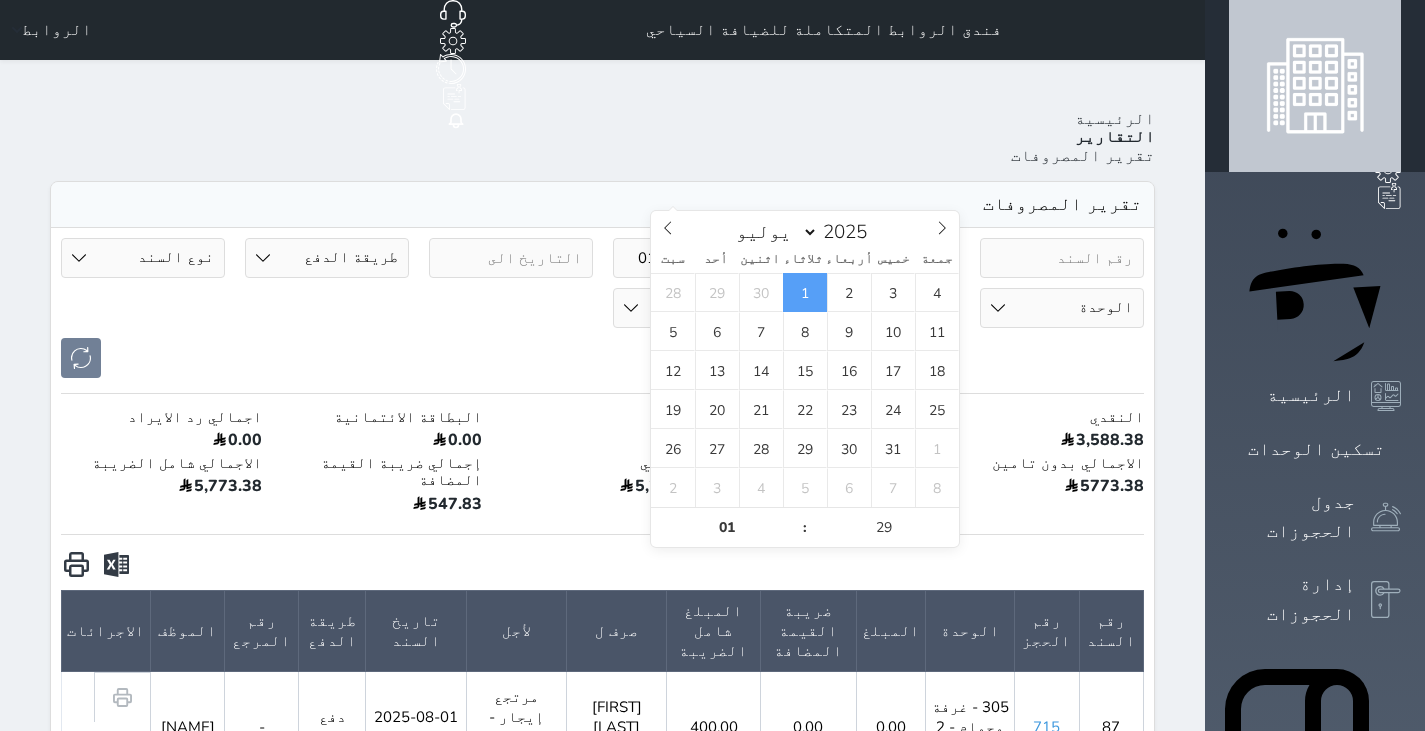 click on "2025-07-01 01:29" at bounding box center [695, 258] 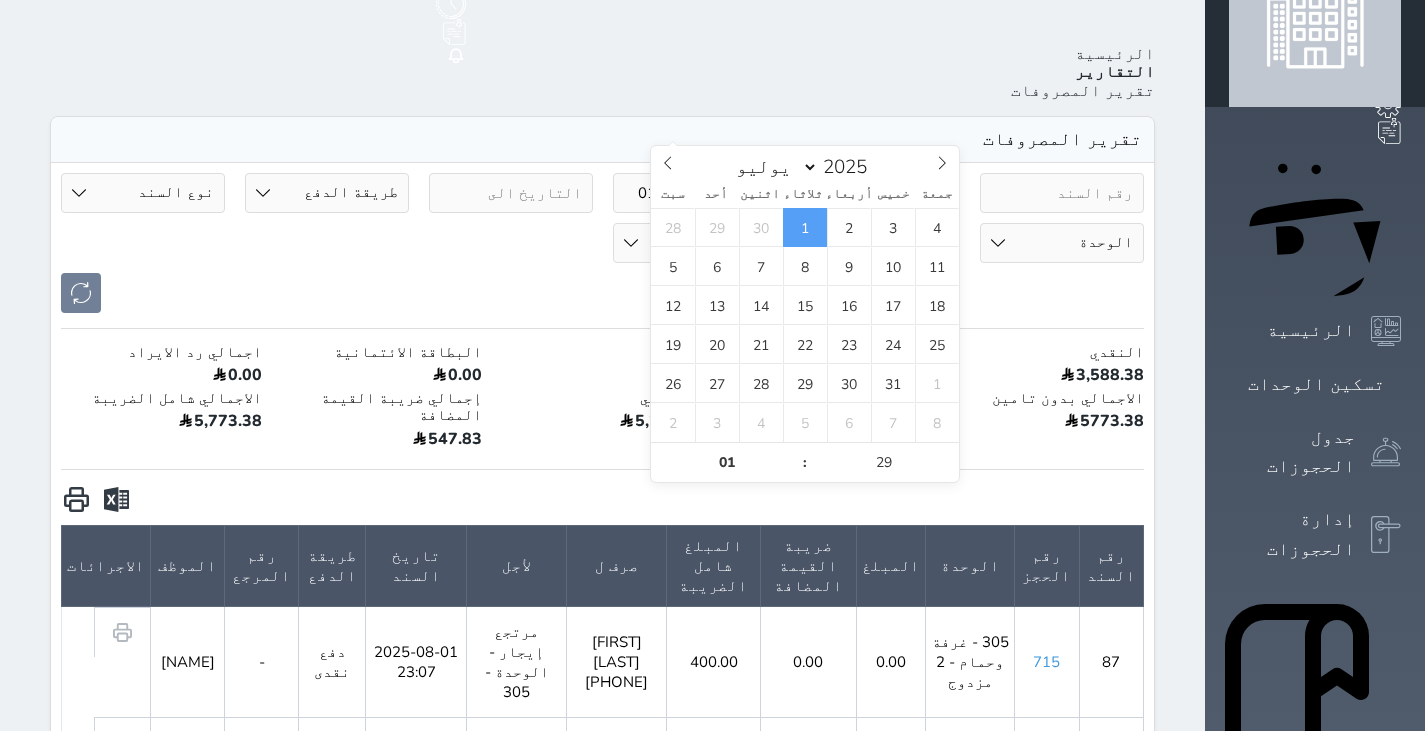 scroll, scrollTop: 0, scrollLeft: 0, axis: both 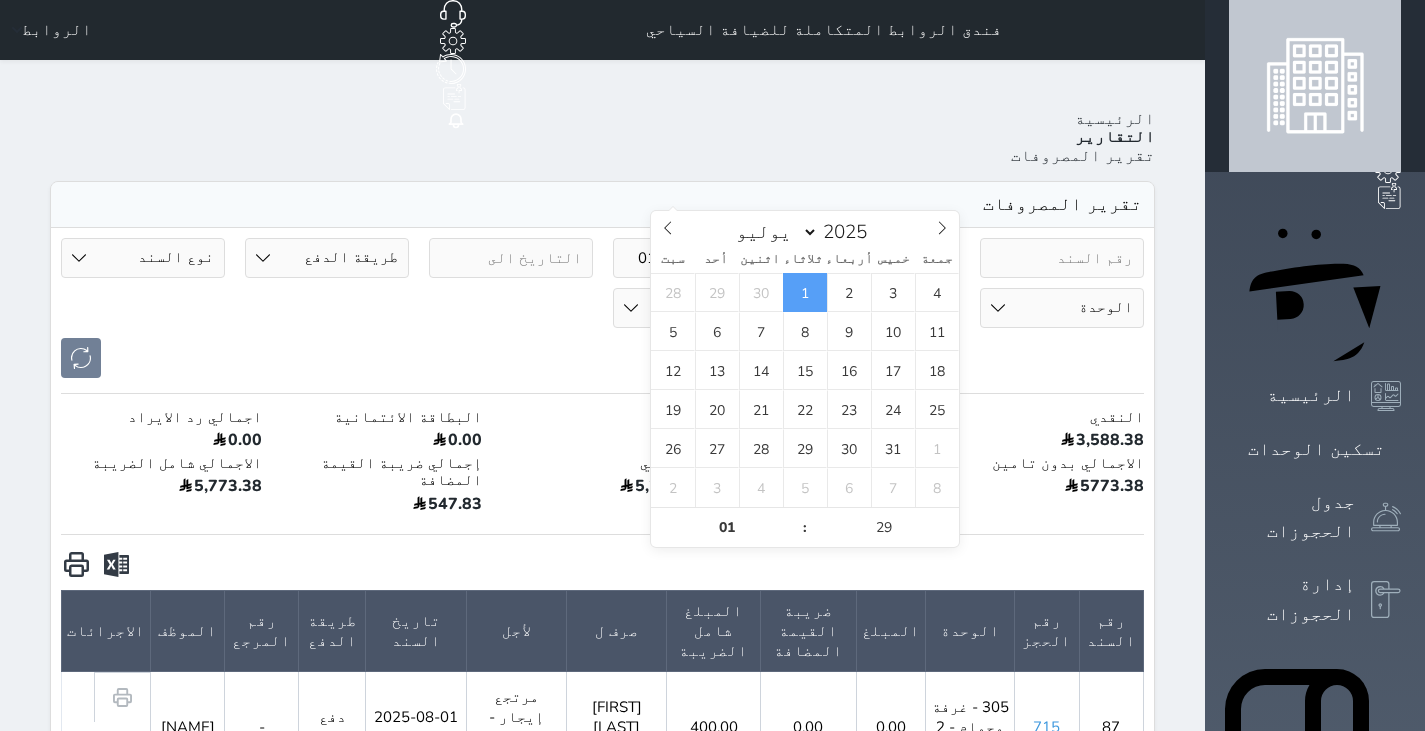 click on "2025-07-01 01:29" at bounding box center (695, 258) 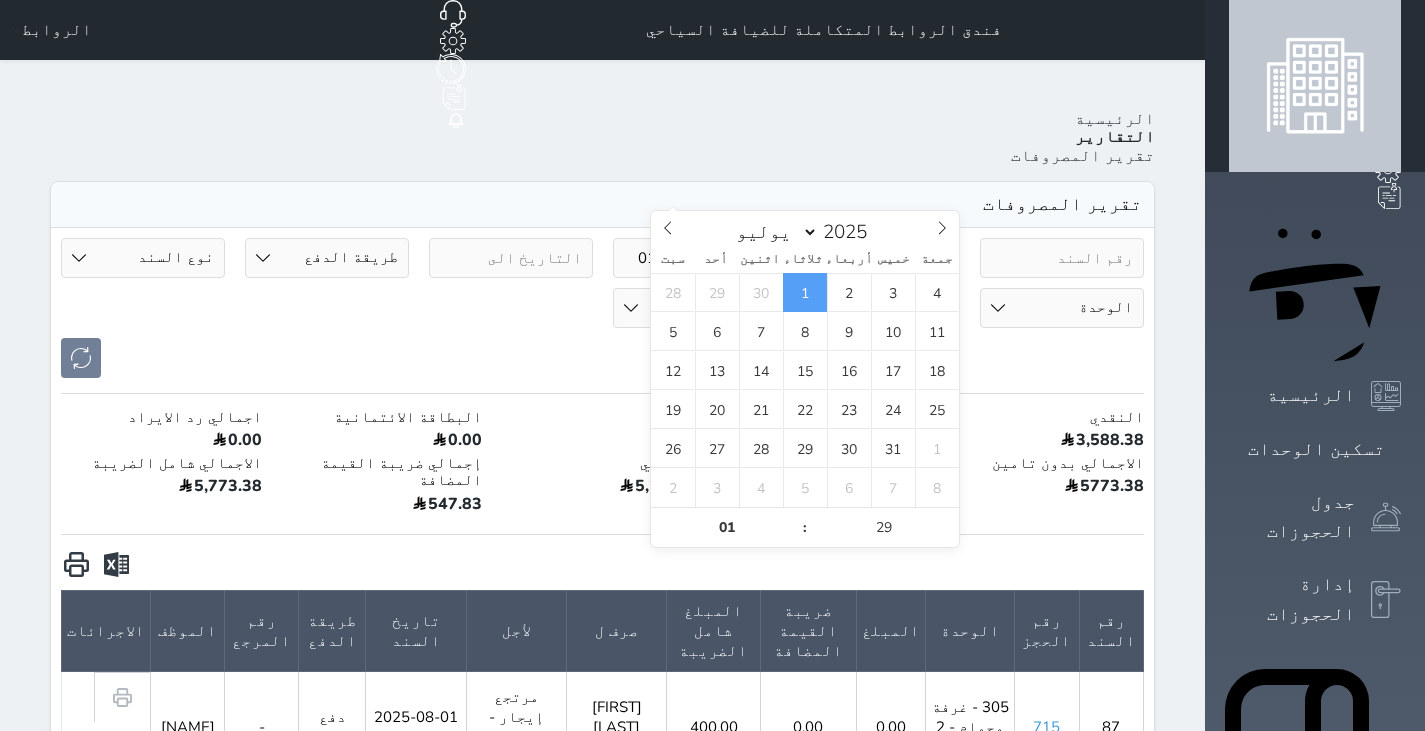 click at bounding box center [602, 358] 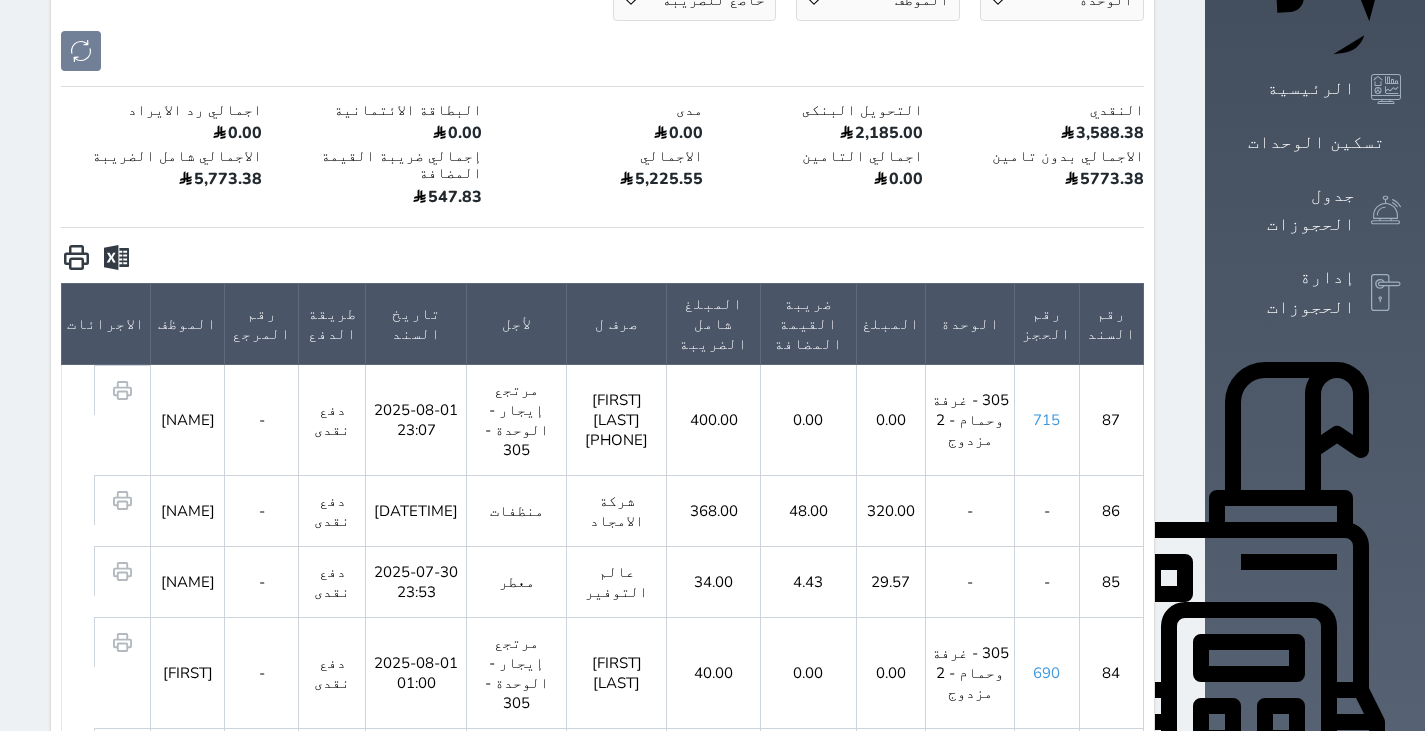 scroll, scrollTop: 308, scrollLeft: 0, axis: vertical 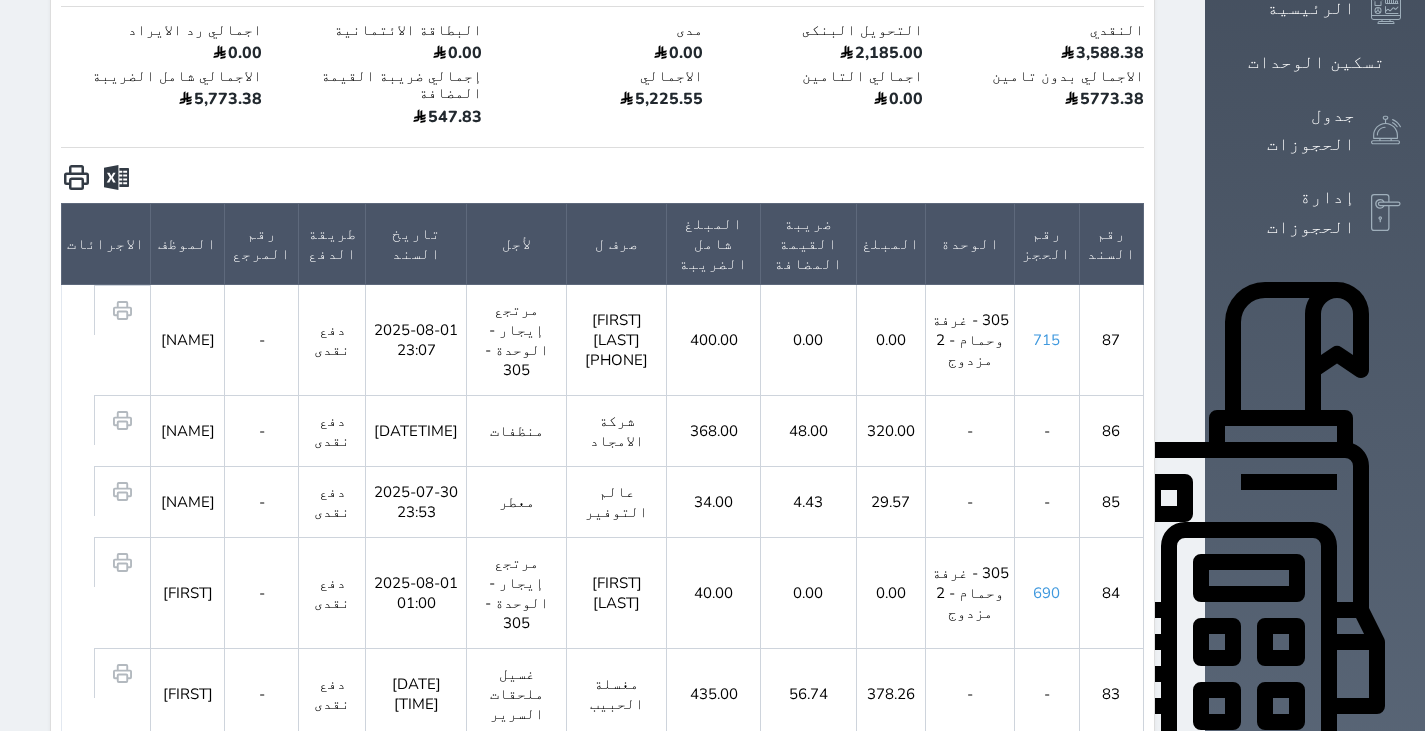 click 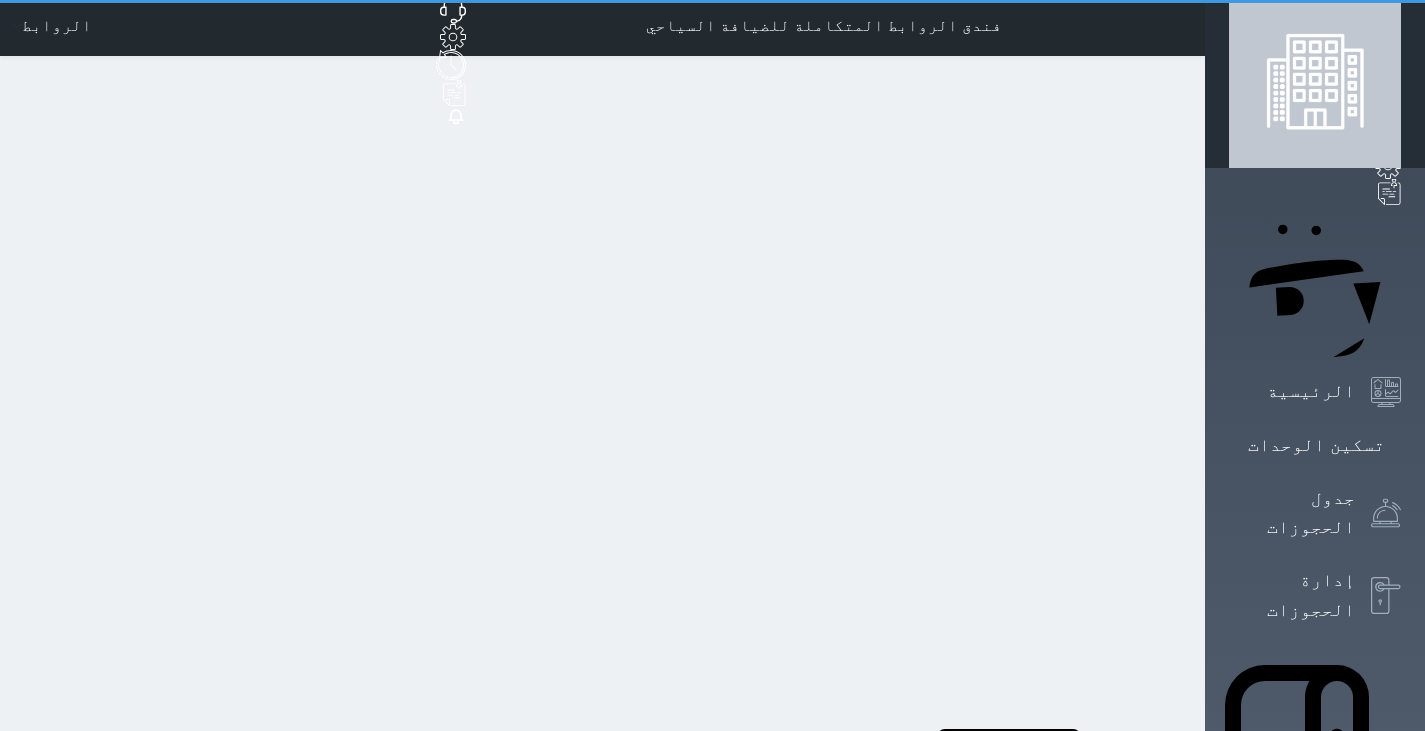 scroll, scrollTop: 0, scrollLeft: 0, axis: both 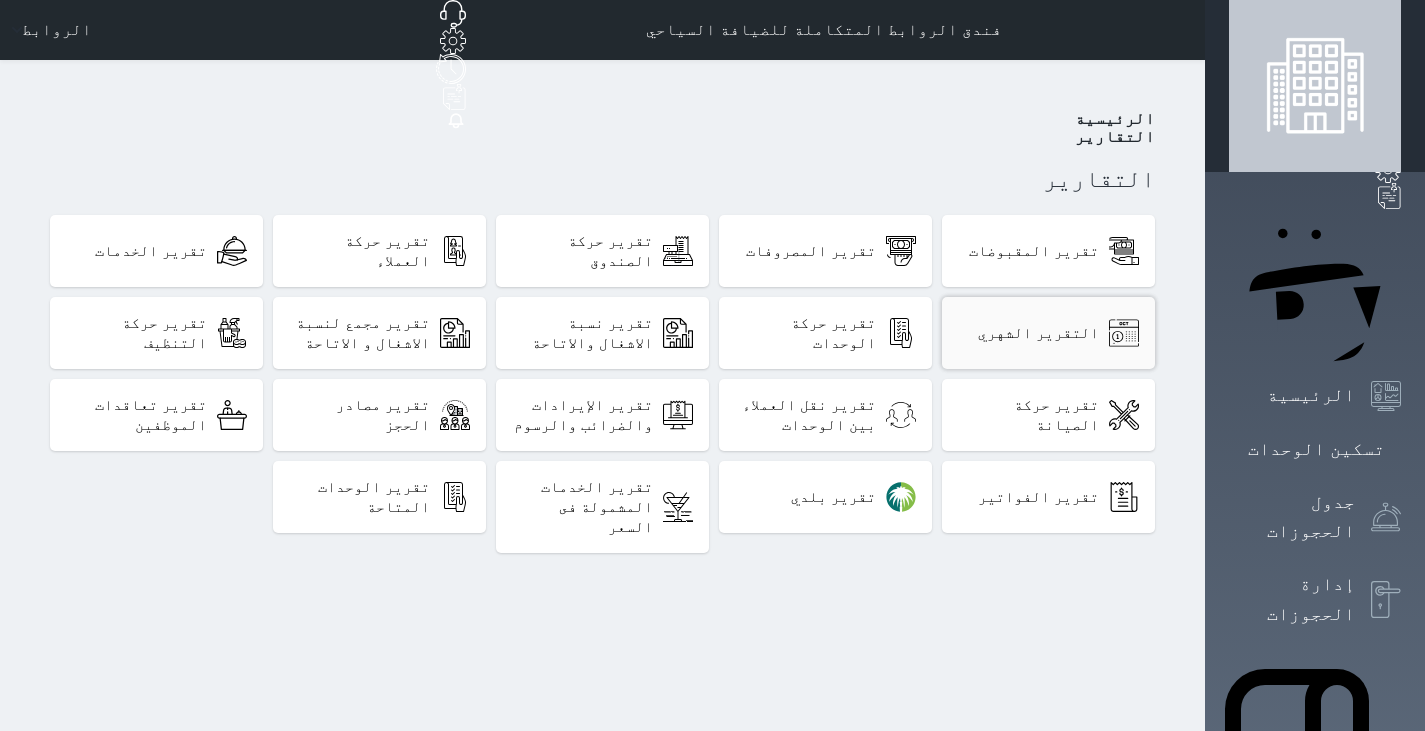 click on "التقرير الشهري" at bounding box center [1048, 333] 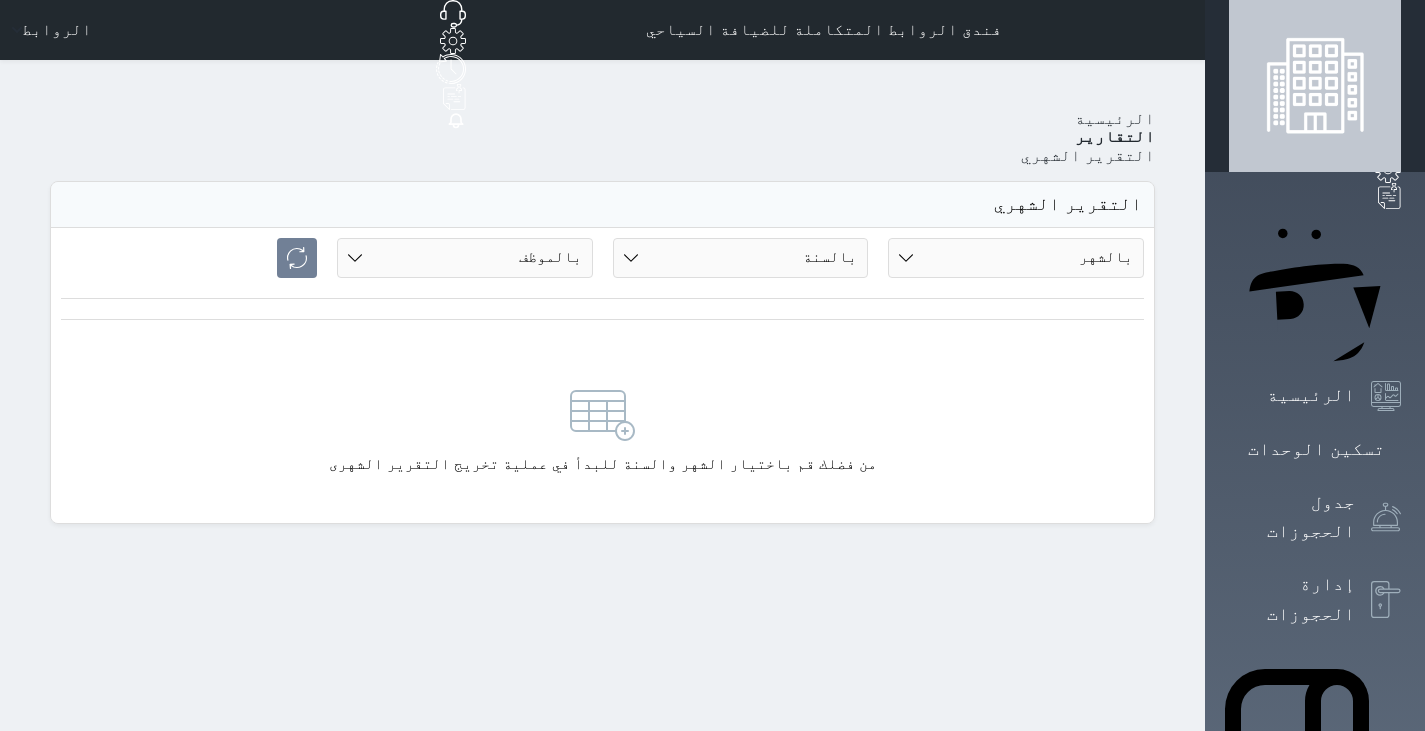 click on "بالشهر   01 02 03 04 05 06 07 08" at bounding box center [1016, 258] 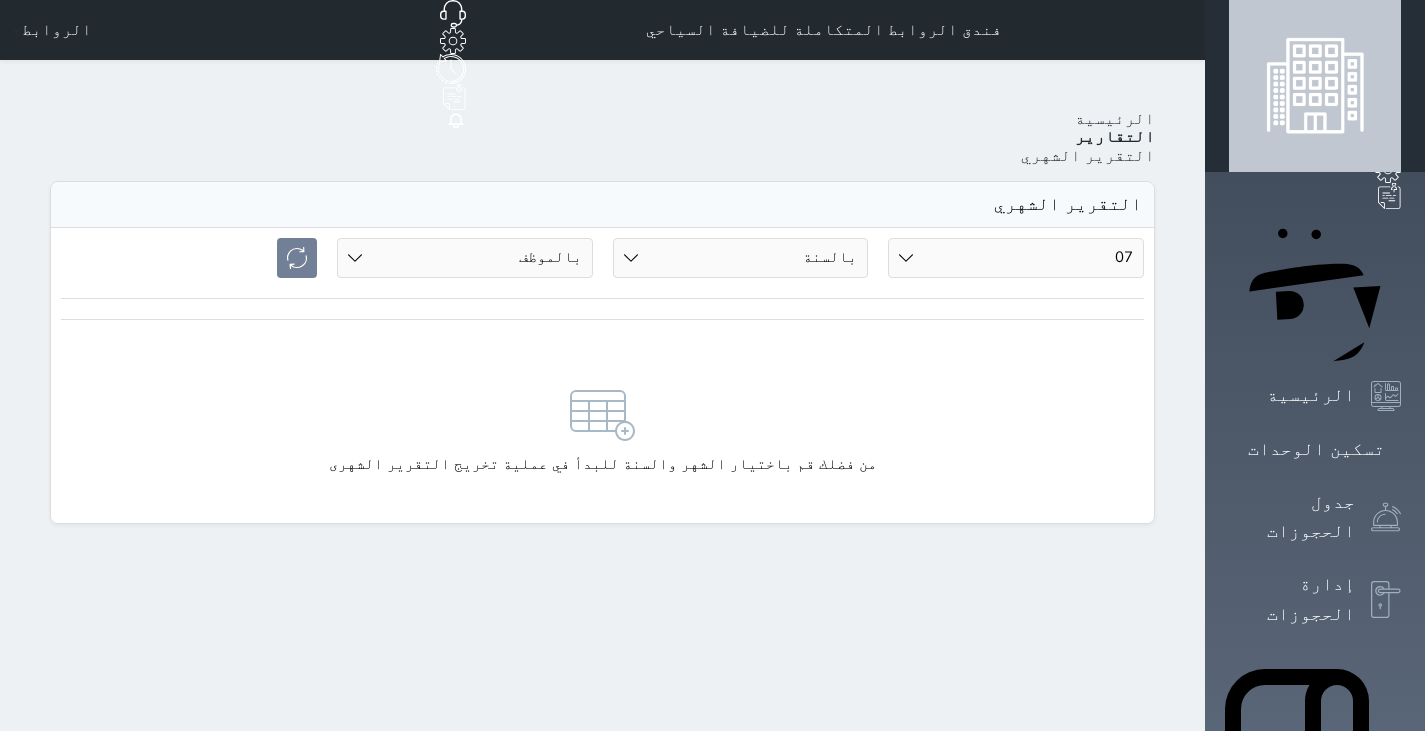 click on "بالشهر   01 02 03 04 05 06 07 08" at bounding box center (1016, 258) 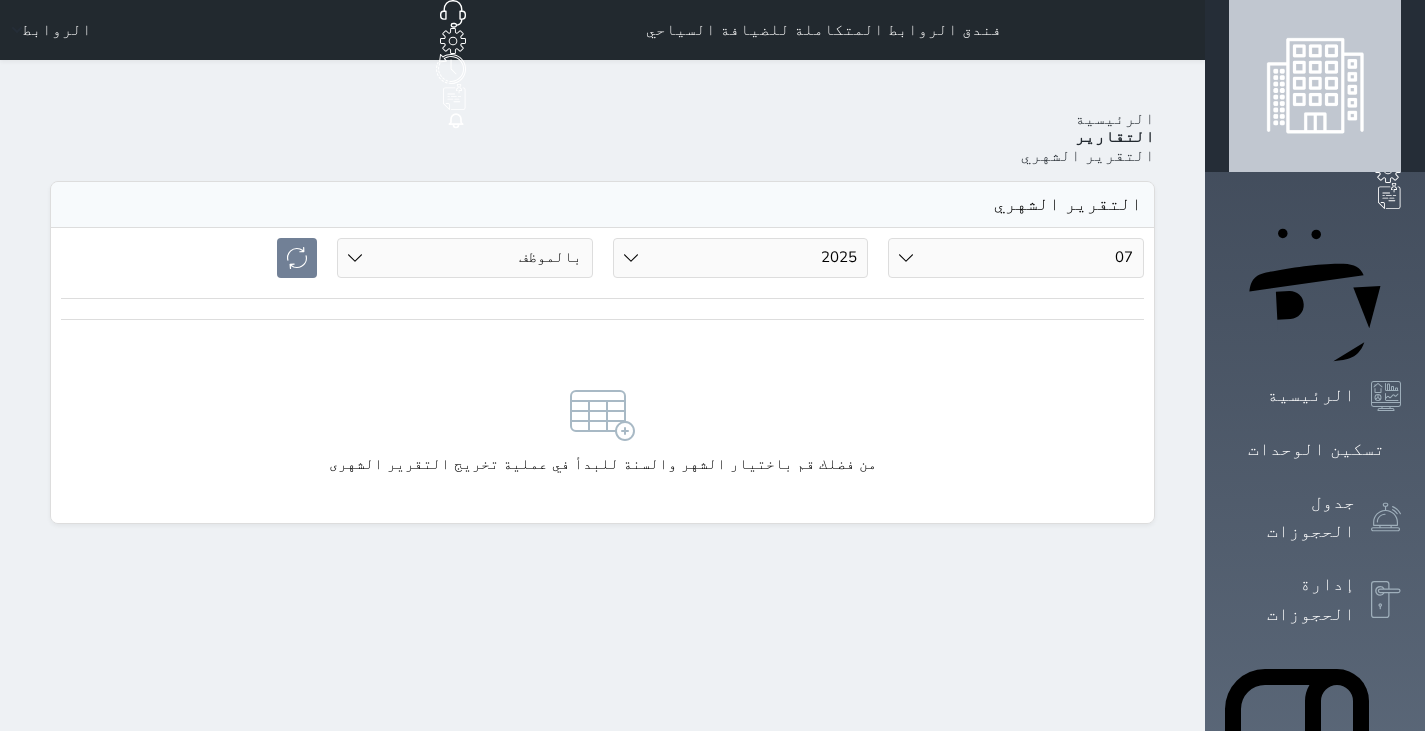click on "بالسنة   2020 2021 2022 2023 2024 2025" at bounding box center (741, 258) 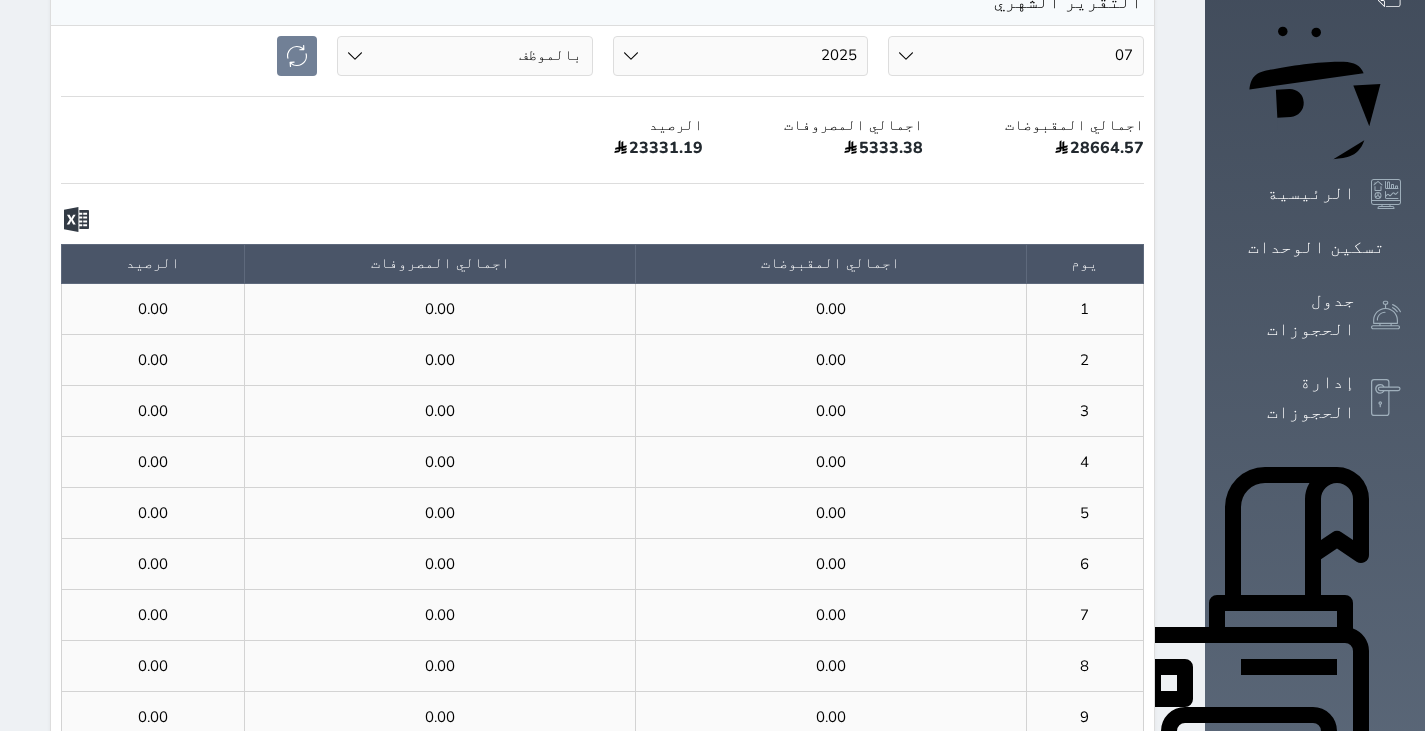 scroll, scrollTop: 0, scrollLeft: 0, axis: both 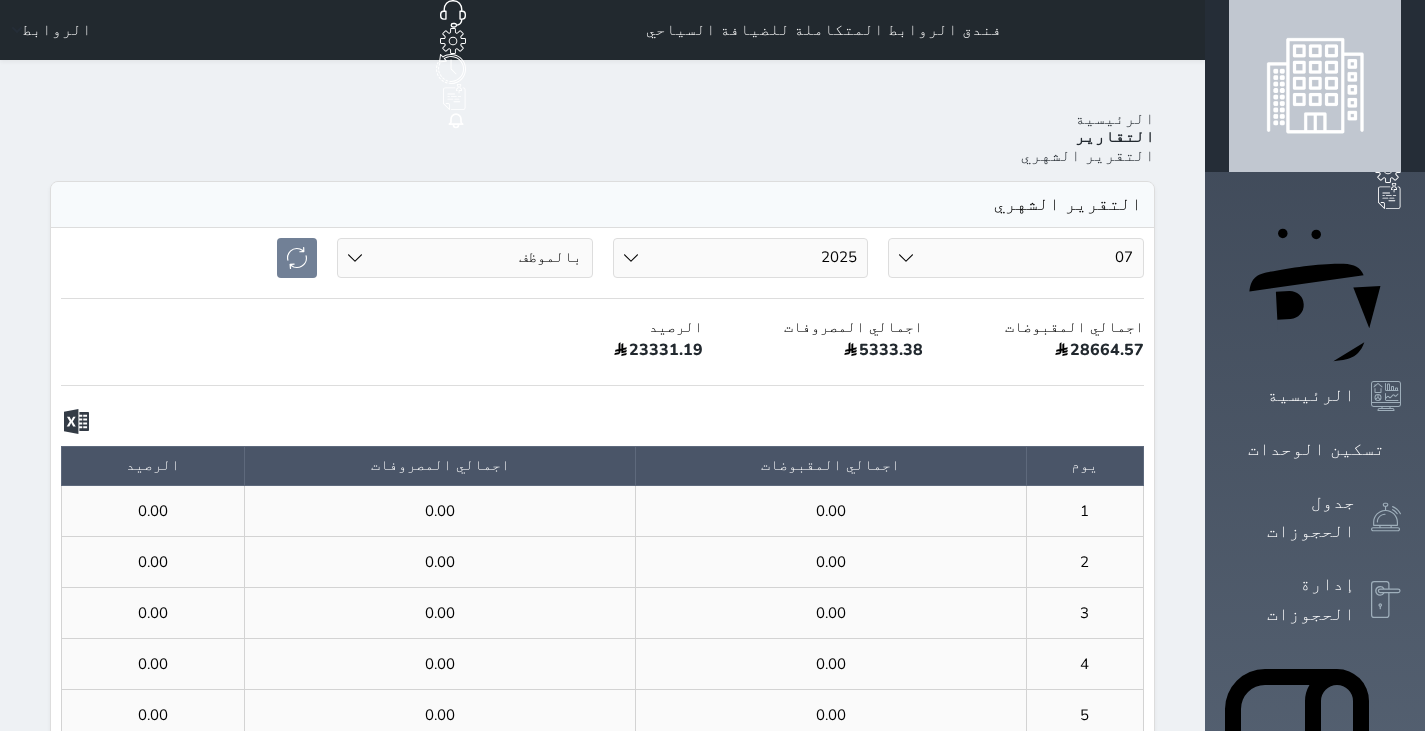 click on "بالسنة   2020 2021 2022 2023 2024 2025" at bounding box center [741, 258] 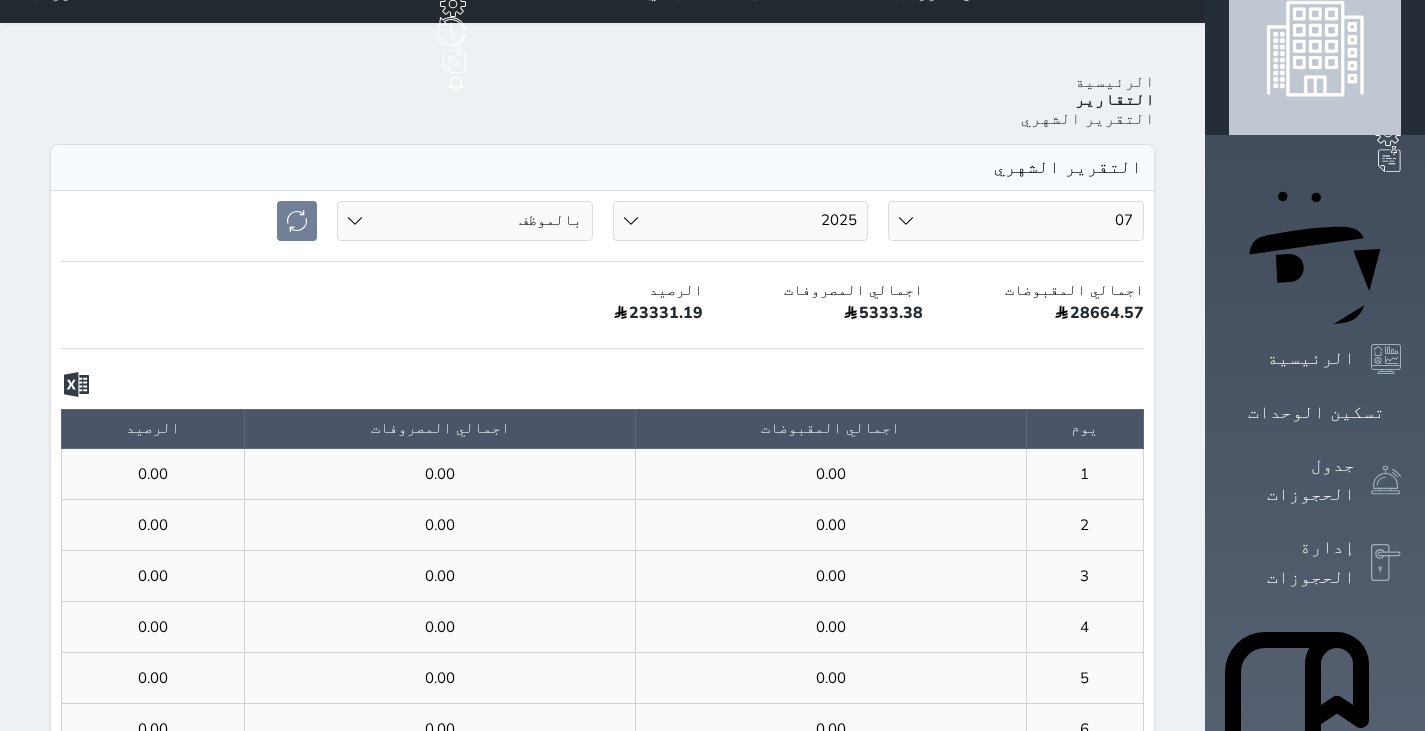 scroll, scrollTop: 14, scrollLeft: 0, axis: vertical 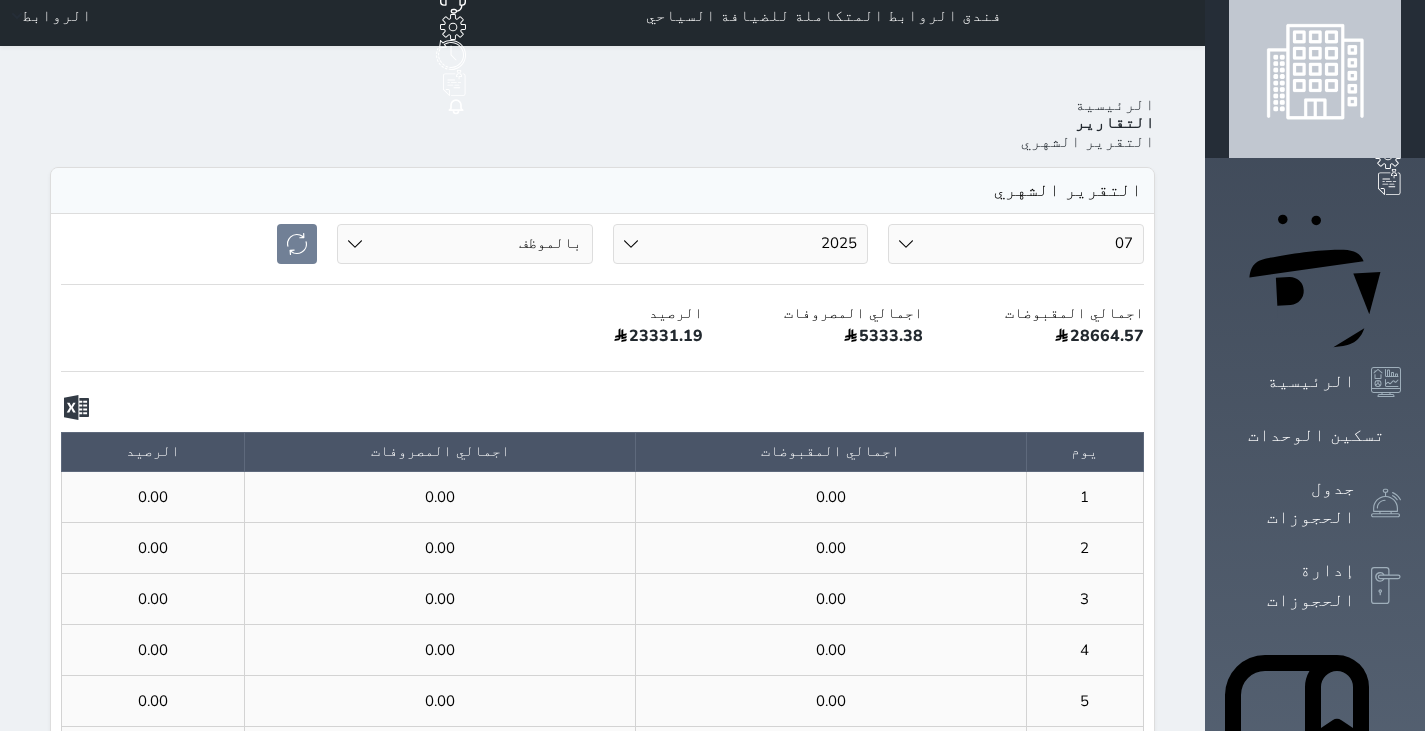 click on "التقارير" at bounding box center [1115, 123] 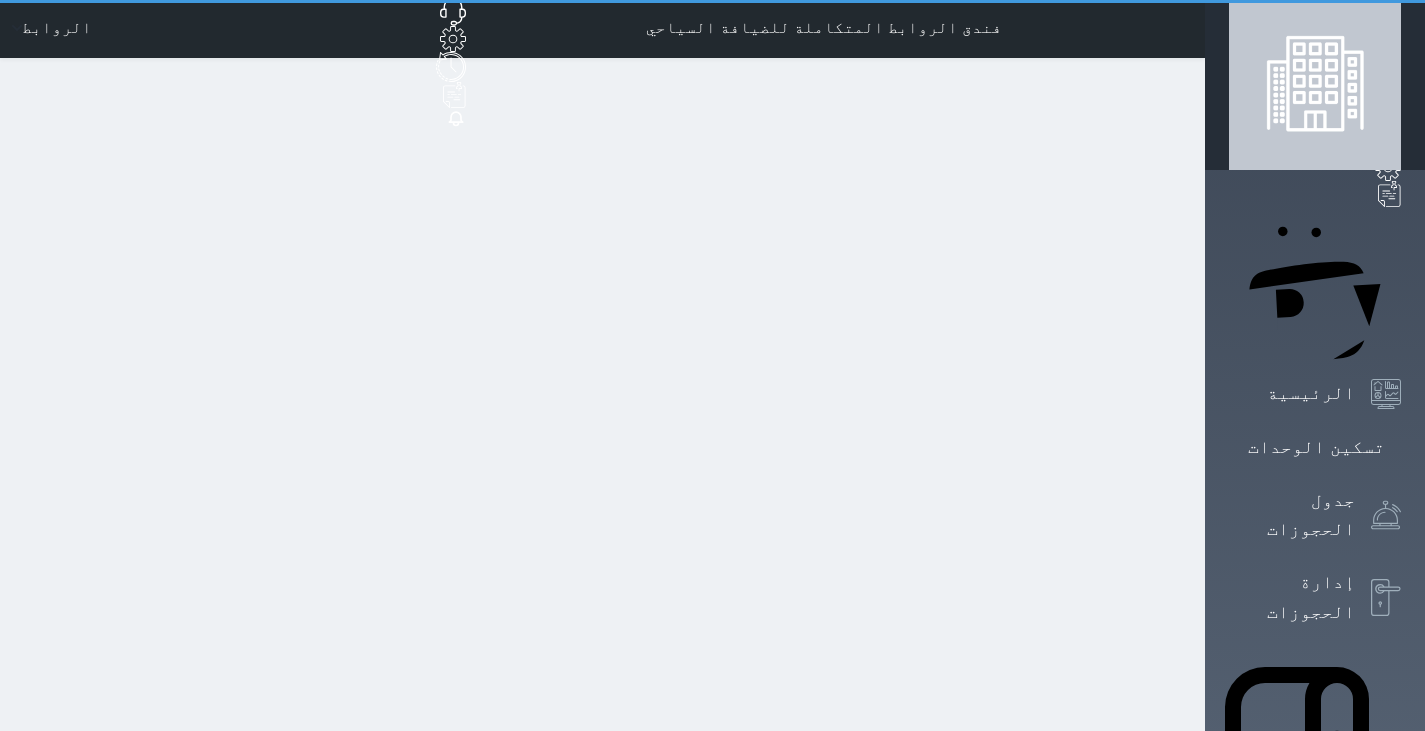 scroll, scrollTop: 0, scrollLeft: 0, axis: both 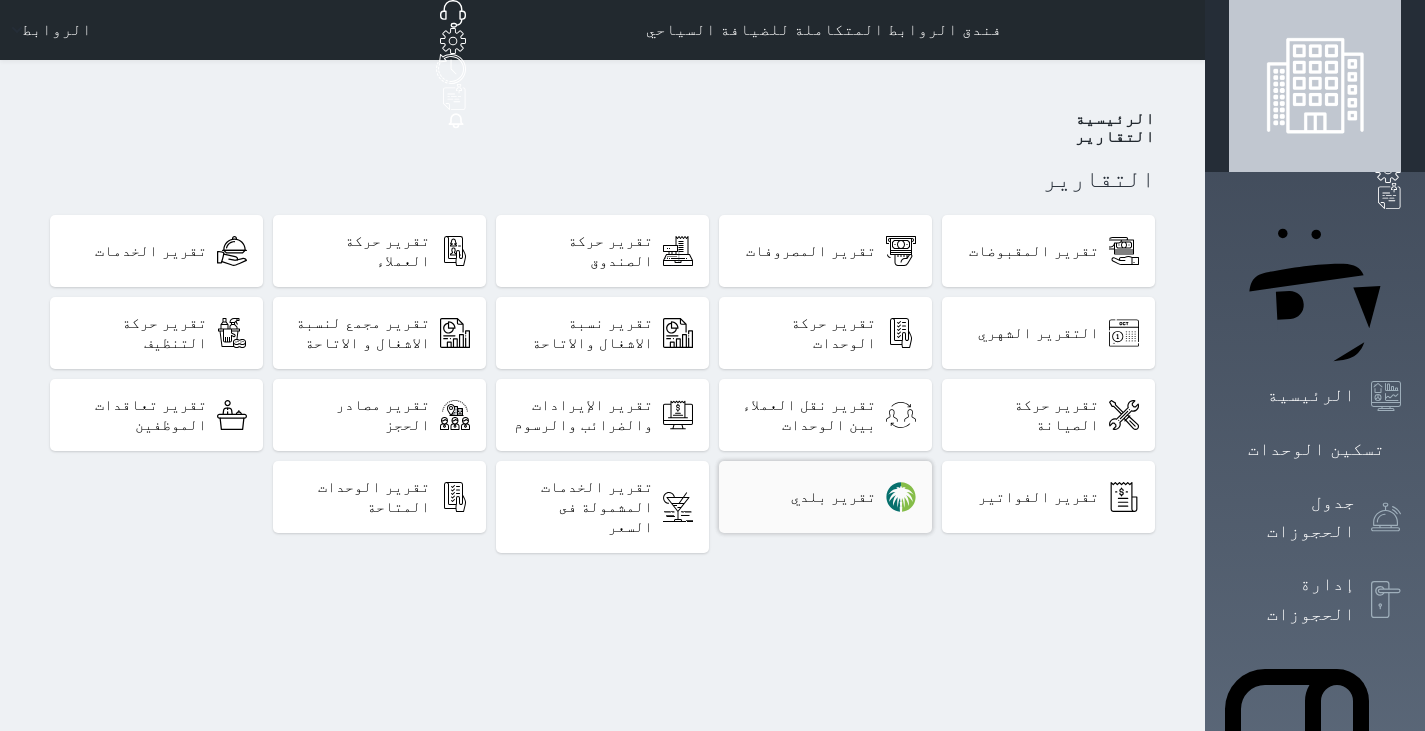 click on "تقرير بلدي" at bounding box center (833, 497) 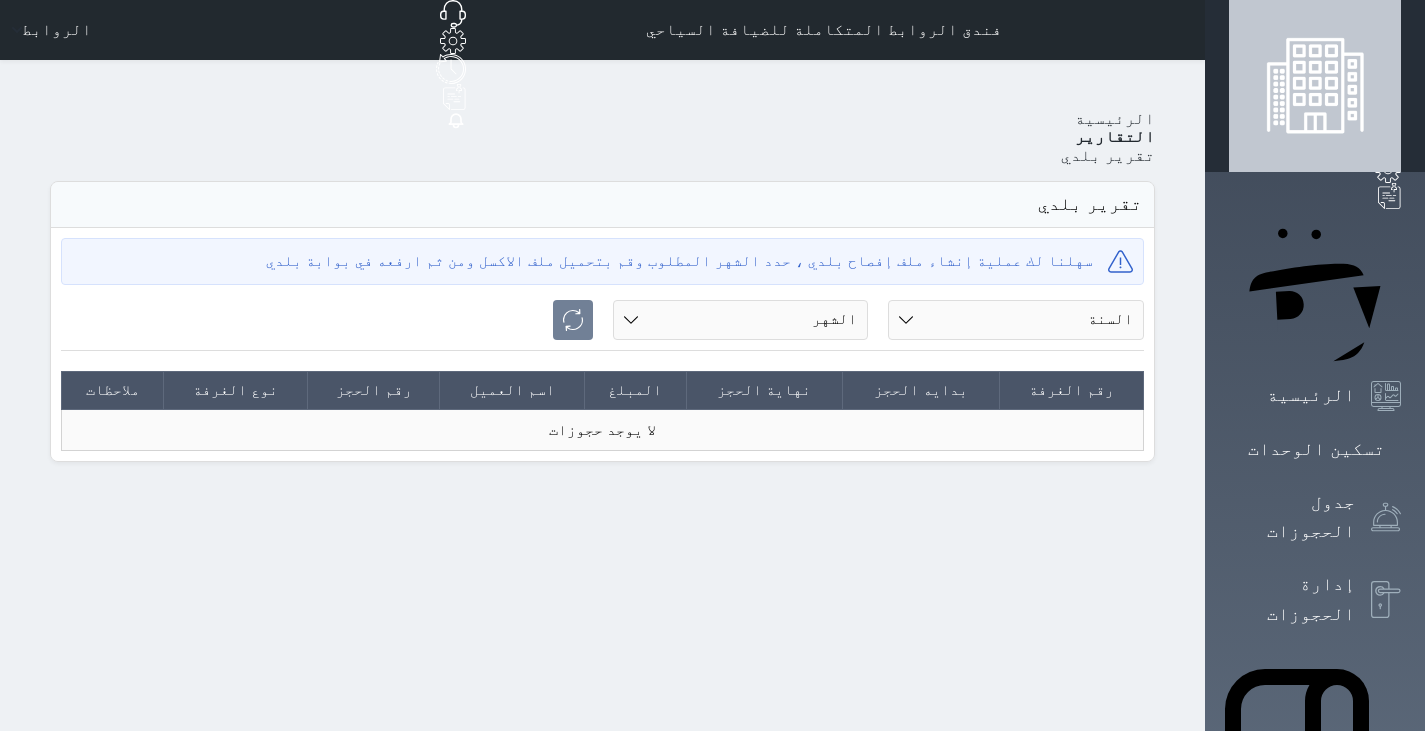 click on "السنة   2020 2021 2022 2023 2024 2025" at bounding box center (1016, 320) 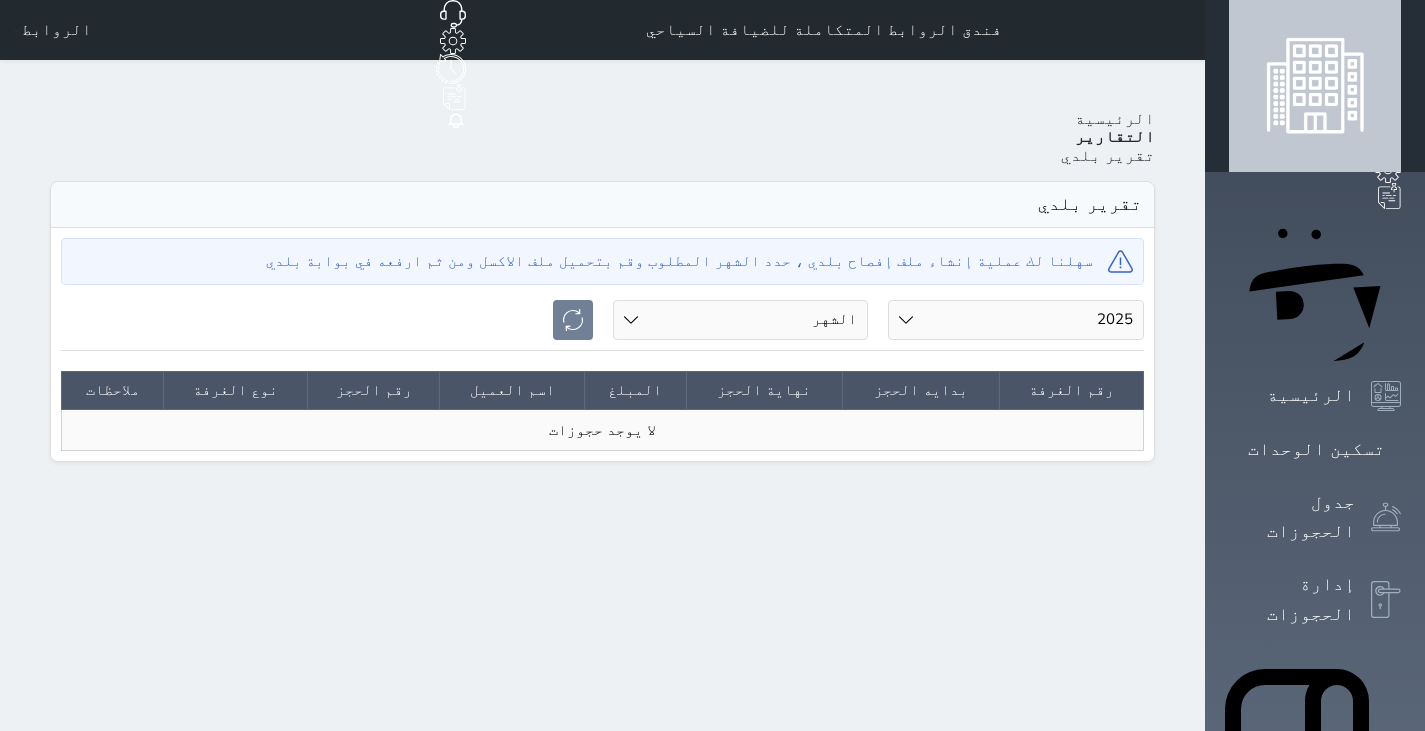 click on "السنة   2020 2021 2022 2023 2024 2025" at bounding box center [1016, 320] 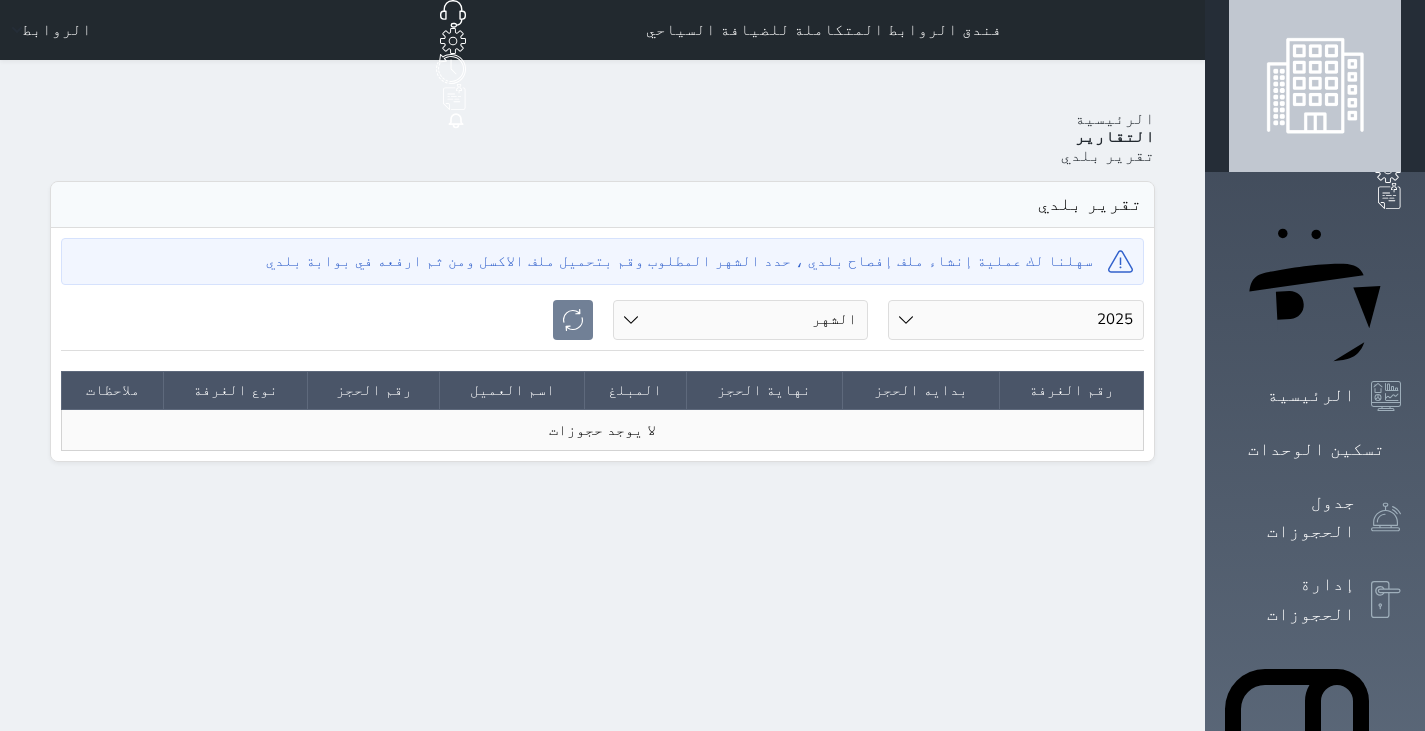 click on "الشهر   يناير فبراير مارس أبريل مايو يونيو يوليو أغسطس" at bounding box center [741, 320] 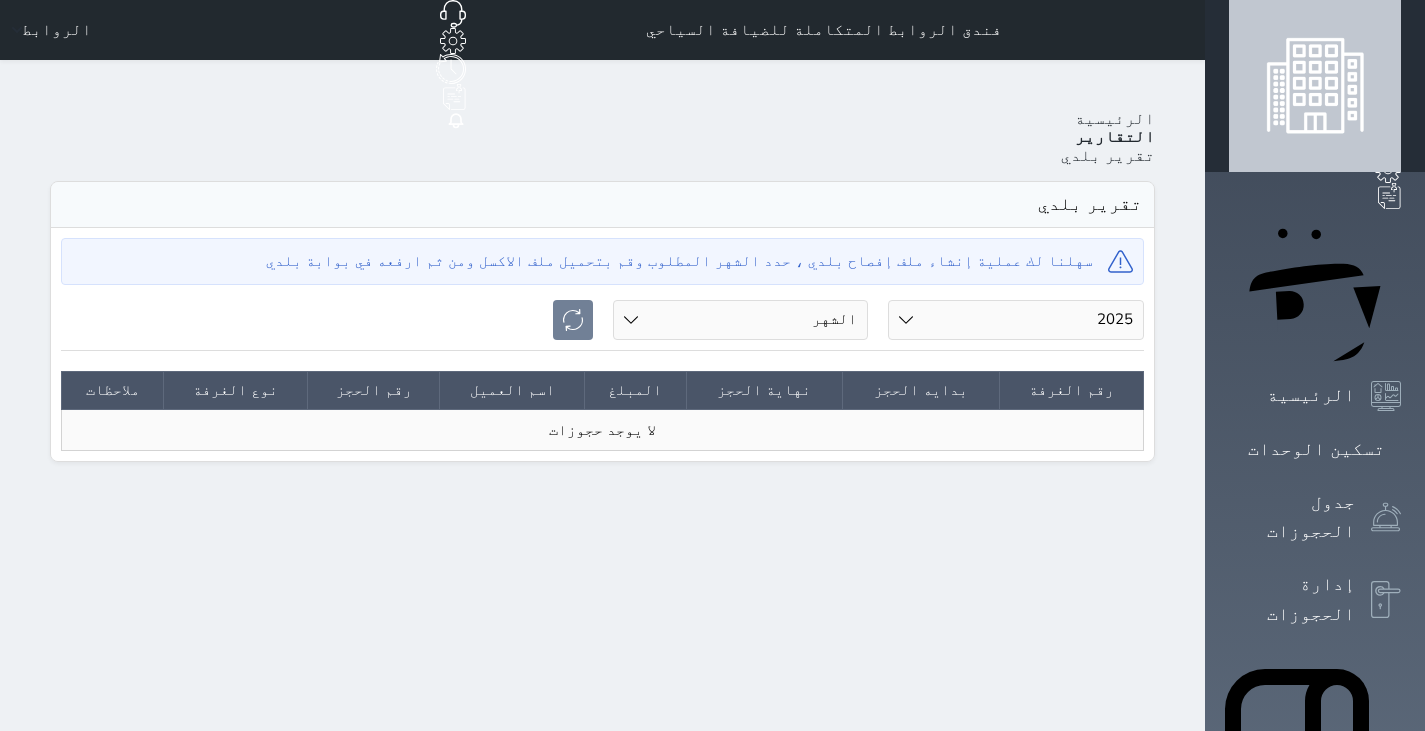 select on "06" 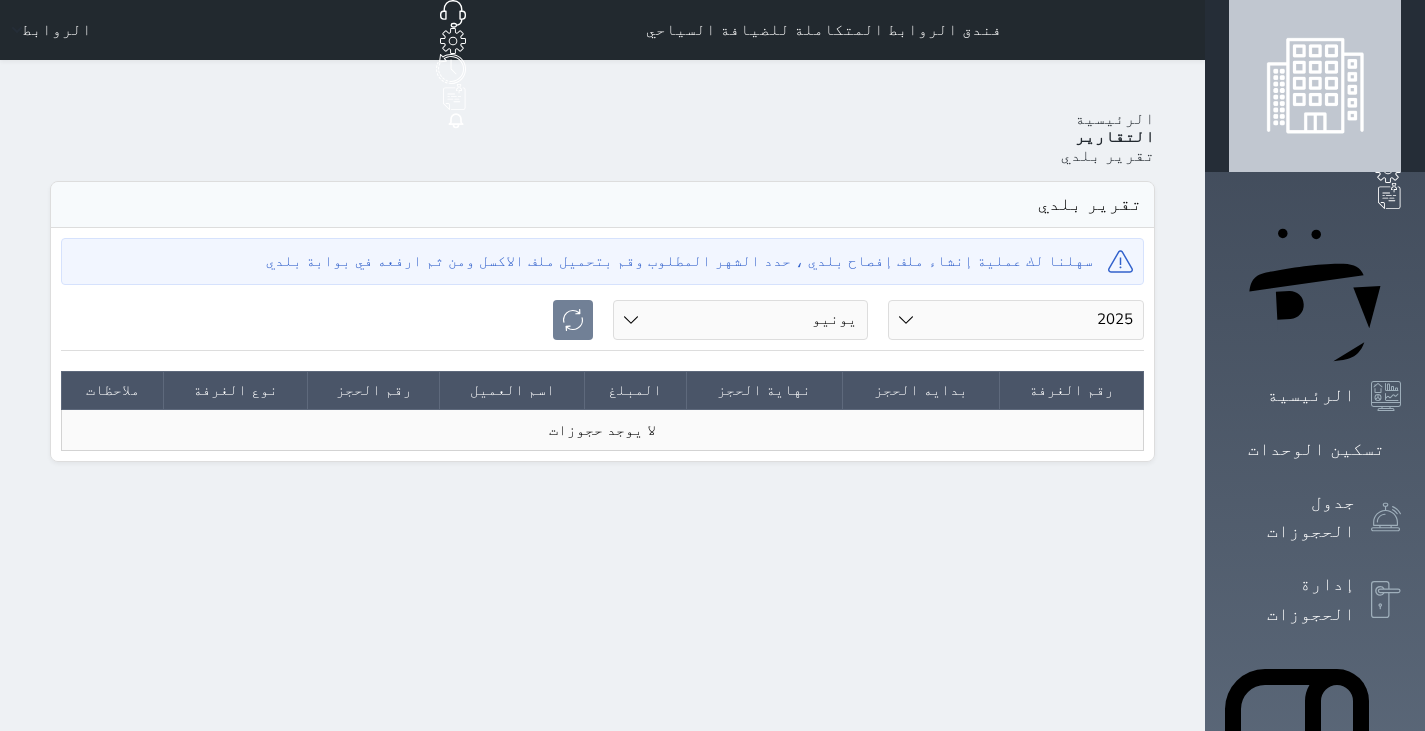 click on "الشهر   يناير فبراير مارس أبريل مايو يونيو يوليو أغسطس" at bounding box center (741, 320) 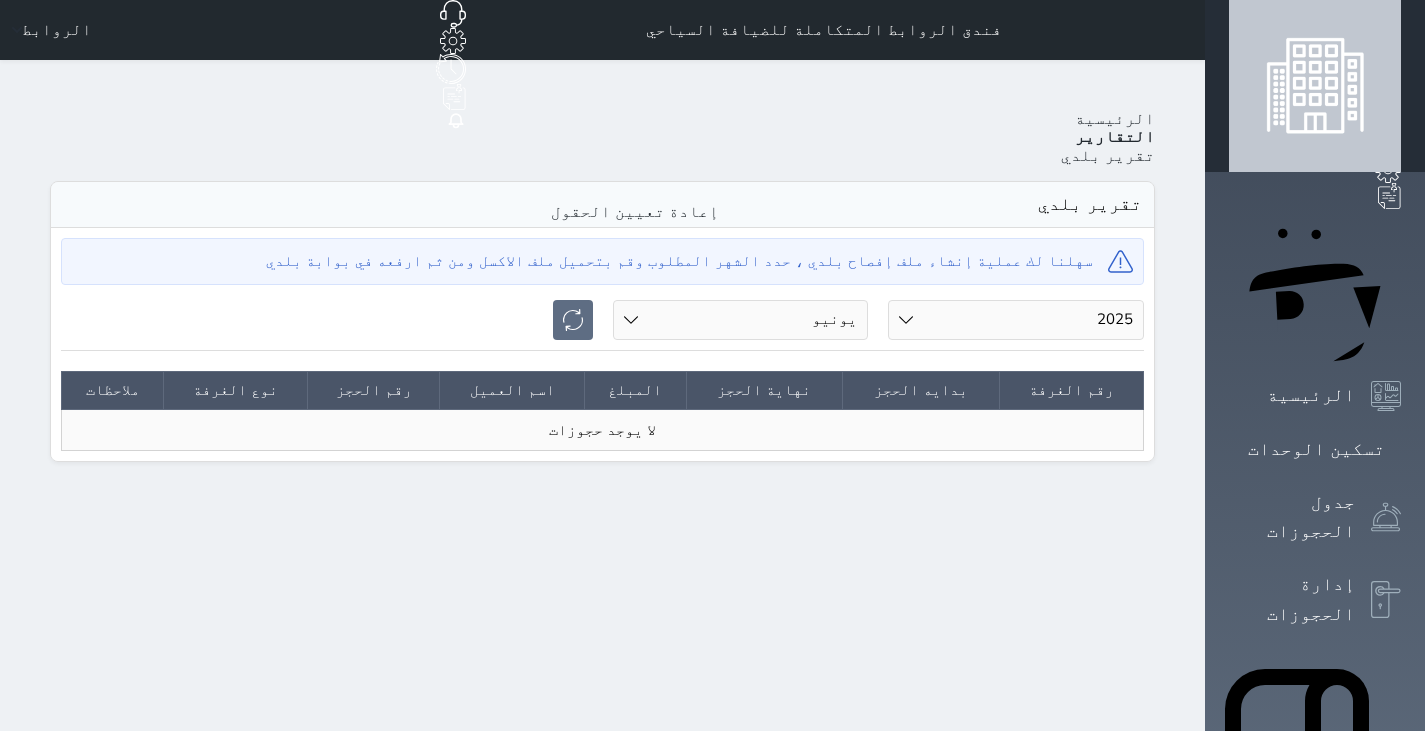 click at bounding box center (573, 320) 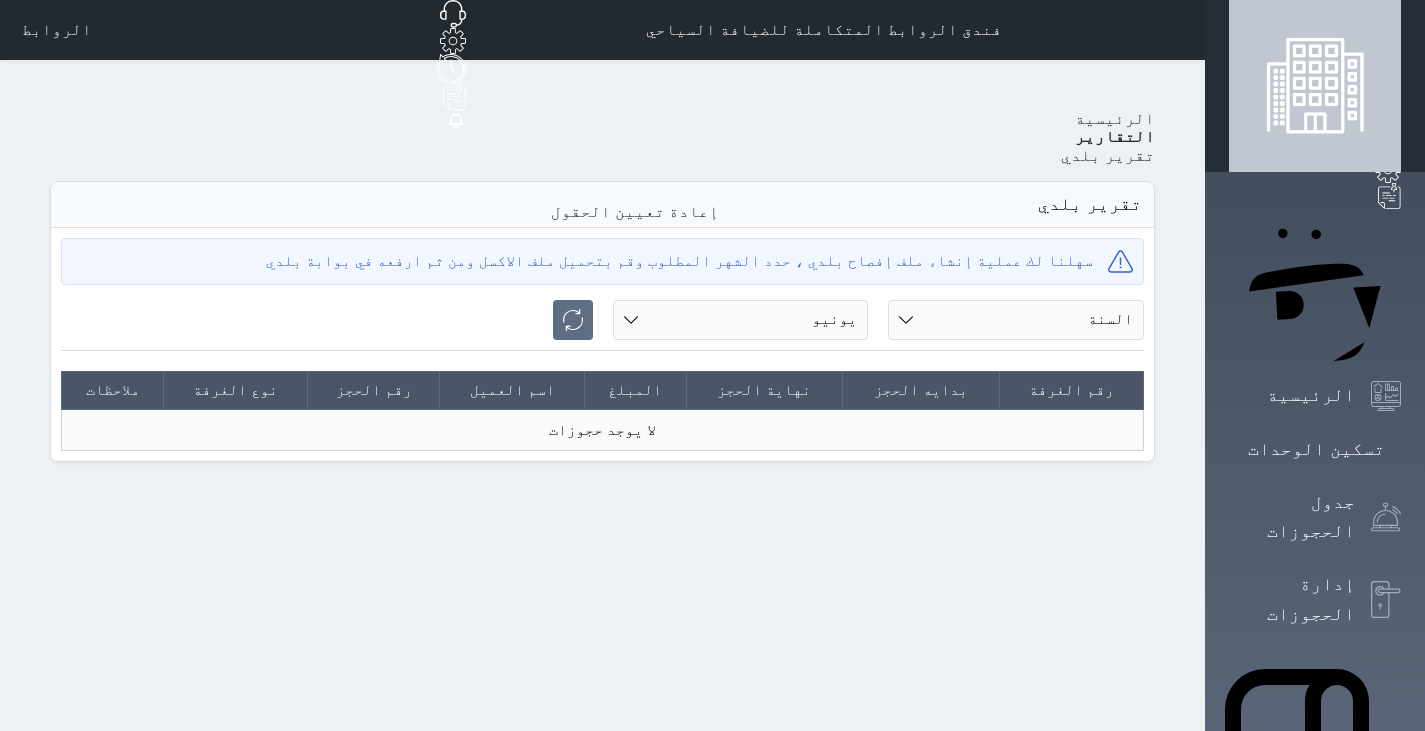 select 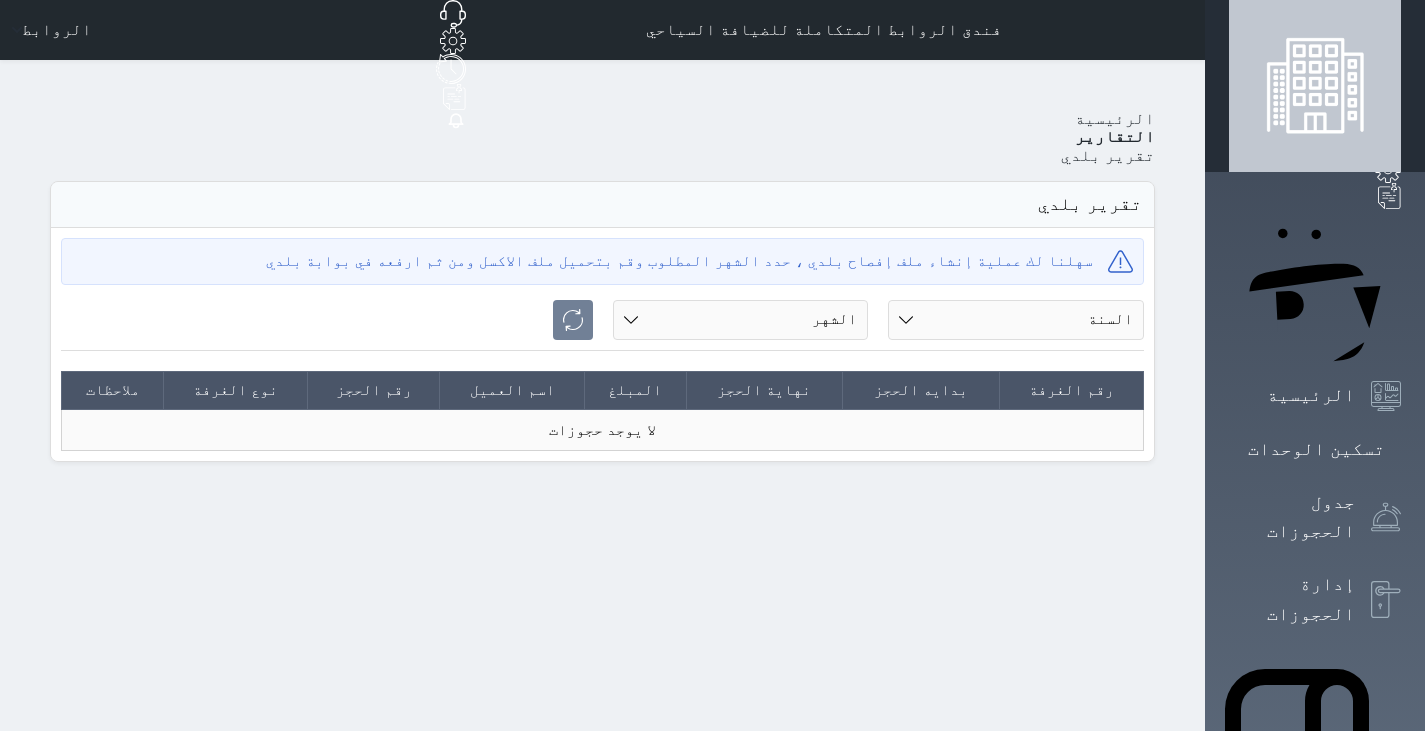 click on "السنة   2020 2021 2022 2023 2024 2025" at bounding box center (1016, 320) 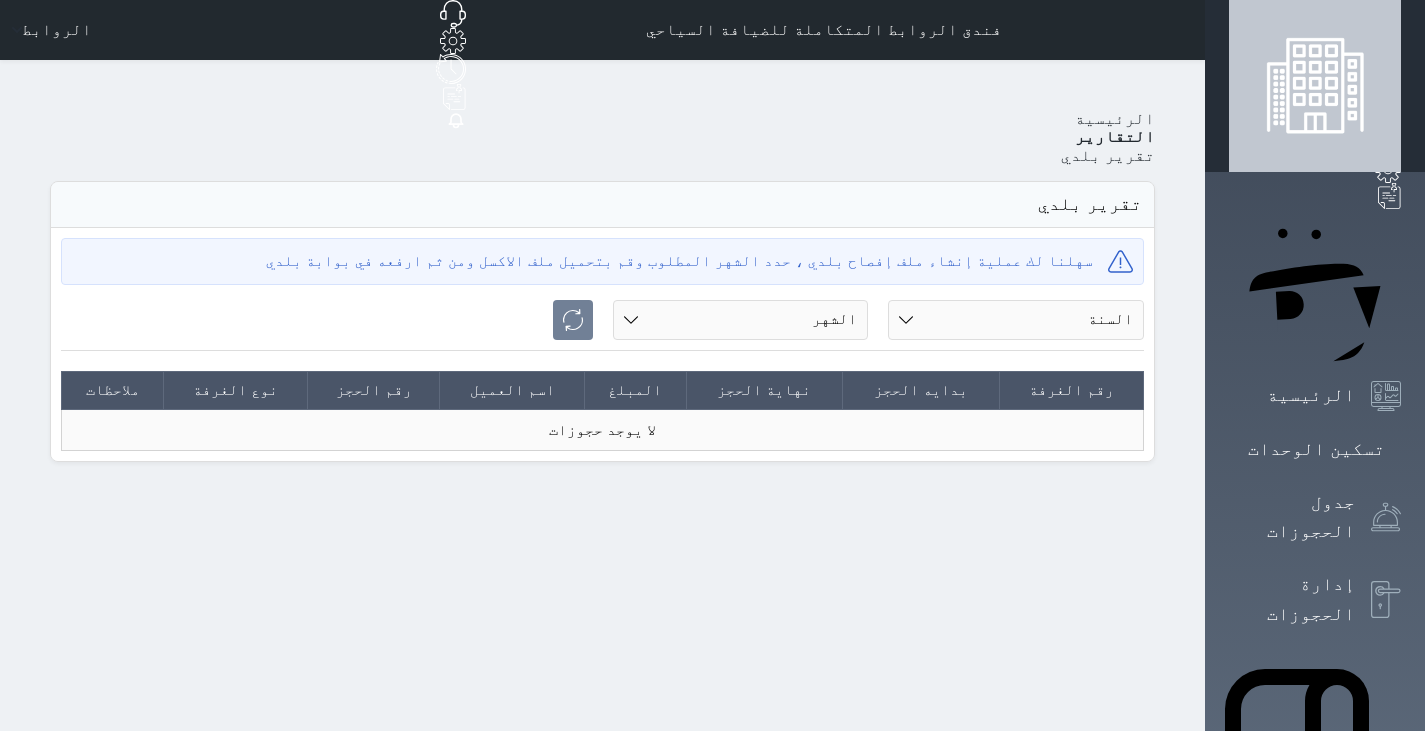 select on "2025" 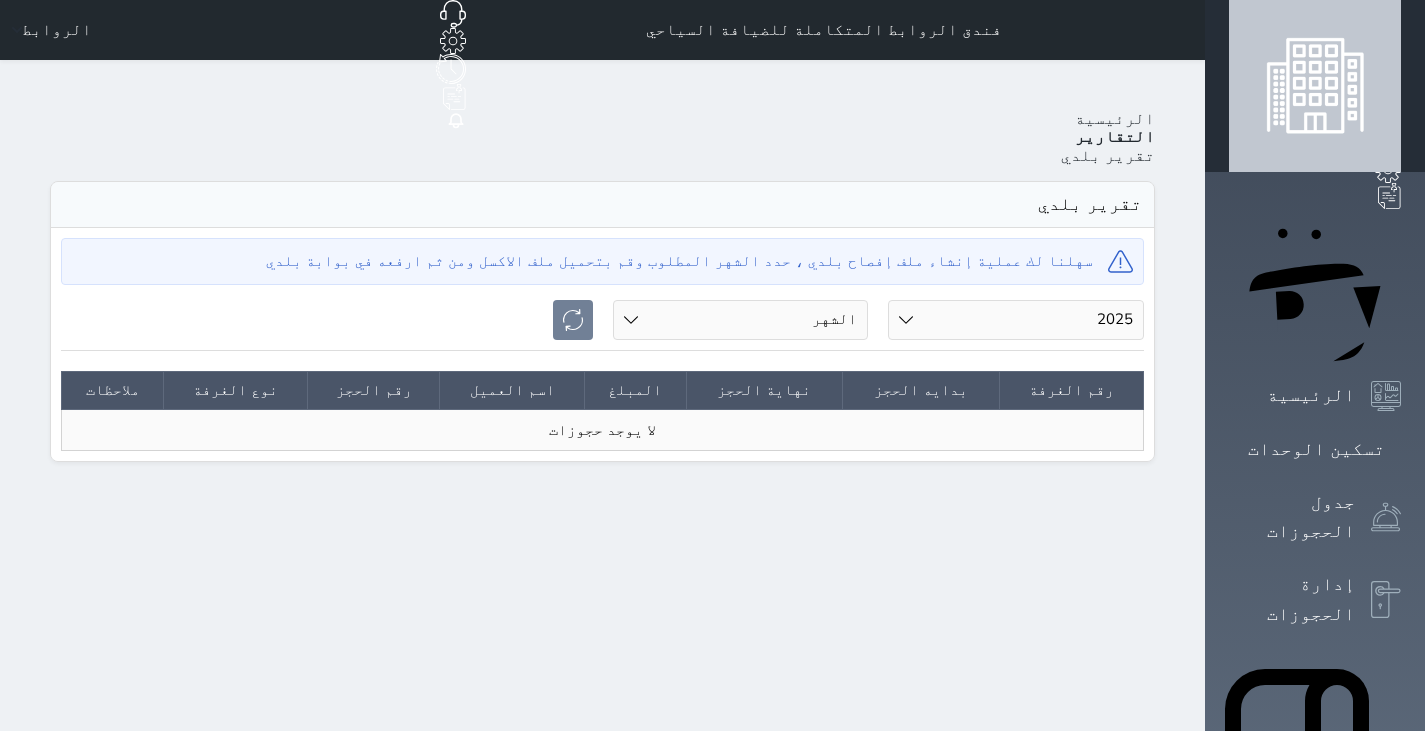 click on "السنة   2020 2021 2022 2023 2024 2025" at bounding box center (1016, 320) 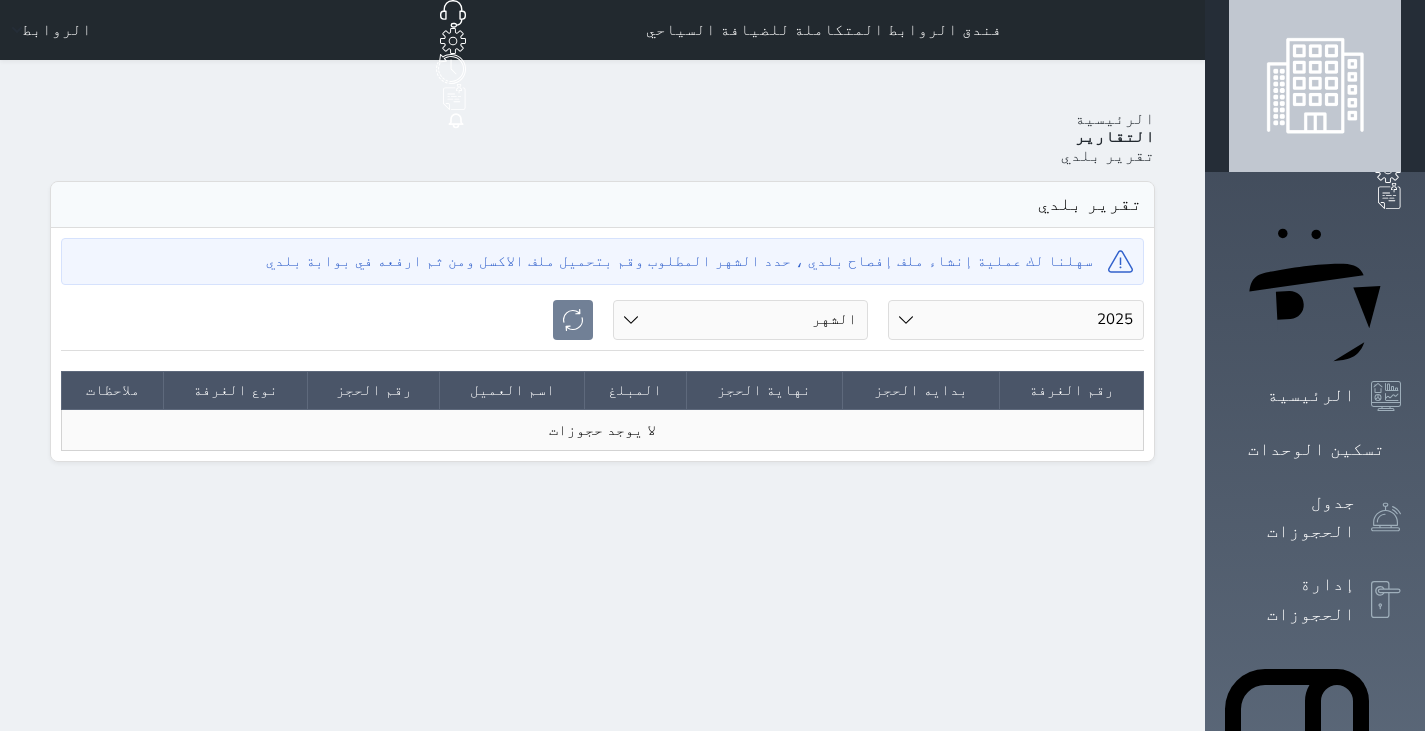 click on "الشهر   يناير فبراير مارس أبريل مايو يونيو يوليو أغسطس" at bounding box center (741, 320) 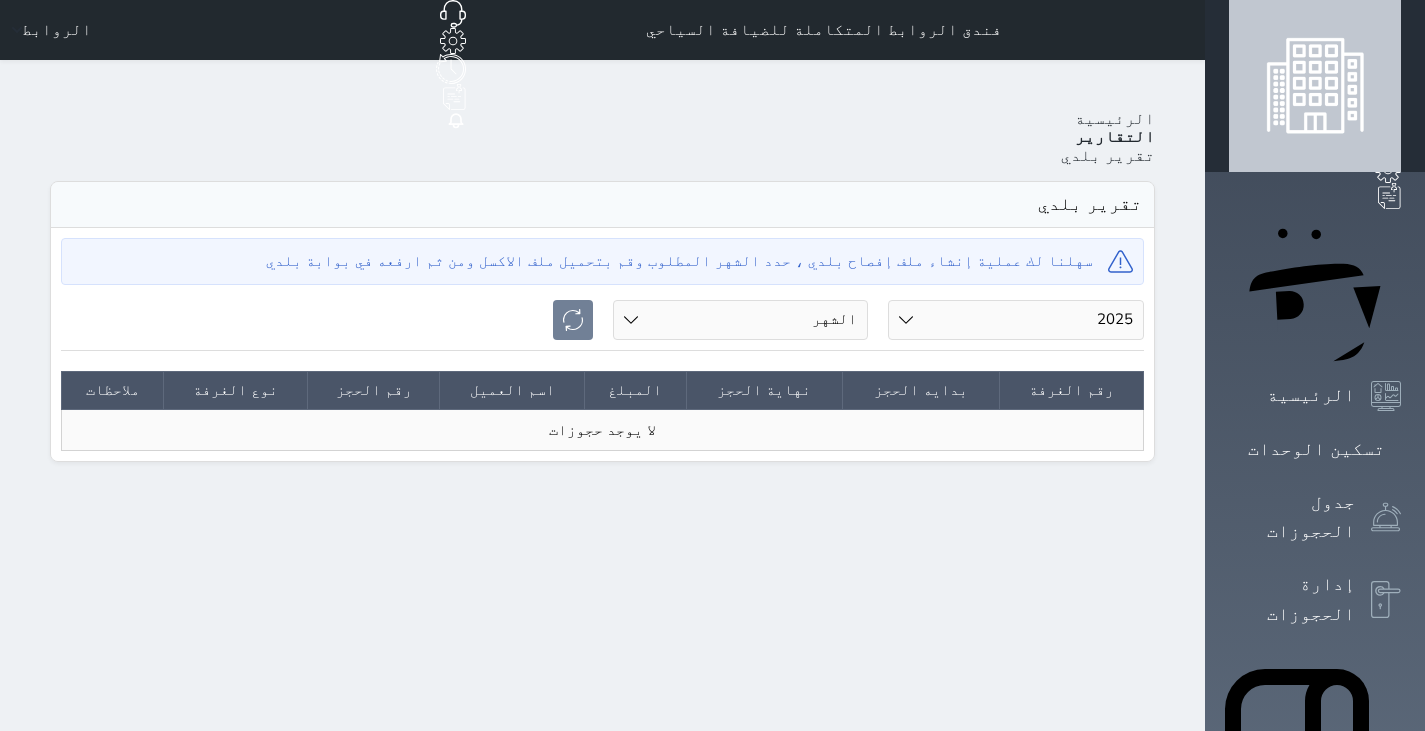 select on "07" 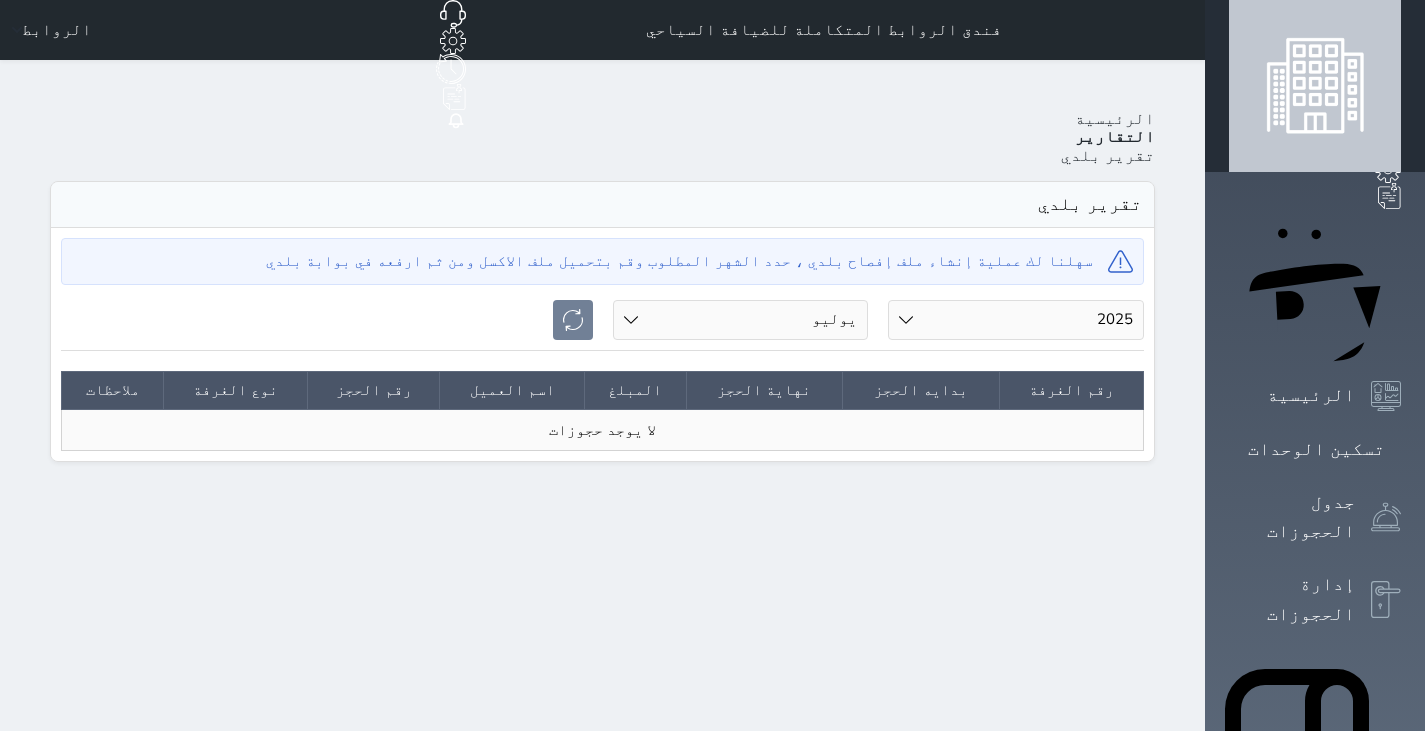 click on "الشهر   يناير فبراير مارس أبريل مايو يونيو يوليو أغسطس" at bounding box center [741, 320] 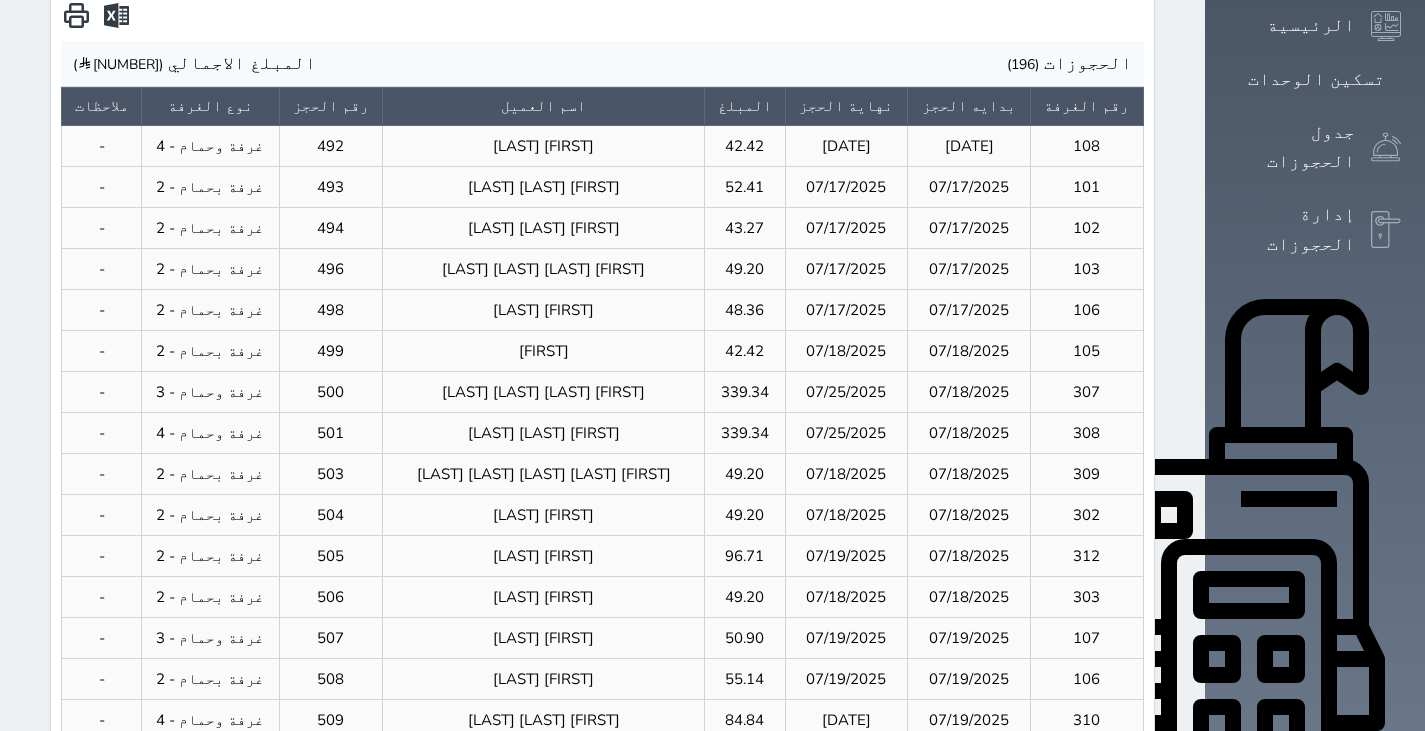 scroll, scrollTop: 622, scrollLeft: 0, axis: vertical 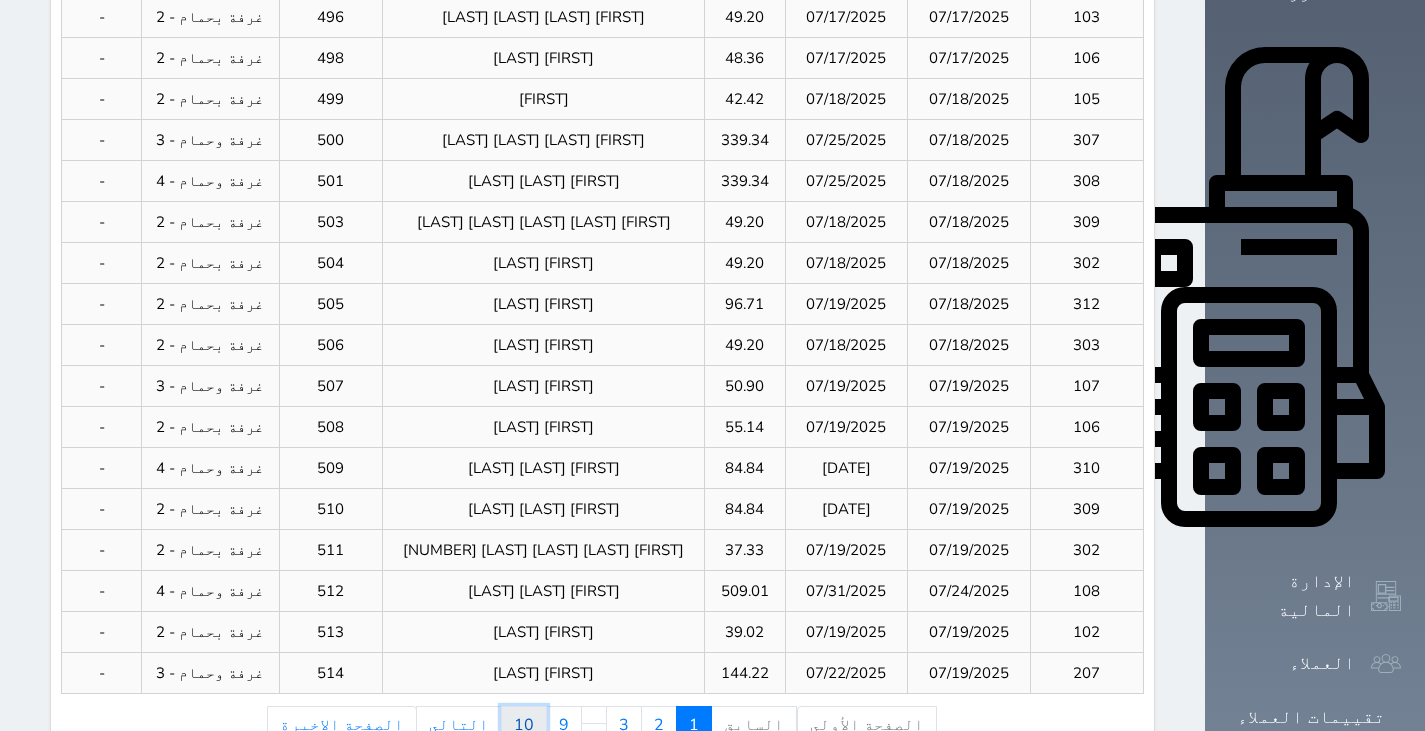 click on "10" at bounding box center [524, 725] 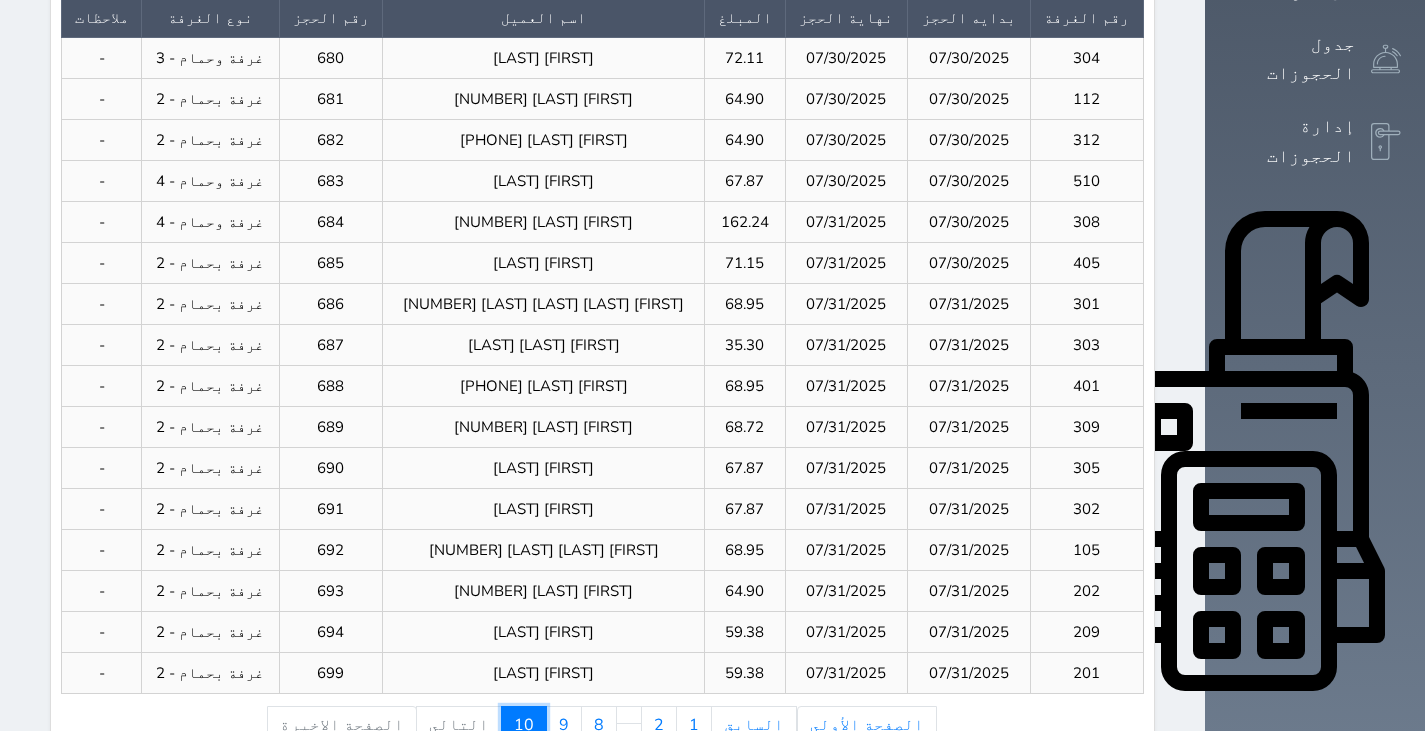 scroll, scrollTop: 0, scrollLeft: 0, axis: both 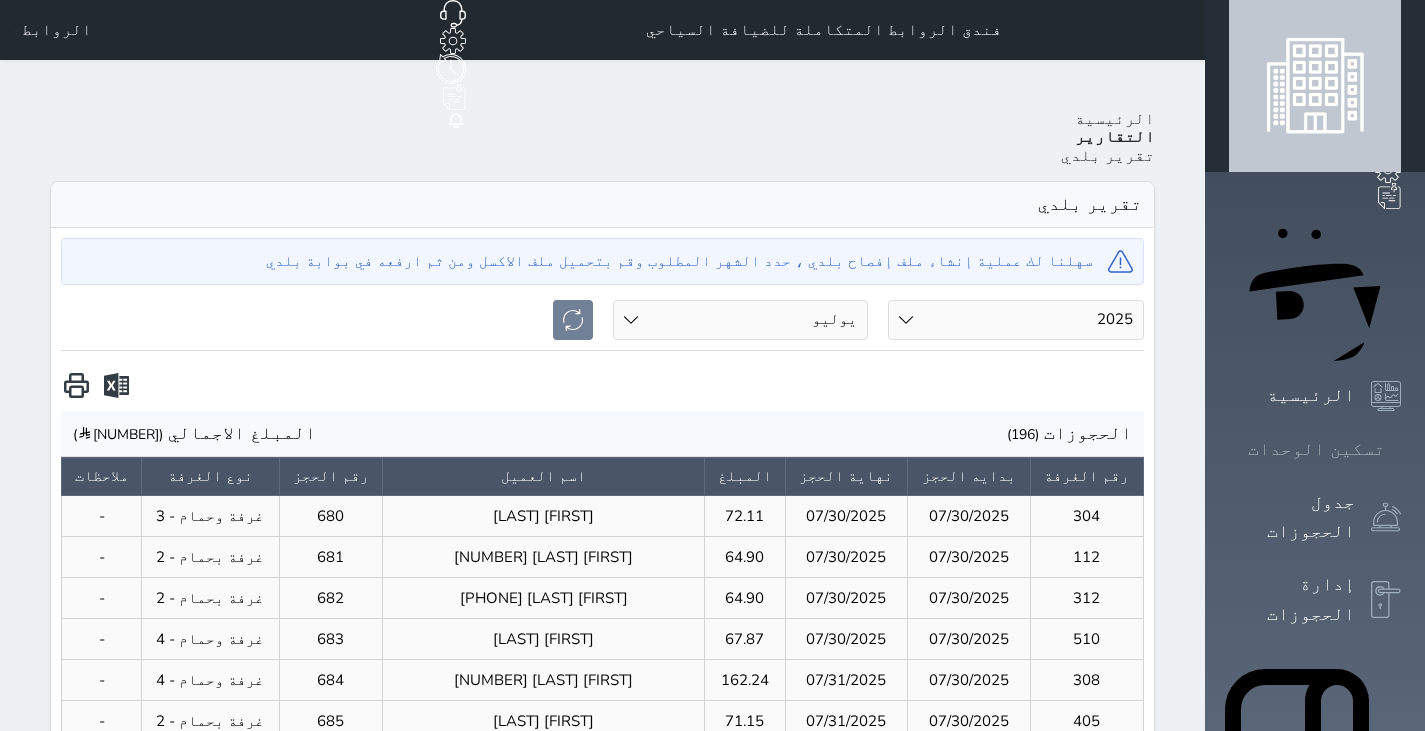 click on "تسكين الوحدات" at bounding box center (1316, 449) 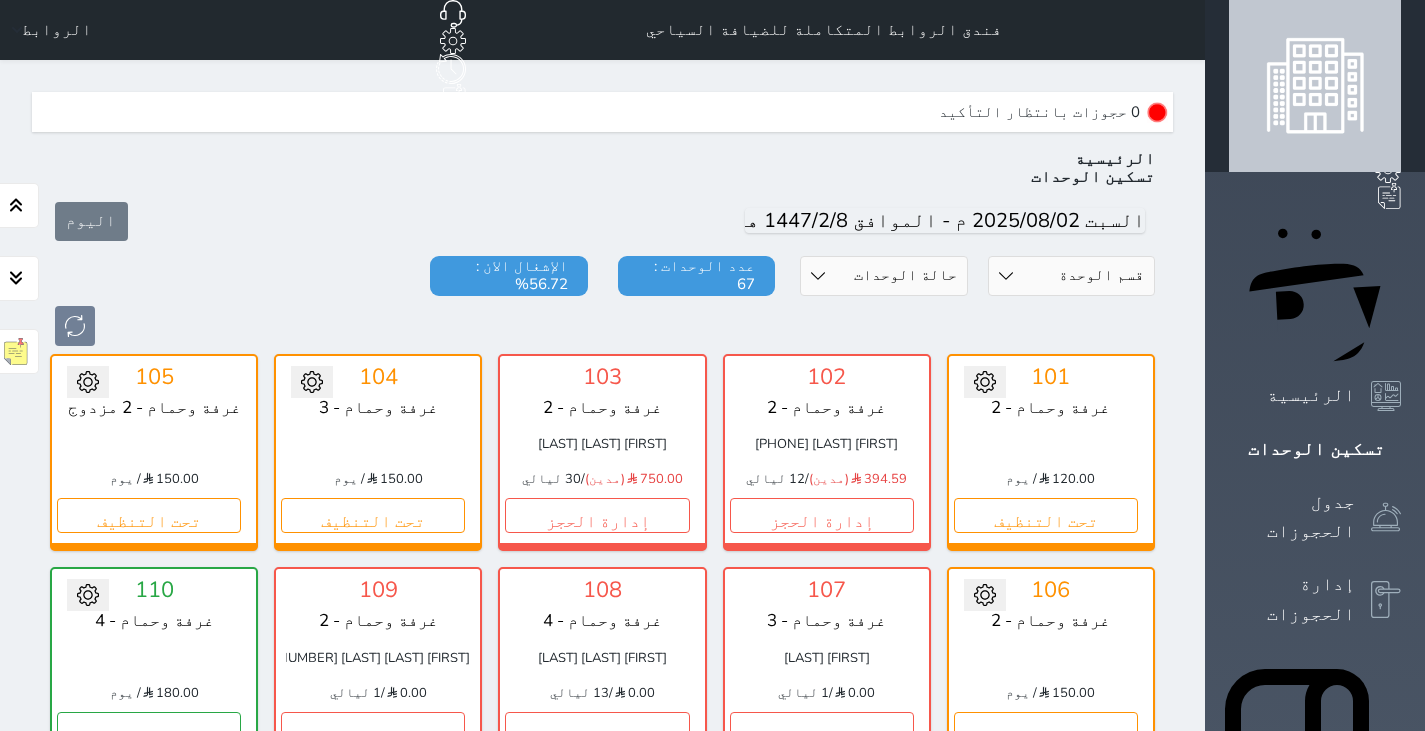 scroll, scrollTop: 60, scrollLeft: 0, axis: vertical 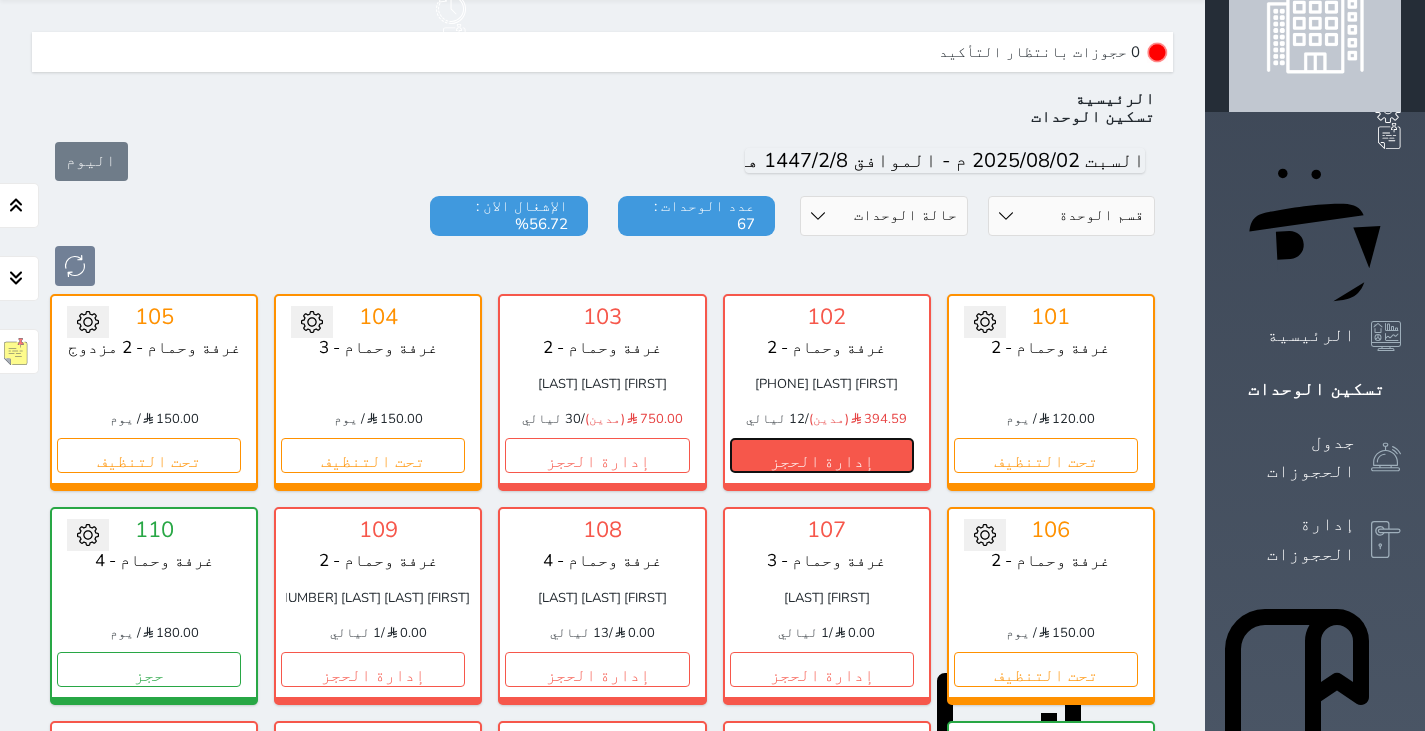 click on "إدارة الحجز" at bounding box center (822, 455) 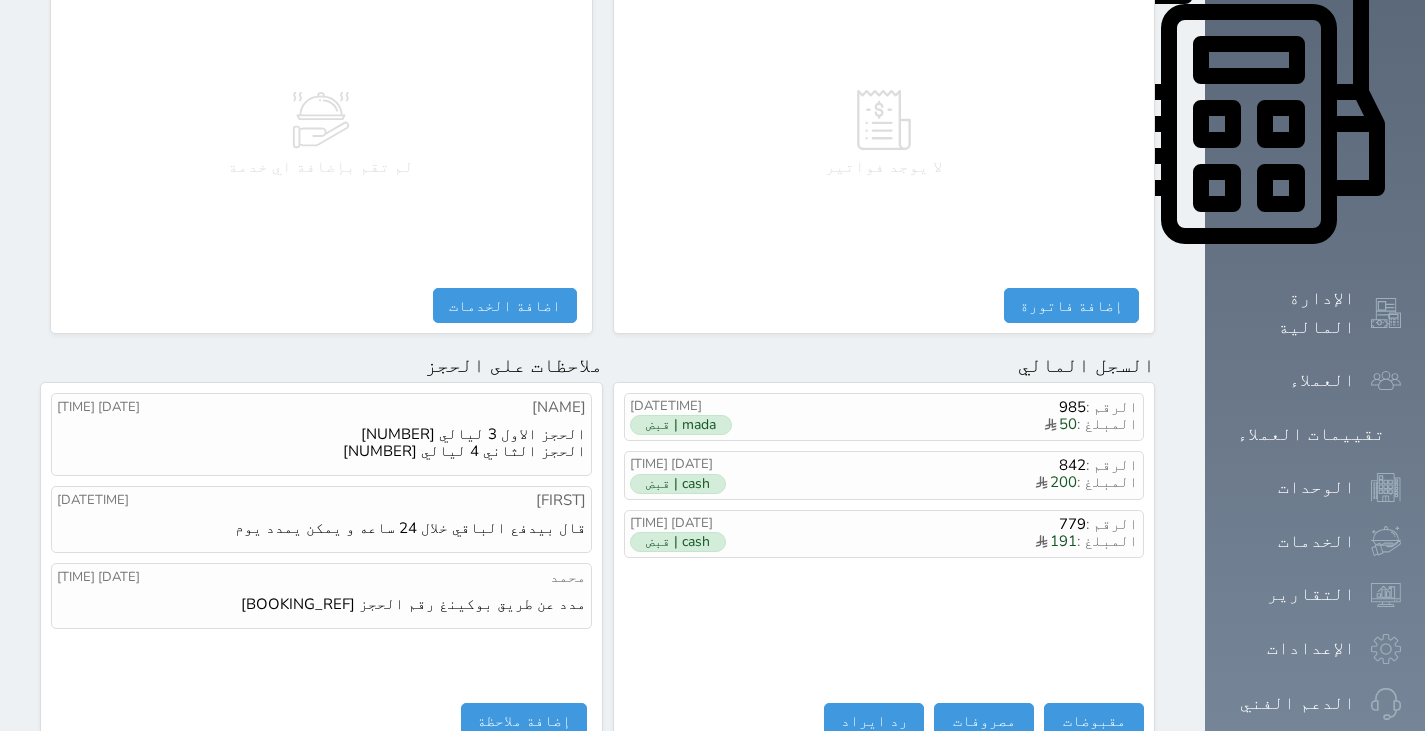 scroll, scrollTop: 1050, scrollLeft: 0, axis: vertical 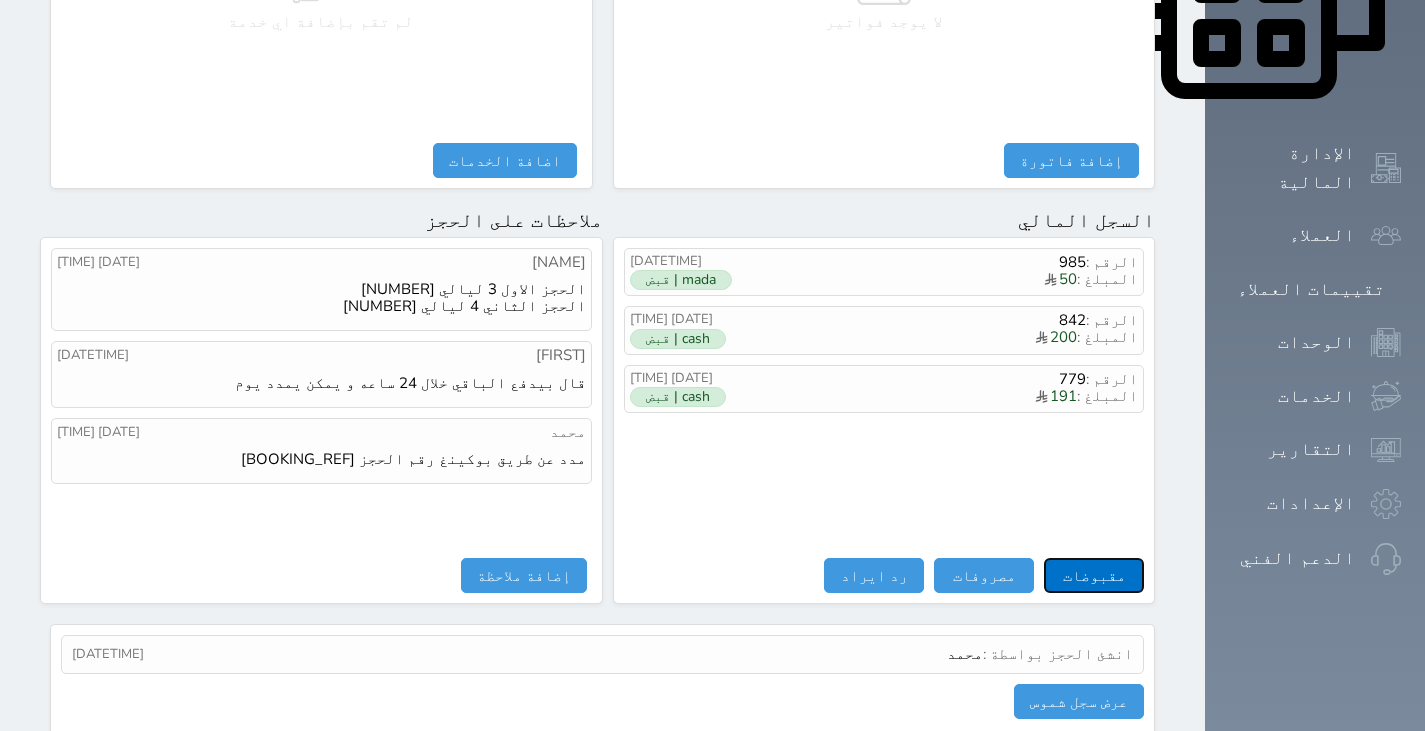 click on "مقبوضات" at bounding box center [1094, 575] 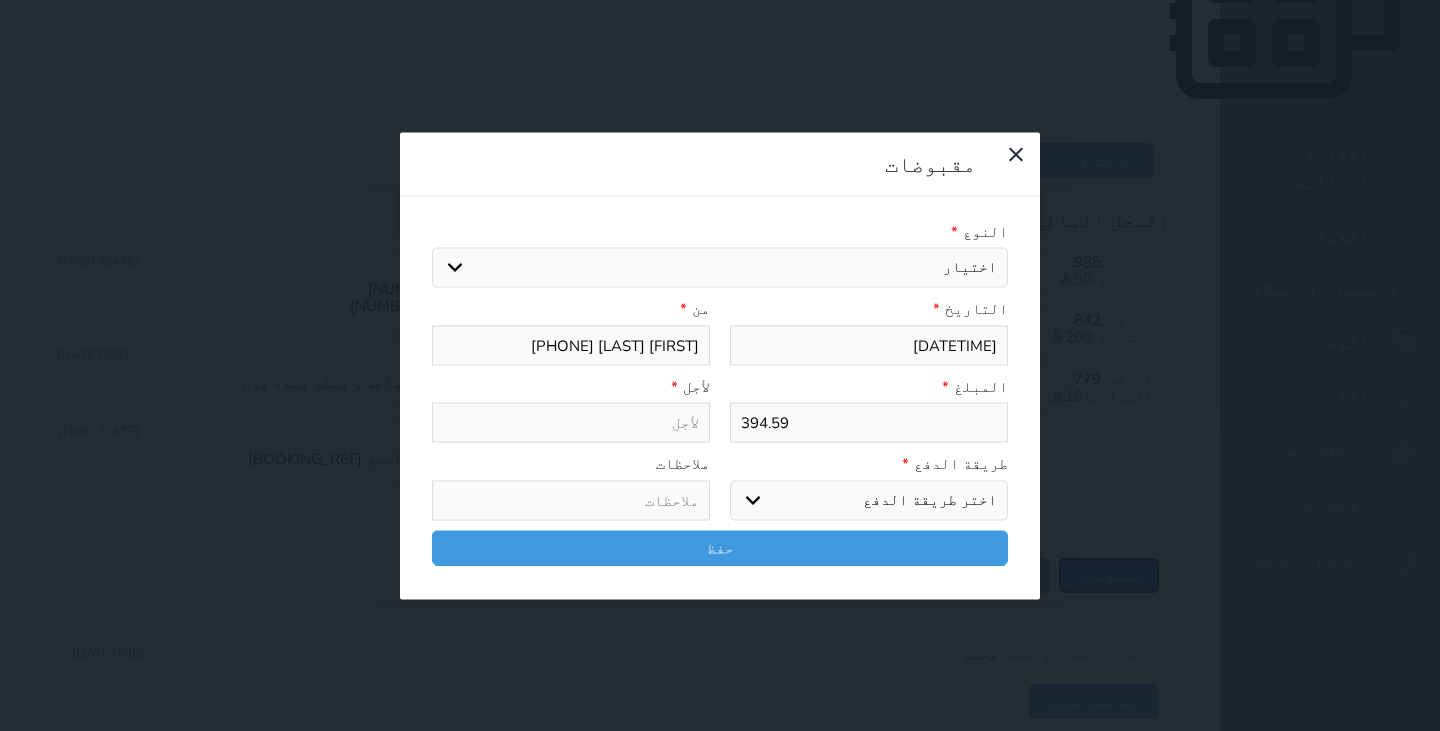 select 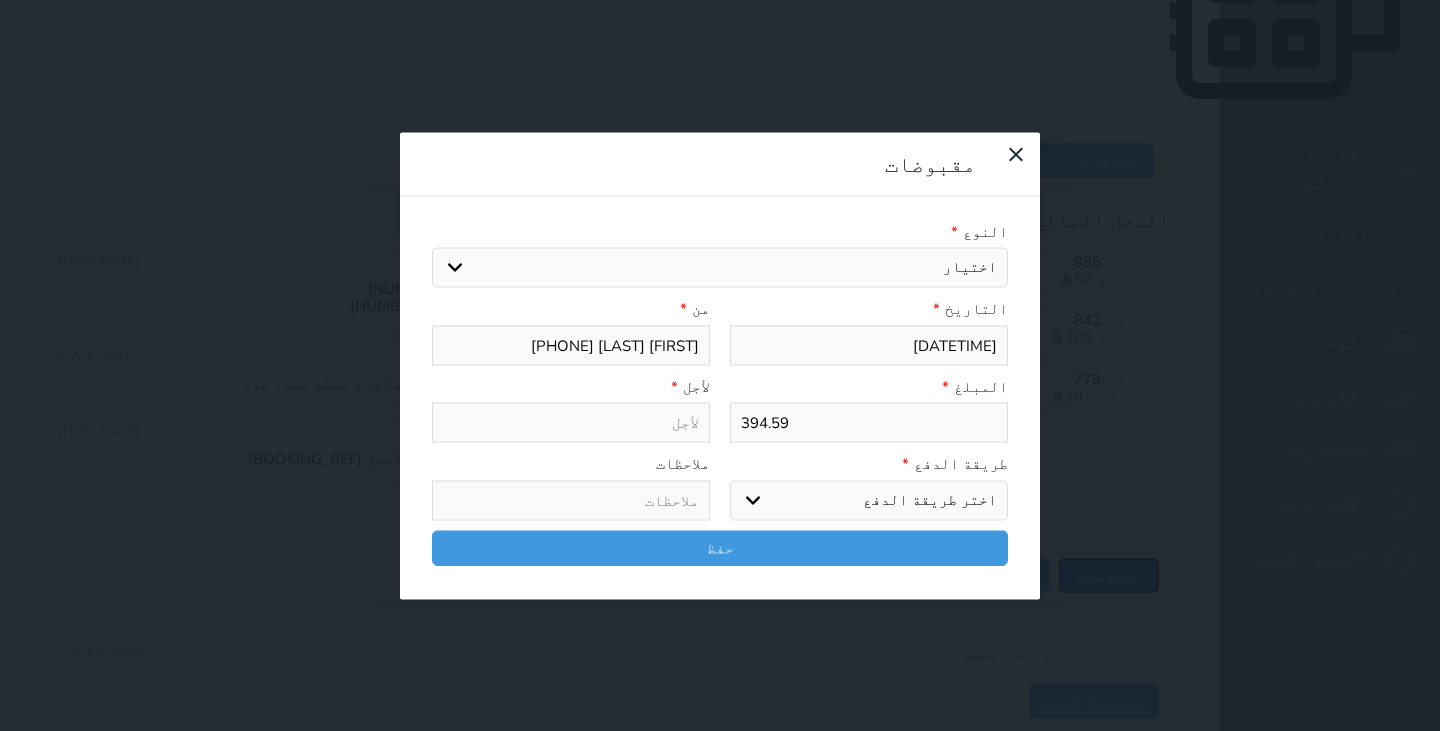 select 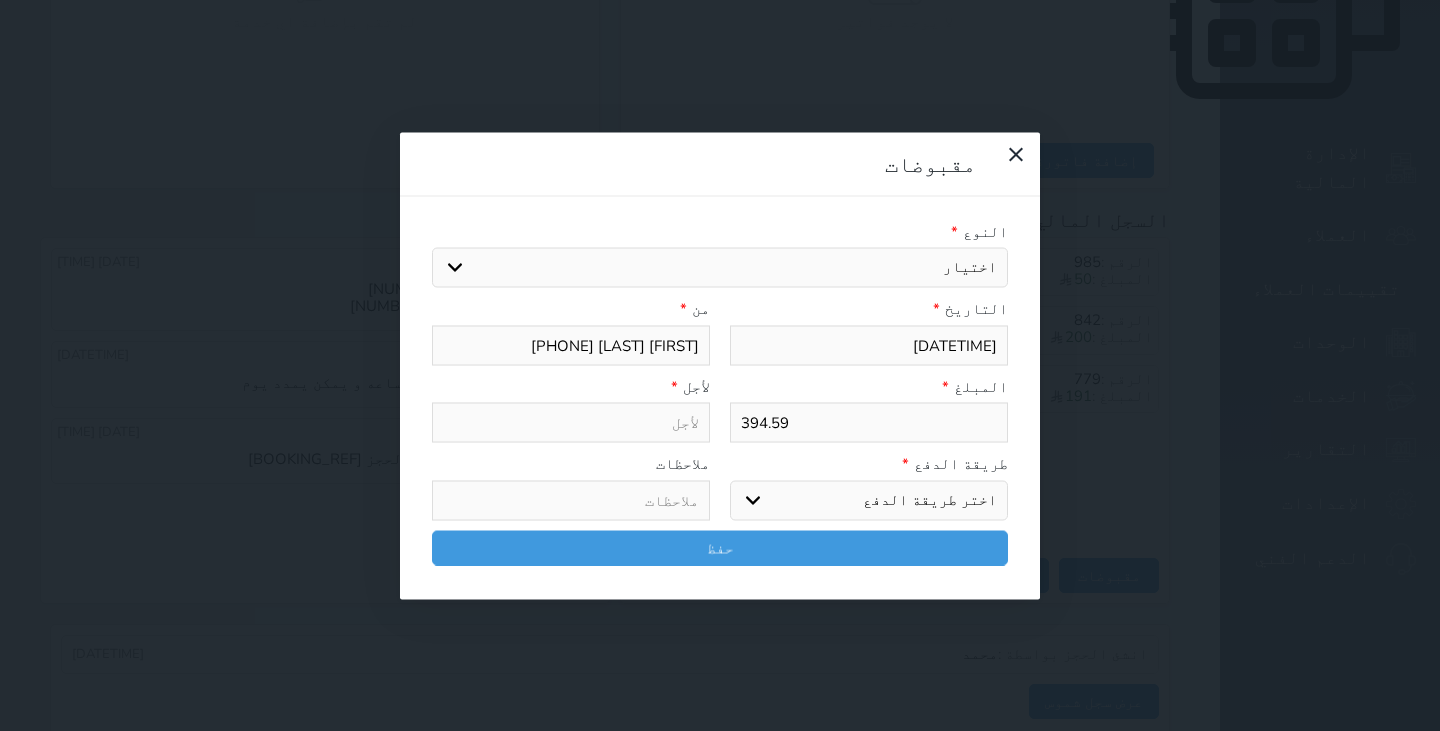 click on "اختيار   مقبوضات عامة قيمة إيجار فواتير تامين عربون لا ينطبق آخر مغسلة واي فاي - الإنترنت مواقف السيارات طعام الأغذية والمشروبات مشروبات المشروبات الباردة المشروبات الساخنة الإفطار غداء عشاء مخبز و كعك حمام سباحة الصالة الرياضية سبا و خدمات الجمال اختيار وإسقاط (خدمات النقل) ميني بار كابل - تلفزيون سرير إضافي تصفيف الشعر التسوق خدمات الجولات السياحية المنظمة خدمات الدليل السياحي رسوم خروج متأخر تمديد رسوم تسجيل دخول مبكر" at bounding box center [720, 268] 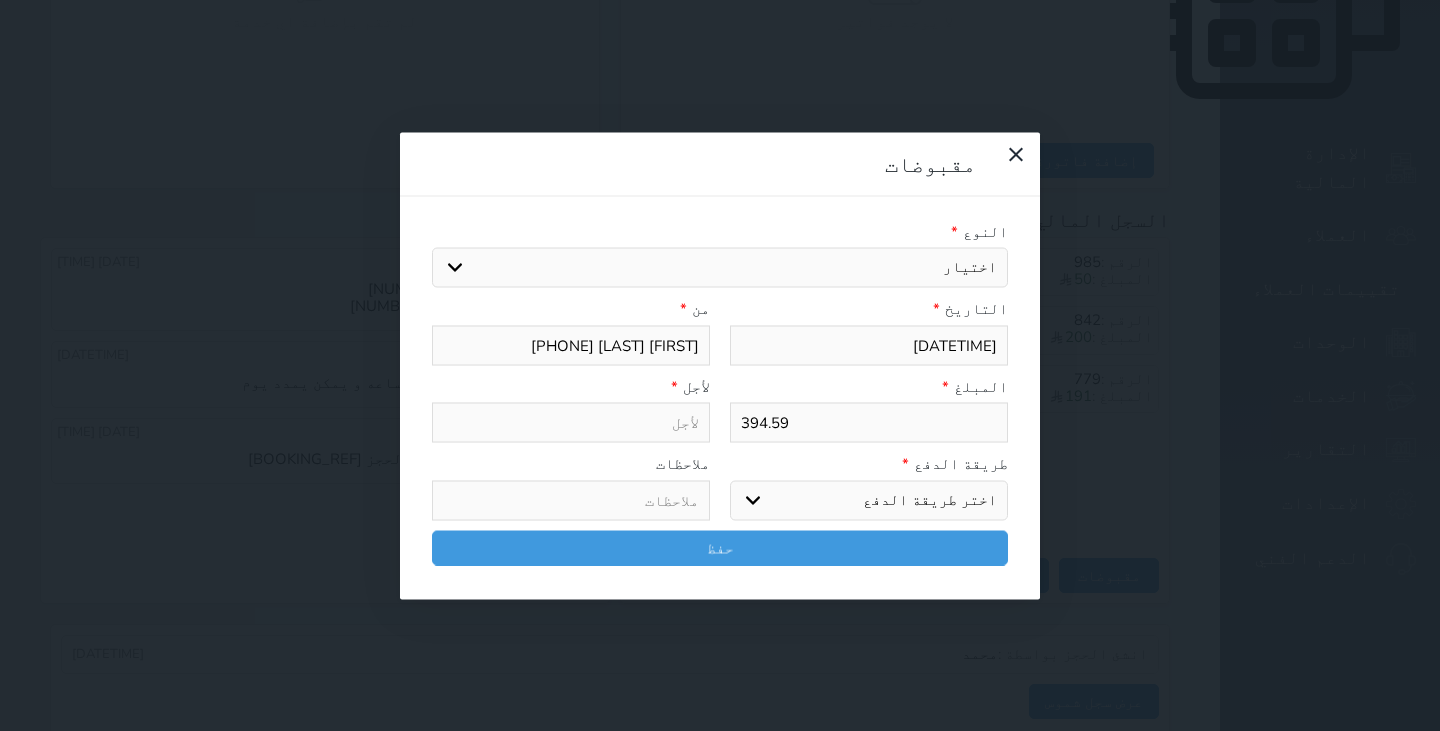 click on "مقبوضات" at bounding box center (720, 164) 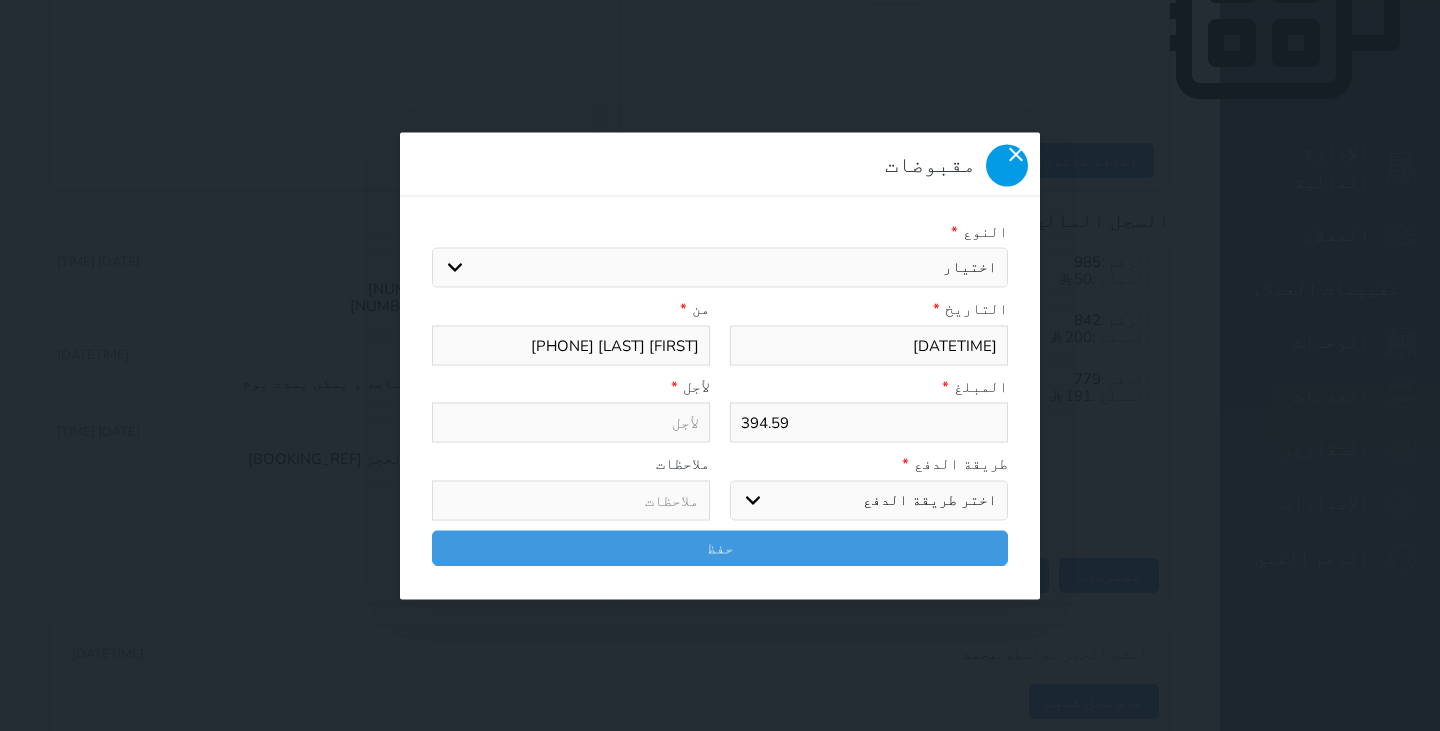 click 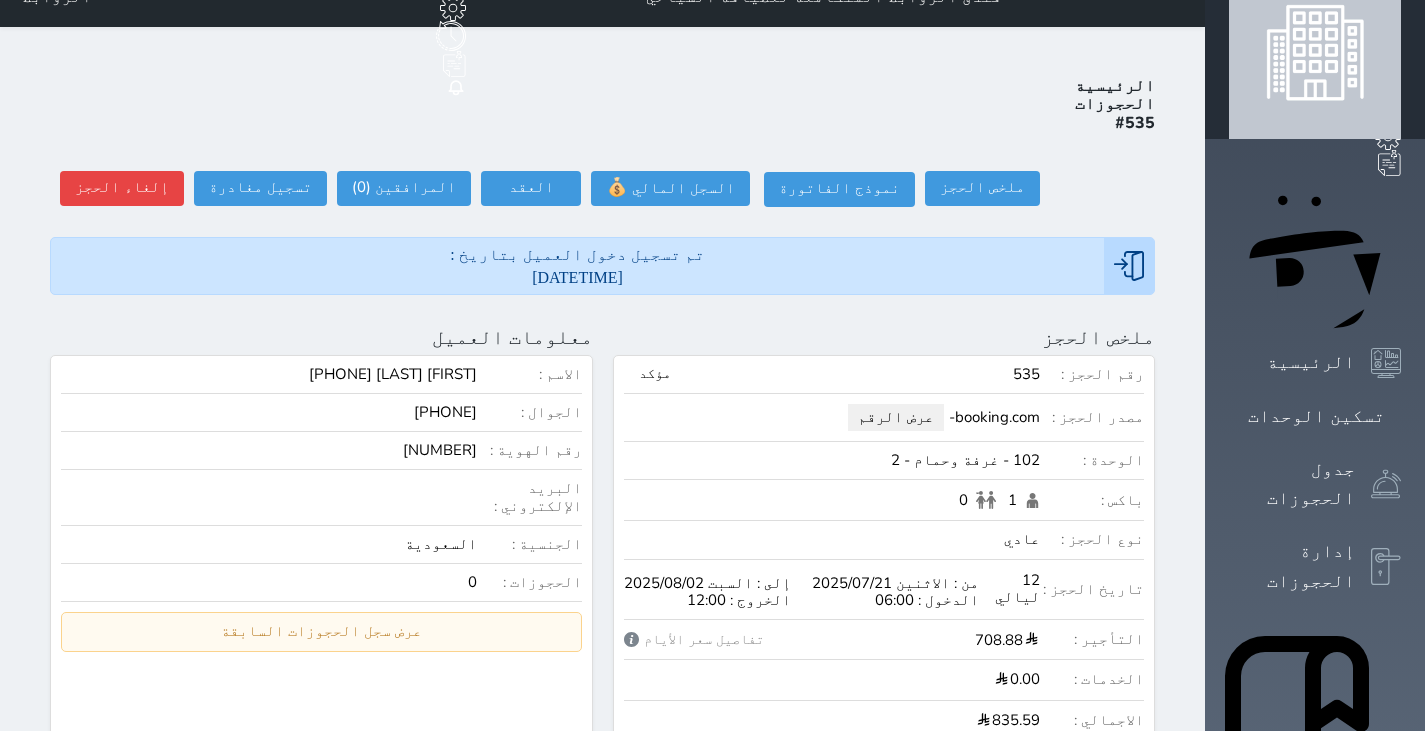 scroll, scrollTop: 16, scrollLeft: 0, axis: vertical 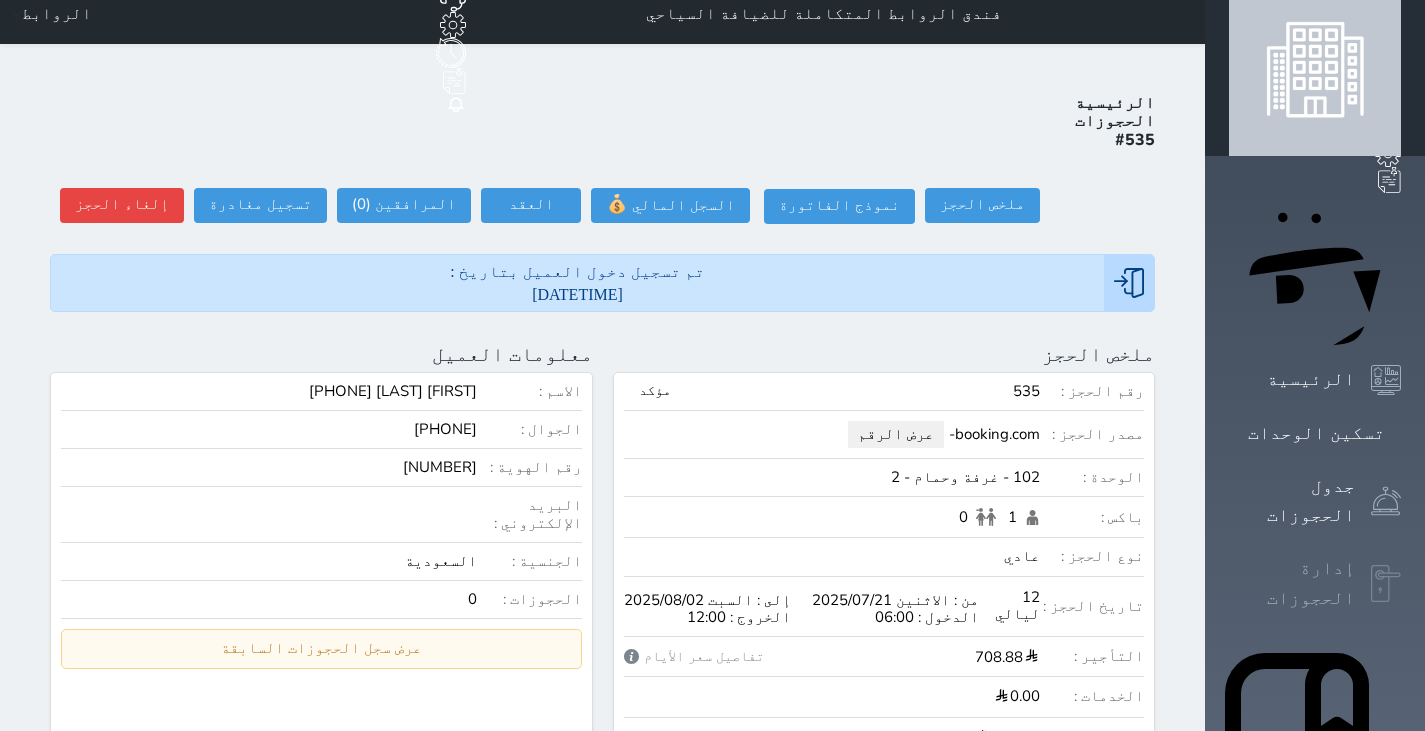 click 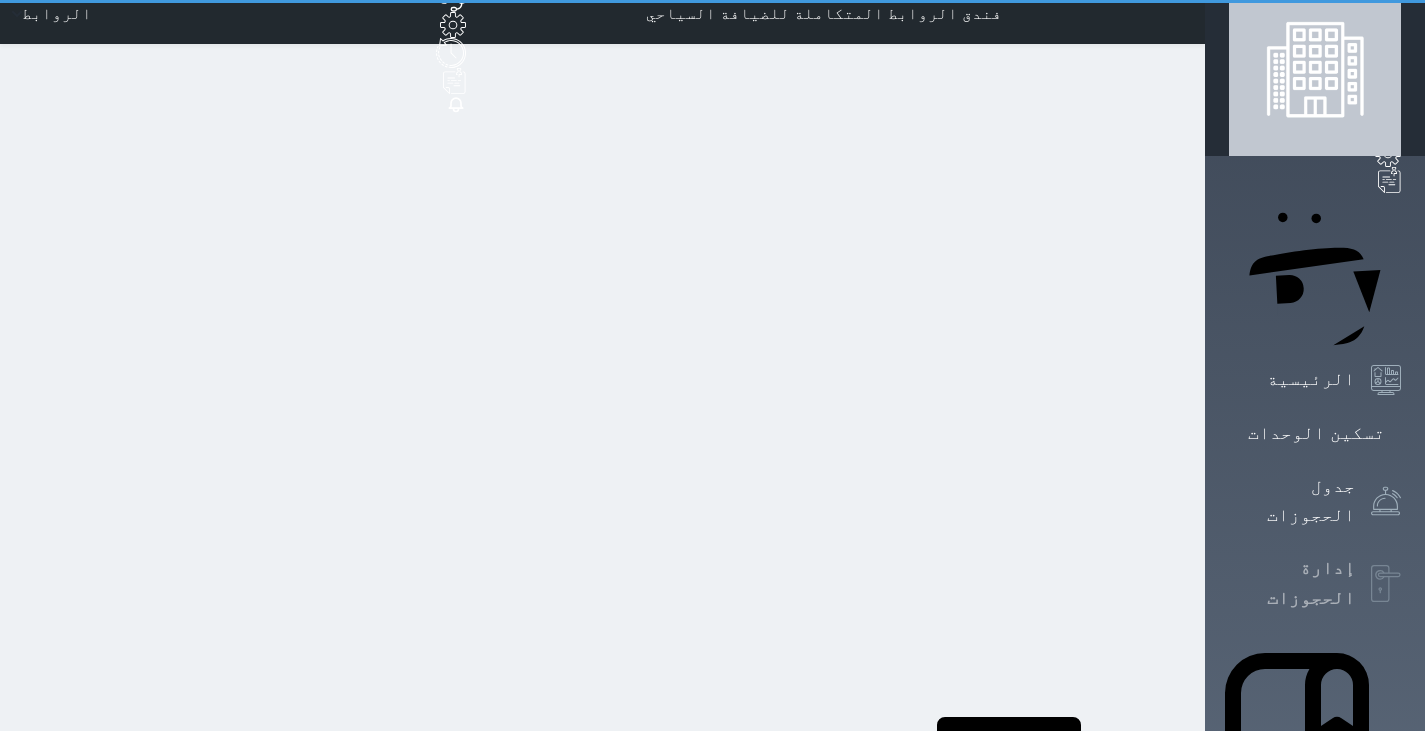 scroll, scrollTop: 0, scrollLeft: 0, axis: both 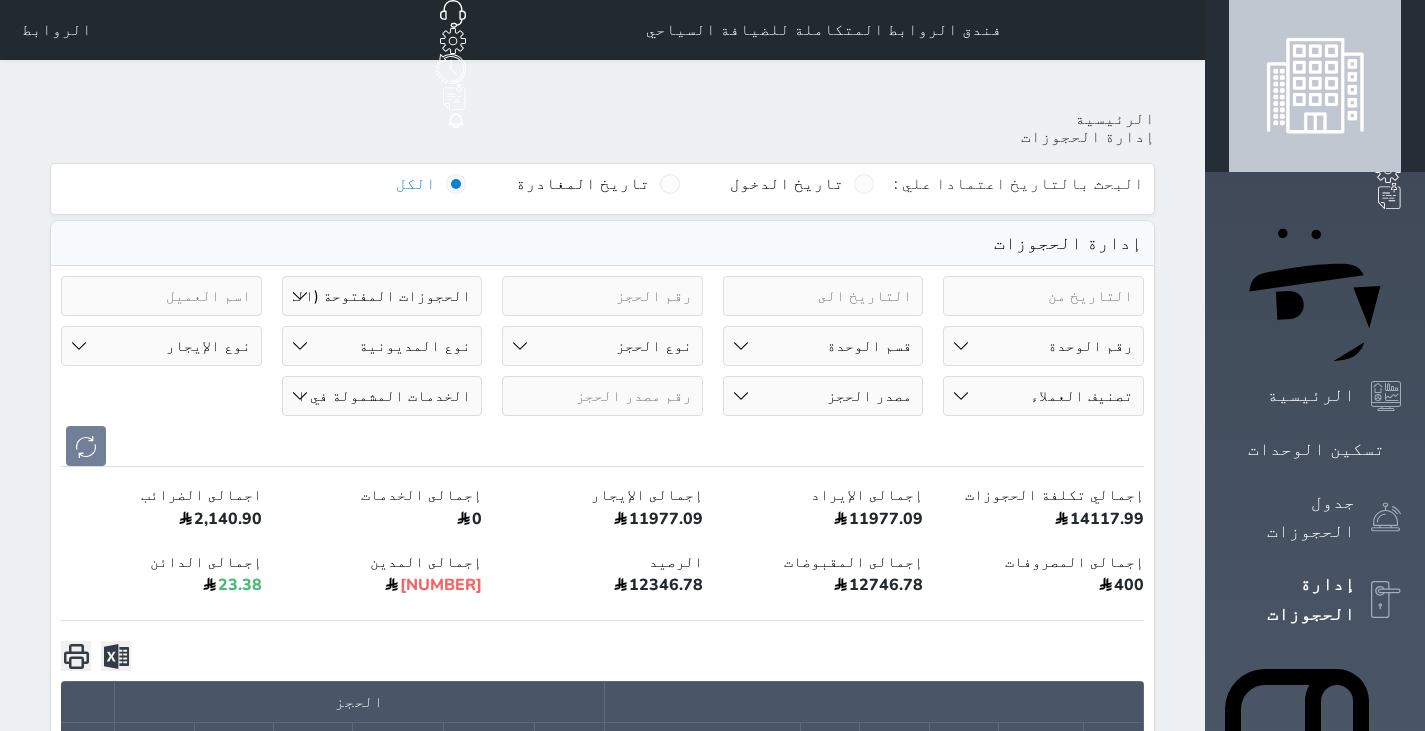 click on "حالة الحجز
الحجوزات المفتوحة (الكل)
الحجوزات المغلقة (الكل)
الحجوزات المفتوحة (مسجل دخول)
الحجوزات المغلقة (تسجيل مغادرة)
الحجوزات لم تسجل دخول
الحجوزات المؤكدة (الكل)
الحجوزات الملغية
بانتظار التأكيد" at bounding box center (382, 296) 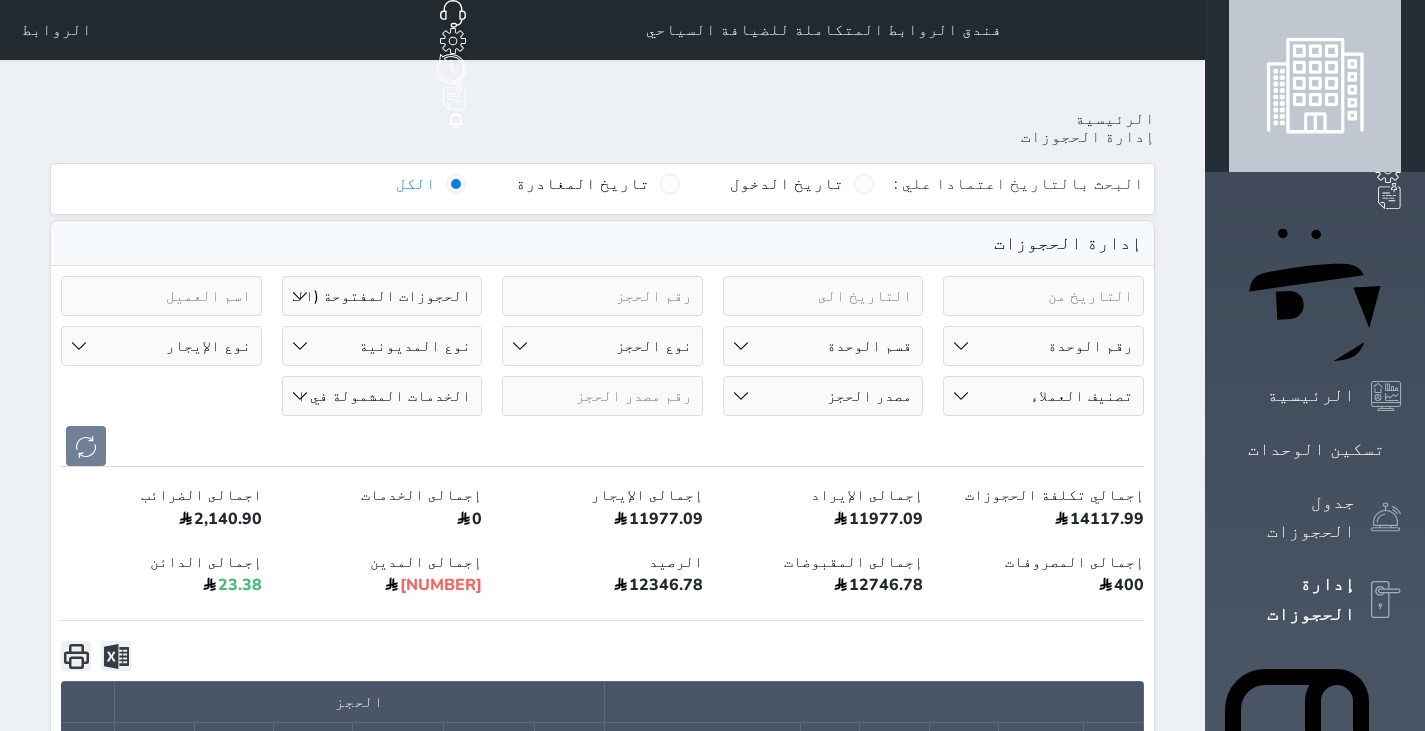select on "canceled" 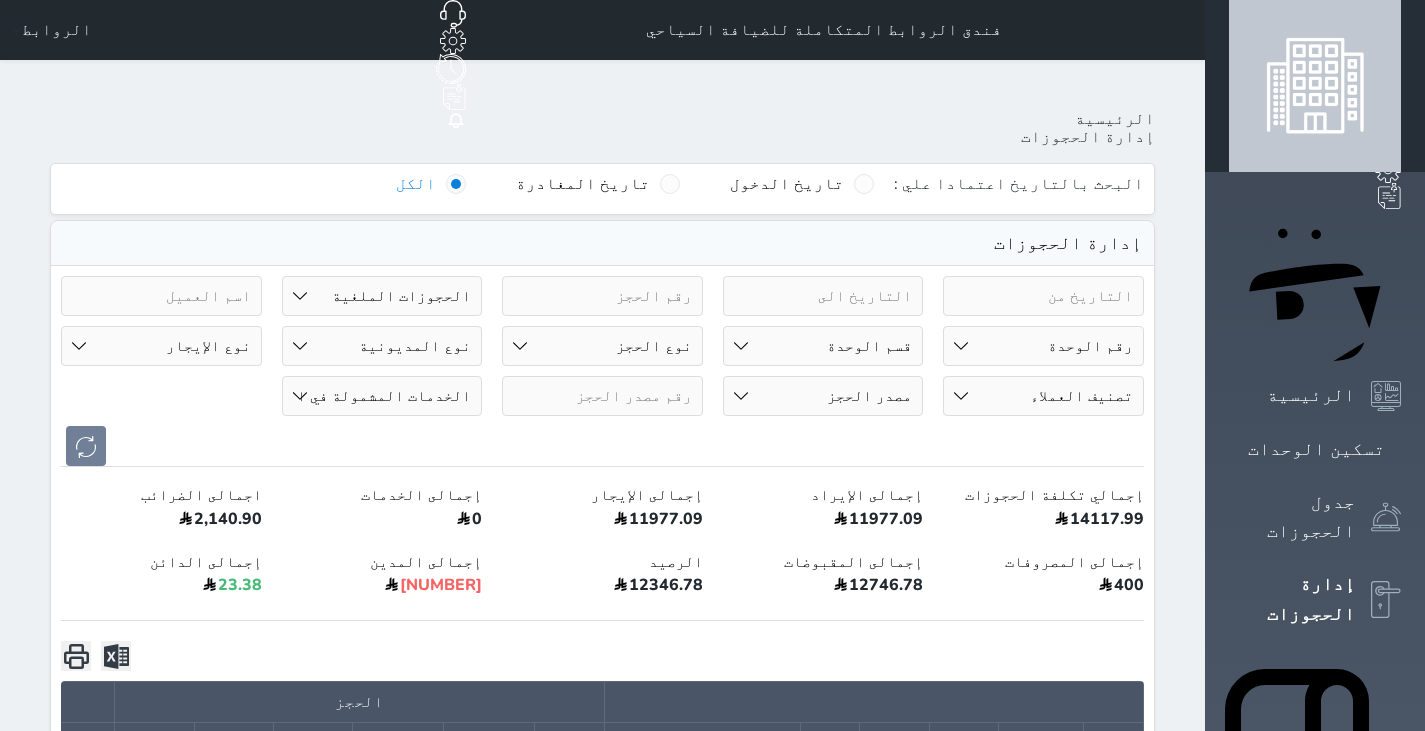 click on "حالة الحجز
الحجوزات المفتوحة (الكل)
الحجوزات المغلقة (الكل)
الحجوزات المفتوحة (مسجل دخول)
الحجوزات المغلقة (تسجيل مغادرة)
الحجوزات لم تسجل دخول
الحجوزات المؤكدة (الكل)
الحجوزات الملغية
بانتظار التأكيد" at bounding box center (382, 296) 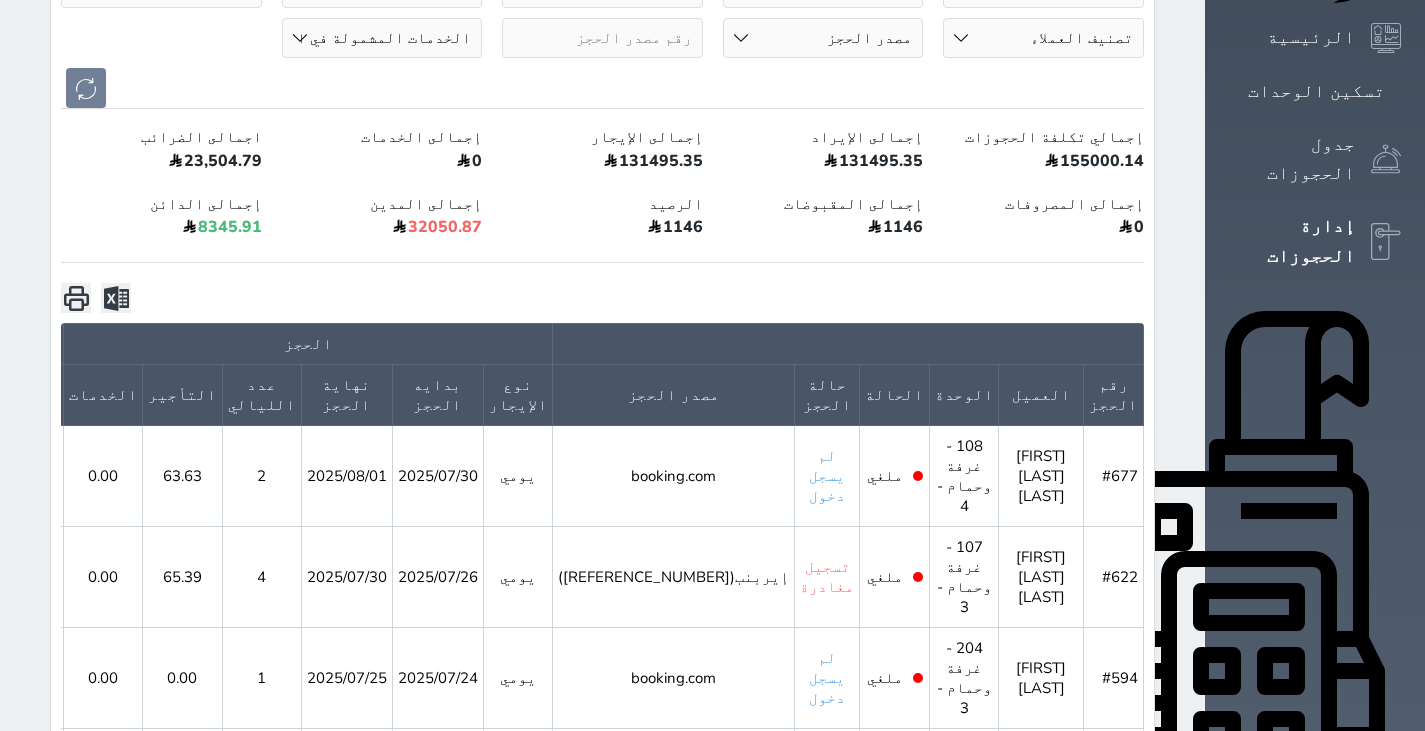 scroll, scrollTop: 0, scrollLeft: 0, axis: both 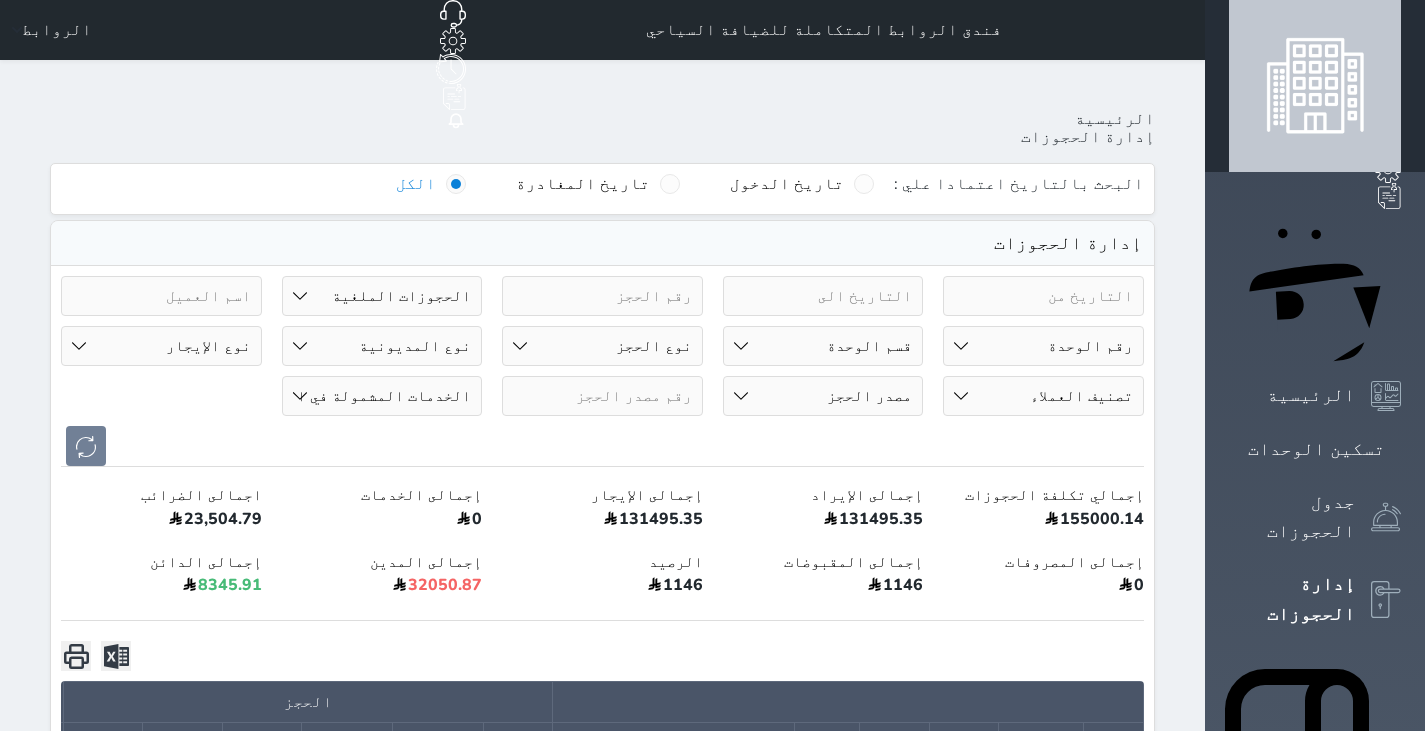 click on "قسم الوحدة
غرفة وحمام - 3
غرفة وحمام - 4
غرفة بحمام - 2" at bounding box center [823, 346] 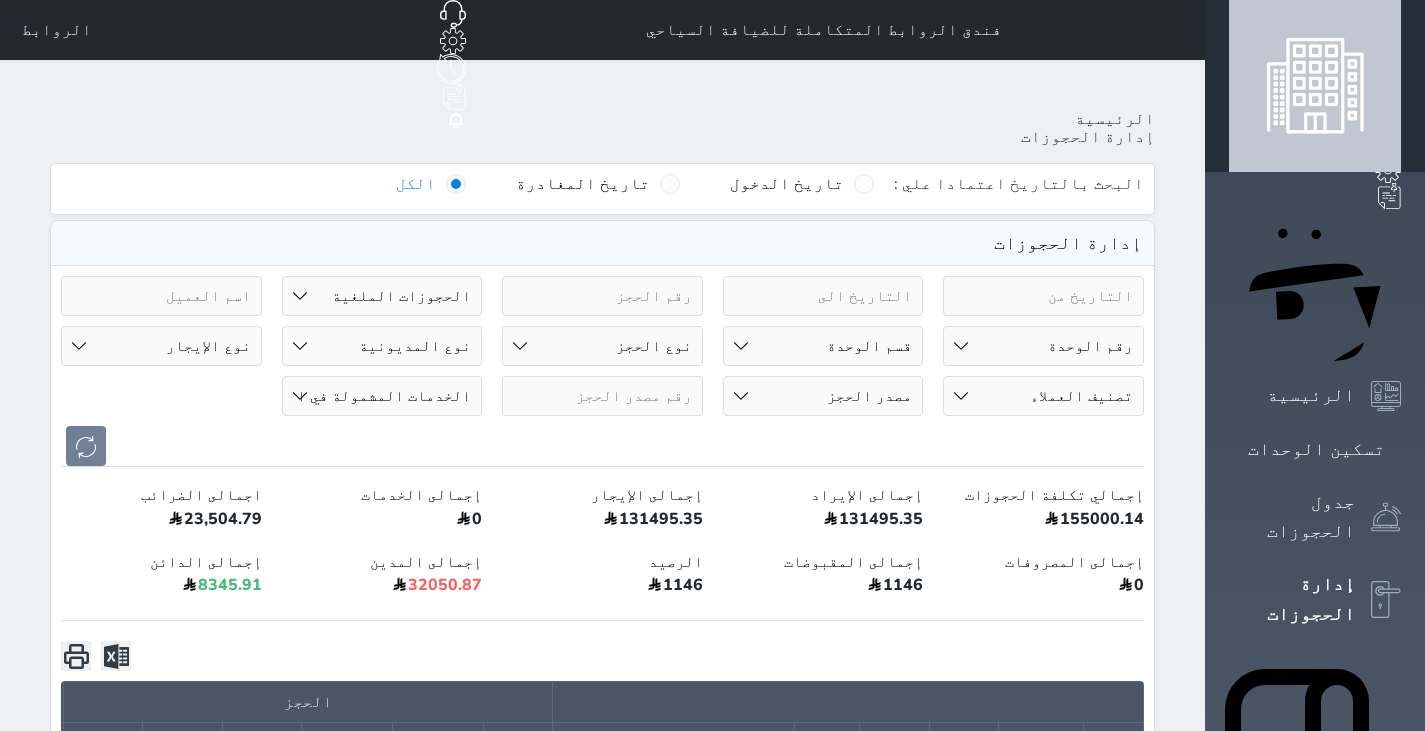 click on "قسم الوحدة
غرفة وحمام - 3
غرفة وحمام - 4
غرفة بحمام - 2" at bounding box center [823, 346] 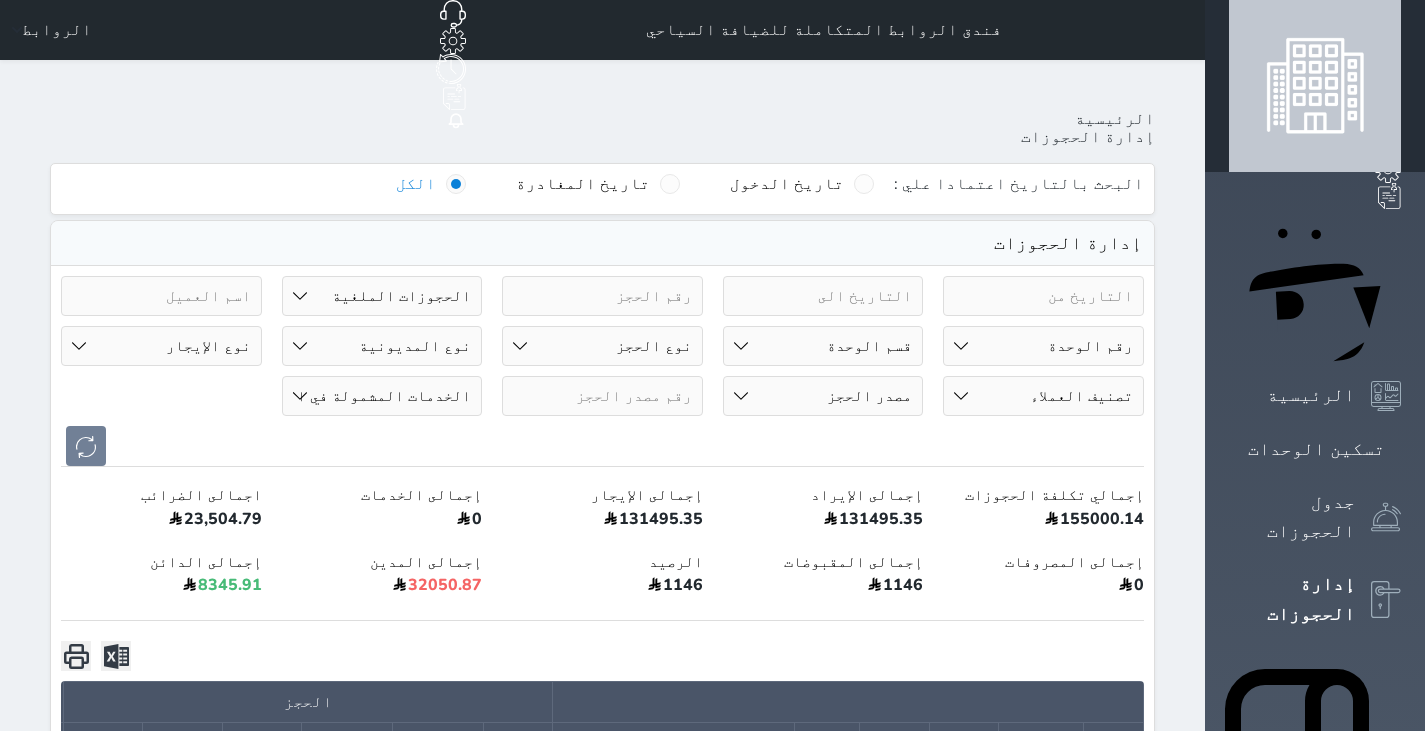 click on "رقم الوحدة
101 - غرفة وحمام - 2
102 - غرفة وحمام - 2
103 - غرفة وحمام - 2
104 - غرفة وحمام - 3
105 - غرفة وحمام - 2 مزدوج
106 - غرفة وحمام - 2
107 - غرفة وحمام - 3
108 - غرفة وحمام - 4
109 - غرفة وحمام - 2
110 - غرفة وحمام - 4
111 - غرفة وحمام - 4
112 - غرفة وحمام - 2
201 - غرفة وحمام - 2 مزدوج
202 - غرفة وحمام - 2
203 - غرفة وحمام - 2 مزدوج
204 - غرفة وحمام - 3" at bounding box center [1043, 346] 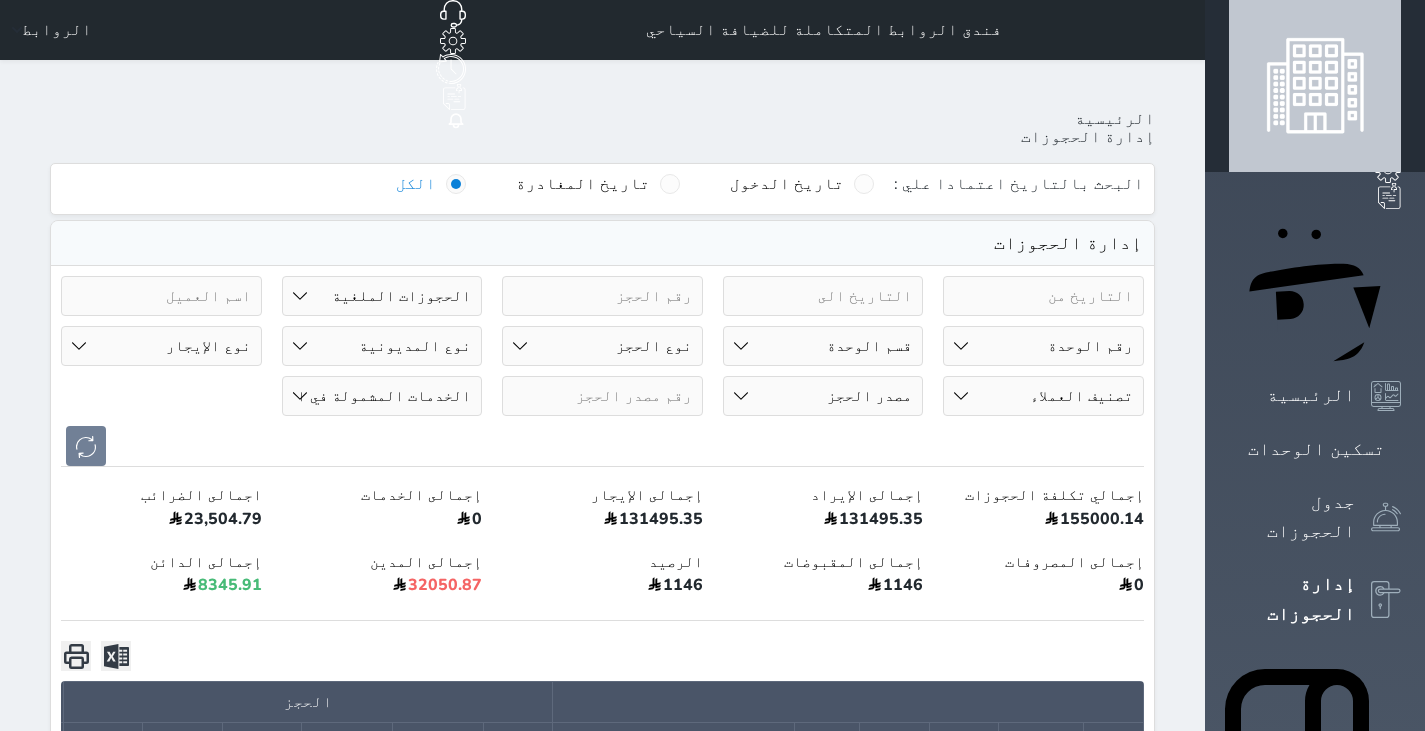 select on "74663" 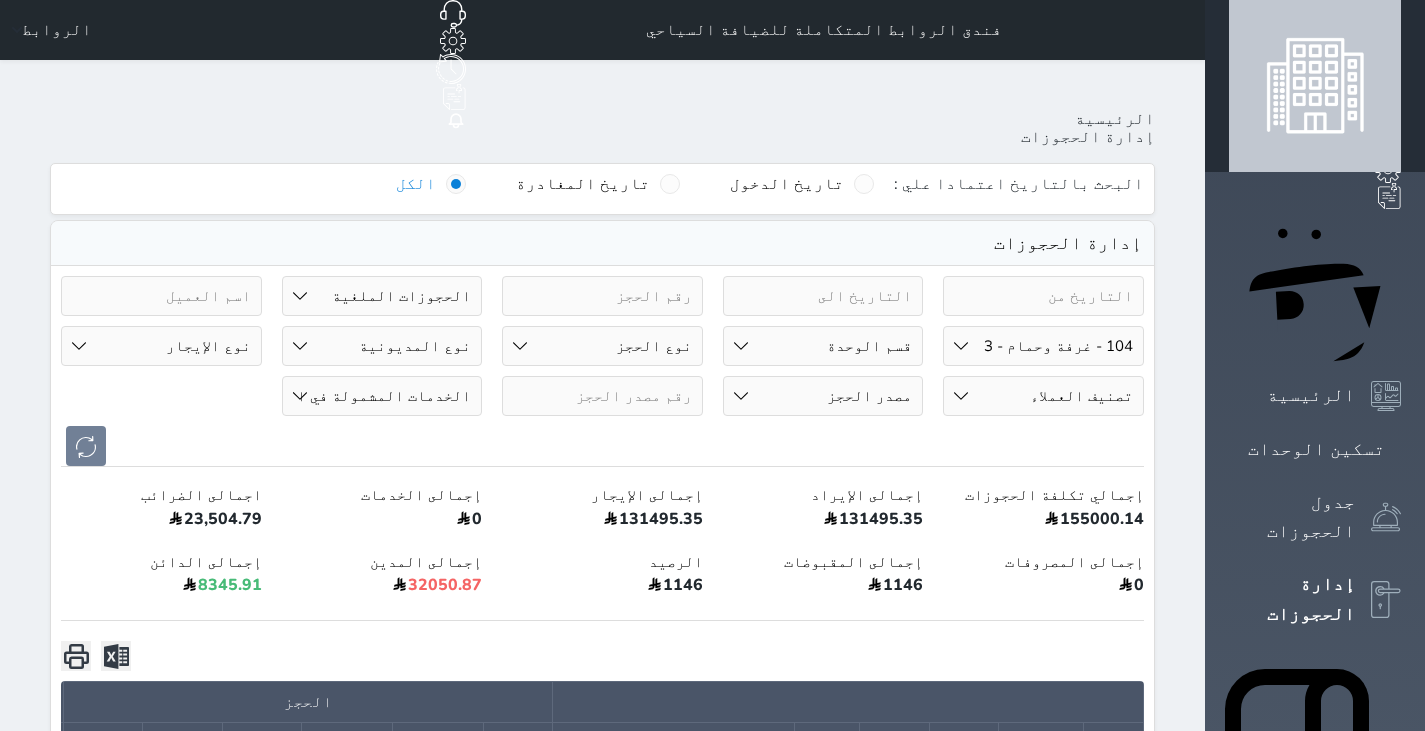click on "رقم الوحدة
101 - غرفة وحمام - 2
102 - غرفة وحمام - 2
103 - غرفة وحمام - 2
104 - غرفة وحمام - 3
105 - غرفة وحمام - 2 مزدوج
106 - غرفة وحمام - 2
107 - غرفة وحمام - 3
108 - غرفة وحمام - 4
109 - غرفة وحمام - 2
110 - غرفة وحمام - 4
111 - غرفة وحمام - 4
112 - غرفة وحمام - 2
201 - غرفة وحمام - 2 مزدوج
202 - غرفة وحمام - 2
203 - غرفة وحمام - 2 مزدوج
204 - غرفة وحمام - 3" at bounding box center [1043, 346] 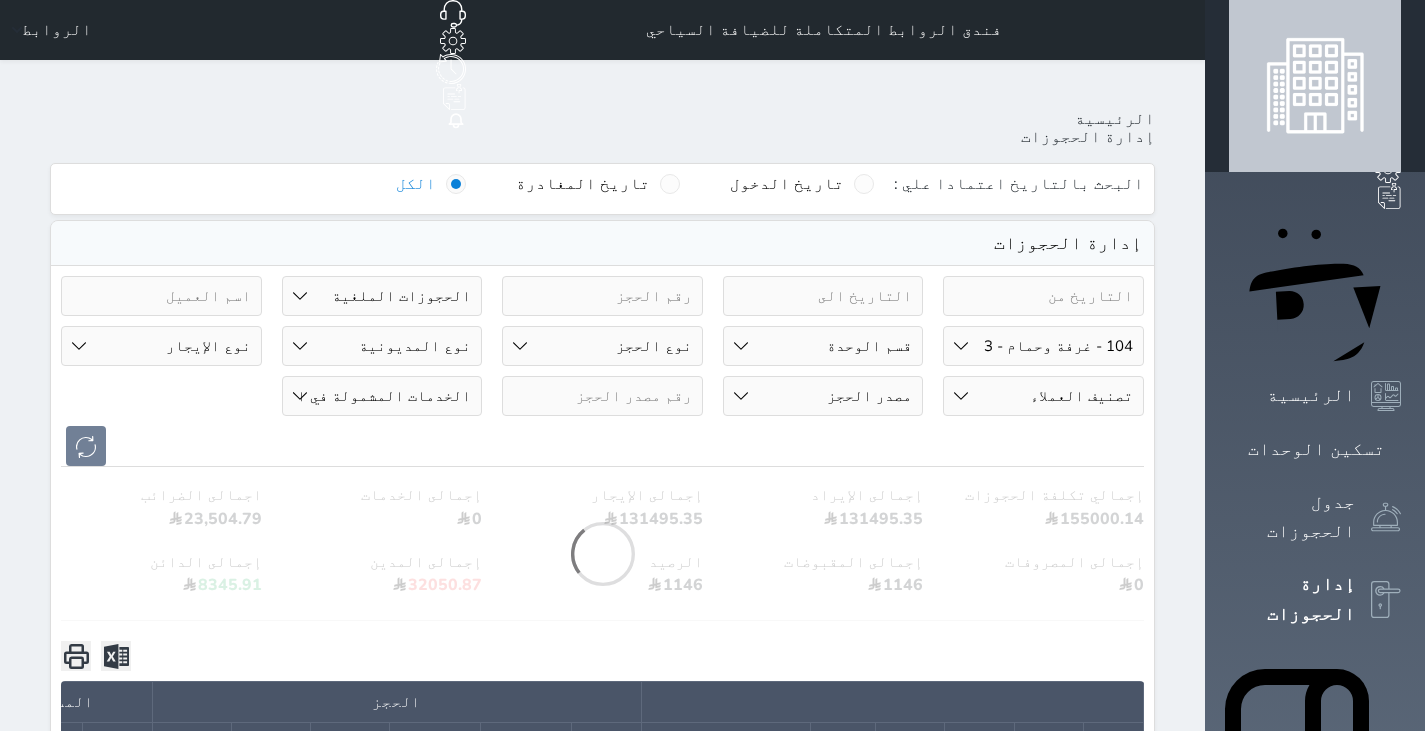 click on "حالة الحجز
الحجوزات المفتوحة (الكل)
الحجوزات المغلقة (الكل)
الحجوزات المفتوحة (مسجل دخول)
الحجوزات المغلقة (تسجيل مغادرة)
الحجوزات لم تسجل دخول
الحجوزات المؤكدة (الكل)
الحجوزات الملغية
بانتظار التأكيد" at bounding box center (382, 296) 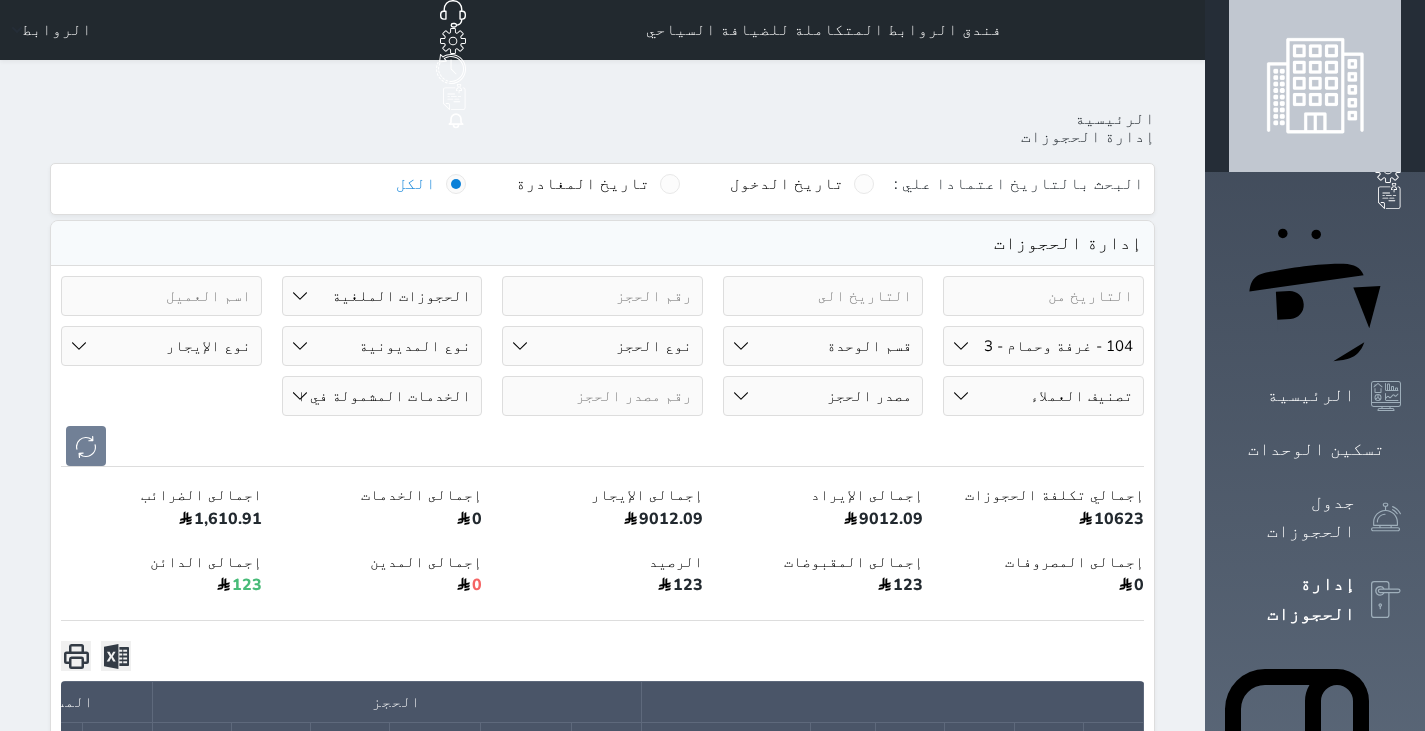 select on "all" 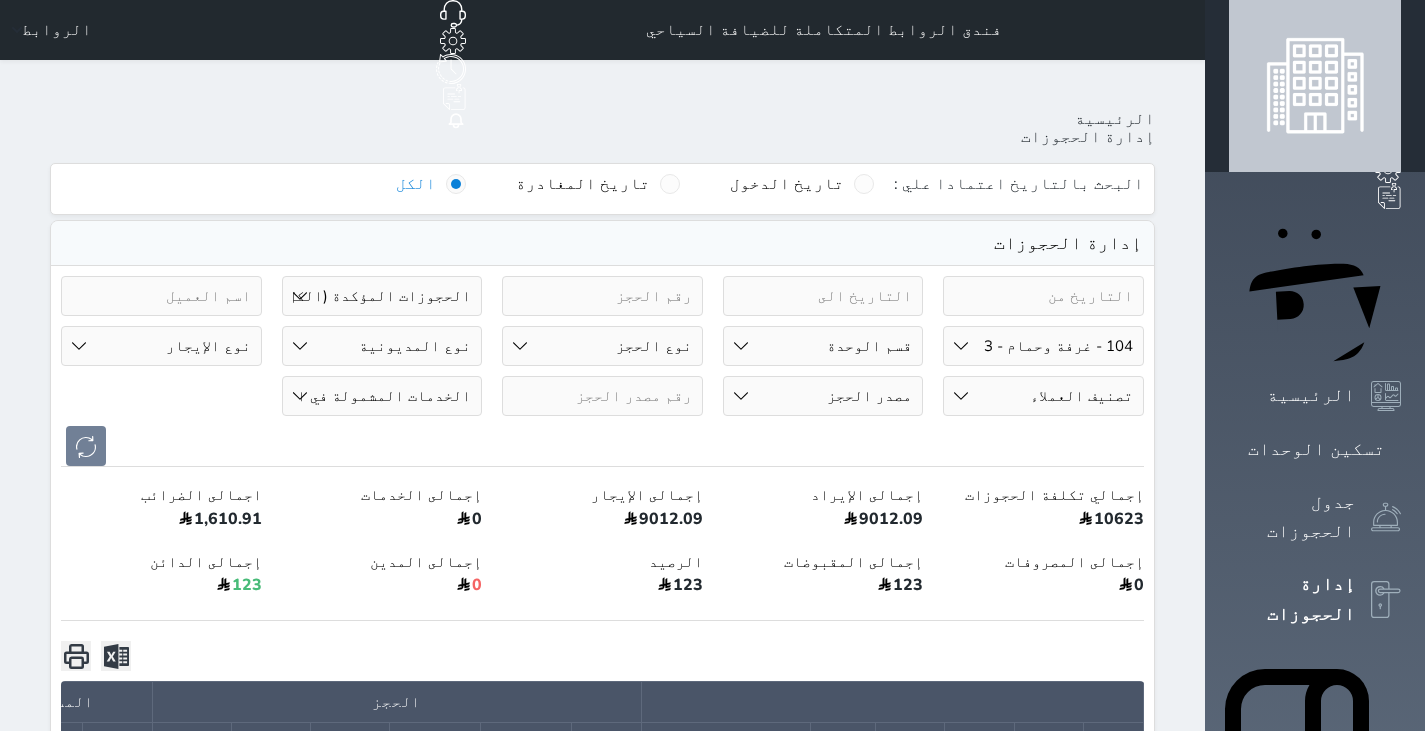 click on "حالة الحجز
الحجوزات المفتوحة (الكل)
الحجوزات المغلقة (الكل)
الحجوزات المفتوحة (مسجل دخول)
الحجوزات المغلقة (تسجيل مغادرة)
الحجوزات لم تسجل دخول
الحجوزات المؤكدة (الكل)
الحجوزات الملغية
بانتظار التأكيد" at bounding box center (382, 296) 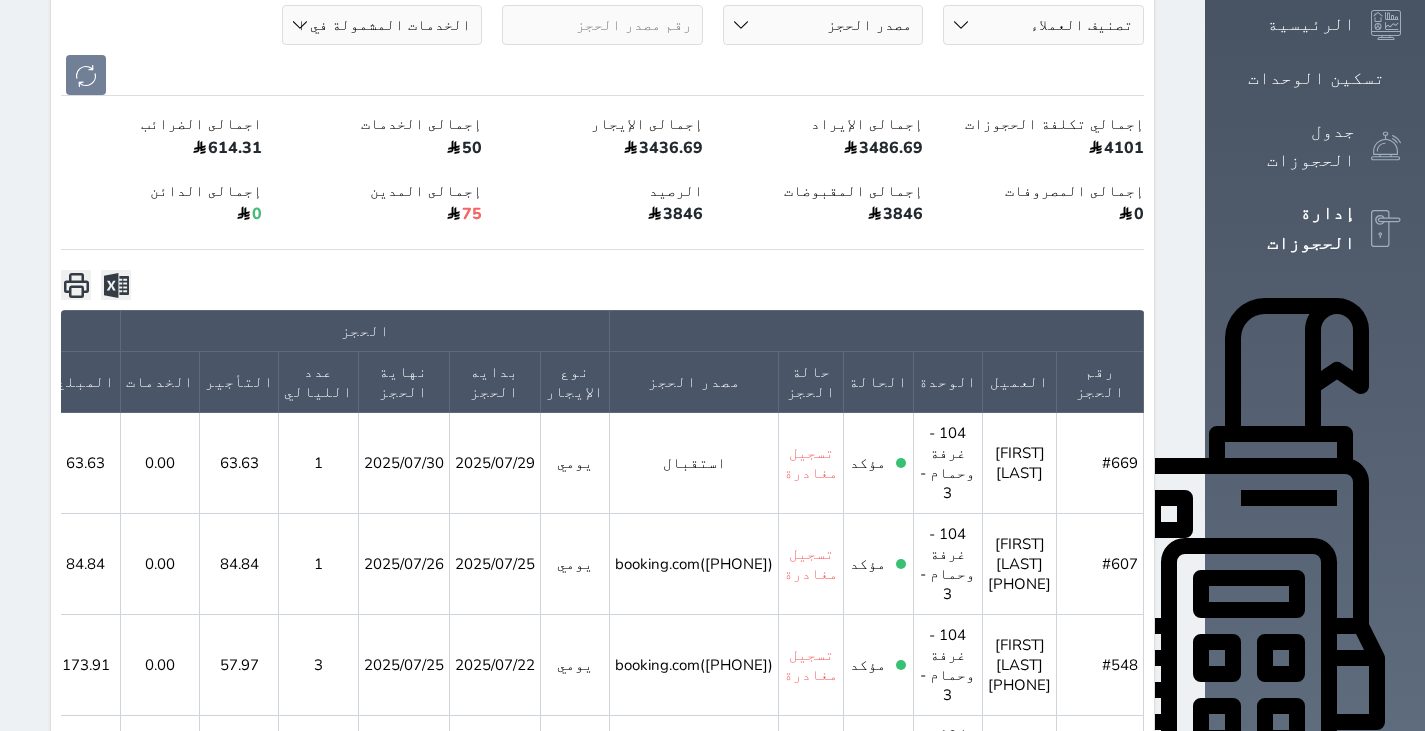 scroll, scrollTop: 372, scrollLeft: 0, axis: vertical 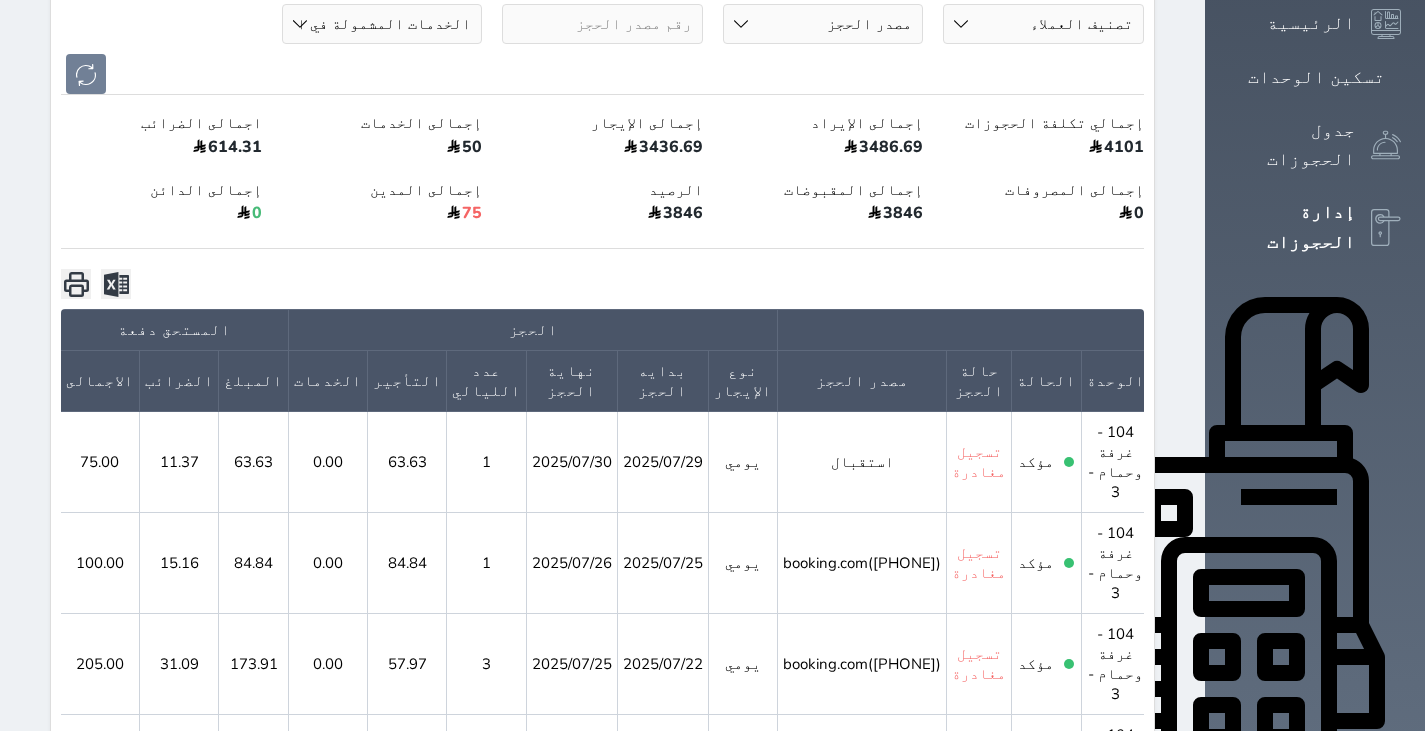 click 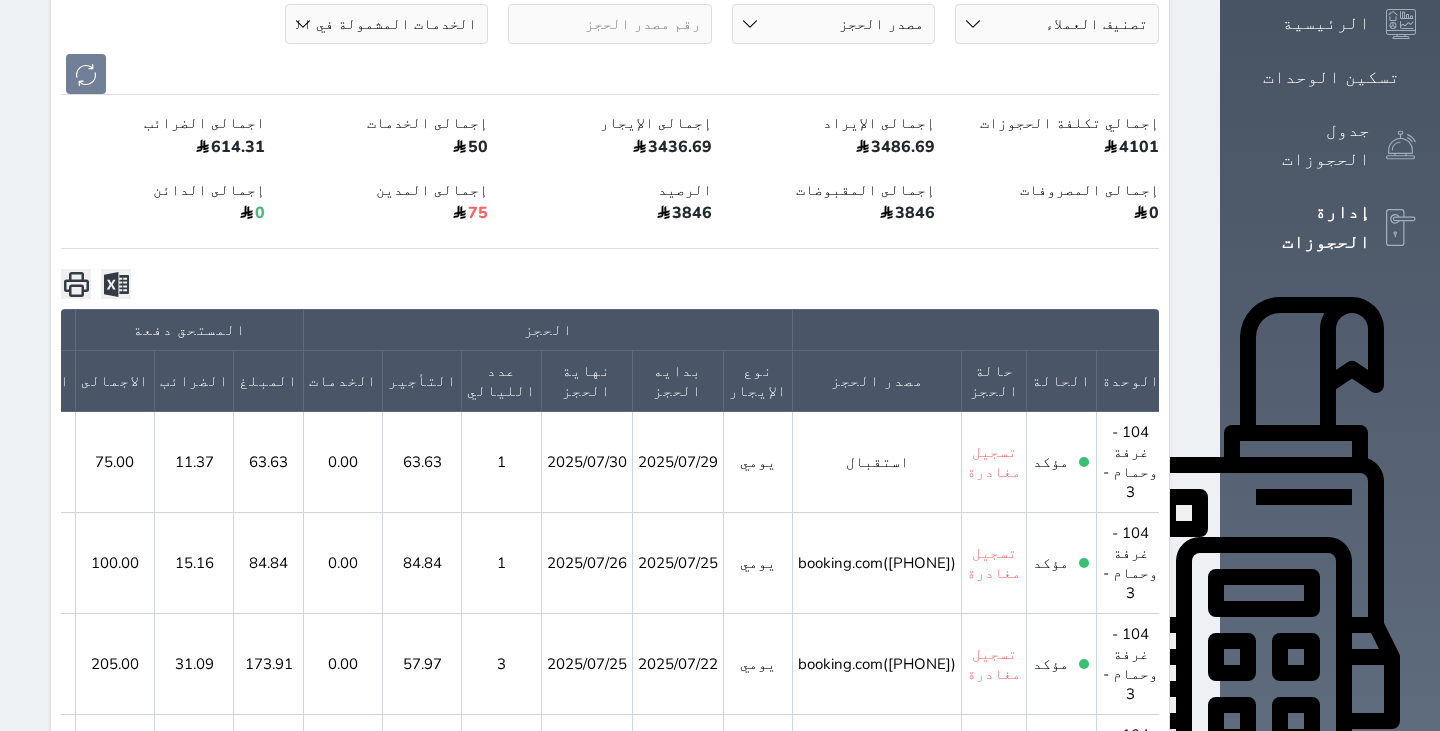 scroll, scrollTop: 0, scrollLeft: -154, axis: horizontal 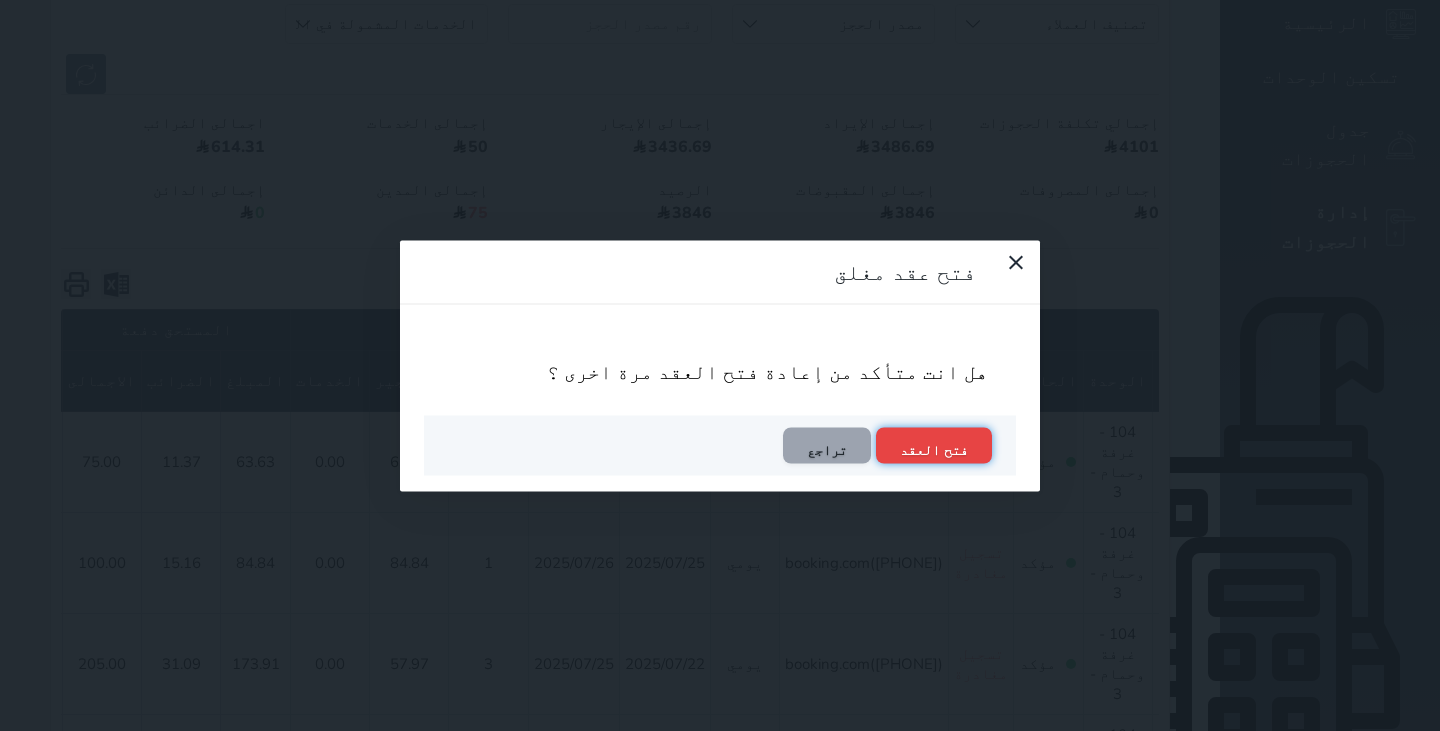 click on "فتح العقد" at bounding box center [934, 445] 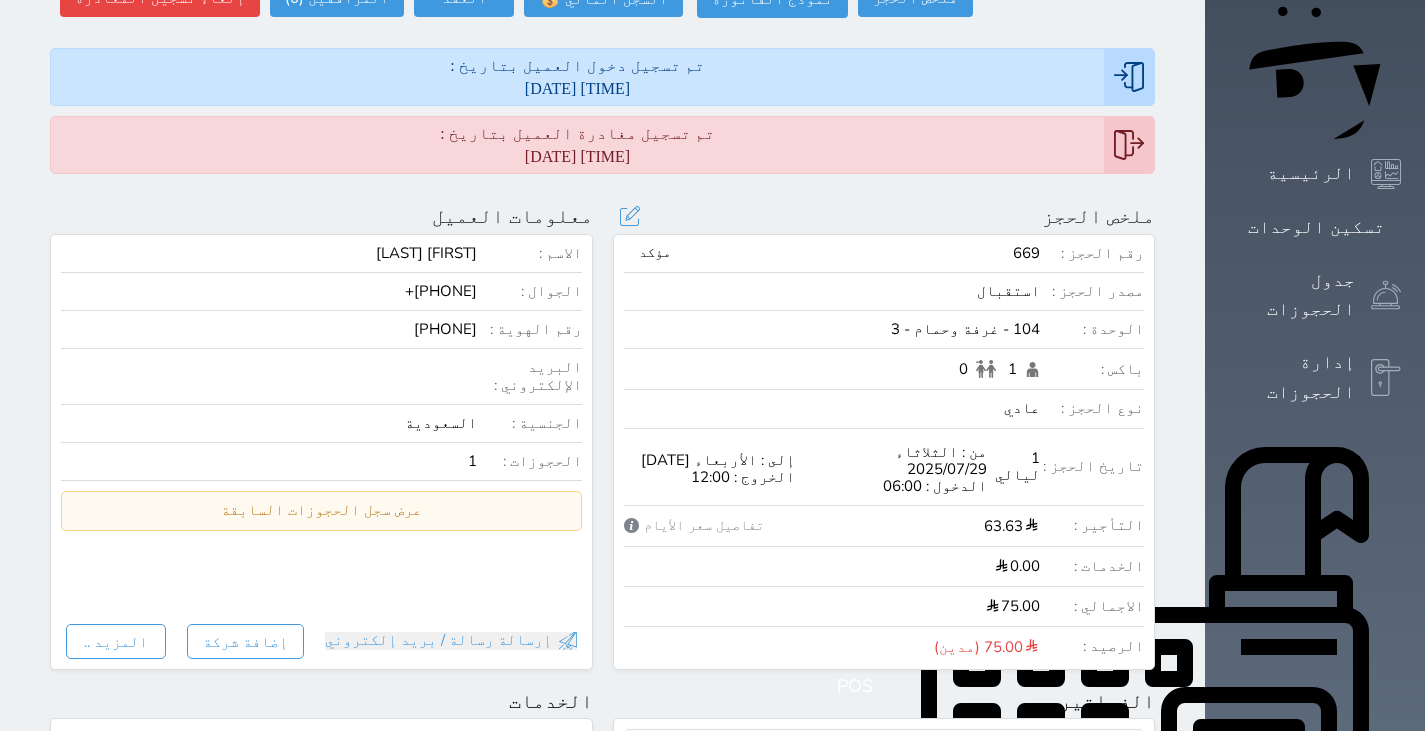 scroll, scrollTop: 223, scrollLeft: 0, axis: vertical 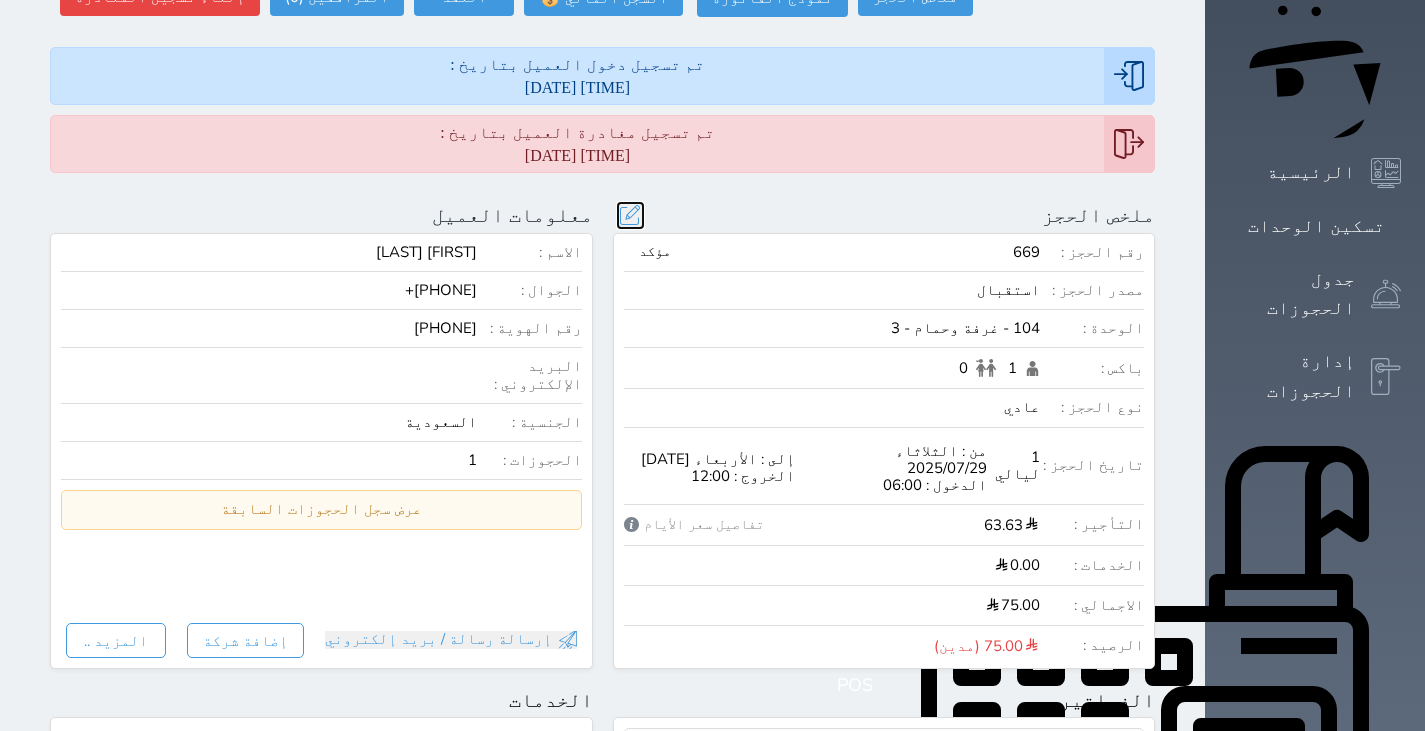 click at bounding box center [630, 215] 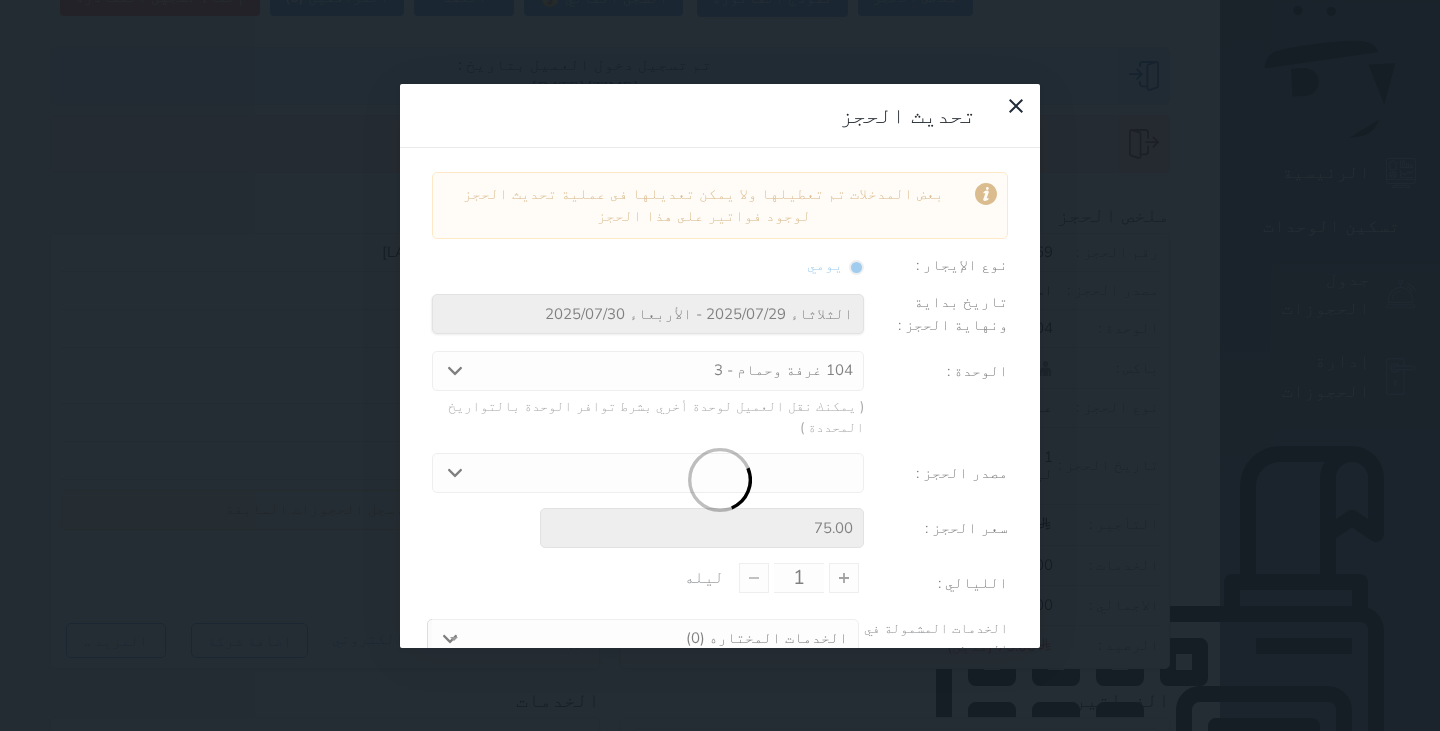 select on "31390" 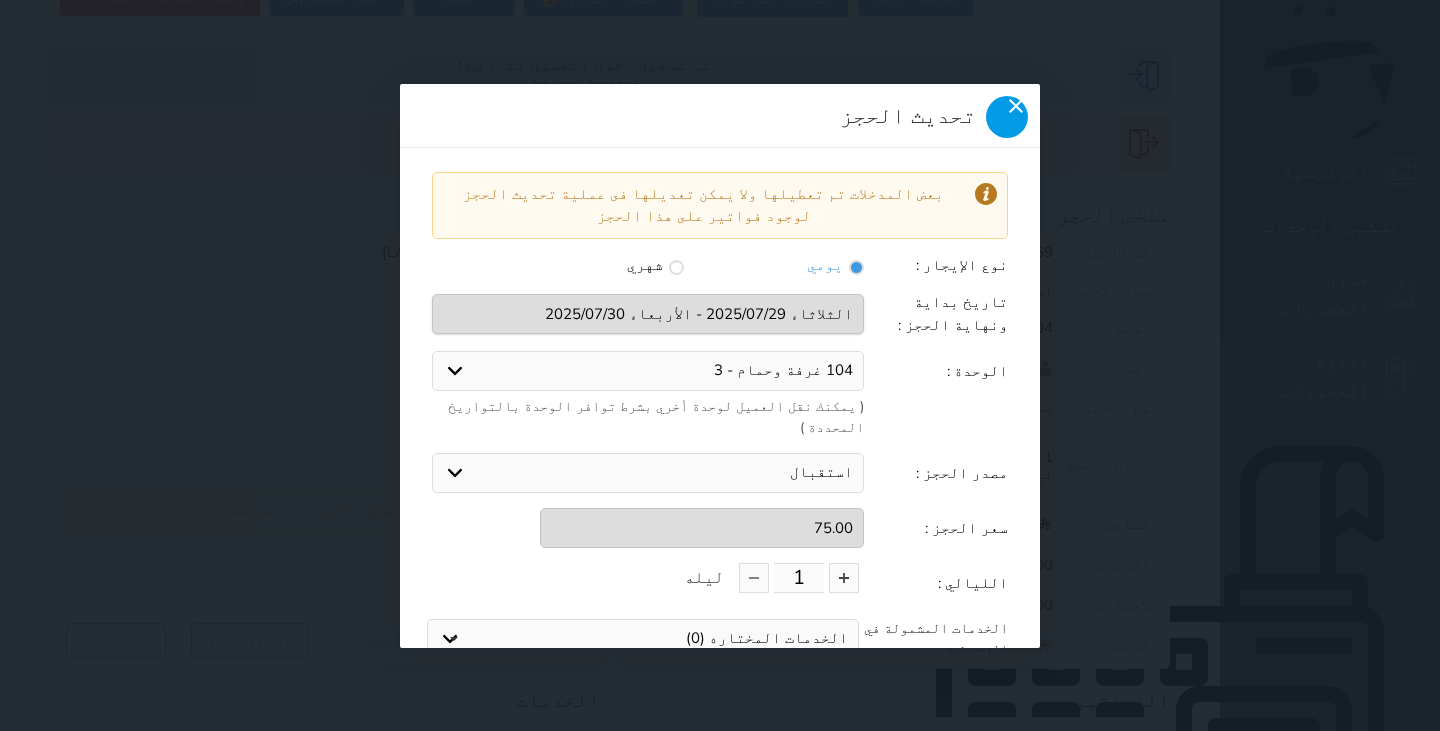 click at bounding box center [1007, 117] 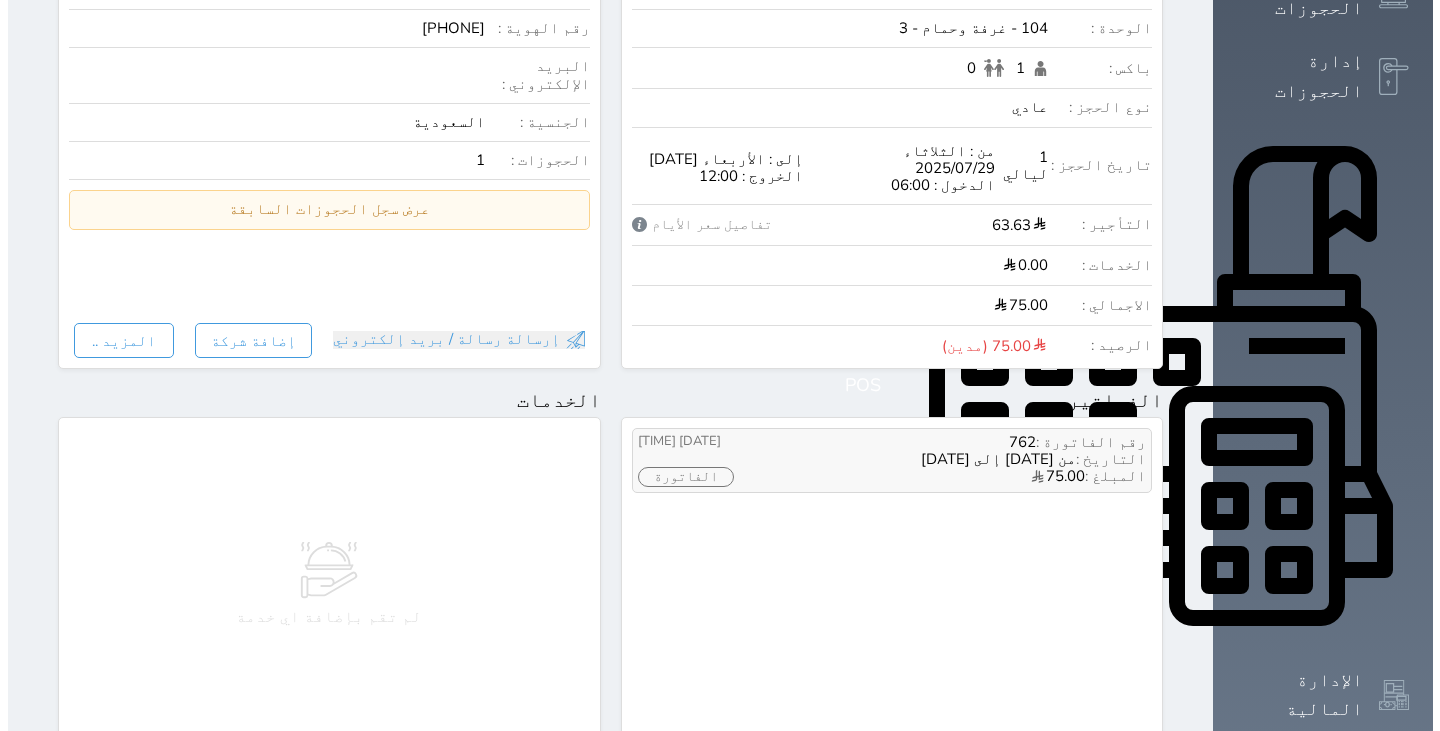 scroll, scrollTop: 524, scrollLeft: 0, axis: vertical 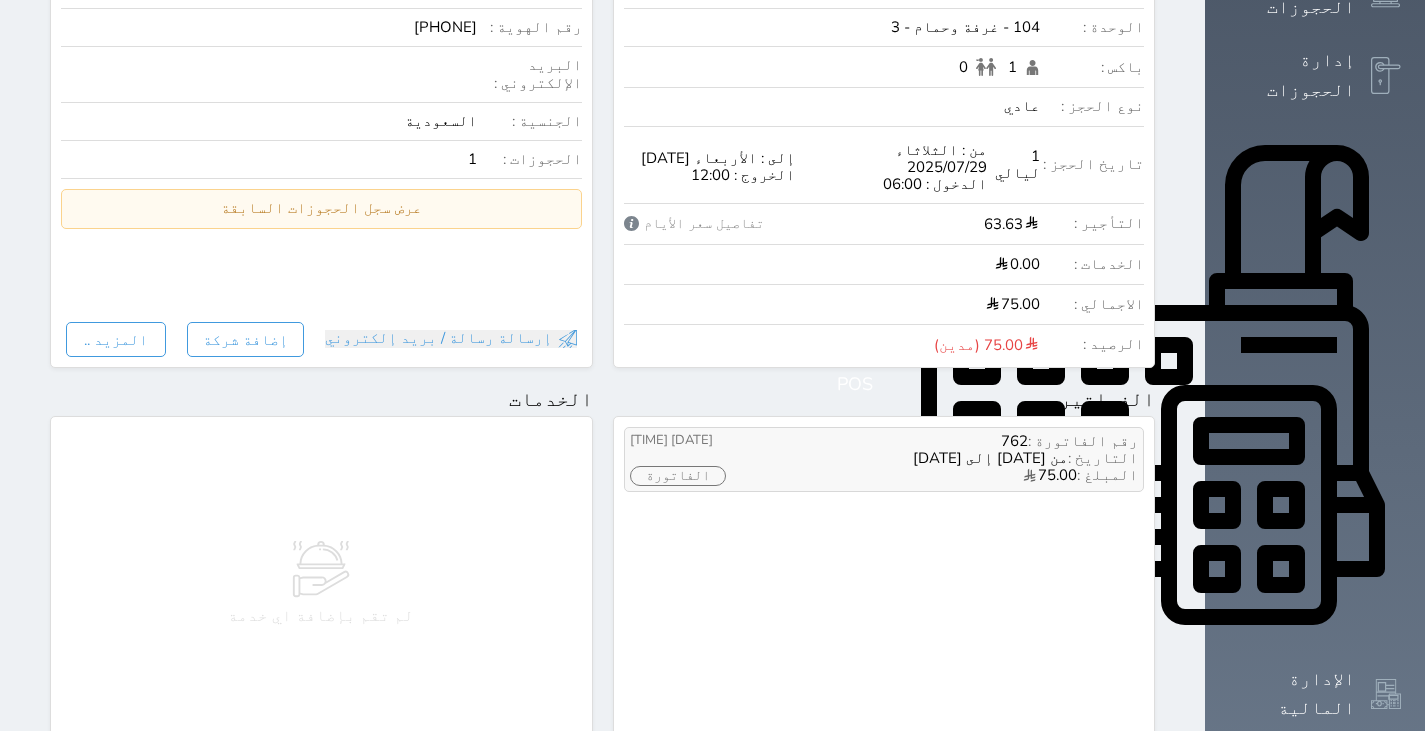 click on "رقم الفاتورة :  [NUMBER]   التاريخ :  من [DATE] إلى [DATE]   المبلغ :  [NUMBER]     [DATE] [TIME]     الفاتورة" at bounding box center (884, 460) 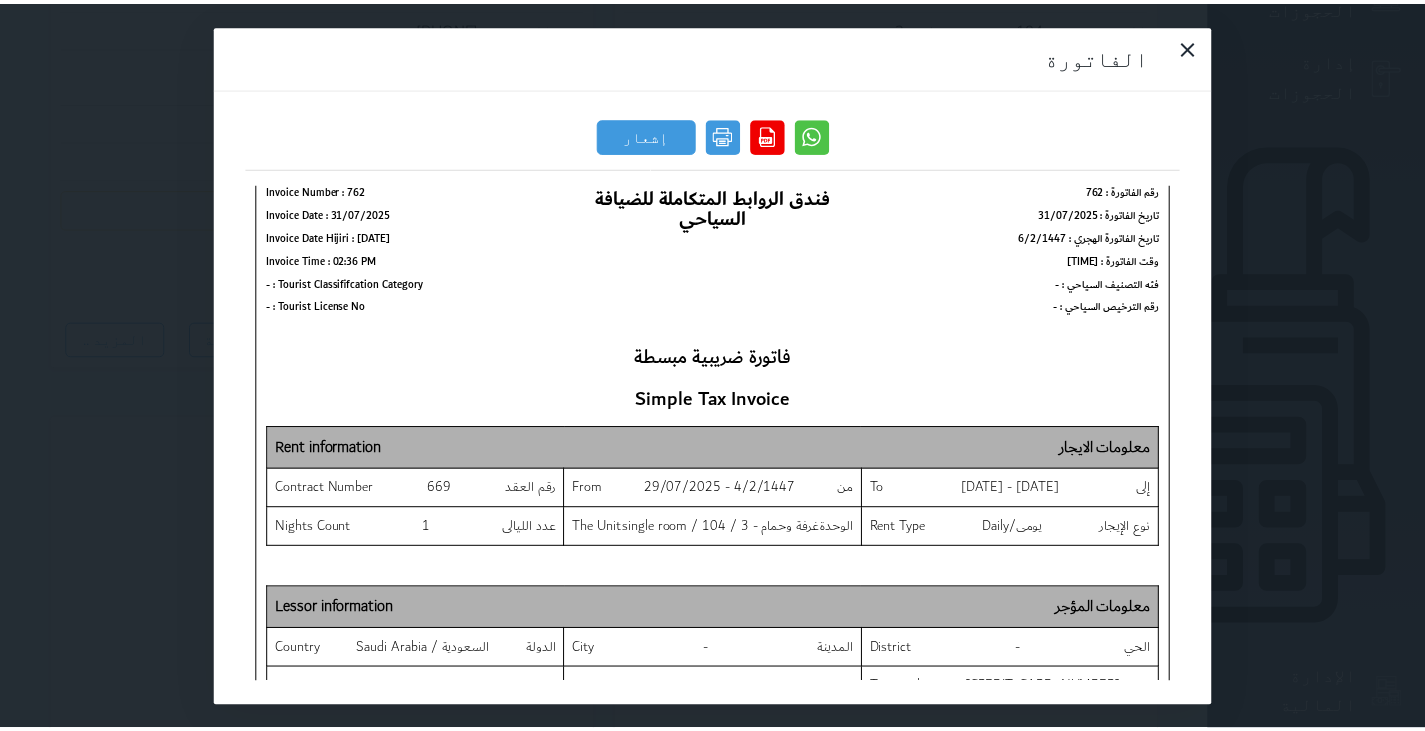 scroll, scrollTop: 16, scrollLeft: 0, axis: vertical 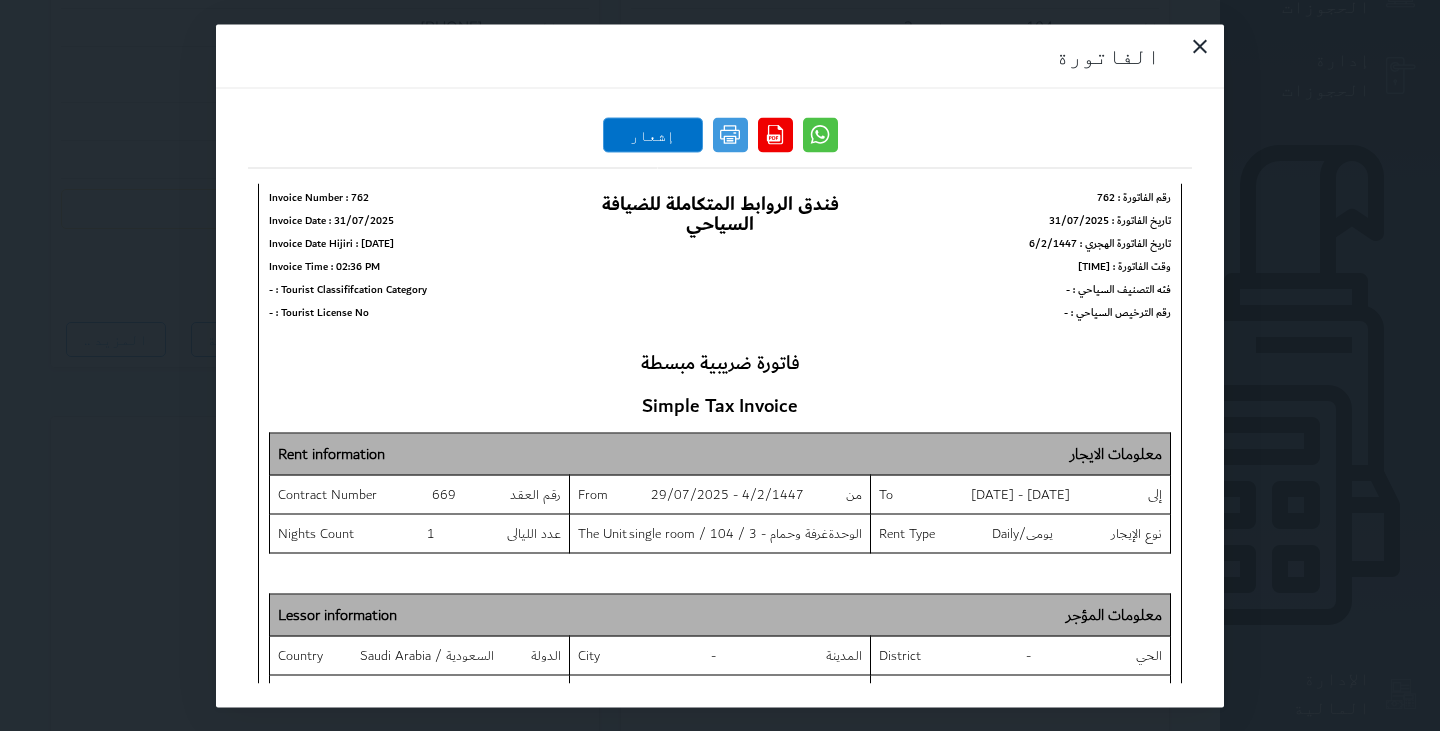 click on "إشعار دائن" at bounding box center [653, 134] 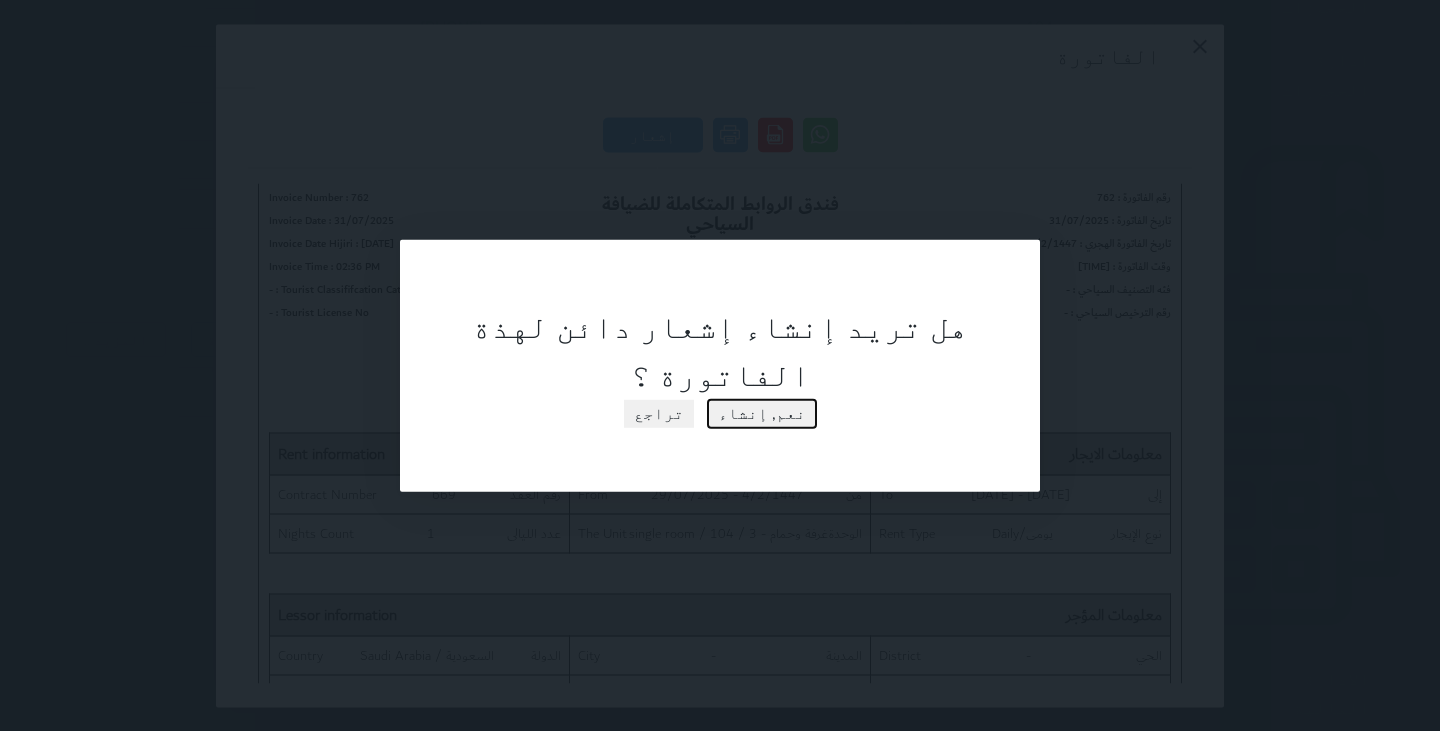 click on "نعم, إنشاء" at bounding box center (762, 413) 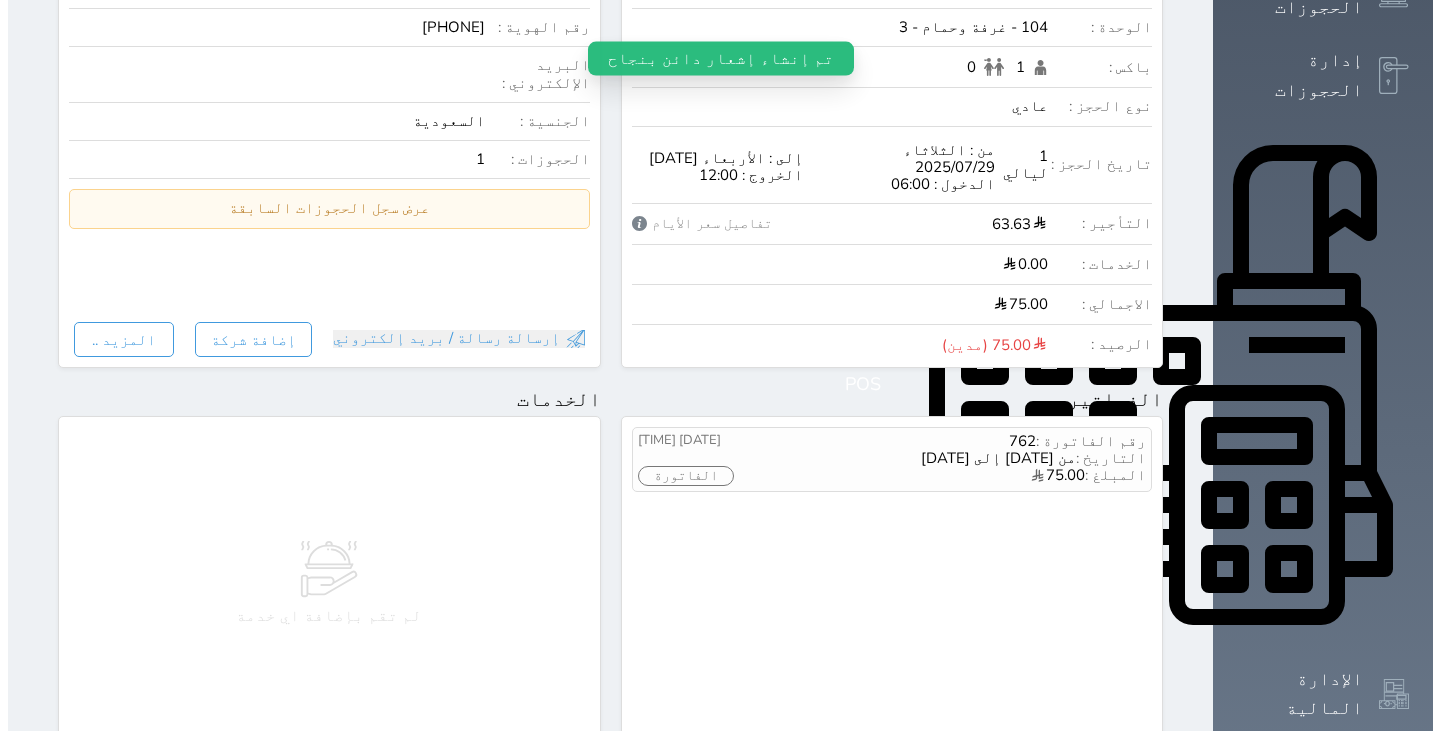 scroll, scrollTop: 0, scrollLeft: 0, axis: both 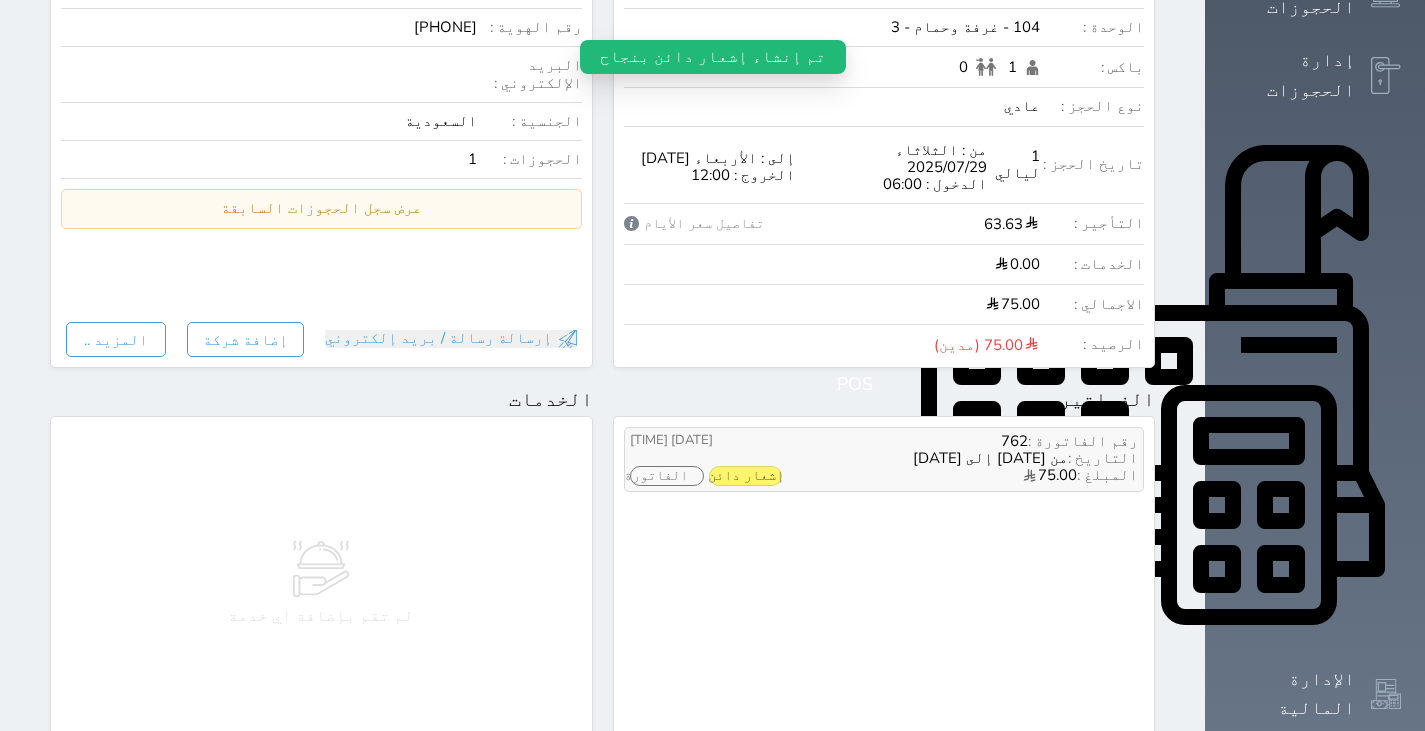 click on "إشعار دائن" at bounding box center [745, 476] 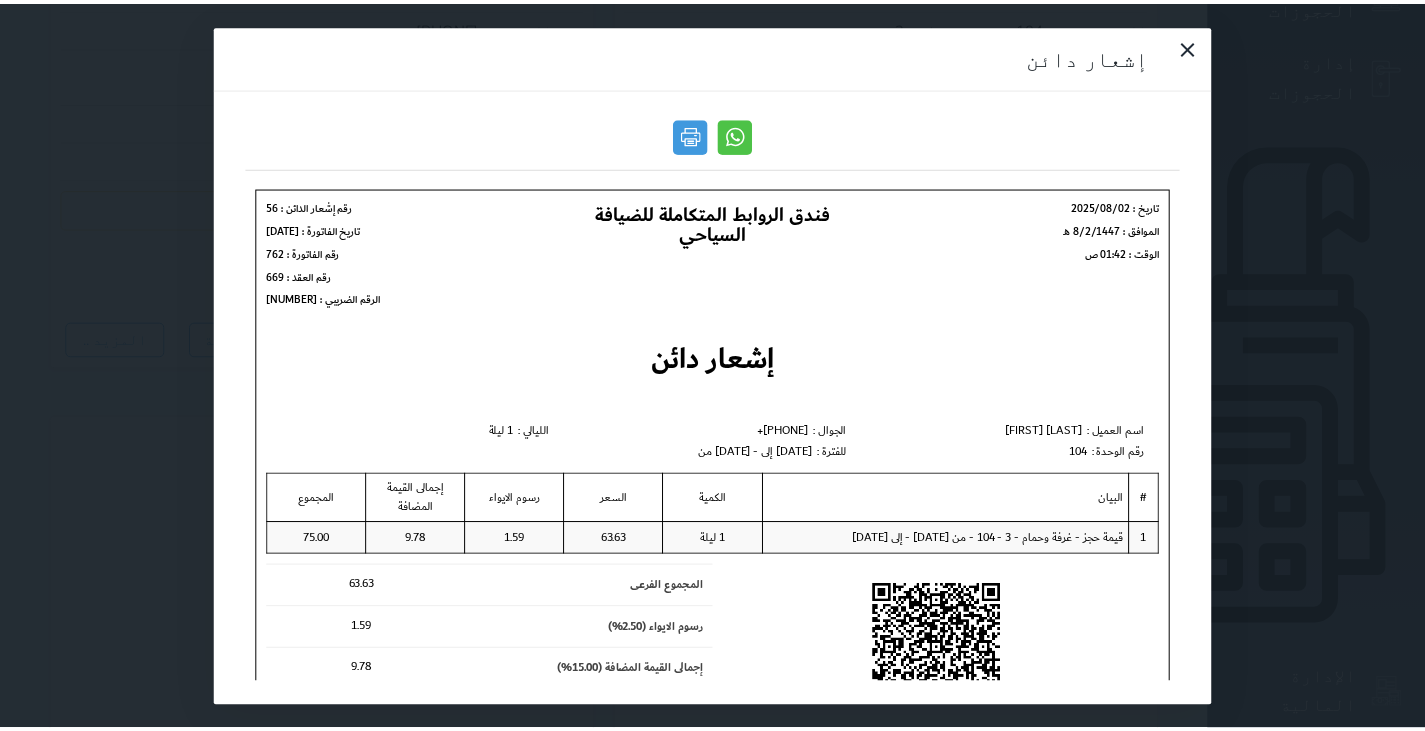 scroll, scrollTop: 0, scrollLeft: 0, axis: both 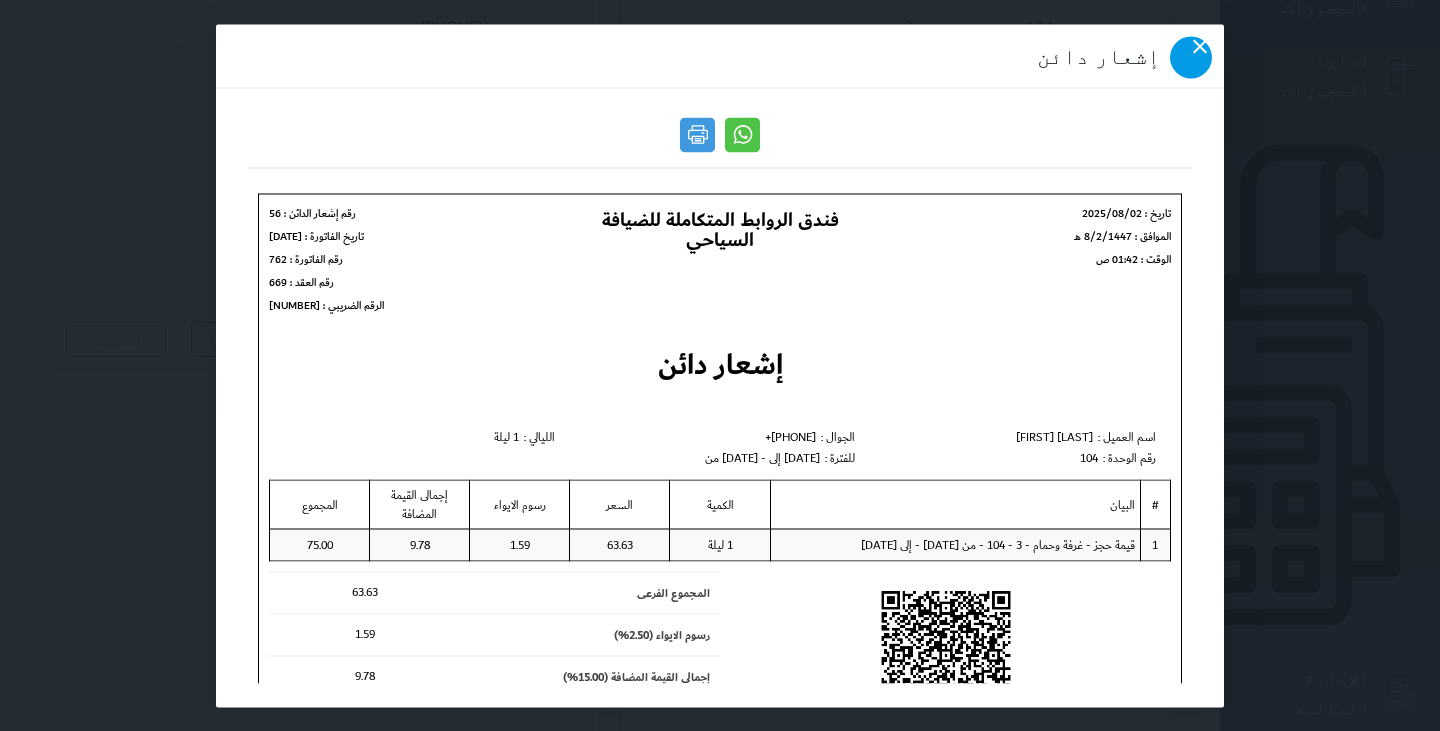 click 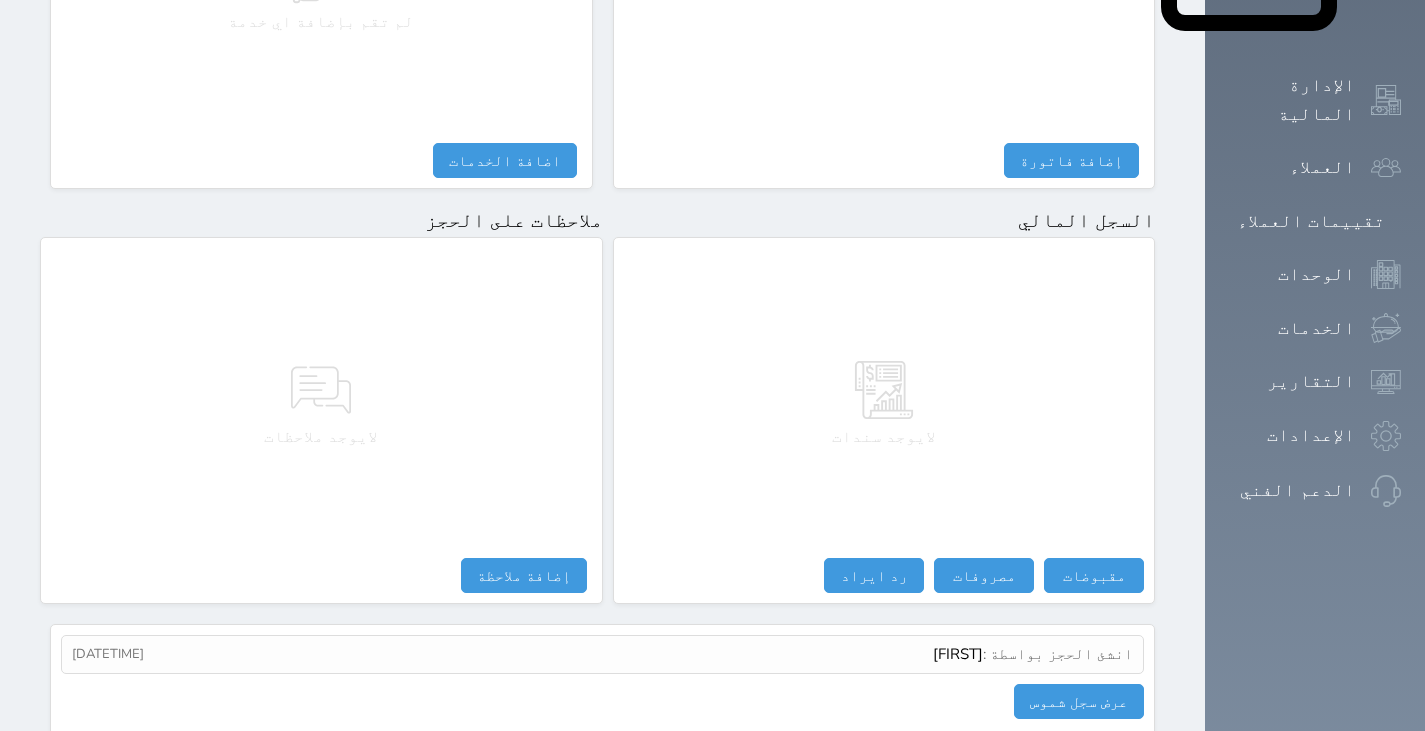 scroll, scrollTop: 1105, scrollLeft: 0, axis: vertical 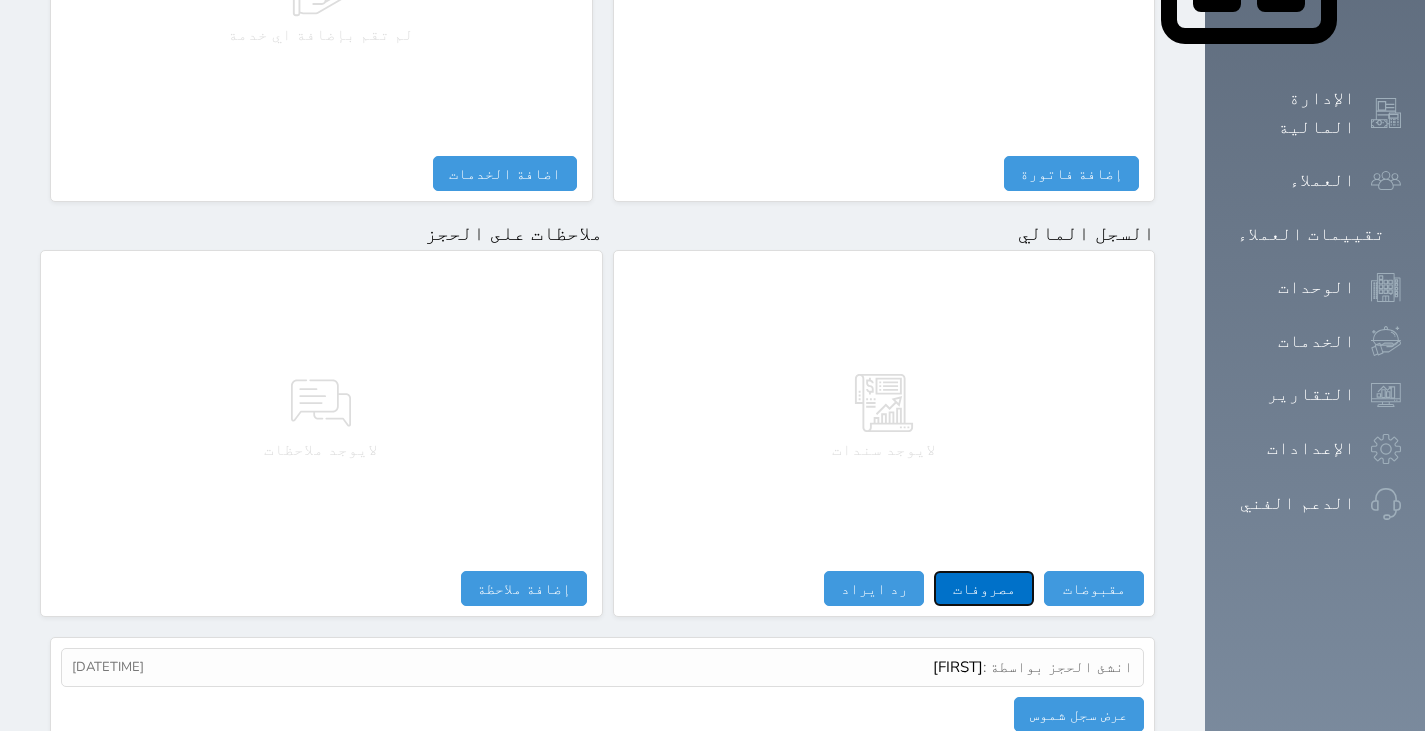 click on "مصروفات" at bounding box center (984, 588) 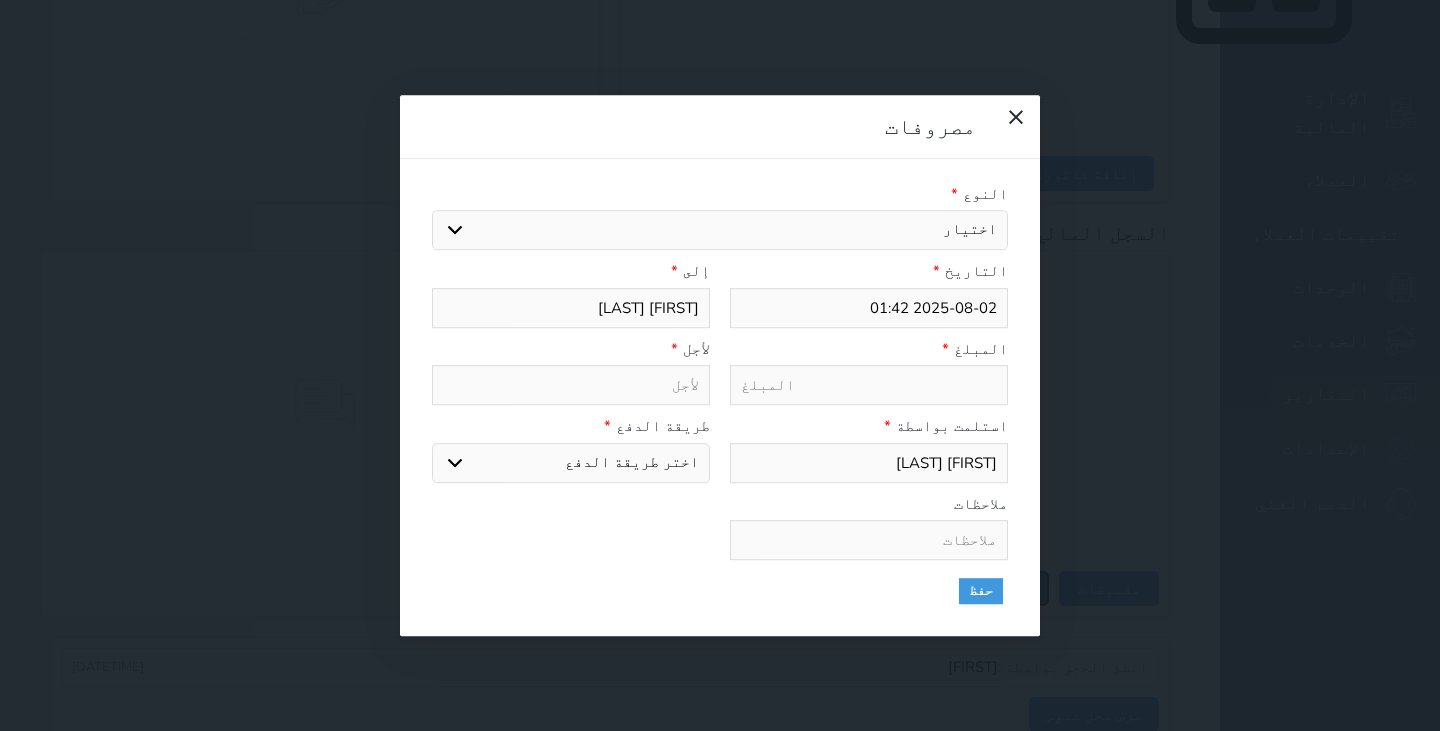 select 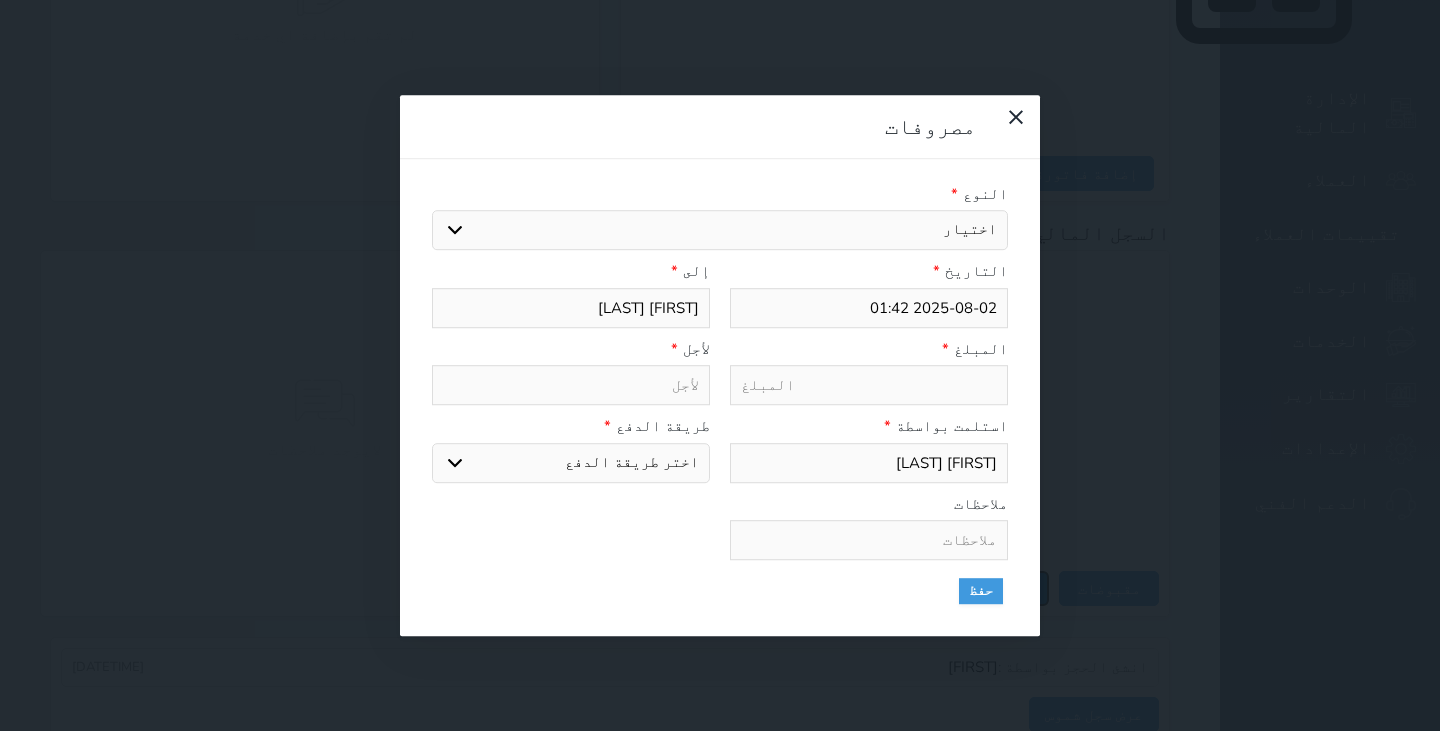 select 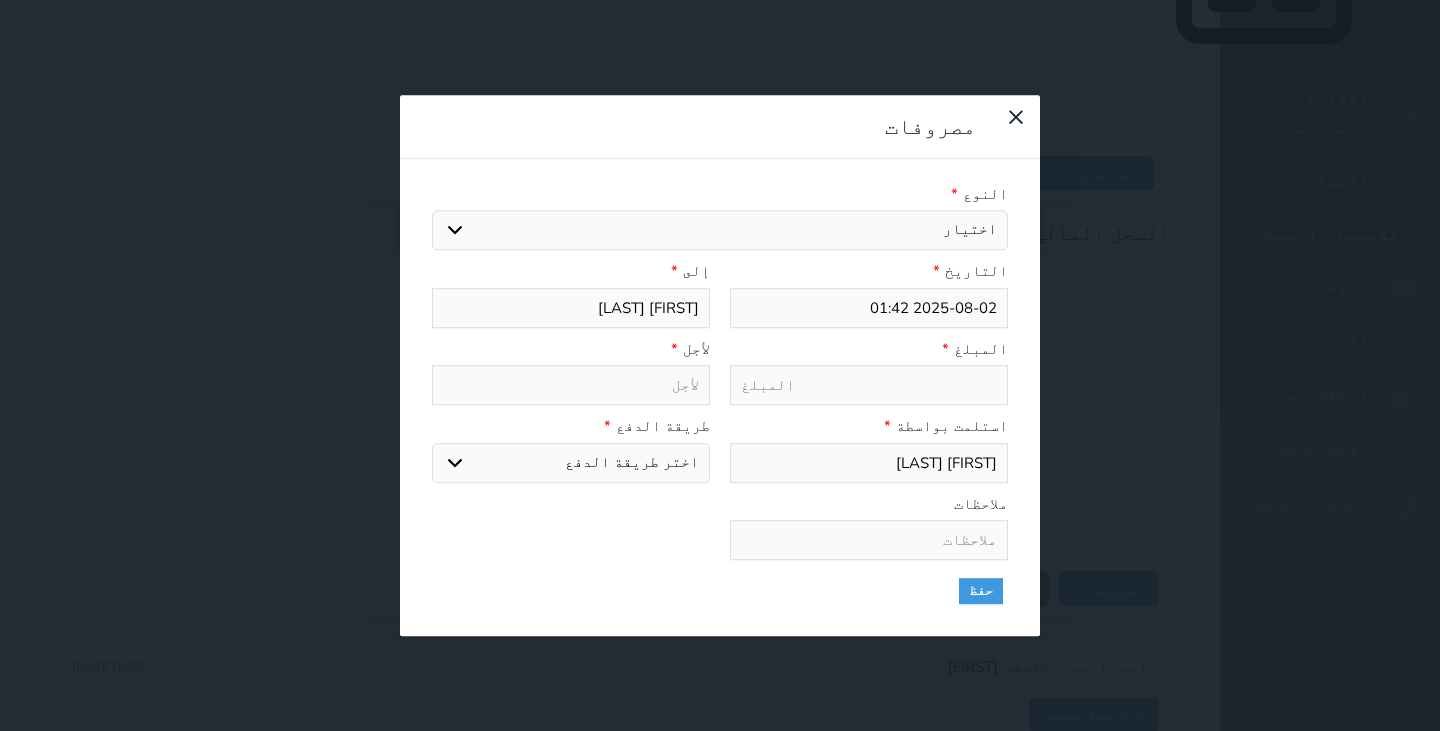 click on "اختيار   مرتجع إيجار رواتب صيانة مصروفات عامة استرجاع تامين استرجاع العربون منظفات" at bounding box center [720, 230] 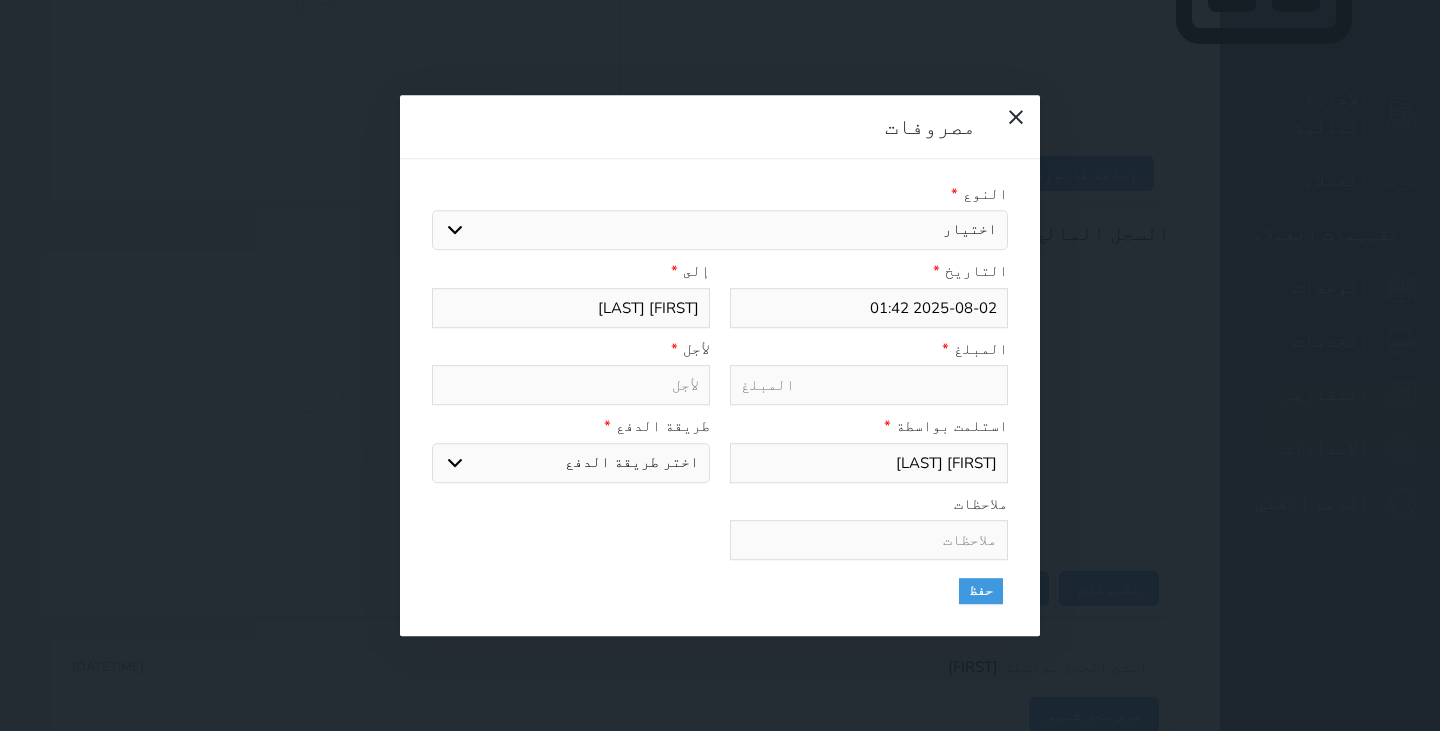 click on "اختيار   مرتجع إيجار رواتب صيانة مصروفات عامة استرجاع تامين استرجاع العربون منظفات" at bounding box center (720, 230) 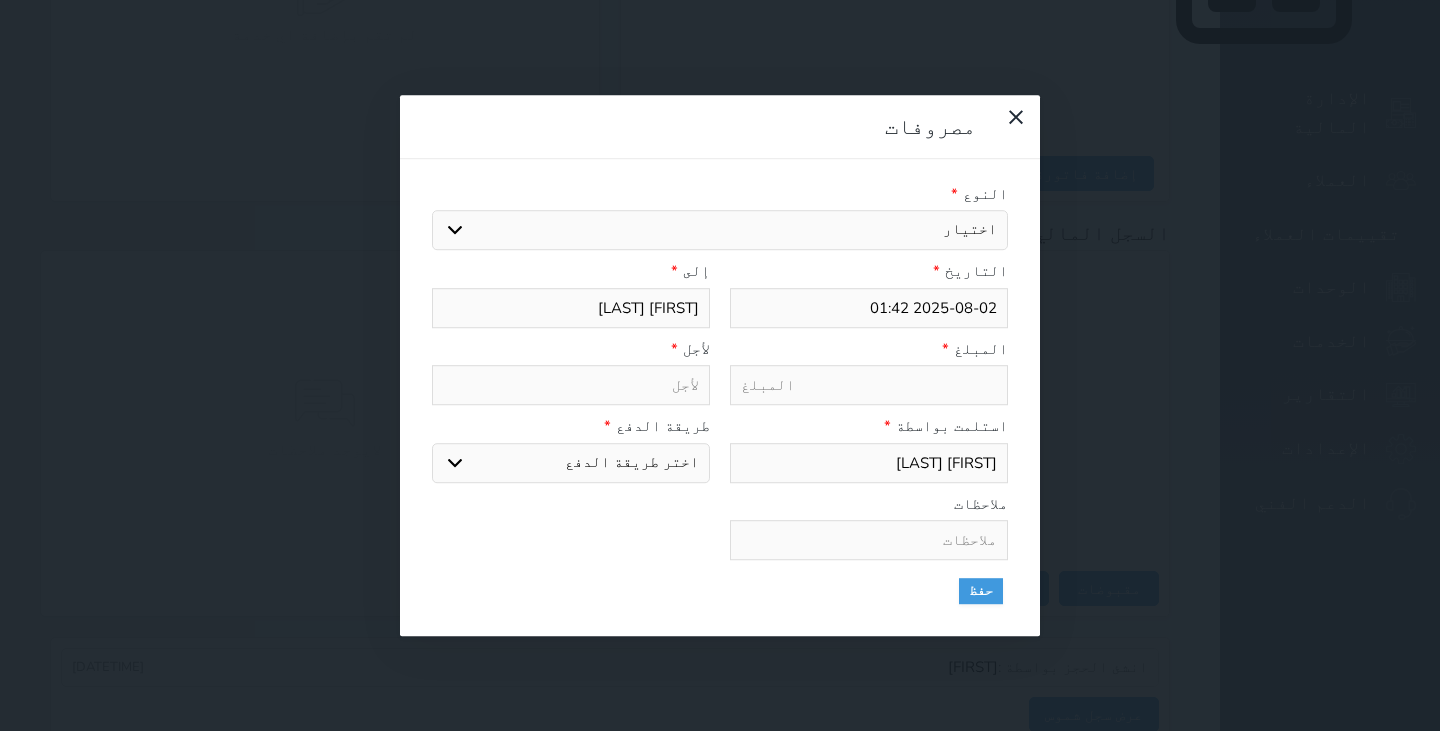 click on "اختيار   مرتجع إيجار رواتب صيانة مصروفات عامة استرجاع تامين استرجاع العربون منظفات" at bounding box center (720, 230) 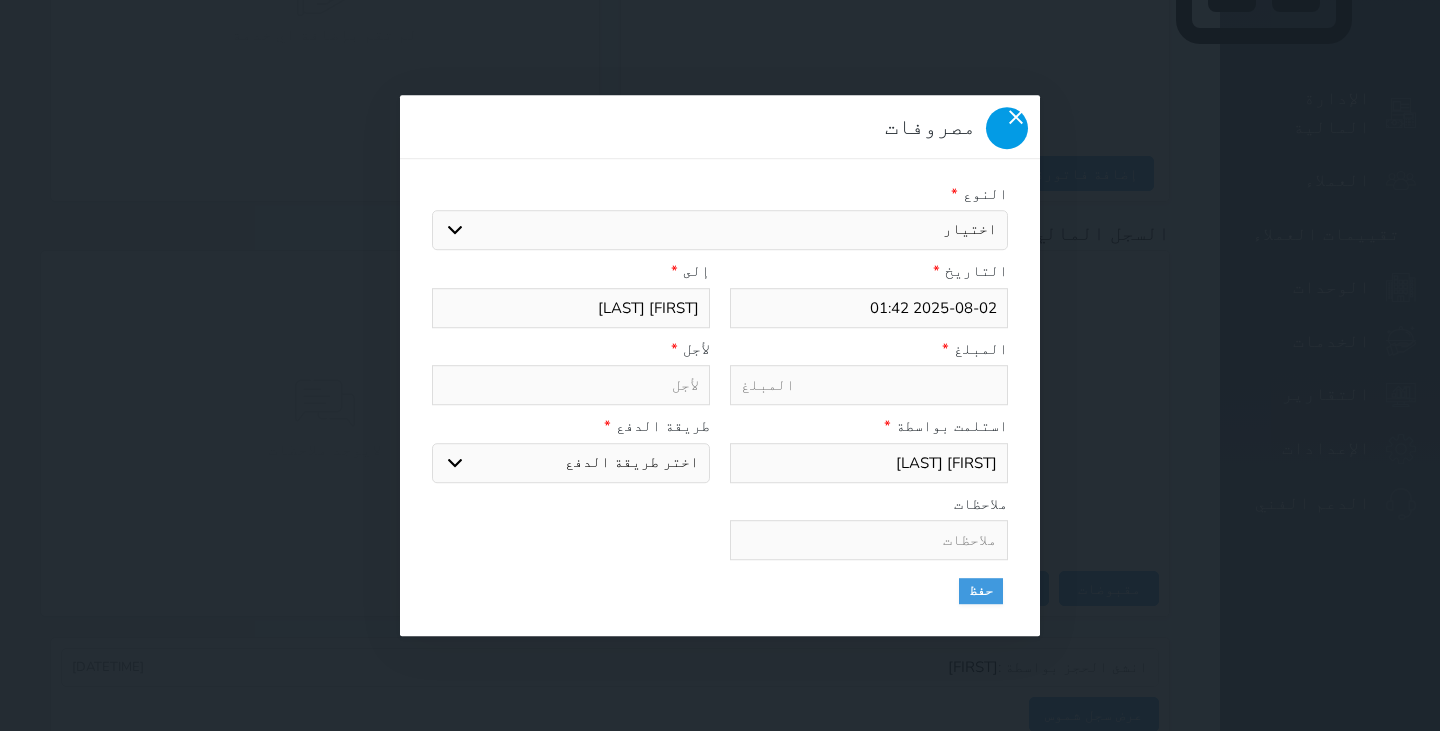 click 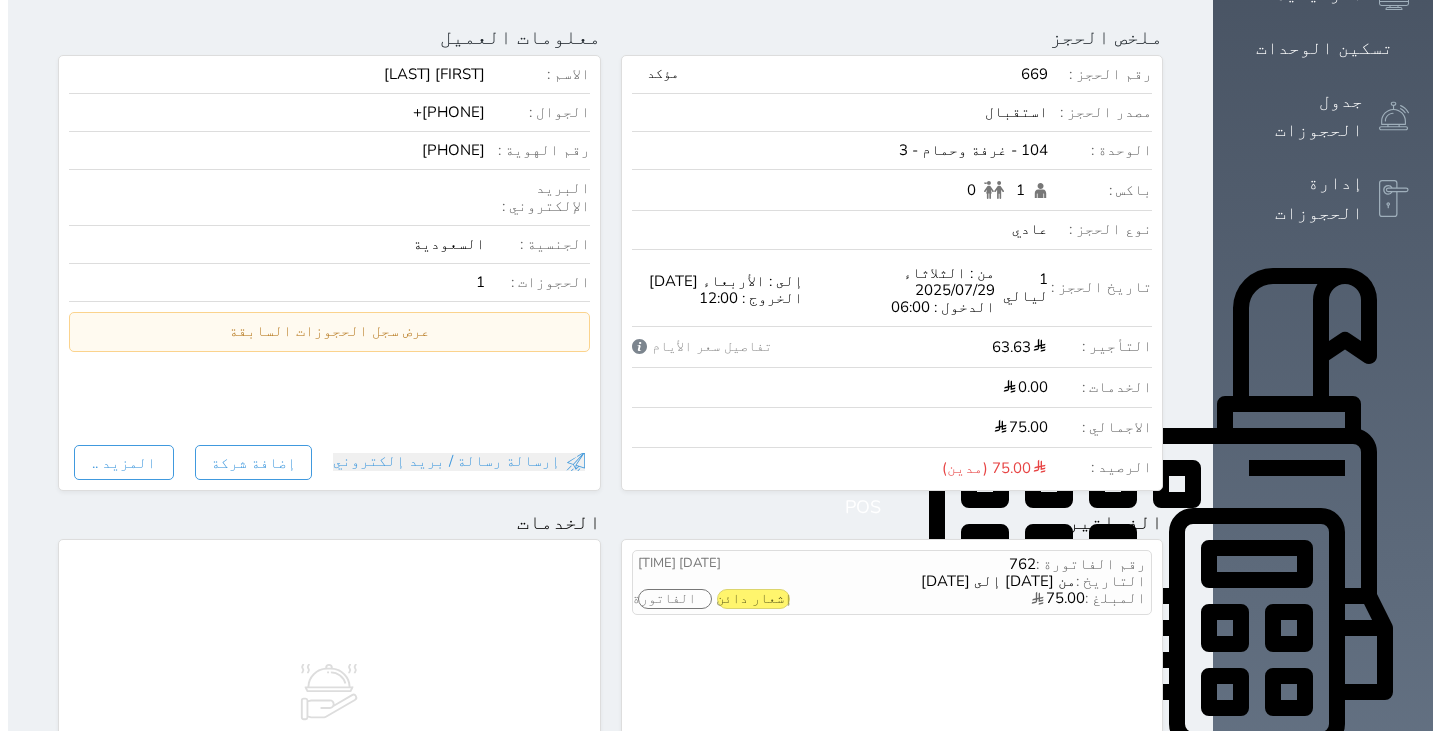 scroll, scrollTop: 280, scrollLeft: 0, axis: vertical 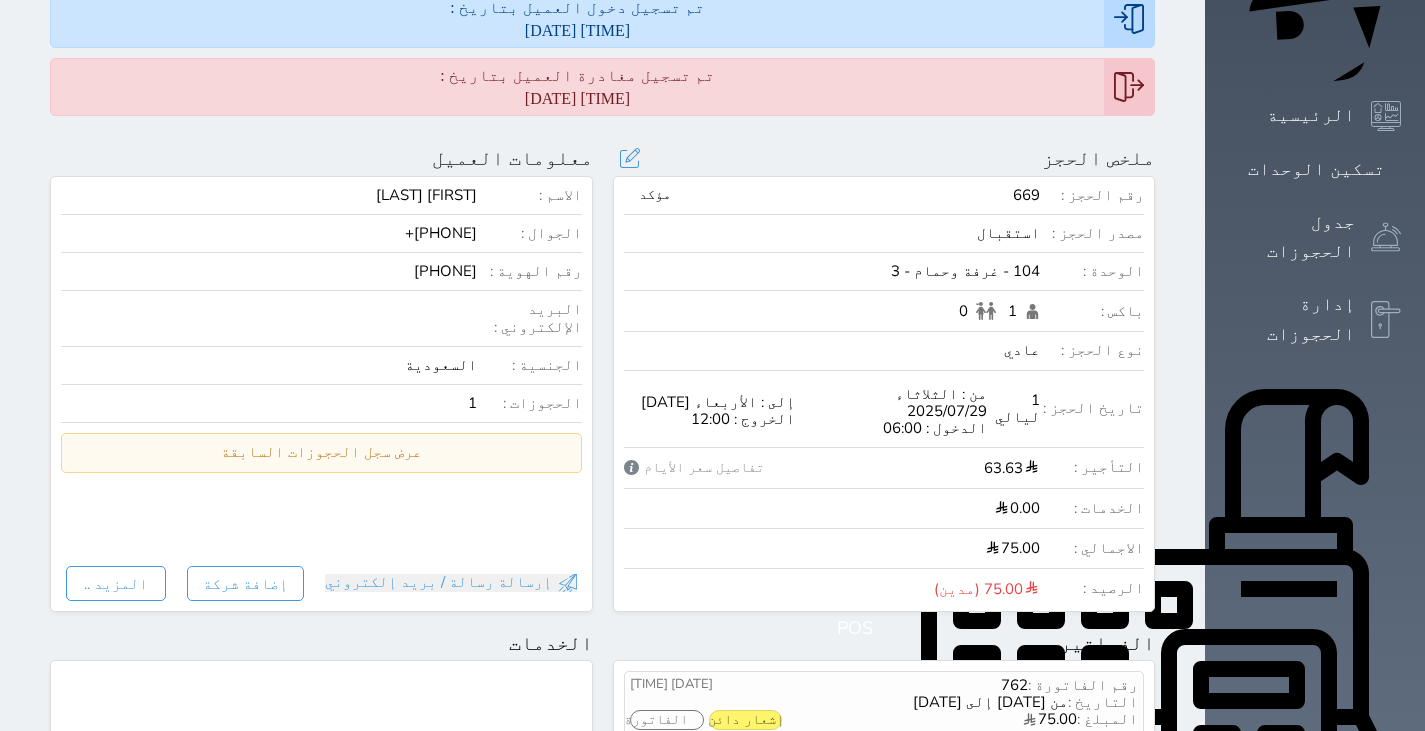 click on "(مدين)" at bounding box center [957, 589] 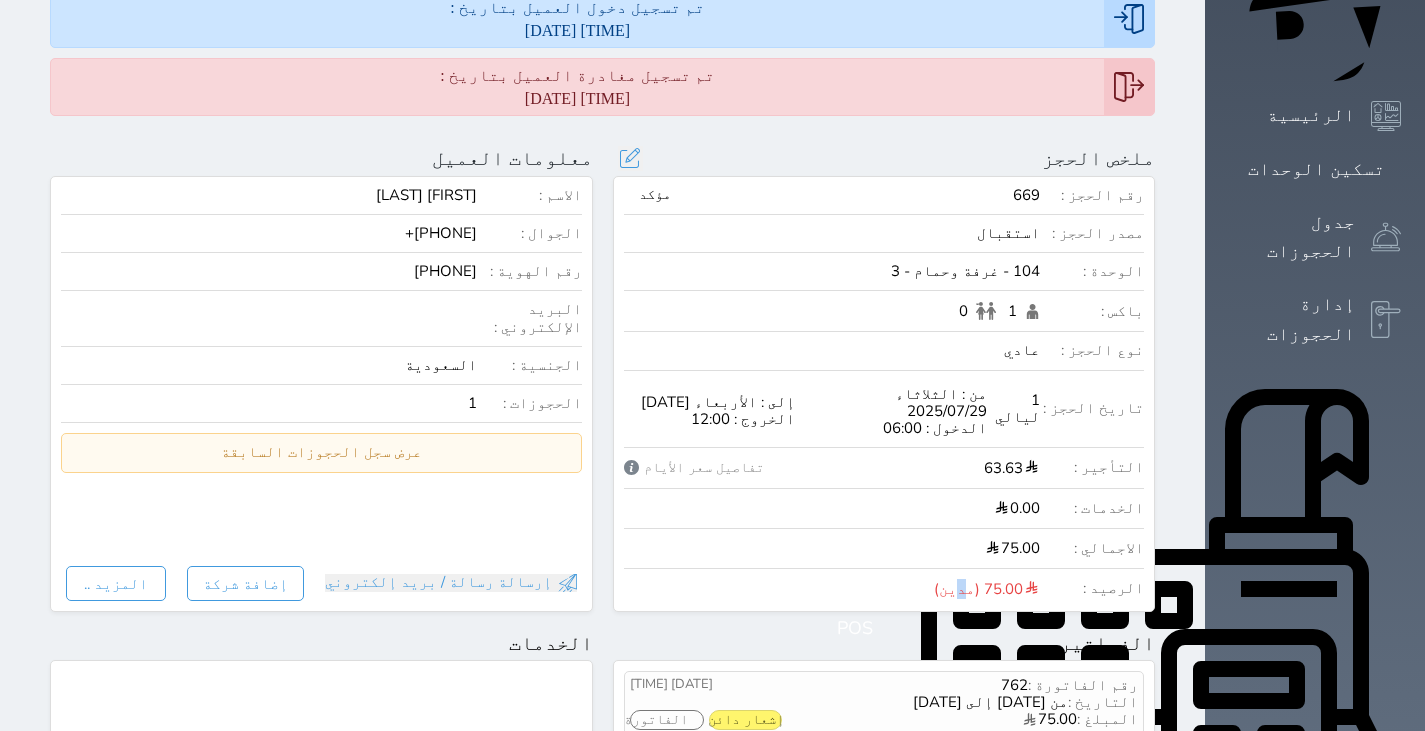 click on "(مدين)" at bounding box center [957, 589] 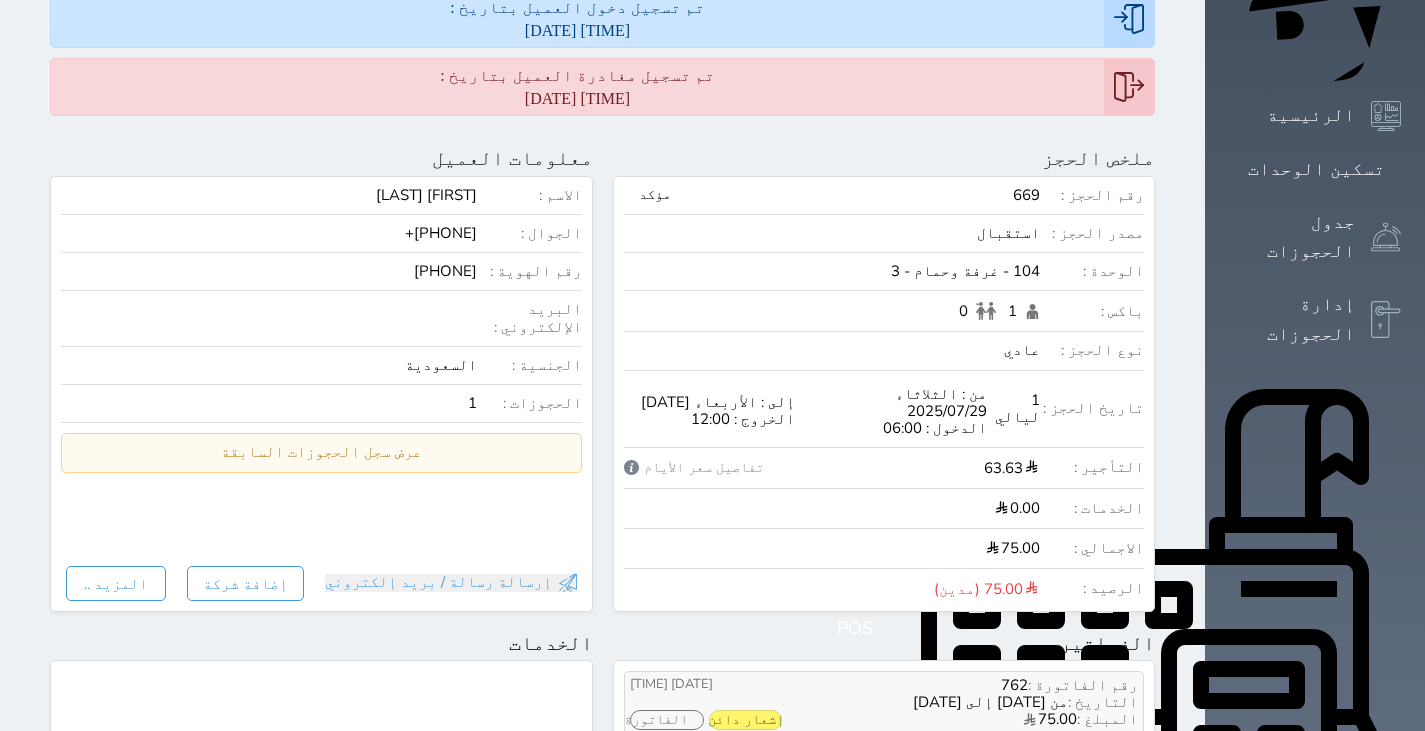 click on "التاريخ :  من [DATE] إلى [DATE]" at bounding box center [960, 702] 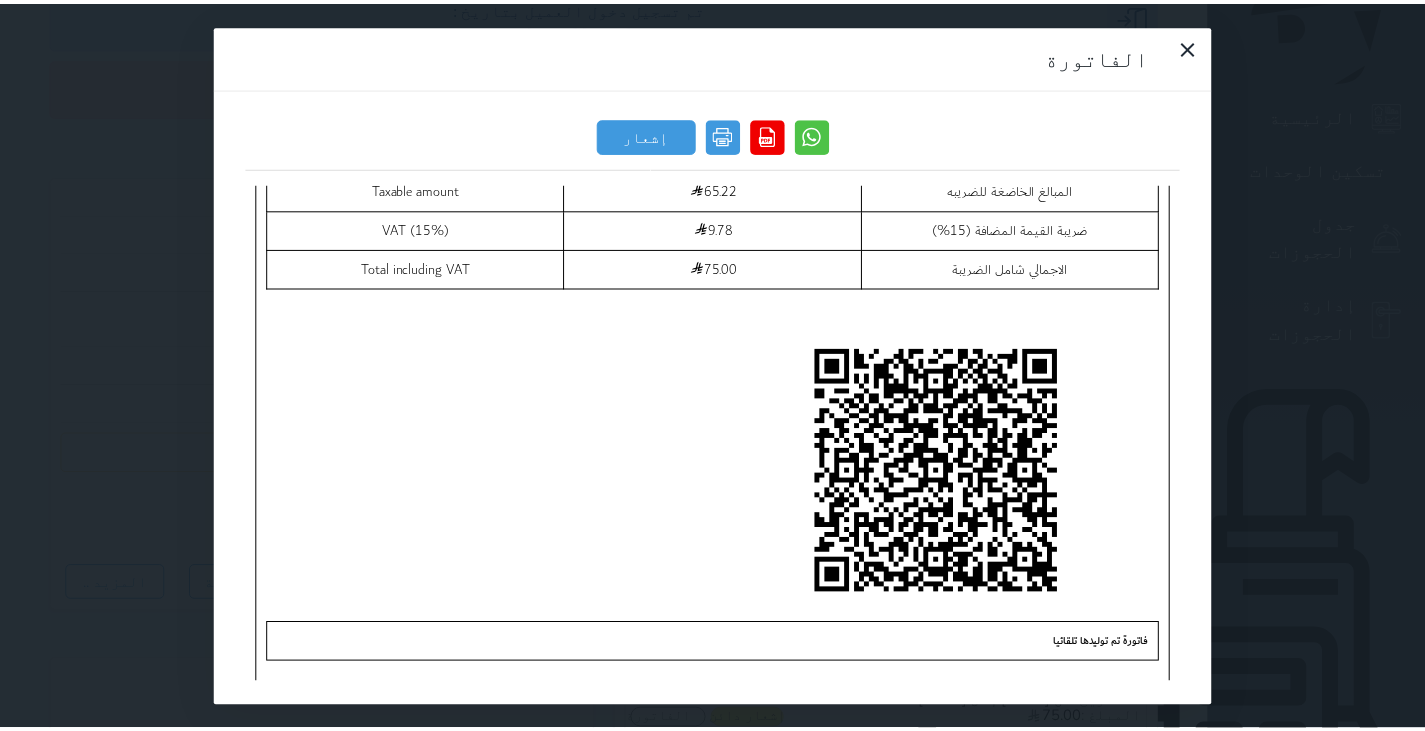 scroll, scrollTop: 1179, scrollLeft: 0, axis: vertical 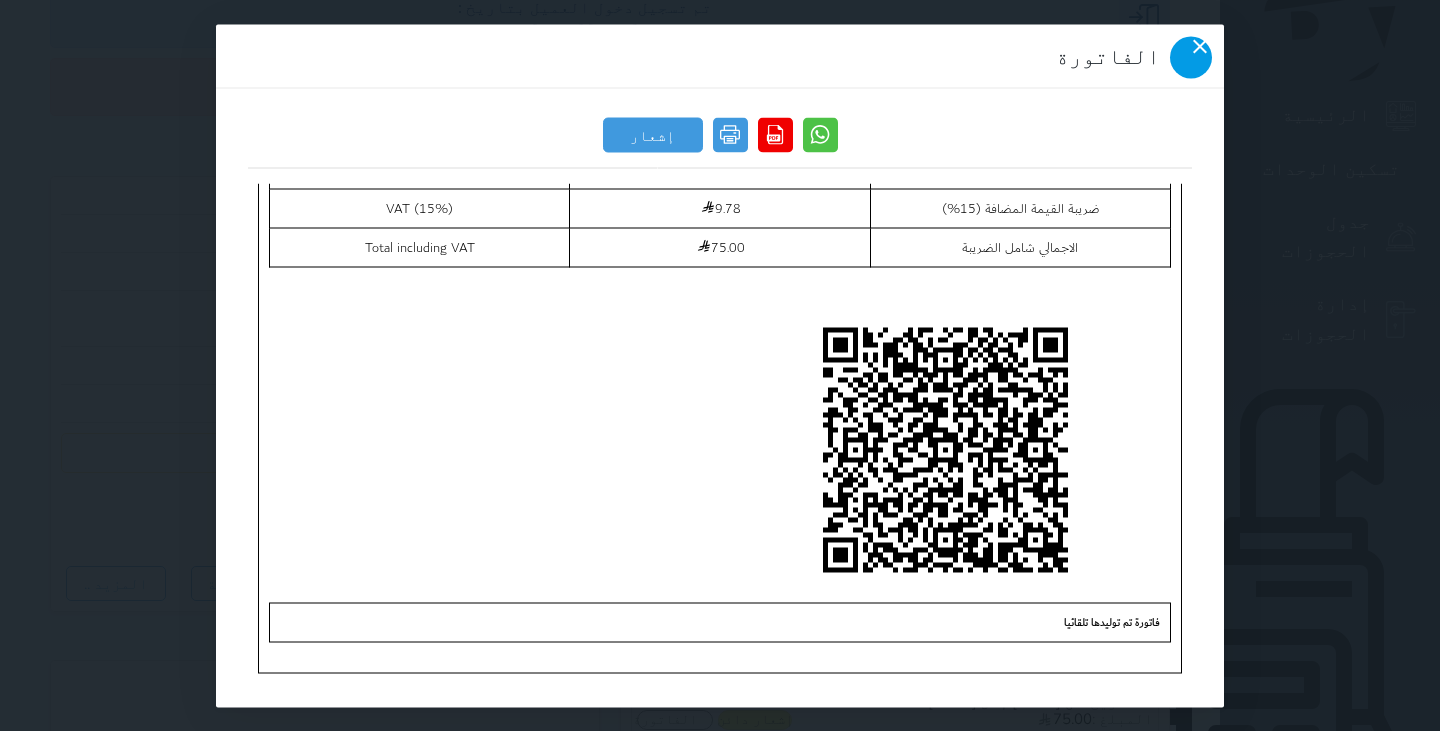 click 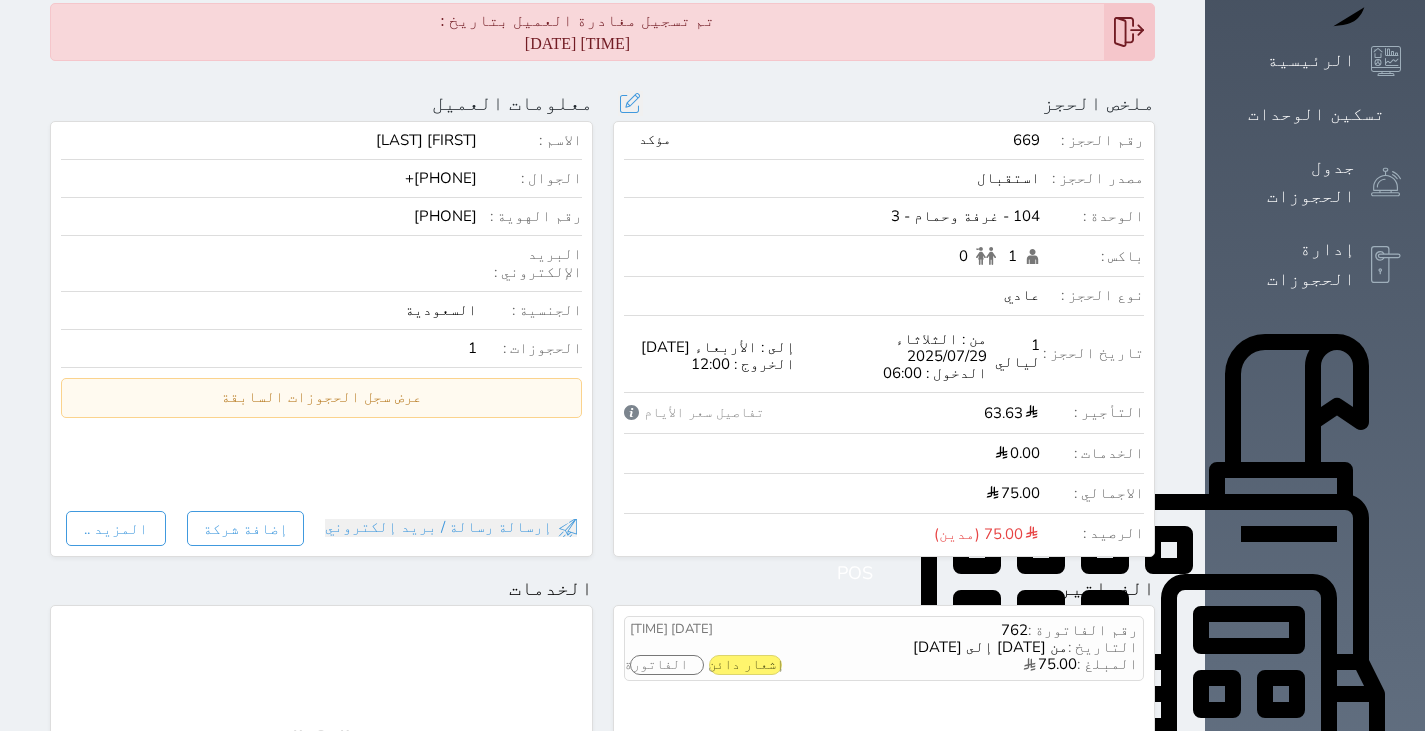 scroll, scrollTop: 340, scrollLeft: 0, axis: vertical 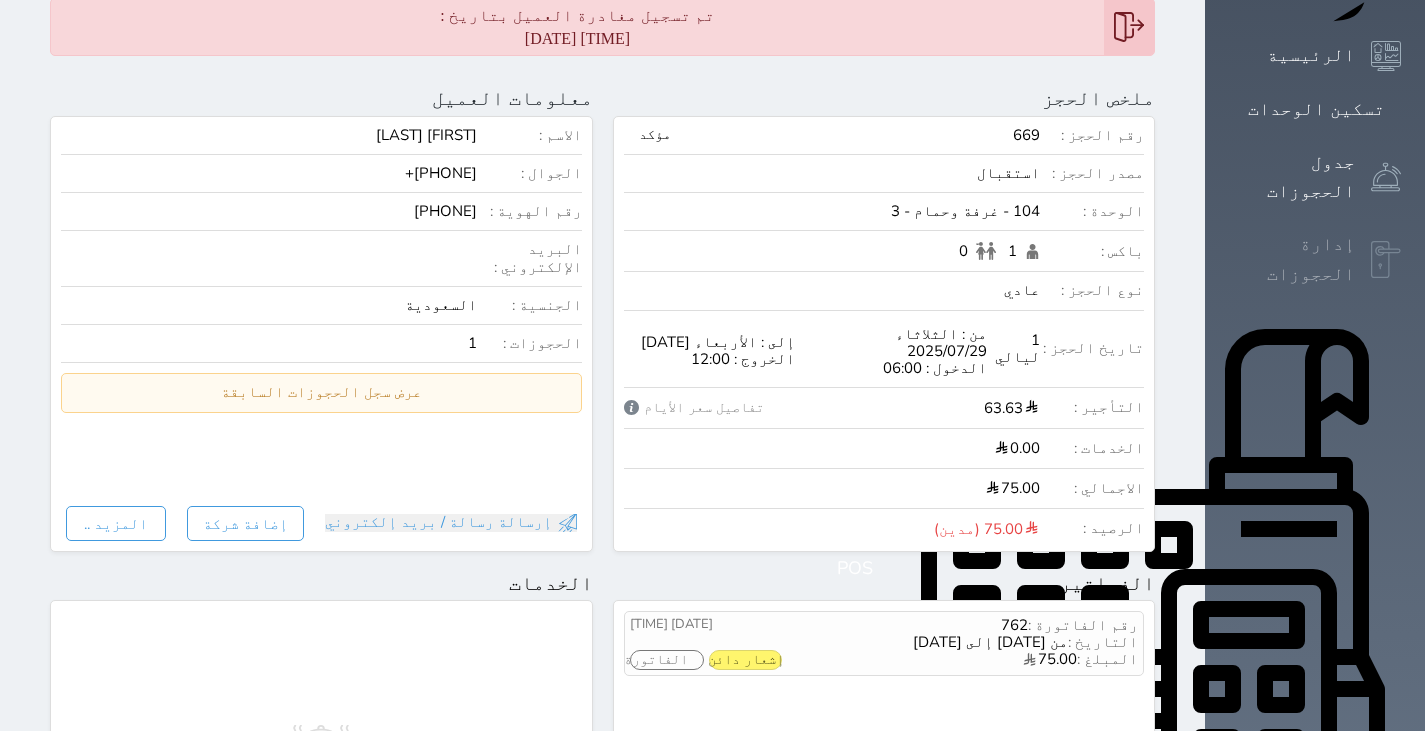 click on "إدارة الحجوزات" at bounding box center (1292, 259) 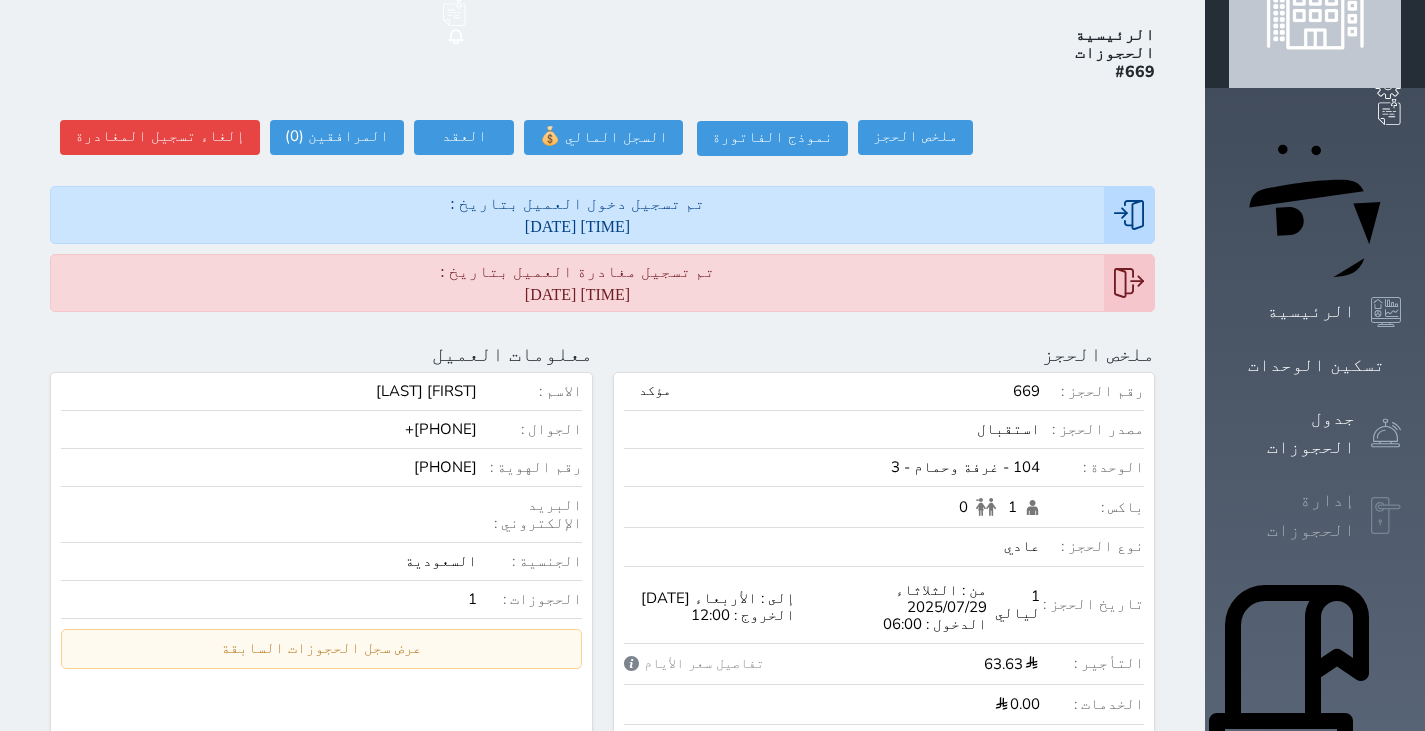 select on "open_all" 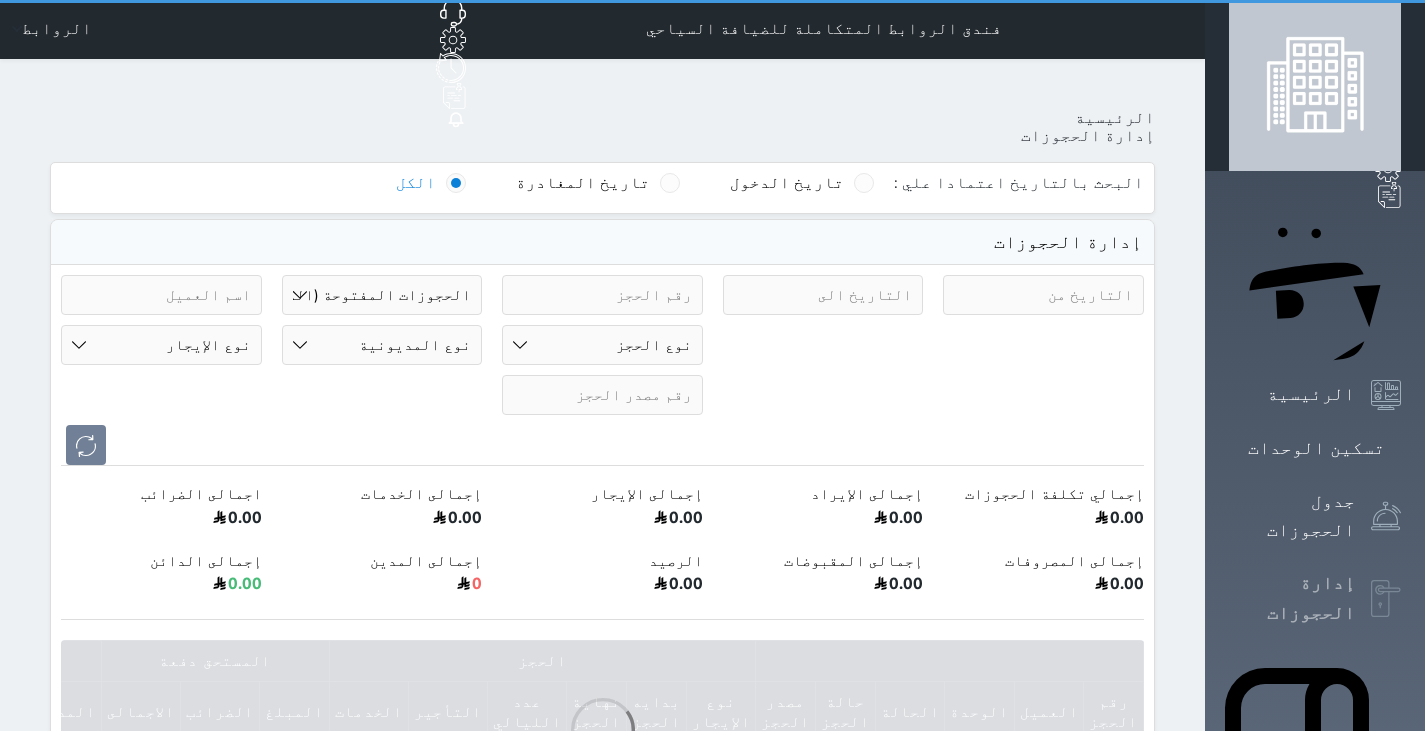 scroll, scrollTop: 0, scrollLeft: 0, axis: both 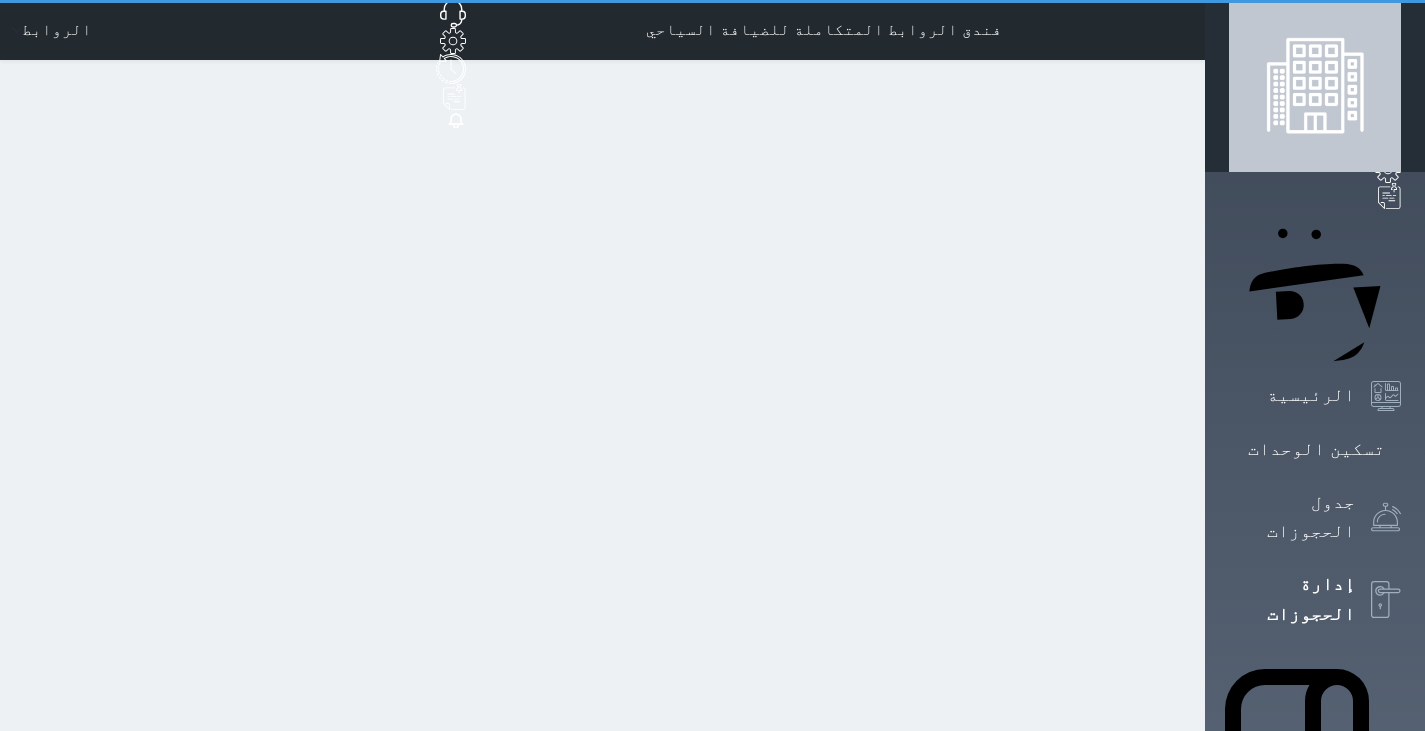 select on "open_all" 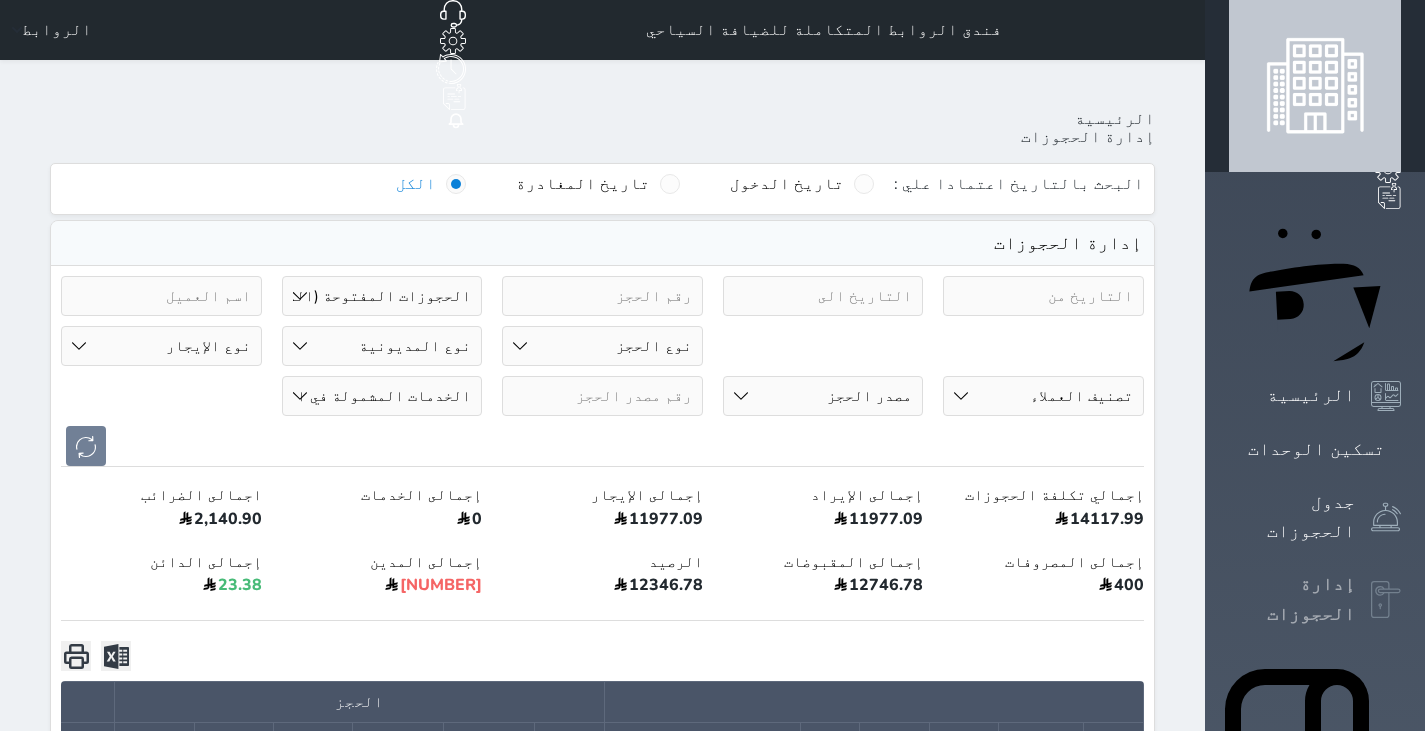 click 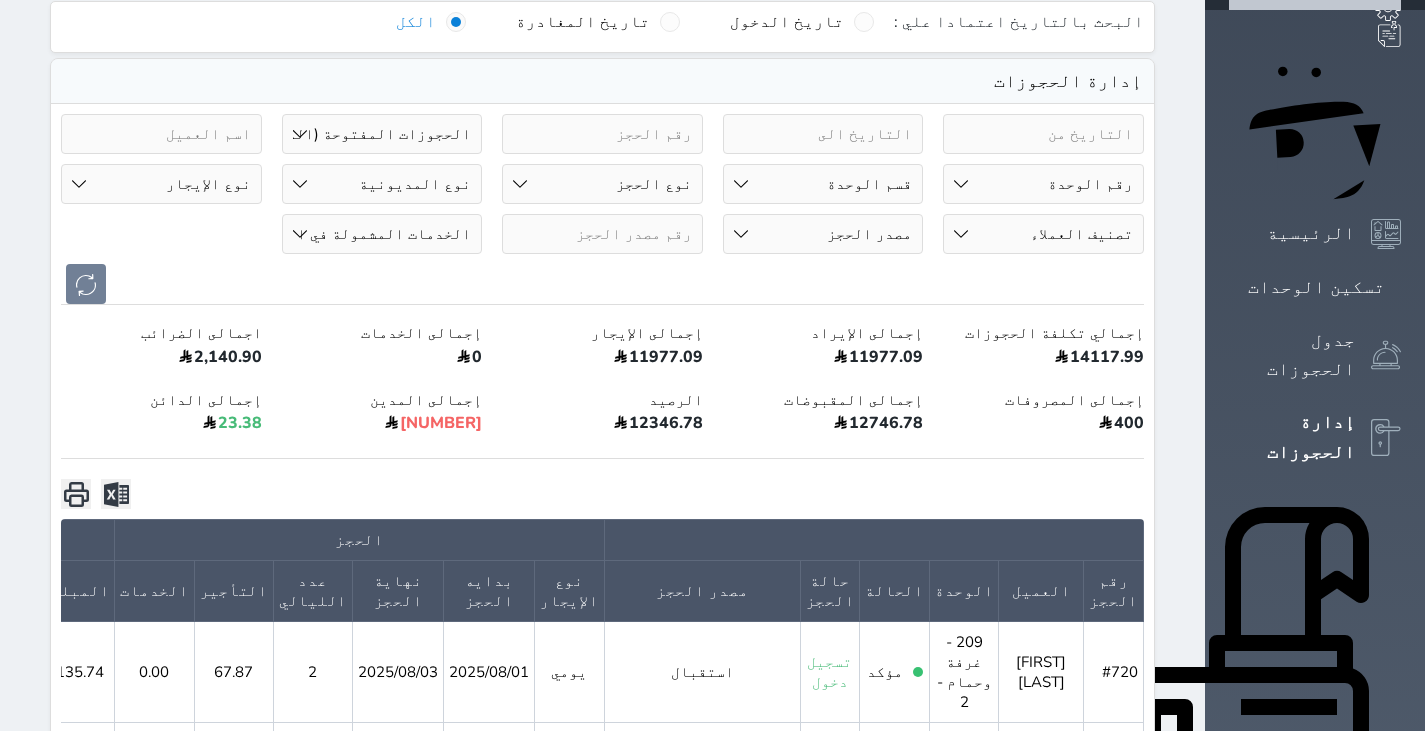 scroll, scrollTop: 161, scrollLeft: 0, axis: vertical 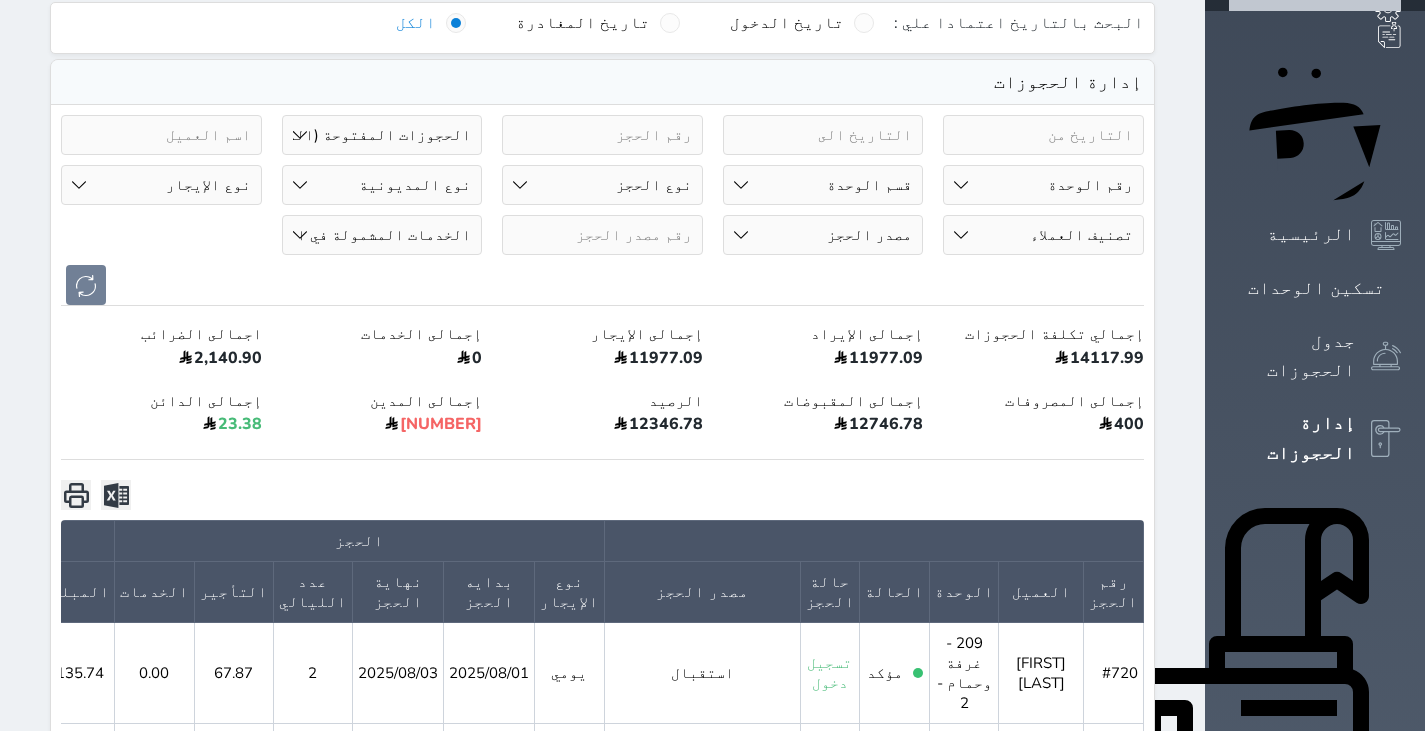 click on "رقم الوحدة
101 - غرفة وحمام - 2
102 - غرفة وحمام - 2
103 - غرفة وحمام - 2
104 - غرفة وحمام - 3
105 - غرفة وحمام - 2 مزدوج
106 - غرفة وحمام - 2
107 - غرفة وحمام - 3
108 - غرفة وحمام - 4
109 - غرفة وحمام - 2
110 - غرفة وحمام - 4
111 - غرفة وحمام - 4
112 - غرفة وحمام - 2
201 - غرفة وحمام - 2 مزدوج
202 - غرفة وحمام - 2
203 - غرفة وحمام - 2 مزدوج
204 - غرفة وحمام - 3" at bounding box center (1043, 185) 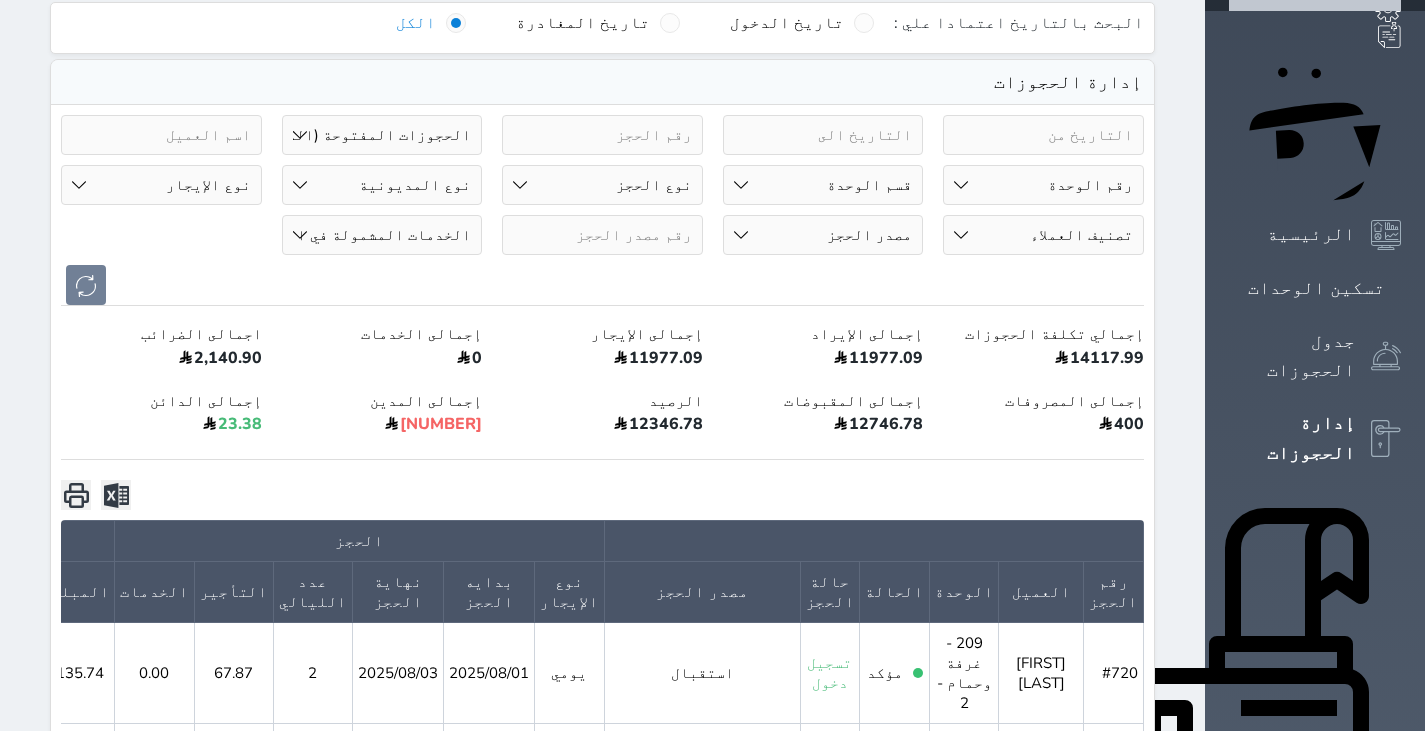 select on "74663" 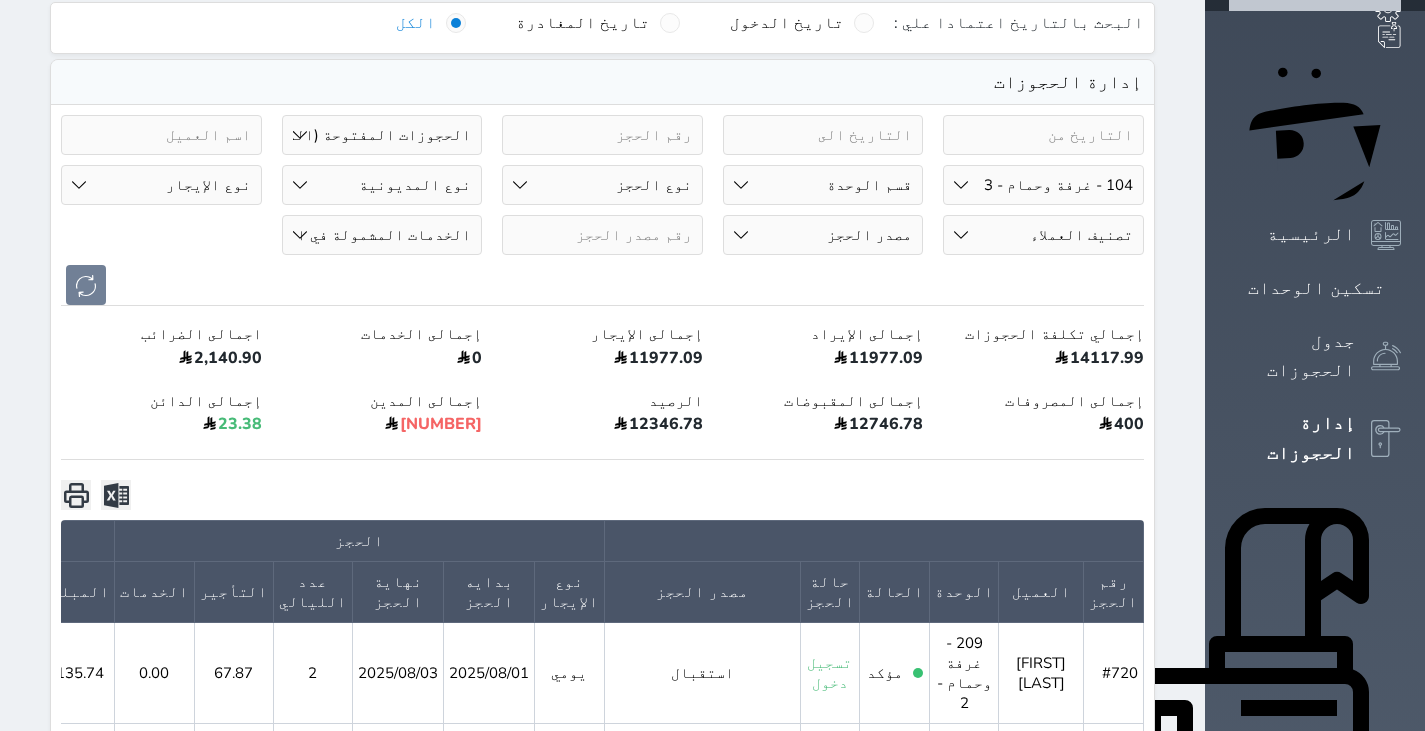 click on "رقم الوحدة
101 - غرفة وحمام - 2
102 - غرفة وحمام - 2
103 - غرفة وحمام - 2
104 - غرفة وحمام - 3
105 - غرفة وحمام - 2 مزدوج
106 - غرفة وحمام - 2
107 - غرفة وحمام - 3
108 - غرفة وحمام - 4
109 - غرفة وحمام - 2
110 - غرفة وحمام - 4
111 - غرفة وحمام - 4
112 - غرفة وحمام - 2
201 - غرفة وحمام - 2 مزدوج
202 - غرفة وحمام - 2
203 - غرفة وحمام - 2 مزدوج
204 - غرفة وحمام - 3" at bounding box center (1043, 185) 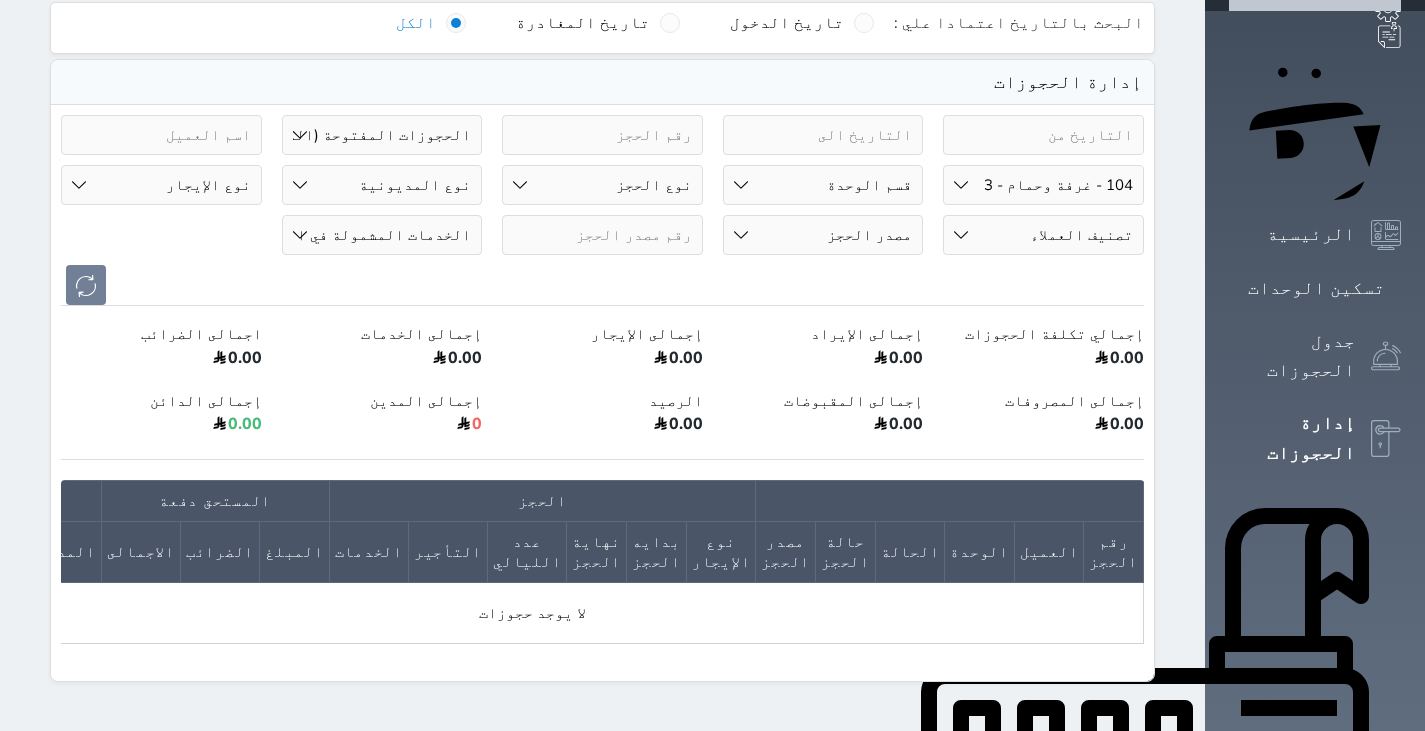 click on "حالة الحجز
الحجوزات المفتوحة (الكل)
الحجوزات المغلقة (الكل)
الحجوزات المفتوحة (مسجل دخول)
الحجوزات المغلقة (تسجيل مغادرة)
الحجوزات لم تسجل دخول
الحجوزات المؤكدة (الكل)
الحجوزات الملغية
بانتظار التأكيد" at bounding box center (382, 135) 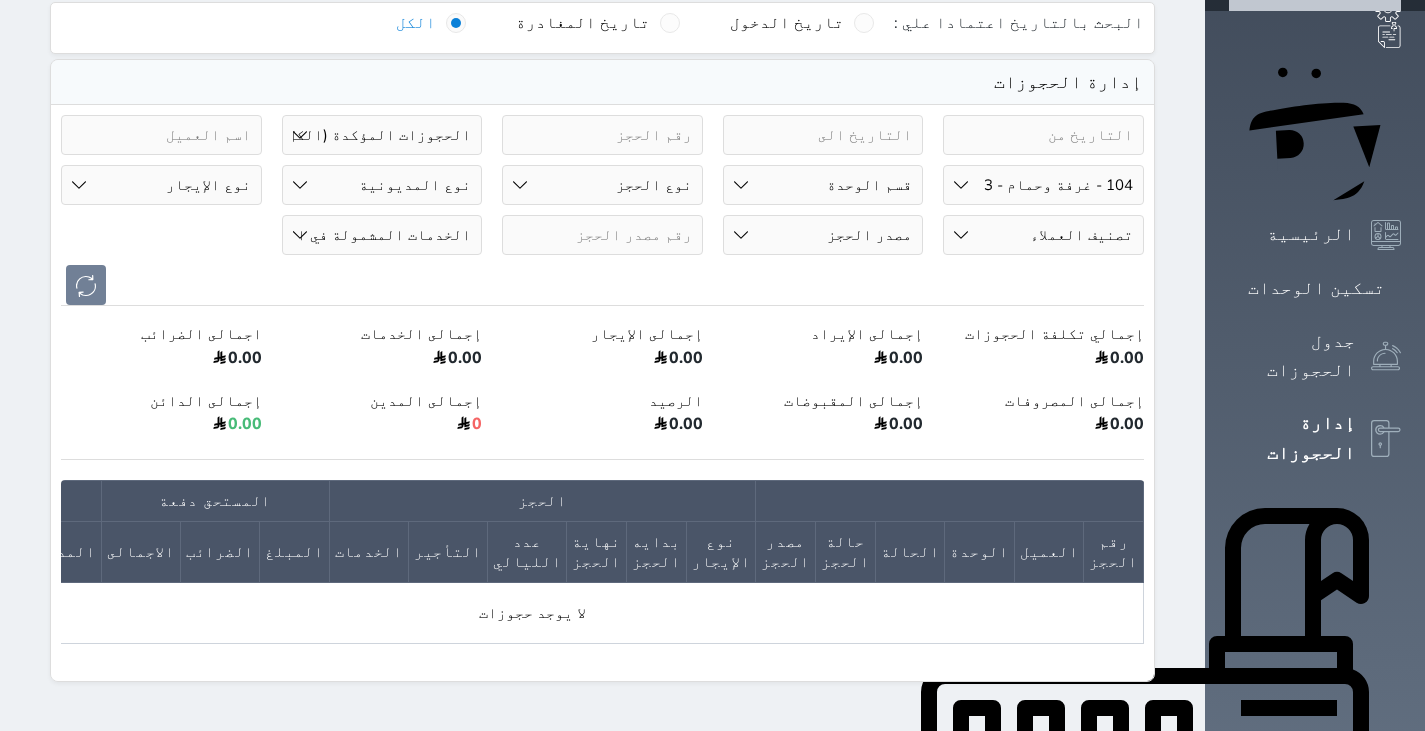 click on "حالة الحجز
الحجوزات المفتوحة (الكل)
الحجوزات المغلقة (الكل)
الحجوزات المفتوحة (مسجل دخول)
الحجوزات المغلقة (تسجيل مغادرة)
الحجوزات لم تسجل دخول
الحجوزات المؤكدة (الكل)
الحجوزات الملغية
بانتظار التأكيد" at bounding box center [382, 135] 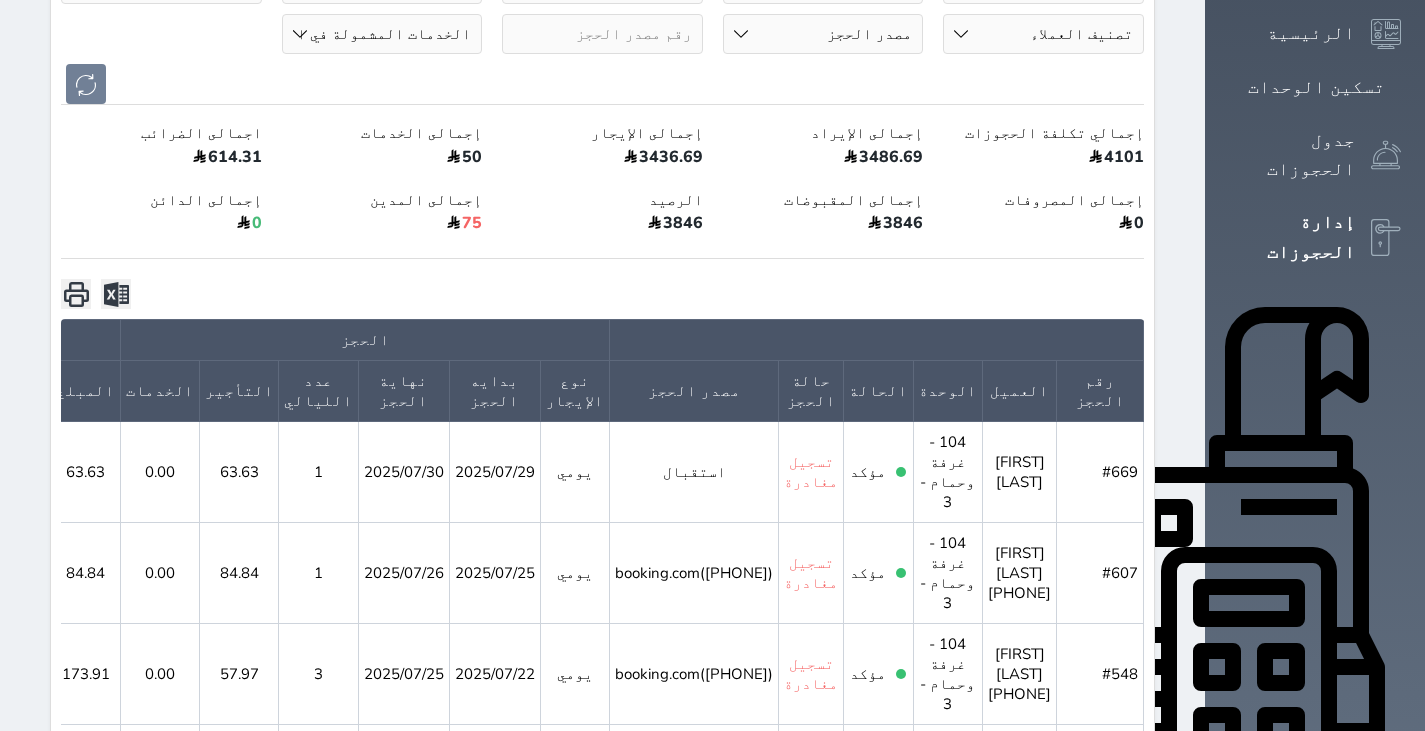 scroll, scrollTop: 363, scrollLeft: 0, axis: vertical 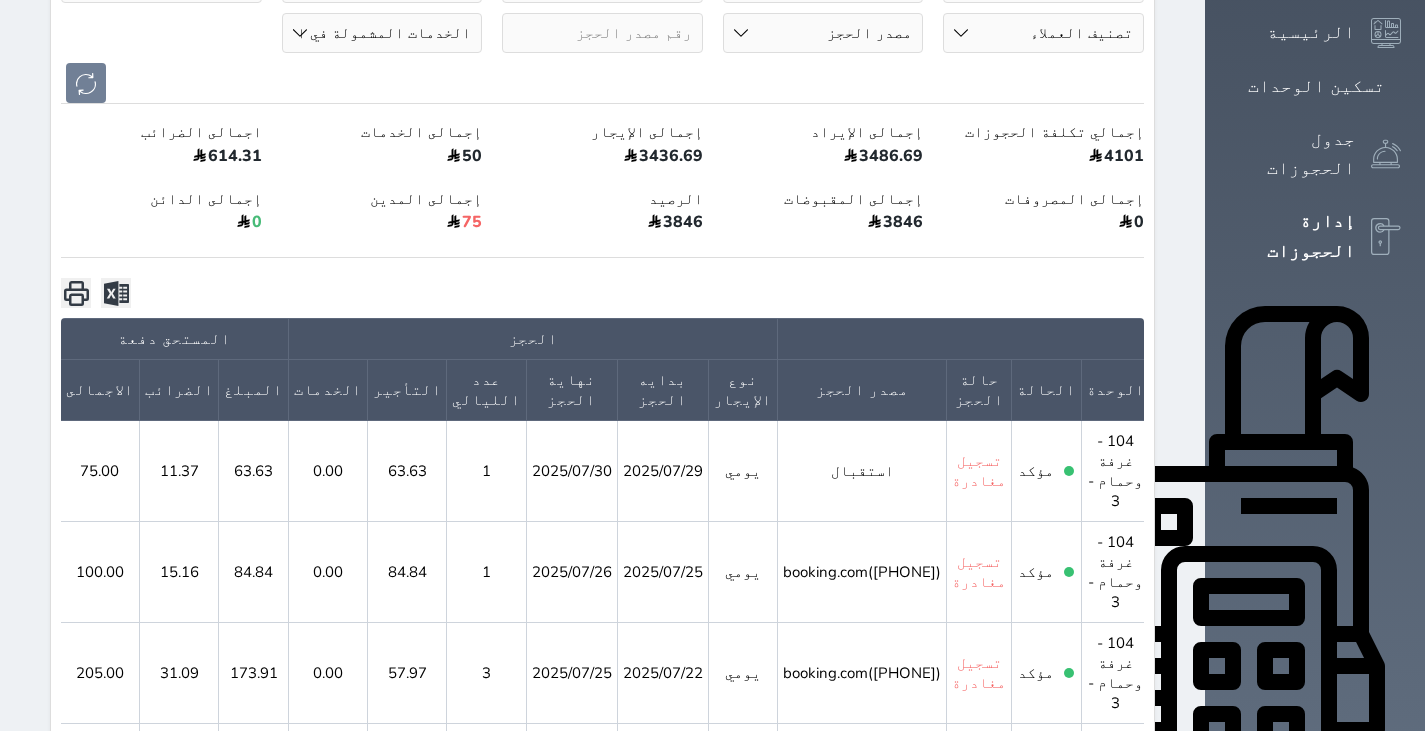 click 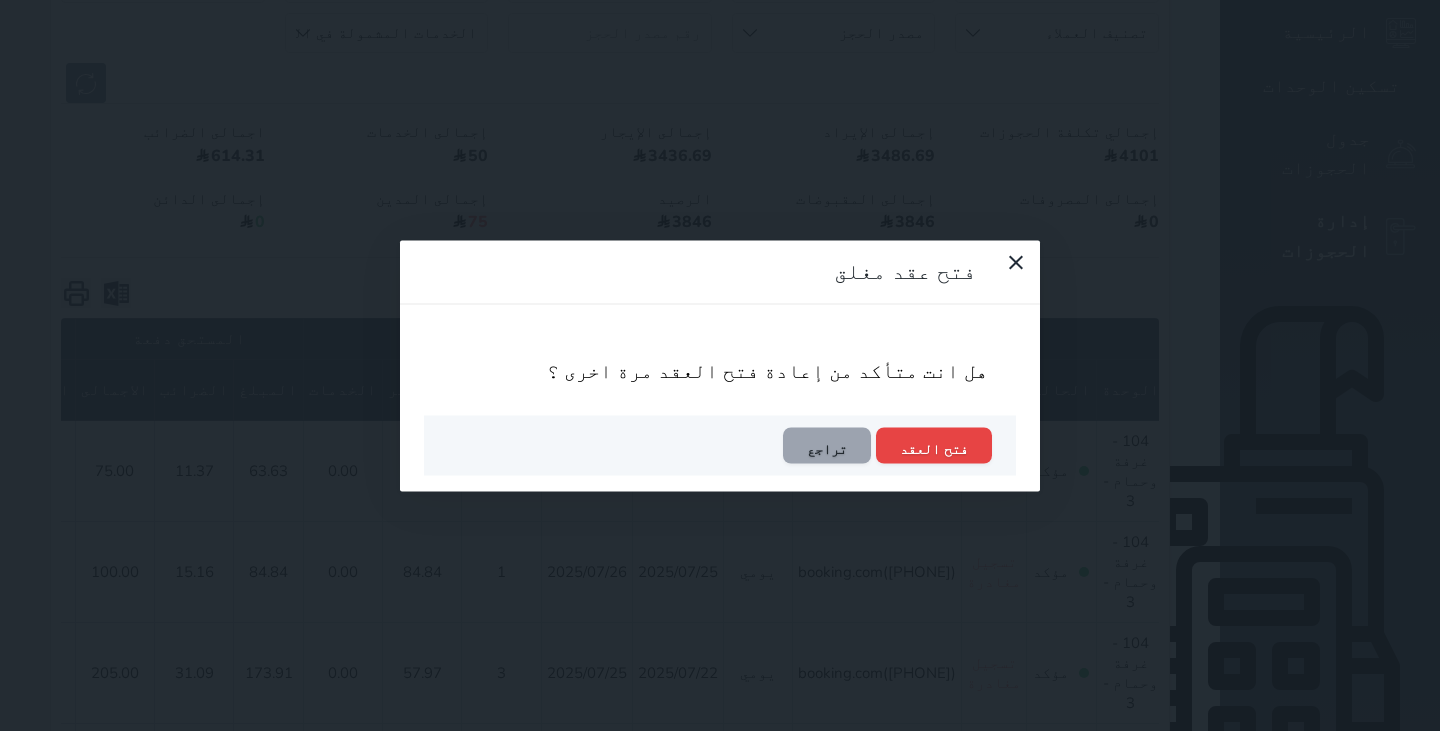 scroll, scrollTop: 0, scrollLeft: -154, axis: horizontal 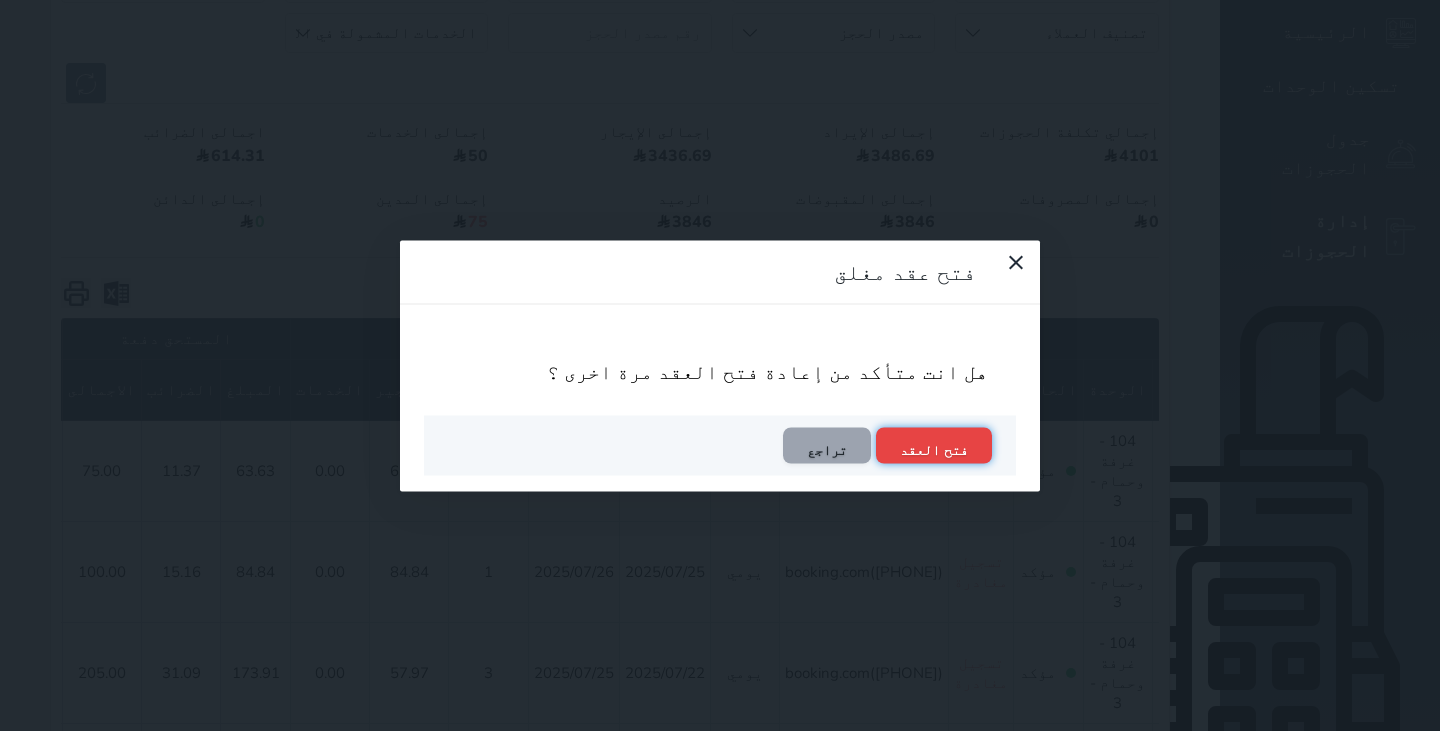 click on "فتح العقد" at bounding box center (934, 445) 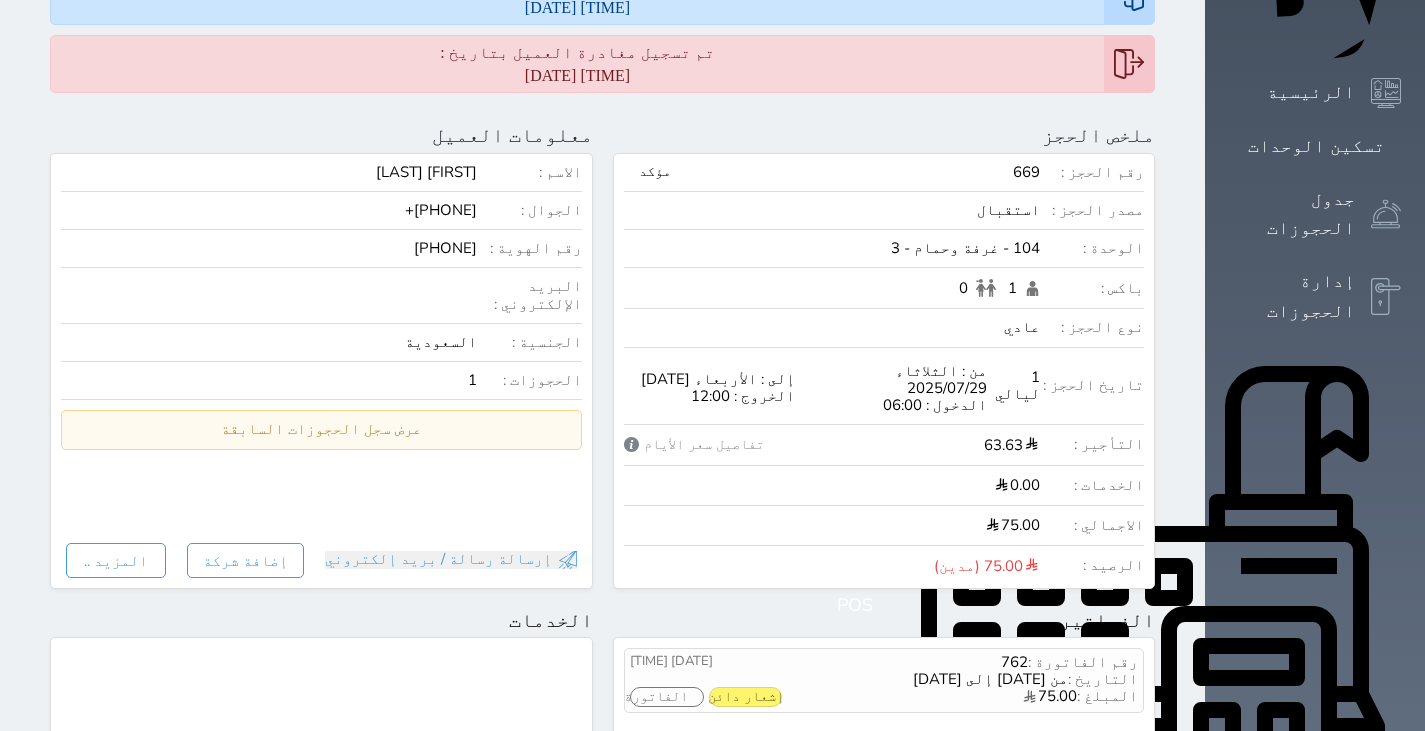 scroll, scrollTop: 302, scrollLeft: 0, axis: vertical 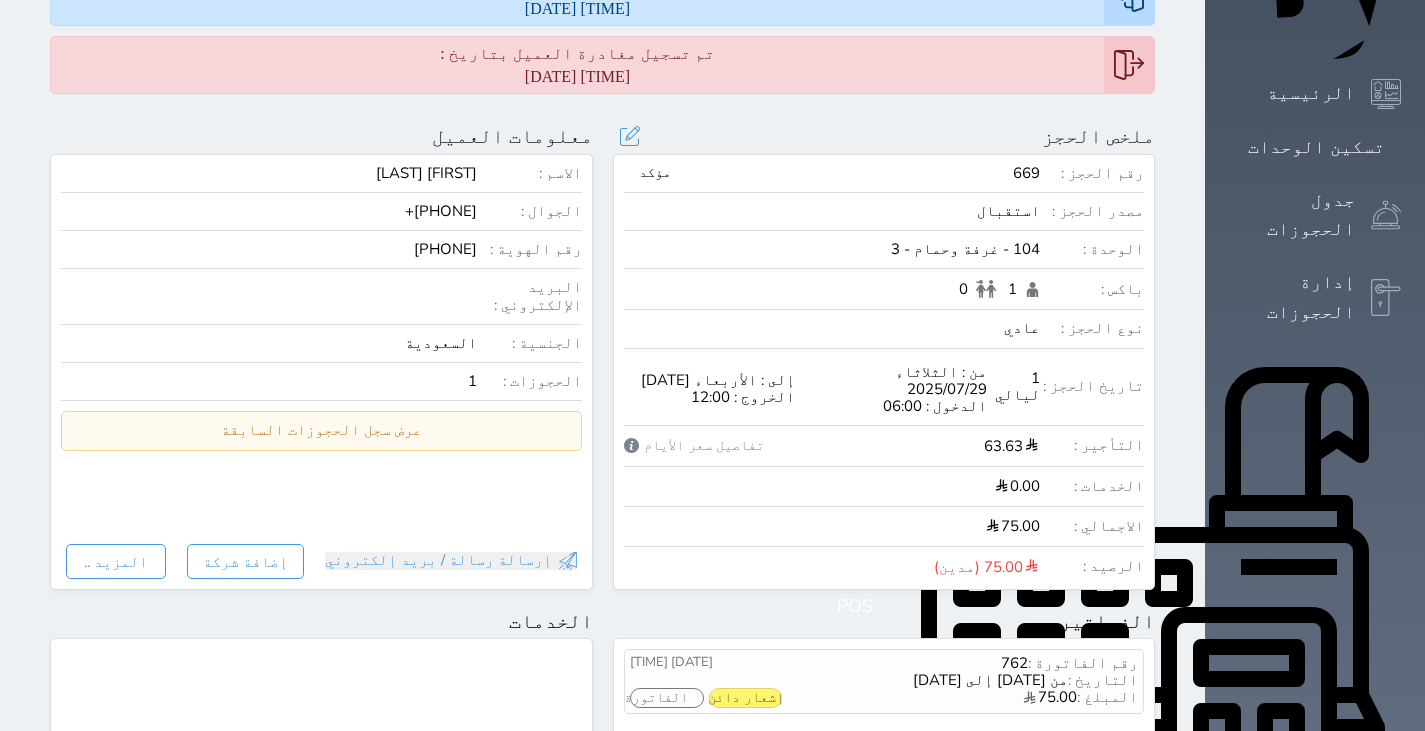click on "(مدين)" at bounding box center (957, 567) 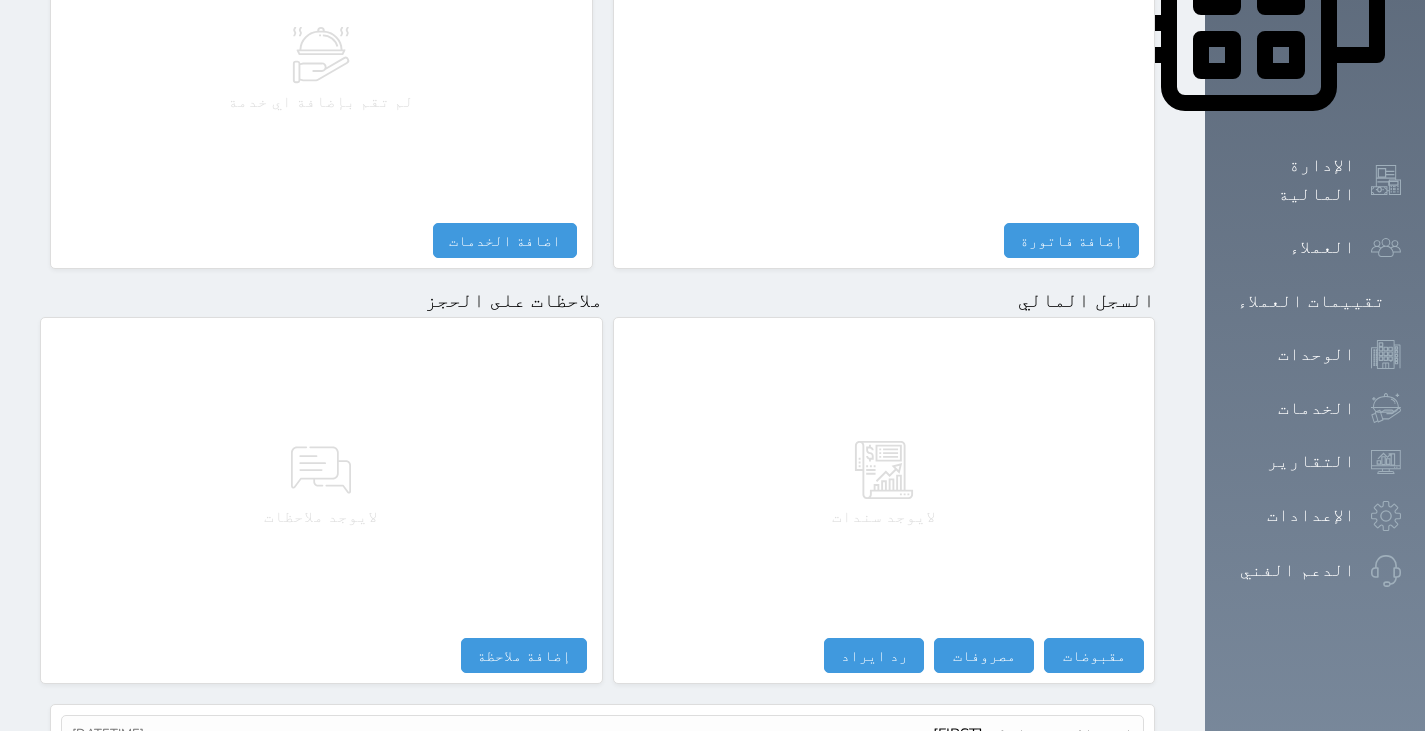 scroll, scrollTop: 1043, scrollLeft: 0, axis: vertical 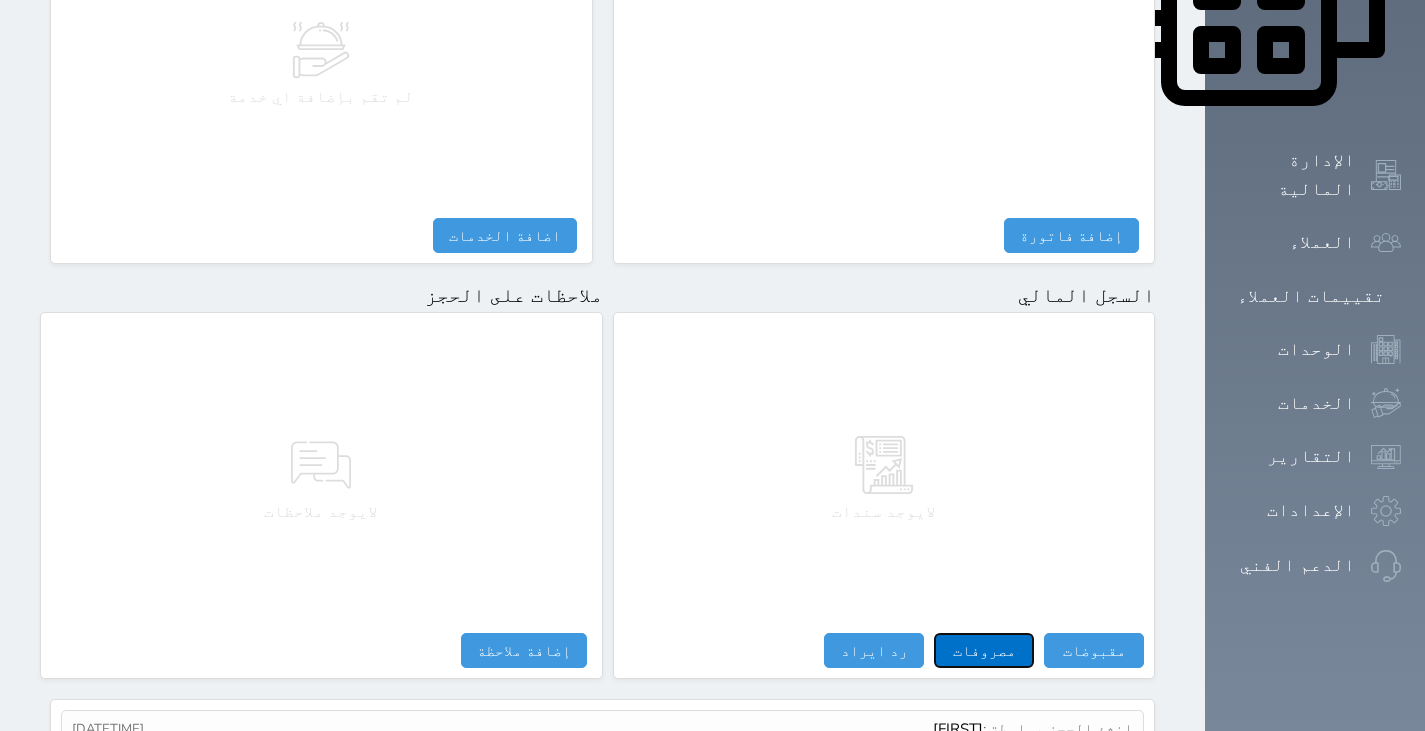 click on "مصروفات" at bounding box center [984, 650] 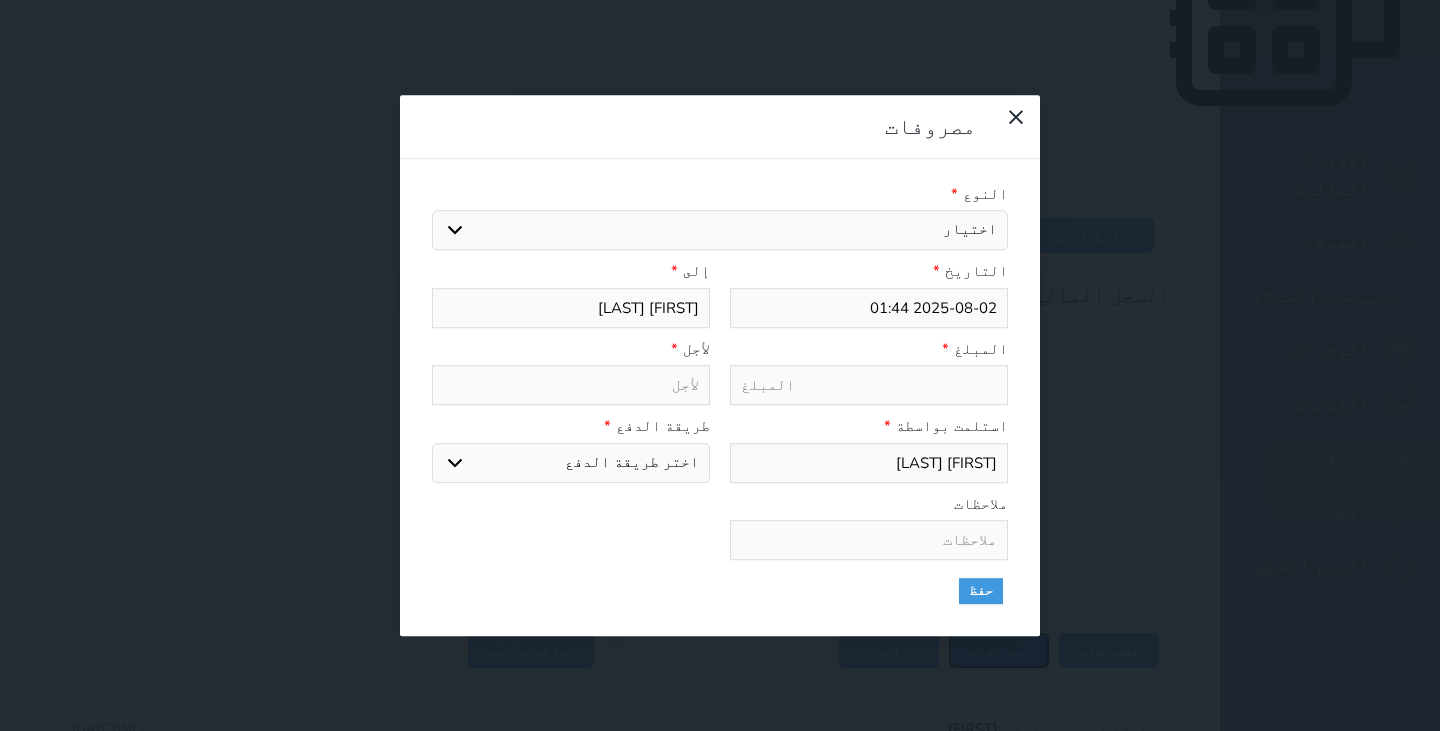 select 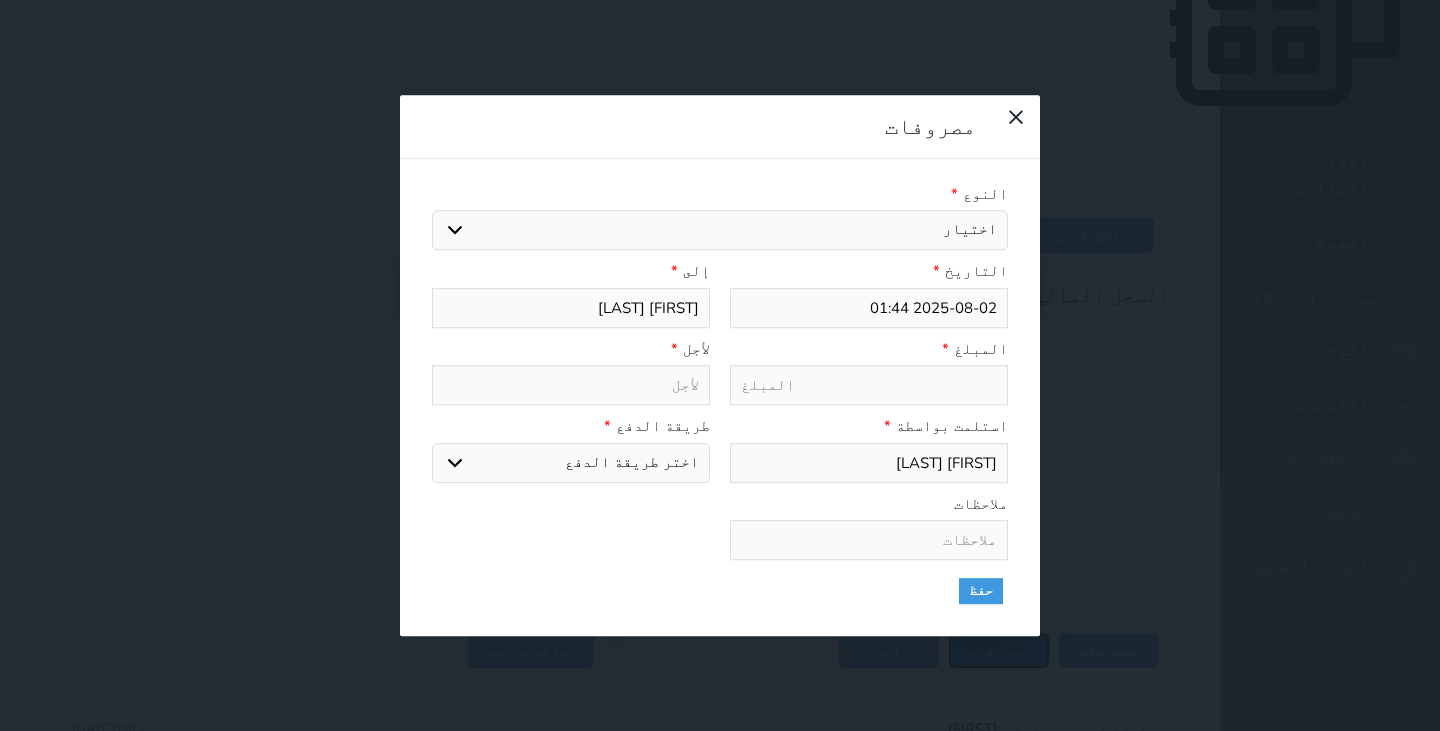 select 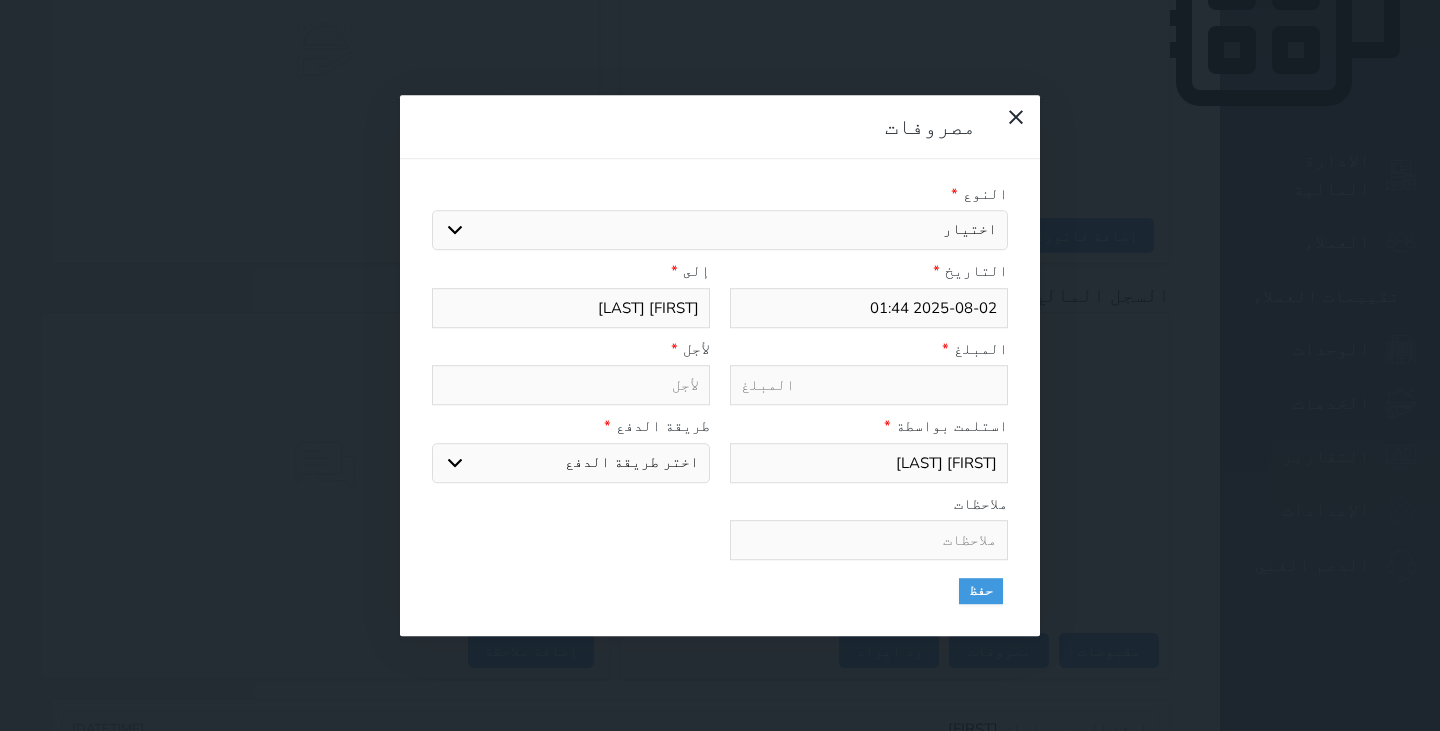 click on "اختيار   مرتجع إيجار رواتب صيانة مصروفات عامة استرجاع تامين استرجاع العربون منظفات" at bounding box center (720, 230) 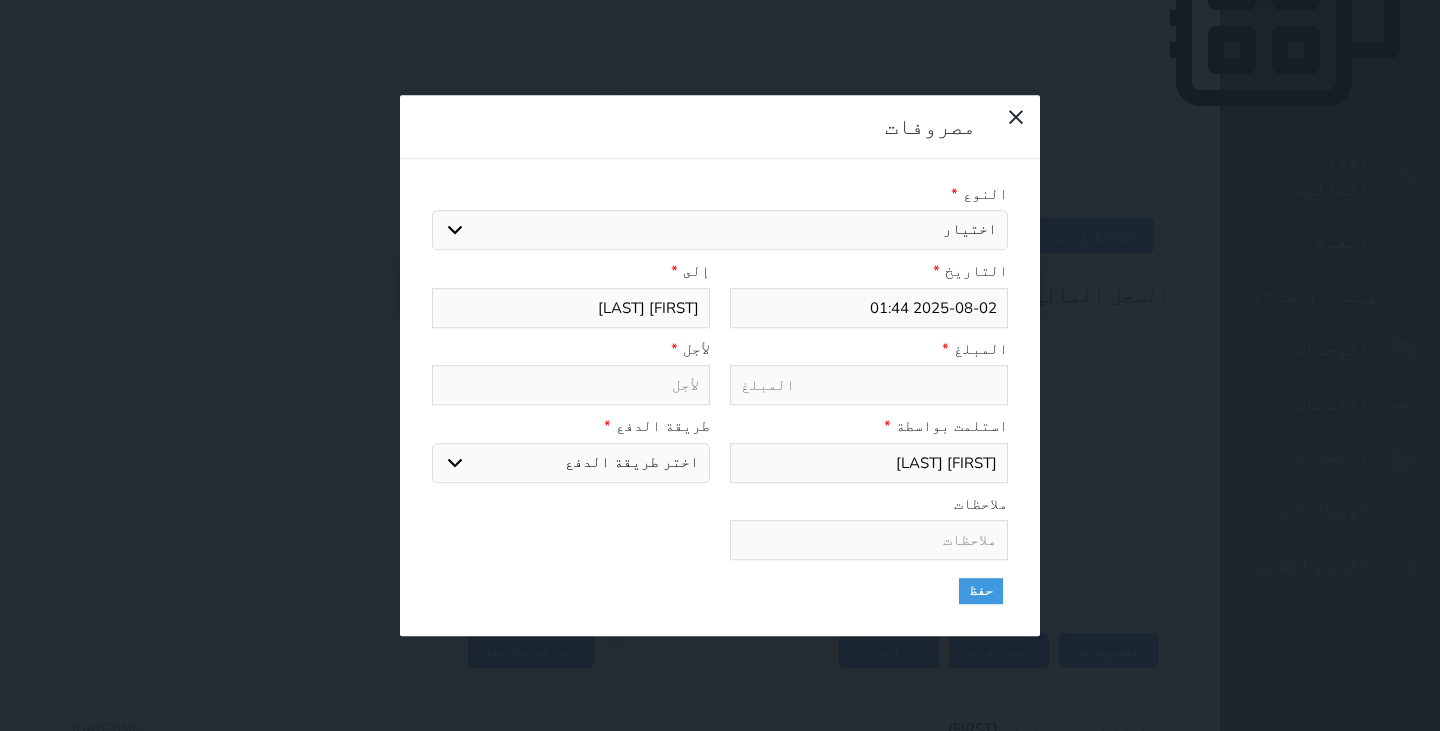 click on "اختر طريقة الدفع   دفع نقدى   تحويل بنكى   مدى   بطاقة ائتمان" at bounding box center [571, 463] 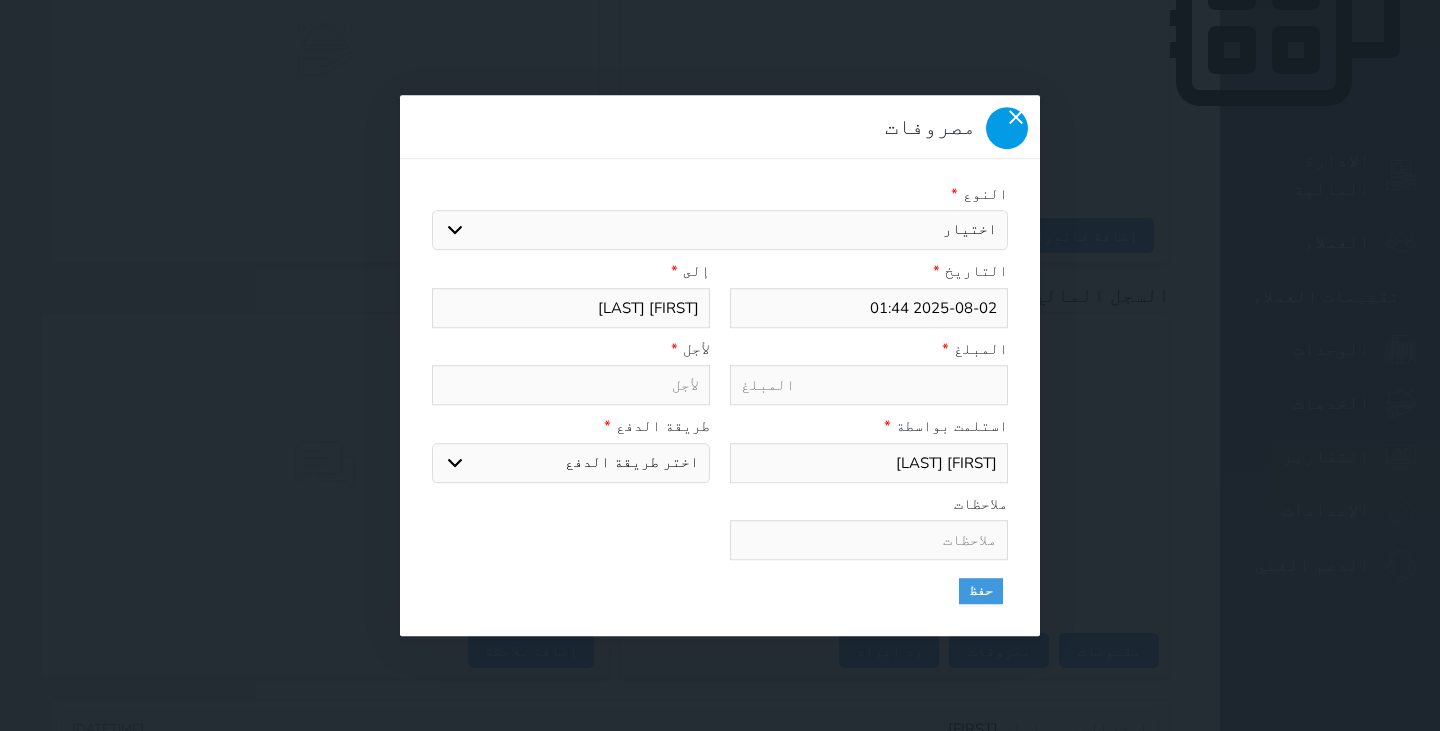 click 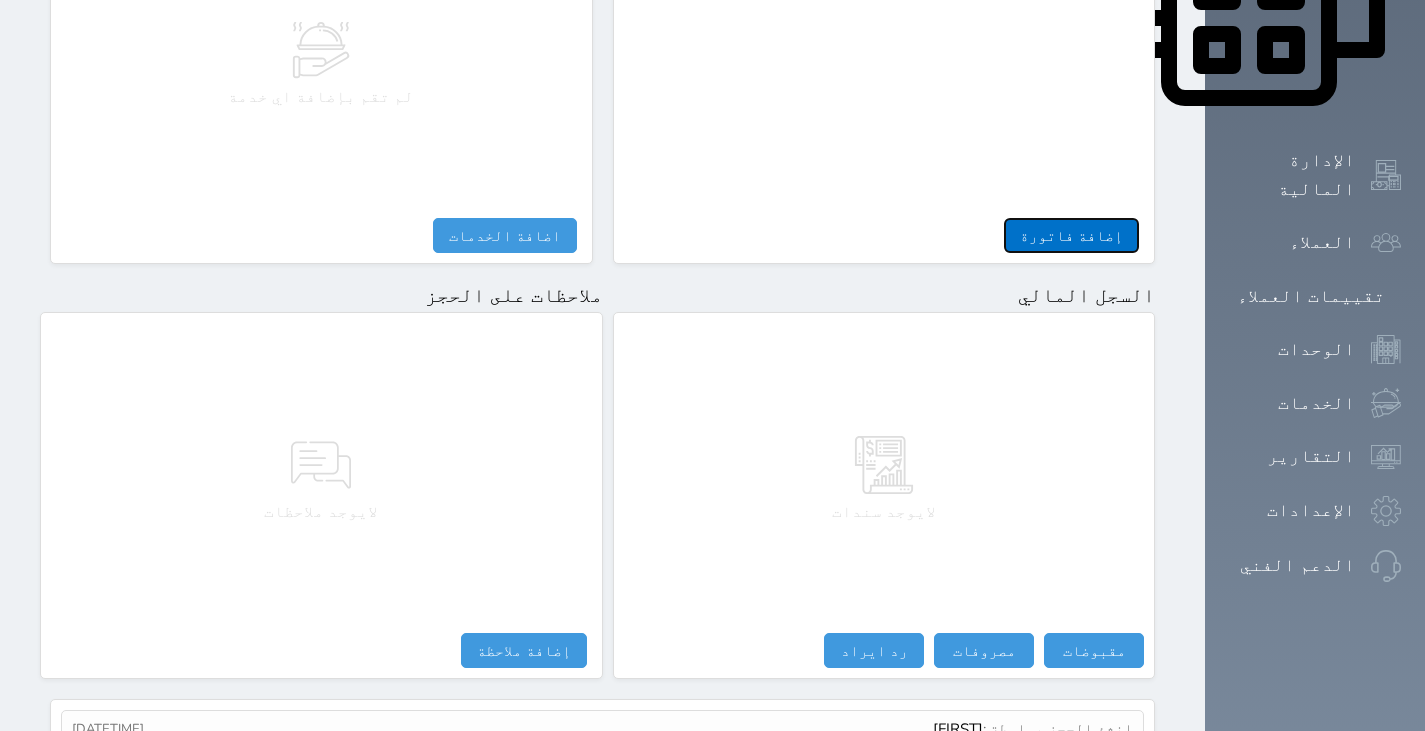 click on "إضافة فاتورة" at bounding box center [1071, 235] 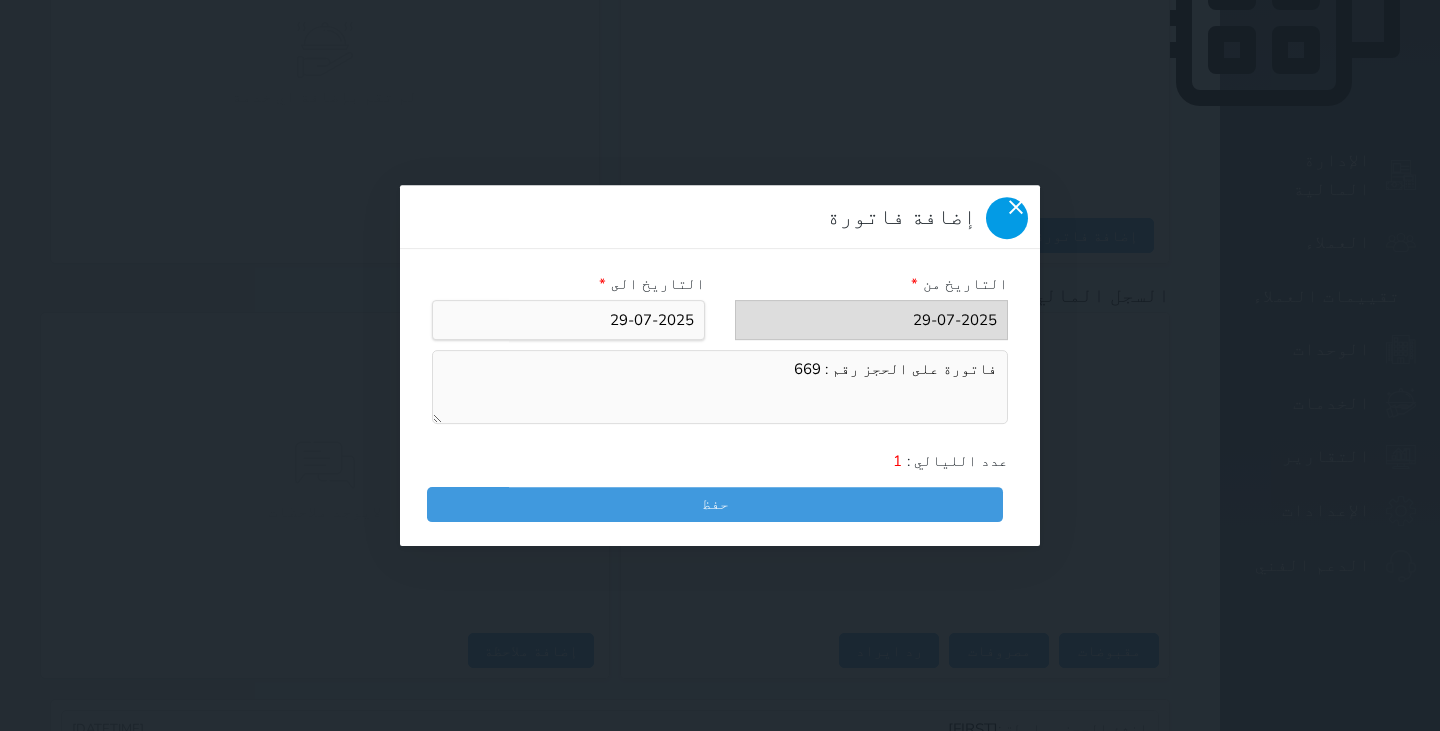 click 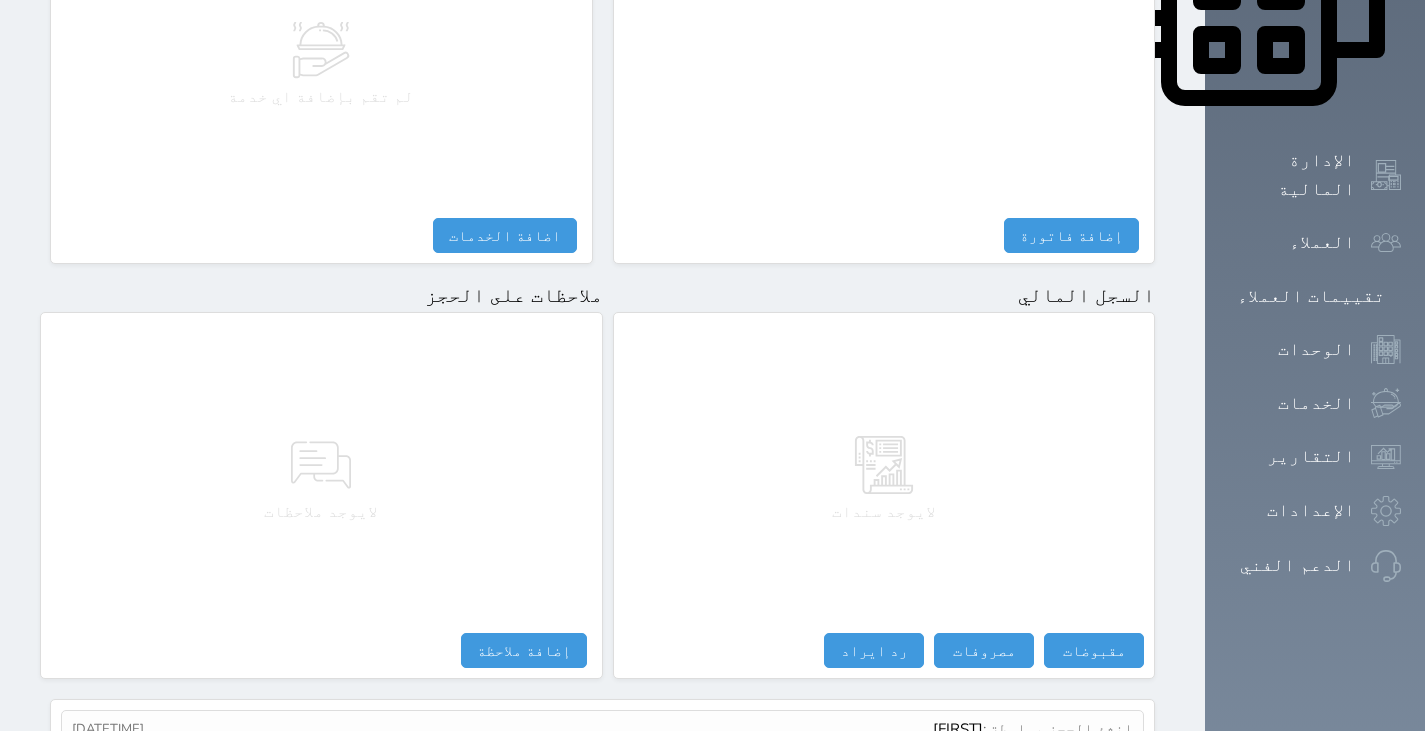 drag, startPoint x: 1434, startPoint y: 497, endPoint x: 1401, endPoint y: 238, distance: 261.09384 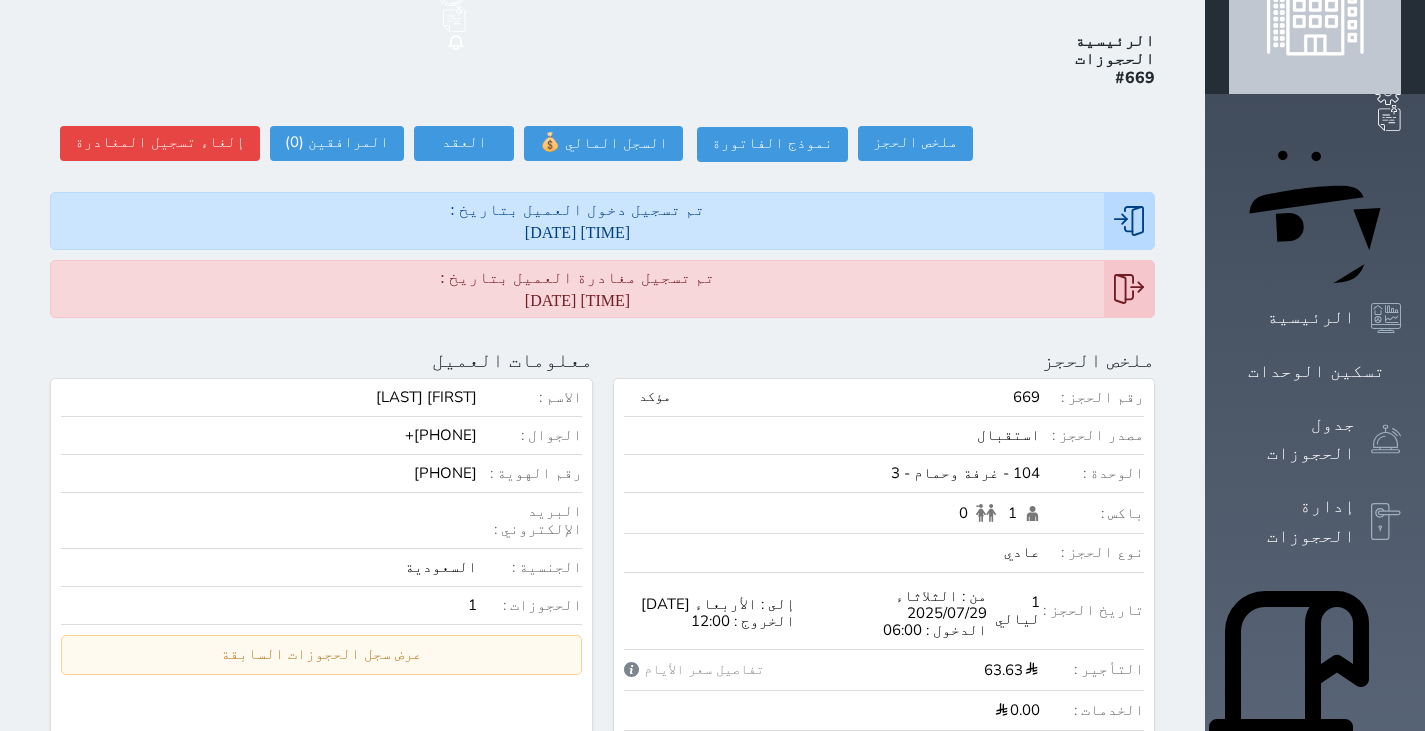 scroll, scrollTop: 45, scrollLeft: 0, axis: vertical 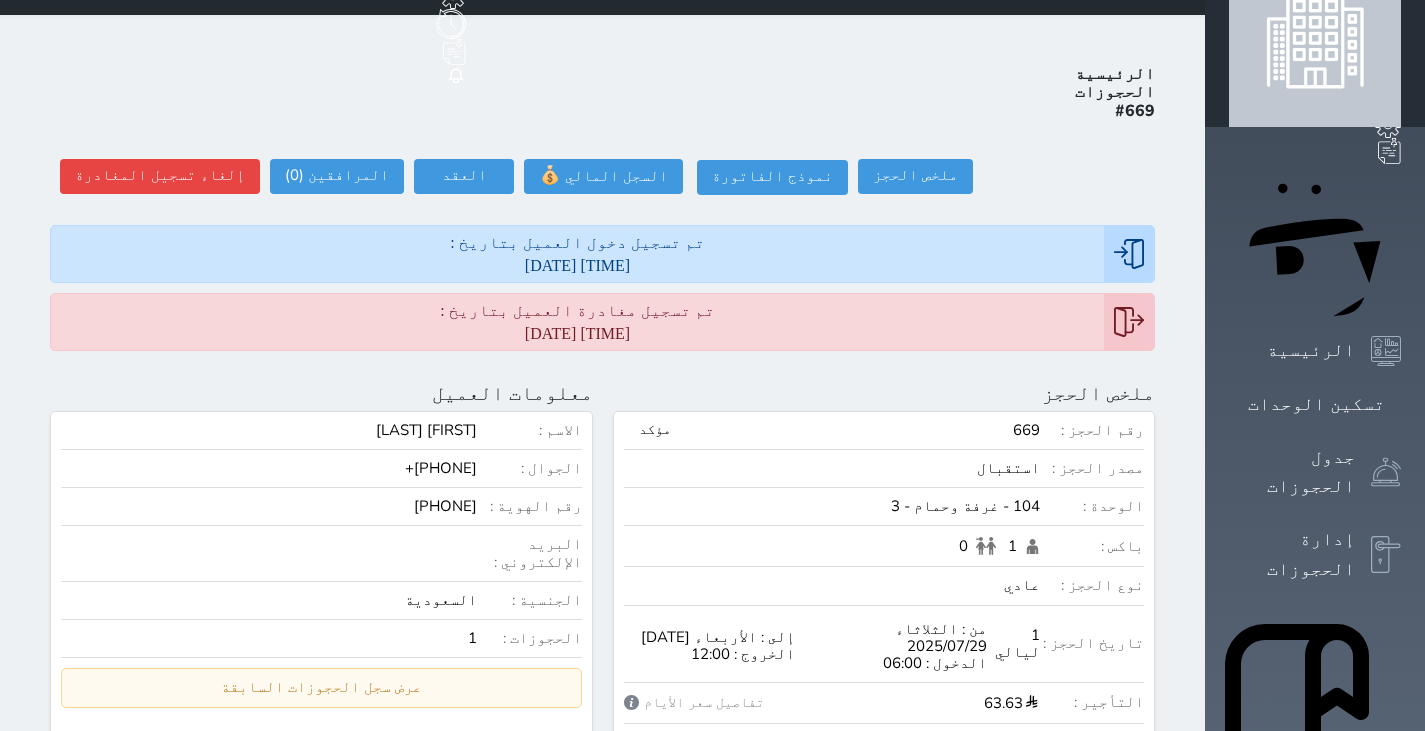 click on "الرئيسية   الحجوزات   #669         ملخص الحجز         ملخص الحجز #669                           نموذج الفاتورة   السجل المالي   💰         العقد         العقد #669                                   العقود الموقعه #669
العقود الموقعه (0)
#   تاريخ التوقيع   الاجرائات       المرافقين (0)         المرافقين                 البحث عن المرافقين :        الاسم       رقم الهوية       البريد الإلكتروني       الجوال           تغيير العميل              الاسم *     الجنس    اختر الجنس   ذكر انثى   تاريخ الميلاد *         تاريخ الميلاد الهجرى         صلة القرابة
اختر صلة القرابة   ابن ابنه زوجة اخ اخت اب ام زوج أخرى   نوع العميل *   اختر نوع   مواطن" at bounding box center [602, 950] 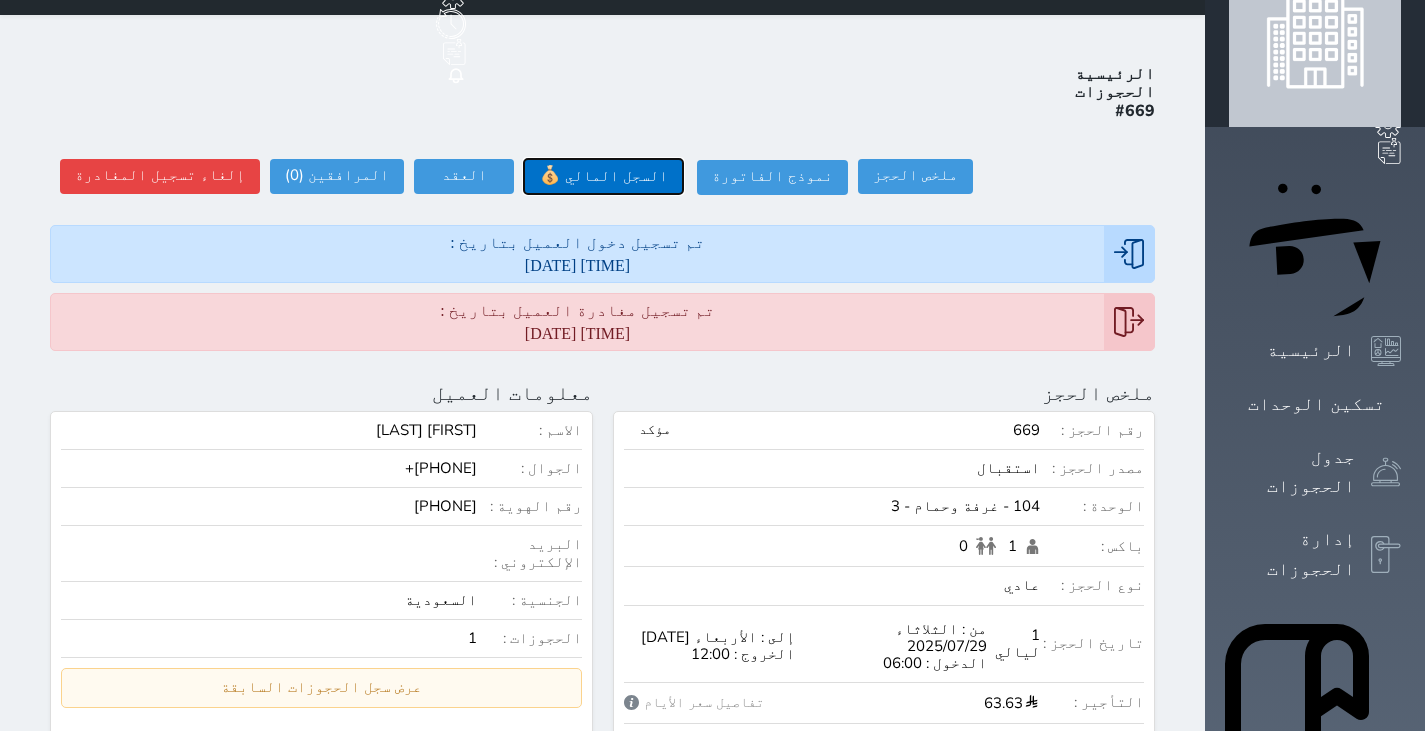 click on "السجل المالي   💰" at bounding box center (603, 176) 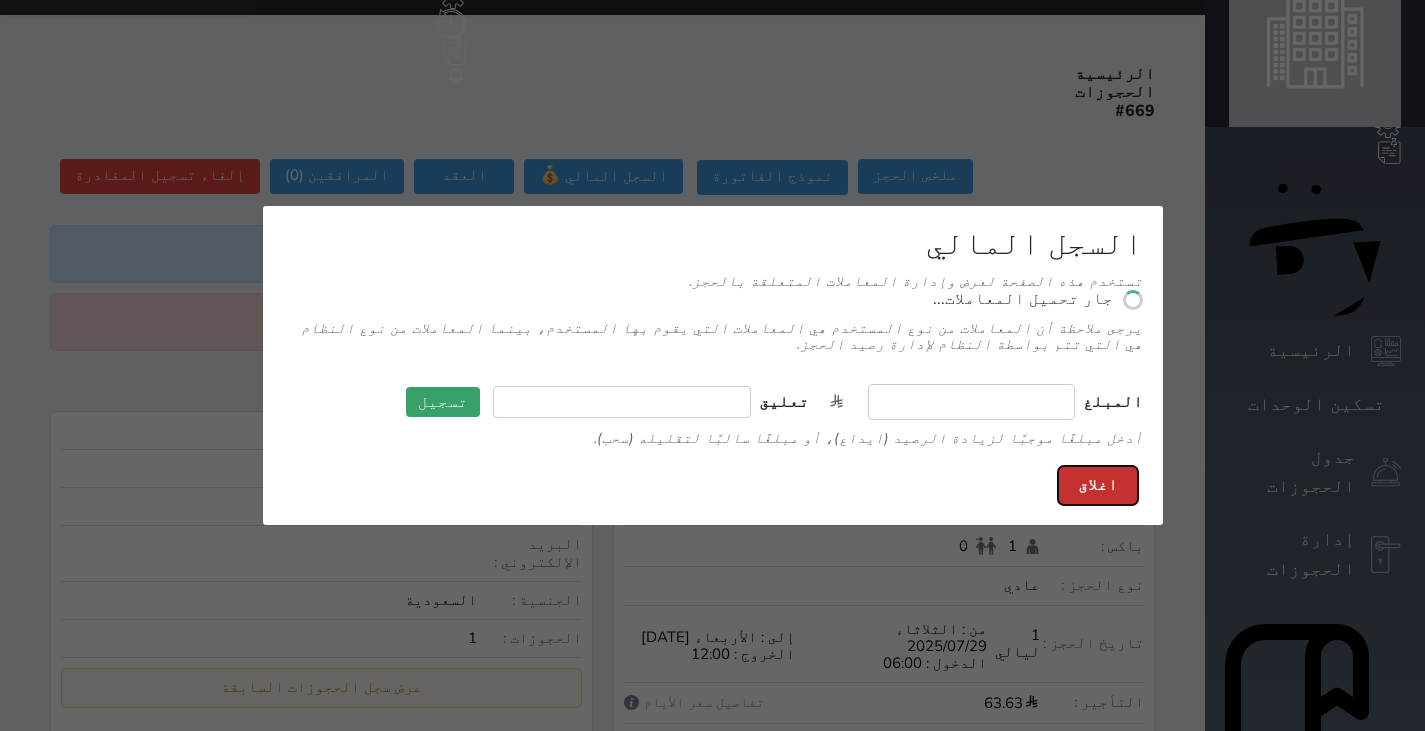 click on "اغلاق" at bounding box center [1098, 485] 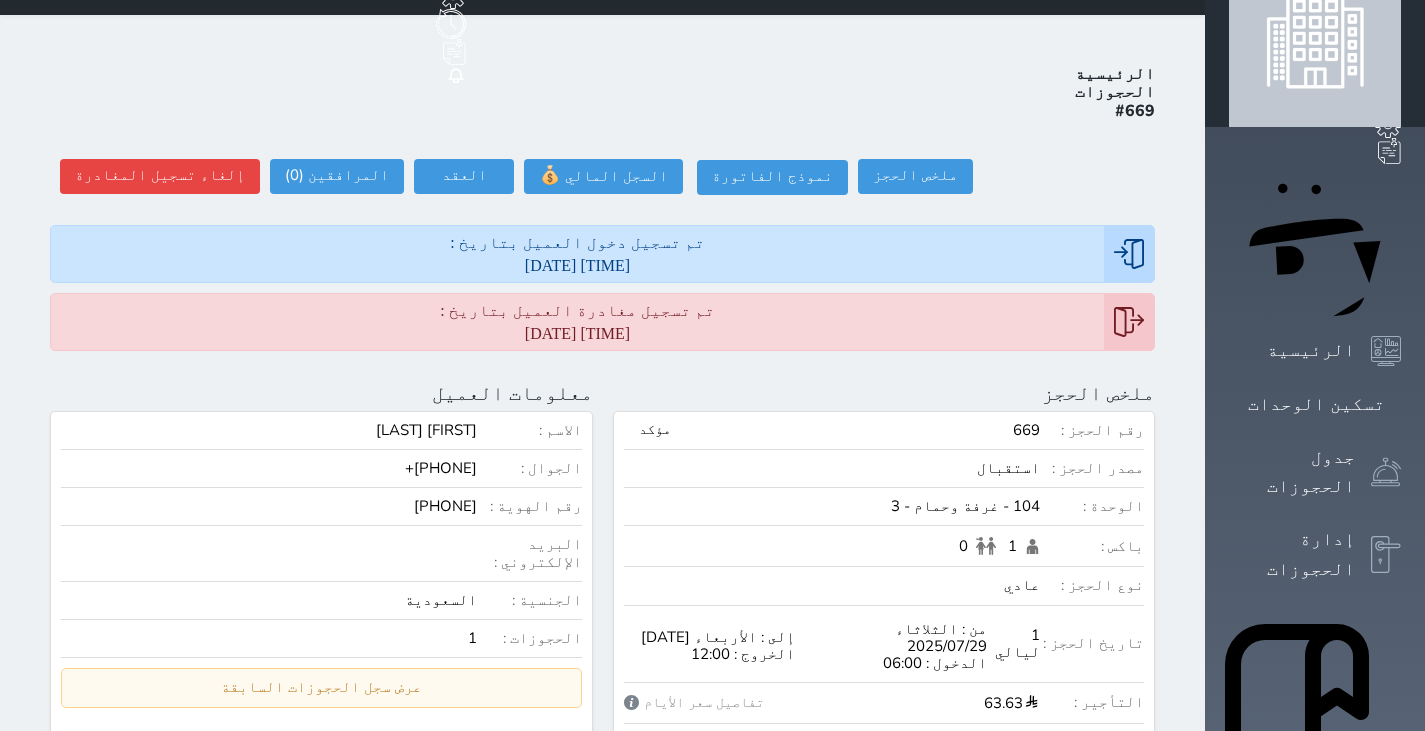 click 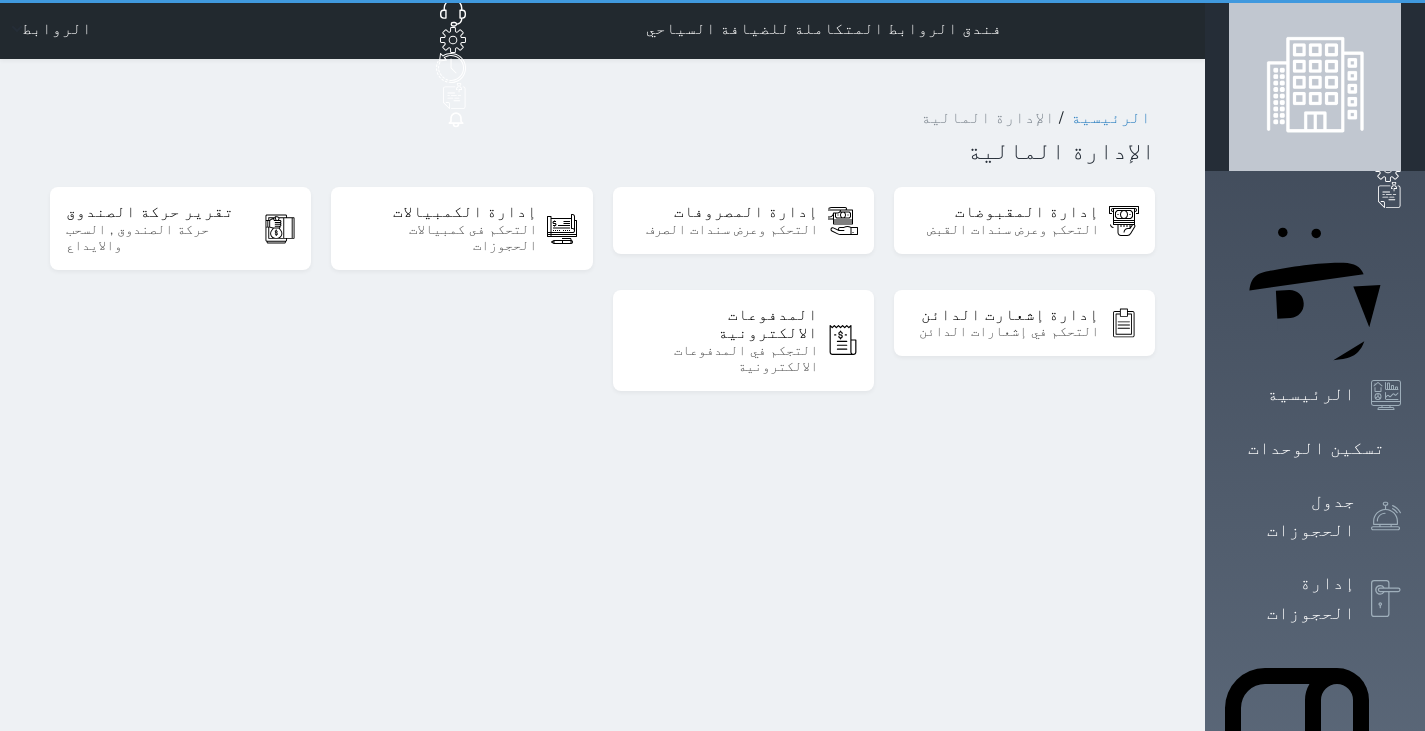 scroll, scrollTop: 0, scrollLeft: 0, axis: both 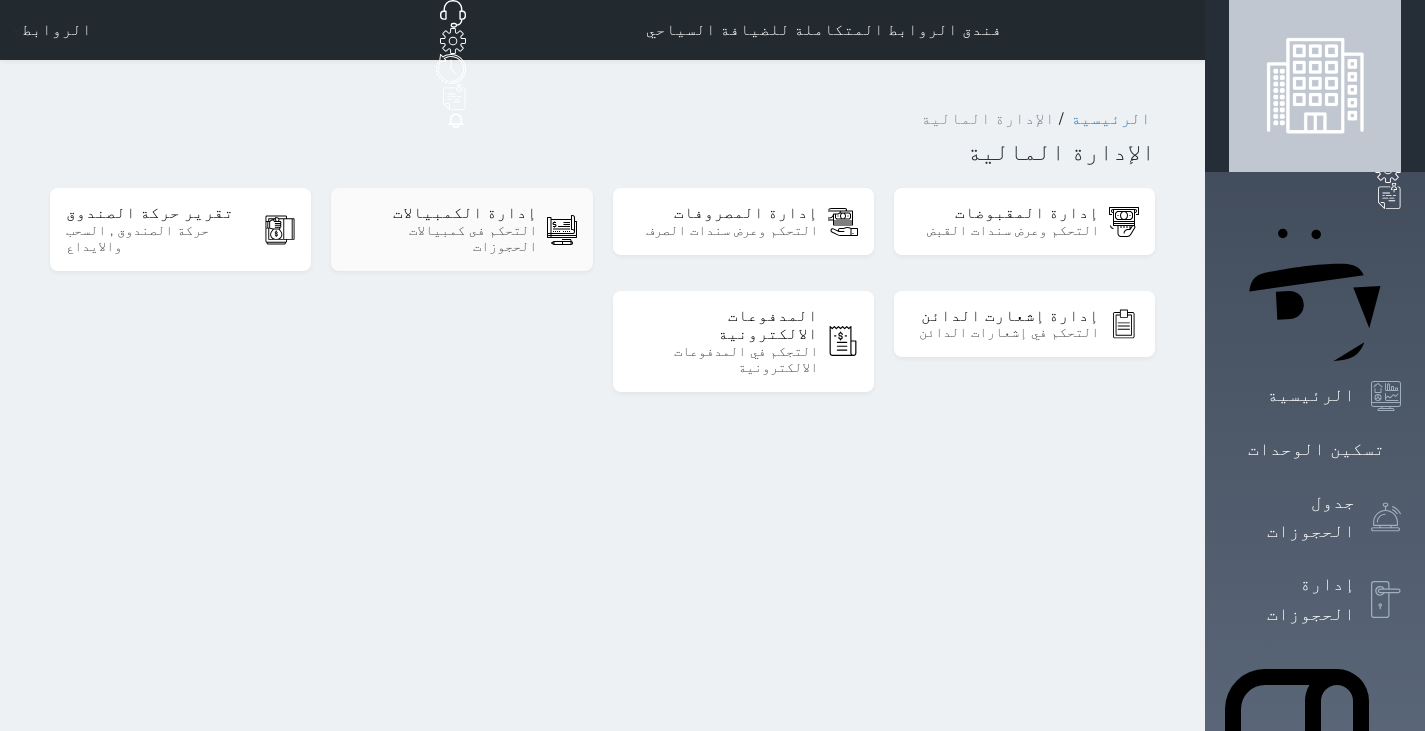 click on "التحكم فى كمبيالات الحجوزات" at bounding box center [441, 239] 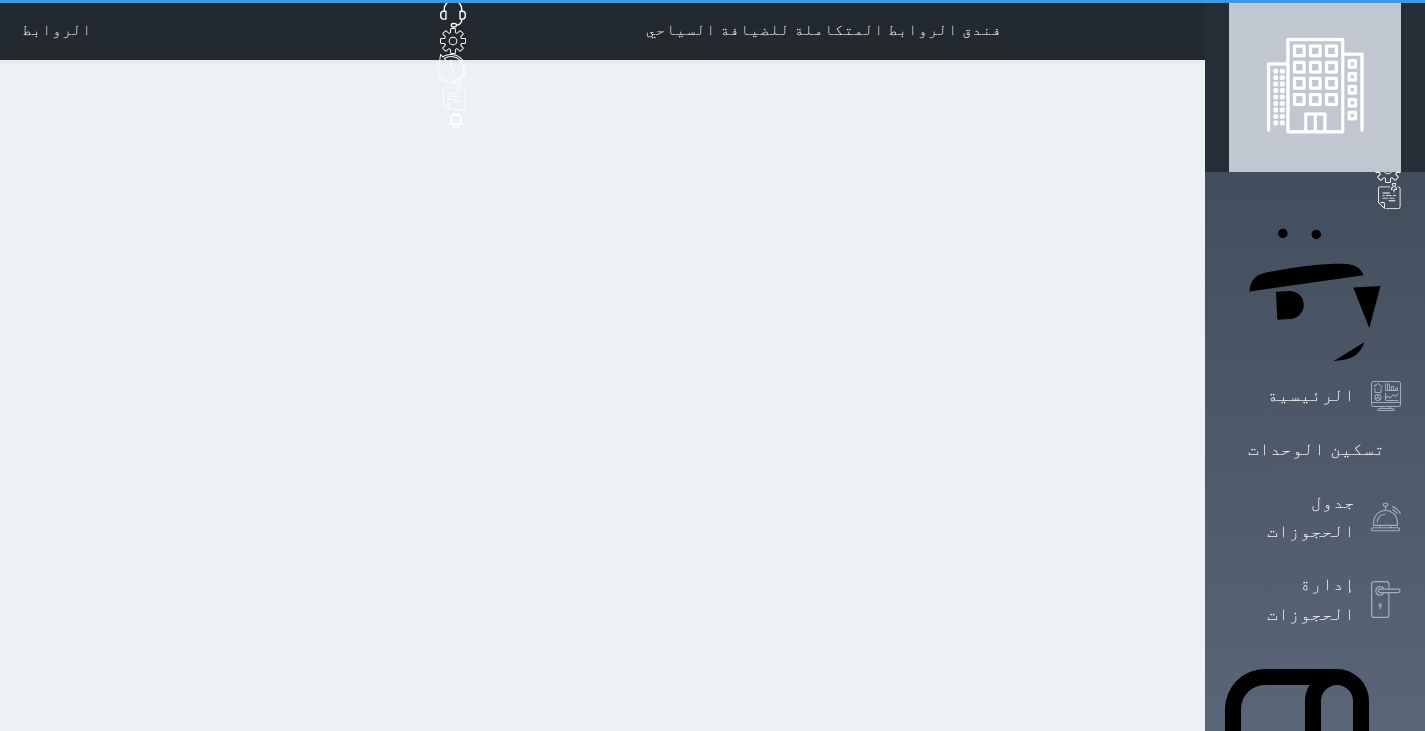 select on "pending" 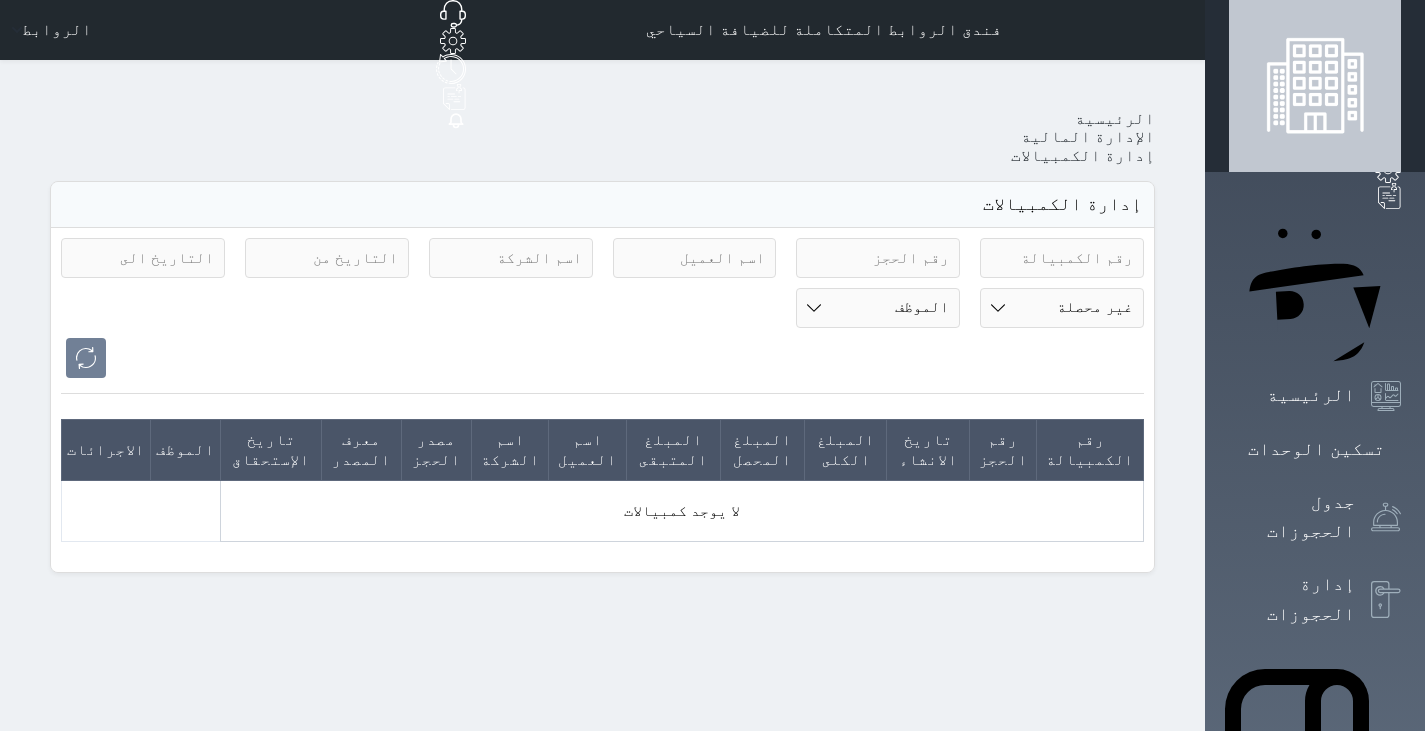 click 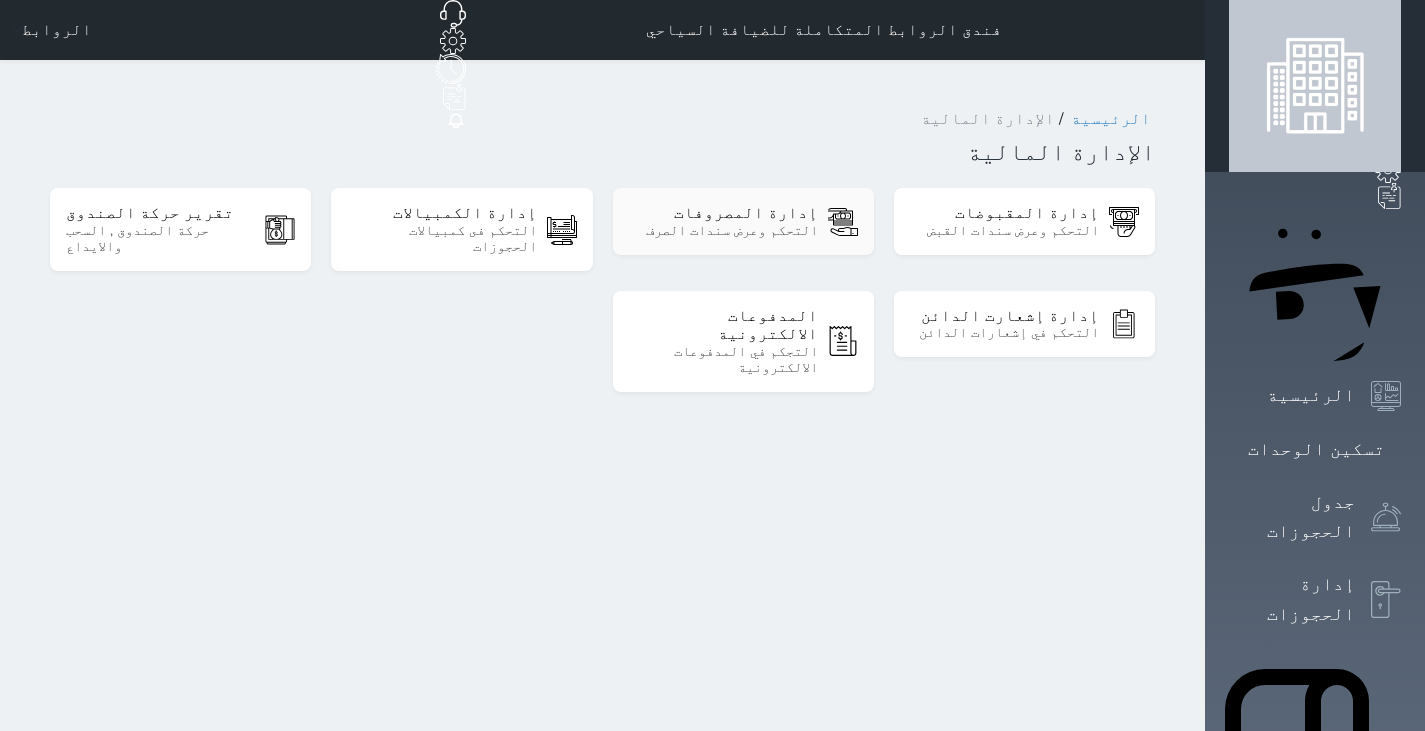 click on "التحكم وعرض سندات الصرف" at bounding box center [723, 231] 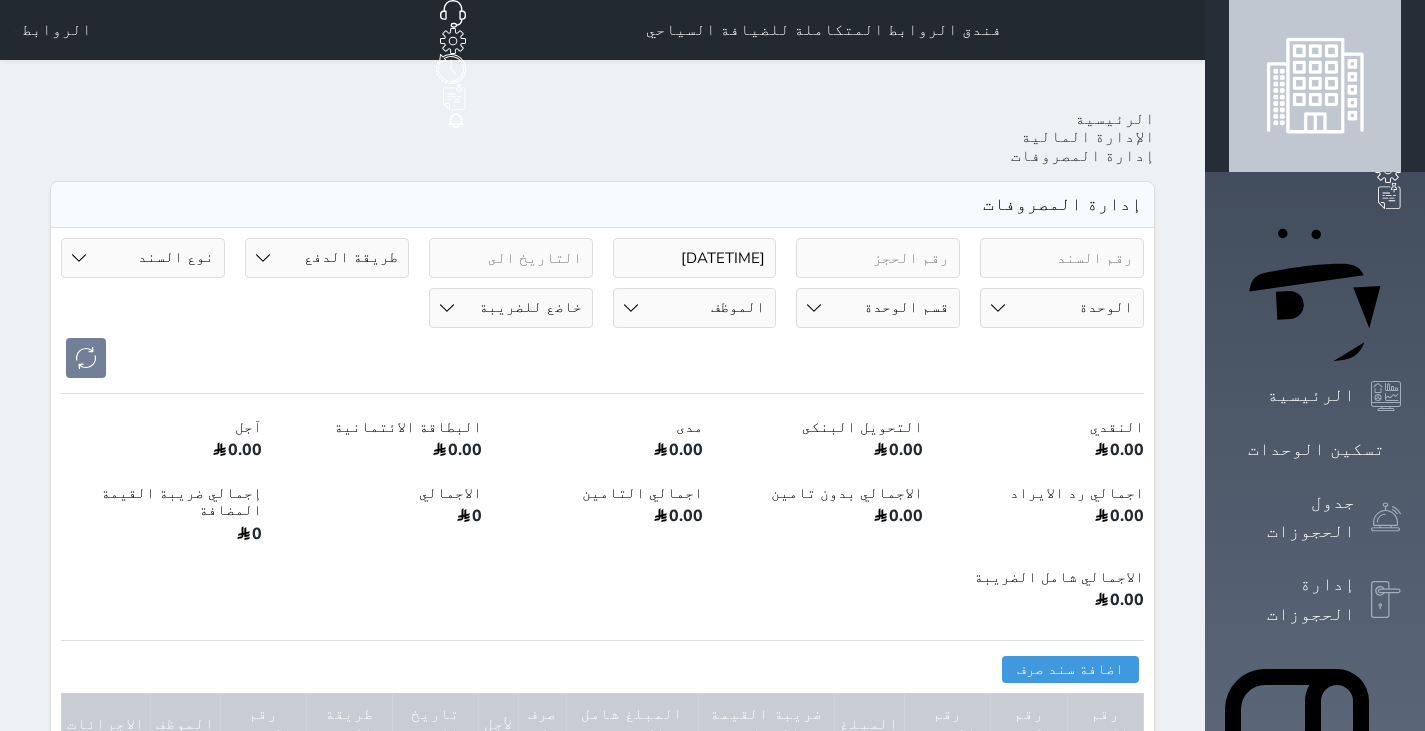 click at bounding box center (1386, 1218) 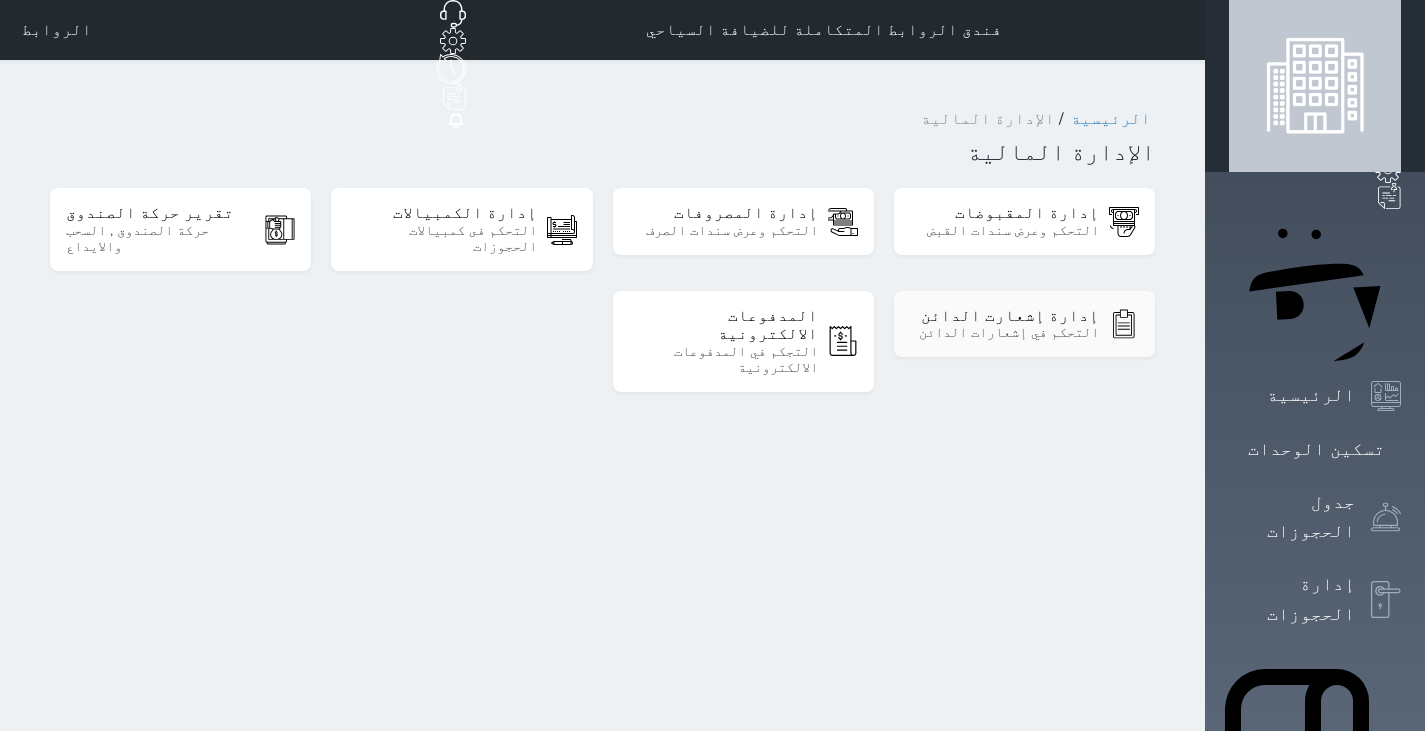 click on "التحكم في إشعارات الدائن" at bounding box center [1004, 333] 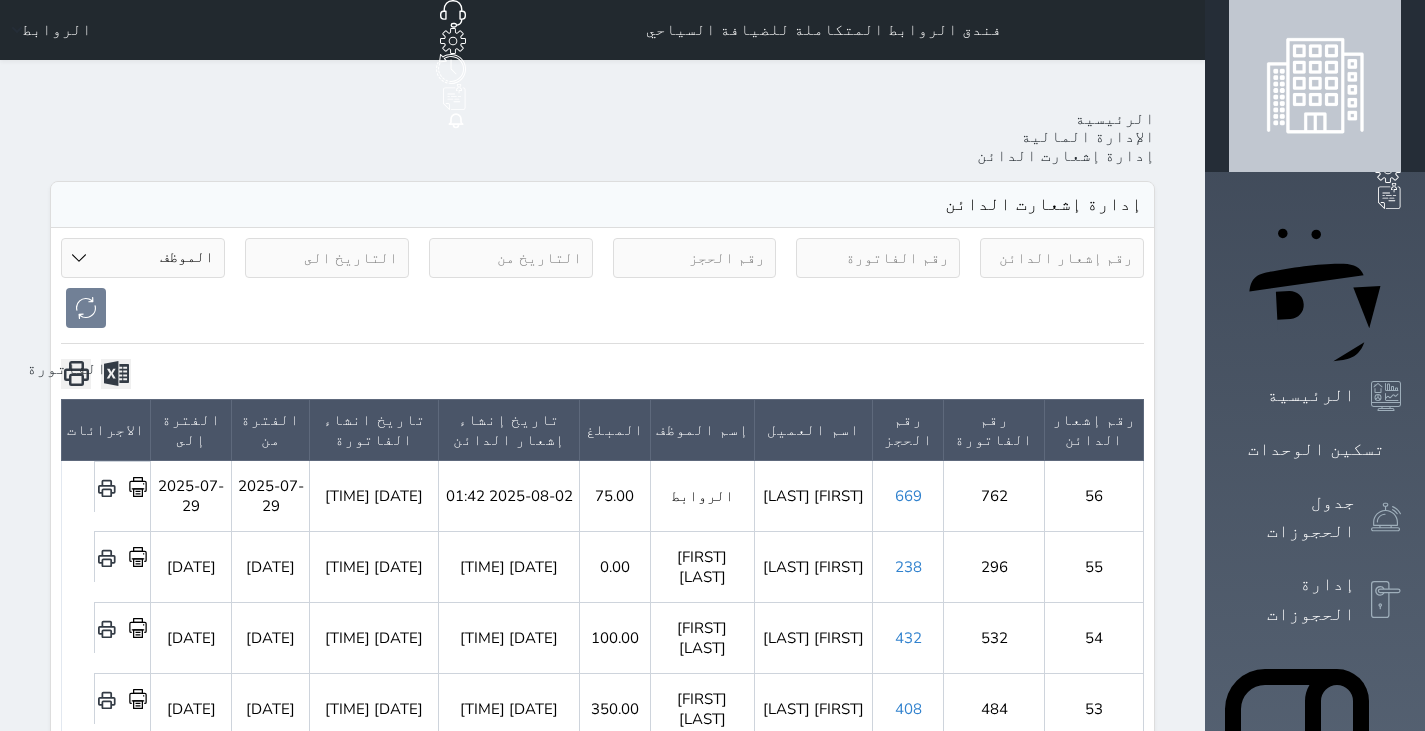 click 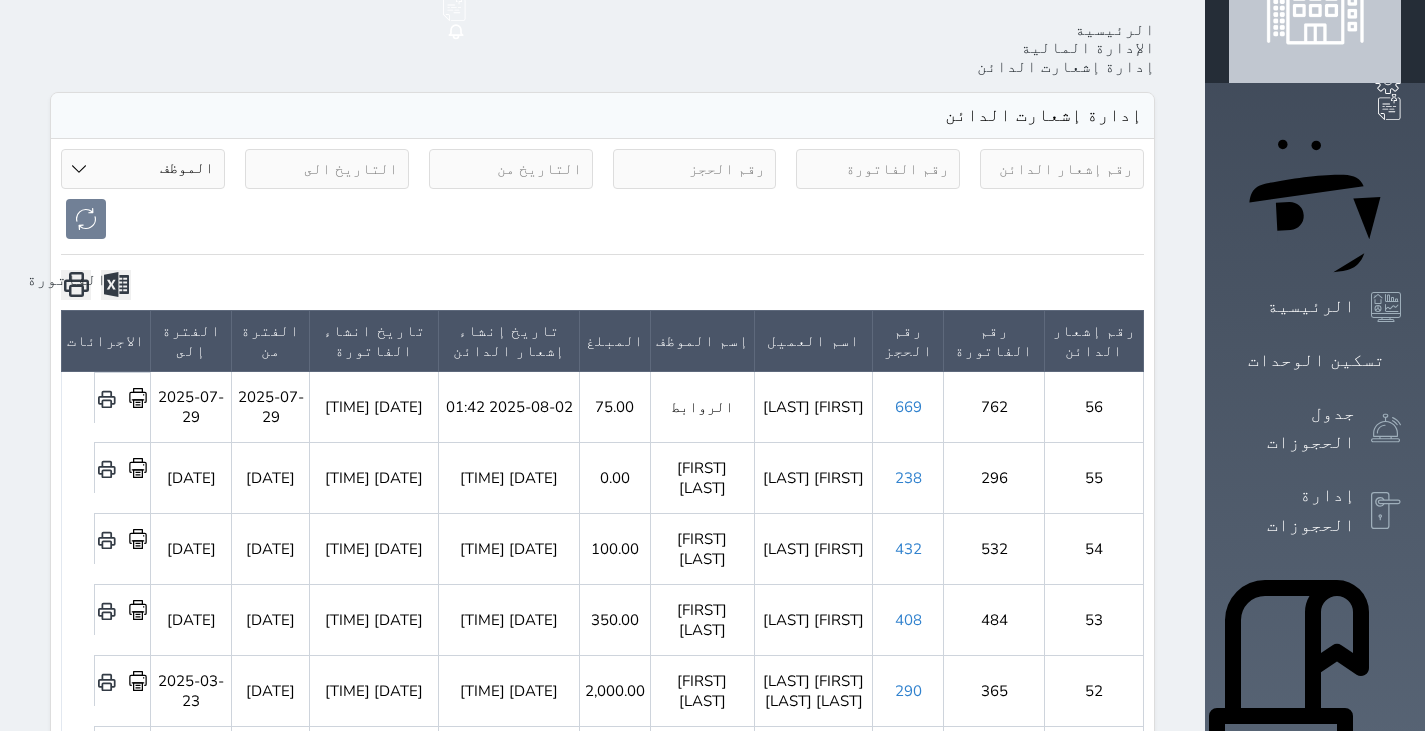 scroll, scrollTop: 90, scrollLeft: 0, axis: vertical 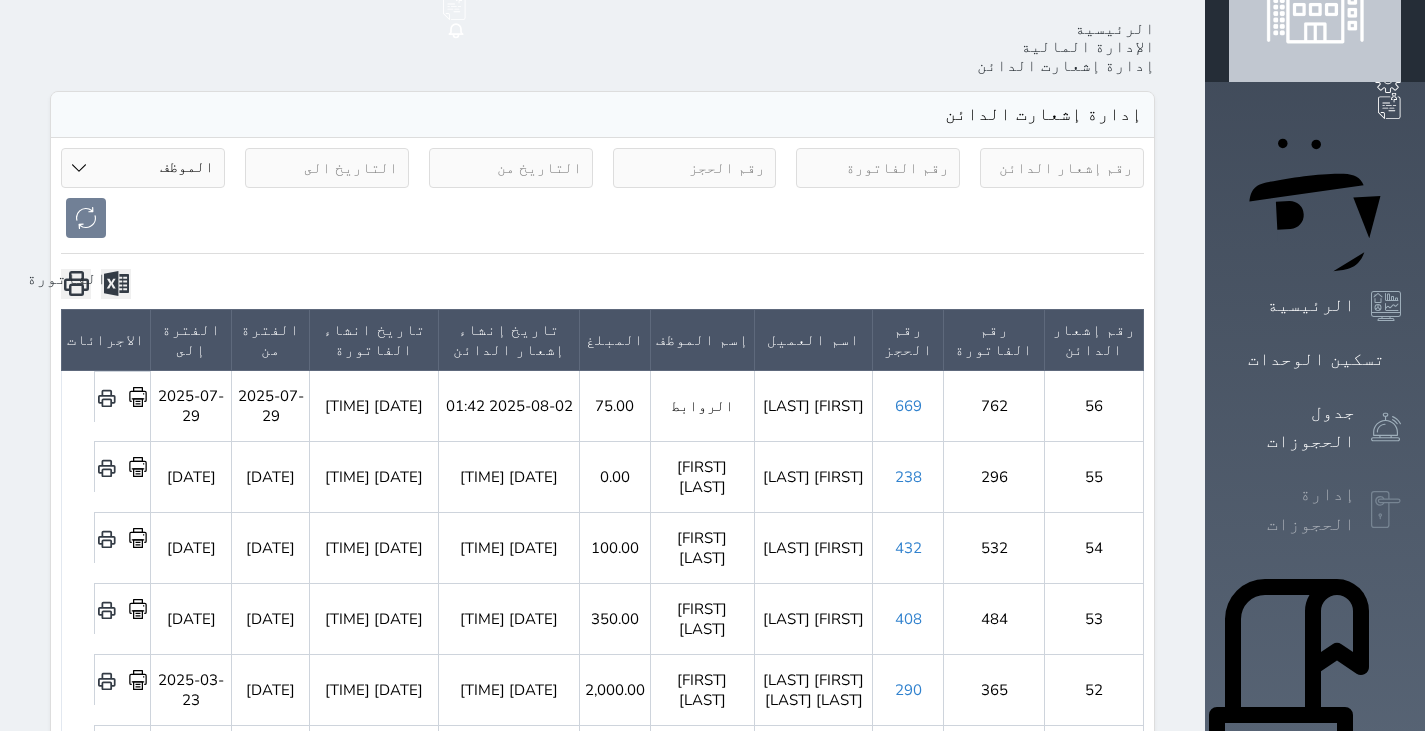 click at bounding box center (1386, 510) 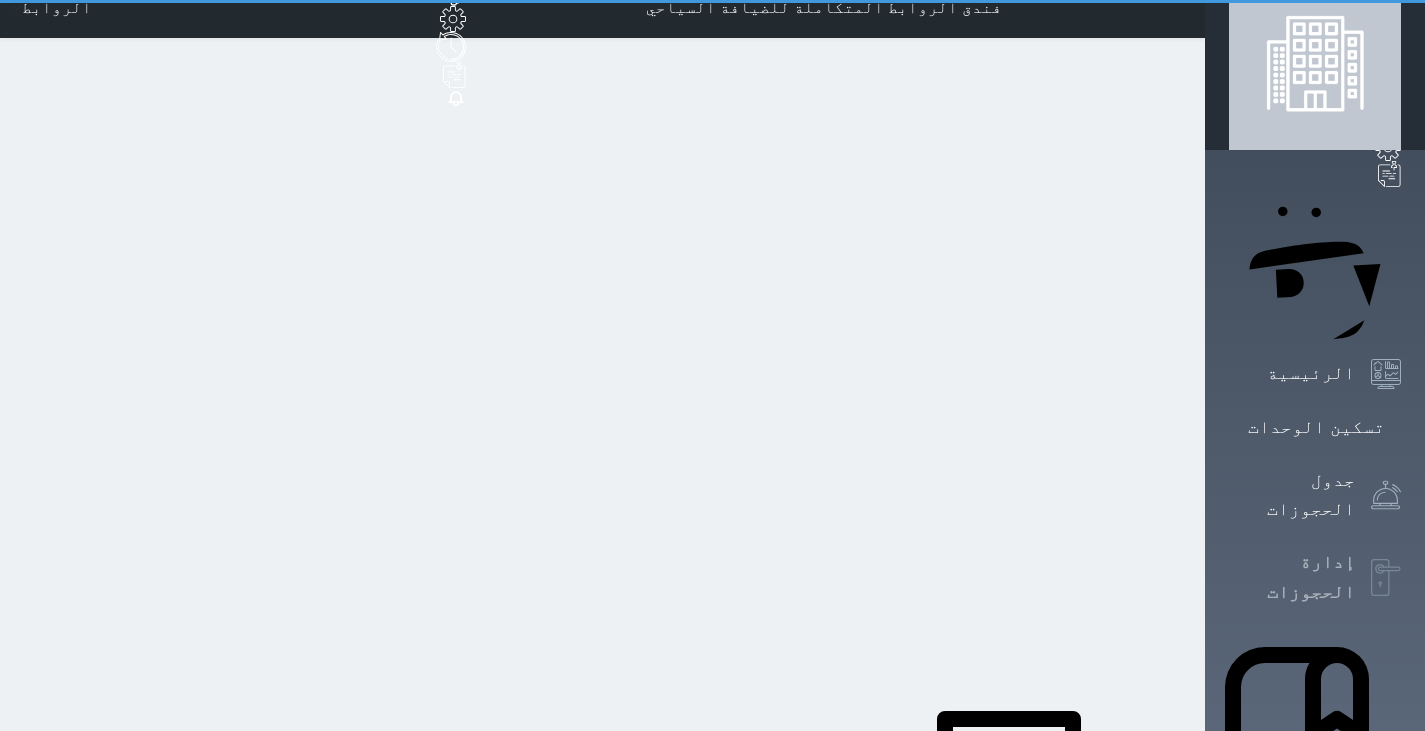 scroll, scrollTop: 0, scrollLeft: 0, axis: both 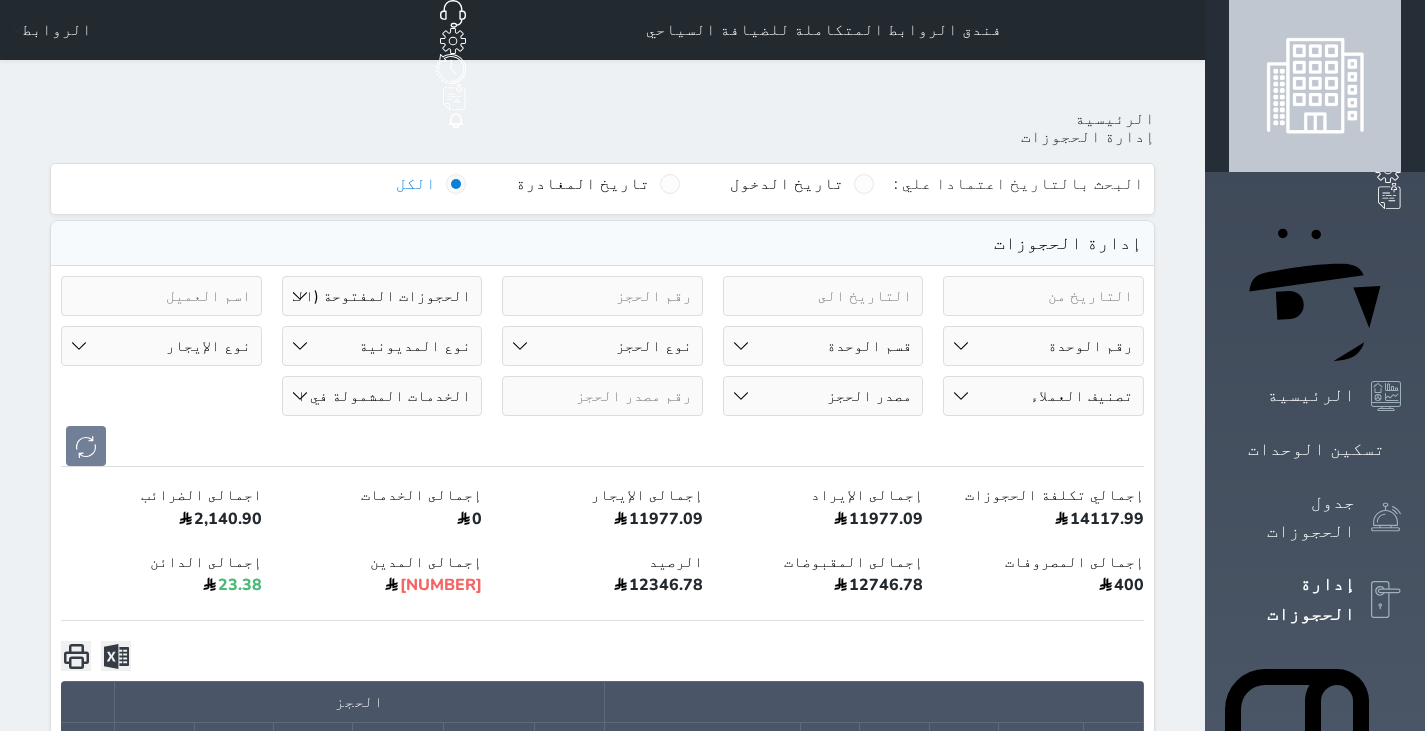 click on "حالة الحجز
الحجوزات المفتوحة (الكل)
الحجوزات المغلقة (الكل)
الحجوزات المفتوحة (مسجل دخول)
الحجوزات المغلقة (تسجيل مغادرة)
الحجوزات لم تسجل دخول
الحجوزات المؤكدة (الكل)
الحجوزات الملغية
بانتظار التأكيد" at bounding box center (382, 296) 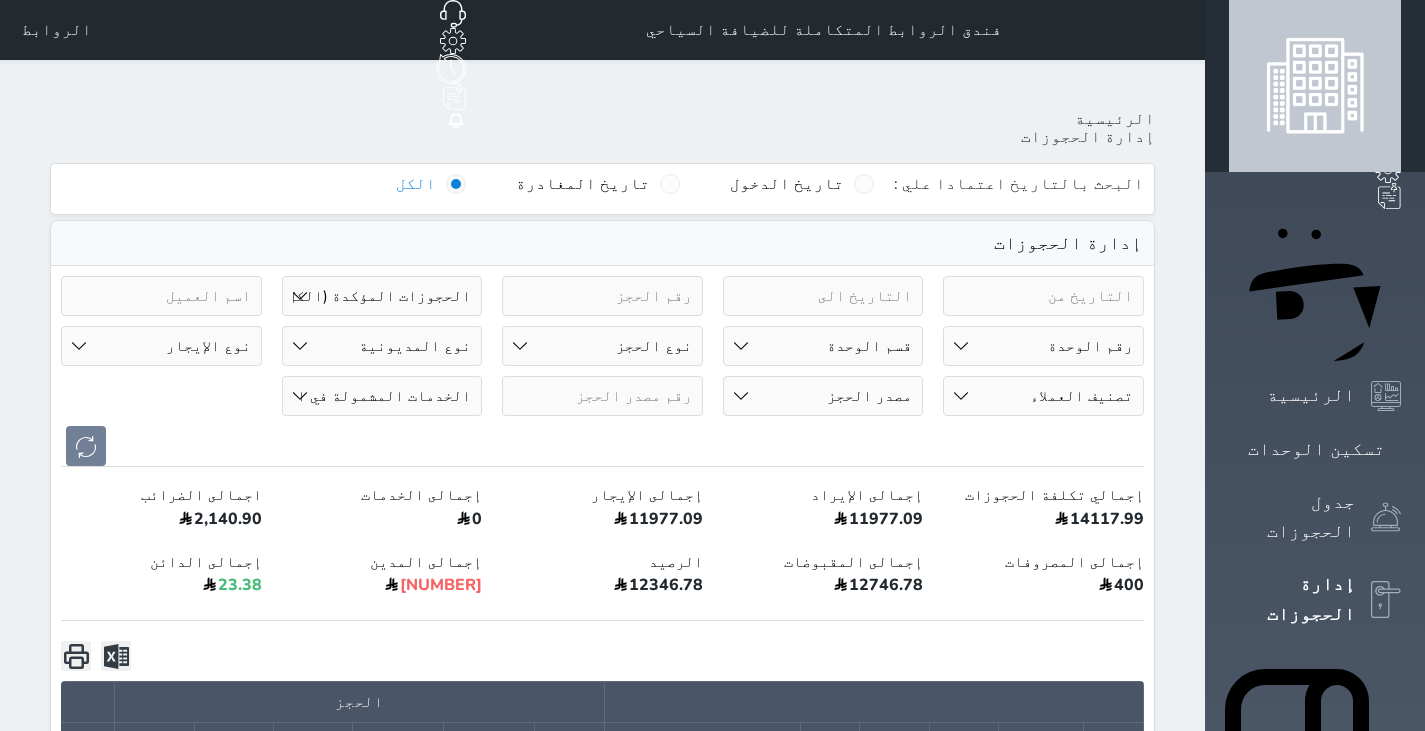 click on "حالة الحجز
الحجوزات المفتوحة (الكل)
الحجوزات المغلقة (الكل)
الحجوزات المفتوحة (مسجل دخول)
الحجوزات المغلقة (تسجيل مغادرة)
الحجوزات لم تسجل دخول
الحجوزات المؤكدة (الكل)
الحجوزات الملغية
بانتظار التأكيد" at bounding box center [382, 296] 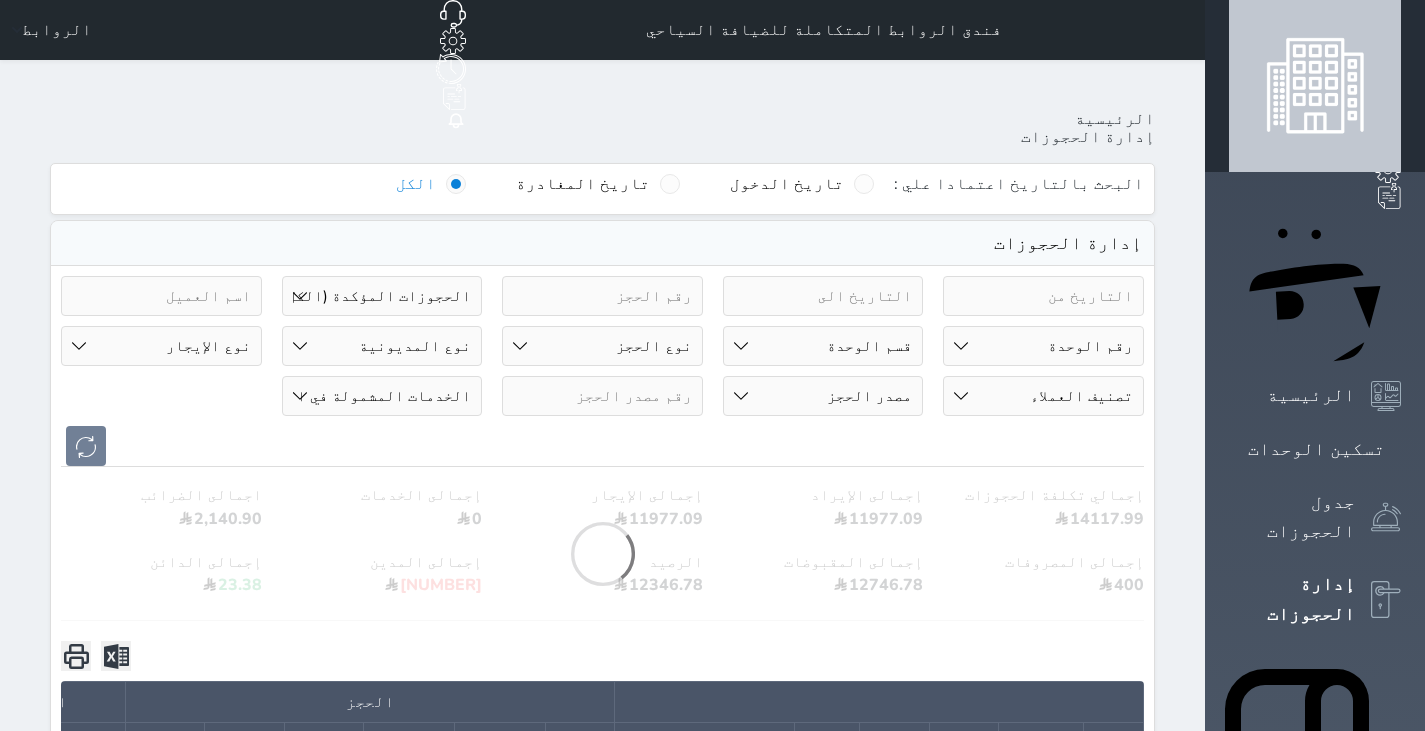 click on "رقم الوحدة
101 - غرفة وحمام - 2
102 - غرفة وحمام - 2
103 - غرفة وحمام - 2
104 - غرفة وحمام - 3
105 - غرفة وحمام - 2 مزدوج
106 - غرفة وحمام - 2
107 - غرفة وحمام - 3
108 - غرفة وحمام - 4
109 - غرفة وحمام - 2
110 - غرفة وحمام - 4
111 - غرفة وحمام - 4
112 - غرفة وحمام - 2
201 - غرفة وحمام - 2 مزدوج
202 - غرفة وحمام - 2
203 - غرفة وحمام - 2 مزدوج
204 - غرفة وحمام - 3" at bounding box center (1043, 346) 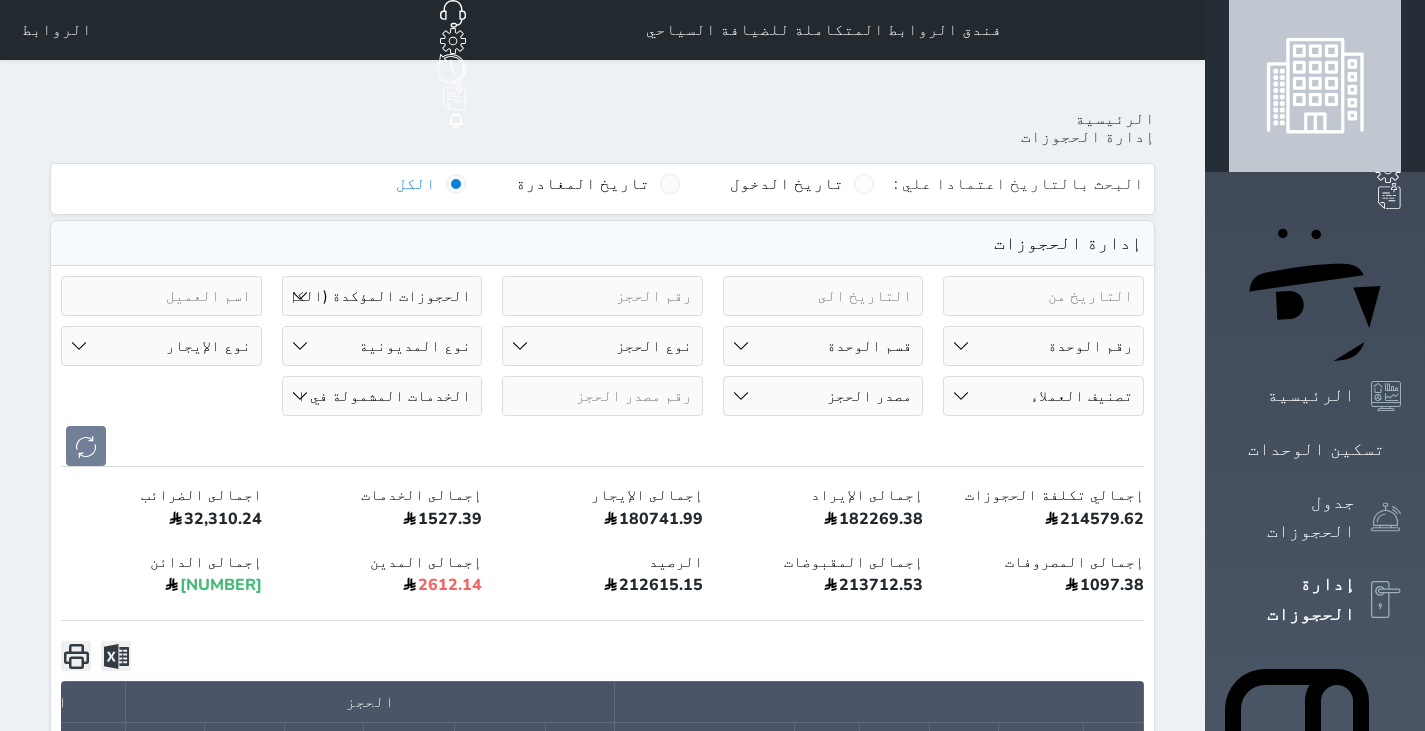 select on "74663" 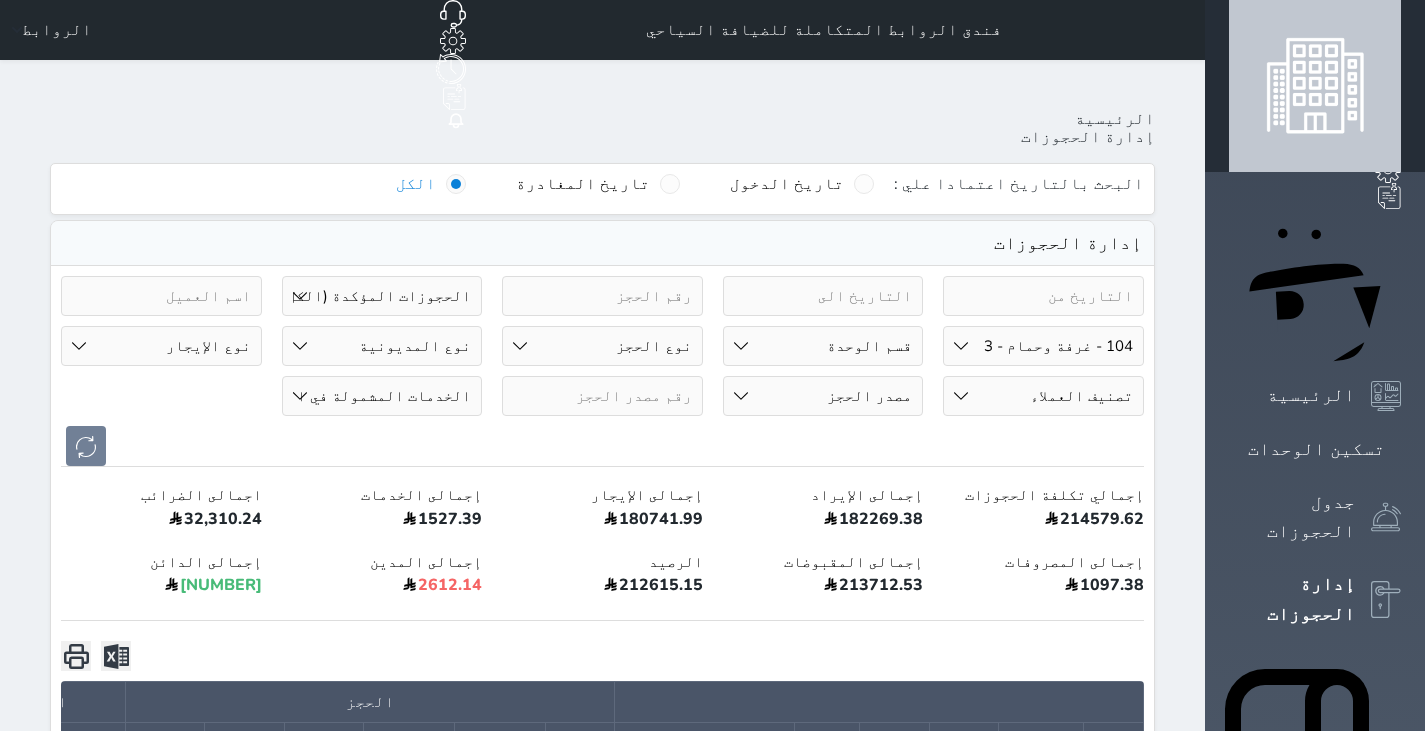 click on "رقم الوحدة
101 - غرفة وحمام - 2
102 - غرفة وحمام - 2
103 - غرفة وحمام - 2
104 - غرفة وحمام - 3
105 - غرفة وحمام - 2 مزدوج
106 - غرفة وحمام - 2
107 - غرفة وحمام - 3
108 - غرفة وحمام - 4
109 - غرفة وحمام - 2
110 - غرفة وحمام - 4
111 - غرفة وحمام - 4
112 - غرفة وحمام - 2
201 - غرفة وحمام - 2 مزدوج
202 - غرفة وحمام - 2
203 - غرفة وحمام - 2 مزدوج
204 - غرفة وحمام - 3" at bounding box center [1043, 346] 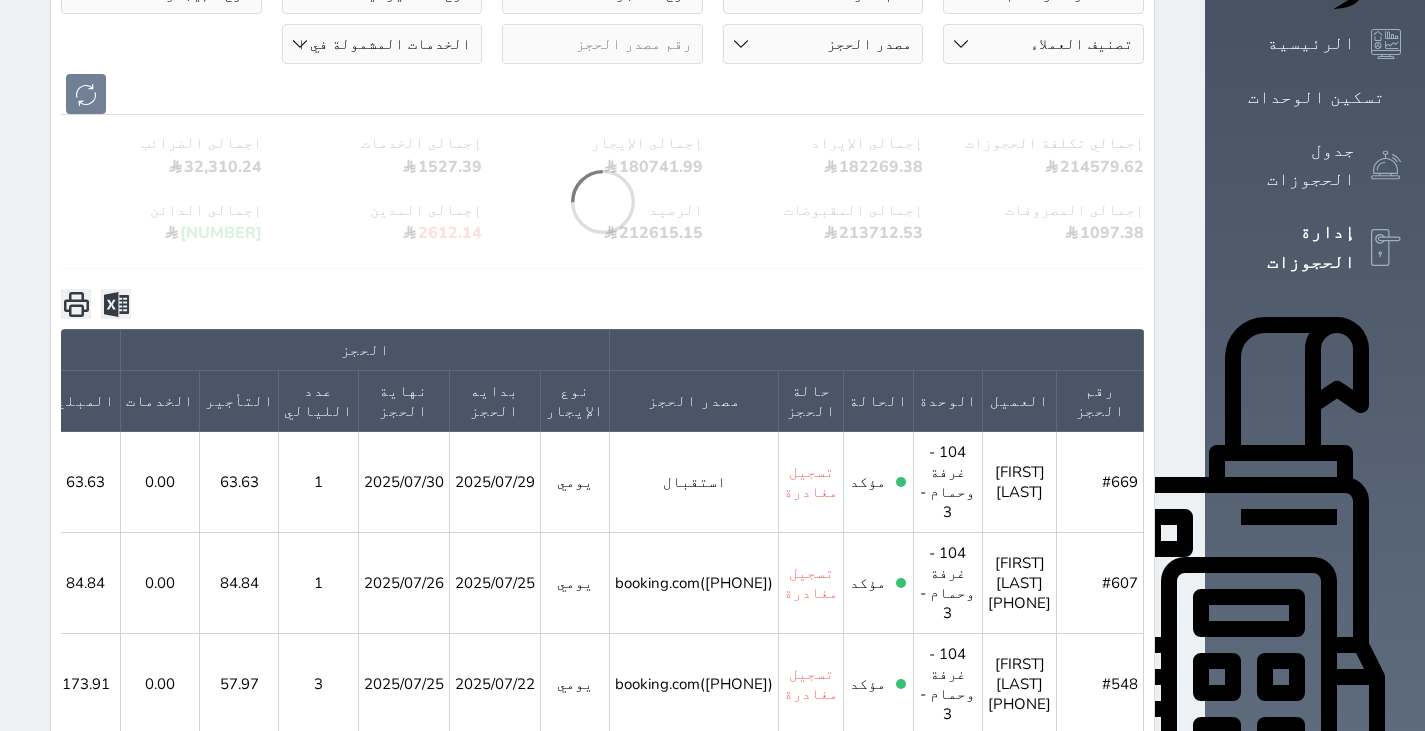 scroll, scrollTop: 353, scrollLeft: 0, axis: vertical 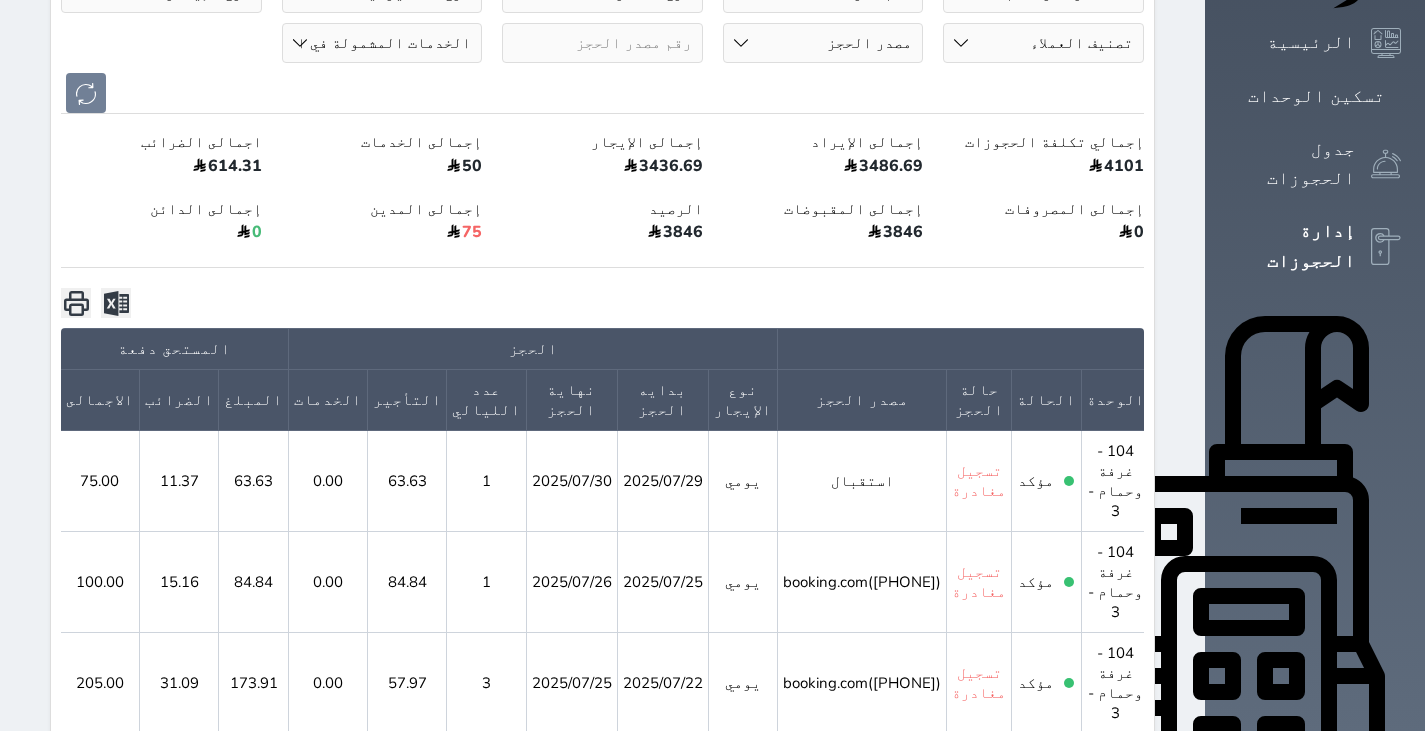 click 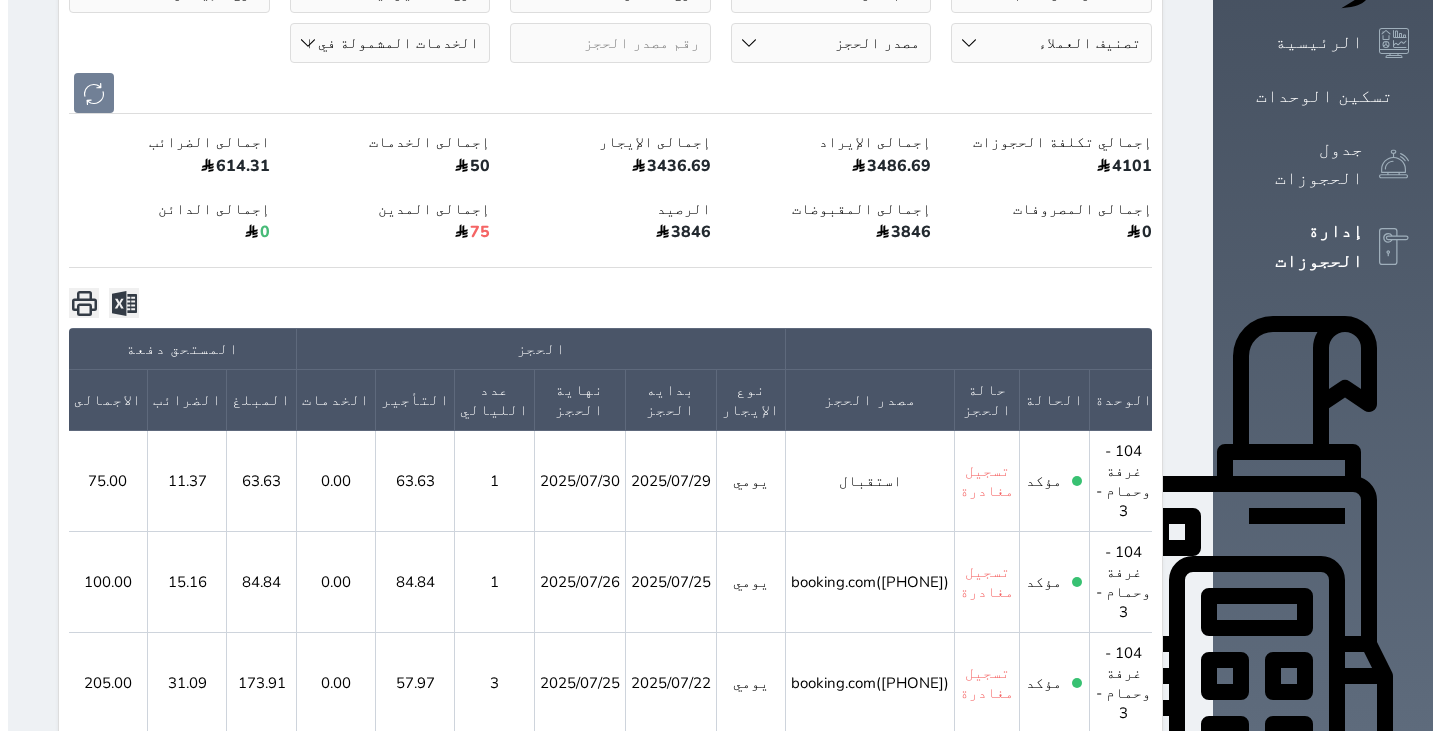 scroll, scrollTop: 0, scrollLeft: -154, axis: horizontal 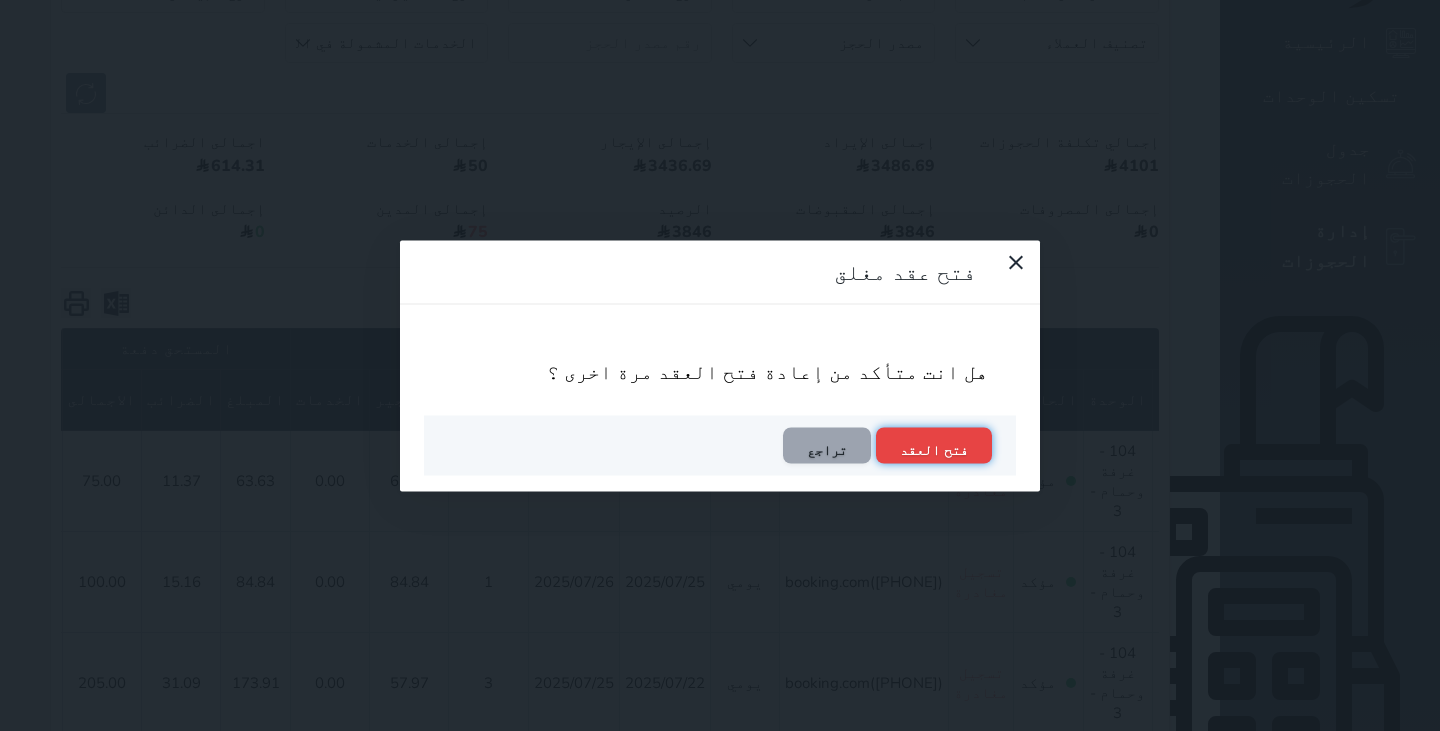 click on "فتح العقد" at bounding box center (934, 445) 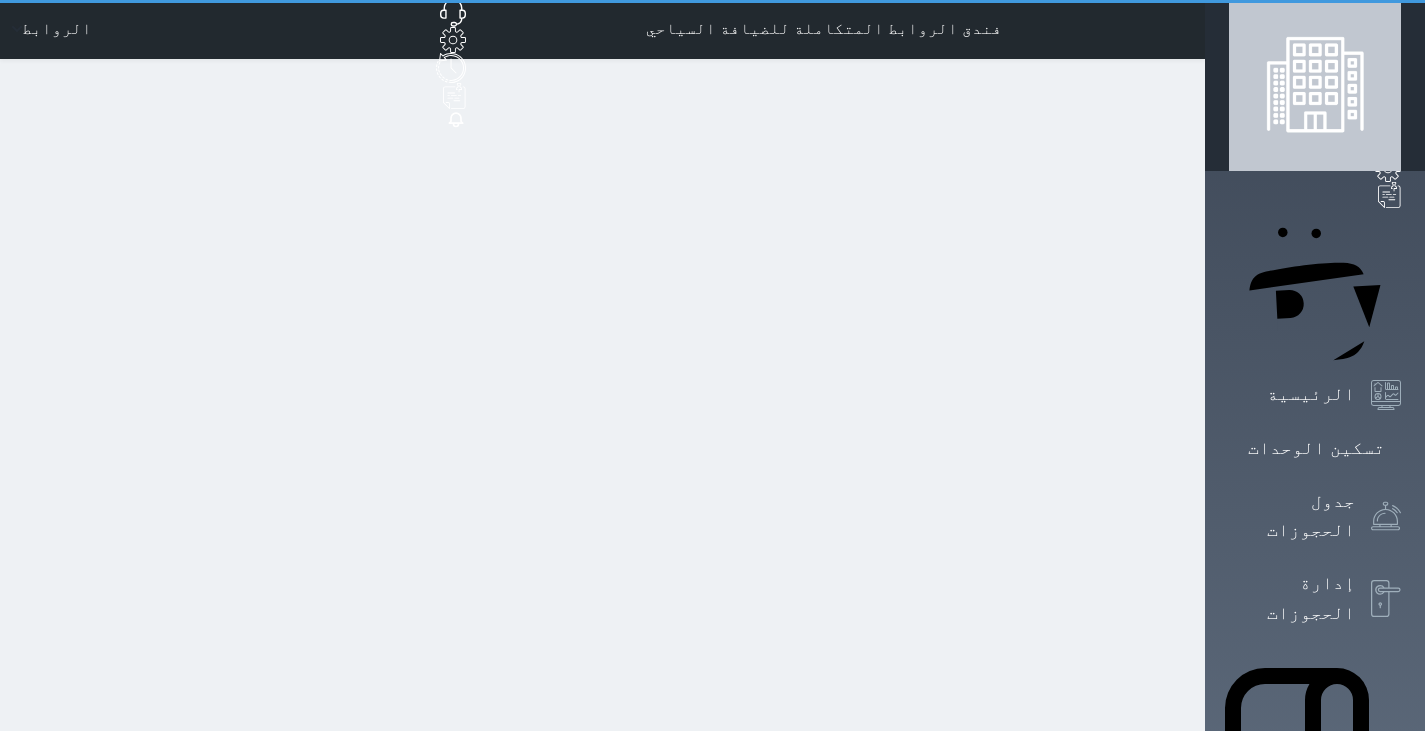 scroll, scrollTop: 0, scrollLeft: 0, axis: both 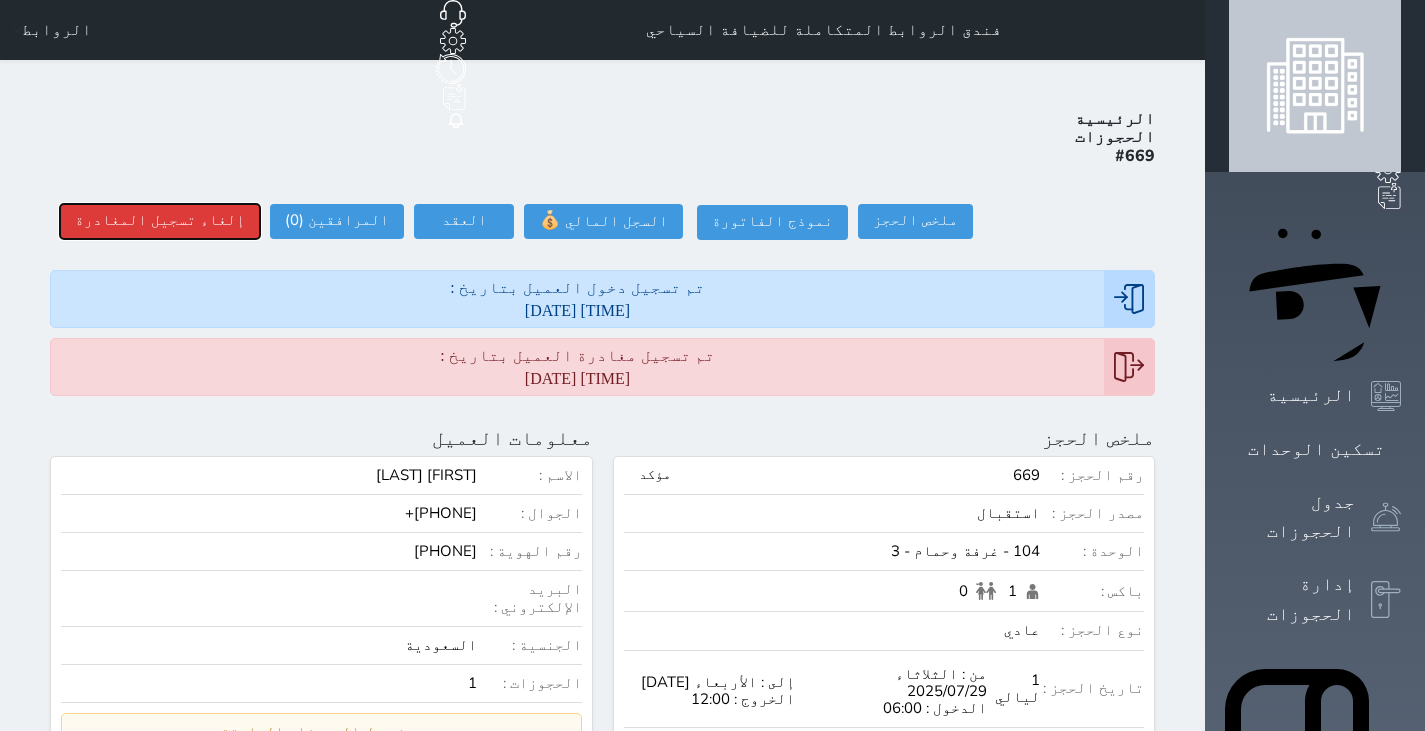 click on "إلغاء تسجيل المغادرة" at bounding box center [160, 221] 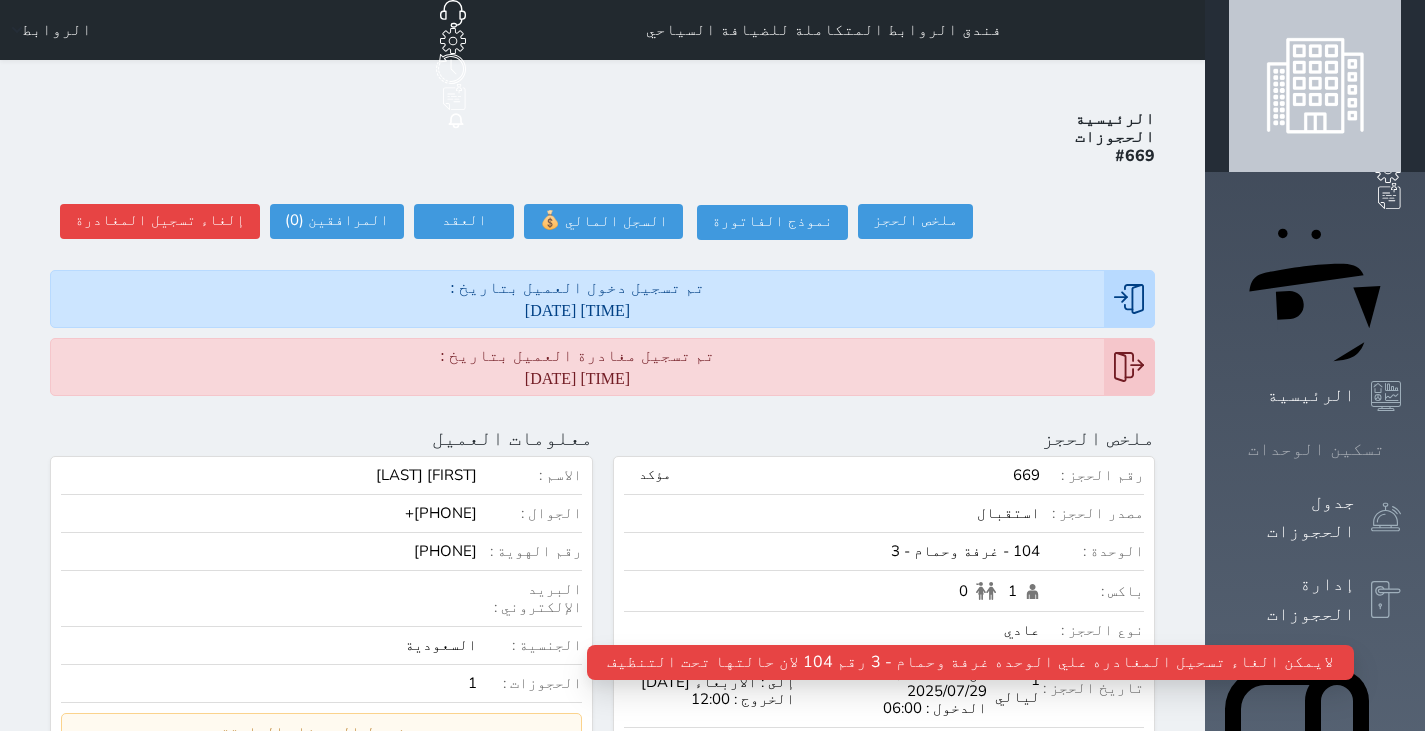 click on "تسكين الوحدات" at bounding box center (1316, 449) 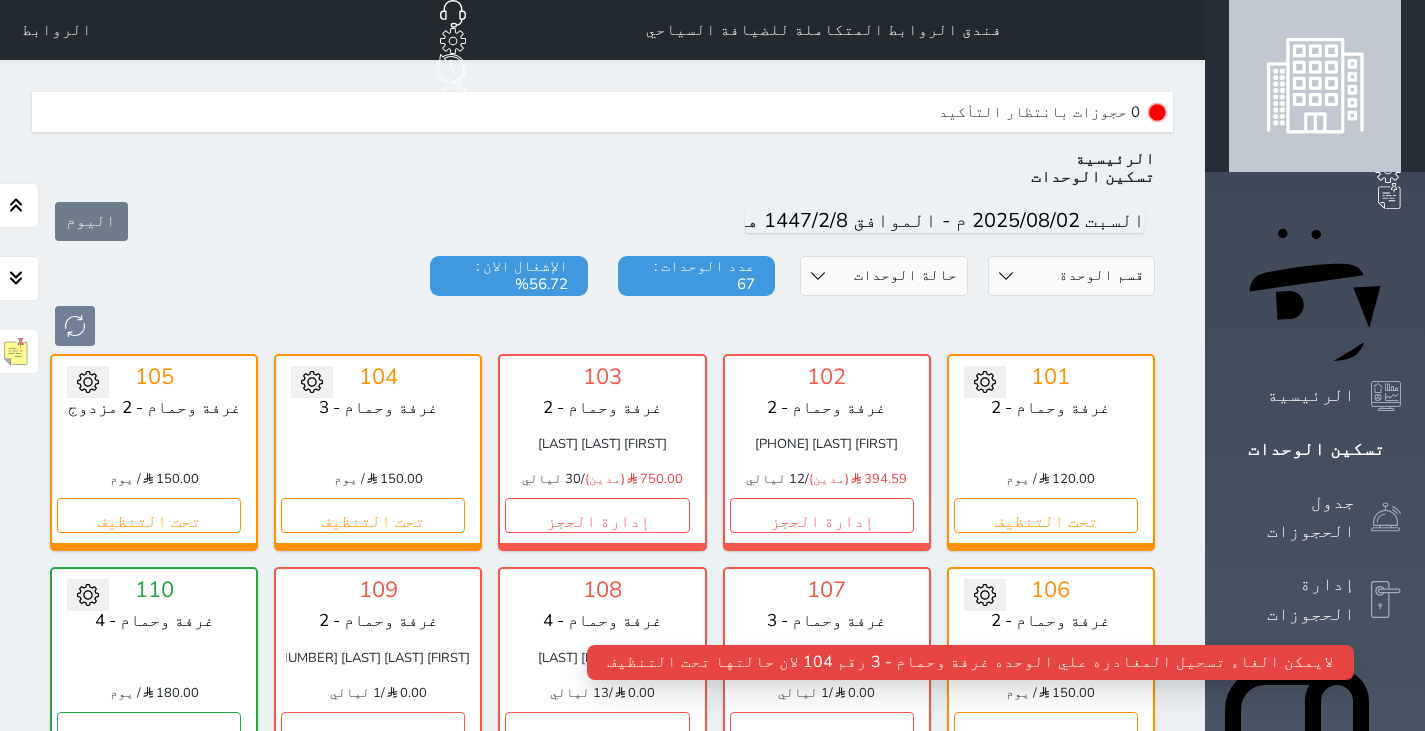 scroll, scrollTop: 60, scrollLeft: 0, axis: vertical 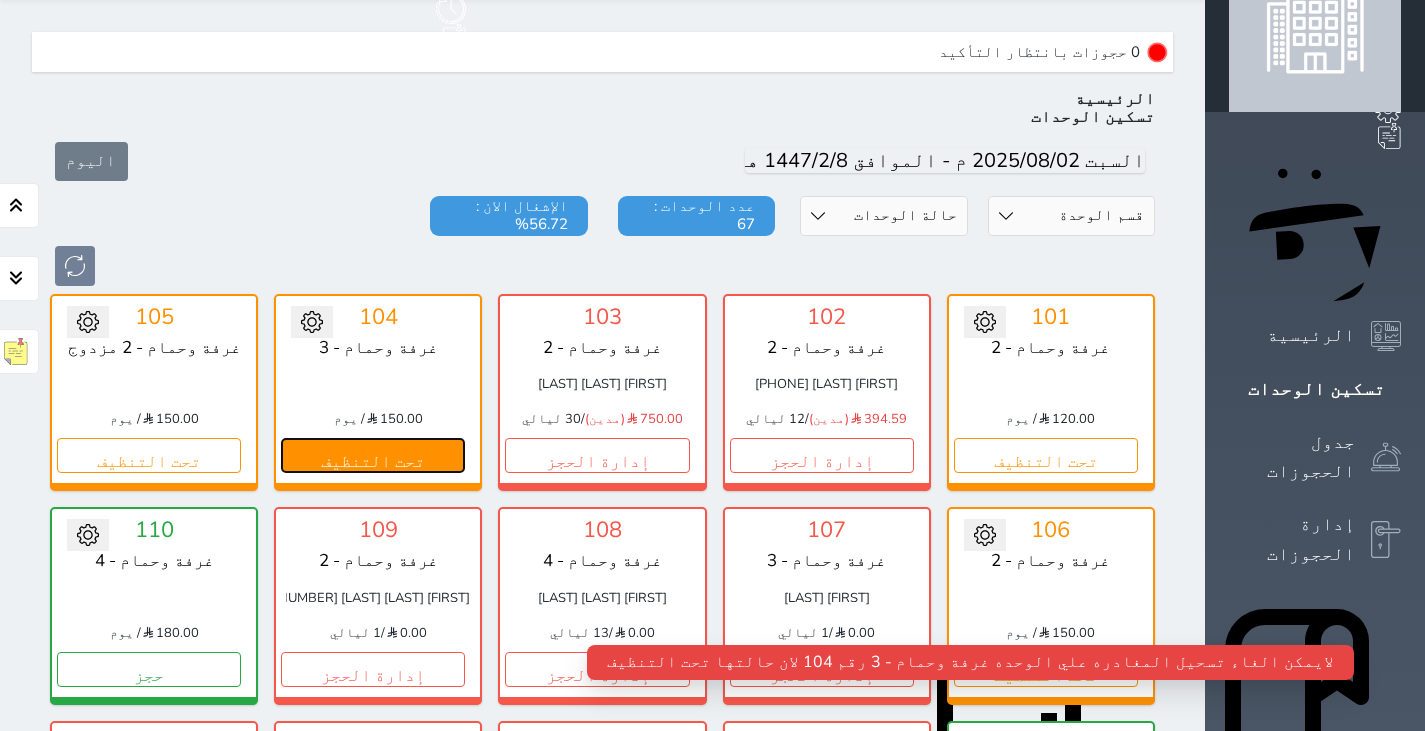 click on "تحت التنظيف" at bounding box center (373, 455) 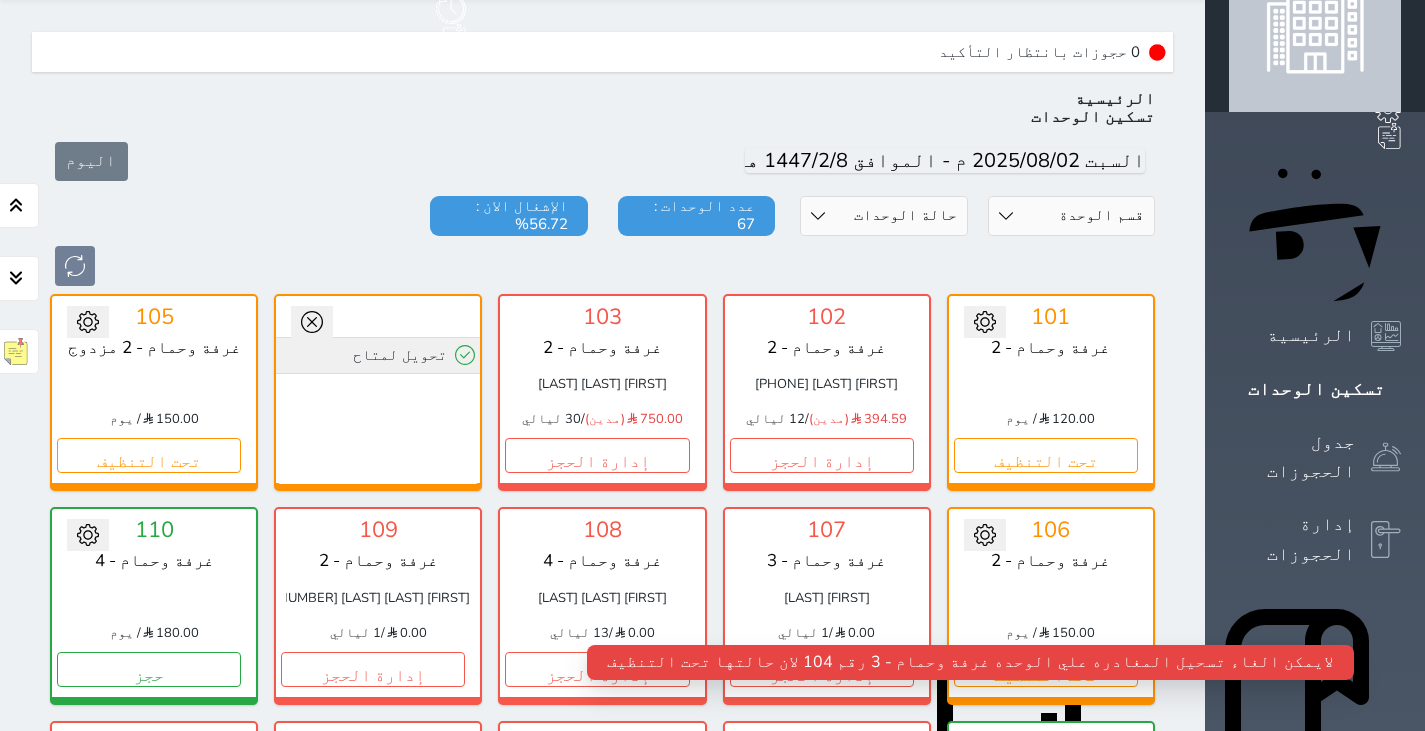 click on "تحويل لمتاح" at bounding box center [378, 355] 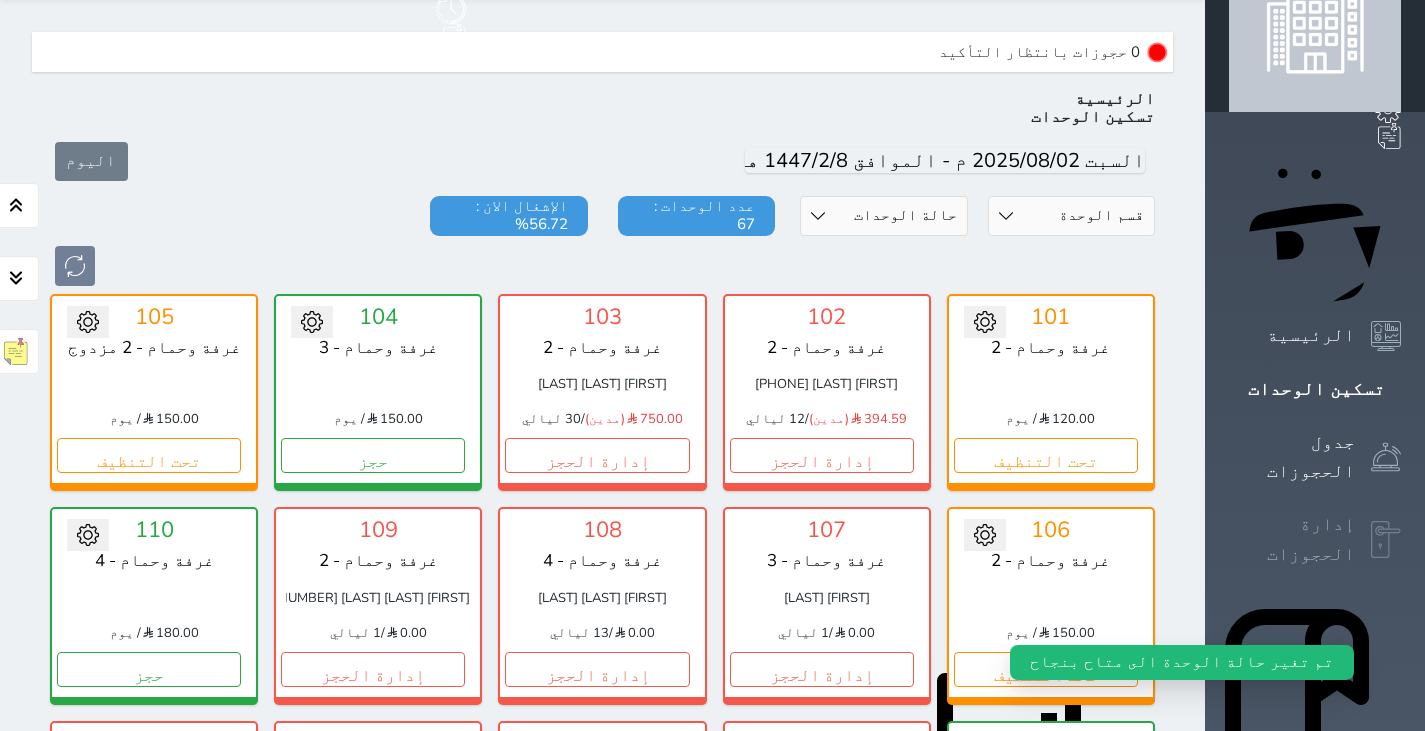 click on "إدارة الحجوزات" at bounding box center (1292, 539) 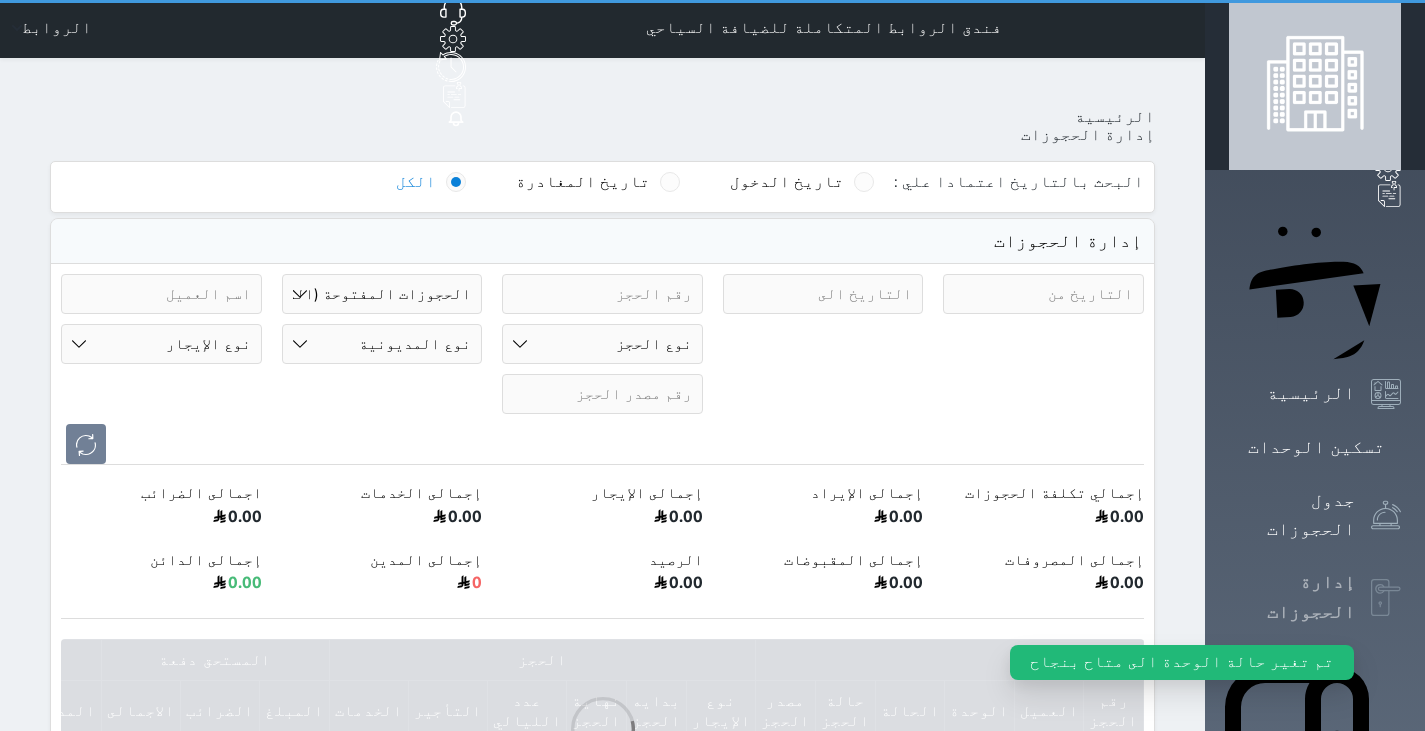 scroll, scrollTop: 0, scrollLeft: 0, axis: both 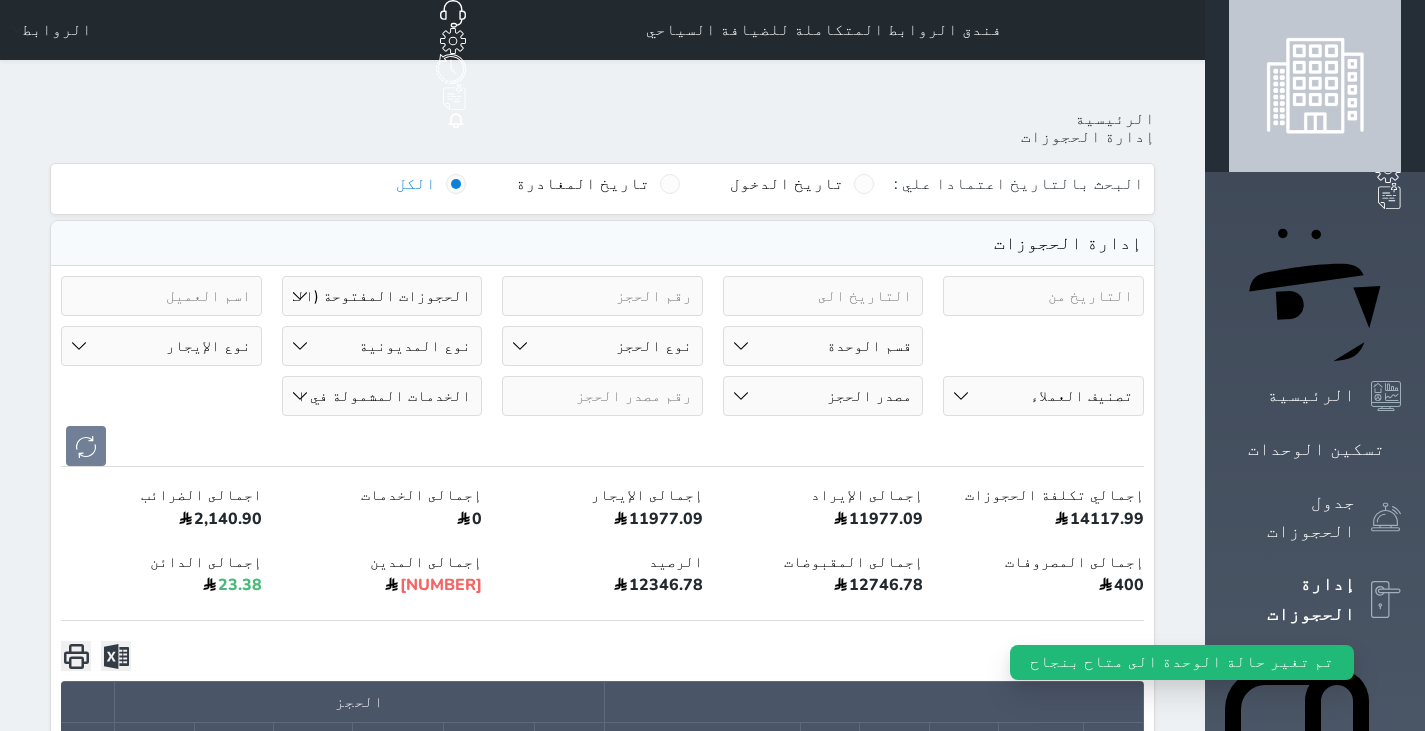 click on "حالة الحجز
الحجوزات المفتوحة (الكل)
الحجوزات المغلقة (الكل)
الحجوزات المفتوحة (مسجل دخول)
الحجوزات المغلقة (تسجيل مغادرة)
الحجوزات لم تسجل دخول
الحجوزات المؤكدة (الكل)
الحجوزات الملغية
بانتظار التأكيد" at bounding box center (382, 296) 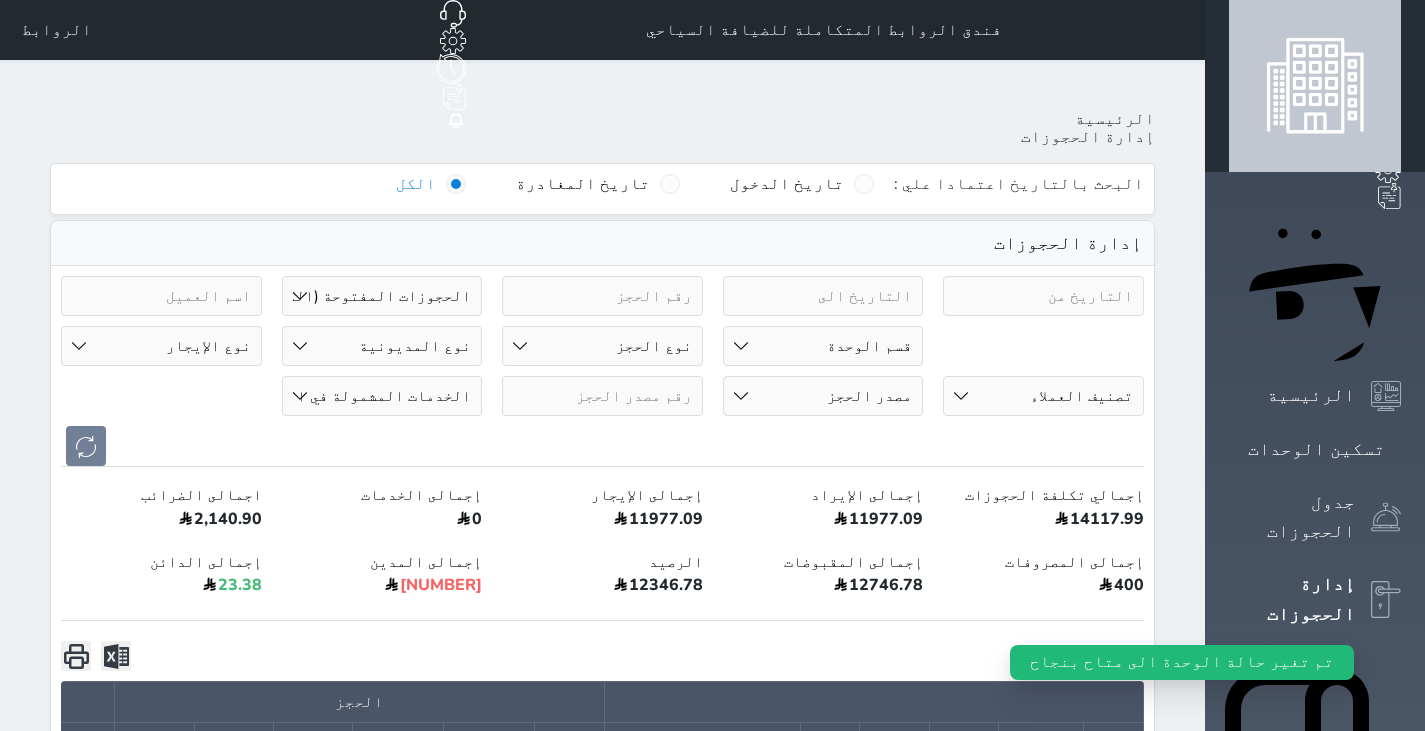 select on "all" 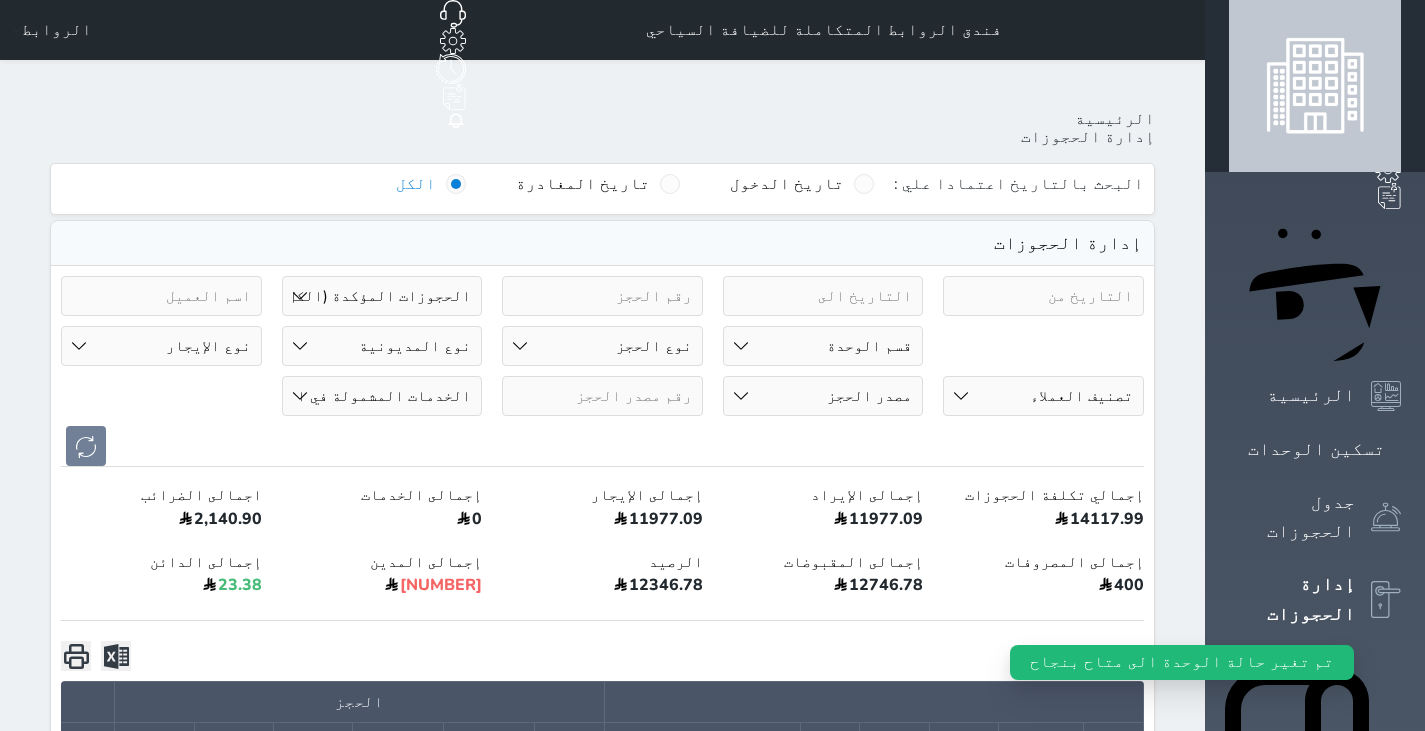 click on "حالة الحجز
الحجوزات المفتوحة (الكل)
الحجوزات المغلقة (الكل)
الحجوزات المفتوحة (مسجل دخول)
الحجوزات المغلقة (تسجيل مغادرة)
الحجوزات لم تسجل دخول
الحجوزات المؤكدة (الكل)
الحجوزات الملغية
بانتظار التأكيد" at bounding box center [382, 296] 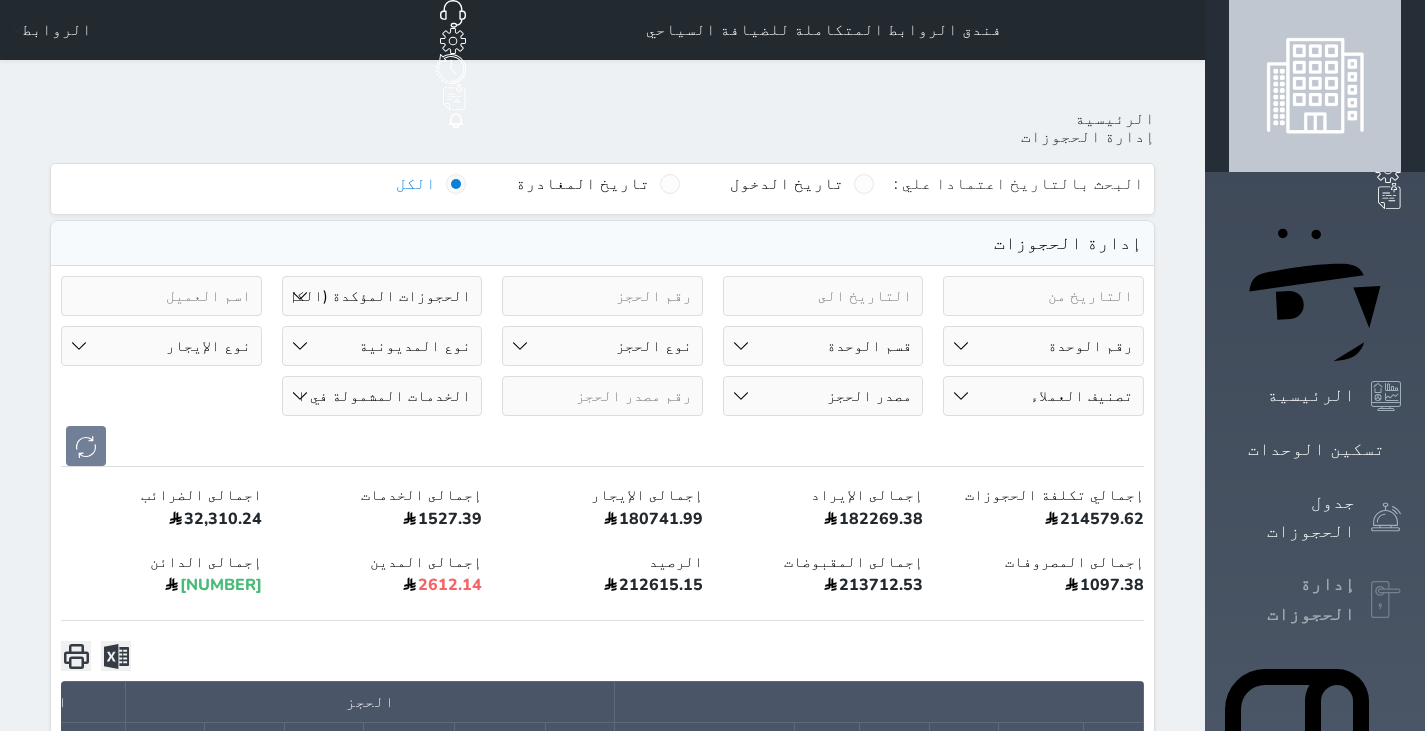 click on "إدارة الحجوزات" at bounding box center [1292, 599] 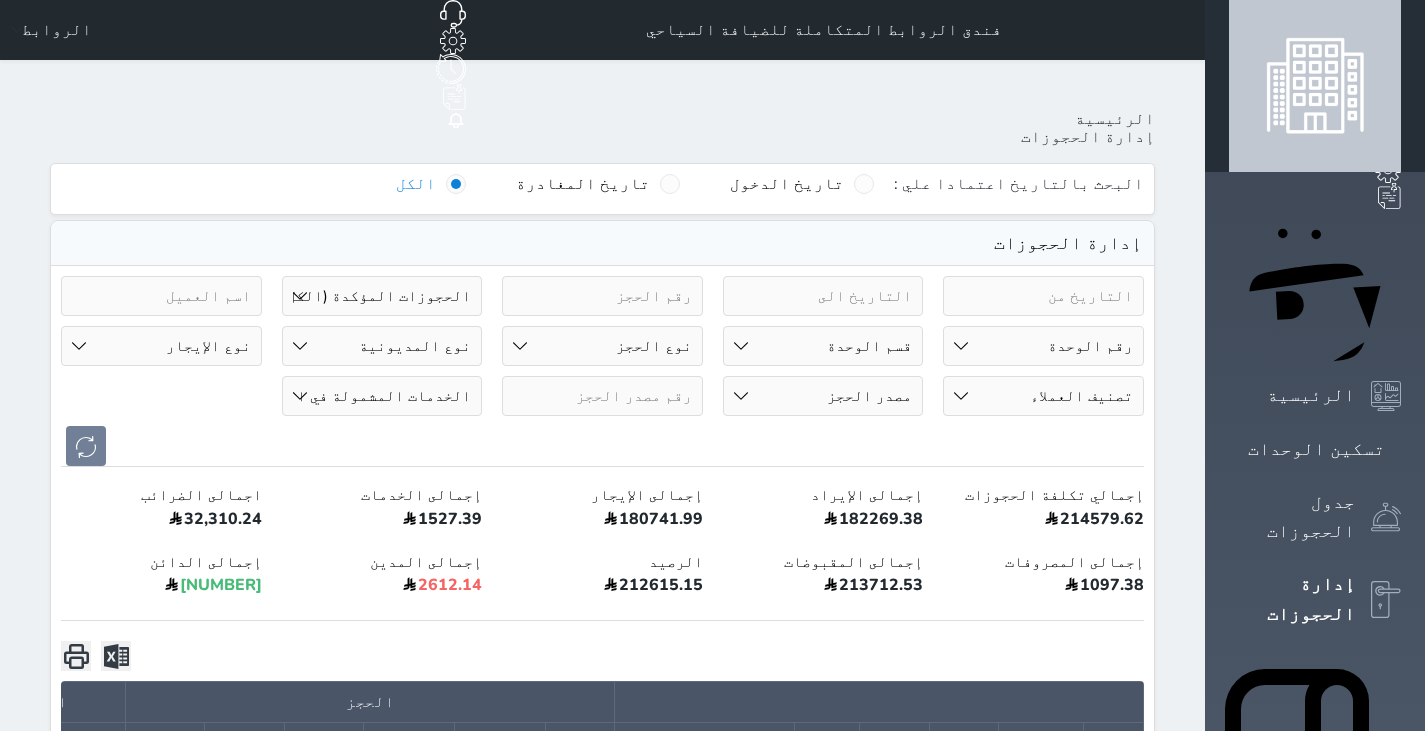 click on "رقم الوحدة
101 - غرفة وحمام - 2
102 - غرفة وحمام - 2
103 - غرفة وحمام - 2
104 - غرفة وحمام - 3
105 - غرفة وحمام - 2 مزدوج
106 - غرفة وحمام - 2
107 - غرفة وحمام - 3
108 - غرفة وحمام - 4
109 - غرفة وحمام - 2
110 - غرفة وحمام - 4
111 - غرفة وحمام - 4
112 - غرفة وحمام - 2
201 - غرفة وحمام - 2 مزدوج
202 - غرفة وحمام - 2
203 - غرفة وحمام - 2 مزدوج
204 - غرفة وحمام - 3" at bounding box center (1043, 346) 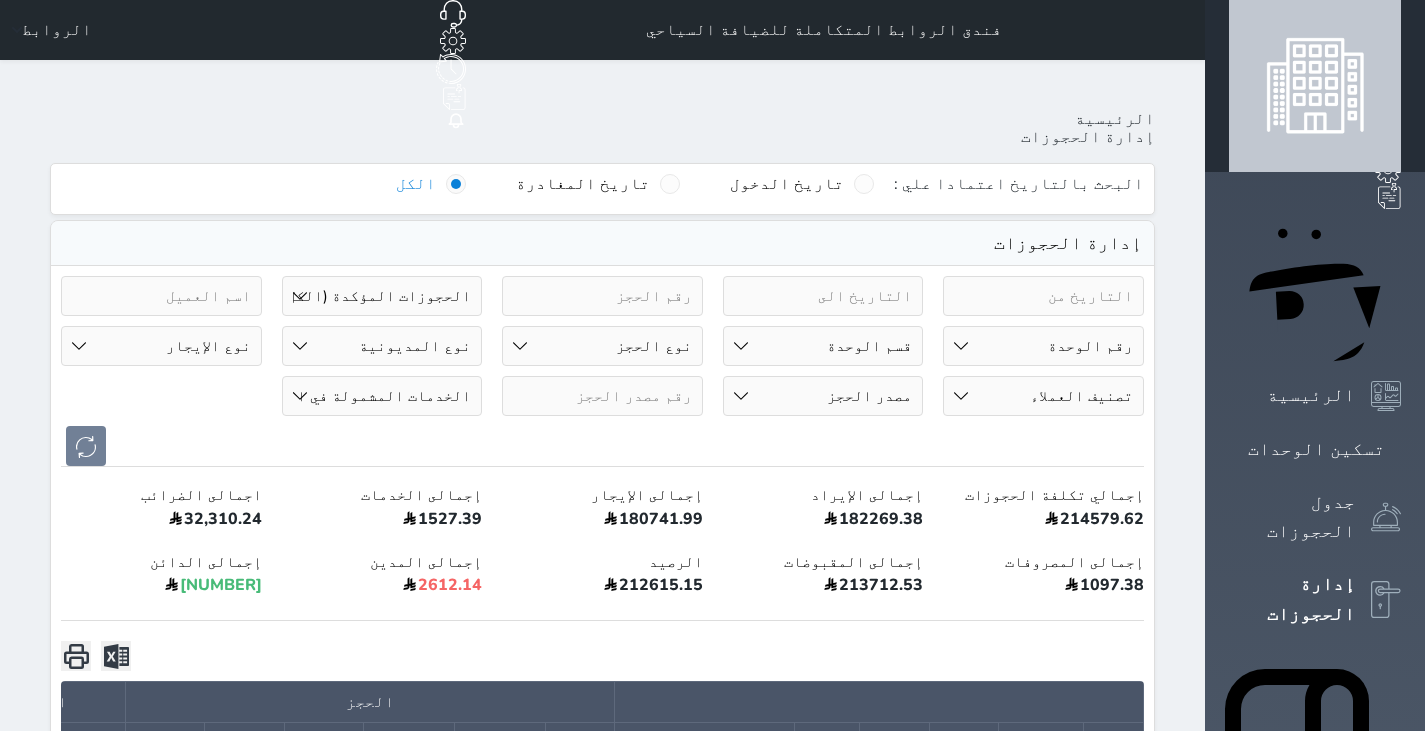 select on "74663" 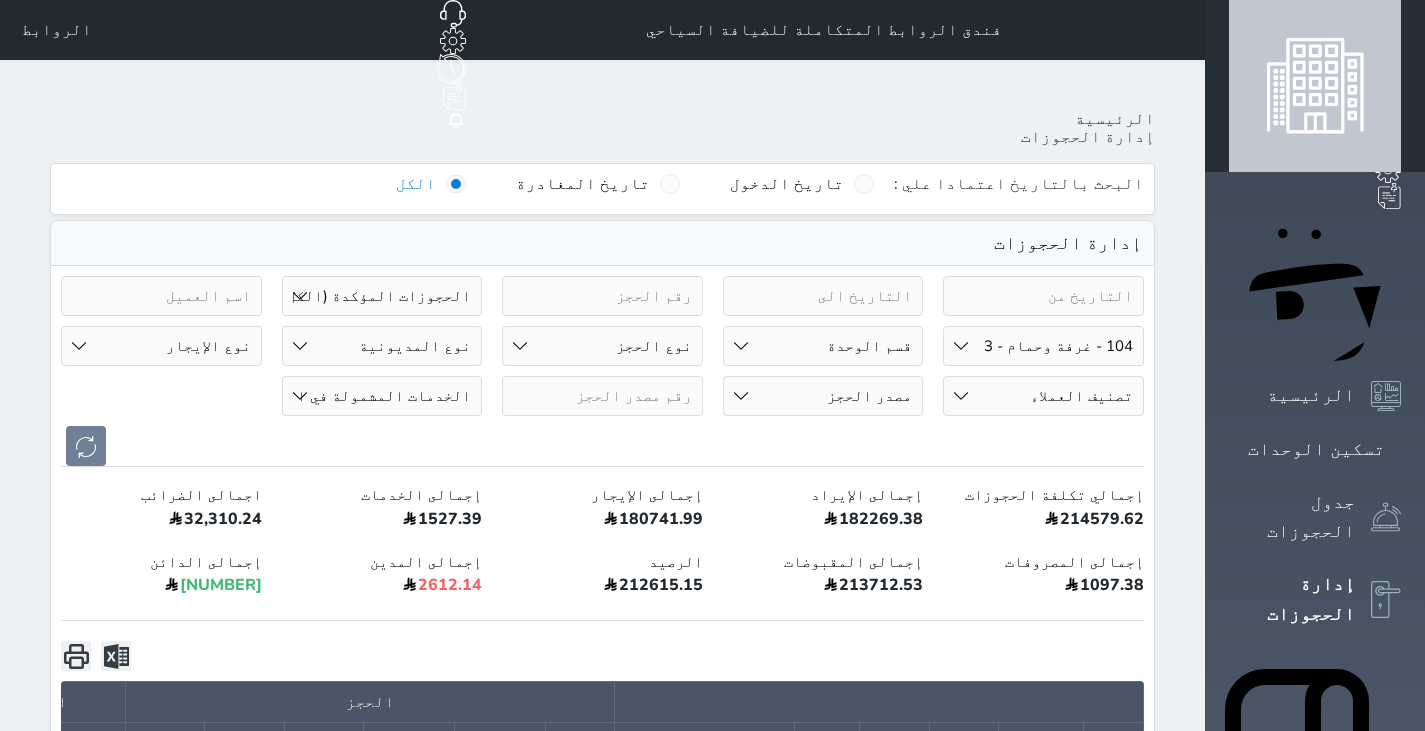 click on "رقم الوحدة
101 - غرفة وحمام - 2
102 - غرفة وحمام - 2
103 - غرفة وحمام - 2
104 - غرفة وحمام - 3
105 - غرفة وحمام - 2 مزدوج
106 - غرفة وحمام - 2
107 - غرفة وحمام - 3
108 - غرفة وحمام - 4
109 - غرفة وحمام - 2
110 - غرفة وحمام - 4
111 - غرفة وحمام - 4
112 - غرفة وحمام - 2
201 - غرفة وحمام - 2 مزدوج
202 - غرفة وحمام - 2
203 - غرفة وحمام - 2 مزدوج
204 - غرفة وحمام - 3" at bounding box center (1043, 346) 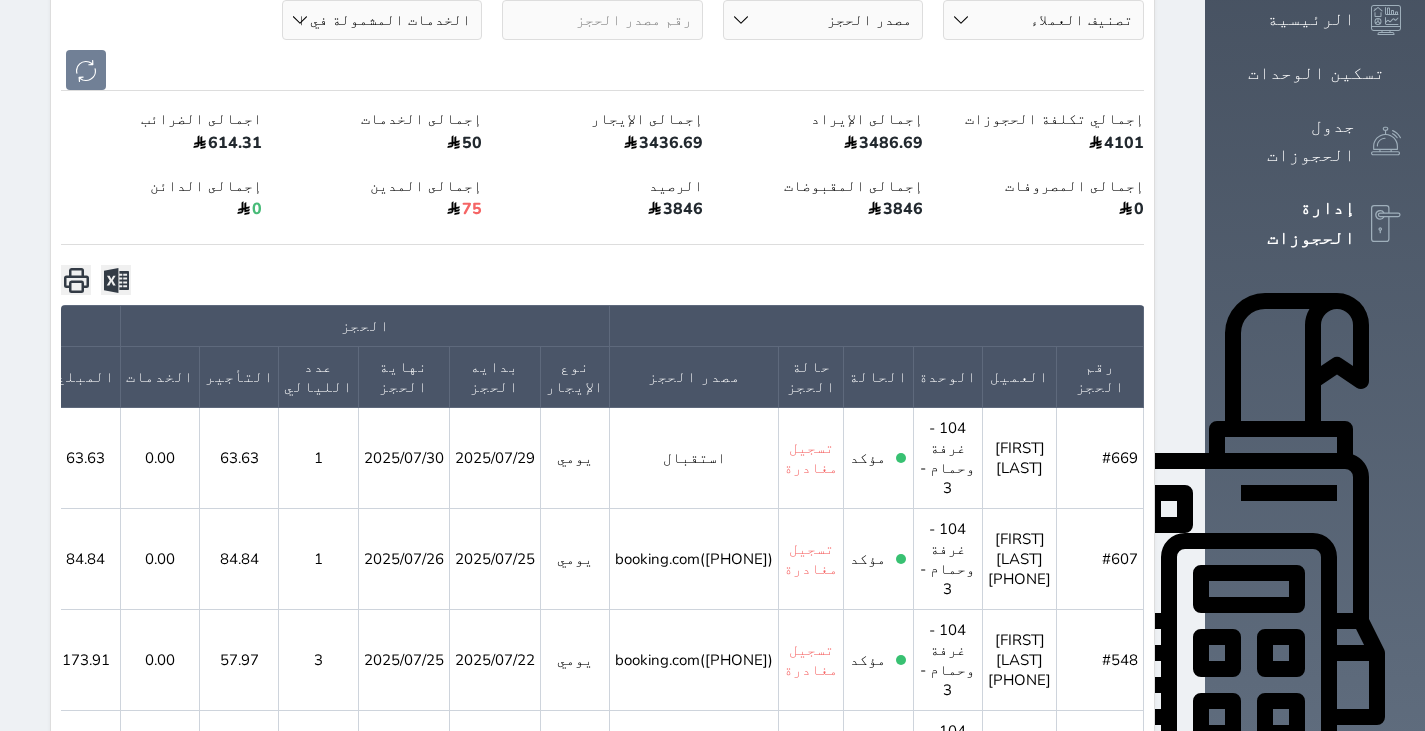 scroll, scrollTop: 378, scrollLeft: 0, axis: vertical 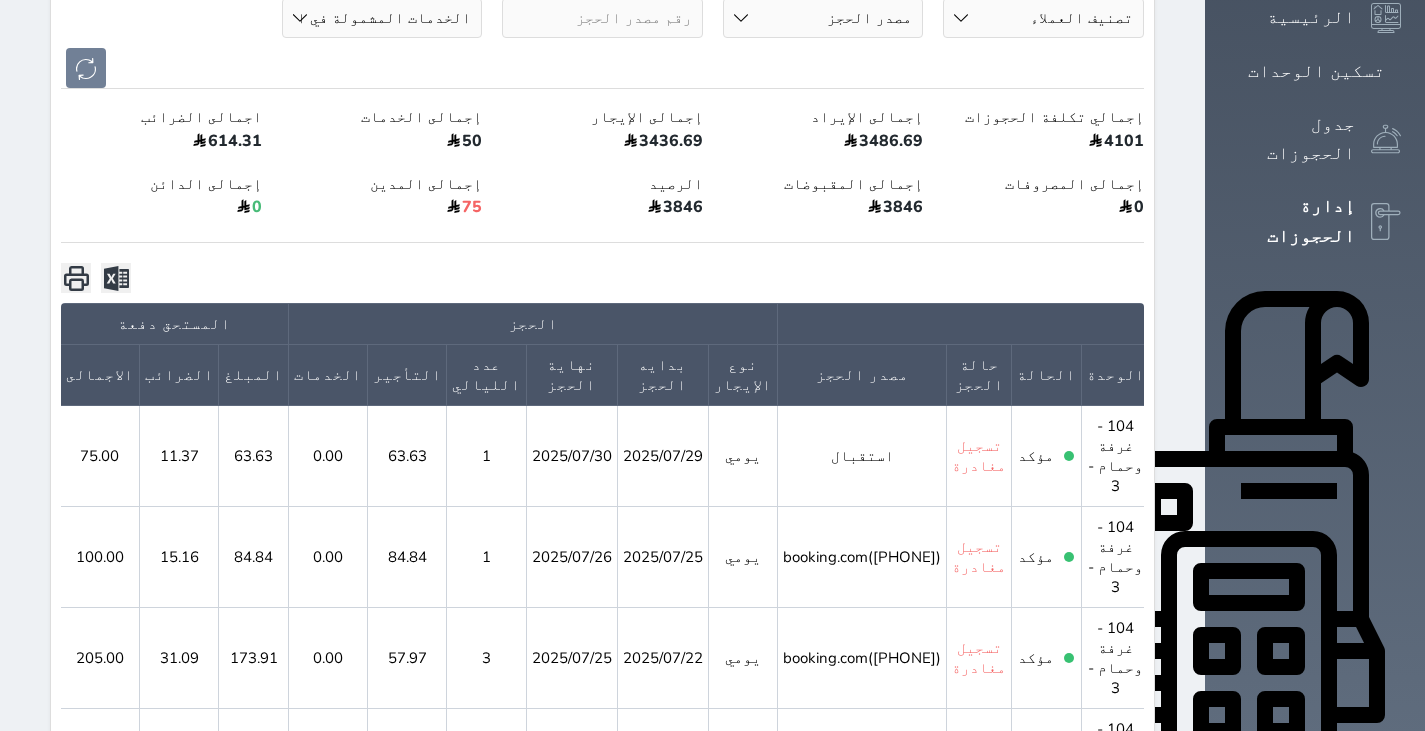 click at bounding box center (-215, 436) 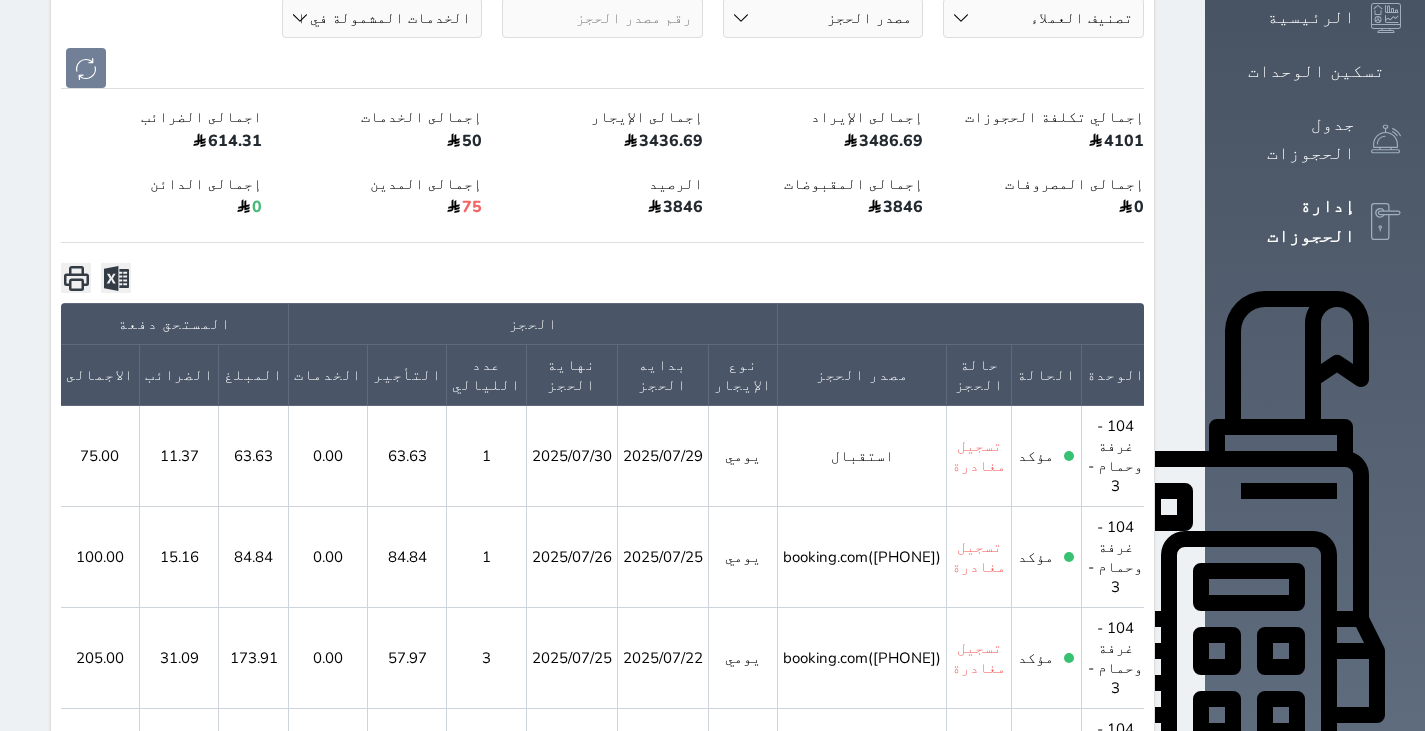 click 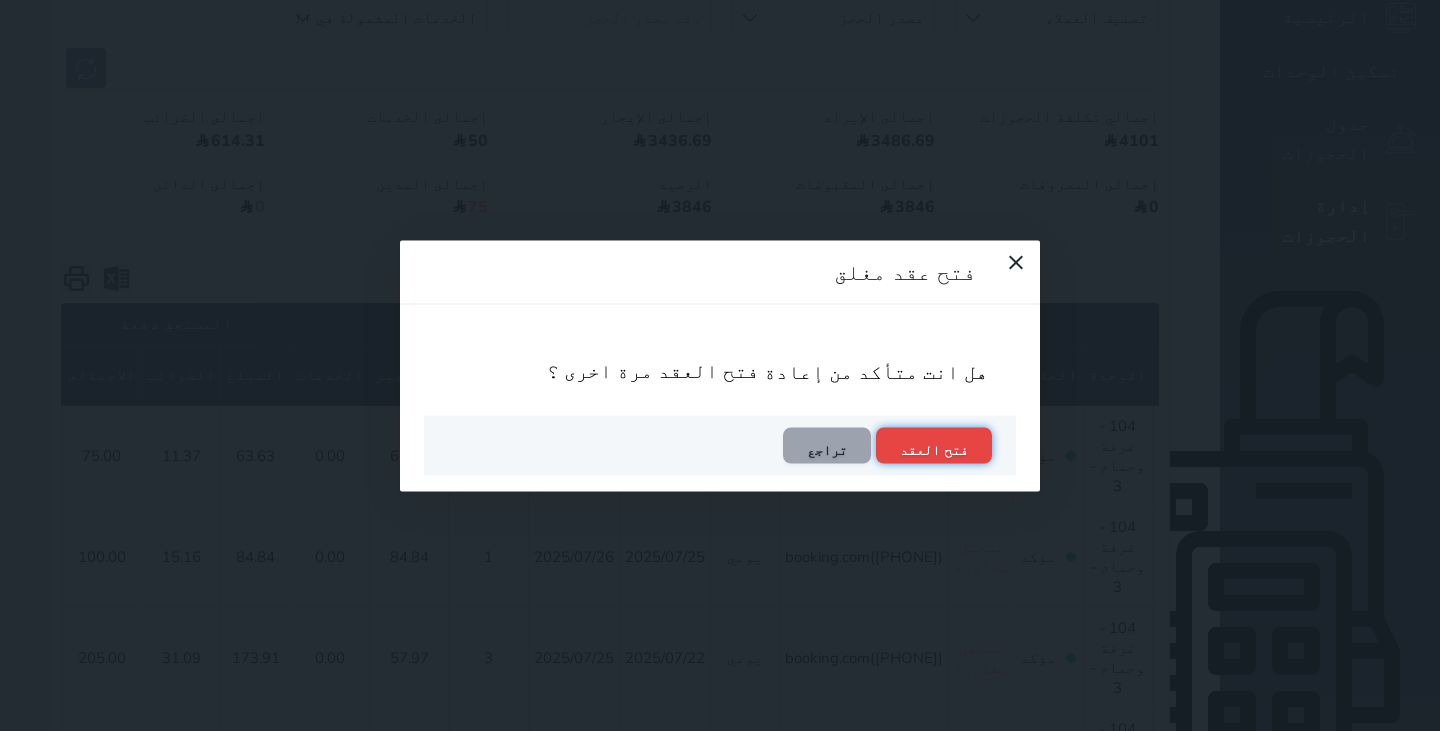 click on "فتح العقد" at bounding box center (934, 445) 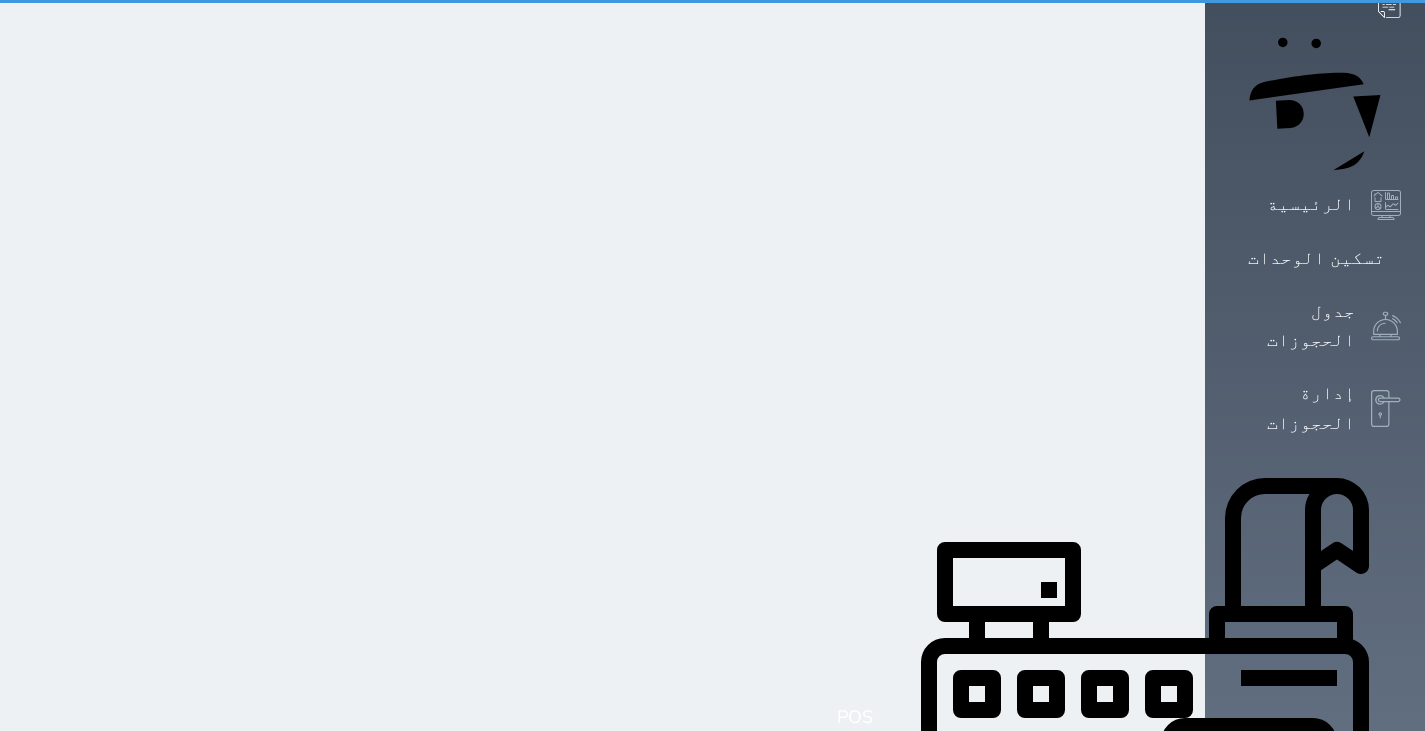 scroll, scrollTop: 0, scrollLeft: 0, axis: both 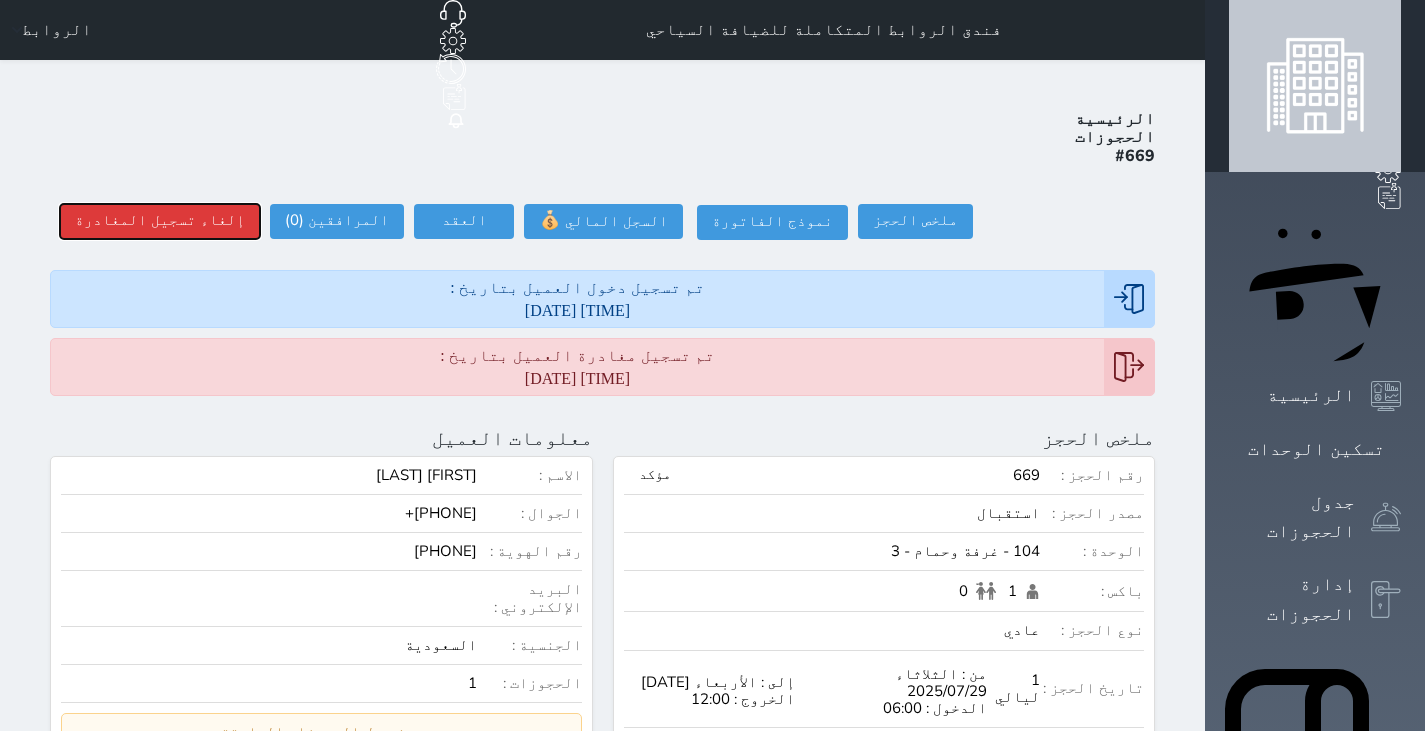click on "إلغاء تسجيل المغادرة" at bounding box center (160, 221) 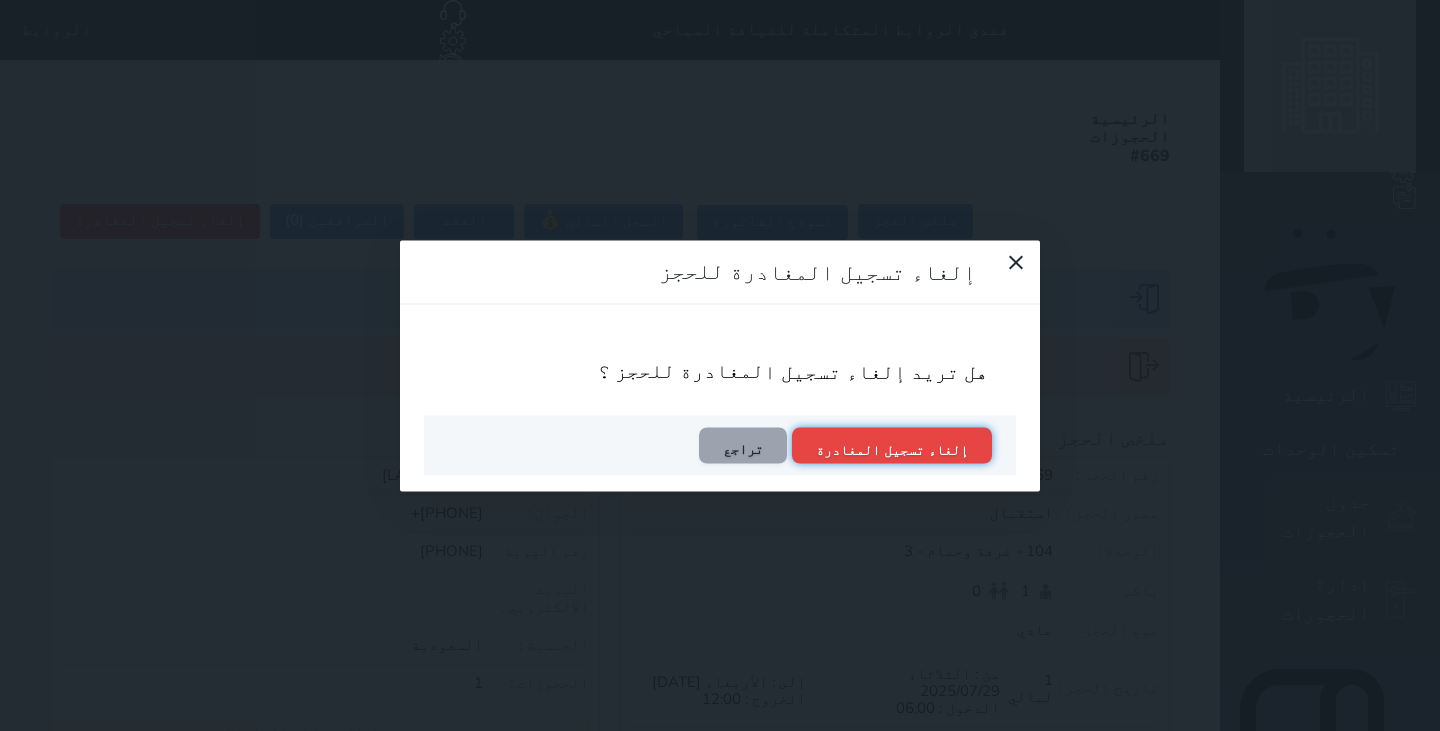 click on "إلغاء تسجيل المغادرة" at bounding box center [892, 445] 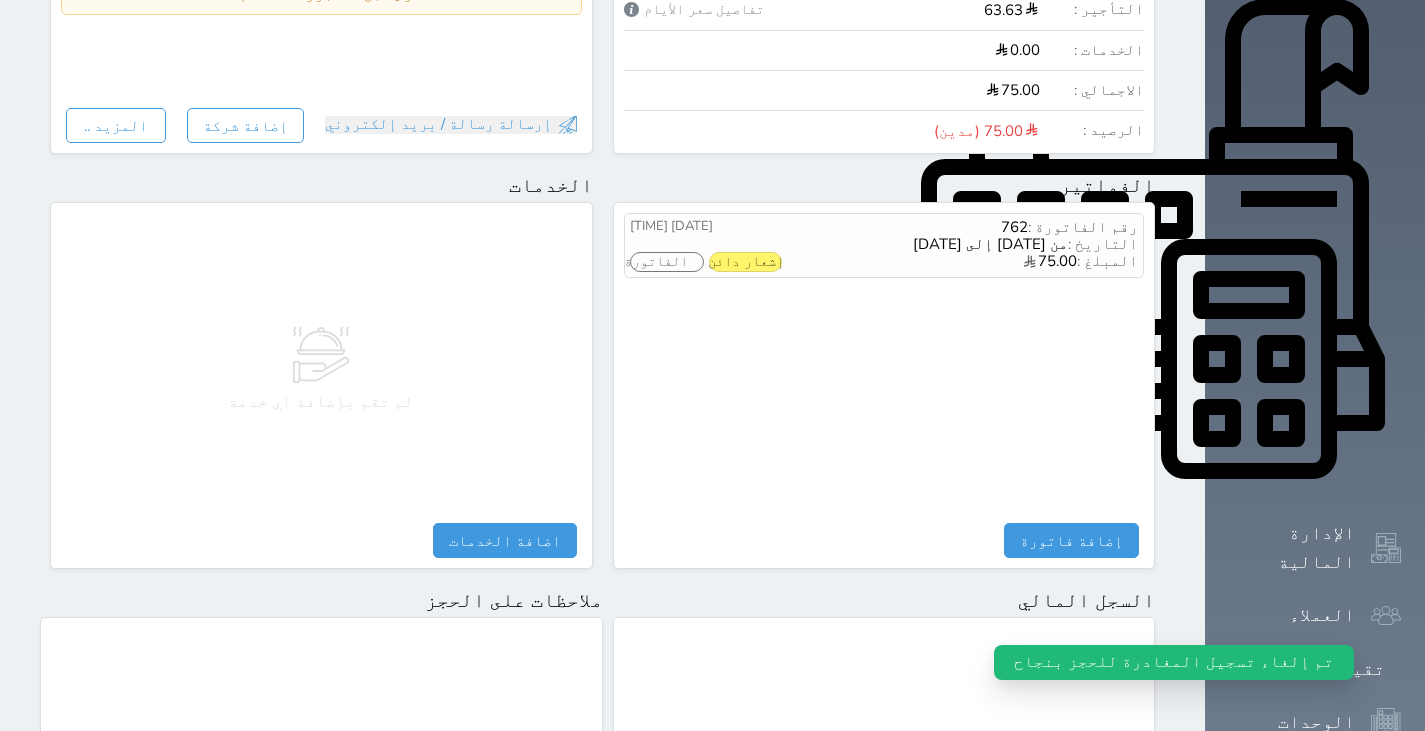 scroll, scrollTop: 1050, scrollLeft: 0, axis: vertical 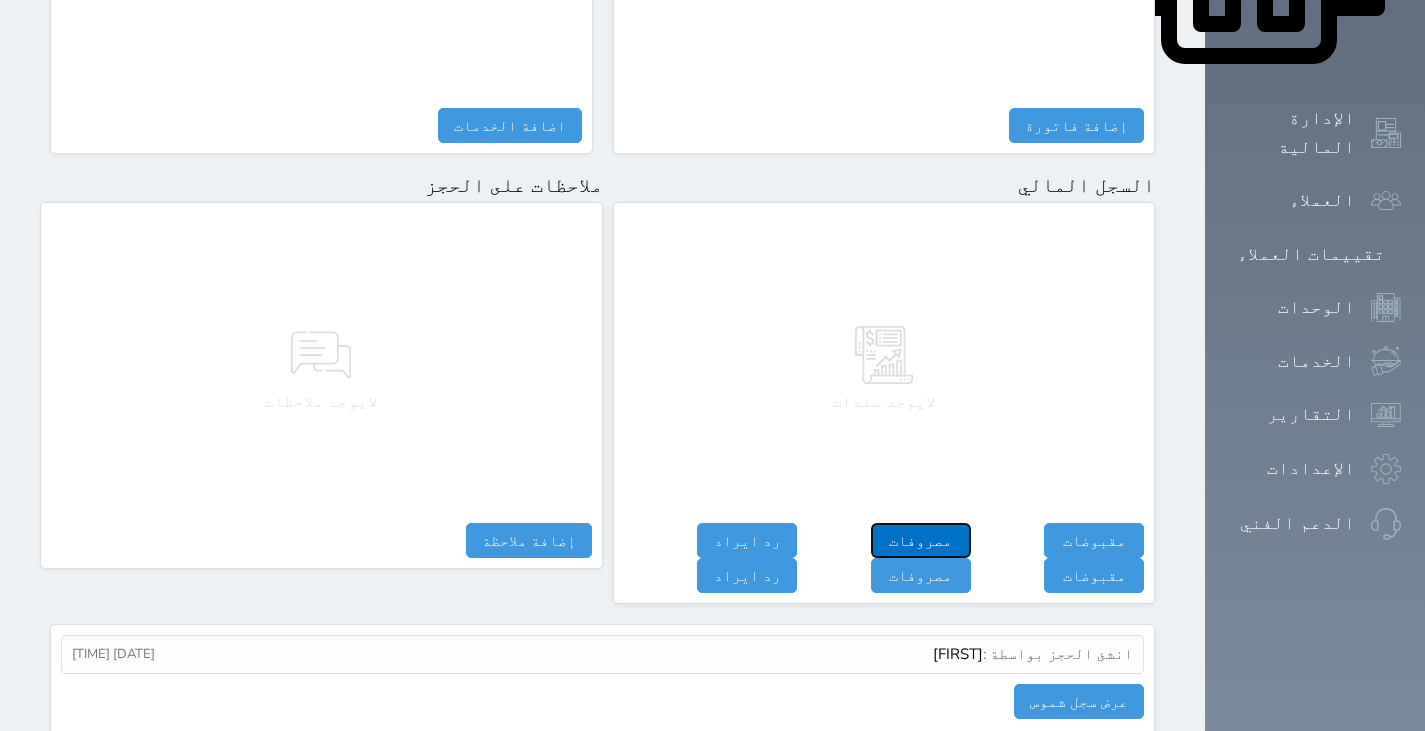 click on "مصروفات" at bounding box center (921, 540) 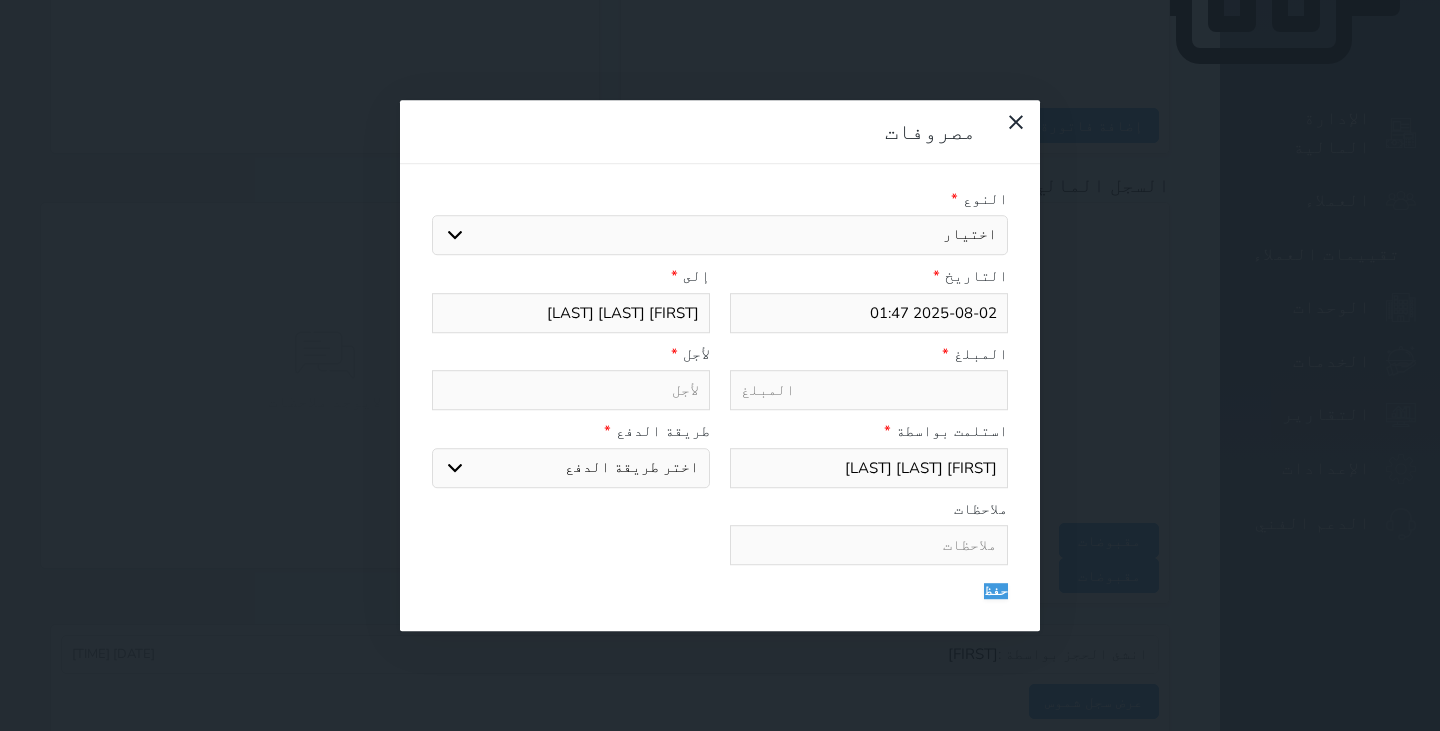 select 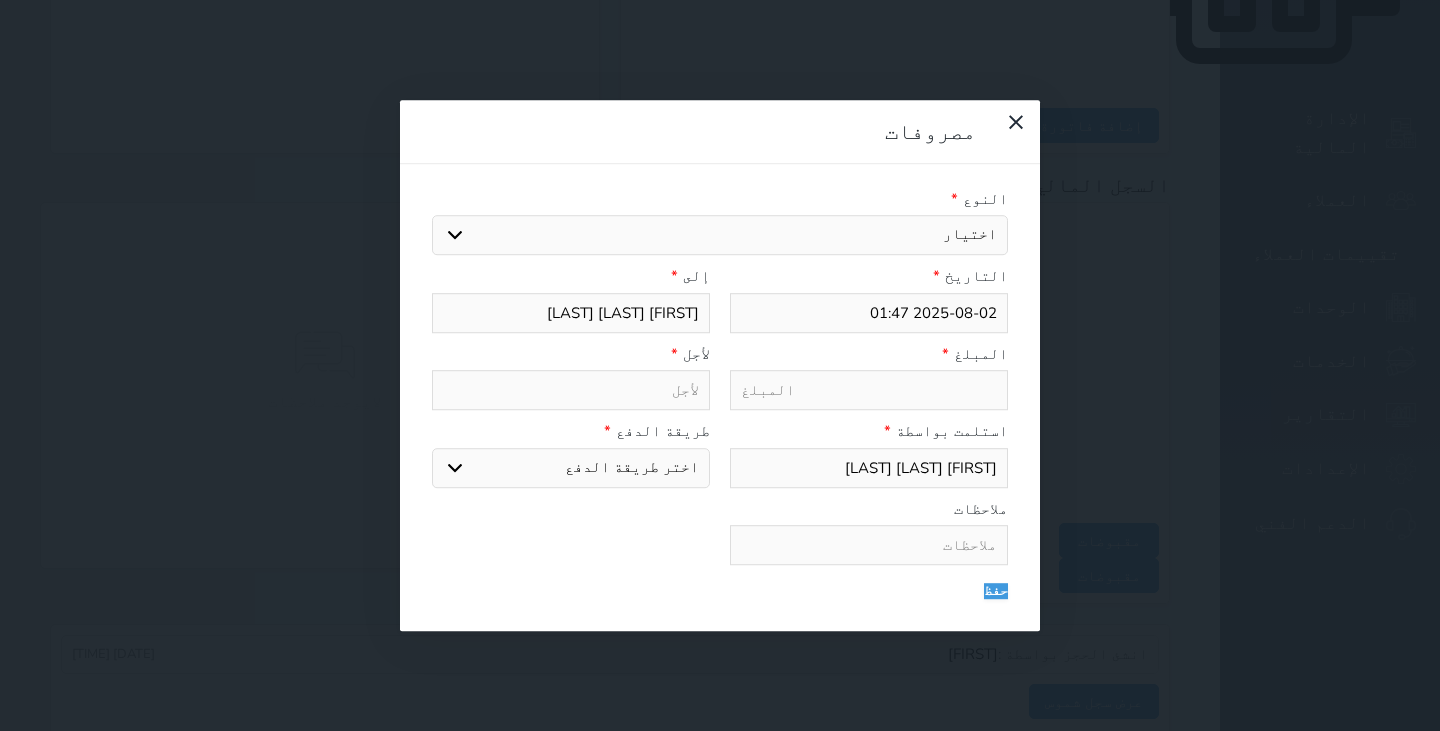 select 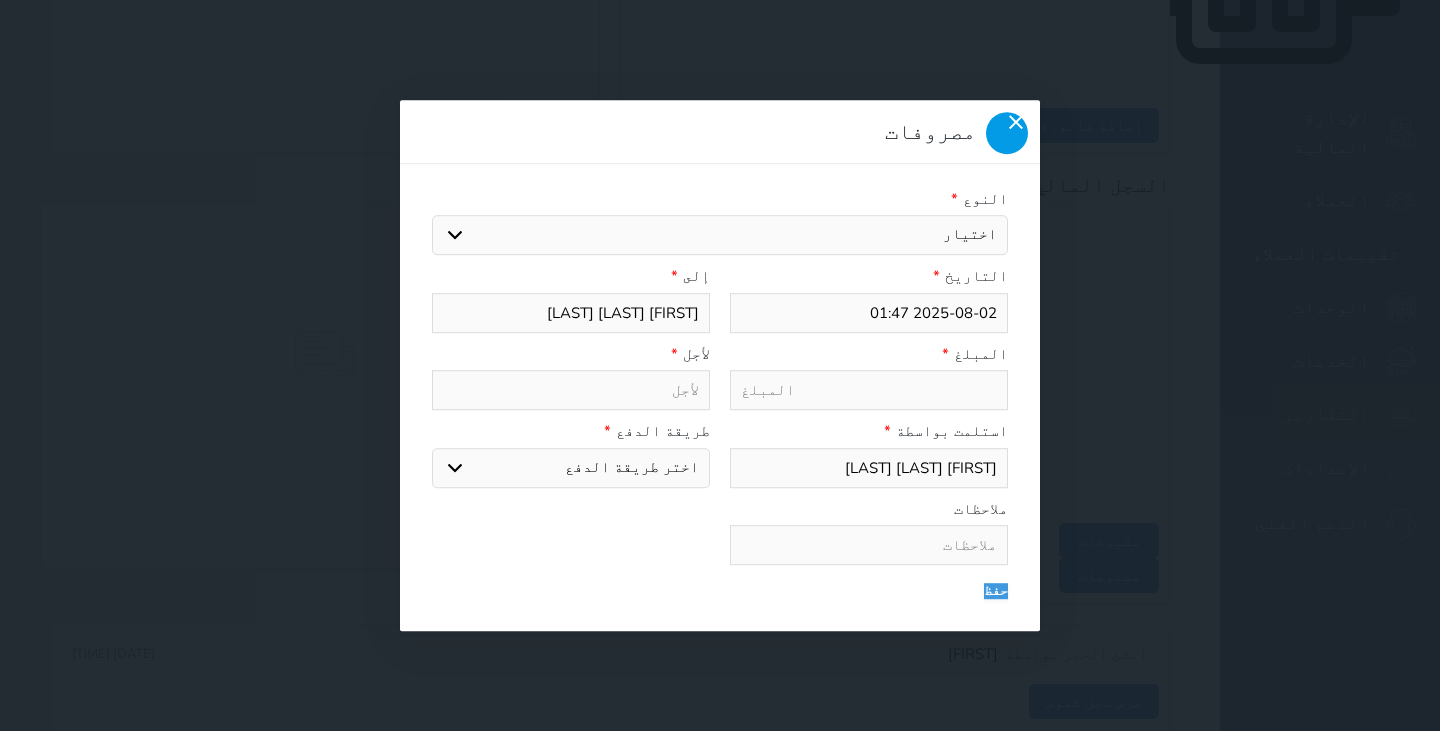 click 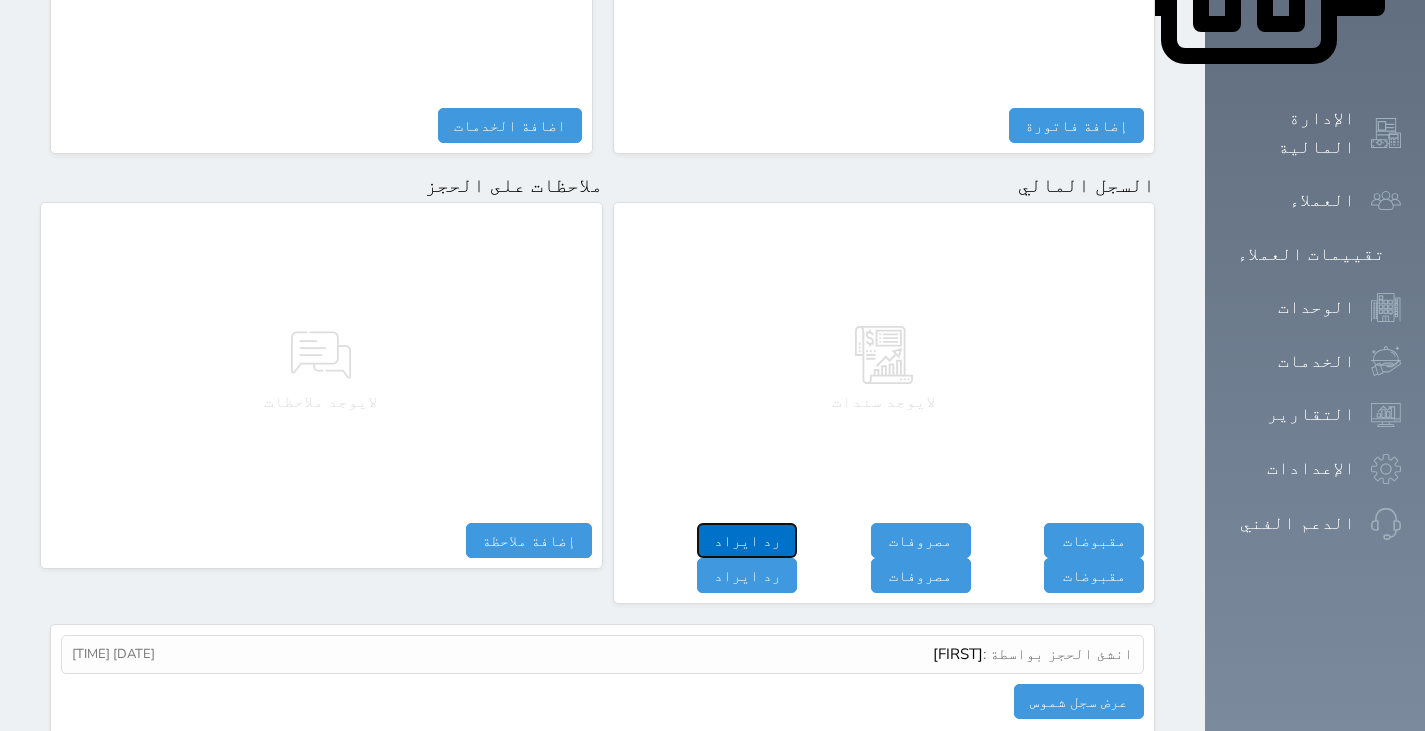 click on "رد ايراد" at bounding box center (747, 540) 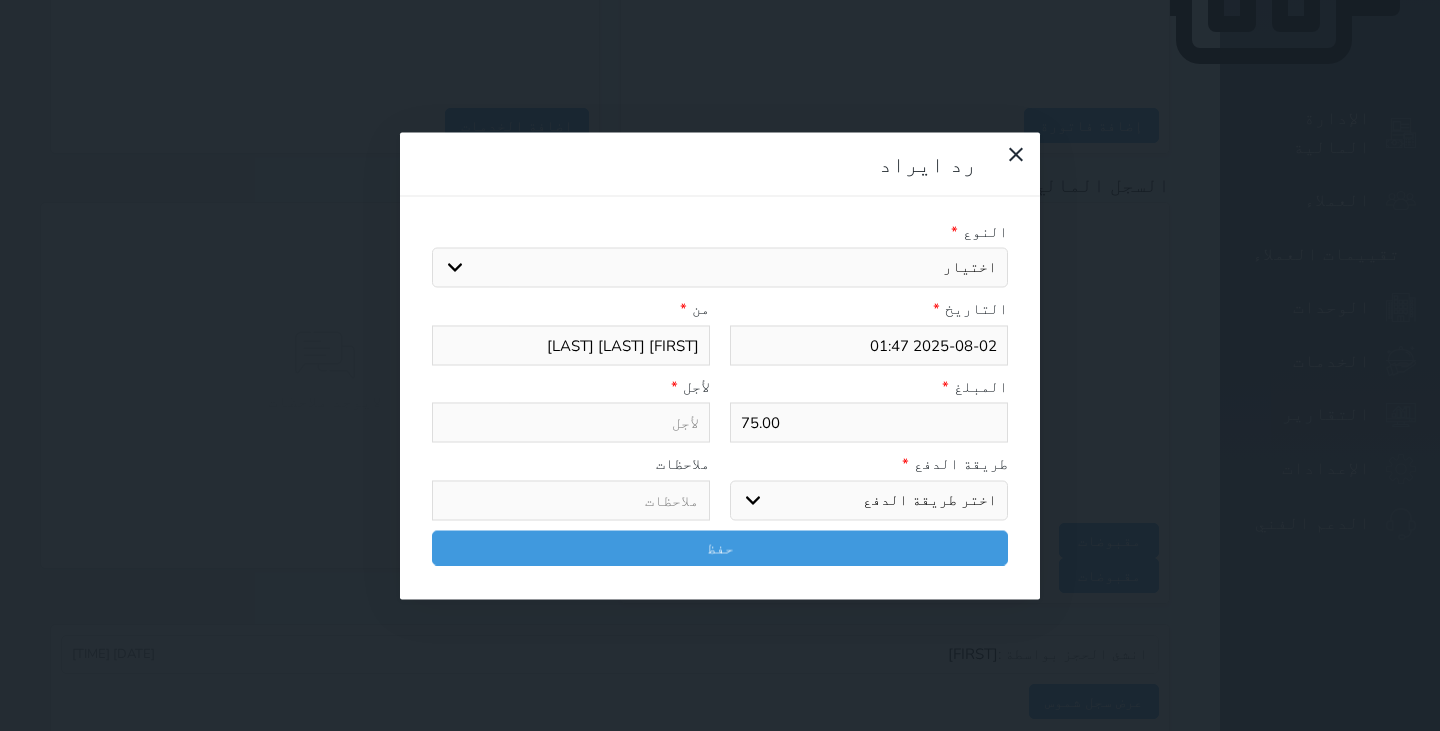 select 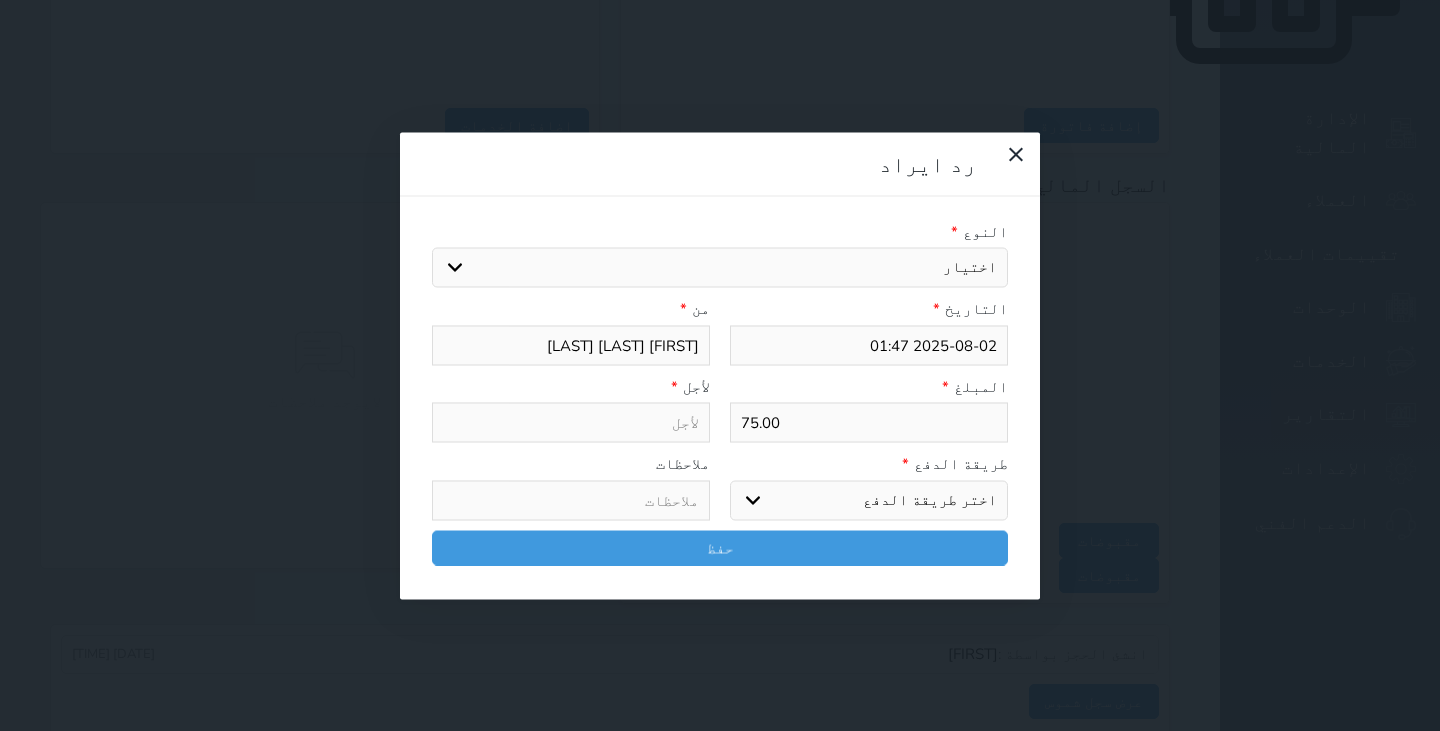 select 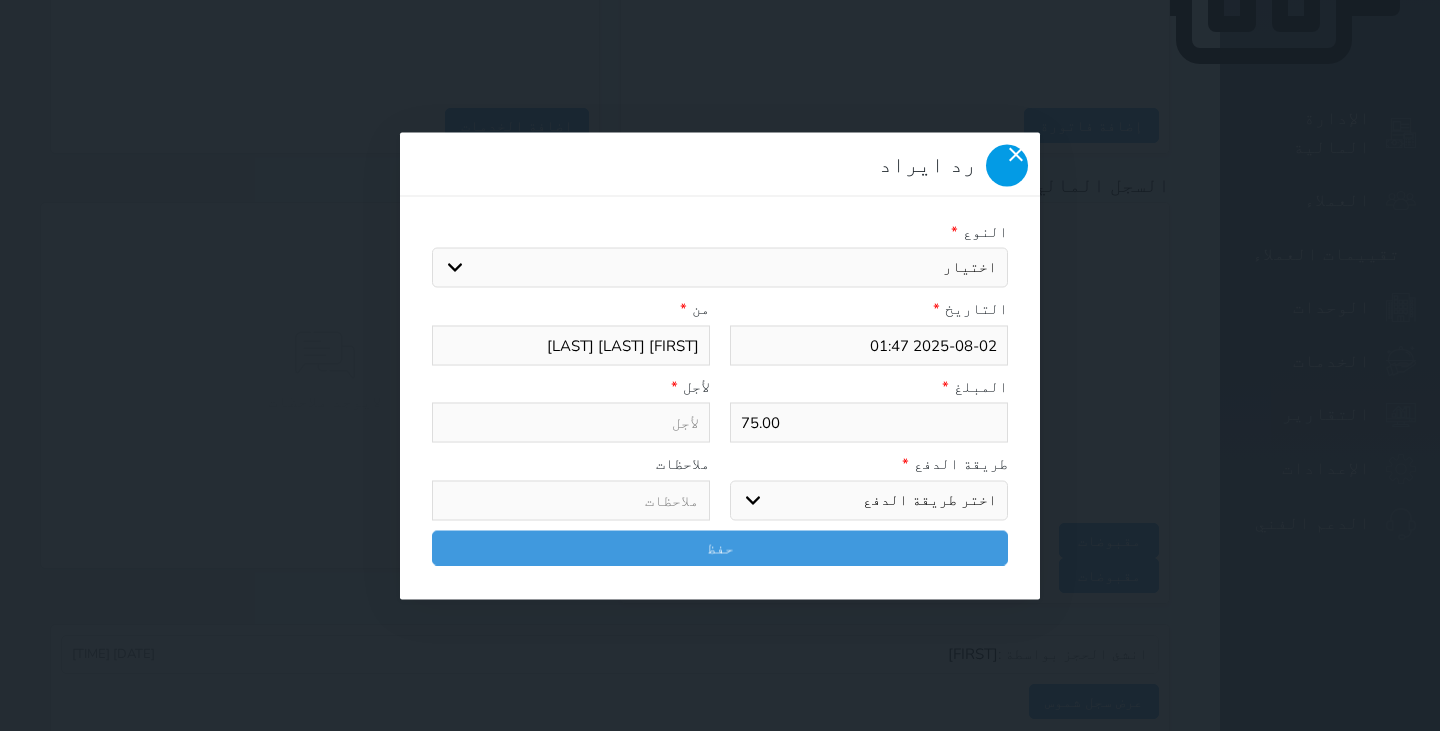click 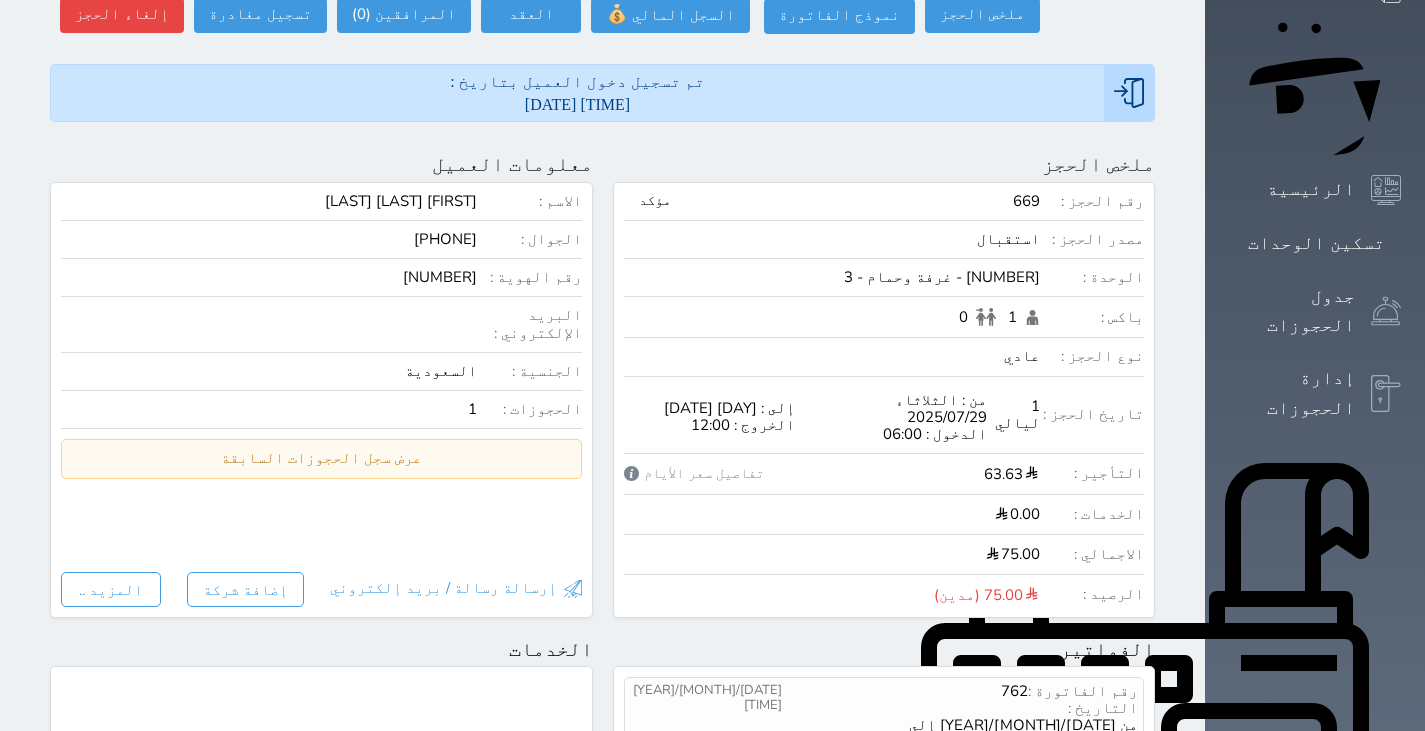 scroll, scrollTop: 0, scrollLeft: 0, axis: both 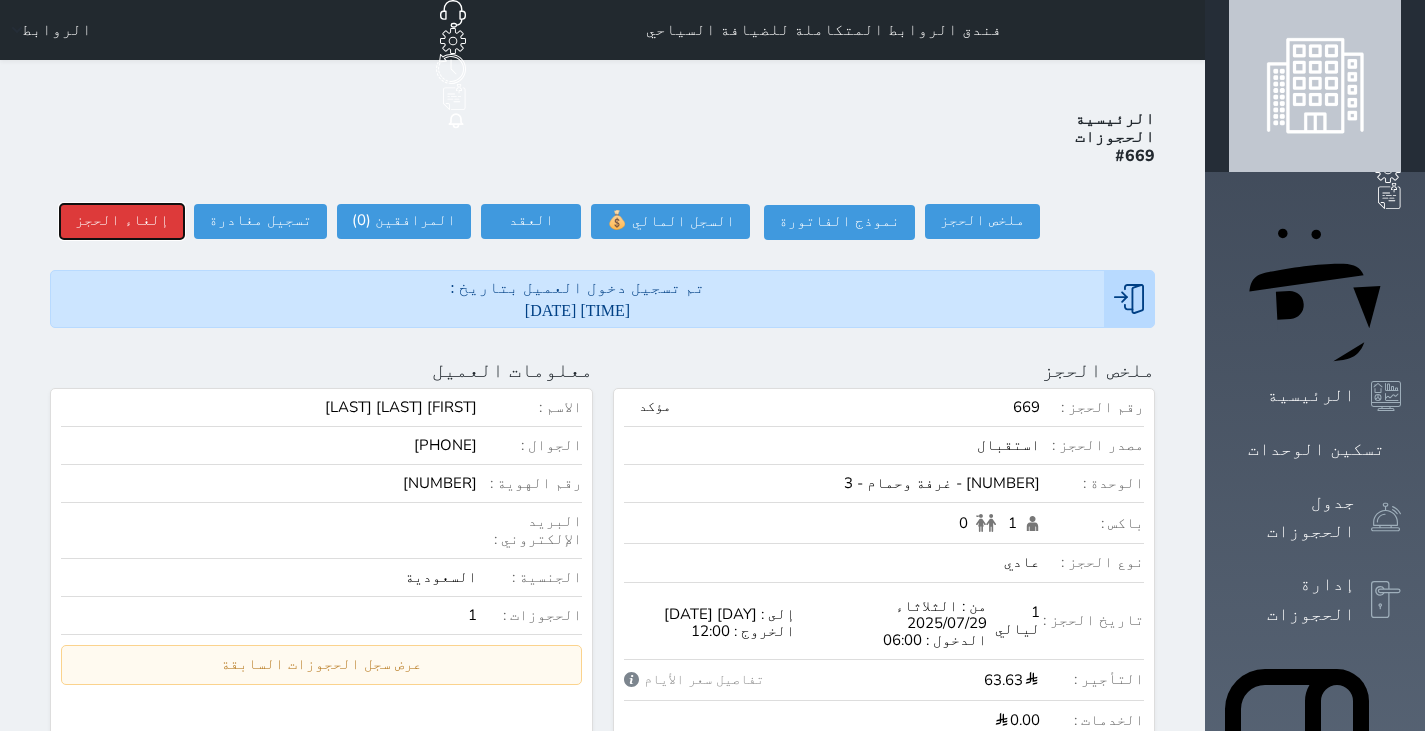 click on "إلغاء الحجز" at bounding box center (122, 221) 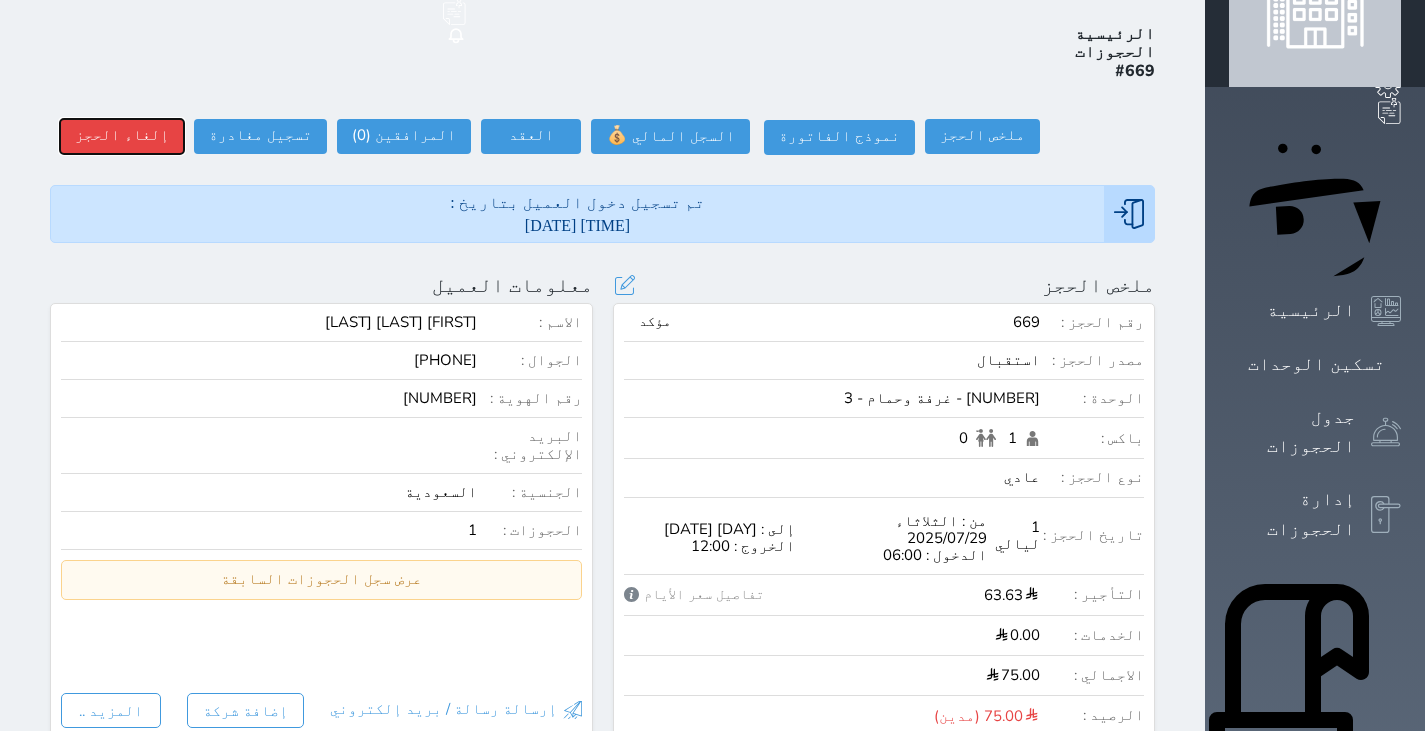 scroll, scrollTop: 84, scrollLeft: 0, axis: vertical 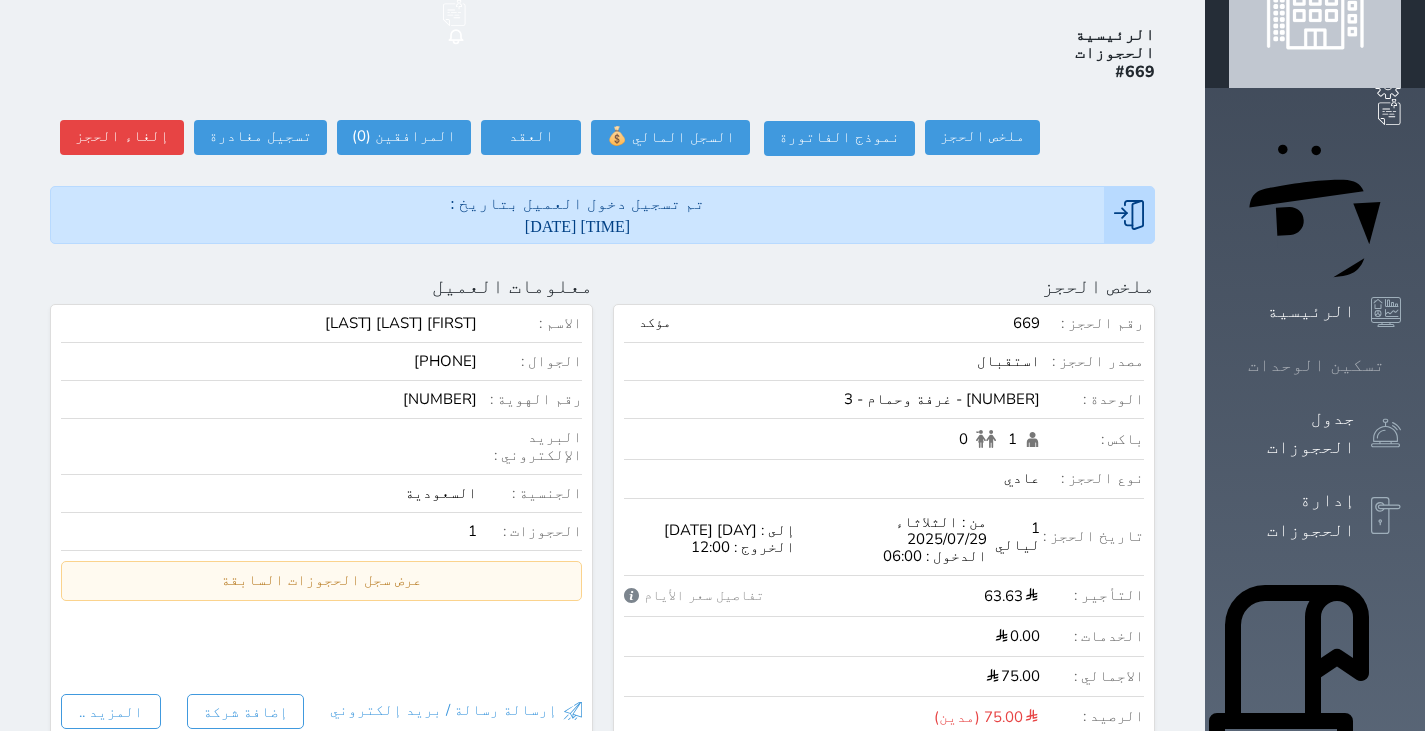click 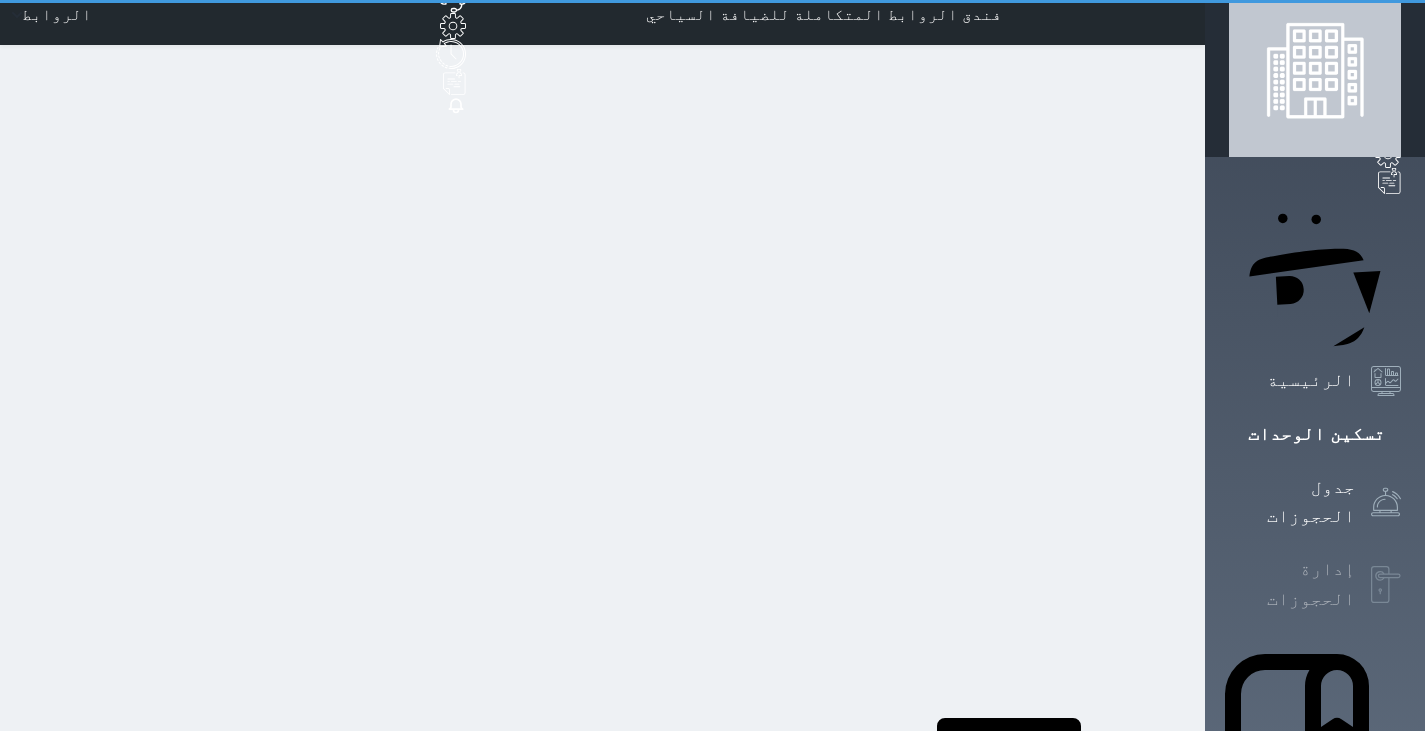scroll, scrollTop: 0, scrollLeft: 0, axis: both 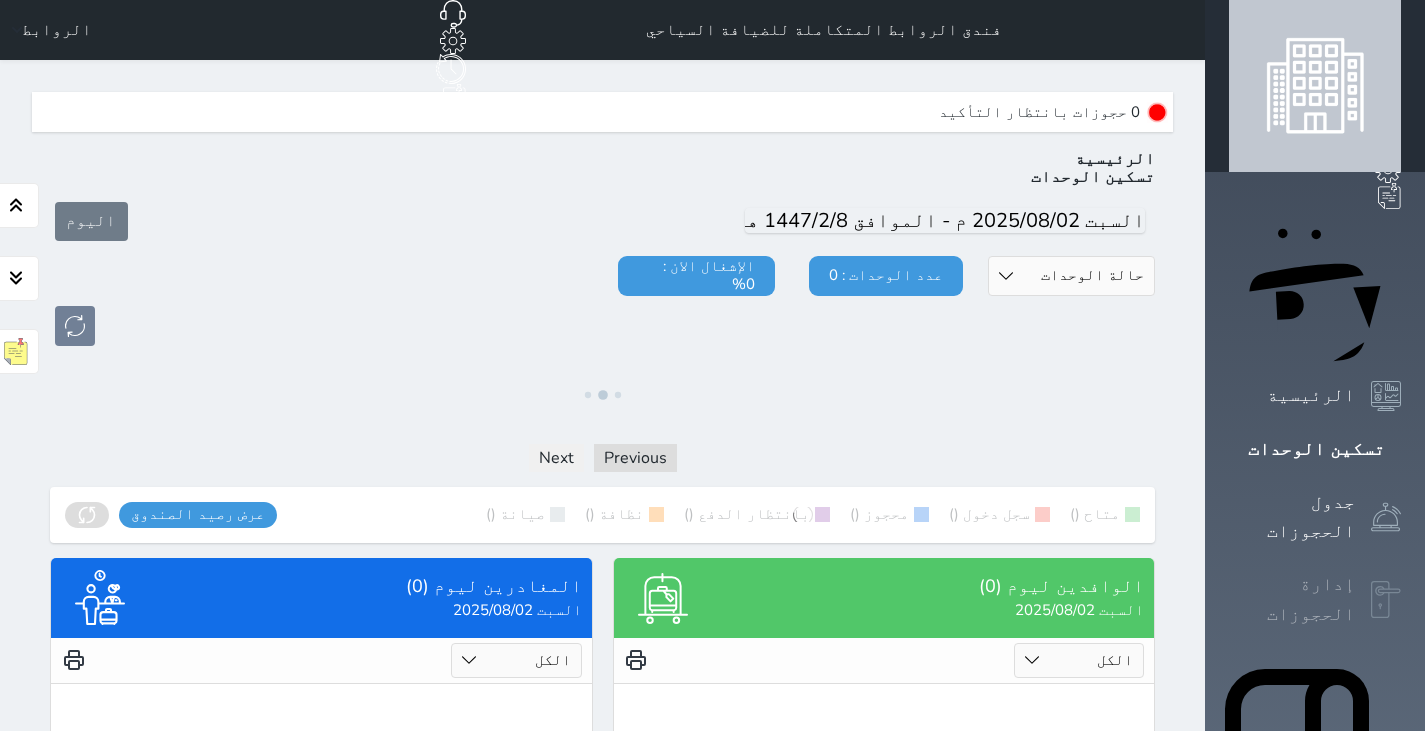 click 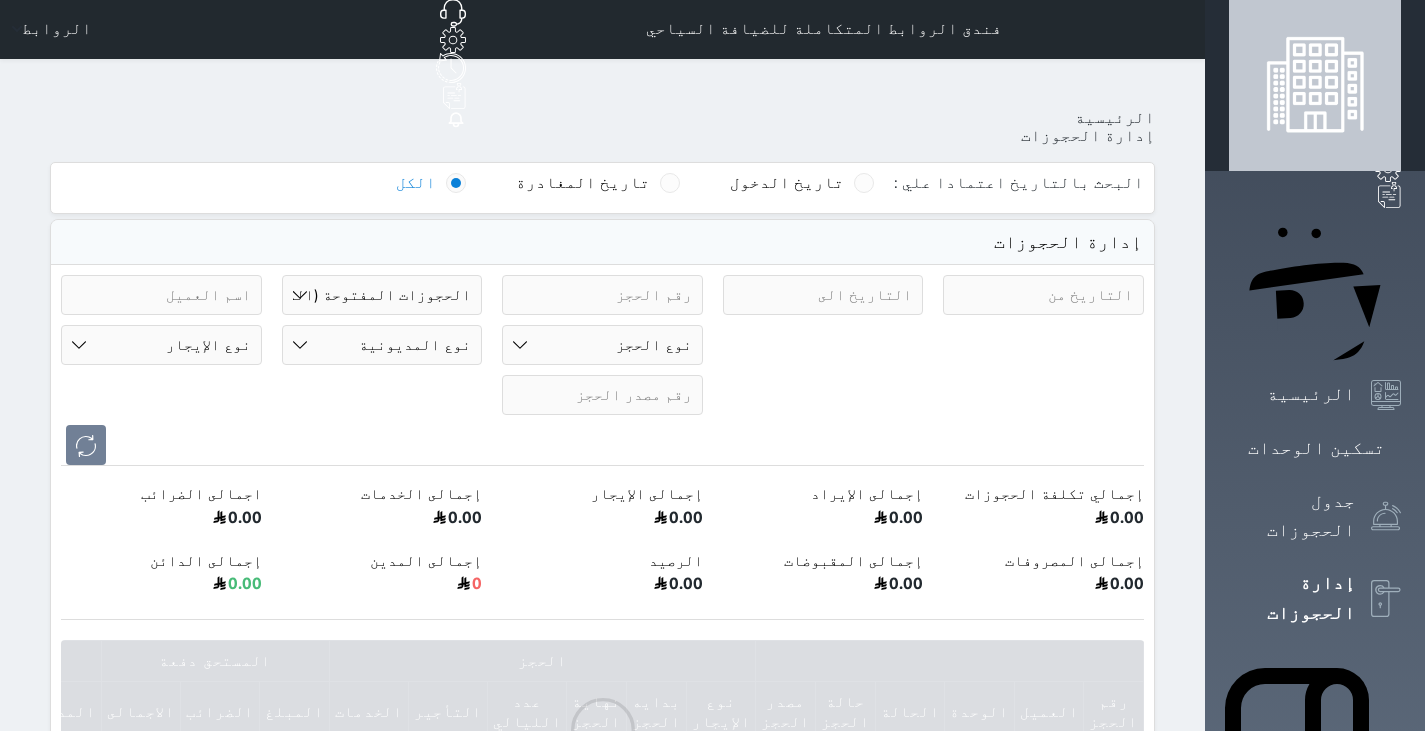 scroll, scrollTop: 0, scrollLeft: 0, axis: both 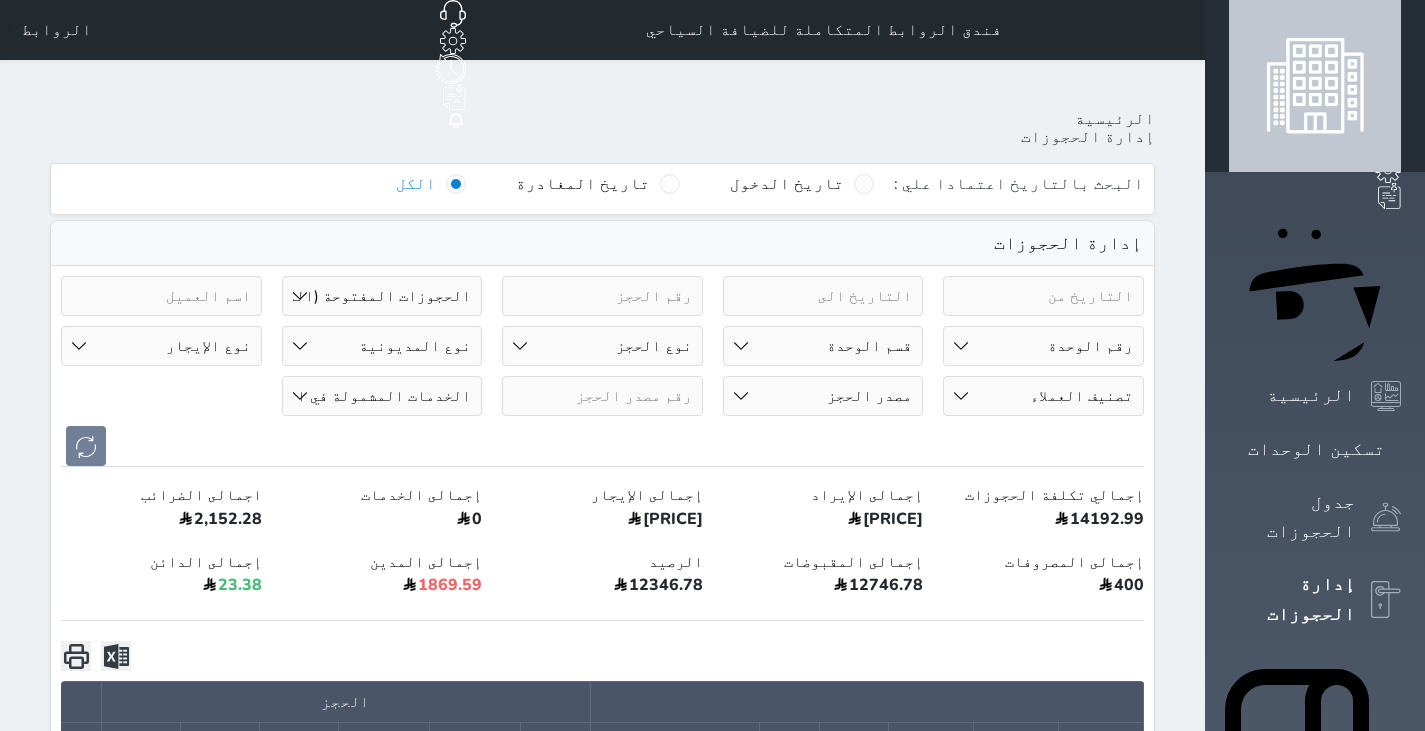 click on "حالة الحجز
الحجوزات المفتوحة (الكل)
الحجوزات المغلقة (الكل)
الحجوزات المفتوحة (مسجل دخول)
الحجوزات المغلقة (تسجيل مغادرة)
الحجوزات لم تسجل دخول
الحجوزات المؤكدة (الكل)
الحجوزات الملغية
بانتظار التأكيد" at bounding box center [382, 296] 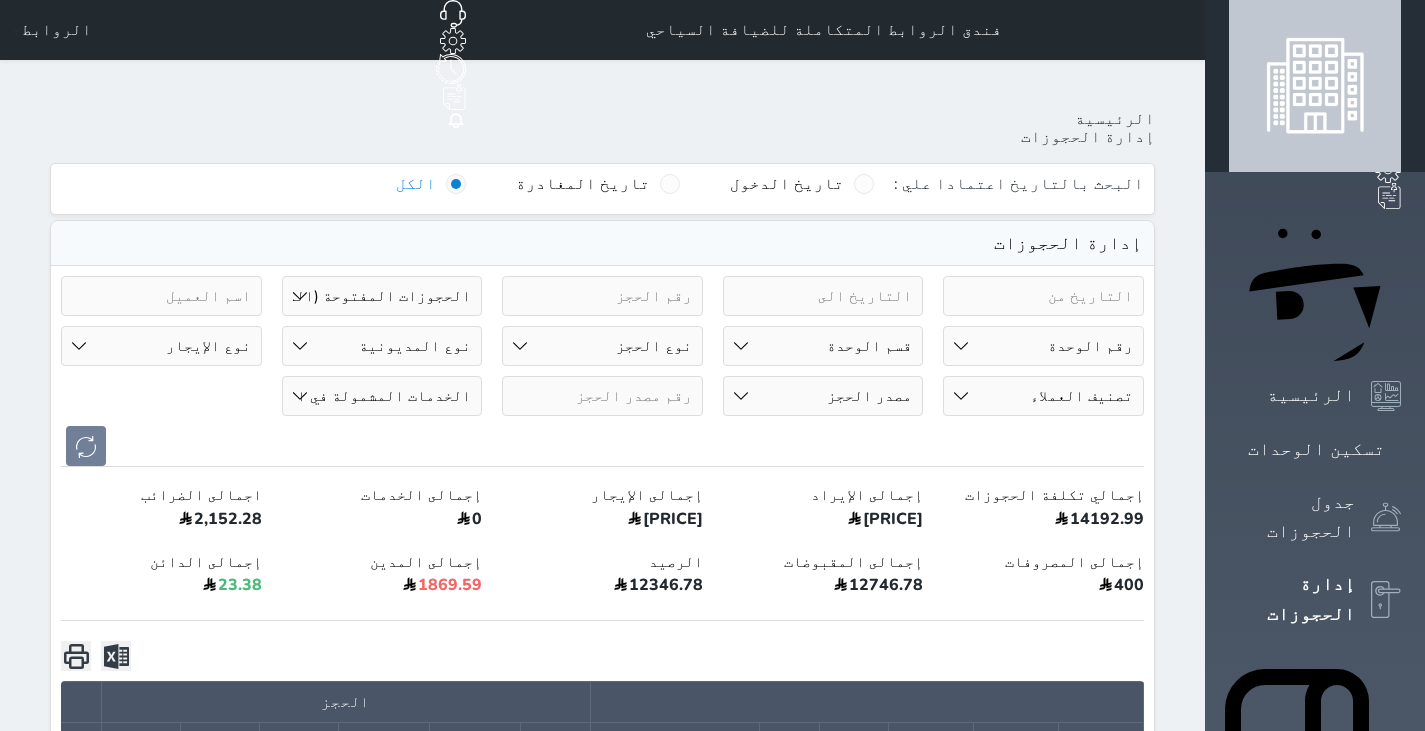 select on "all" 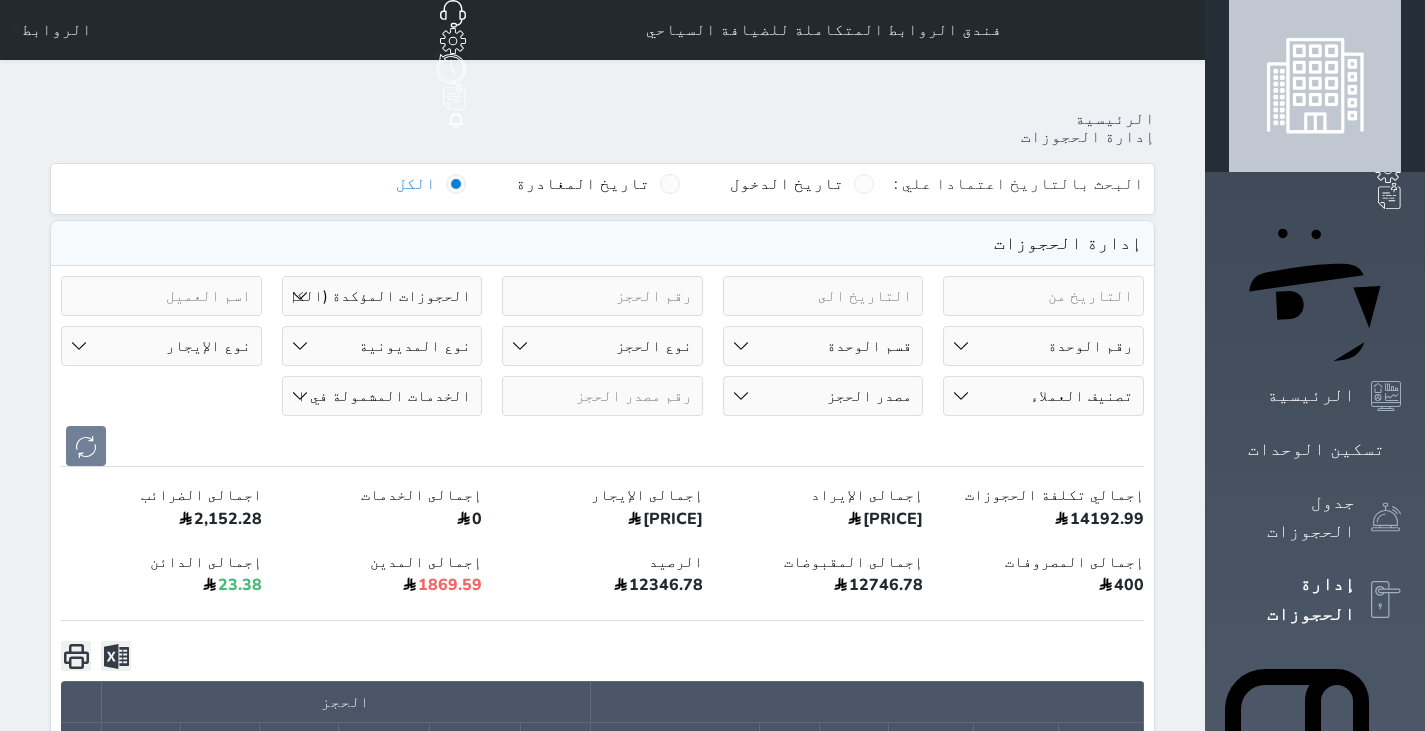 click on "حالة الحجز
الحجوزات المفتوحة (الكل)
الحجوزات المغلقة (الكل)
الحجوزات المفتوحة (مسجل دخول)
الحجوزات المغلقة (تسجيل مغادرة)
الحجوزات لم تسجل دخول
الحجوزات المؤكدة (الكل)
الحجوزات الملغية
بانتظار التأكيد" at bounding box center (382, 296) 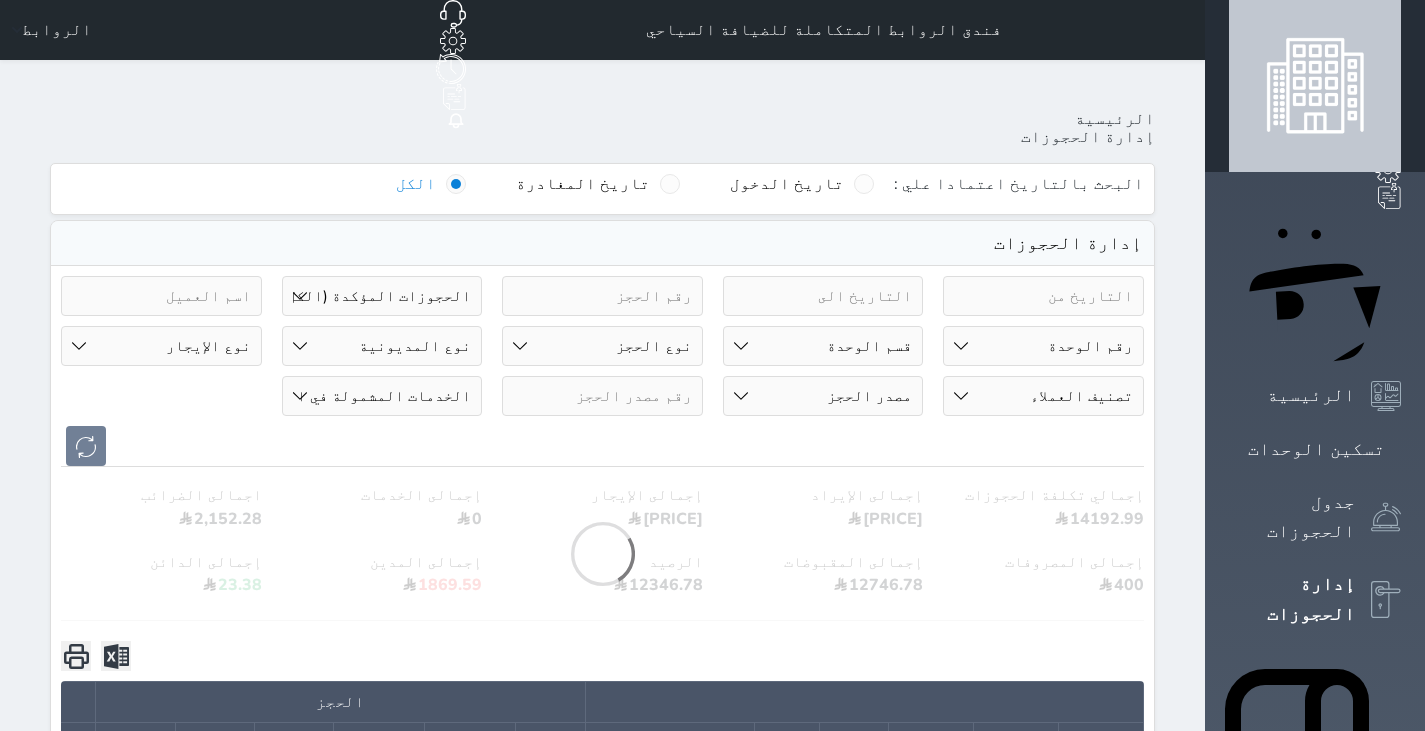 click on "رقم الوحدة
101 - غرفة وحمام - 2
102 - غرفة وحمام - 2
103 - غرفة وحمام - 2
104 - غرفة وحمام - 3
105 - غرفة وحمام - 2 مزدوج
106 - غرفة وحمام - 2
107 - غرفة وحمام - 3
108 - غرفة وحمام - 4
109 - غرفة وحمام - 2
110 - غرفة وحمام - 4
111 - غرفة وحمام - 4
112 - غرفة وحمام - 2
201 - غرفة وحمام - 2 مزدوج
202 - غرفة وحمام - 2
203 - غرفة وحمام - 2 مزدوج
204 - غرفة وحمام - 3" at bounding box center [1043, 346] 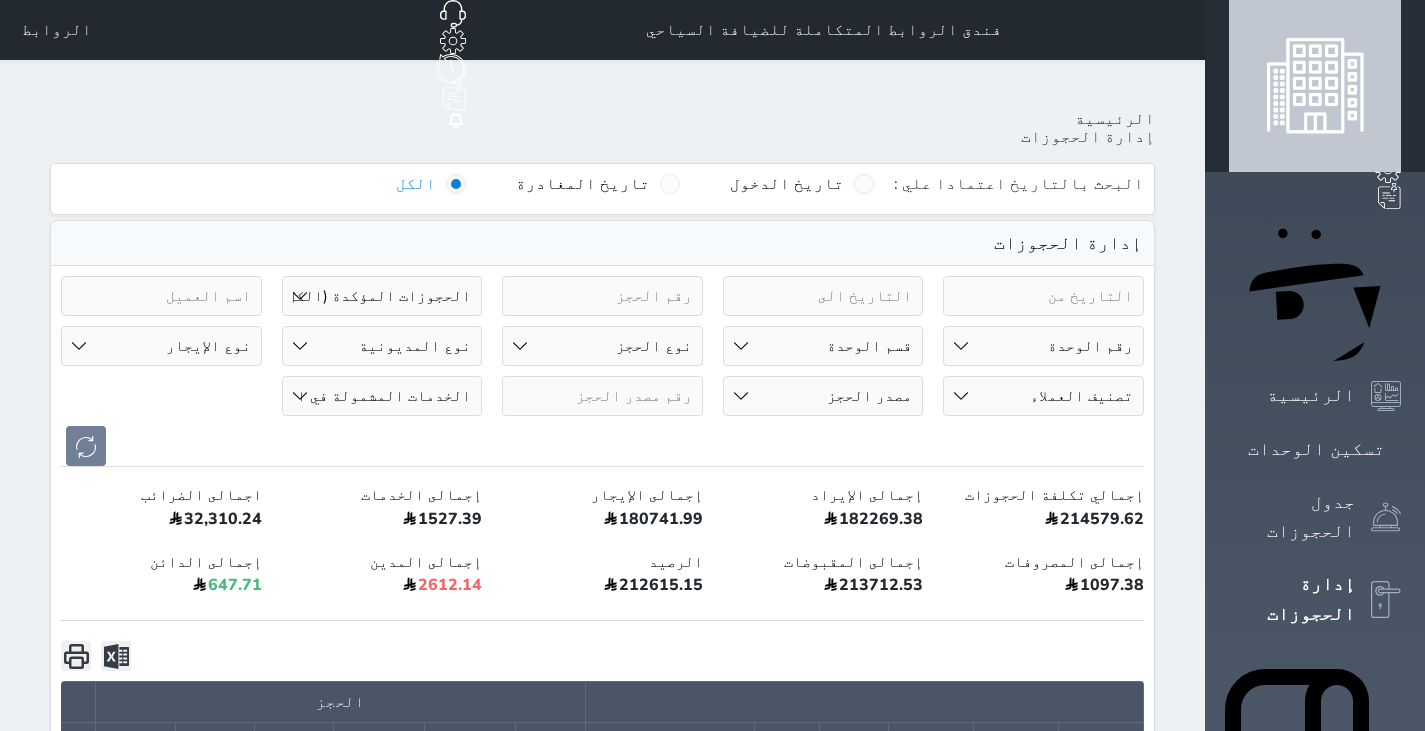 select on "74663" 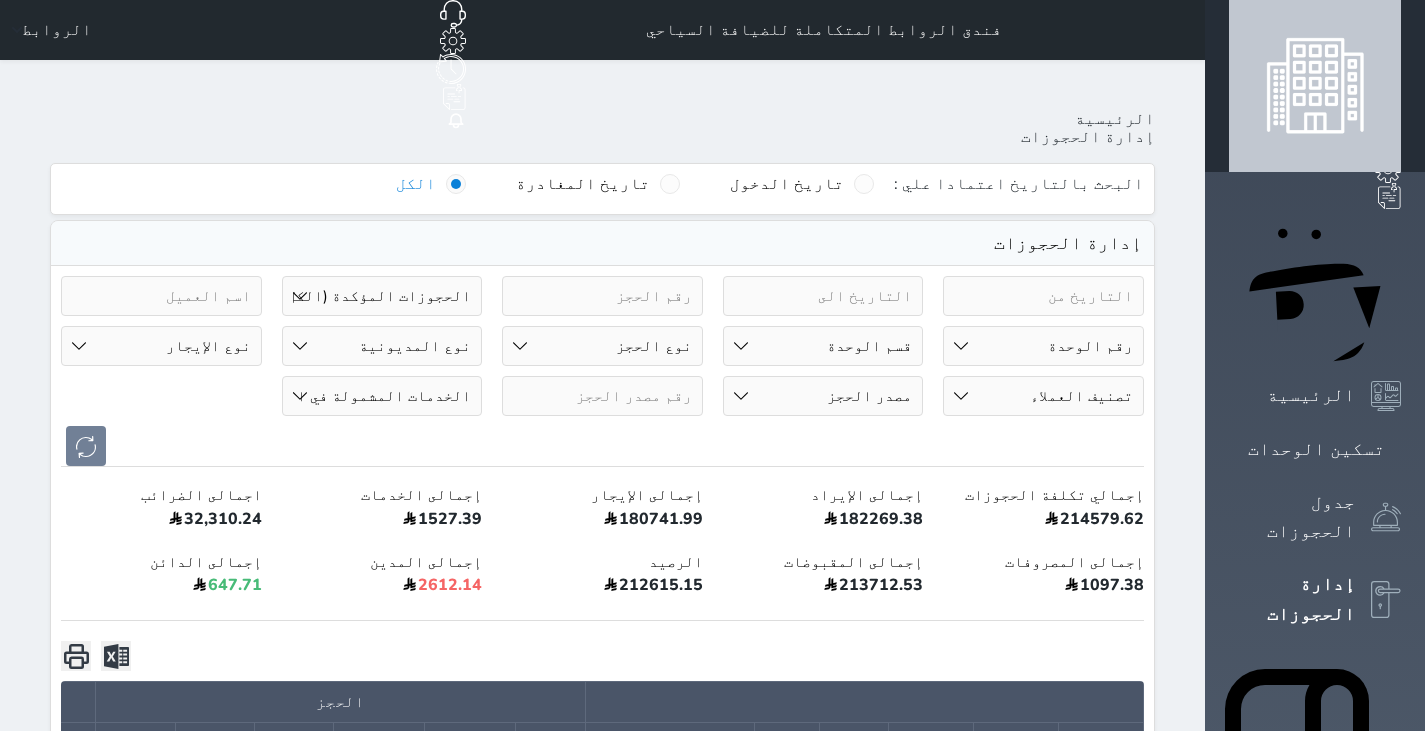 click on "رقم الوحدة
101 - غرفة وحمام - 2
102 - غرفة وحمام - 2
103 - غرفة وحمام - 2
104 - غرفة وحمام - 3
105 - غرفة وحمام - 2 مزدوج
106 - غرفة وحمام - 2
107 - غرفة وحمام - 3
108 - غرفة وحمام - 4
109 - غرفة وحمام - 2
110 - غرفة وحمام - 4
111 - غرفة وحمام - 4
112 - غرفة وحمام - 2
201 - غرفة وحمام - 2 مزدوج
202 - غرفة وحمام - 2
203 - غرفة وحمام - 2 مزدوج
204 - غرفة وحمام - 3" at bounding box center (1043, 346) 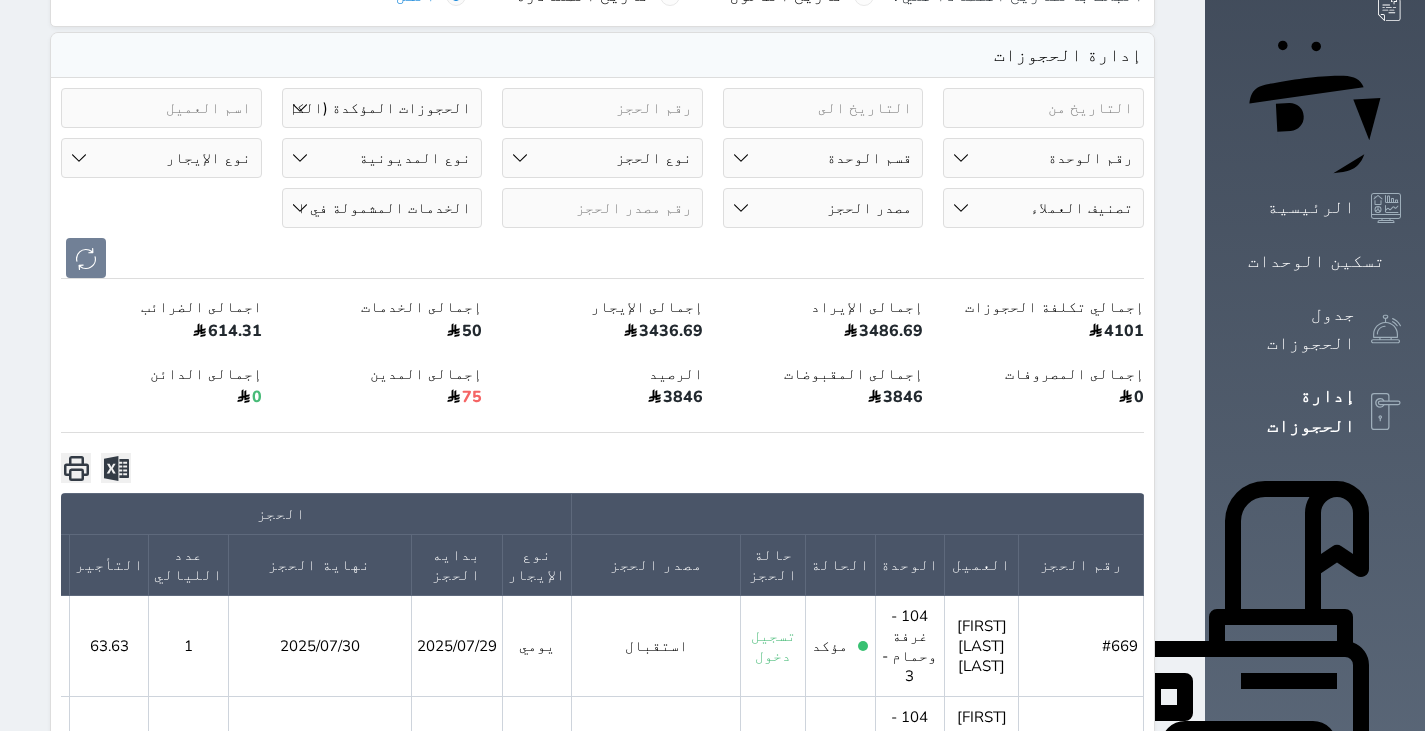 scroll, scrollTop: 189, scrollLeft: 0, axis: vertical 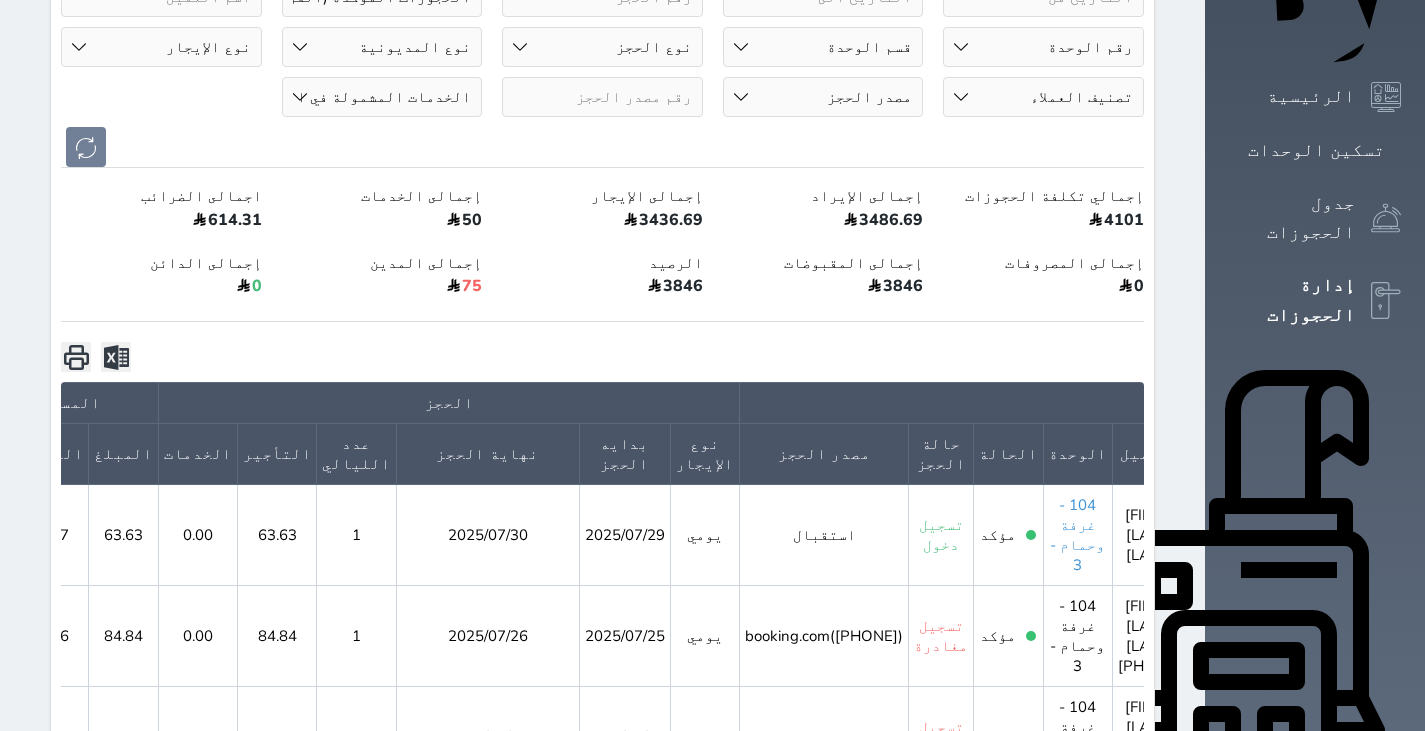 click on "104 -
غرفة وحمام - 3" at bounding box center [1077, 535] 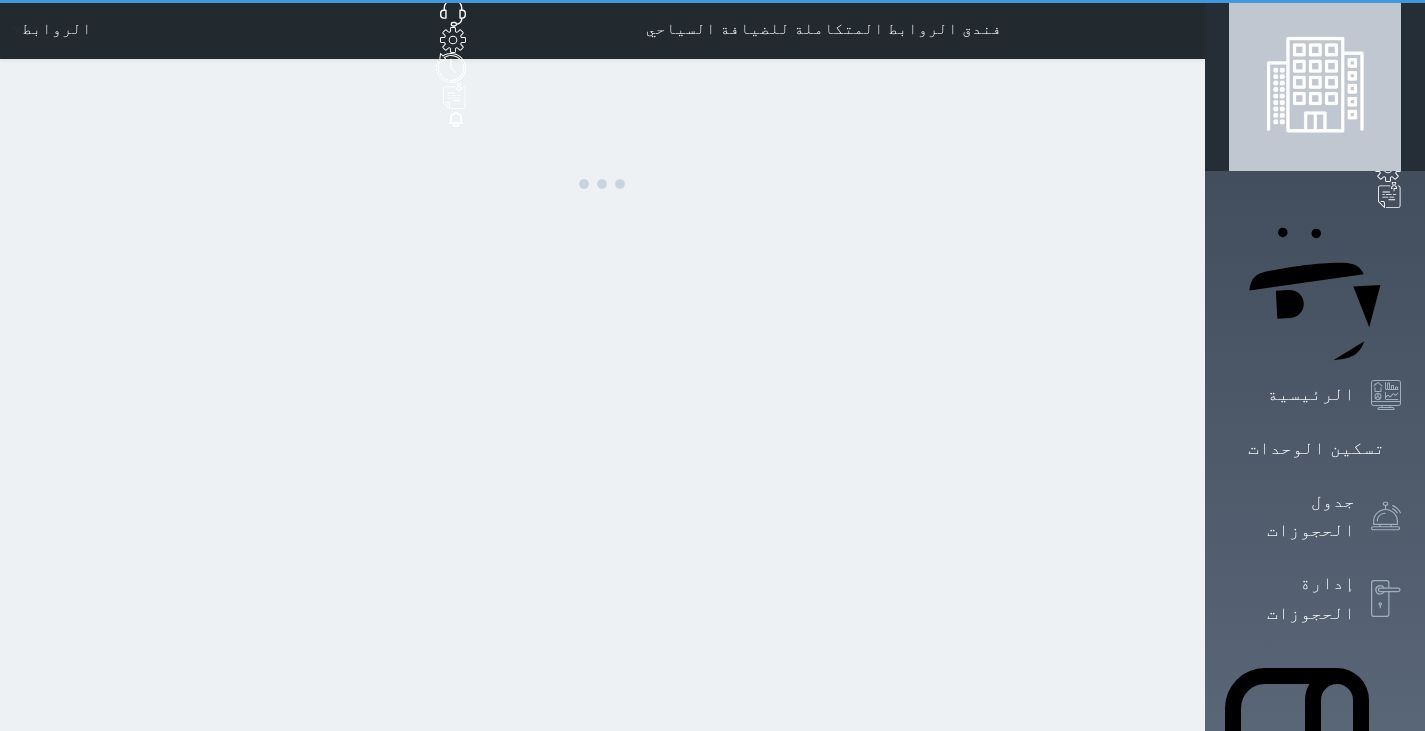 scroll, scrollTop: 0, scrollLeft: 0, axis: both 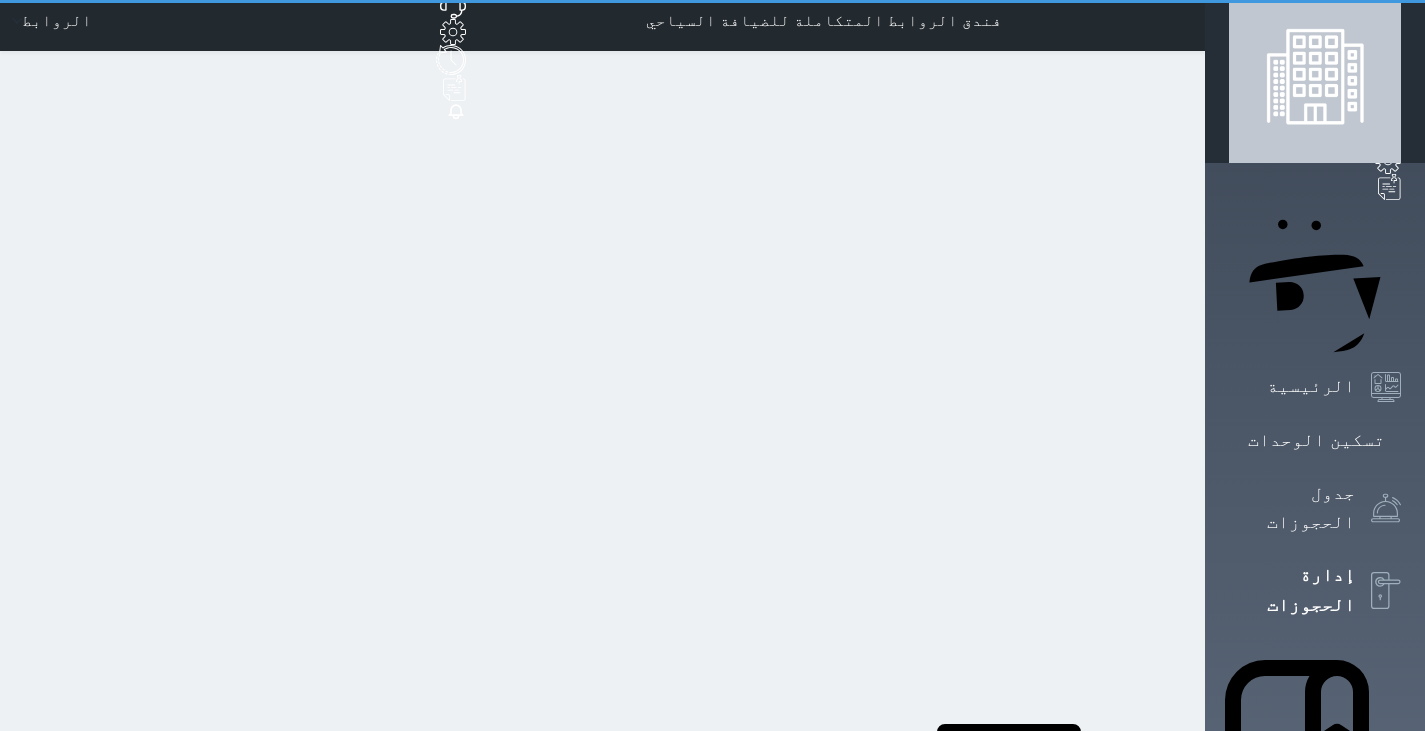 select on "open_all" 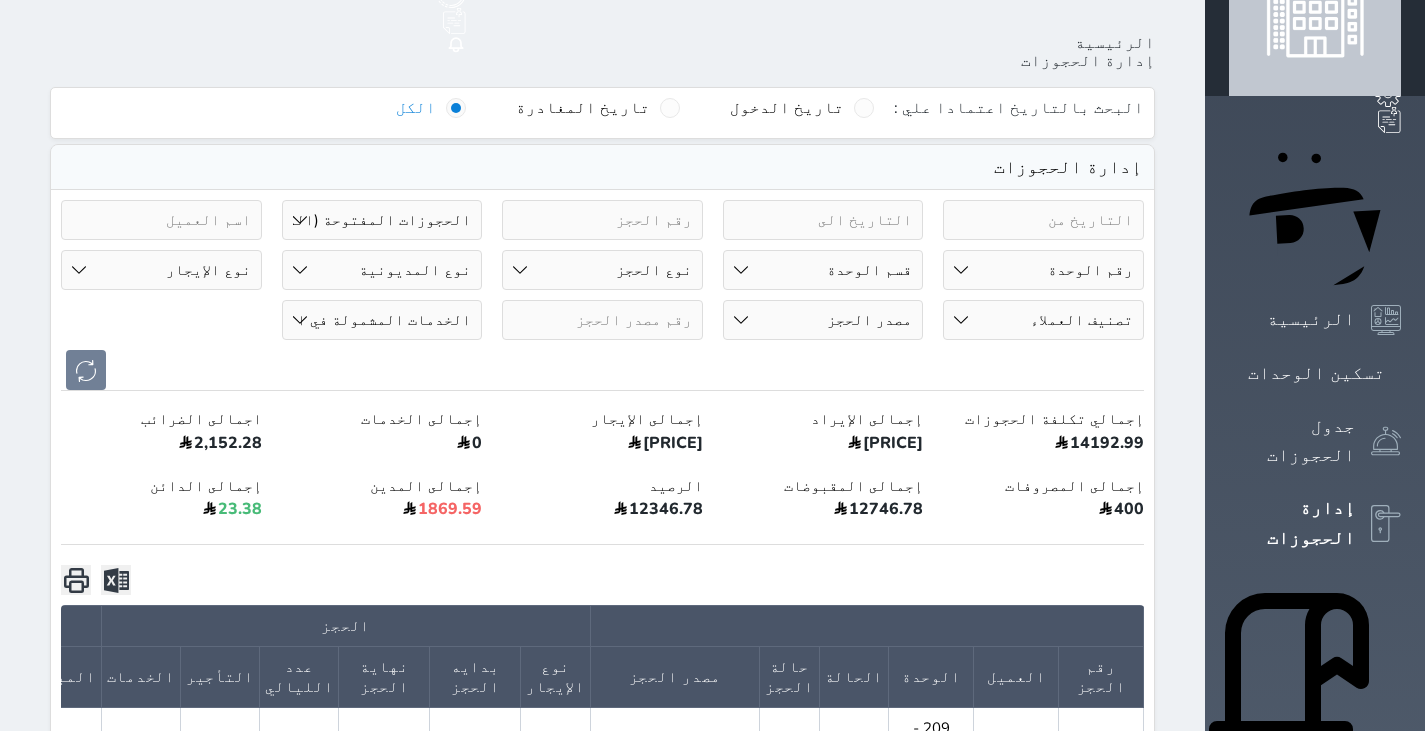 scroll, scrollTop: 75, scrollLeft: 0, axis: vertical 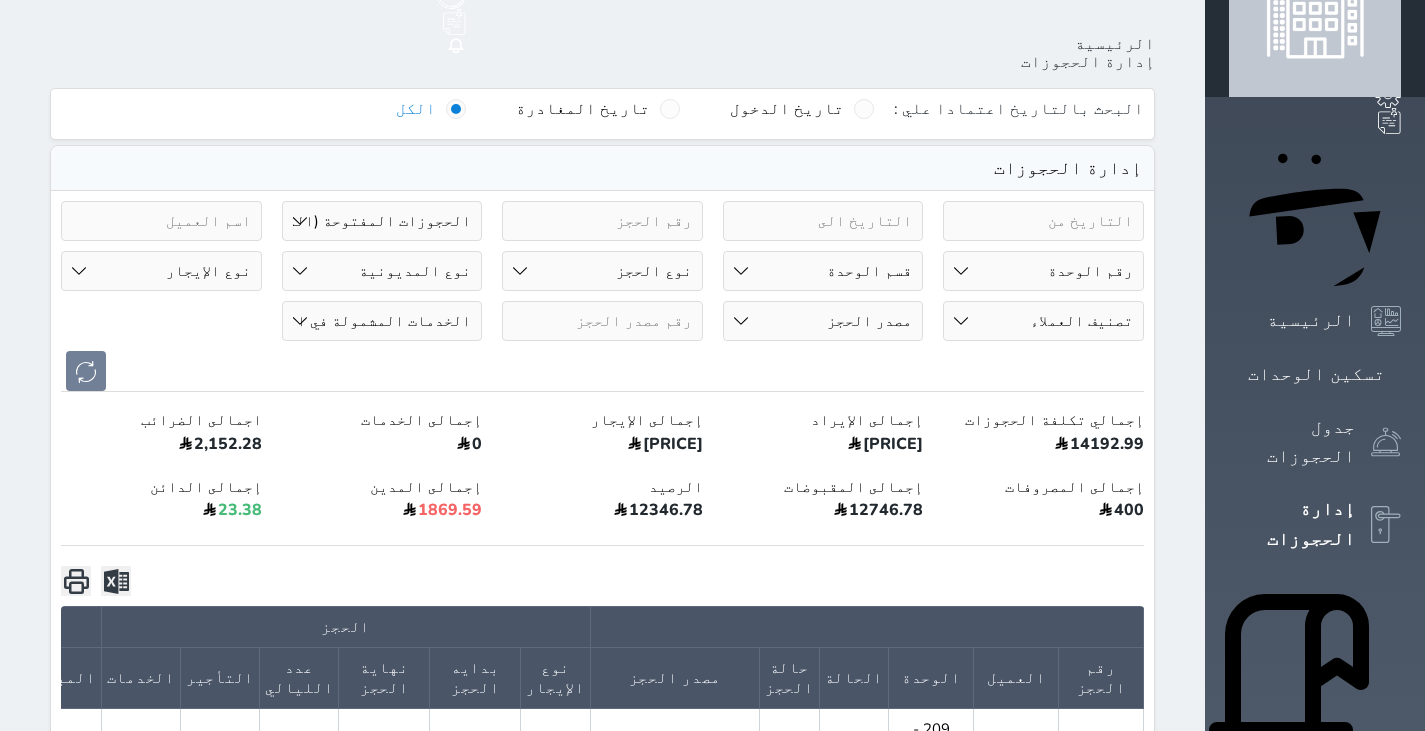 click on "رقم الوحدة
101 - غرفة وحمام - 2
102 - غرفة وحمام - 2
103 - غرفة وحمام - 2
104 - غرفة وحمام - 3
105 - غرفة وحمام - 2 مزدوج
106 - غرفة وحمام - 2
107 - غرفة وحمام - 3
108 - غرفة وحمام - 4
109 - غرفة وحمام - 2
110 - غرفة وحمام - 4
111 - غرفة وحمام - 4
112 - غرفة وحمام - 2
201 - غرفة وحمام - 2 مزدوج
202 - غرفة وحمام - 2
203 - غرفة وحمام - 2 مزدوج
204 - غرفة وحمام - 3" at bounding box center (1043, 271) 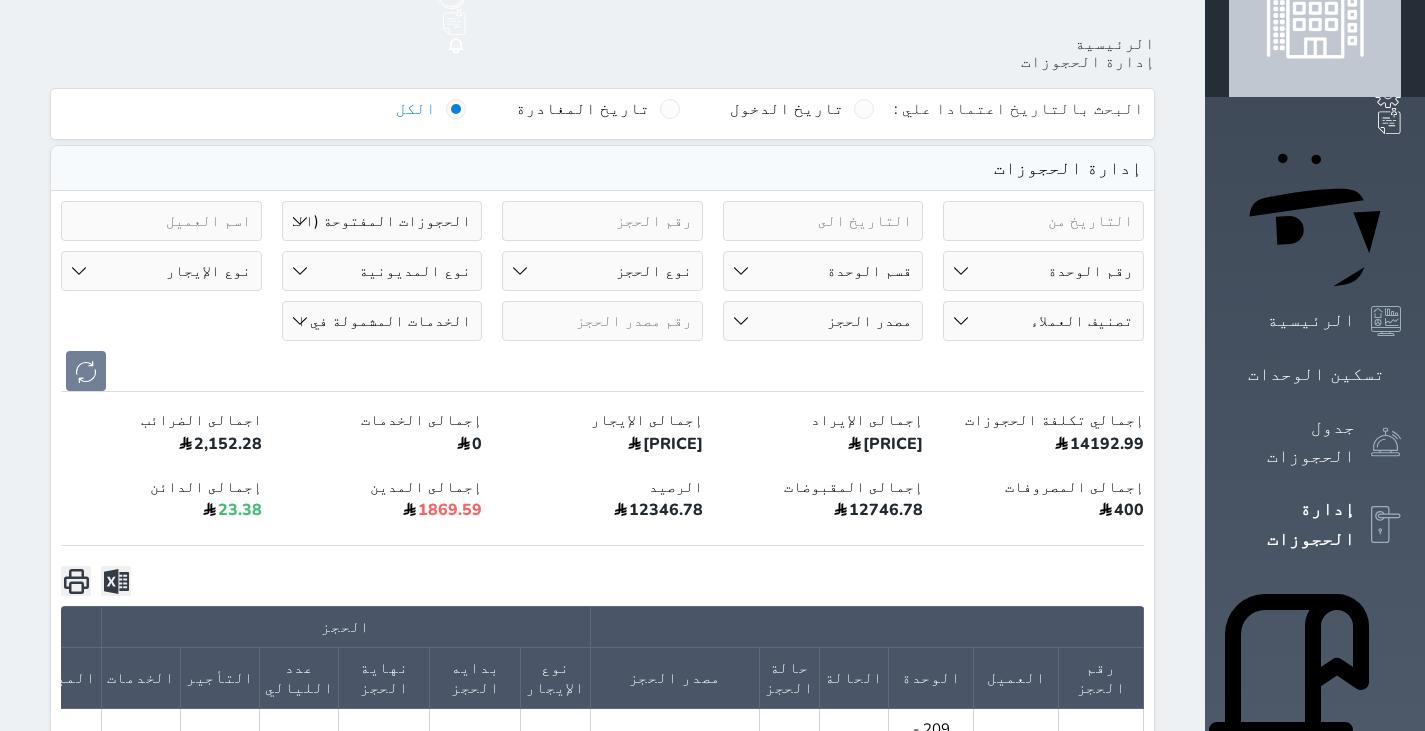 select on "74663" 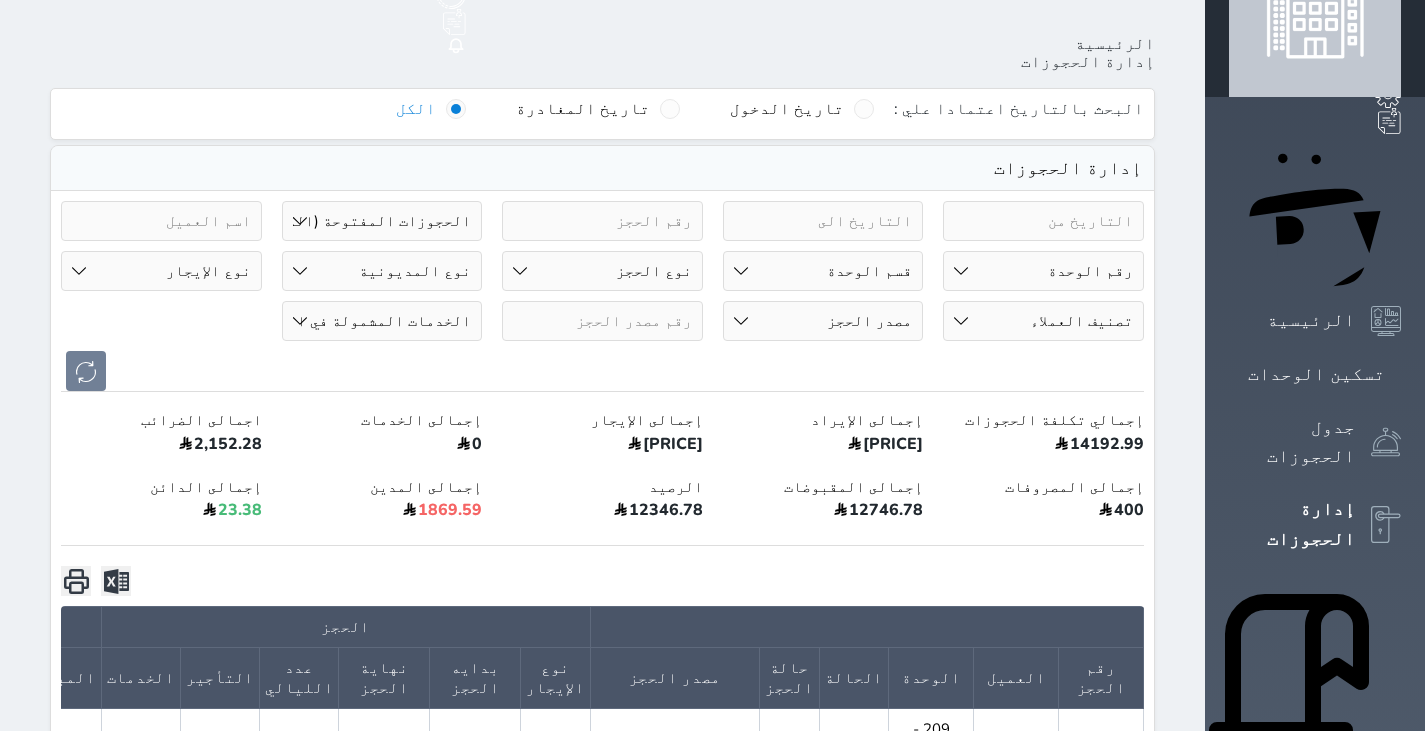 click on "رقم الوحدة
101 - غرفة وحمام - 2
102 - غرفة وحمام - 2
103 - غرفة وحمام - 2
104 - غرفة وحمام - 3
105 - غرفة وحمام - 2 مزدوج
106 - غرفة وحمام - 2
107 - غرفة وحمام - 3
108 - غرفة وحمام - 4
109 - غرفة وحمام - 2
110 - غرفة وحمام - 4
111 - غرفة وحمام - 4
112 - غرفة وحمام - 2
201 - غرفة وحمام - 2 مزدوج
202 - غرفة وحمام - 2
203 - غرفة وحمام - 2 مزدوج
204 - غرفة وحمام - 3" at bounding box center [1043, 271] 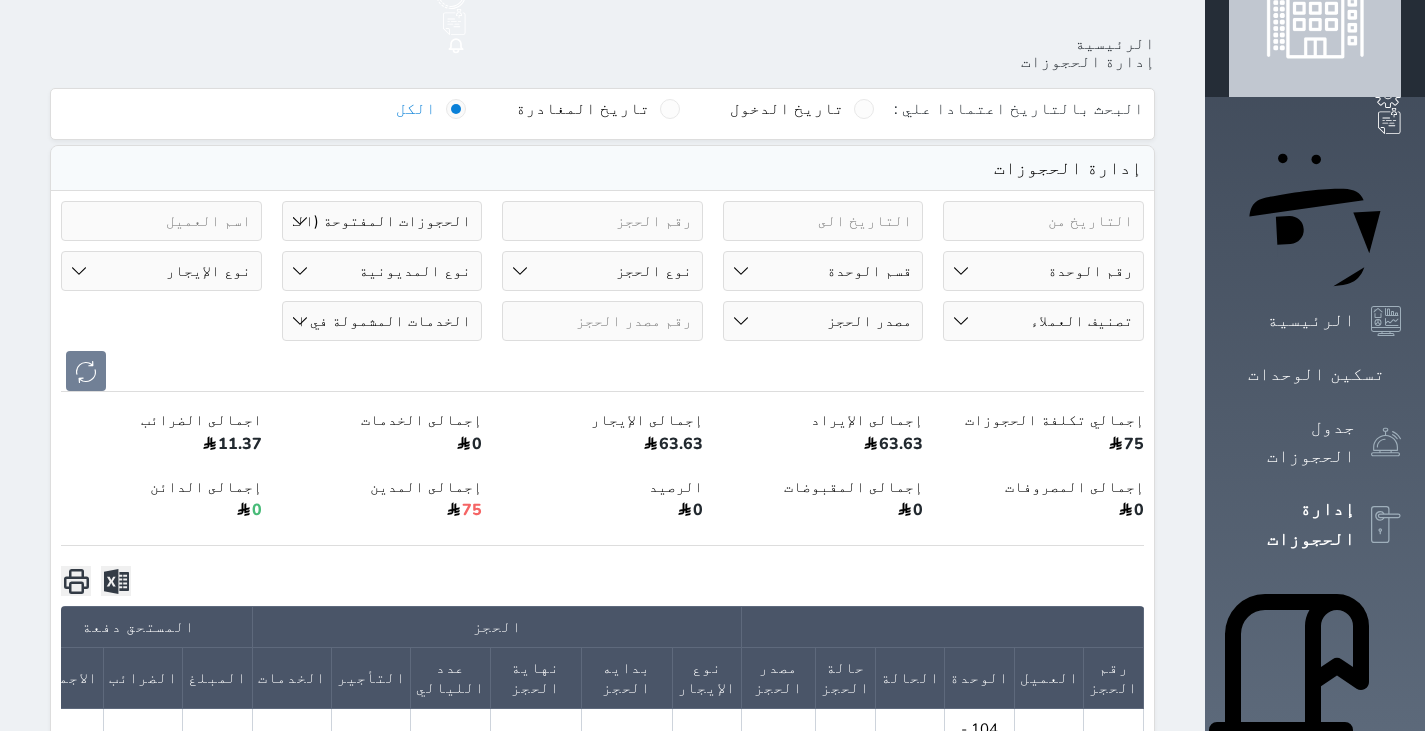 click on "حالة الحجز
الحجوزات المفتوحة (الكل)
الحجوزات المغلقة (الكل)
الحجوزات المفتوحة (مسجل دخول)
الحجوزات المغلقة (تسجيل مغادرة)
الحجوزات لم تسجل دخول
الحجوزات المؤكدة (الكل)
الحجوزات الملغية
بانتظار التأكيد" at bounding box center [382, 221] 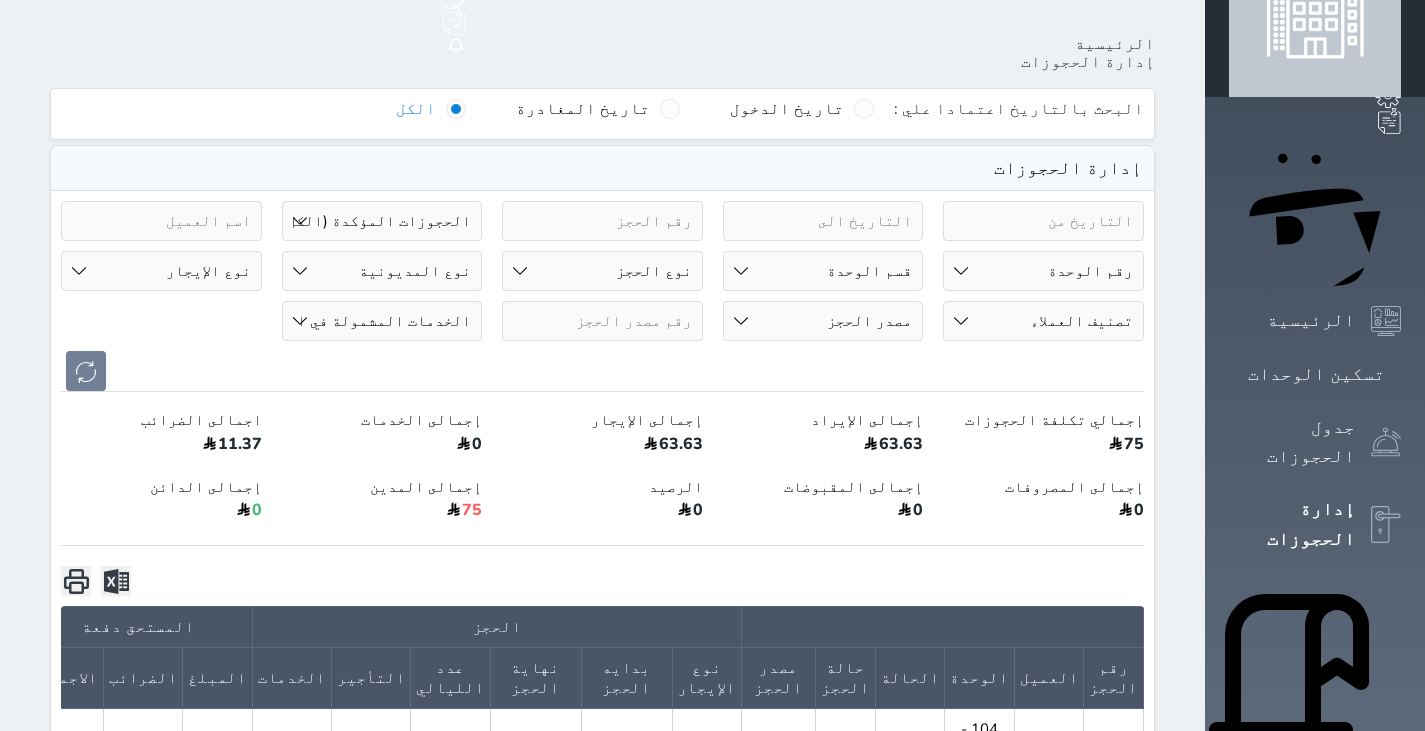 click on "حالة الحجز
الحجوزات المفتوحة (الكل)
الحجوزات المغلقة (الكل)
الحجوزات المفتوحة (مسجل دخول)
الحجوزات المغلقة (تسجيل مغادرة)
الحجوزات لم تسجل دخول
الحجوزات المؤكدة (الكل)
الحجوزات الملغية
بانتظار التأكيد" at bounding box center (382, 221) 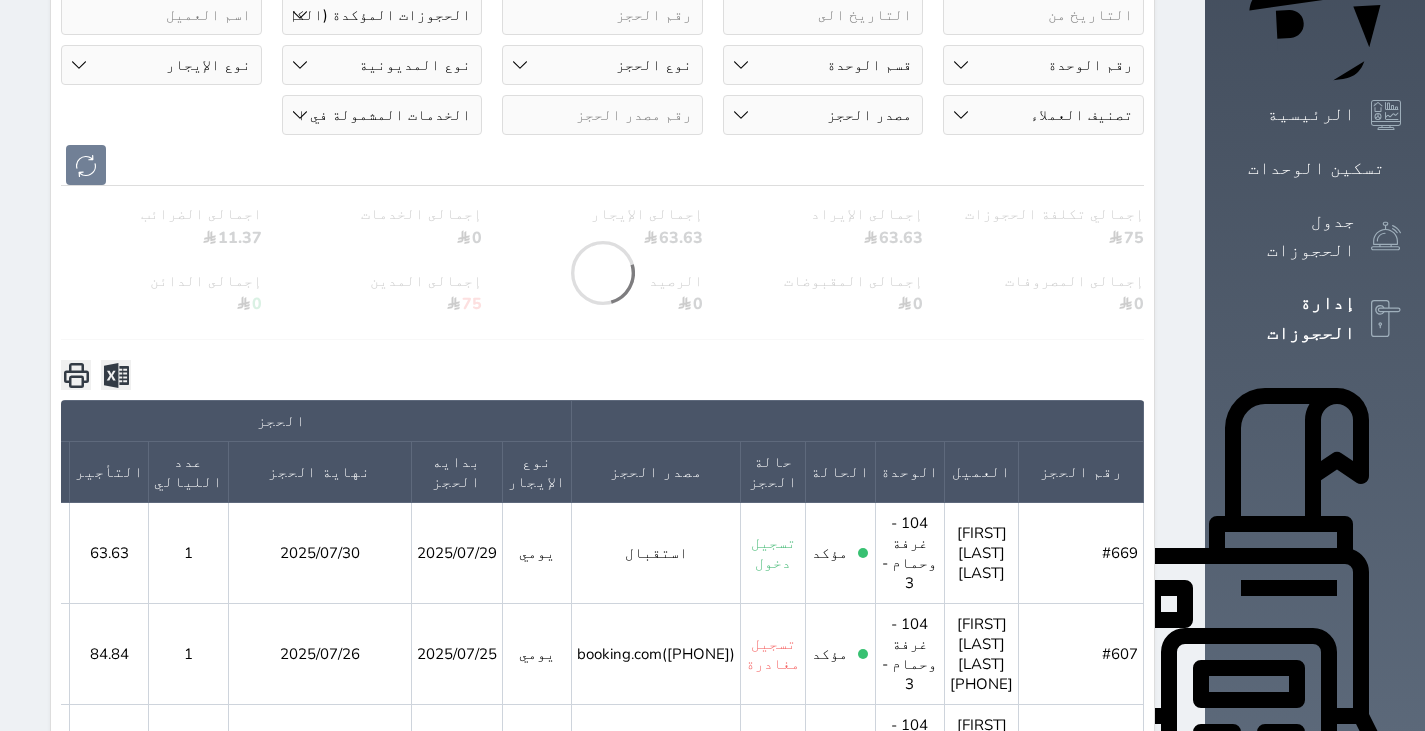 scroll, scrollTop: 282, scrollLeft: 0, axis: vertical 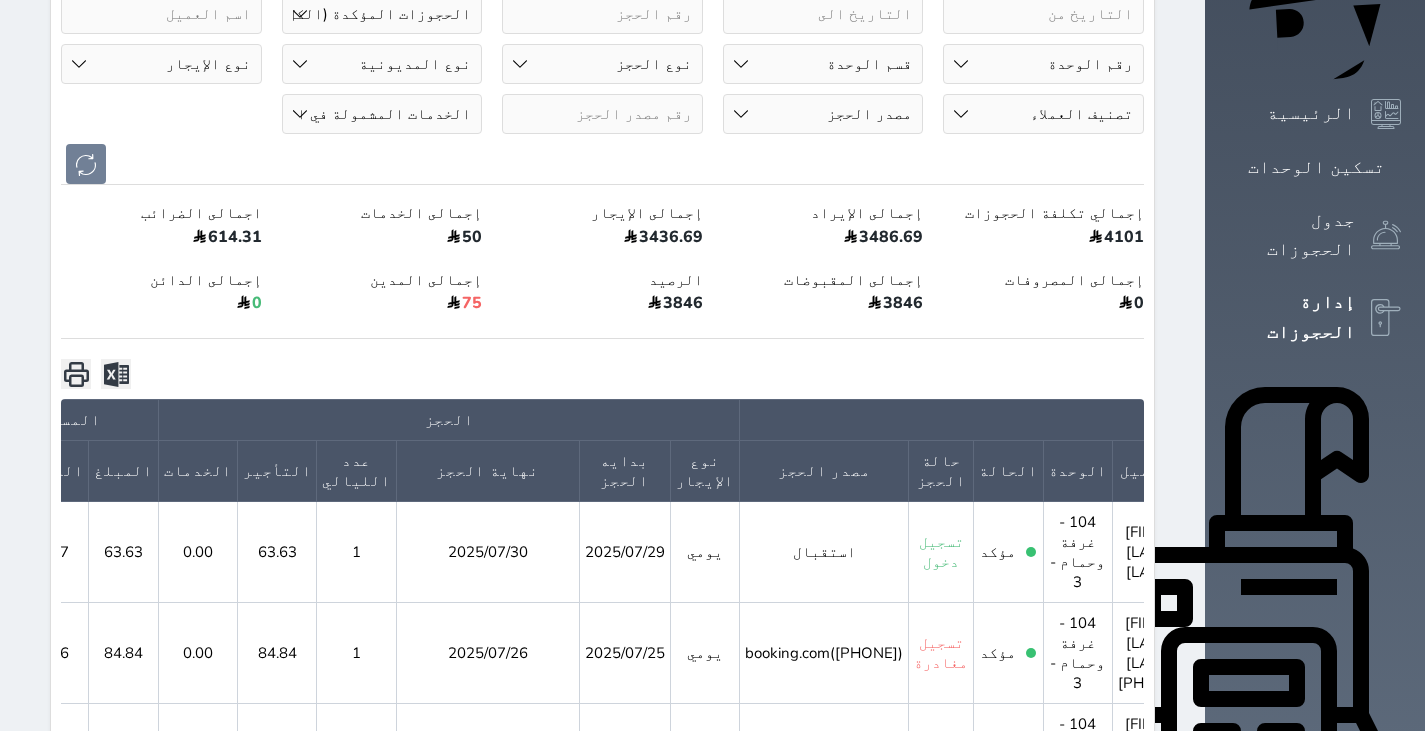 click at bounding box center [-345, 532] 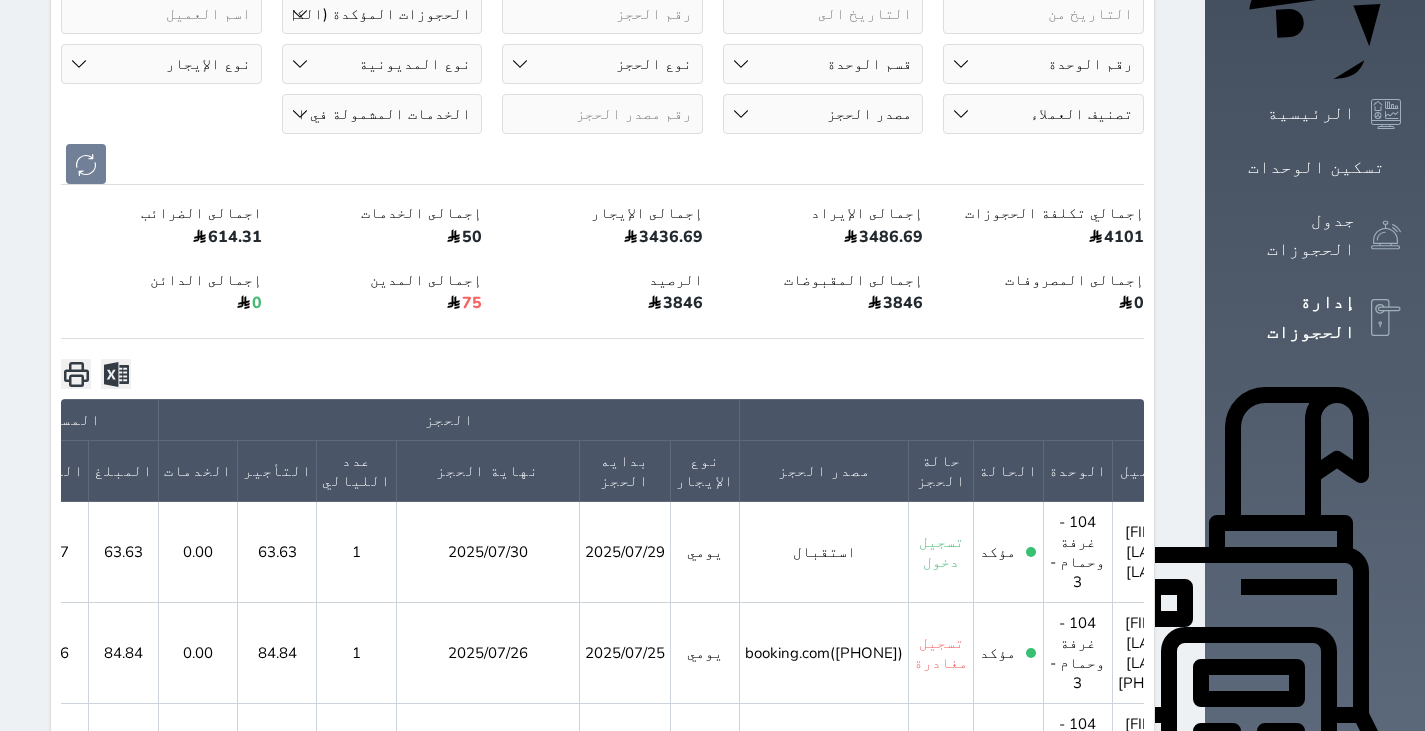 click at bounding box center [-345, 532] 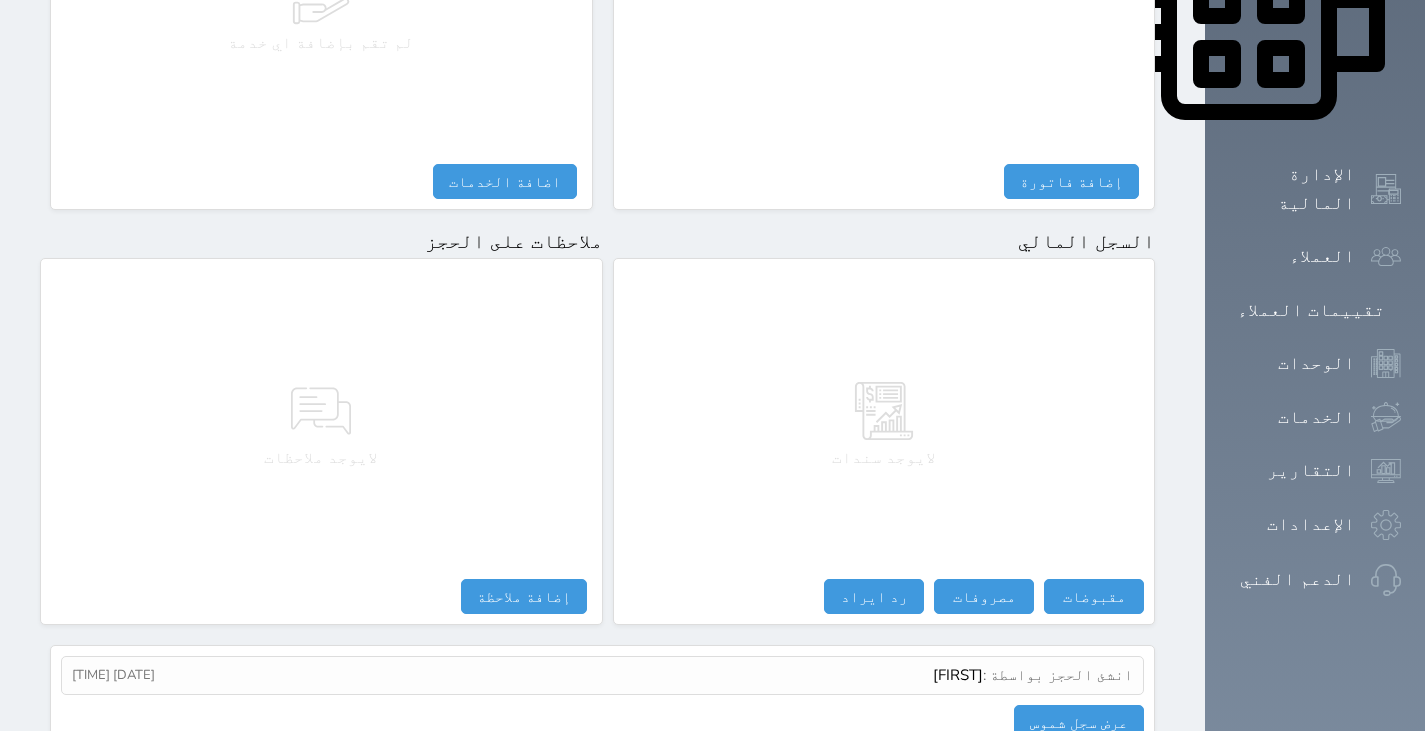 scroll, scrollTop: 1033, scrollLeft: 0, axis: vertical 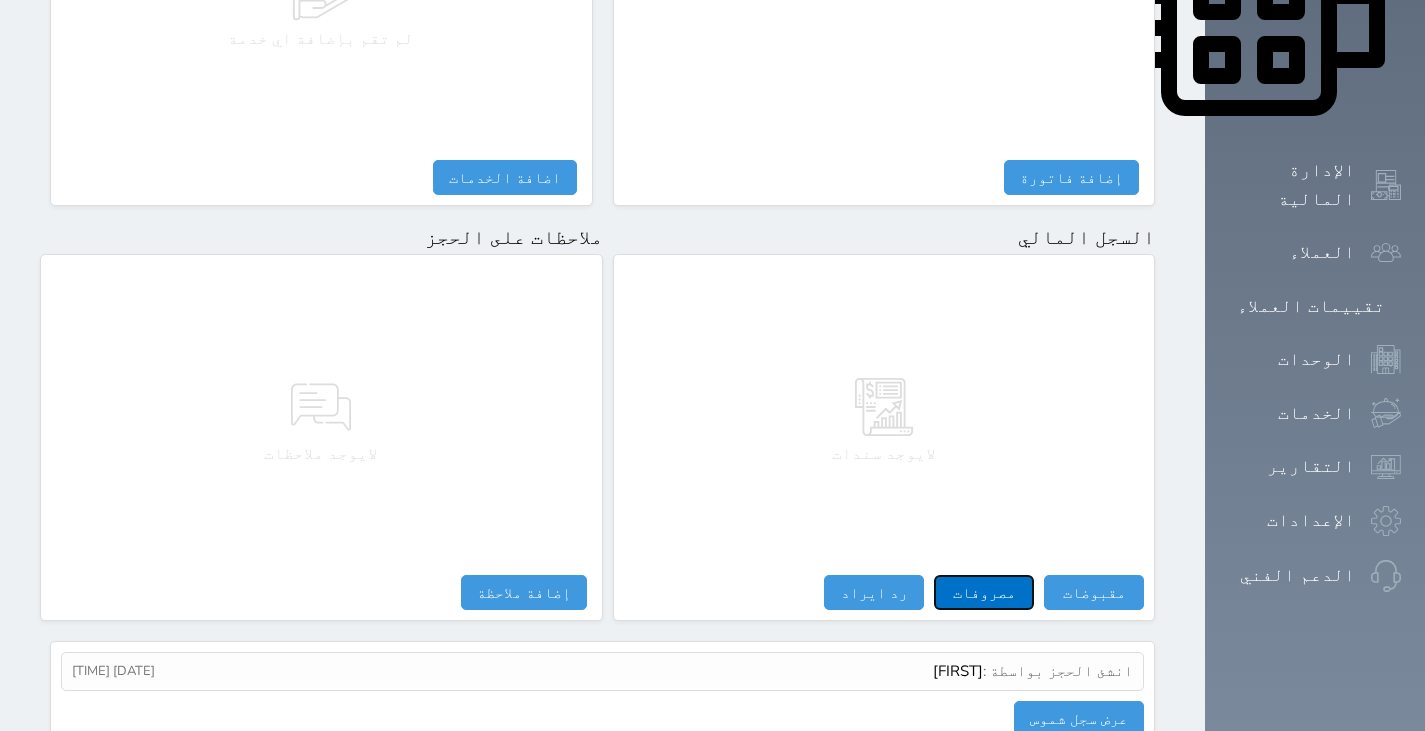 click on "مصروفات" at bounding box center [984, 592] 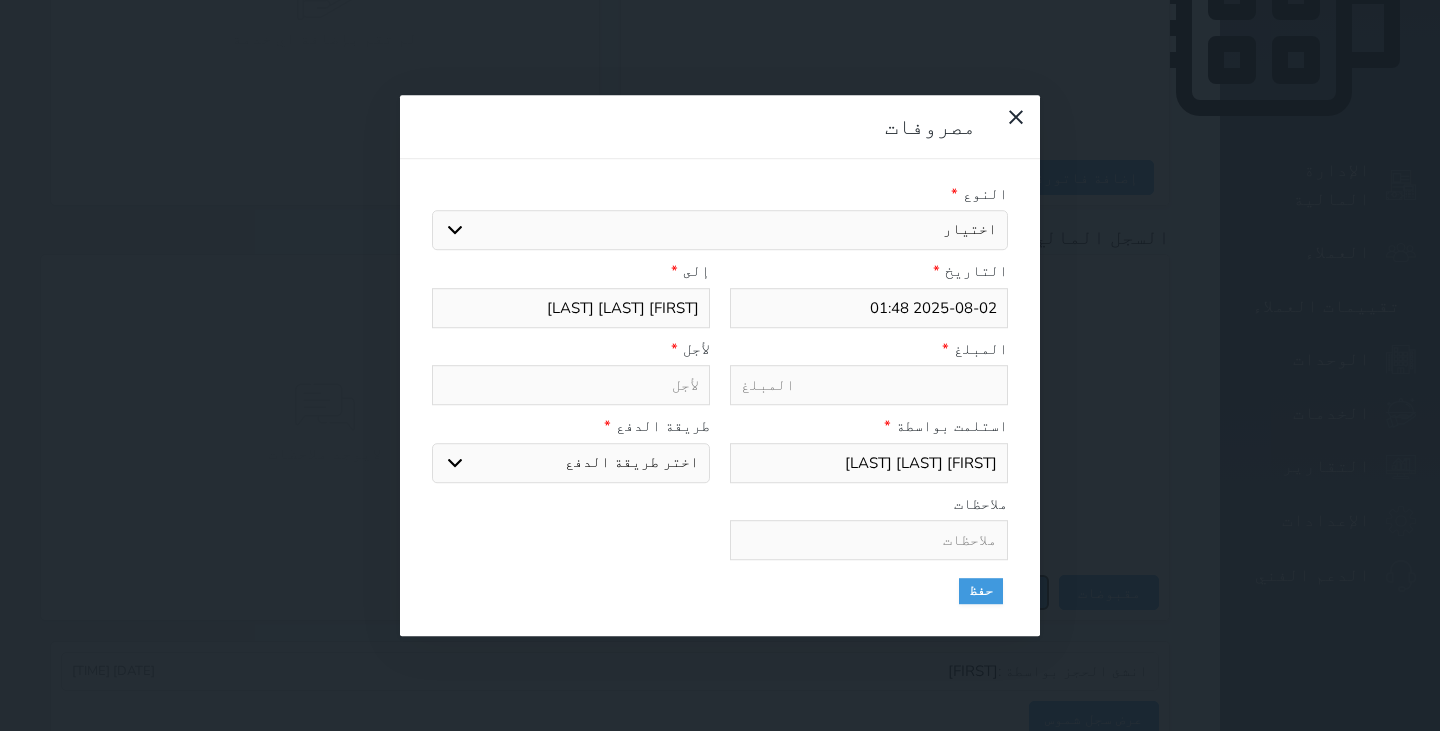 select 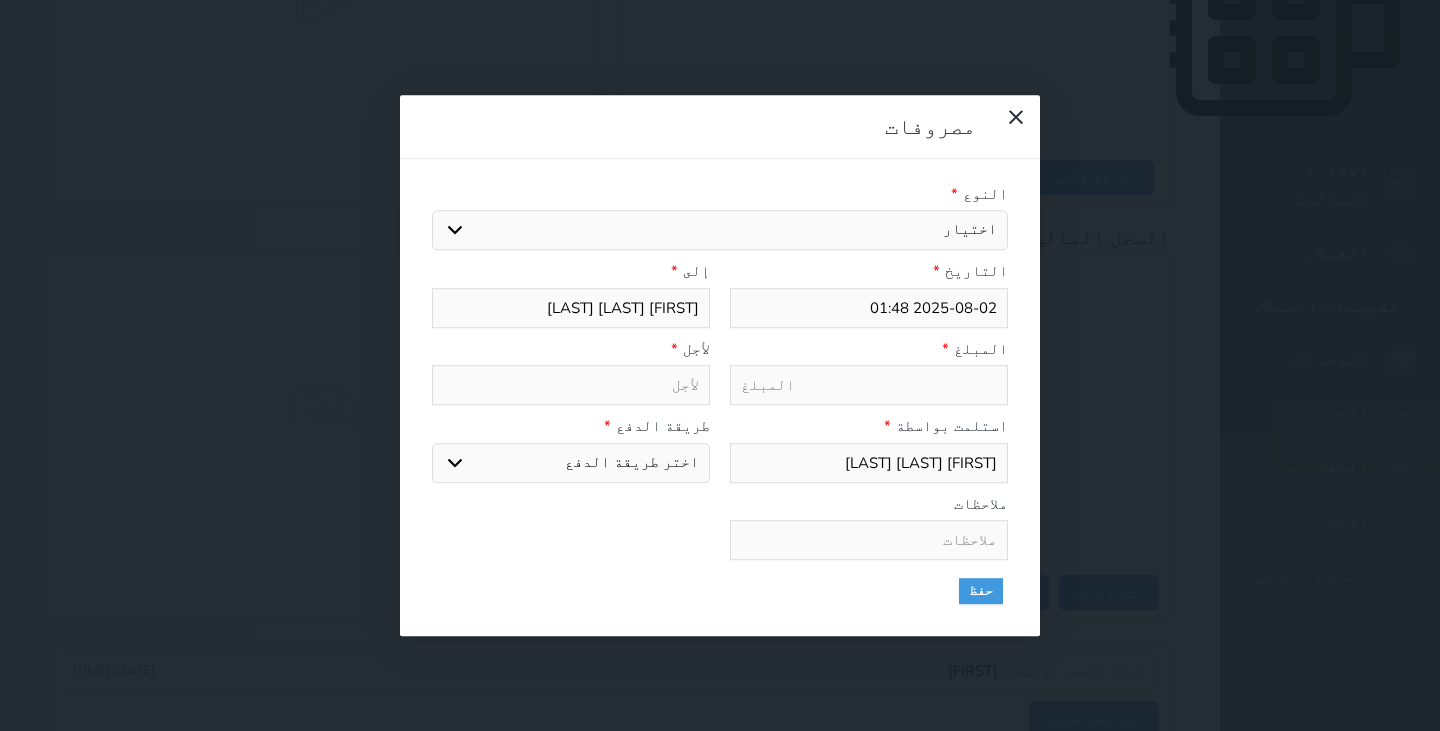 click on "اختيار   مرتجع إيجار رواتب صيانة مصروفات عامة استرجاع تامين استرجاع العربون منظفات" at bounding box center [720, 230] 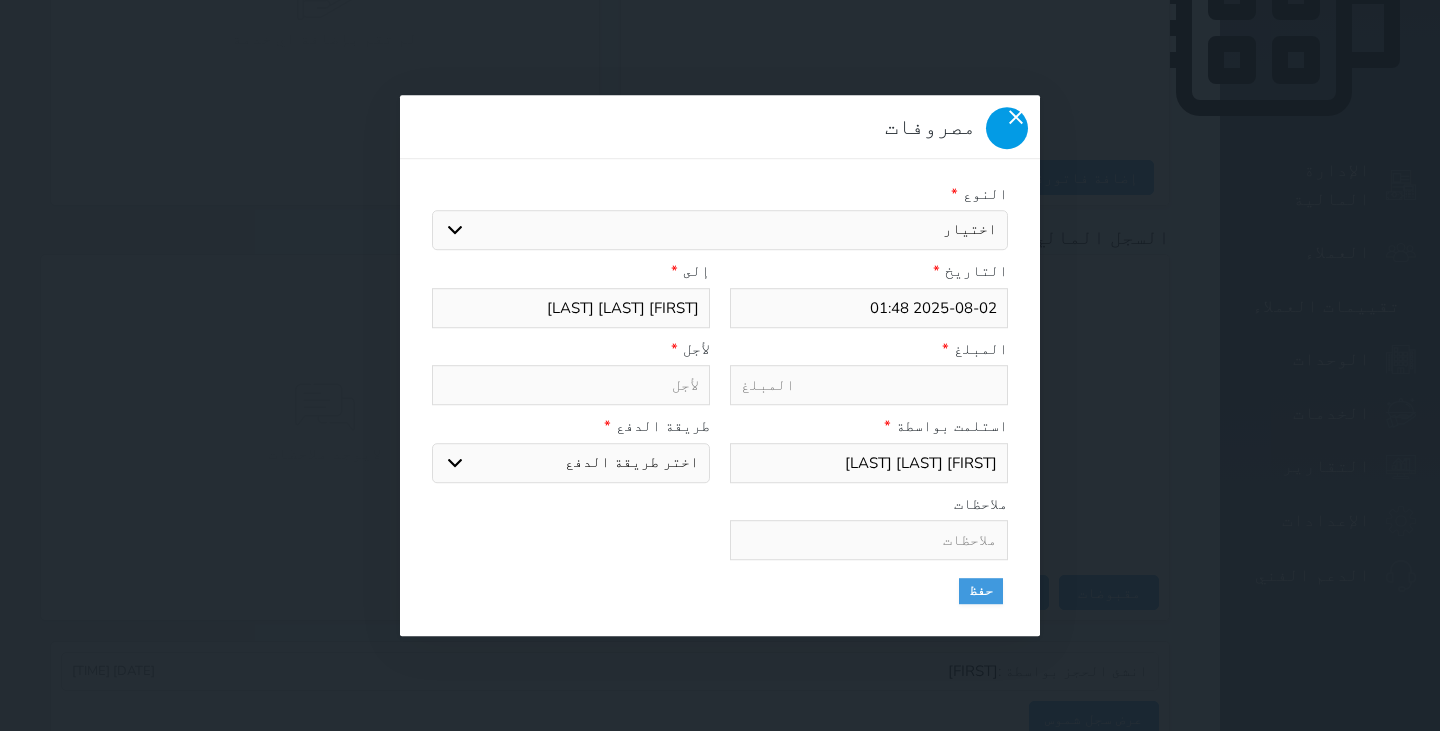 click 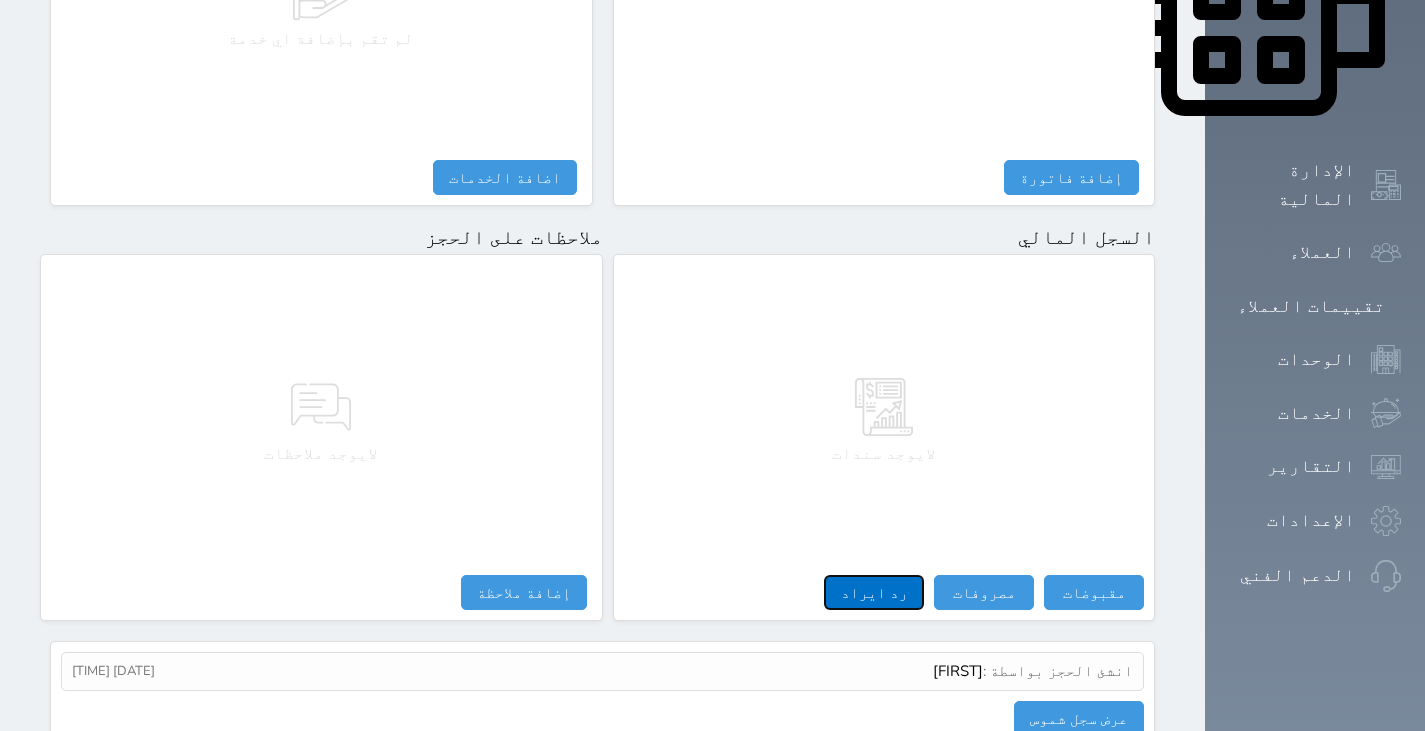 click on "رد ايراد" at bounding box center (874, 592) 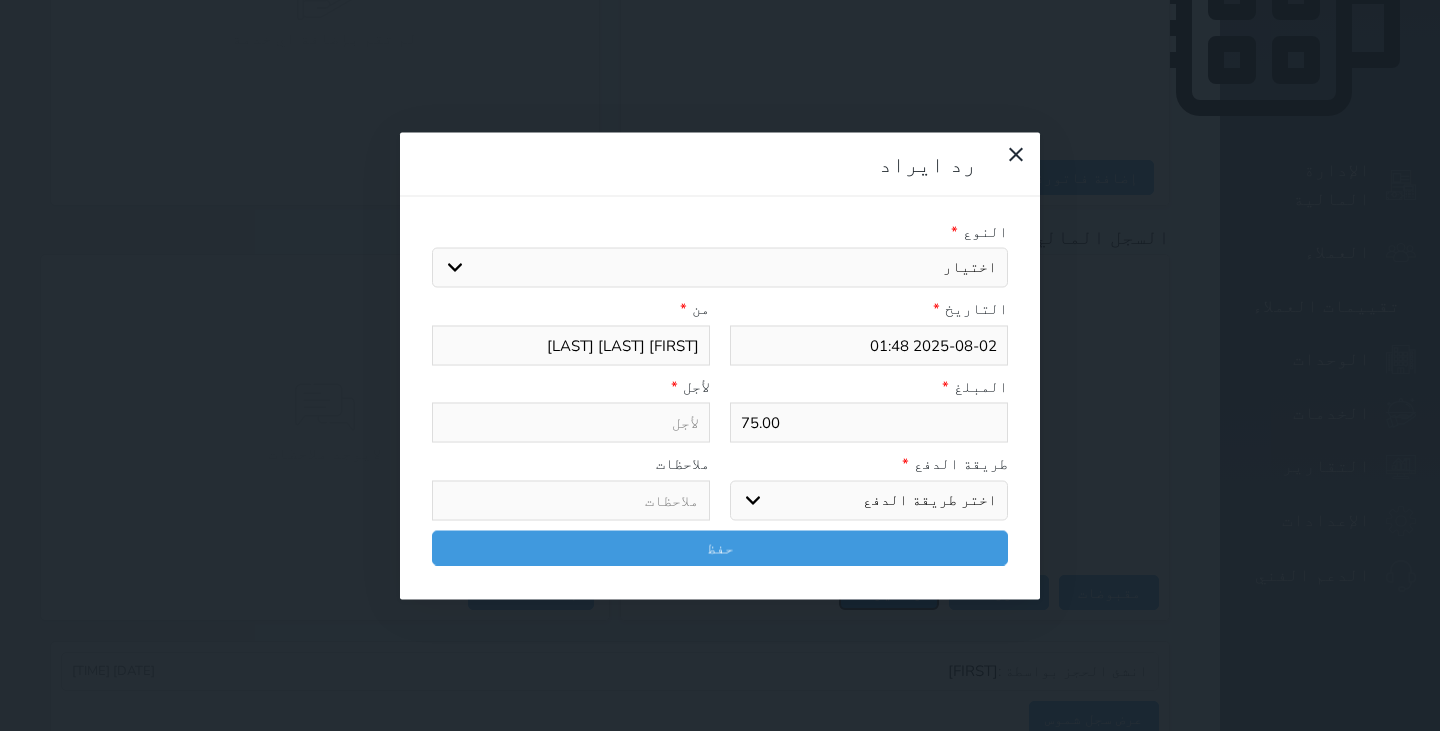 select 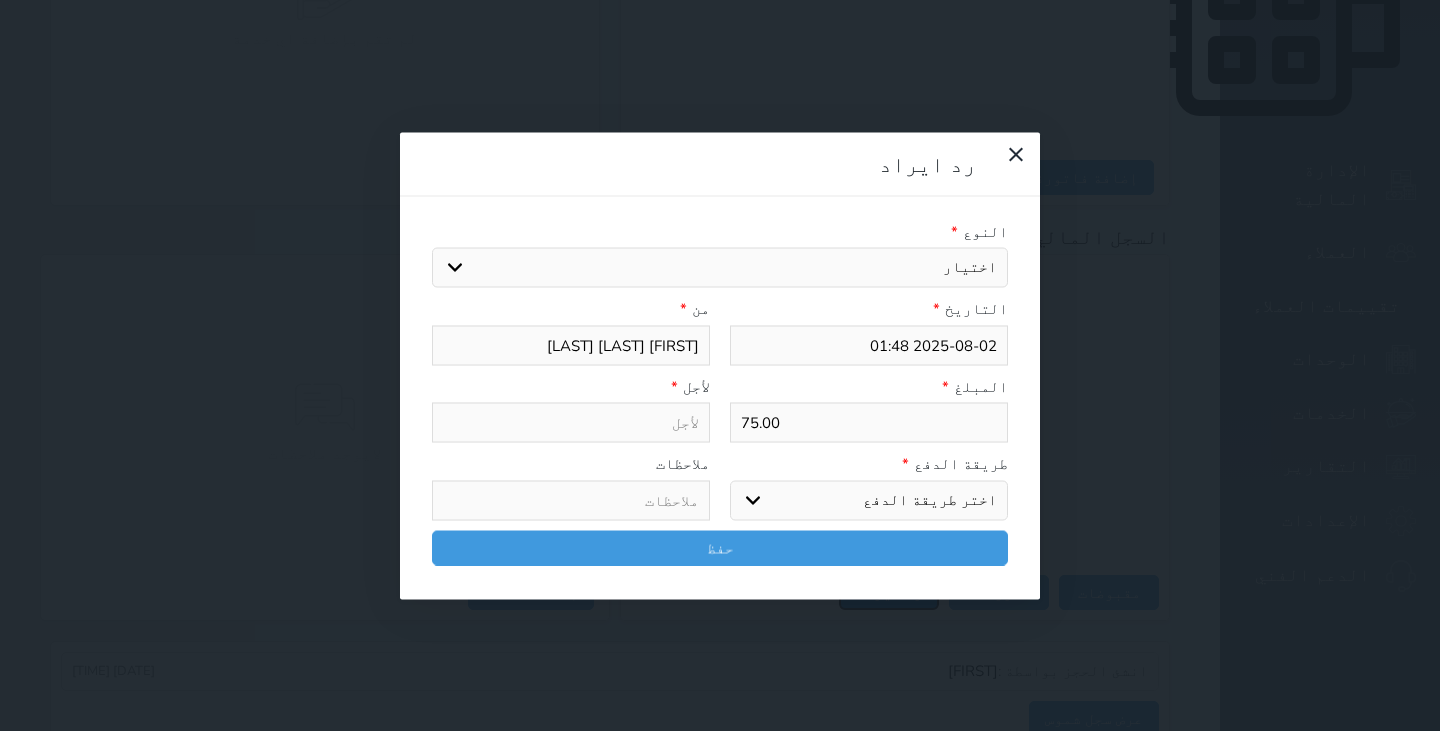 select 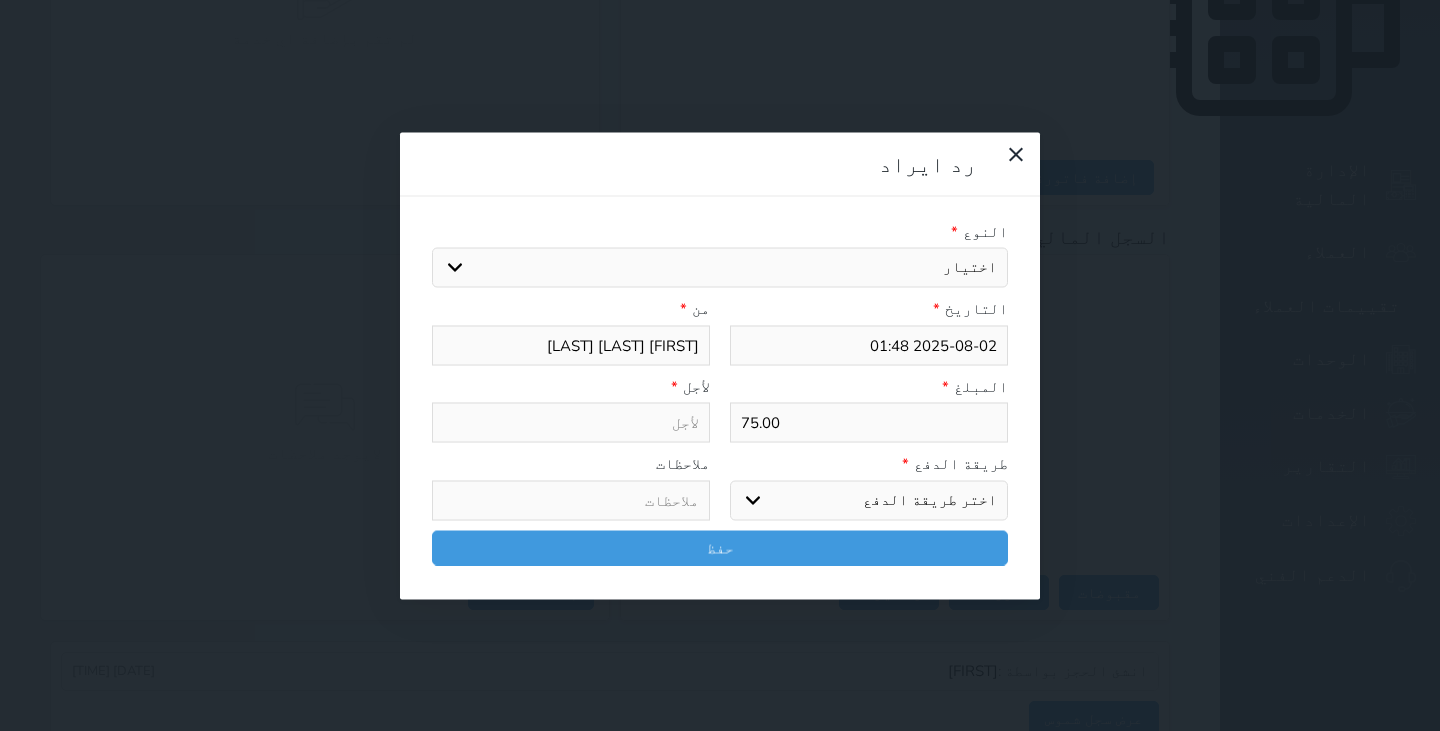 click on "اختيار   مقبوضات عامة قيمة إيجار فواتير تامين عربون لا ينطبق آخر مغسلة واي فاي - الإنترنت مواقف السيارات طعام الأغذية والمشروبات مشروبات المشروبات الباردة المشروبات الساخنة الإفطار غداء عشاء مخبز و كعك حمام سباحة الصالة الرياضية سبا و خدمات الجمال اختيار وإسقاط (خدمات النقل) ميني بار كابل - تلفزيون سرير إضافي تصفيف الشعر التسوق خدمات الجولات السياحية المنظمة خدمات الدليل السياحي رسوم خروج متأخر تمديد رسوم تسجيل دخول مبكر" at bounding box center (720, 268) 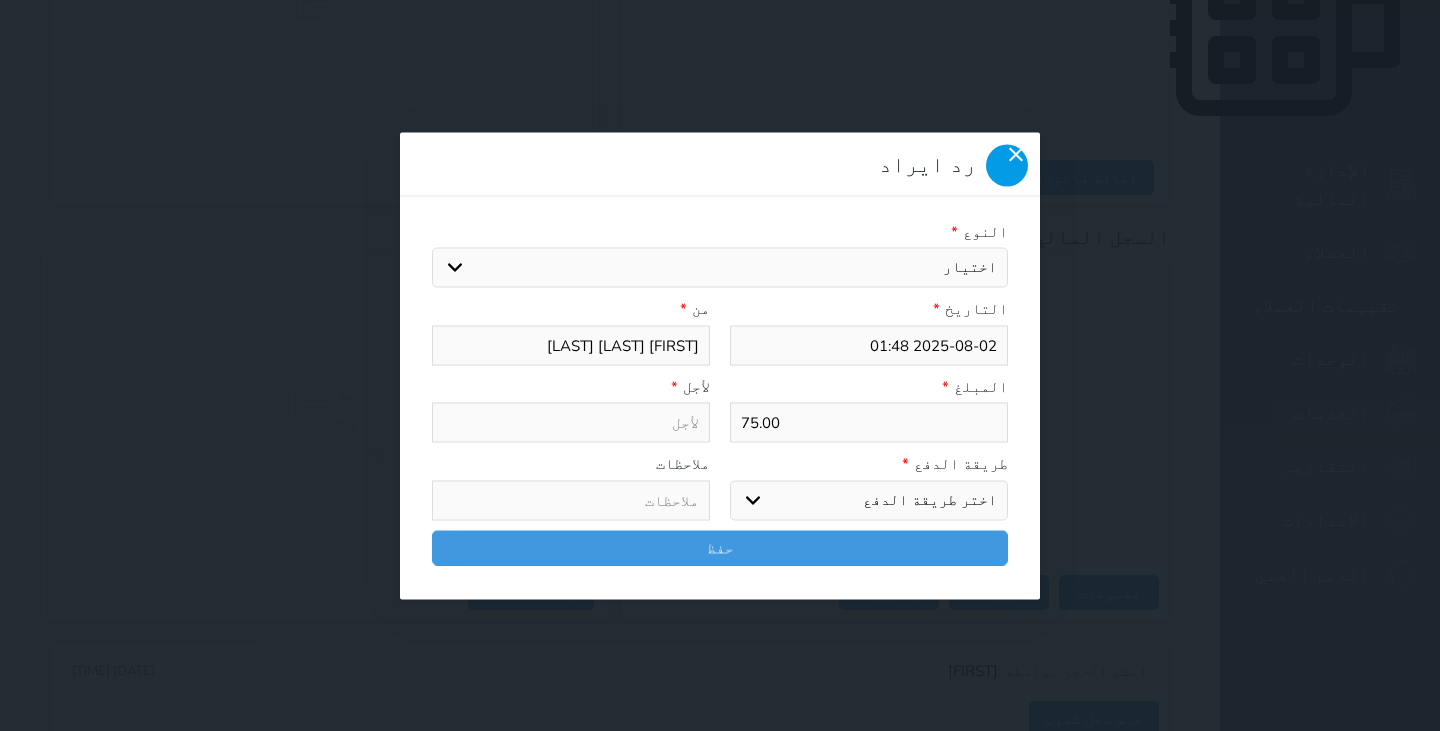 click at bounding box center (1007, 165) 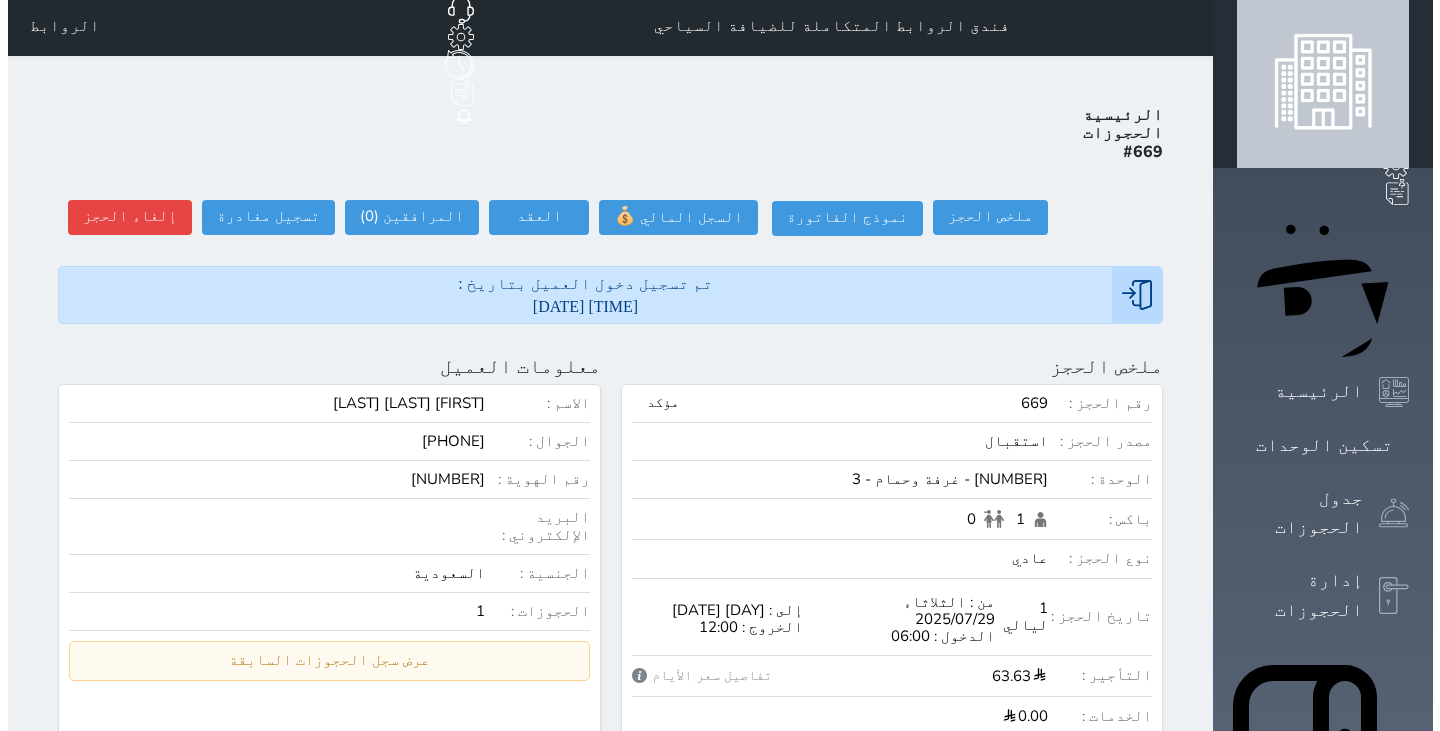 scroll, scrollTop: 0, scrollLeft: 0, axis: both 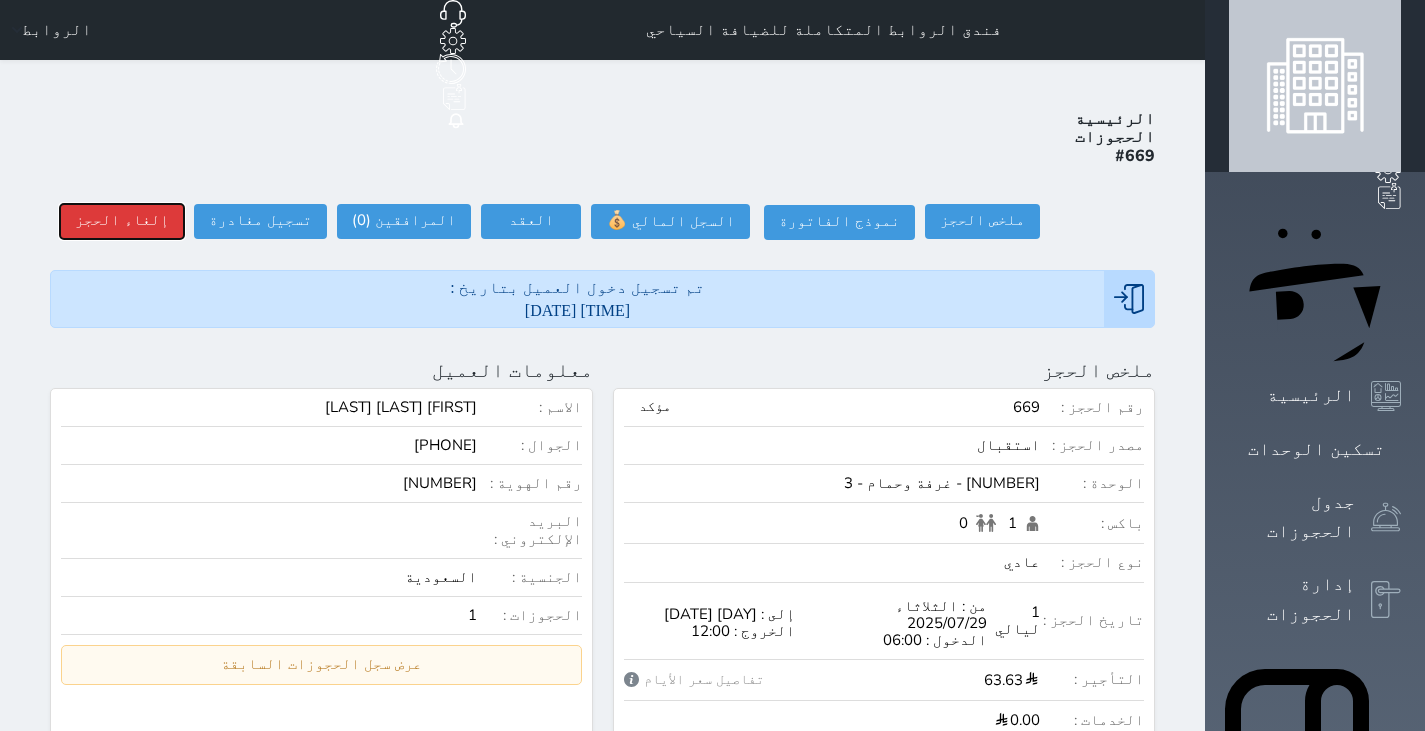 click on "إلغاء الحجز" at bounding box center [122, 221] 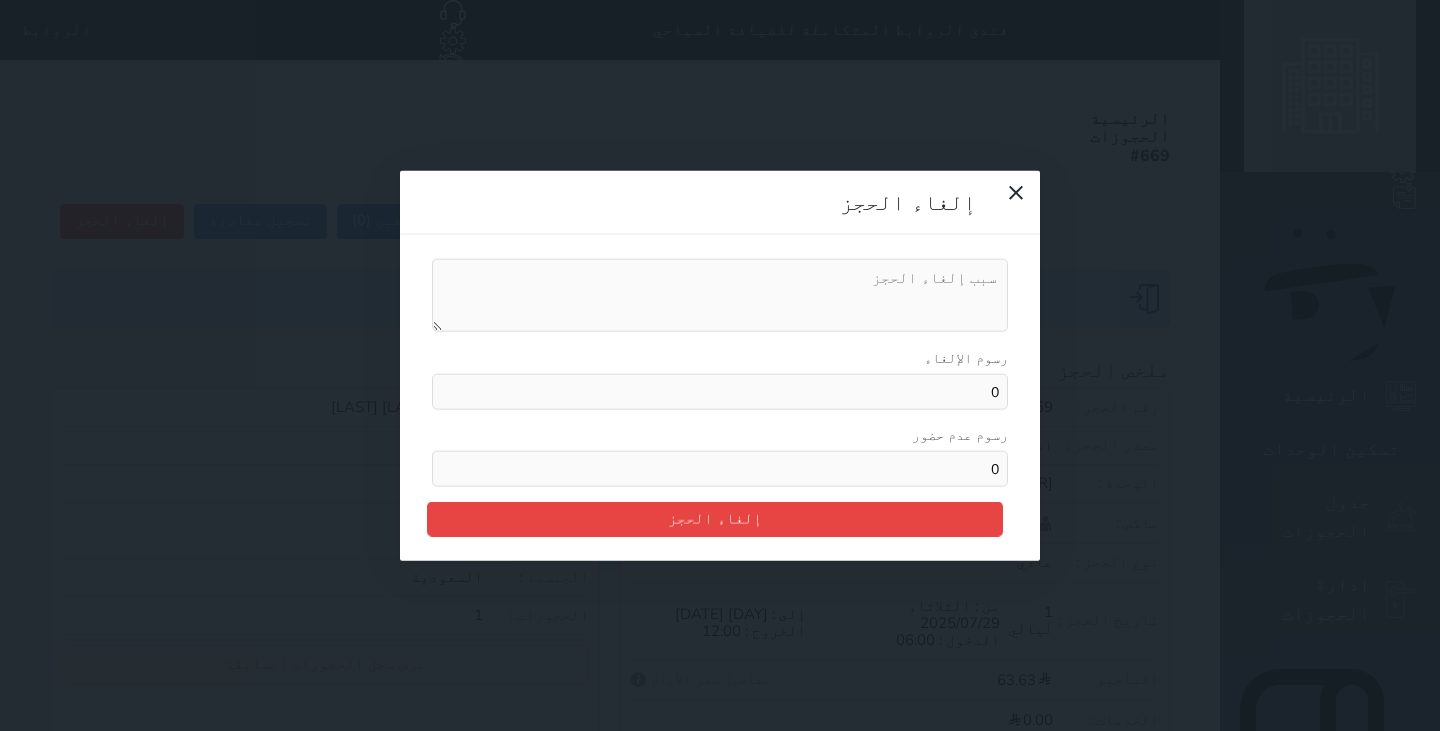 click on "0" at bounding box center [720, 392] 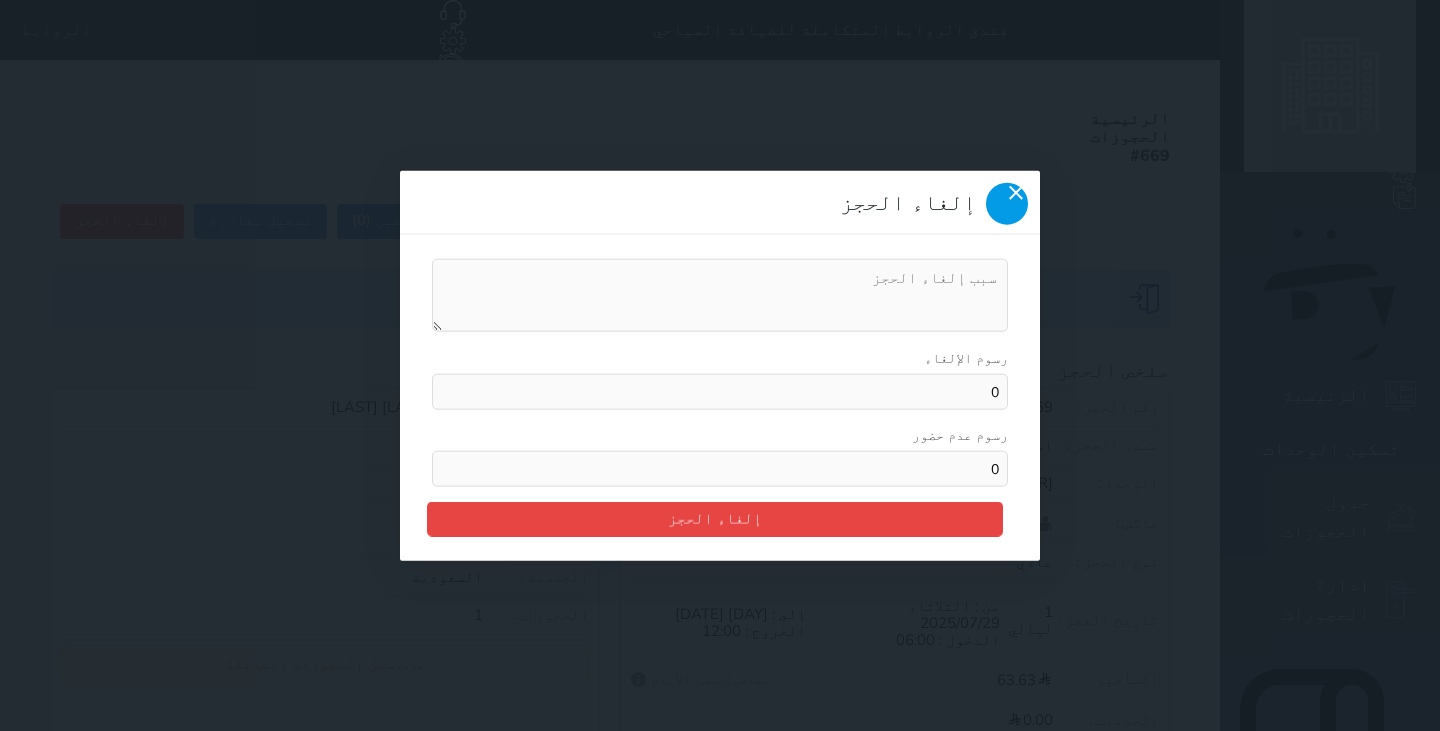 click at bounding box center [1007, 203] 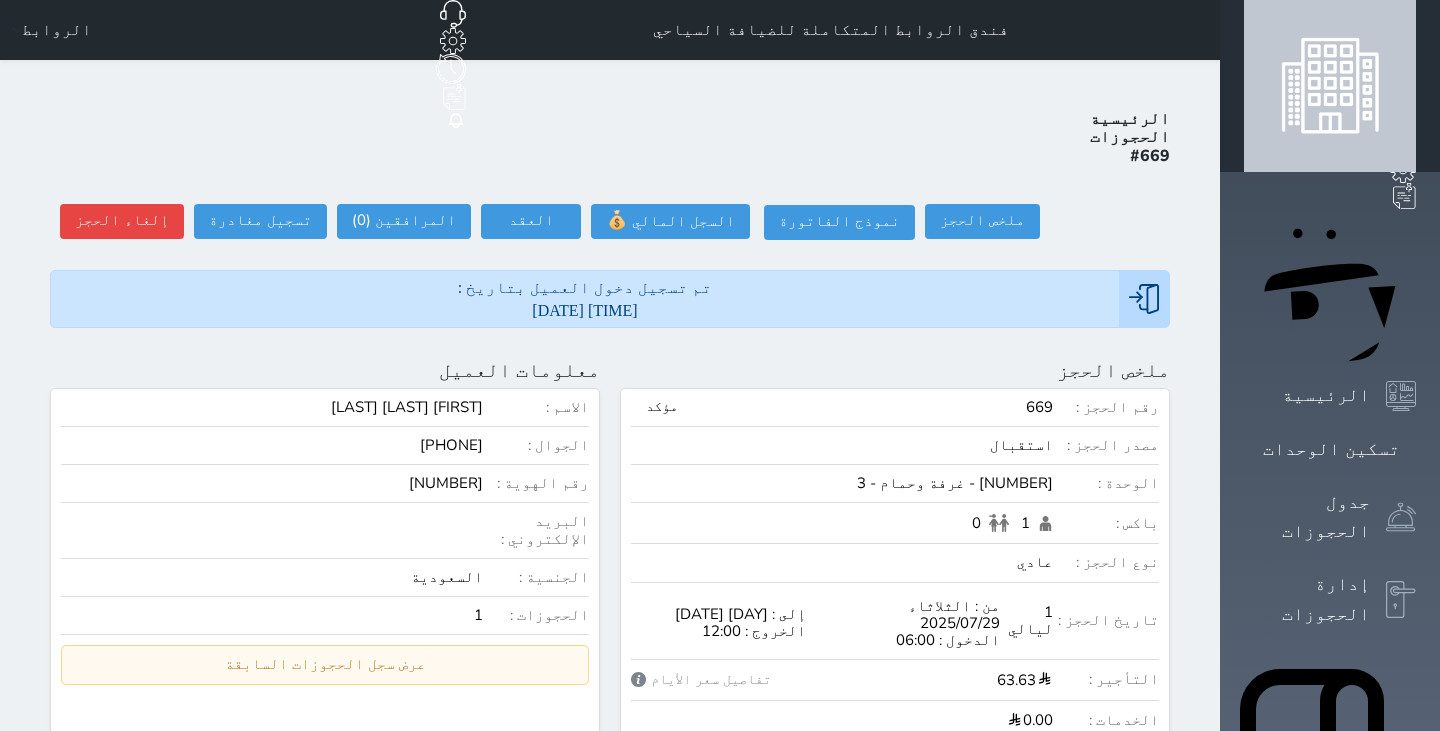 click 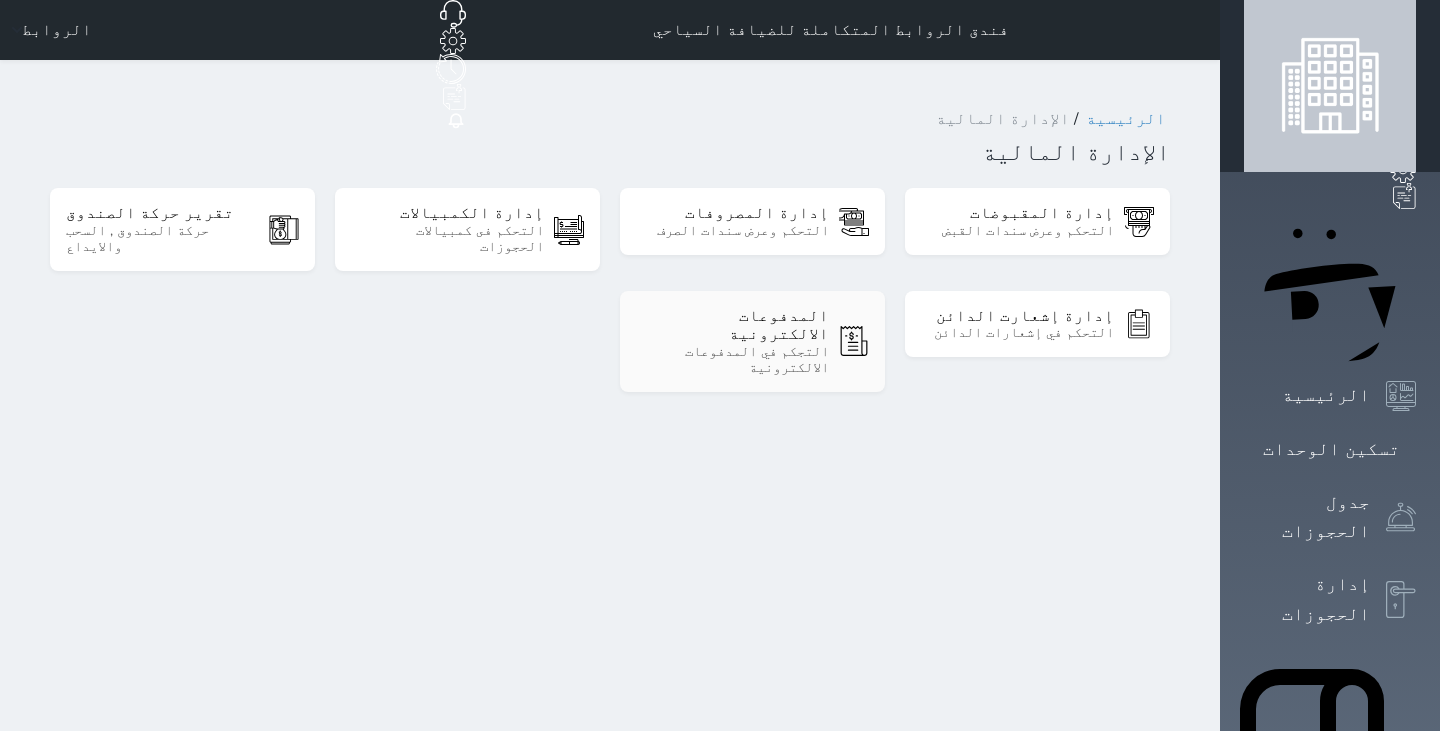 click on "التجكم في المدفوعات الالكترونية" at bounding box center [732, 360] 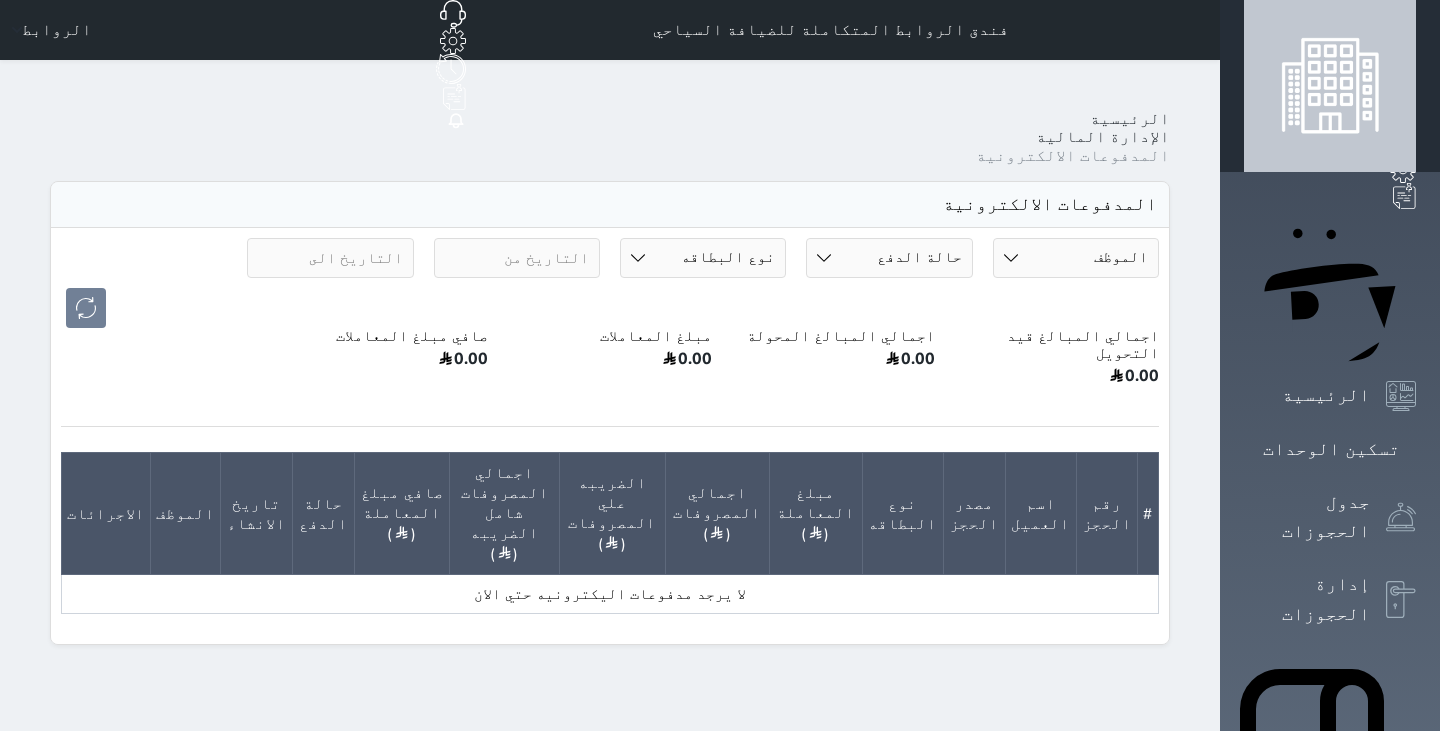 click on "حالة الدفع   بانتظار التحويل   محولة" at bounding box center (889, 258) 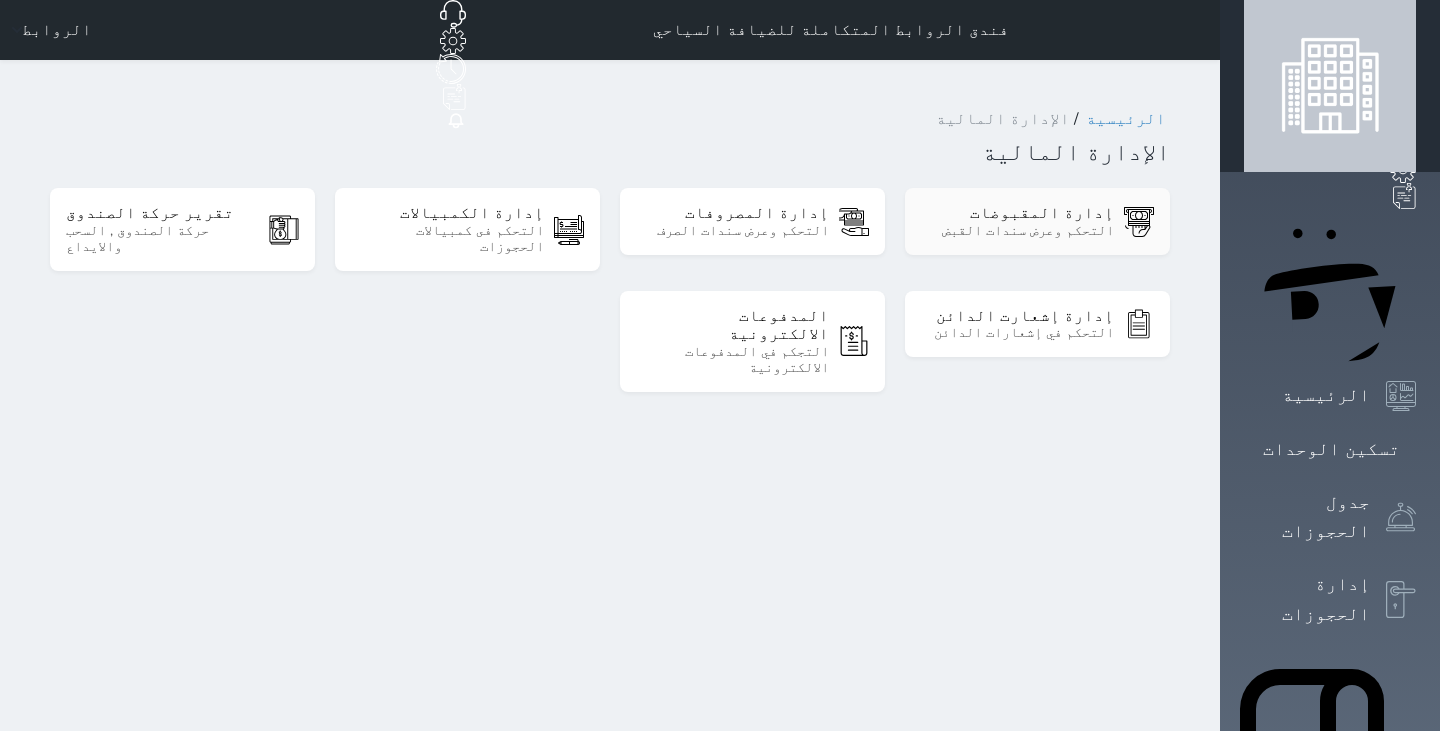 click on "إدارة المقبوضات
التحكم وعرض سندات القبض" at bounding box center [1037, 221] 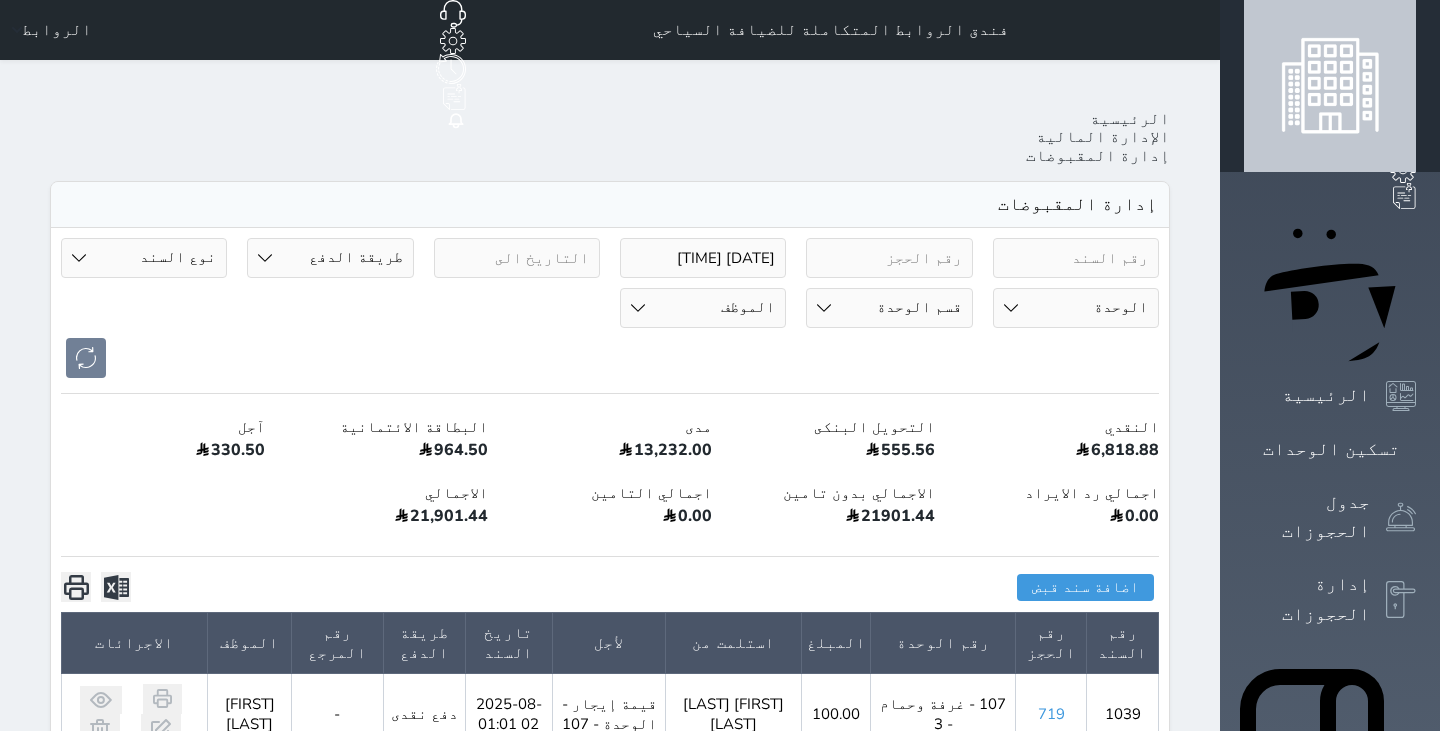 click on "2025-07-26 01:49     طريقة الدفع   دفع نقدى   تحويل بنكى   مدى   بطاقة ائتمان   آجل   رد ايراد   نوع السند   مقبوضات عامة قيمة إيجار فواتير تحويل من الادارة الى الصندوق خدمات تامين عربون لا ينطبق آخر مغسلة واي فاي - الإنترنت مواقف السيارات طعام الأغذية والمشروبات مشروبات المشروبات الباردة المشروبات الساخنة الإفطار غداء عشاء مخبز و كعك حمام سباحة الصالة الرياضية سبا و خدمات الجمال اختيار وإسقاط (خدمات النقل) ميني بار كابل - تلفزيون سرير إضافي تصفيف الشعر التسوق خدمات الجولات السياحية المنظمة خدمات الدليل السياحي تحصيل كمبيالة رسوم خروج متأخر تمديد رسوم تسجيل دخول مبكر" at bounding box center (610, 308) 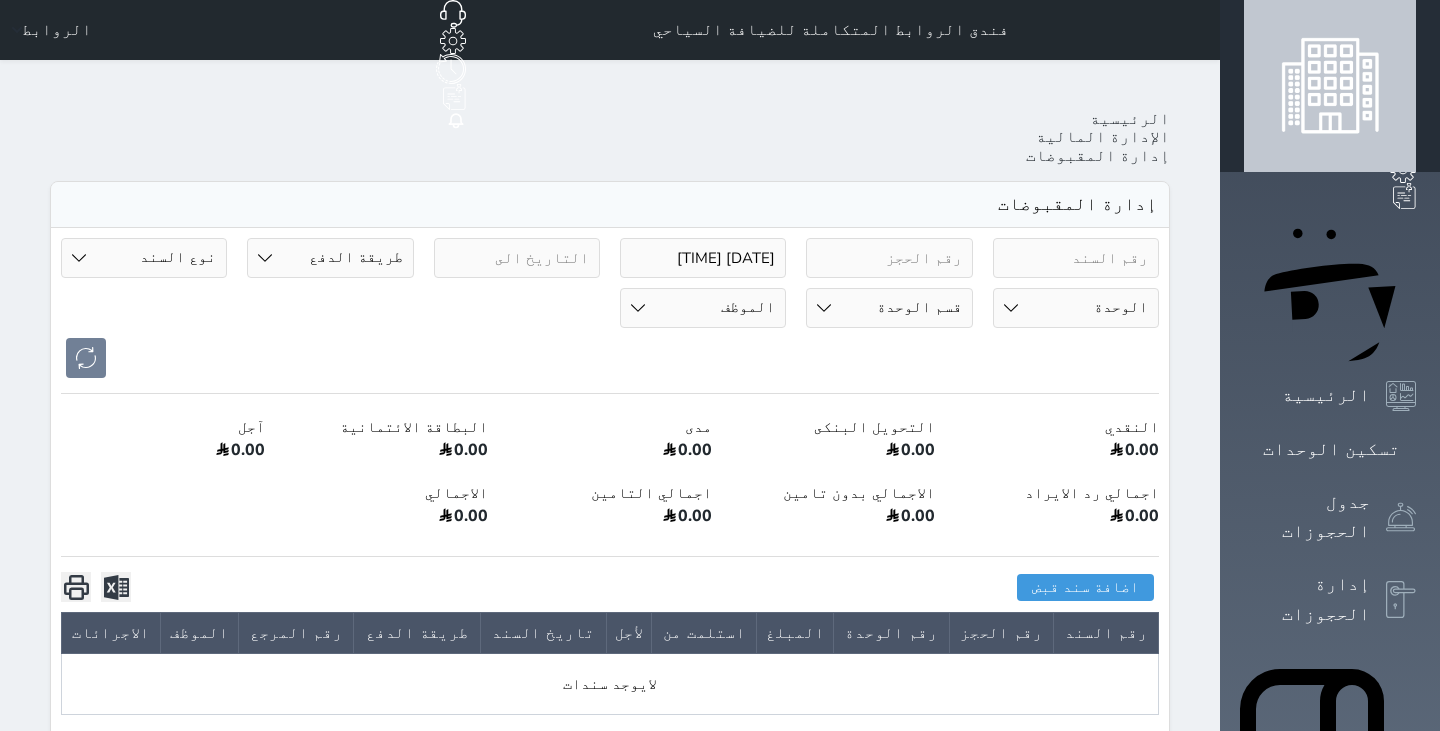 click on "2025-07-26 01:49" at bounding box center [703, 258] 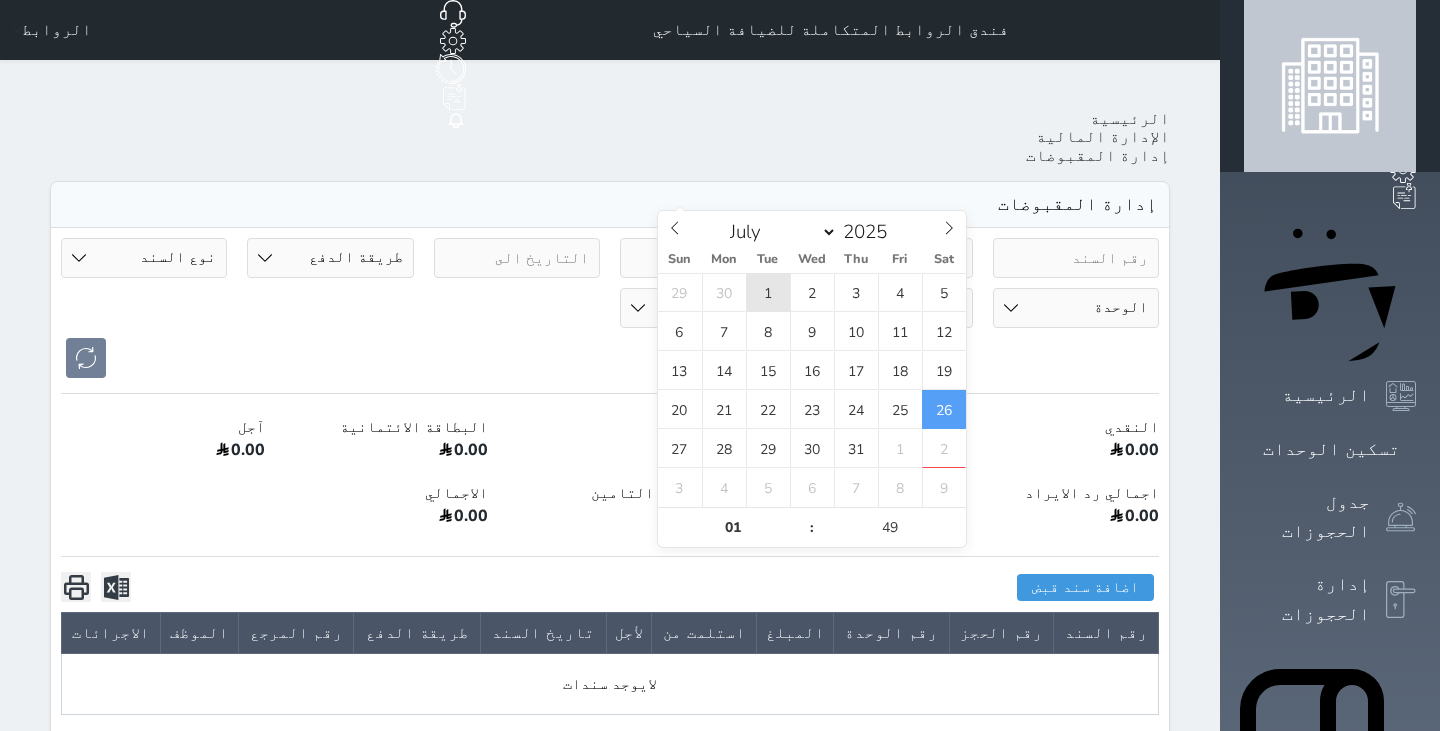 click on "1" at bounding box center [768, 292] 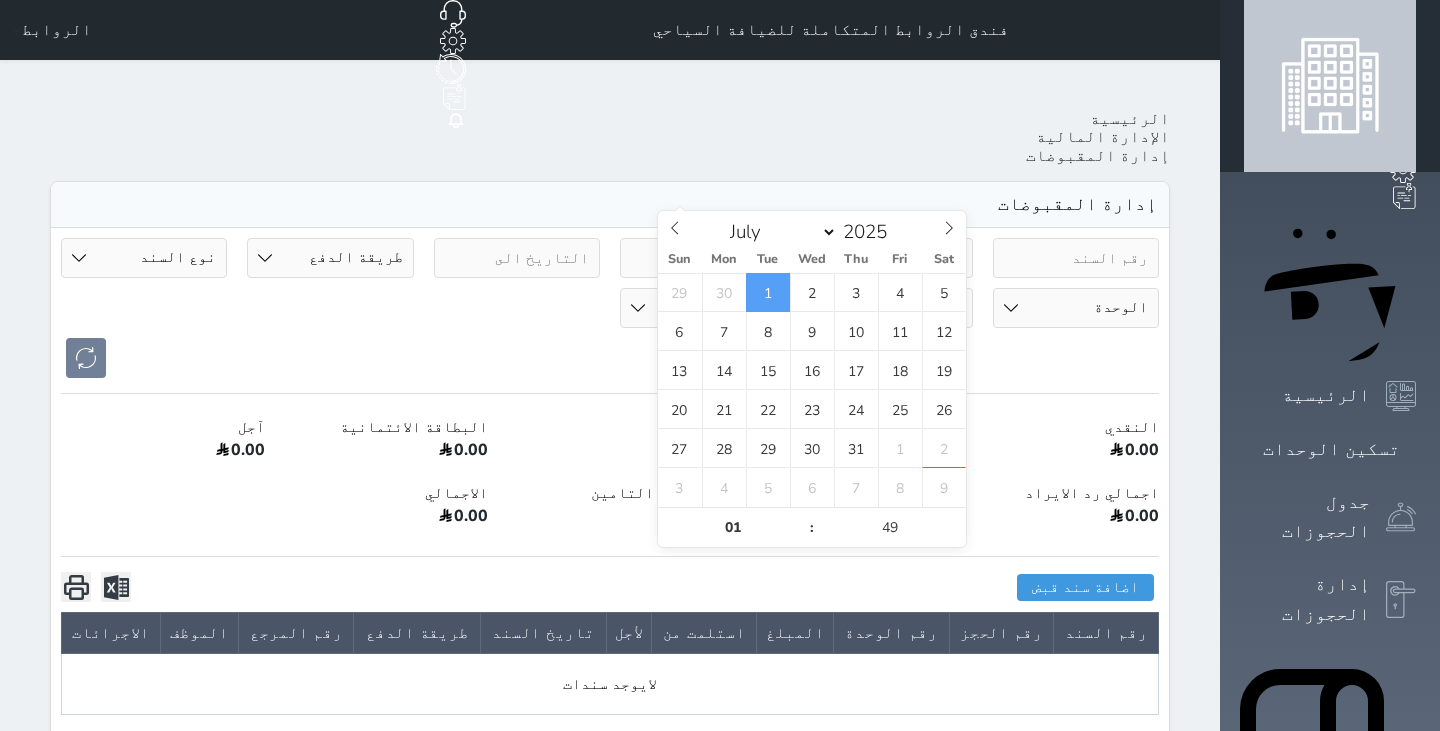 click at bounding box center [610, 358] 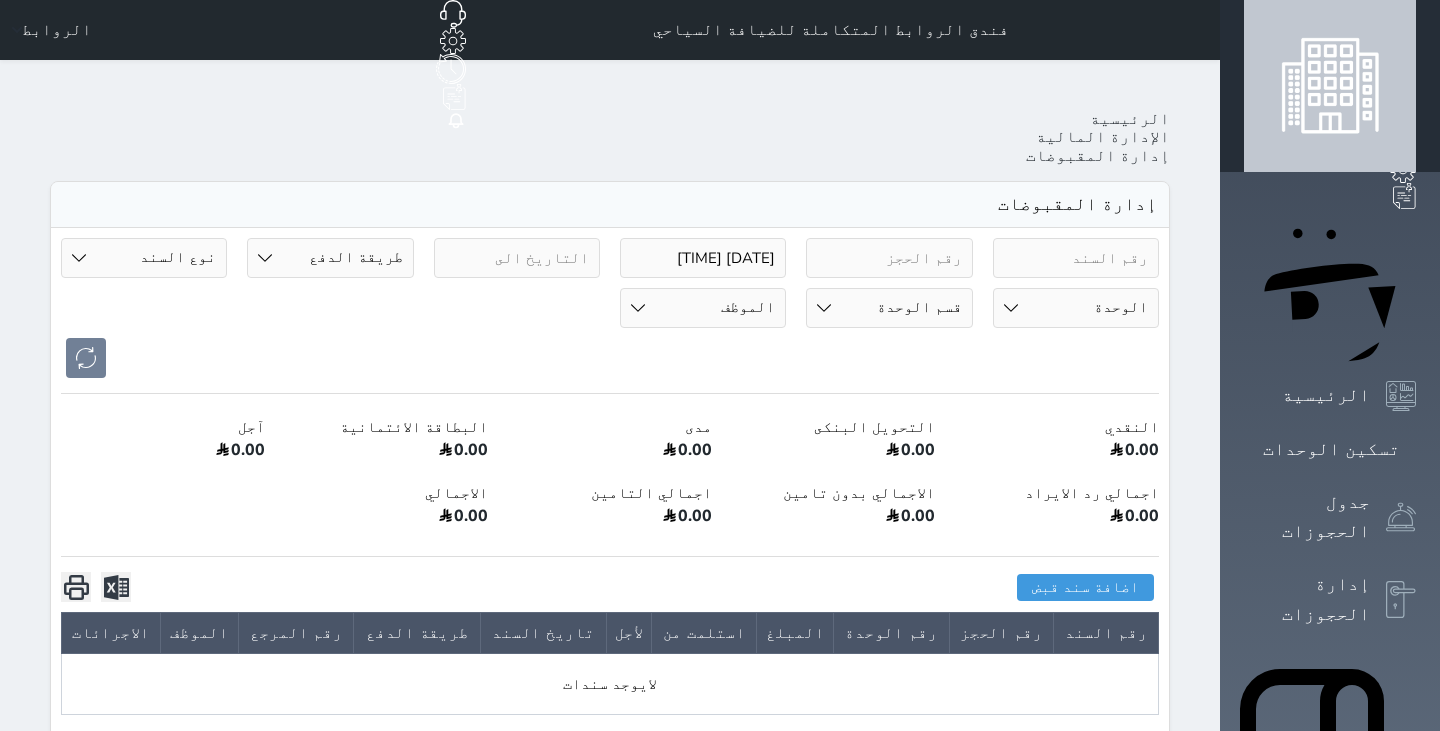 click on "طريقة الدفع   دفع نقدى   تحويل بنكى   مدى   بطاقة ائتمان   آجل   رد ايراد" at bounding box center [330, 258] 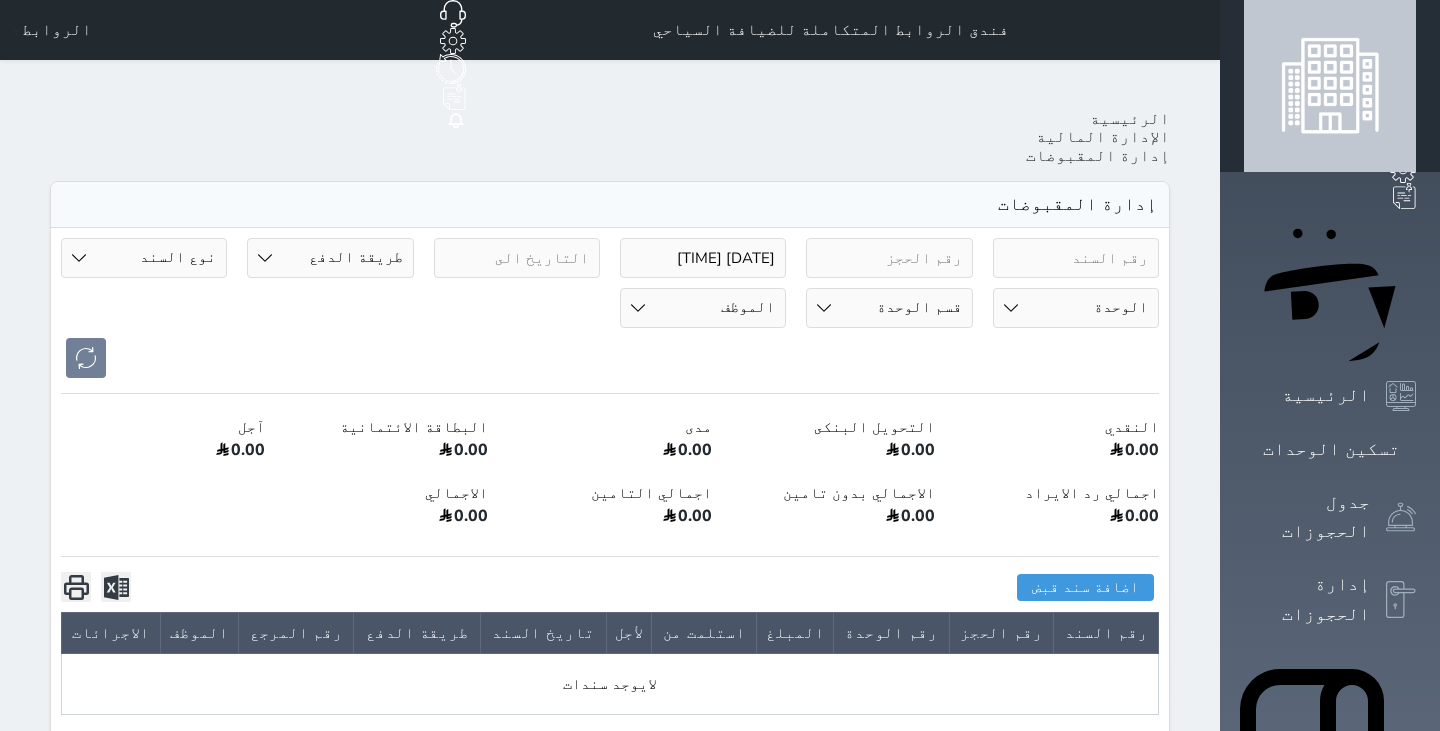 click at bounding box center (610, 358) 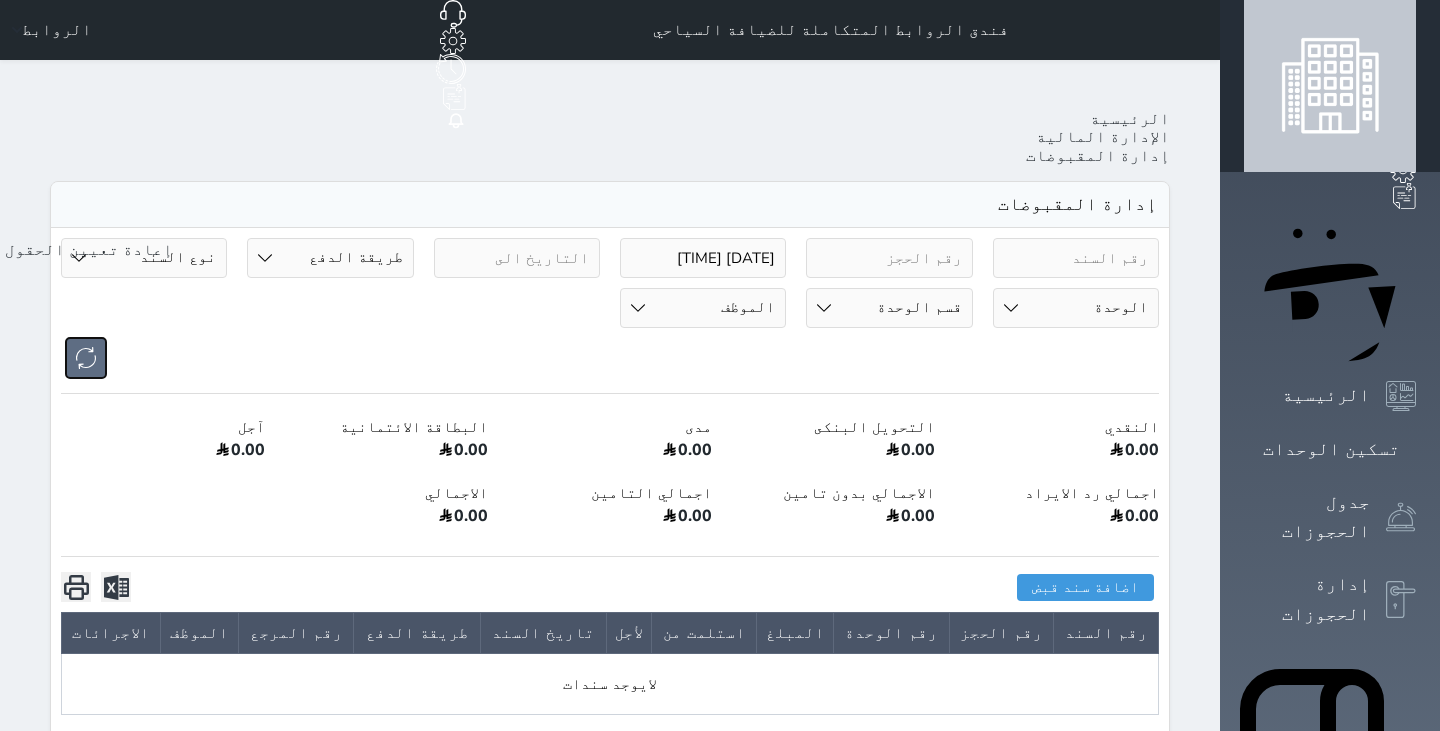 click at bounding box center (86, 358) 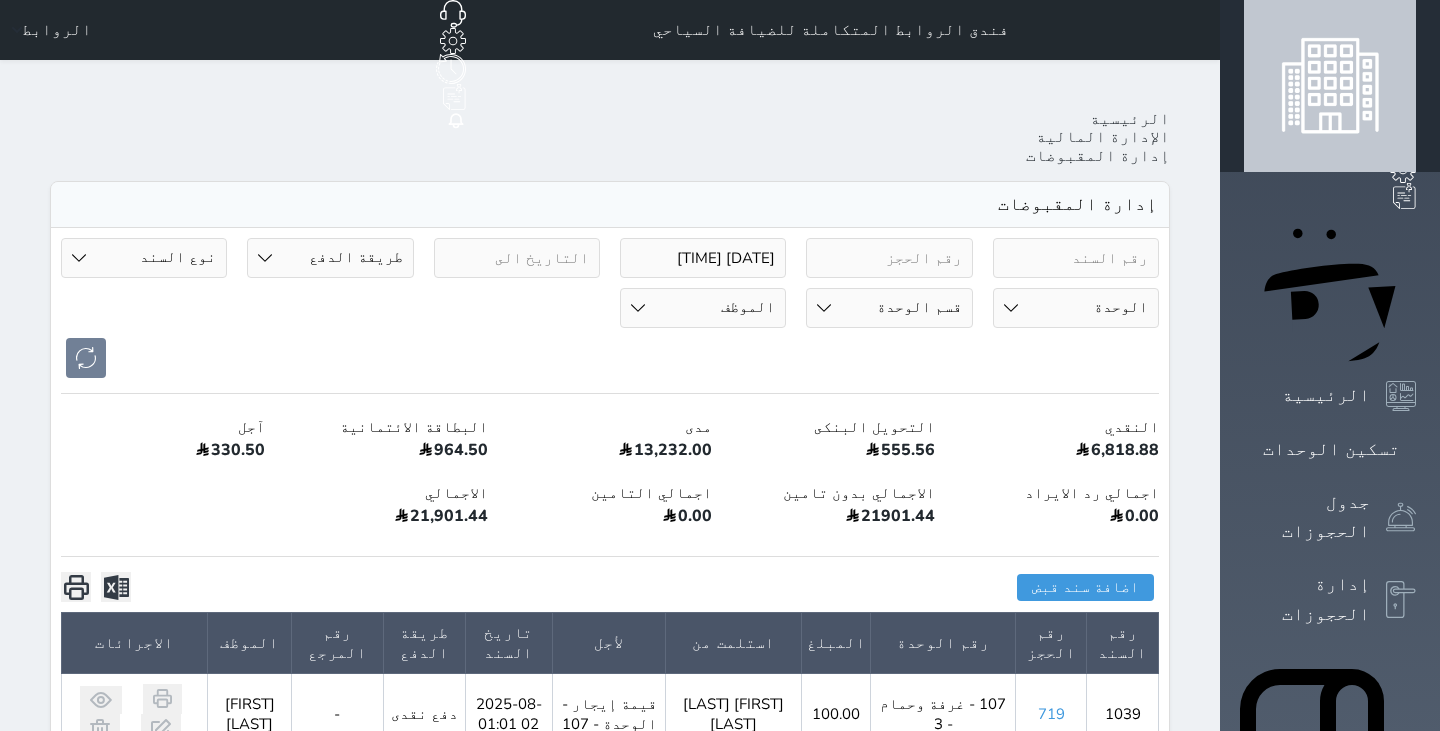 click on "الإدارة المالية" at bounding box center [1103, 137] 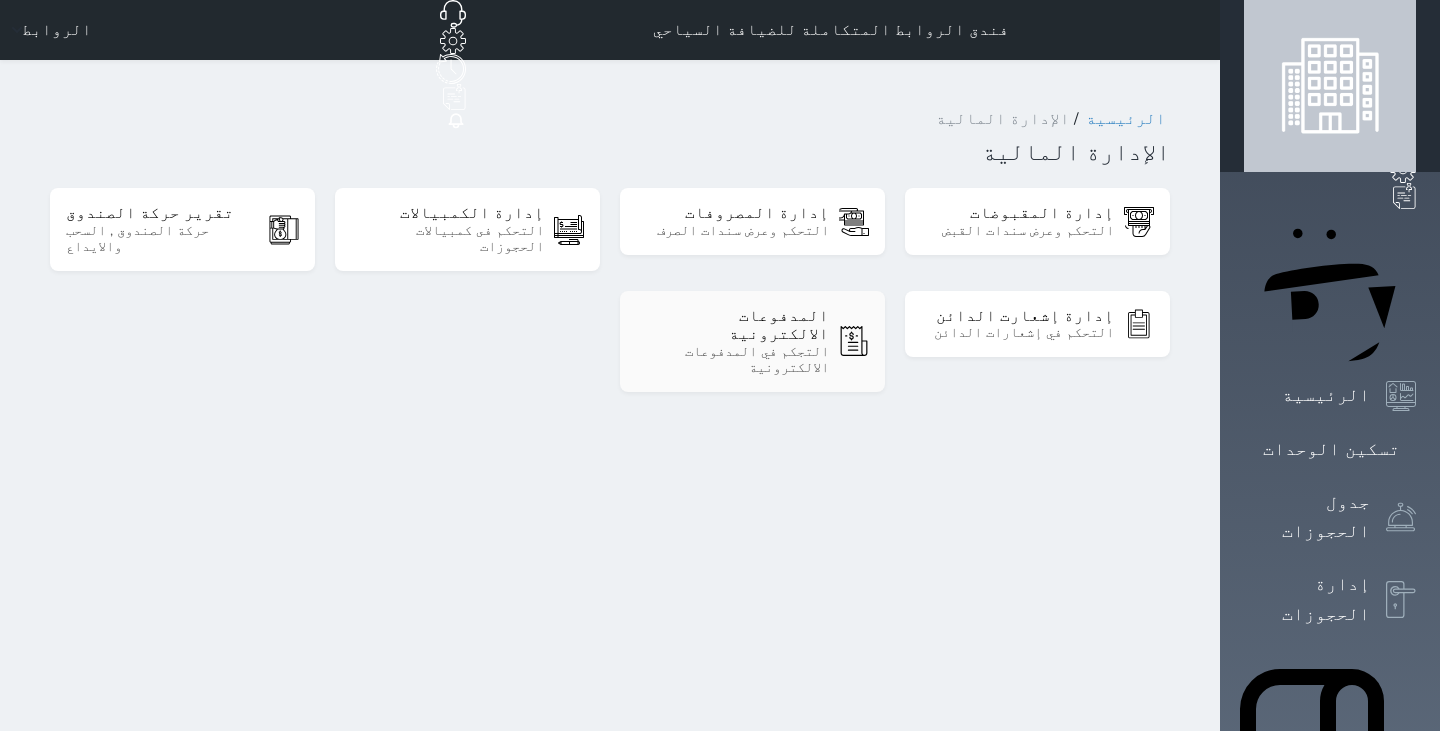 click on "التجكم في المدفوعات الالكترونية" at bounding box center (732, 360) 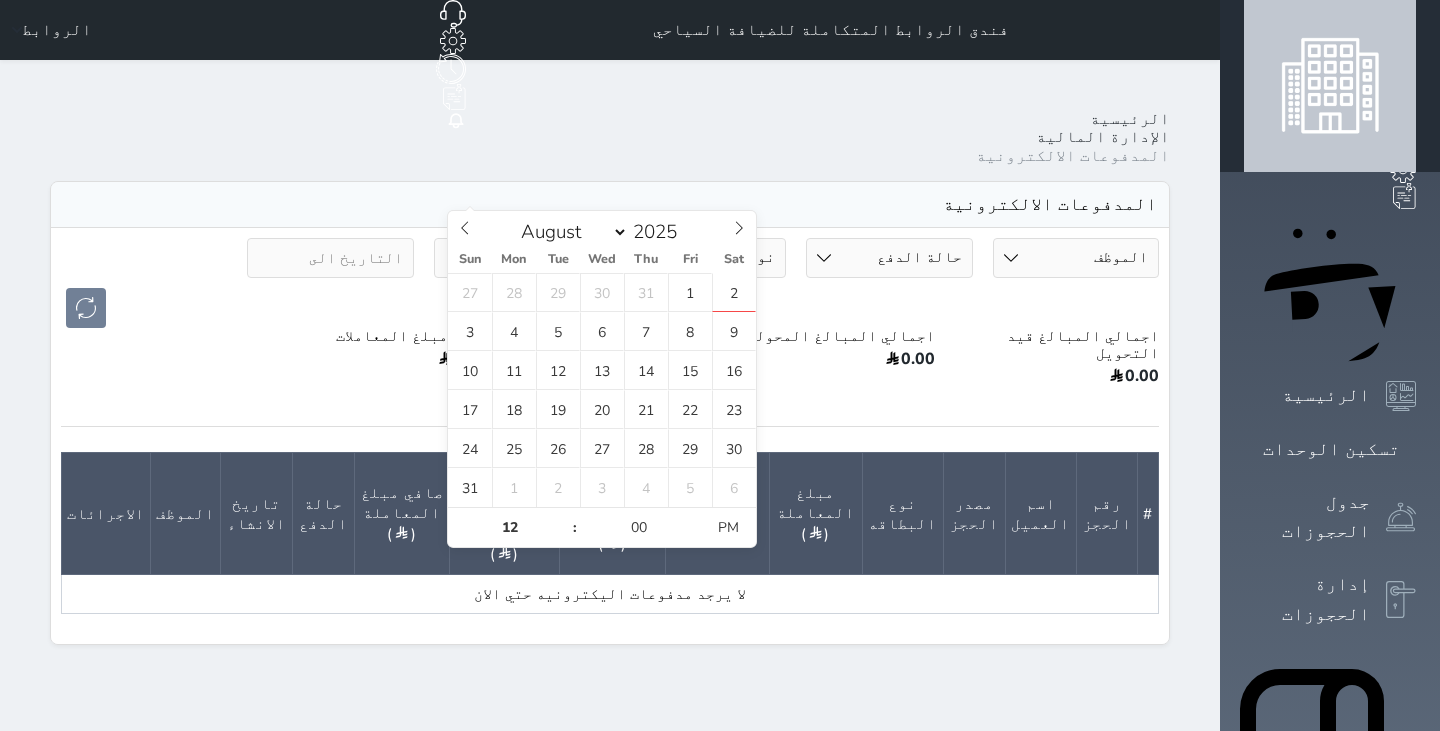 click at bounding box center [517, 258] 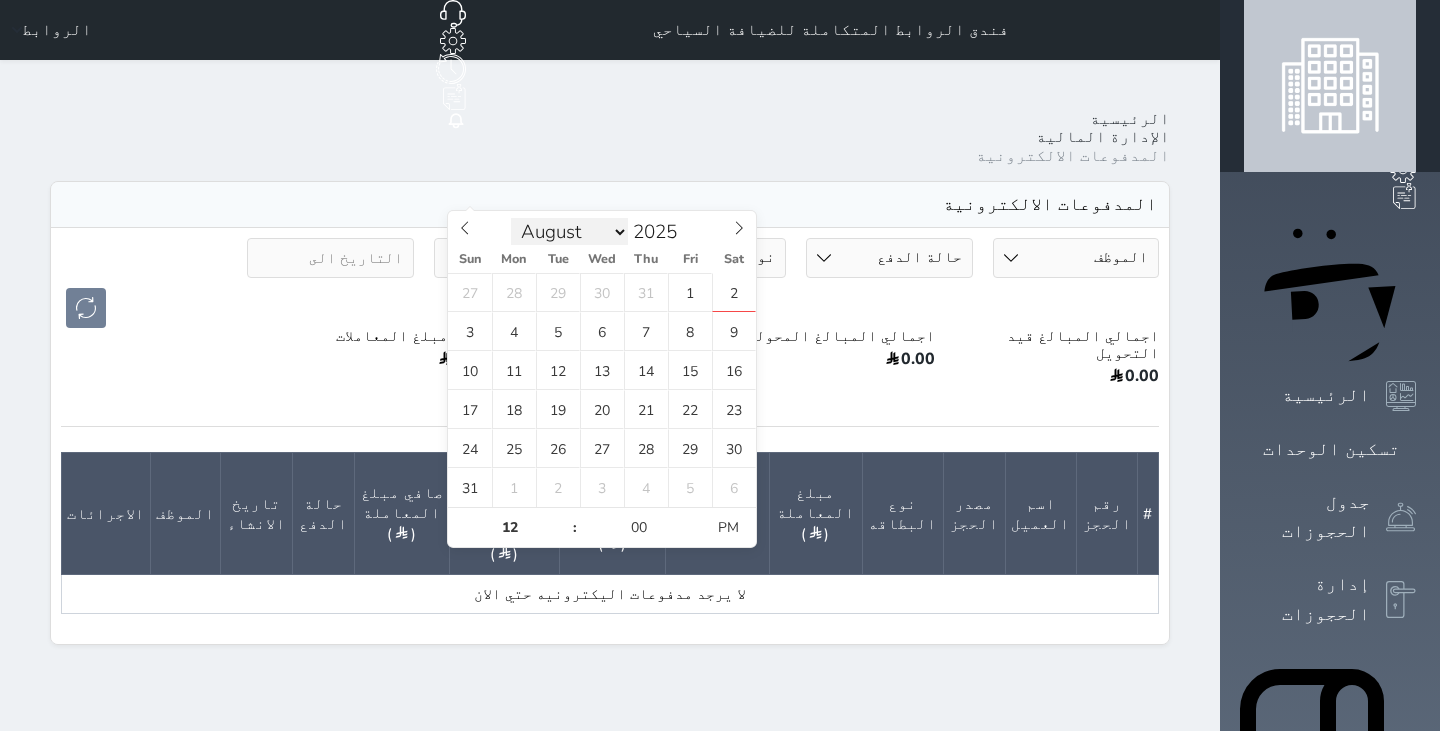 click on "January February March April May June July August September October November December" at bounding box center (569, 232) 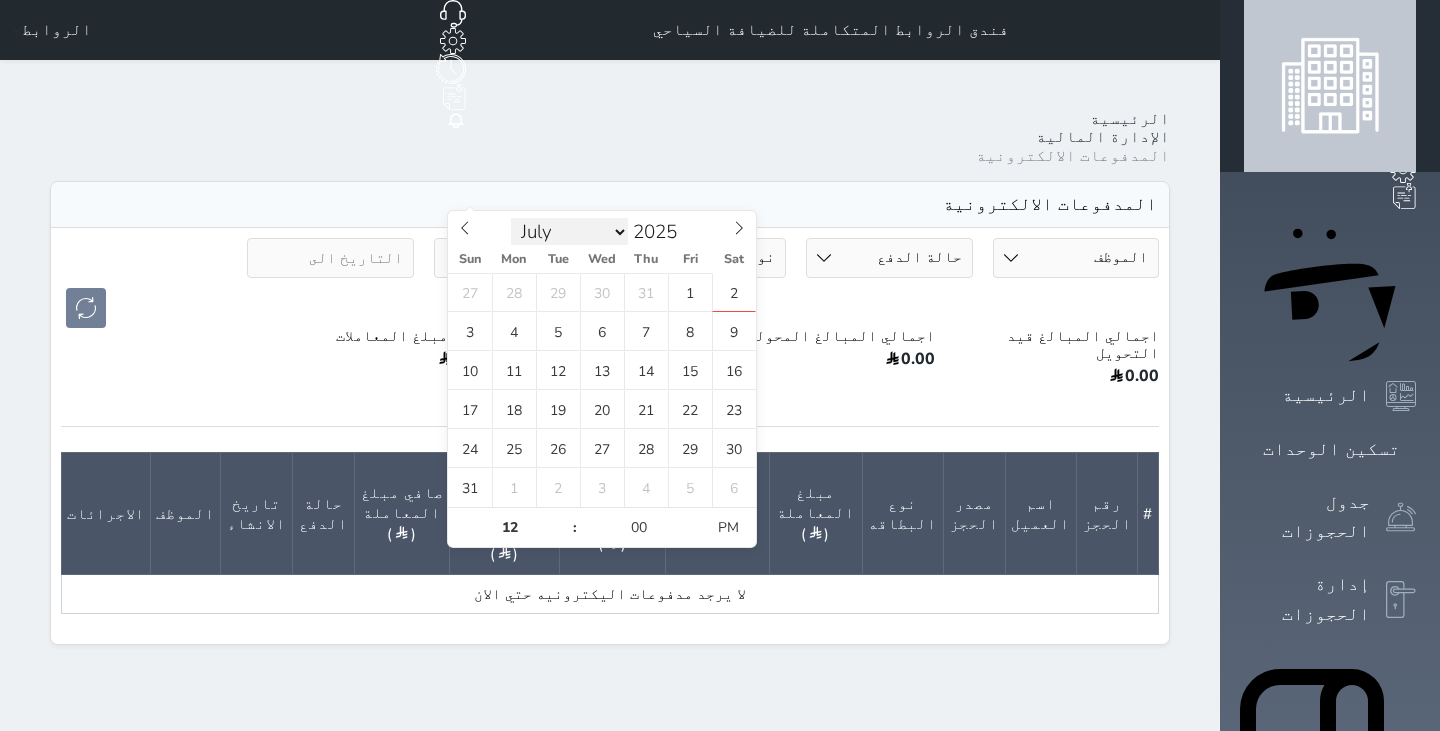 click on "January February March April May June July August September October November December" at bounding box center [569, 232] 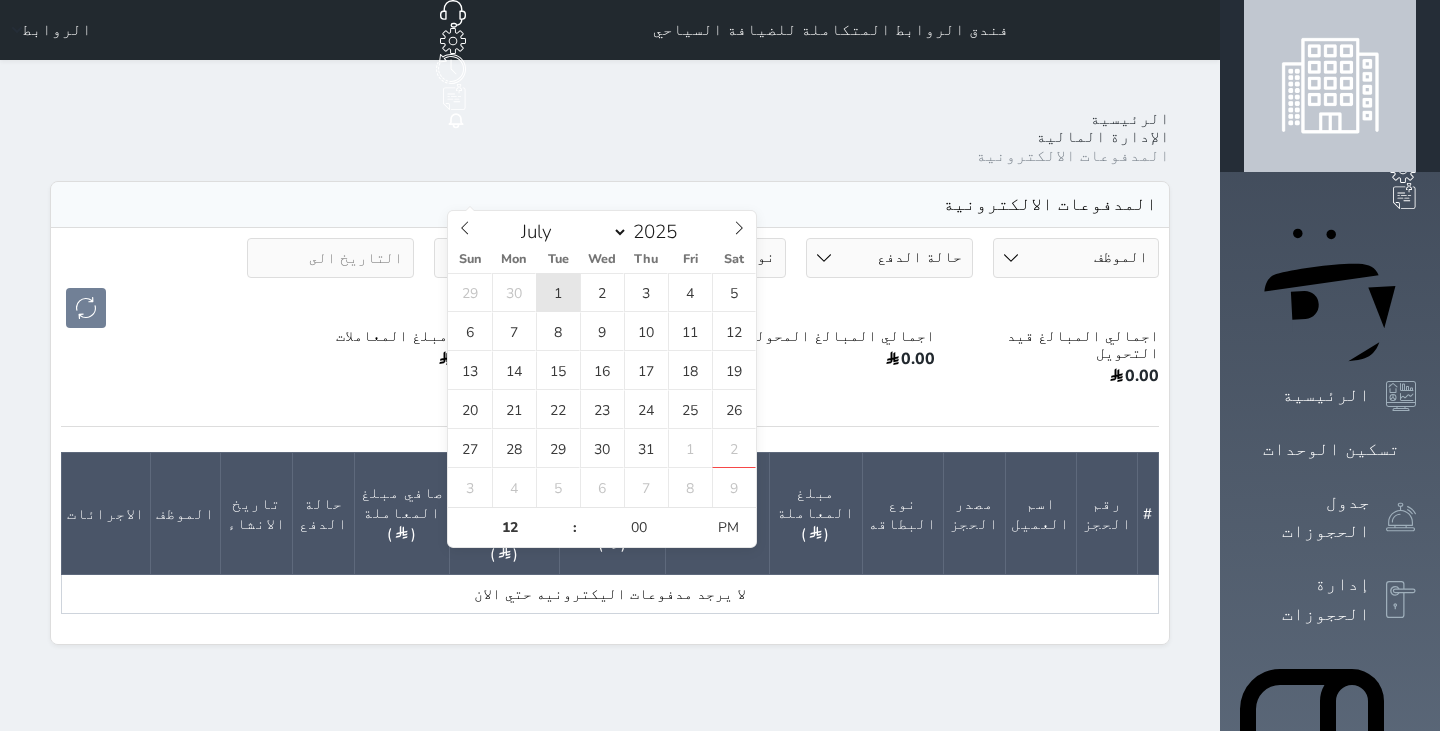 click on "1" at bounding box center (558, 292) 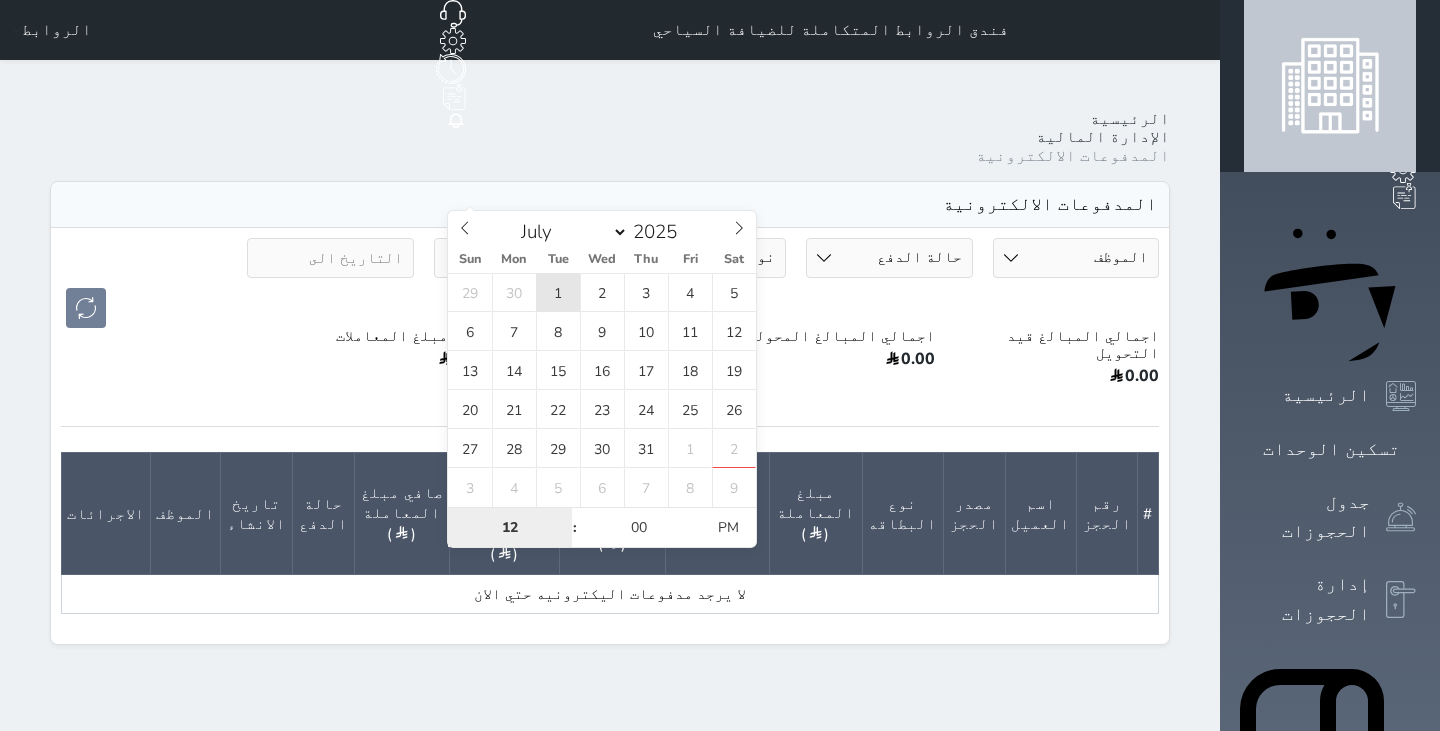 type on "2025-07-01 12:00" 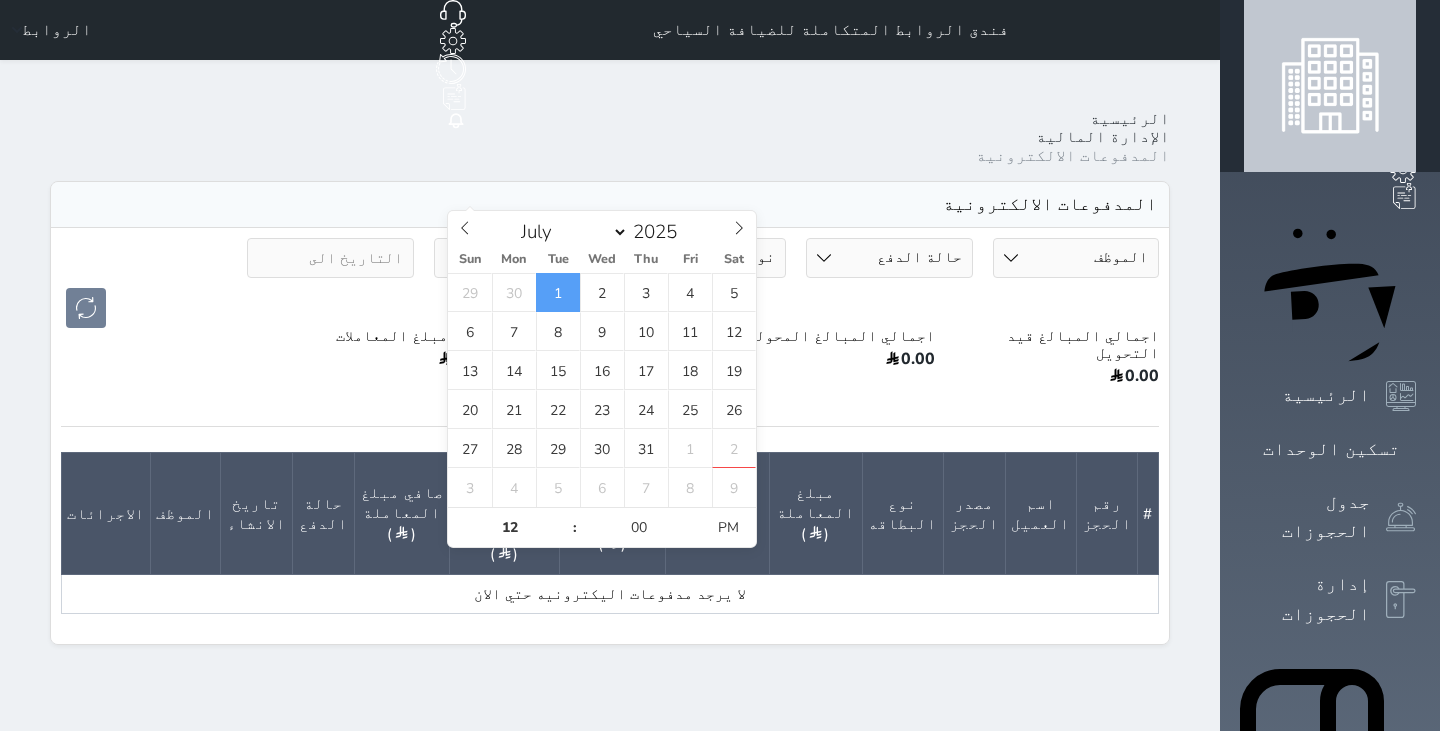 click on "0.00" at bounding box center (387, 362) 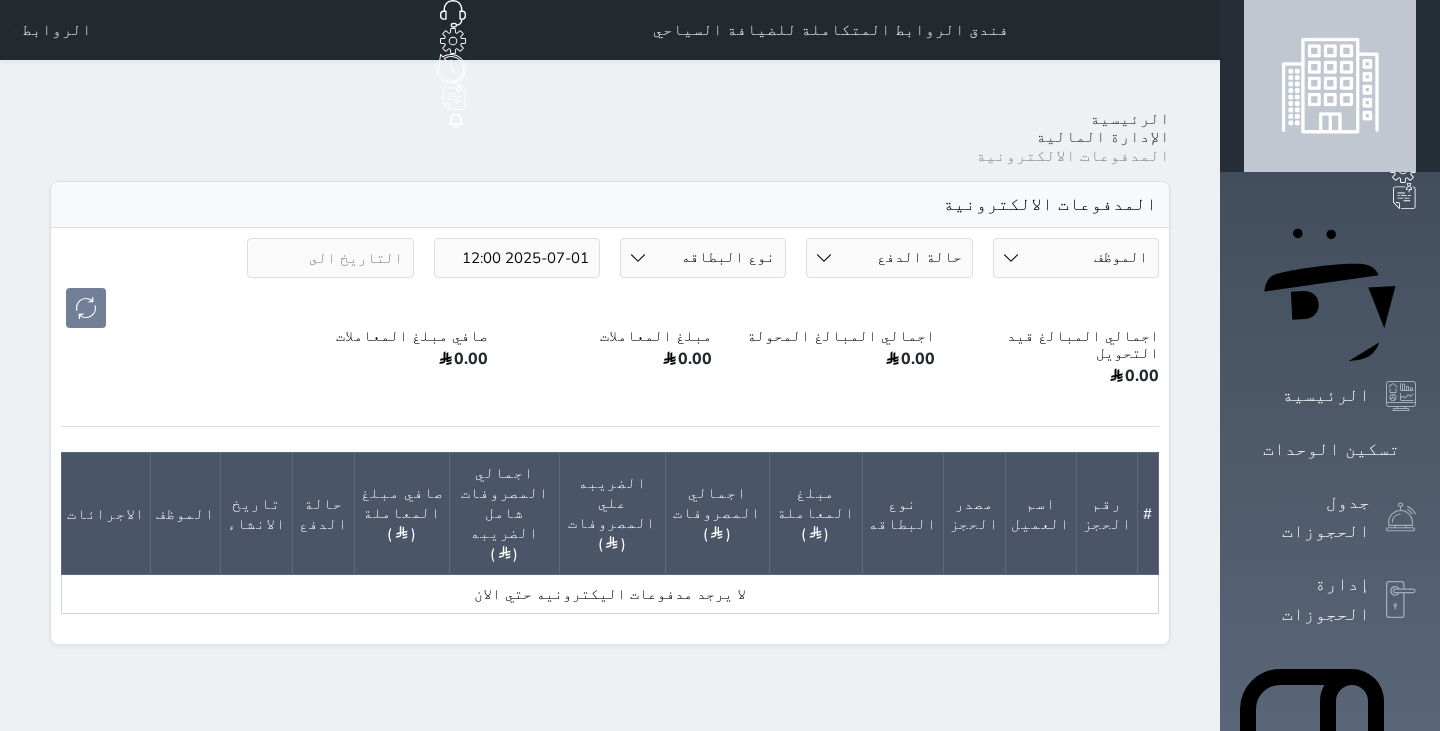 click on "نوع البطاقه   ڤيزا كارد   ماستر كارد   مدي" at bounding box center [703, 258] 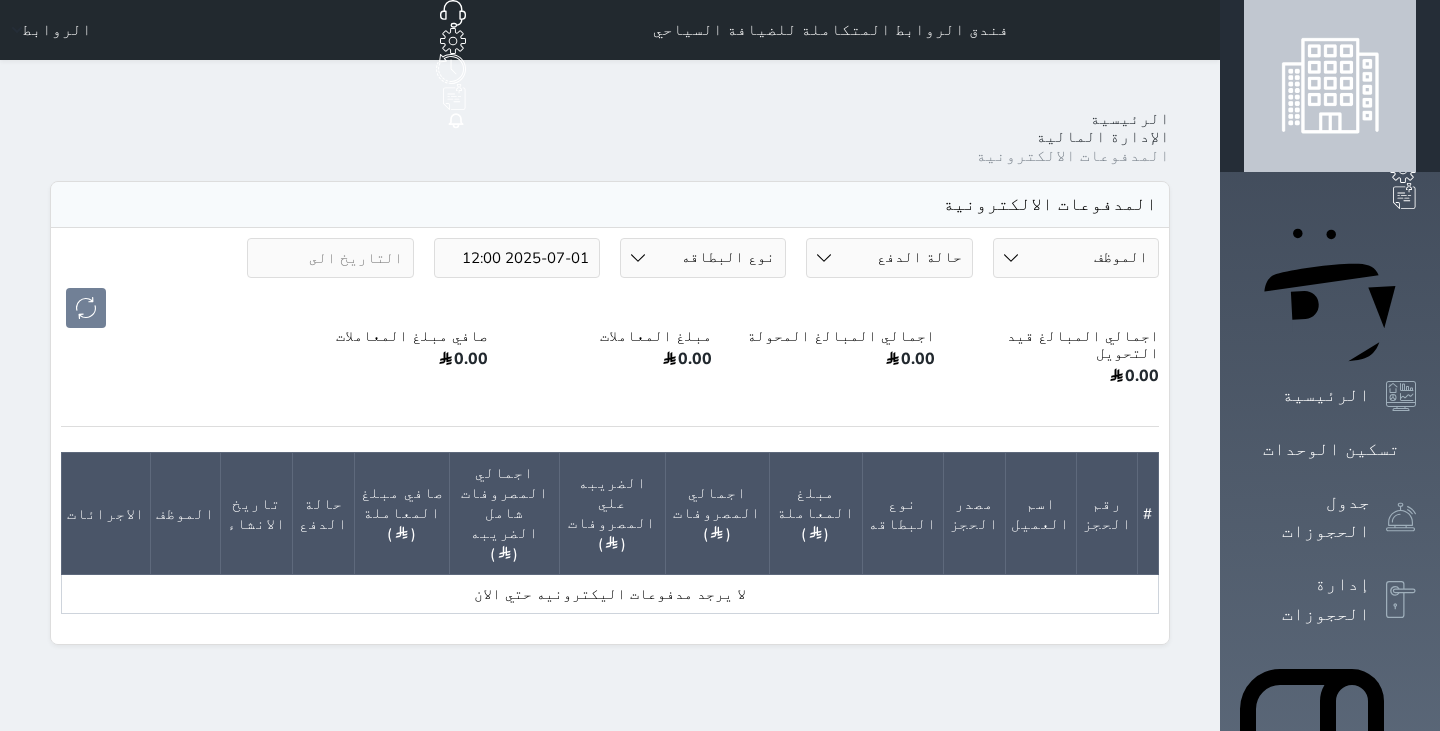click on "الإدارة المالية" at bounding box center (1103, 137) 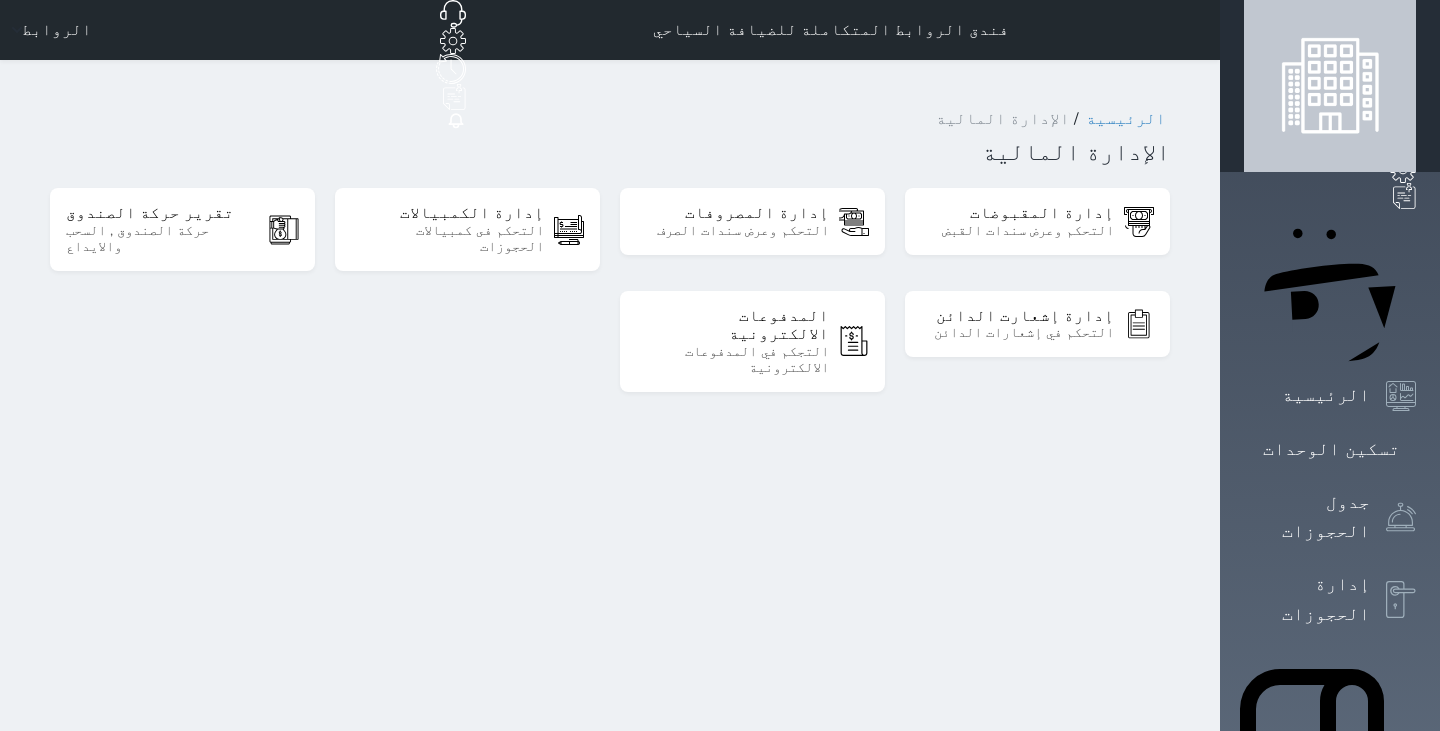 click on "الإدارة المالية" at bounding box center (610, 152) 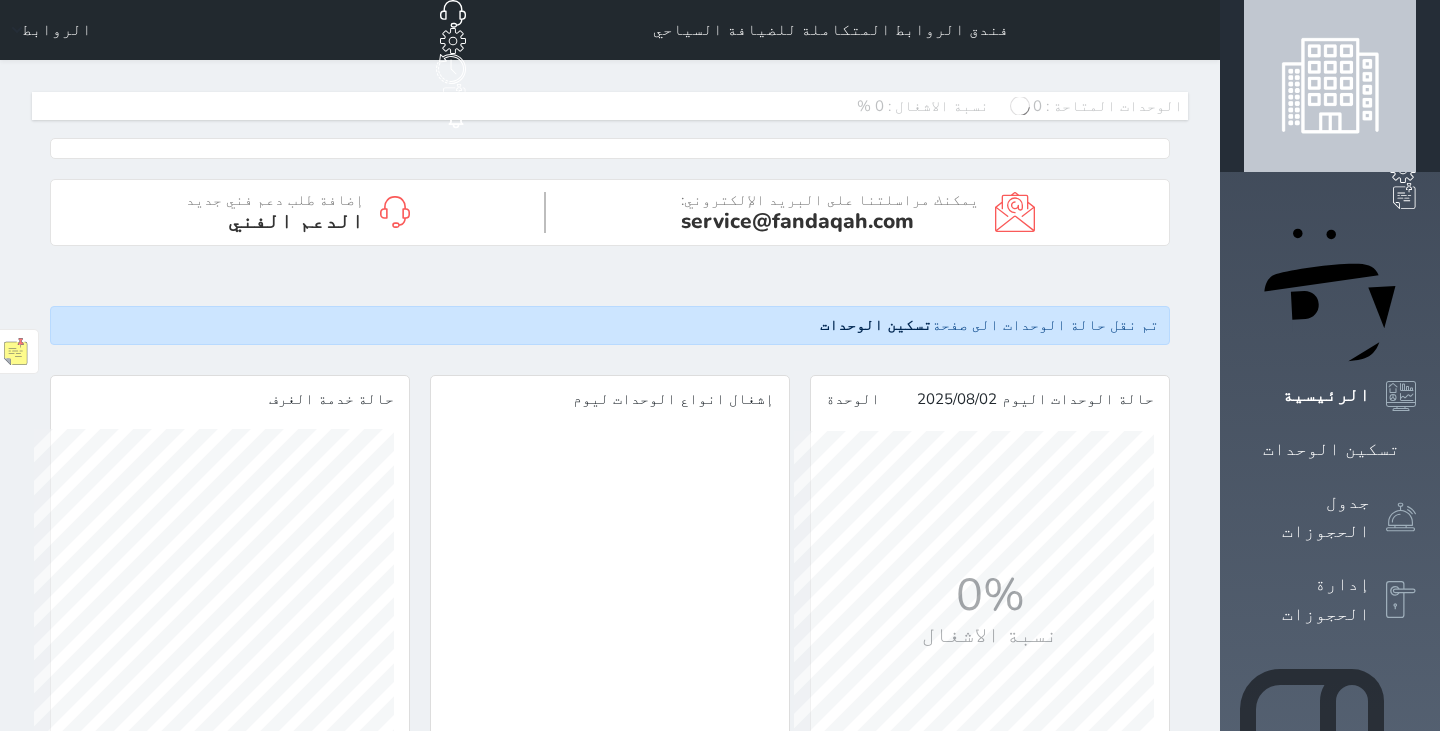 scroll, scrollTop: 999640, scrollLeft: 999625, axis: both 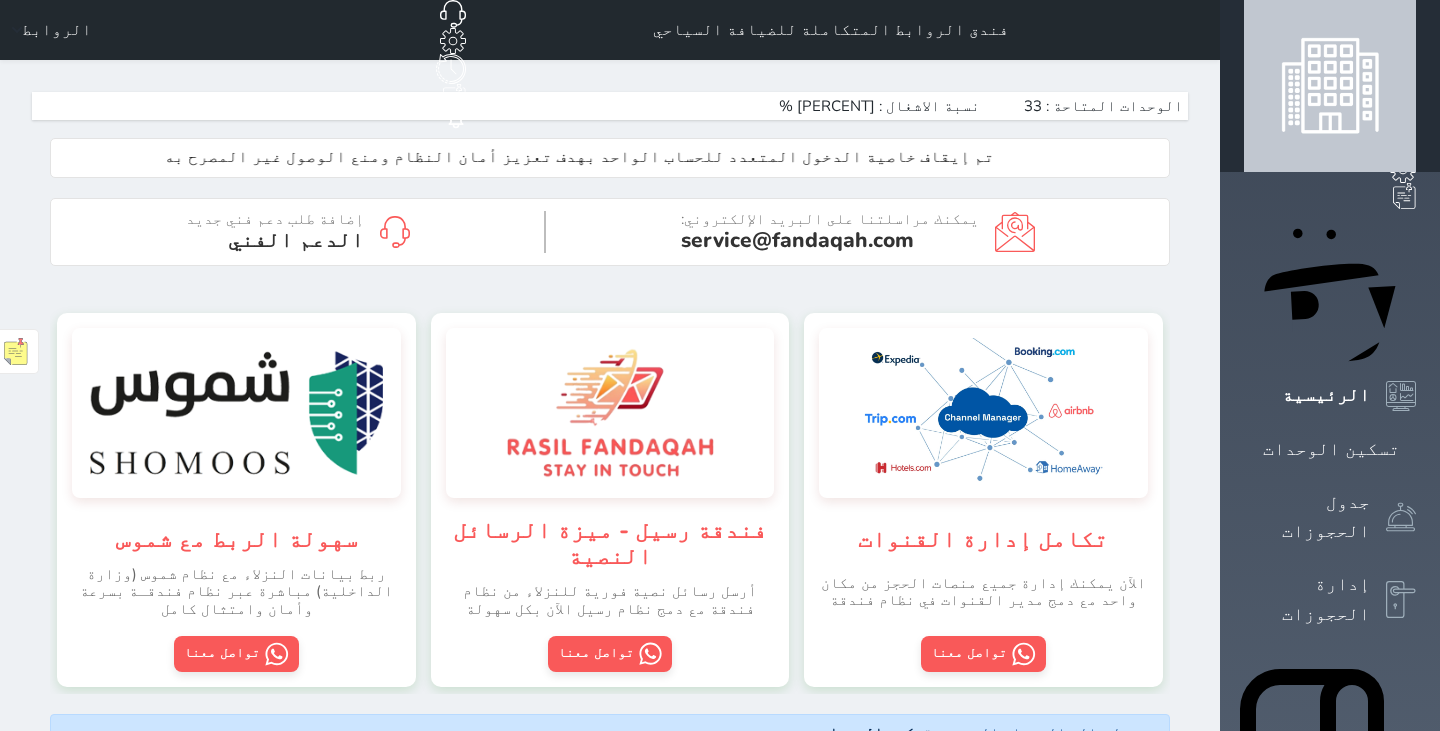 click 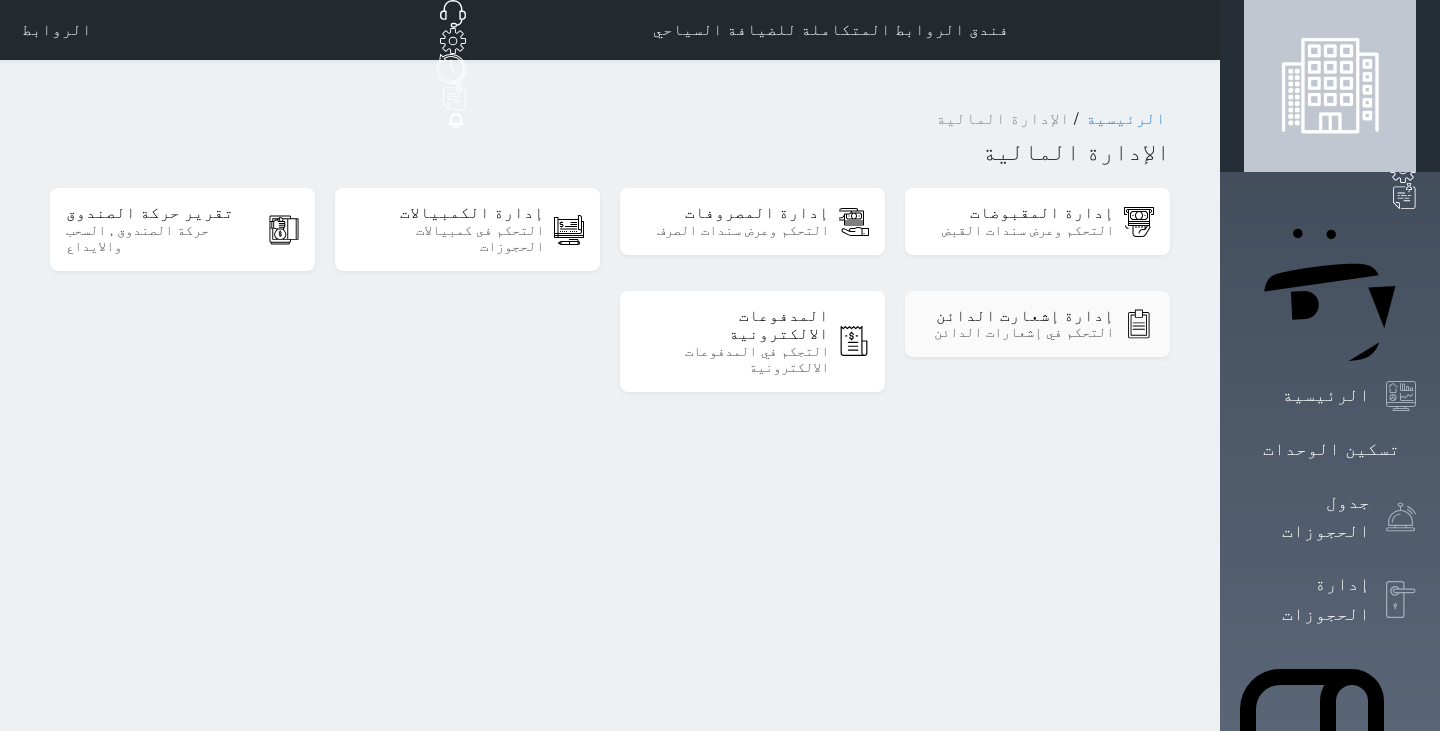 click on "التحكم في إشعارات الدائن" at bounding box center (1017, 333) 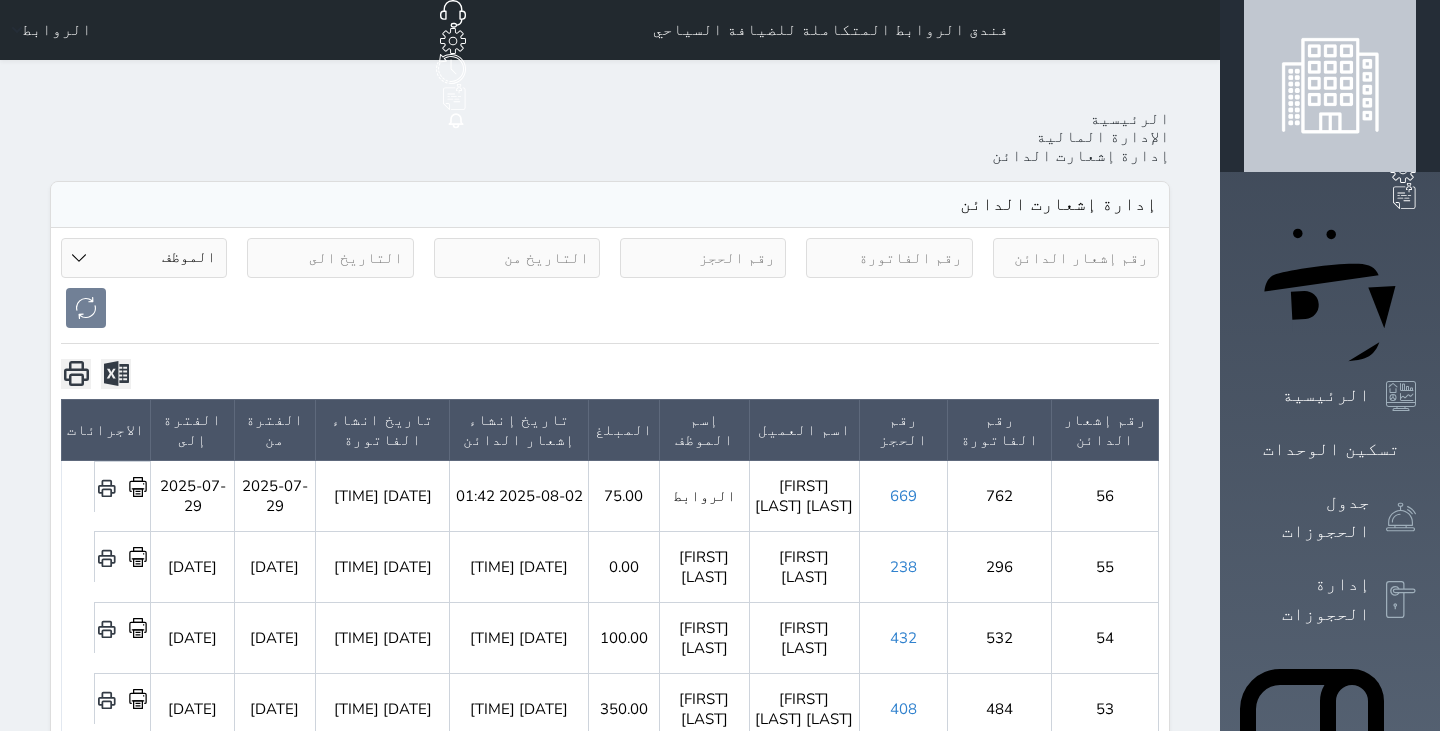 click on "الموظف   سامي علي عمر مبارك مريم حسين شعيري براءه سباء سلطان سامي ابو سهيل محمد أنس سهيل الروابط معاذ مهدي             رقم إشعار الدائن   رقم الفاتورة   رقم الحجز   اسم العميل   إسم الموظف   المبلغ   تاريخ إنشاء إشعار الدائن   تاريخ انشاء الفاتورة   الفترة من   الفترة إلى   الاجرائات   56   762   669   عبدالله حمود سفر الحعيد   الروابط   75.00   2025-08-02 01:42   2025-07-31 14:36   2025-07-29   2025-07-29           55   296   238   صالح البركاتي   سامي علي   0.00   2025-04-02 18:17   2025-03-16 13:56   2025-03-15   2025-03-15           54   532   432   اسماعيل تمييز الدين   سامي علي   100.00   2025-03-30 03:58   2025-03-29 13:10   2025-03-31   2025-03-31           53   484   408   زياد عبدالهادي اللطيفي" at bounding box center [610, 1102] 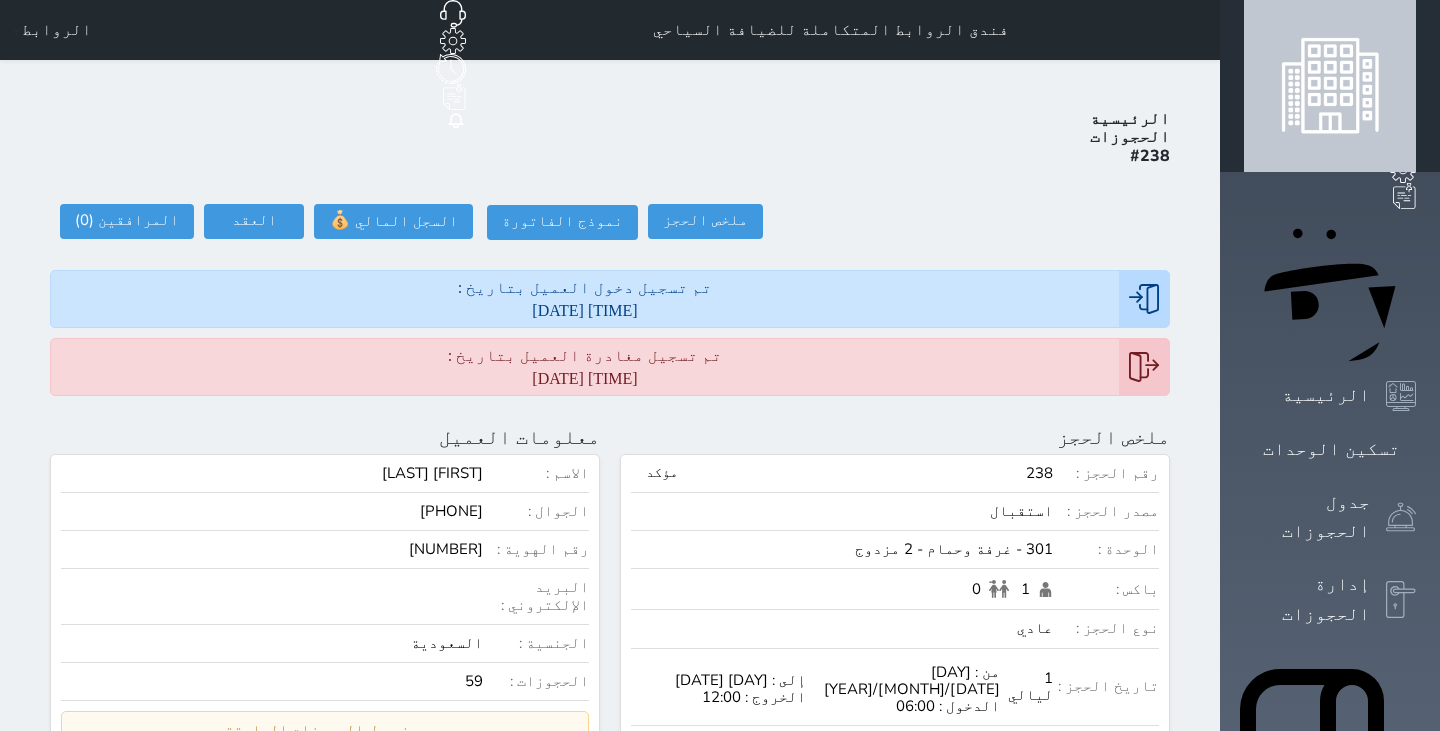 click on "رقم الحجز :
238
مؤكد     مصدر الحجز :   استقبال
الوحدة :   301 - غرفة وحمام - 2 مزدوج   باكس :           1                 0   نوع الحجز :
عادي
تاريخ الحجز :   1 ليالي      من : السبت 2025/03/15   الدخول : 06:00   إلى : الأحد 2025/03/16   الخروج : 12:00   التأجير :   0.85    تفاصيل سعر الأيام         تفاصيل سعر الأيام                   السبت   2025/03/15   0.85   Grand Total For All Nights   1.00                           هل انت متأكد ؟   This action will change the specified price on targetted dates, would you like to continue ?   Yes, confirm !    لا تراجع !     الخدمات :   0.00    الاجمالي :   1.00    الرصيد :    0.00" at bounding box center (895, 671) 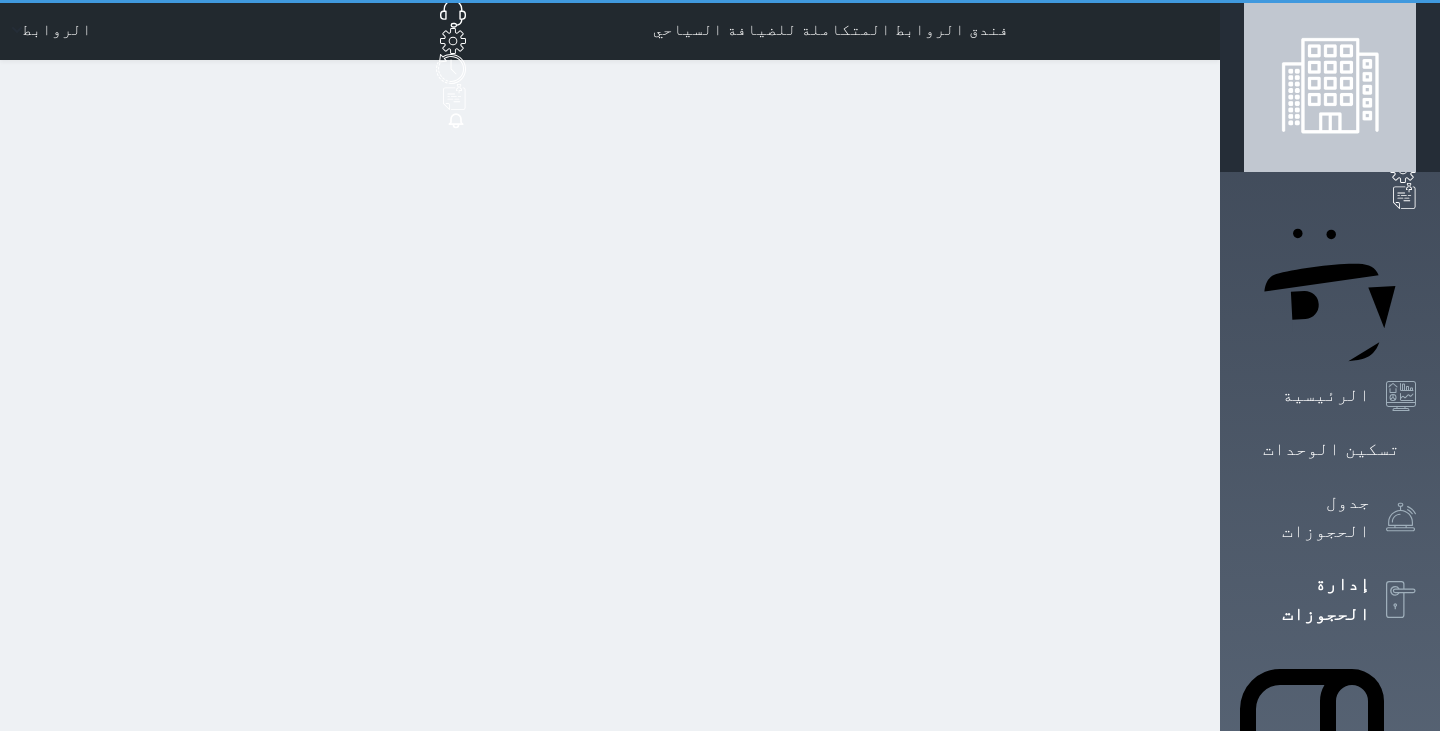 select on "open_all" 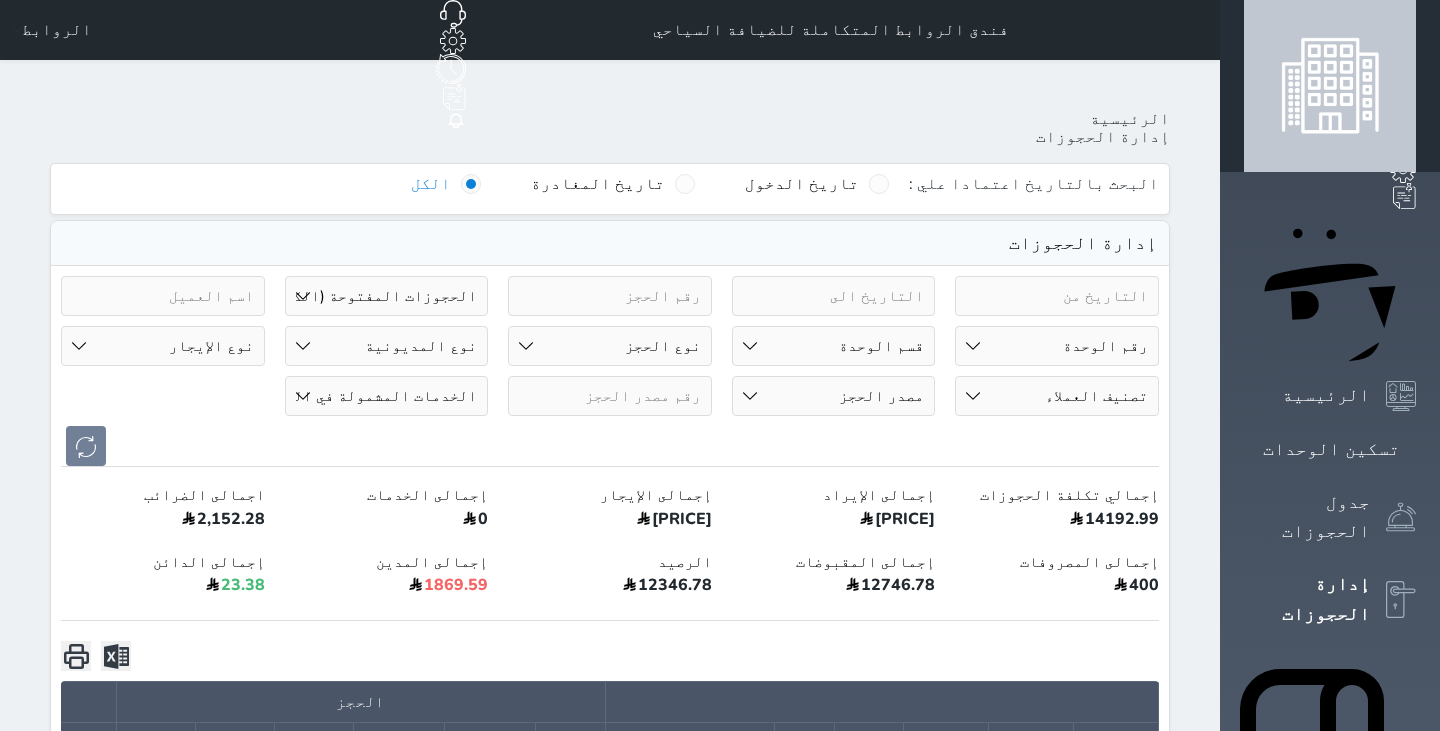 click on "الإدارة المالية" at bounding box center (1307, 1218) 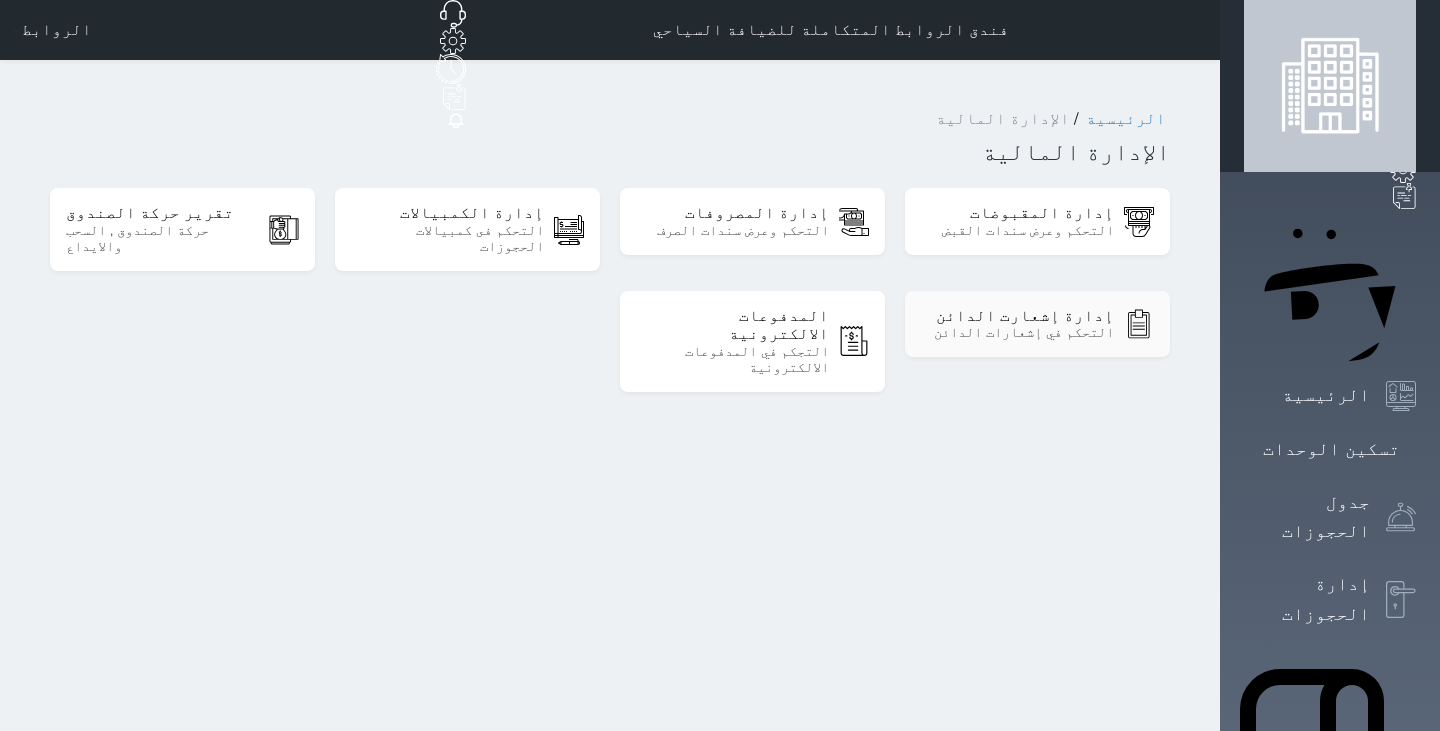 click on "التحكم في إشعارات الدائن" at bounding box center (1017, 333) 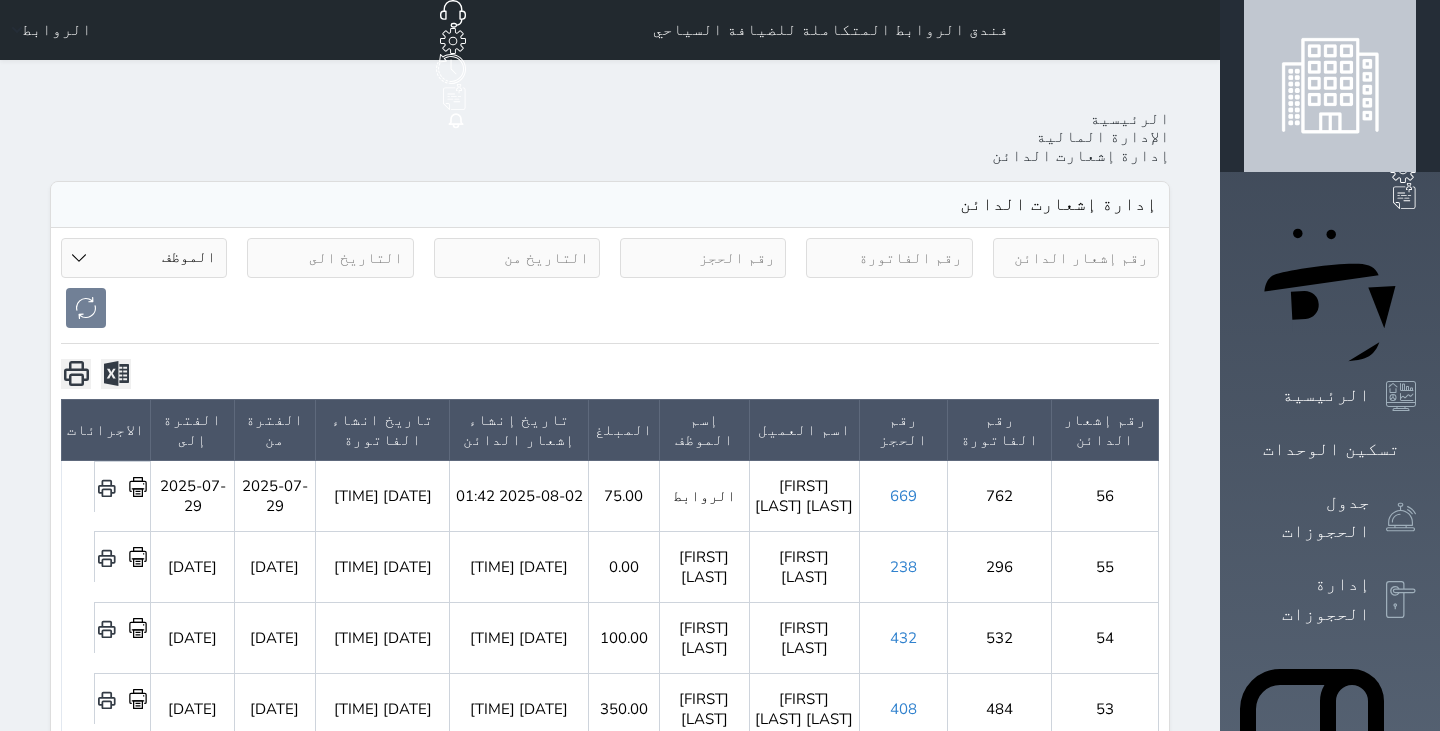 click on "432" at bounding box center (903, 638) 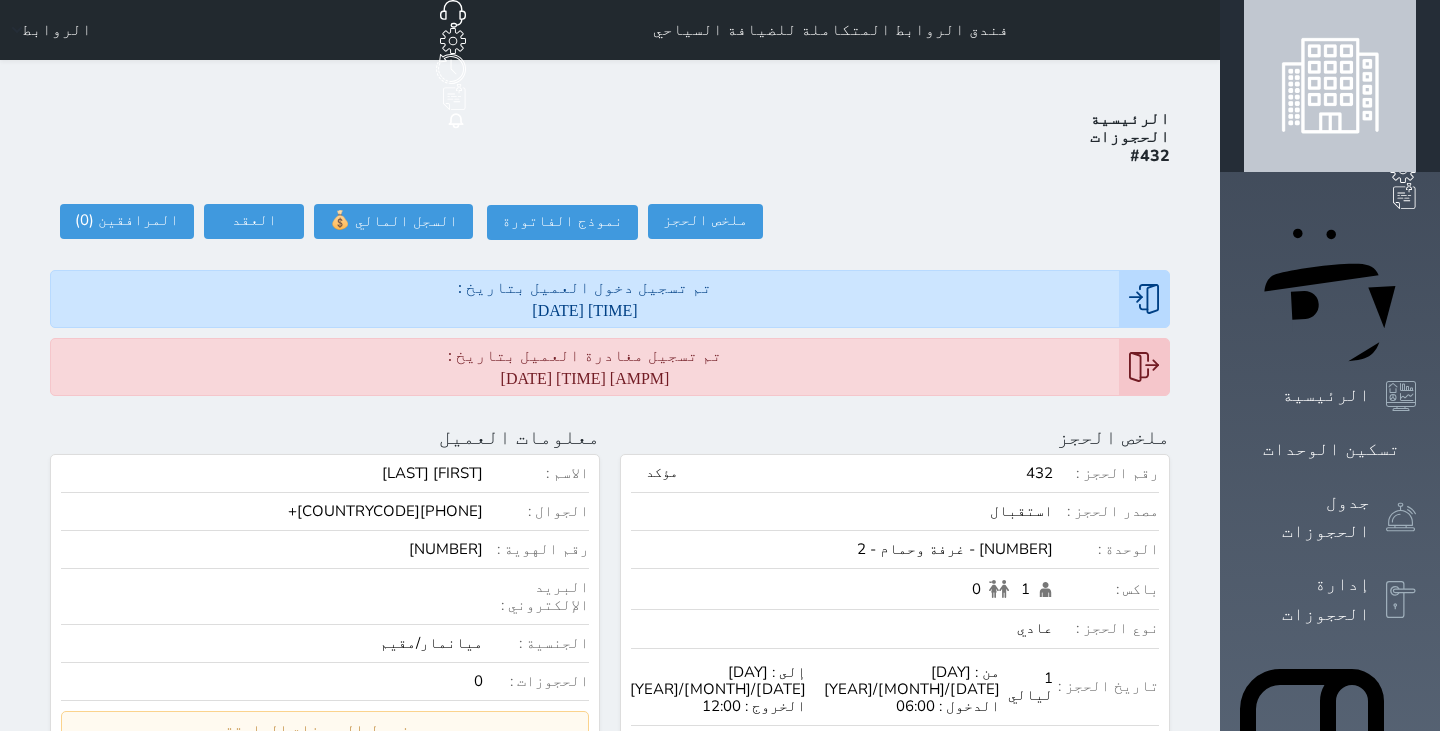 click 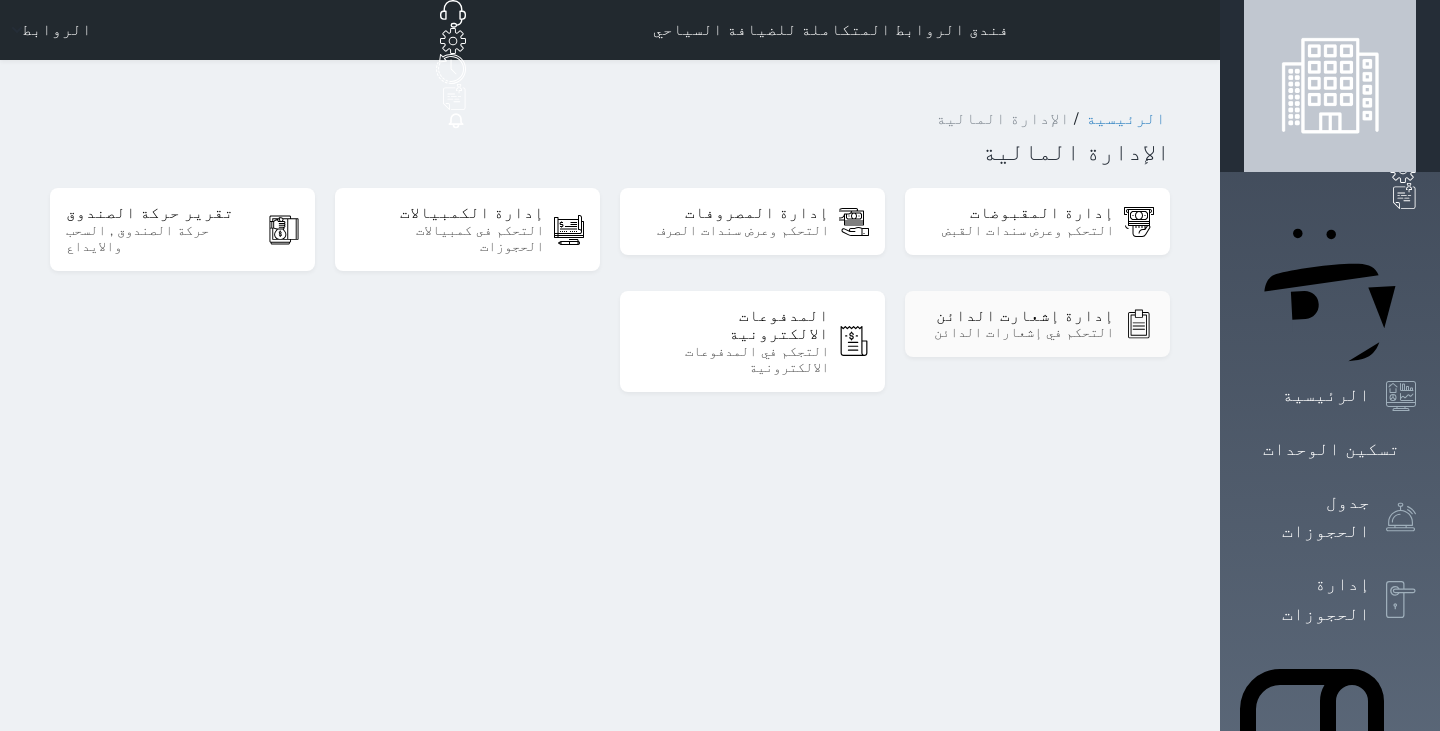 click on "إدارة إشعارت الدائن" at bounding box center [1017, 316] 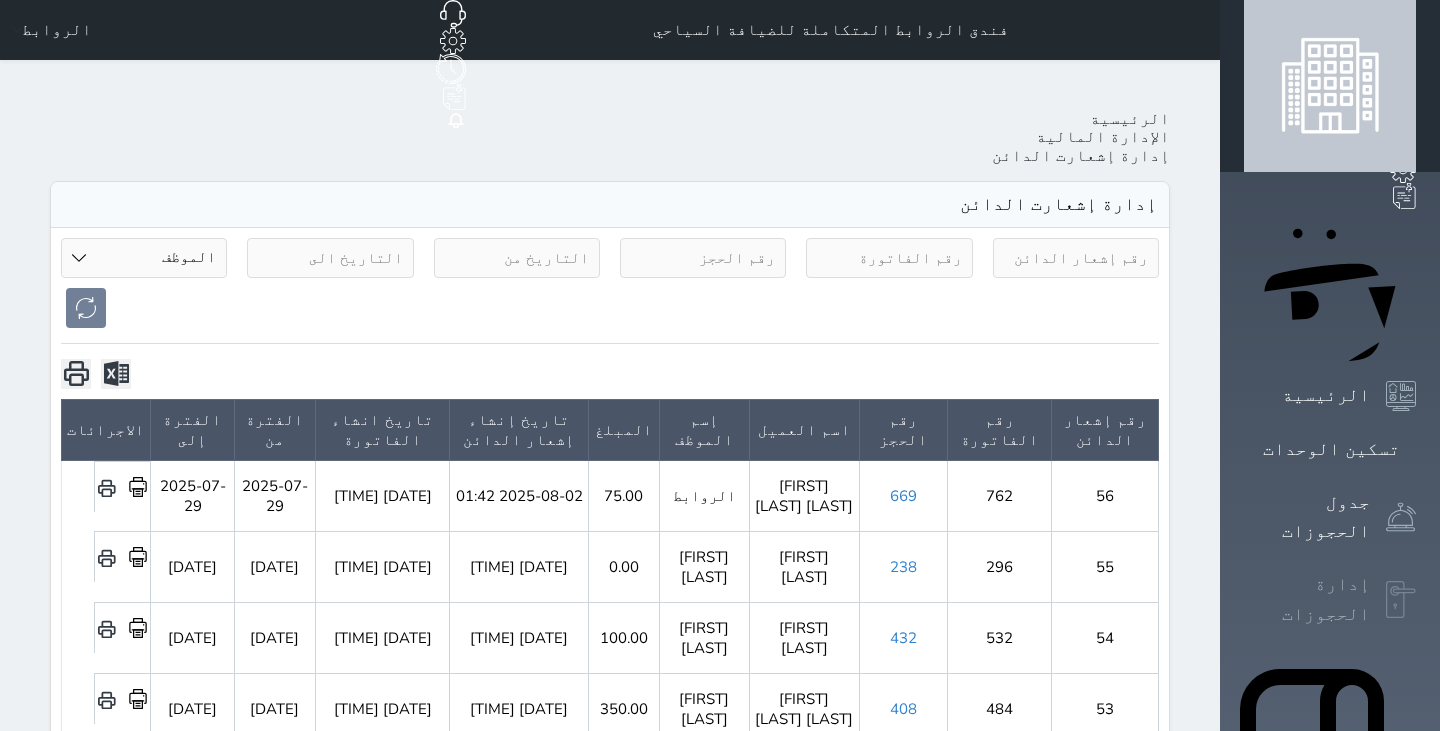 click at bounding box center (1401, 600) 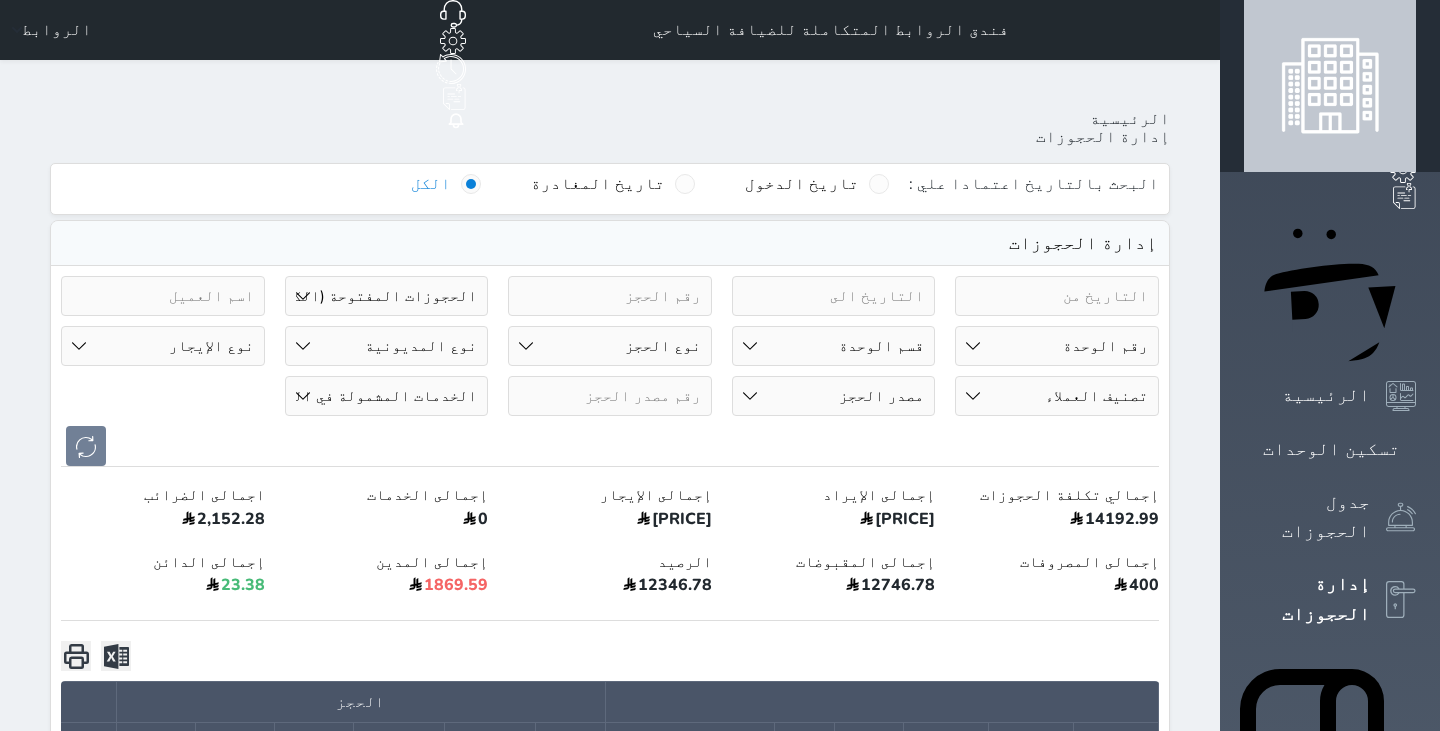 click on "حالة الحجز
الحجوزات المفتوحة (الكل)
الحجوزات المغلقة (الكل)
الحجوزات المفتوحة (مسجل دخول)
الحجوزات المغلقة (تسجيل مغادرة)
الحجوزات لم تسجل دخول
الحجوزات المؤكدة (الكل)
الحجوزات الملغية
بانتظار التأكيد" at bounding box center (387, 296) 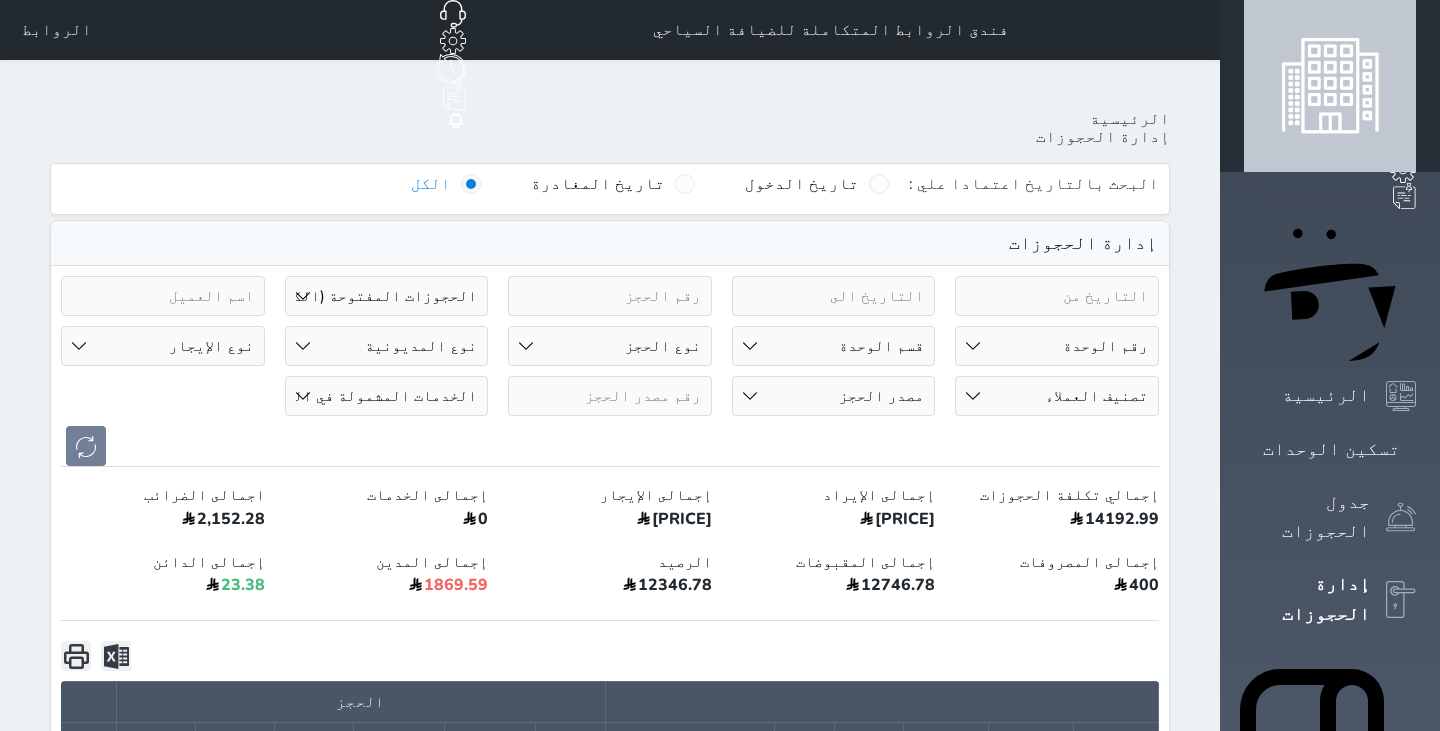 select on "all" 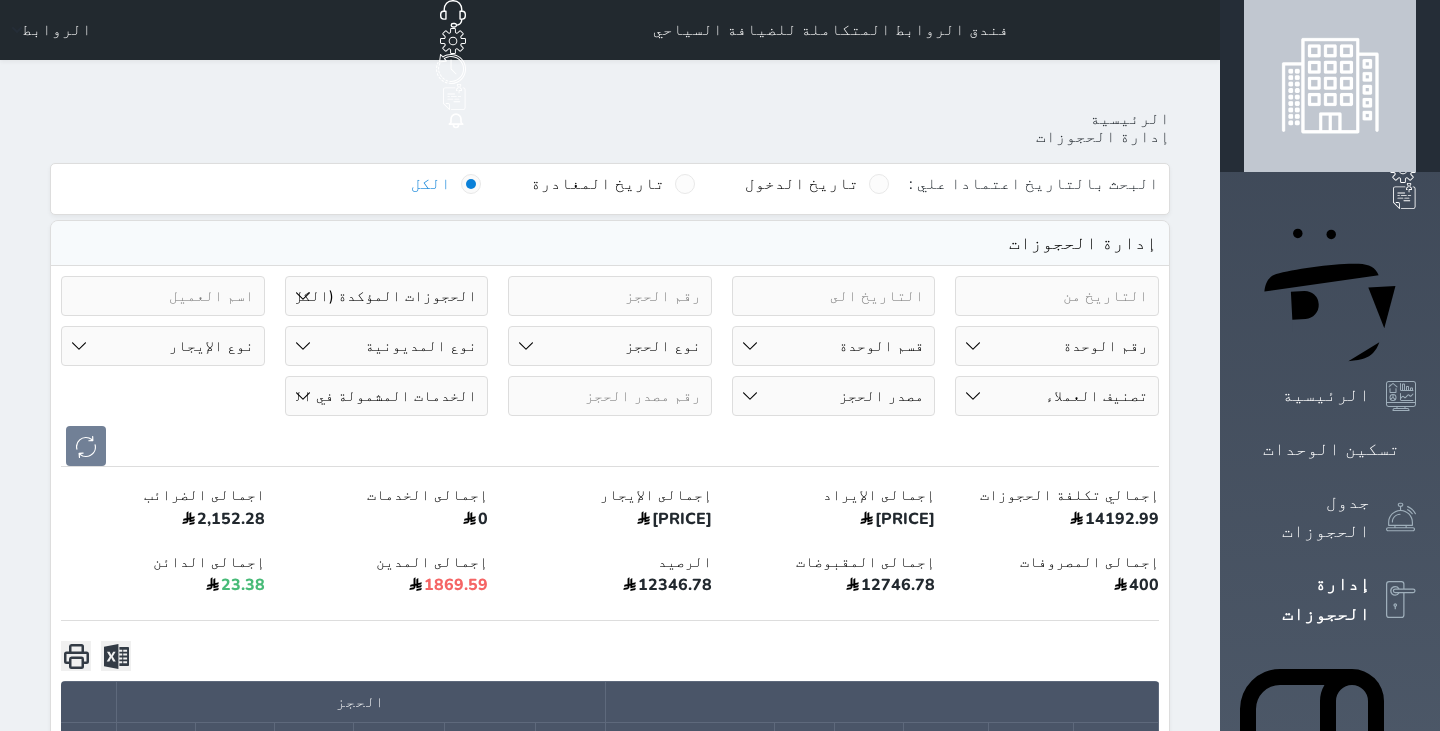 click on "حالة الحجز
الحجوزات المفتوحة (الكل)
الحجوزات المغلقة (الكل)
الحجوزات المفتوحة (مسجل دخول)
الحجوزات المغلقة (تسجيل مغادرة)
الحجوزات لم تسجل دخول
الحجوزات المؤكدة (الكل)
الحجوزات الملغية
بانتظار التأكيد" at bounding box center [387, 296] 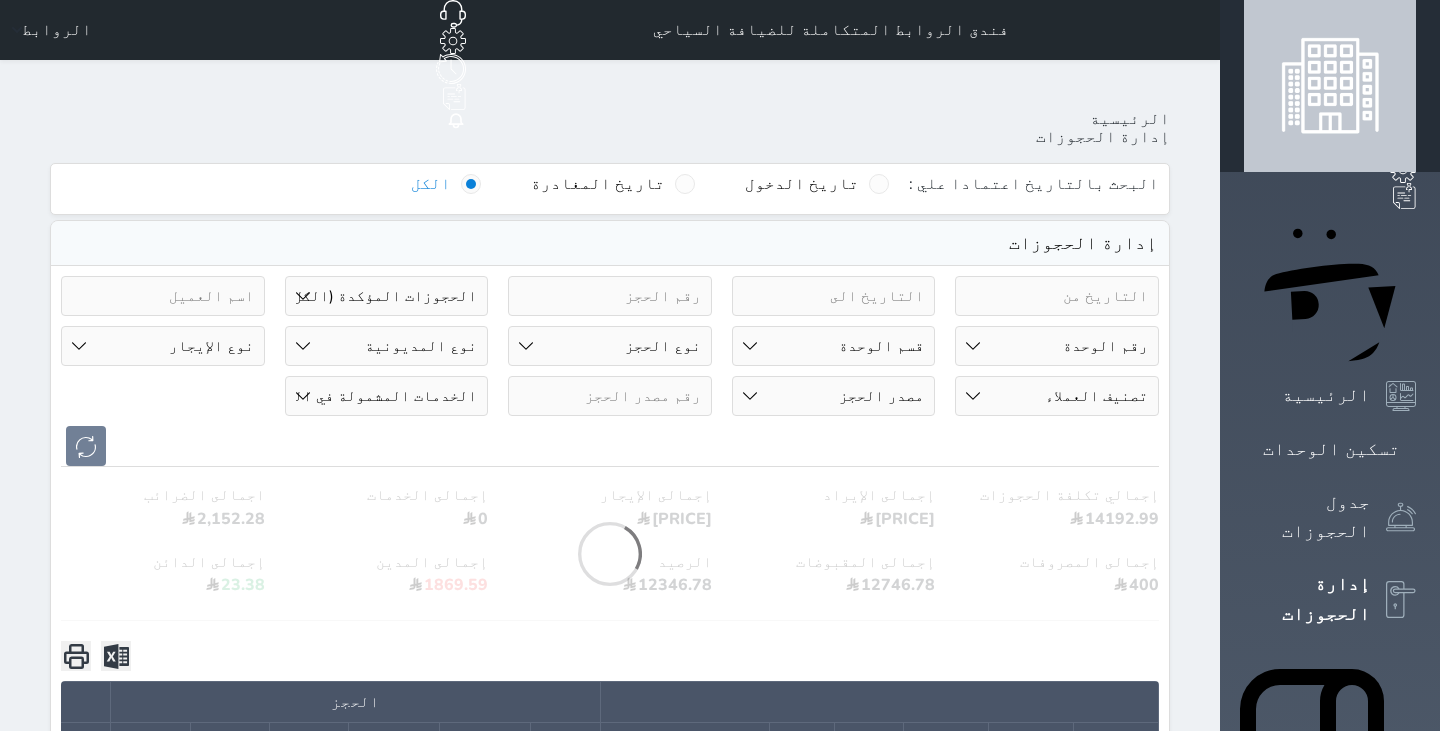 click on "رقم الوحدة
101 - غرفة وحمام - 2
102 - غرفة وحمام - 2
103 - غرفة وحمام - 2
104 - غرفة وحمام - 3
105 - غرفة وحمام - 2 مزدوج
106 - غرفة وحمام - 2
107 - غرفة وحمام - 3
108 - غرفة وحمام - 4
109 - غرفة وحمام - 2
110 - غرفة وحمام - 4
111 - غرفة وحمام - 4
112 - غرفة وحمام - 2
201 - غرفة وحمام - 2 مزدوج
202 - غرفة وحمام - 2
203 - غرفة وحمام - 2 مزدوج
204 - غرفة وحمام - 3" at bounding box center [1057, 346] 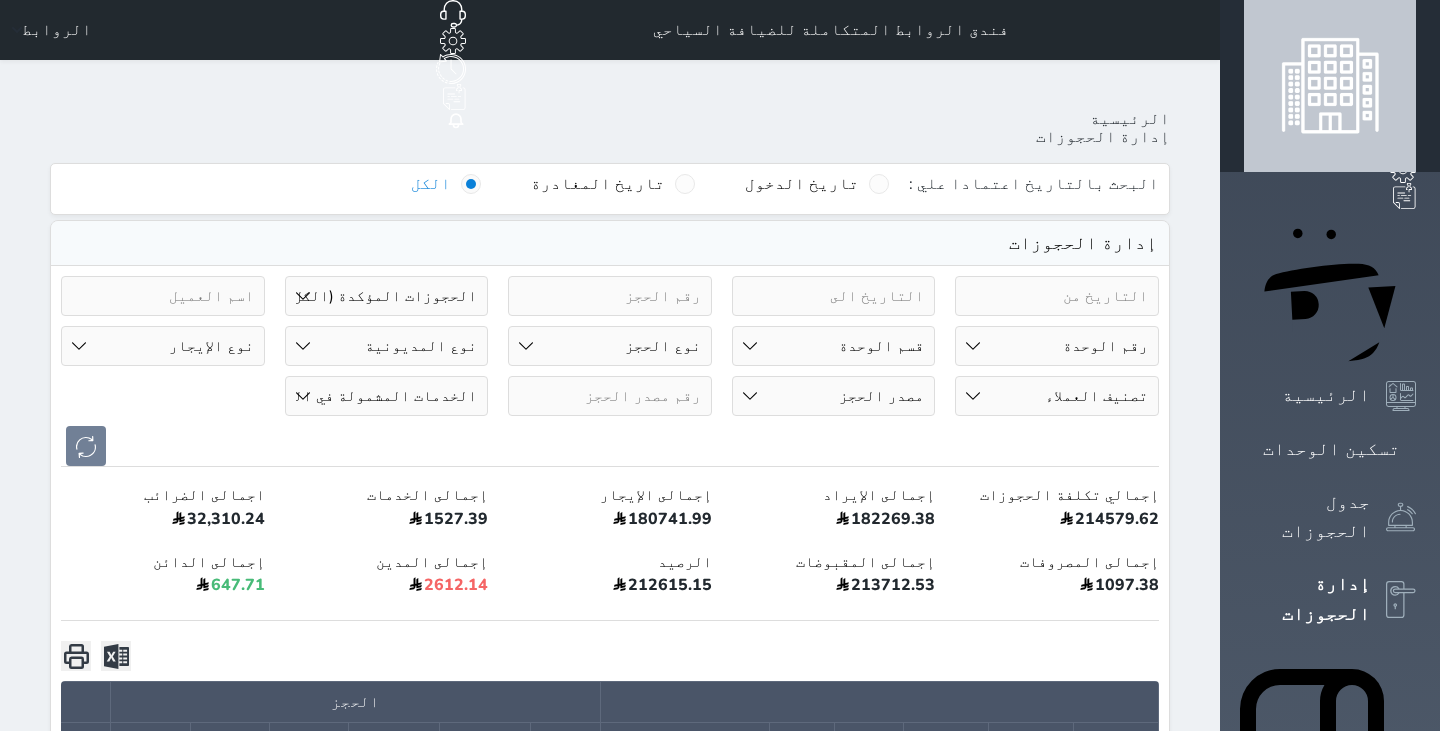 select on "74663" 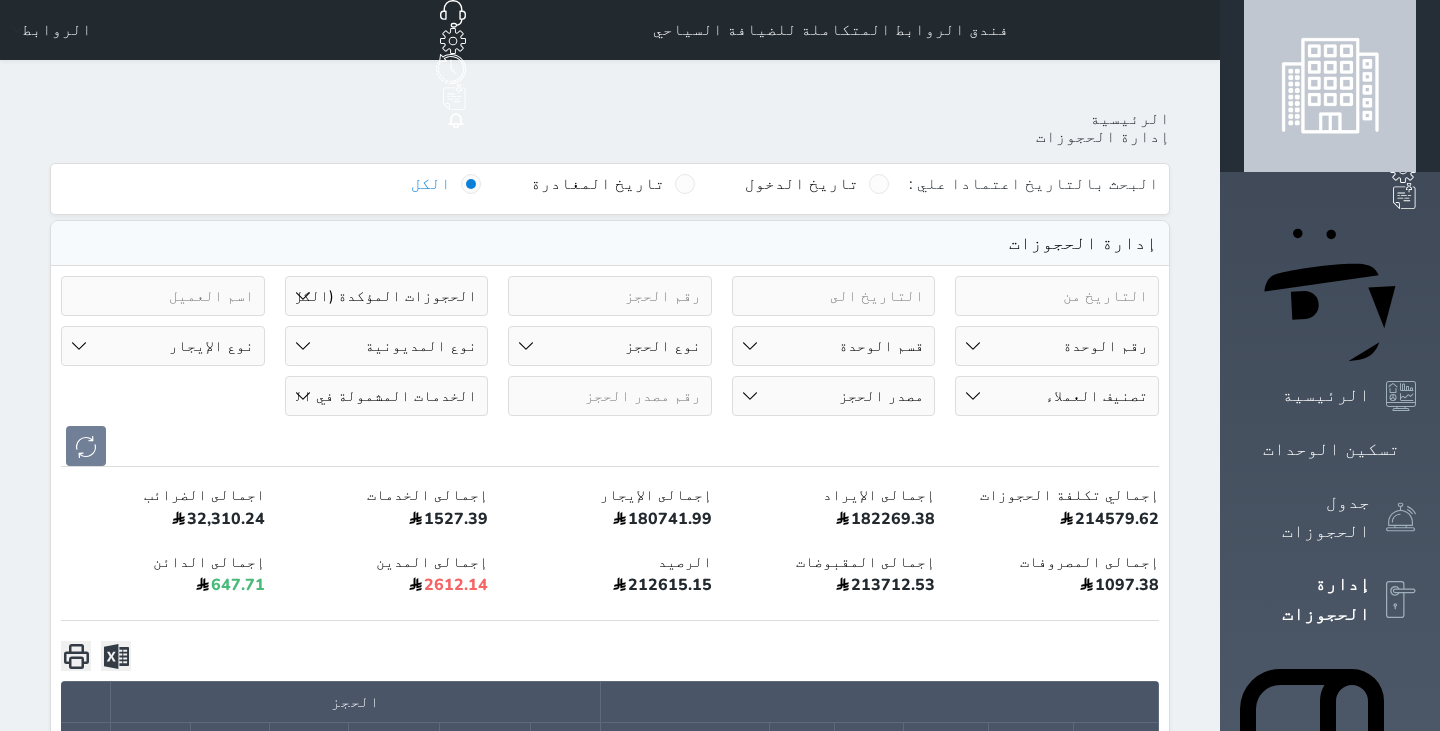 click on "رقم الوحدة
101 - غرفة وحمام - 2
102 - غرفة وحمام - 2
103 - غرفة وحمام - 2
104 - غرفة وحمام - 3
105 - غرفة وحمام - 2 مزدوج
106 - غرفة وحمام - 2
107 - غرفة وحمام - 3
108 - غرفة وحمام - 4
109 - غرفة وحمام - 2
110 - غرفة وحمام - 4
111 - غرفة وحمام - 4
112 - غرفة وحمام - 2
201 - غرفة وحمام - 2 مزدوج
202 - غرفة وحمام - 2
203 - غرفة وحمام - 2 مزدوج
204 - غرفة وحمام - 3" at bounding box center (1057, 346) 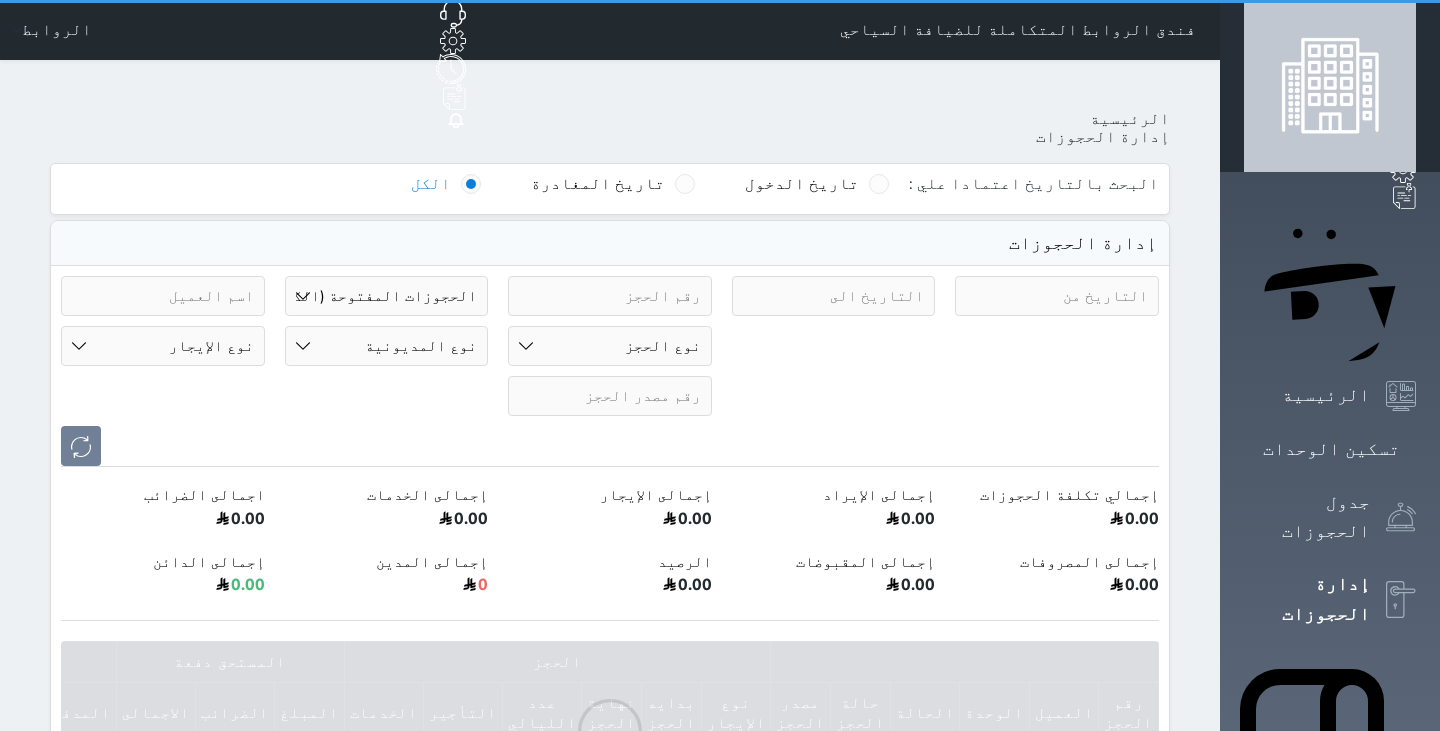 select on "open_all" 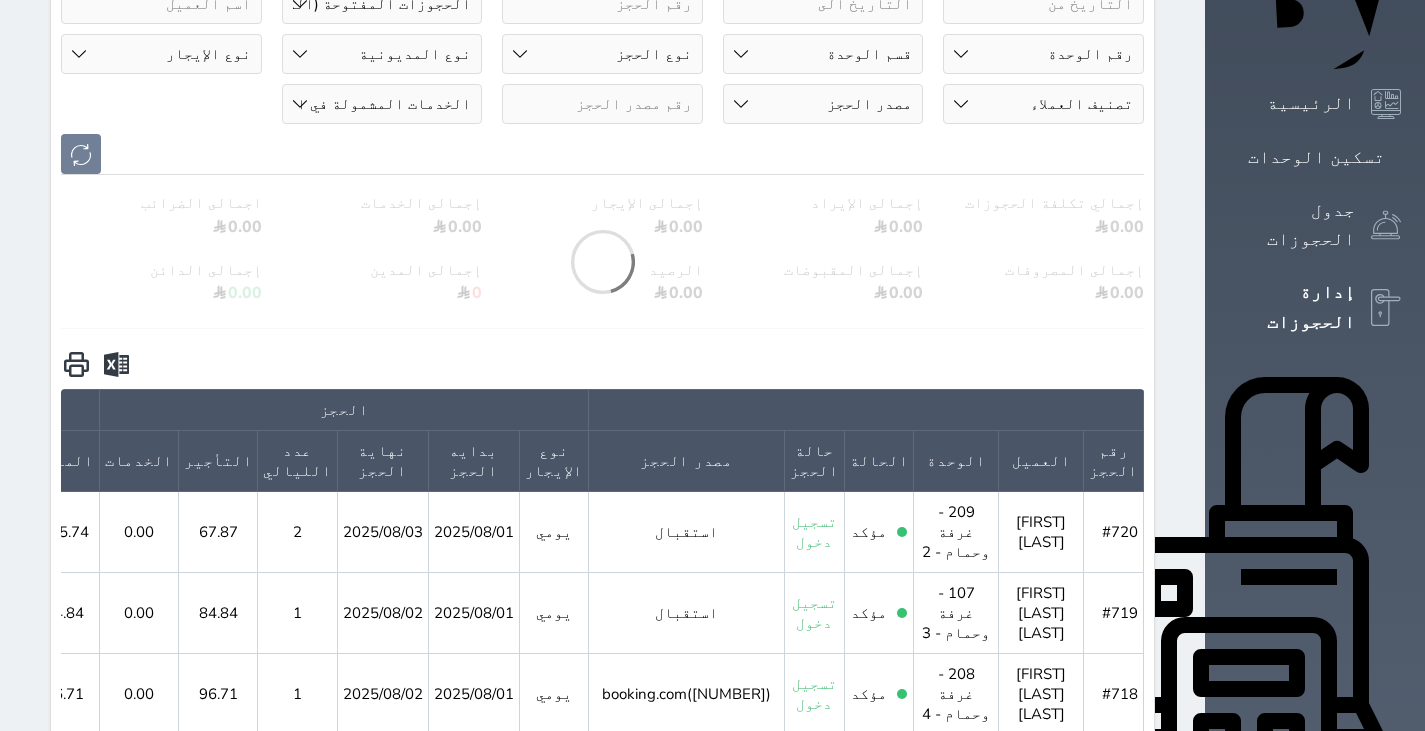 scroll, scrollTop: 290, scrollLeft: 0, axis: vertical 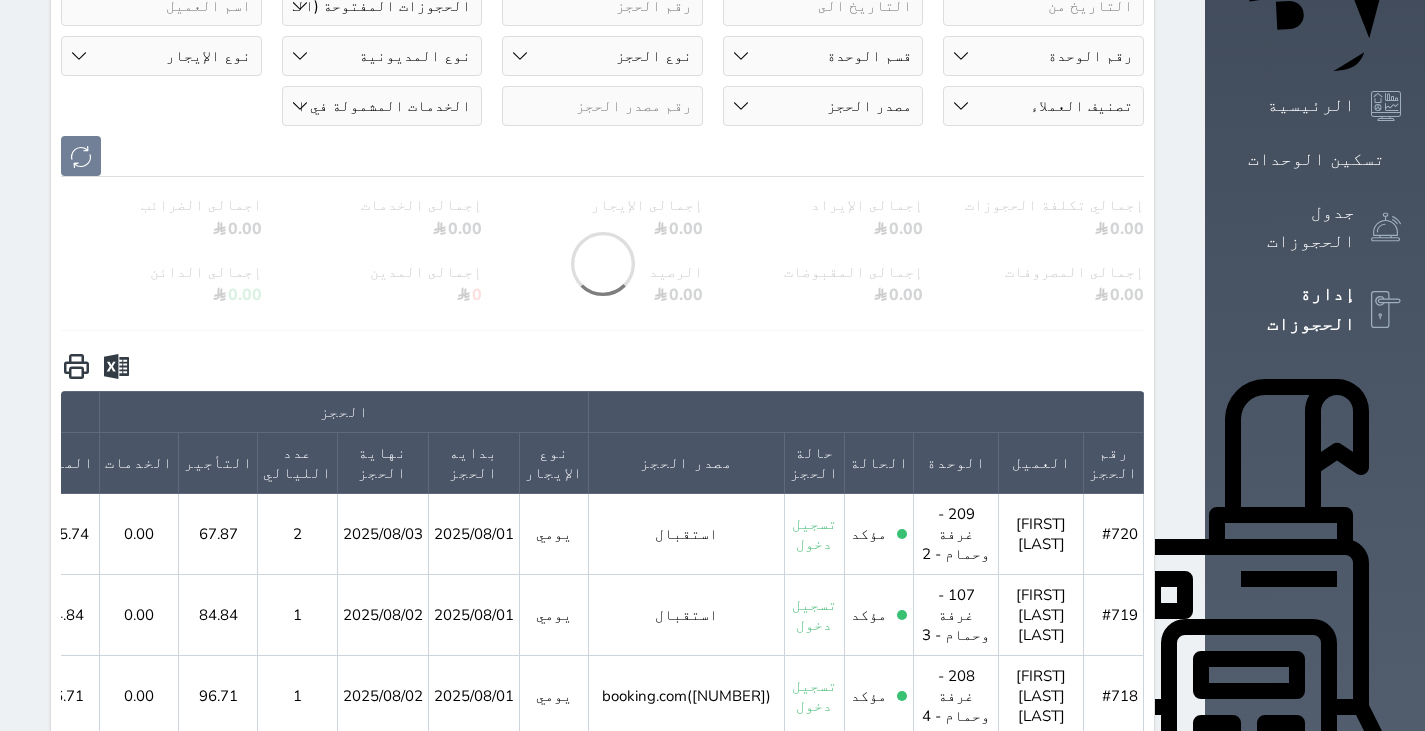 click on "الإدارة المالية" at bounding box center [1292, 928] 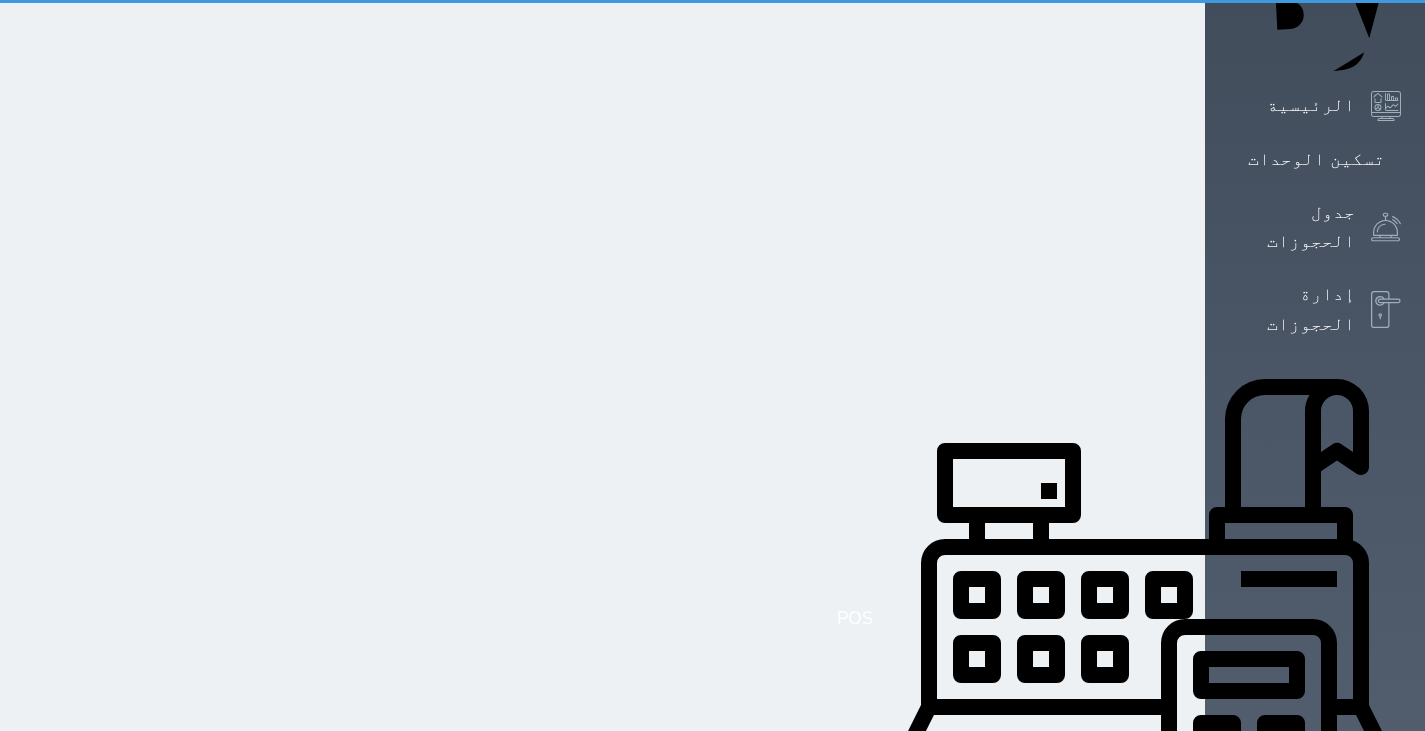 scroll, scrollTop: 0, scrollLeft: 0, axis: both 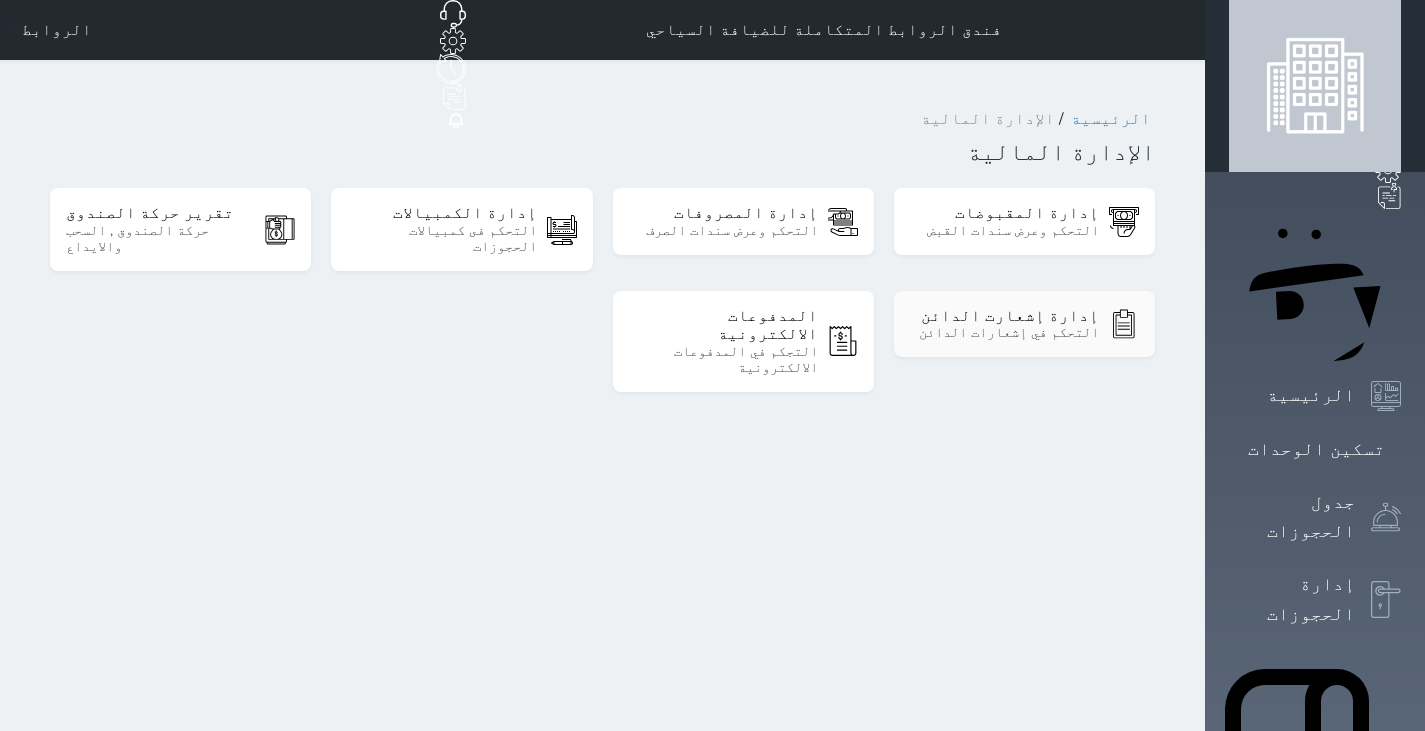 click on "التحكم في إشعارات الدائن" at bounding box center (1004, 333) 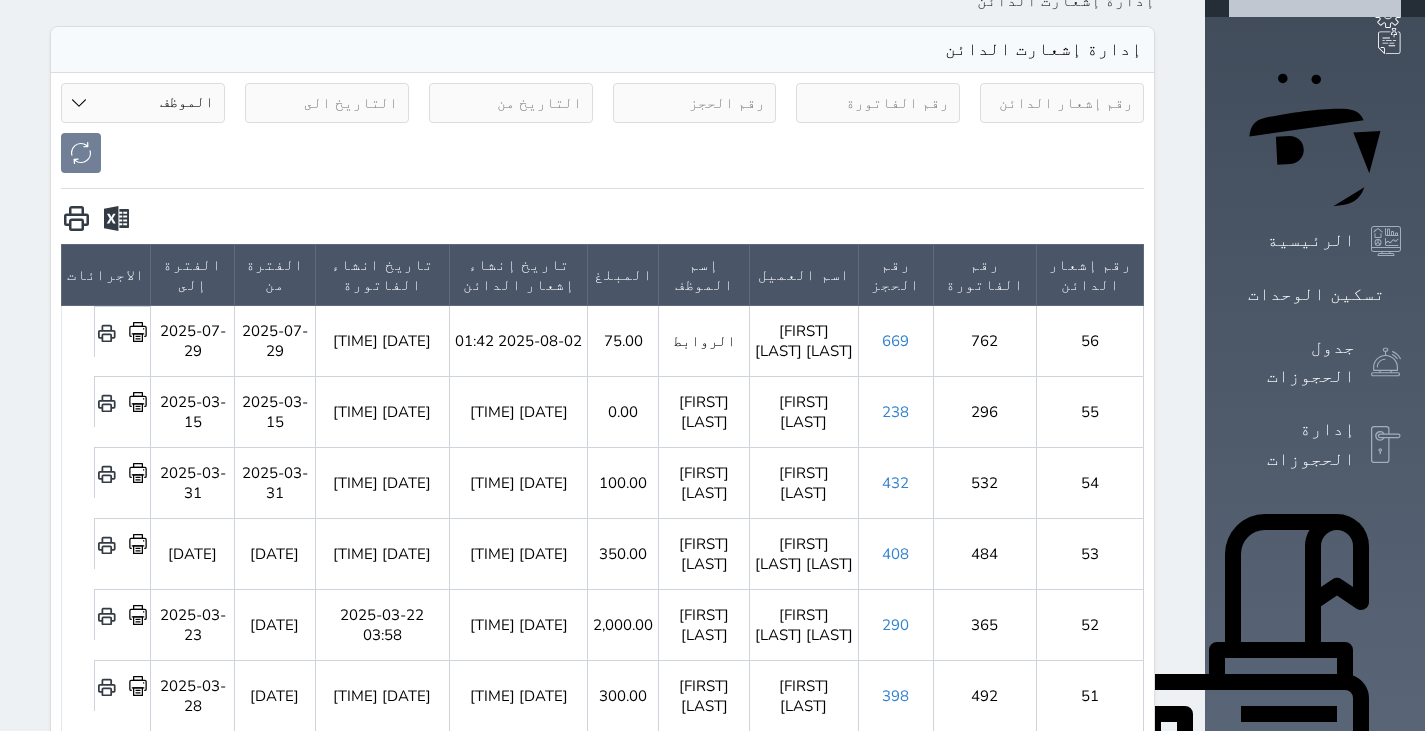 click on "432" at bounding box center (895, 483) 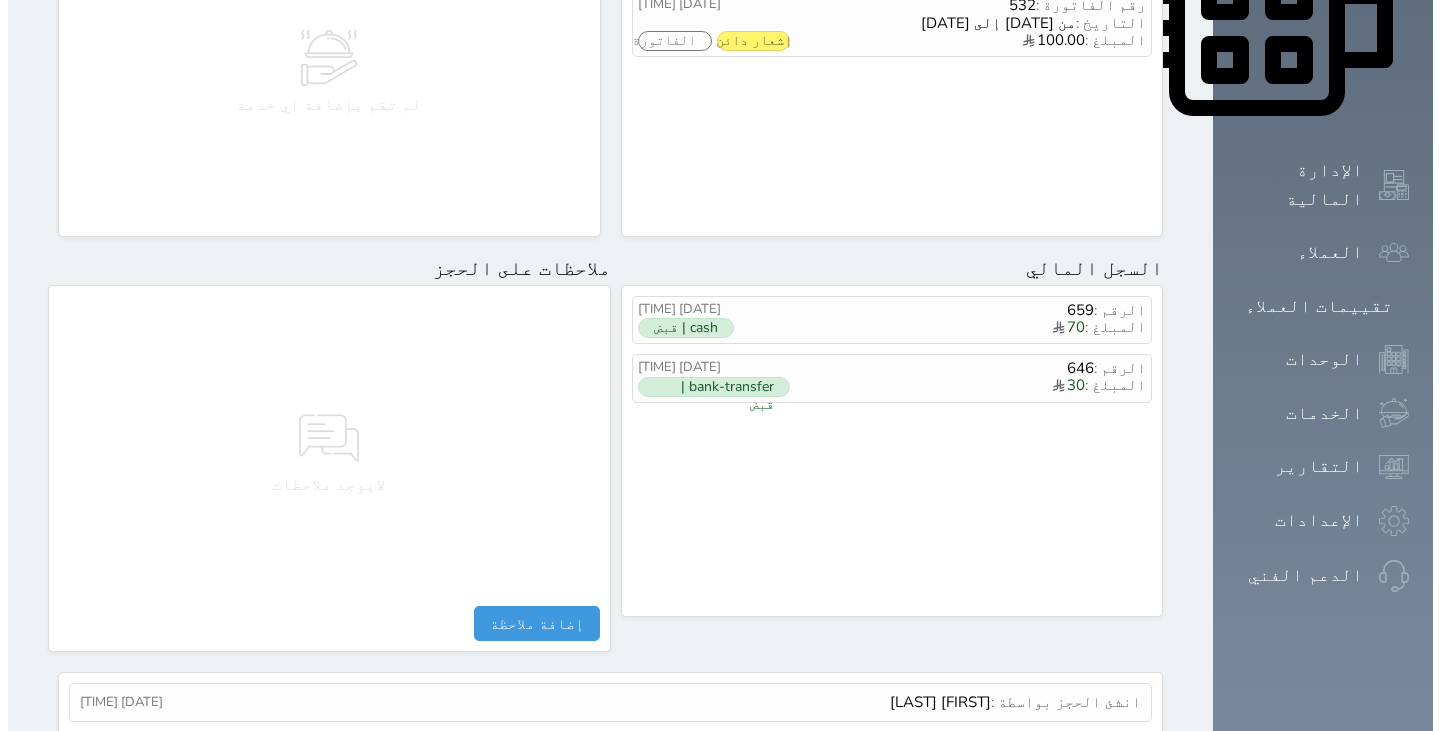 scroll, scrollTop: 1036, scrollLeft: 0, axis: vertical 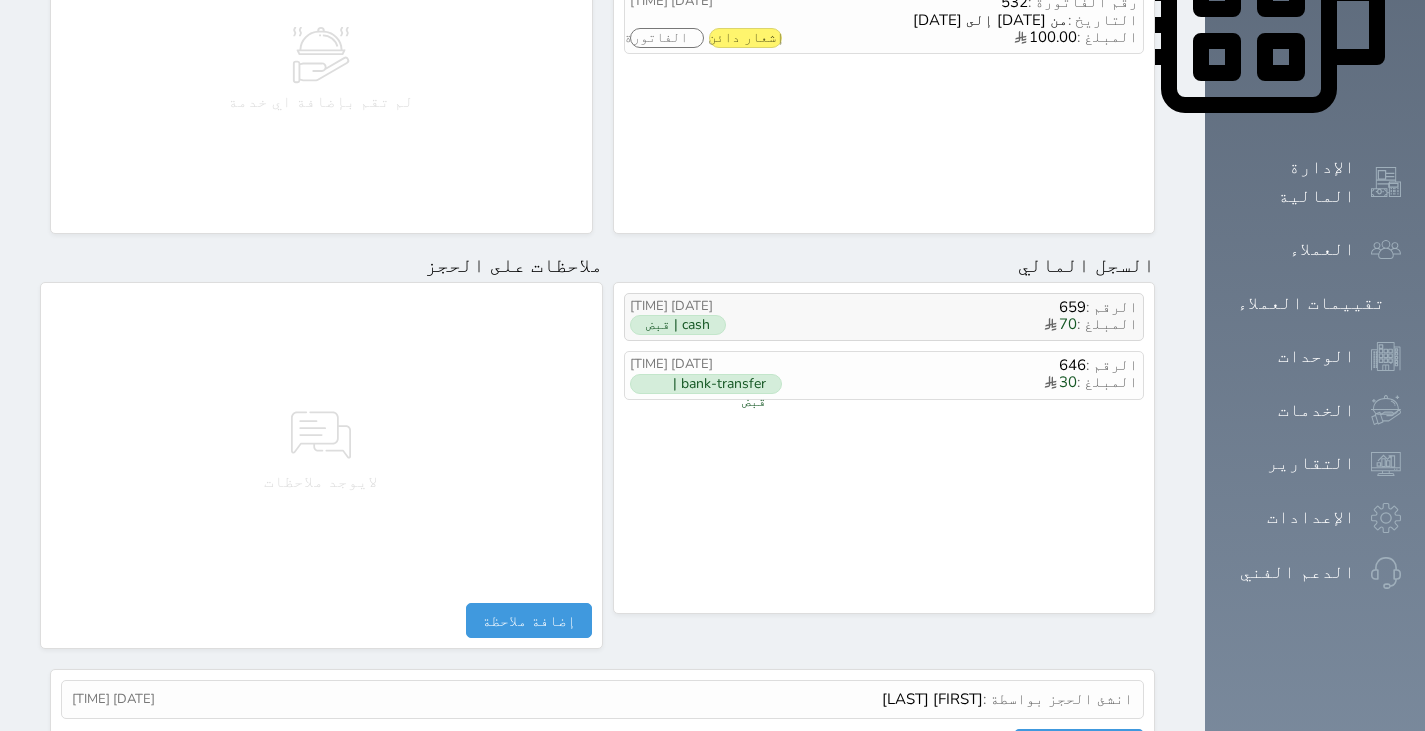 click on "المبلغ :  70" at bounding box center [960, 325] 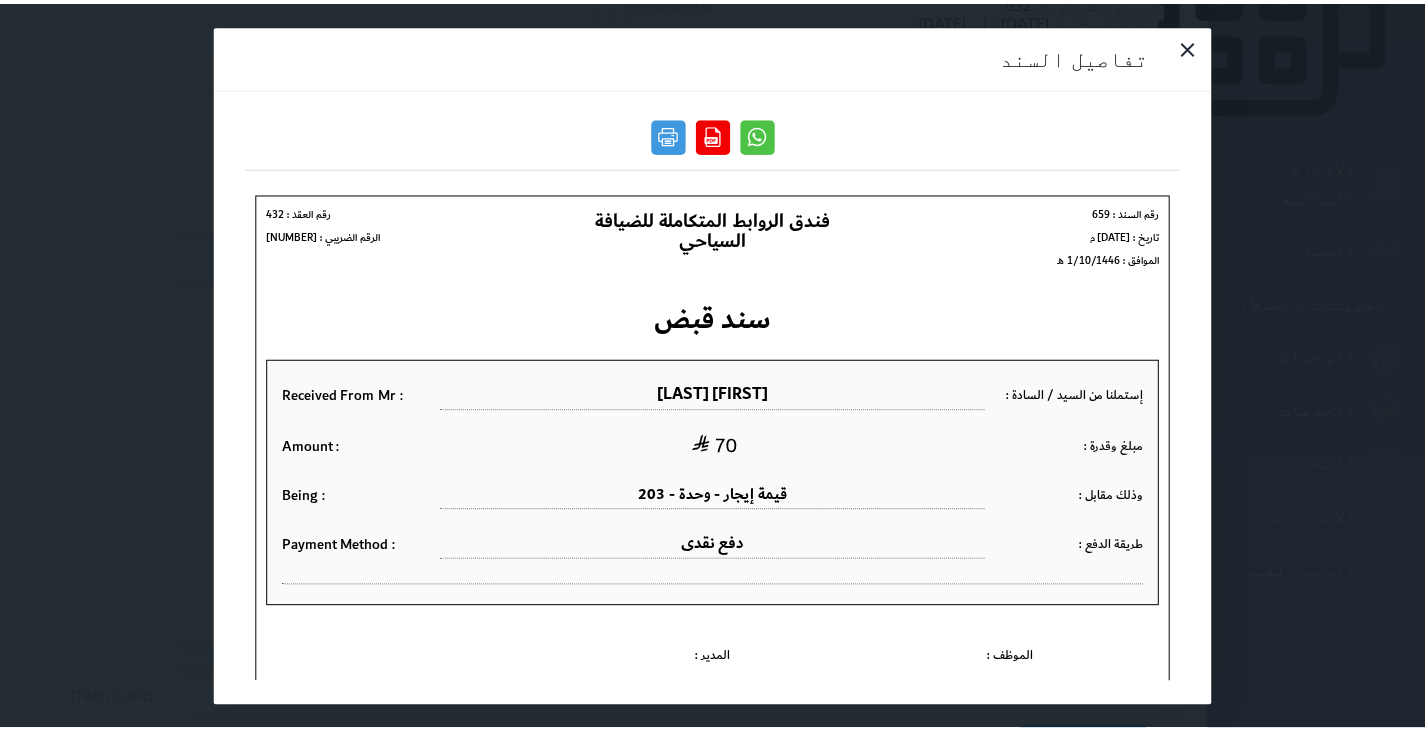 scroll, scrollTop: 0, scrollLeft: 0, axis: both 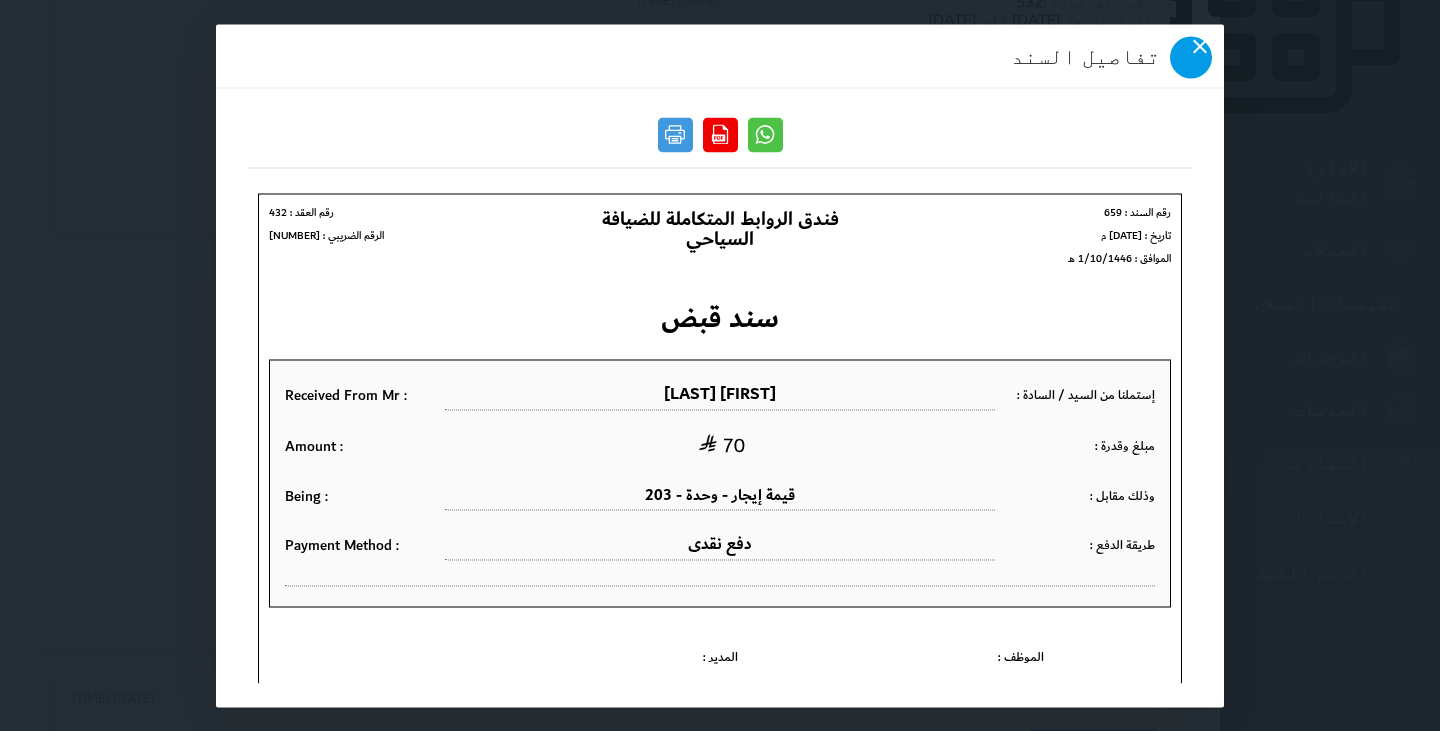click 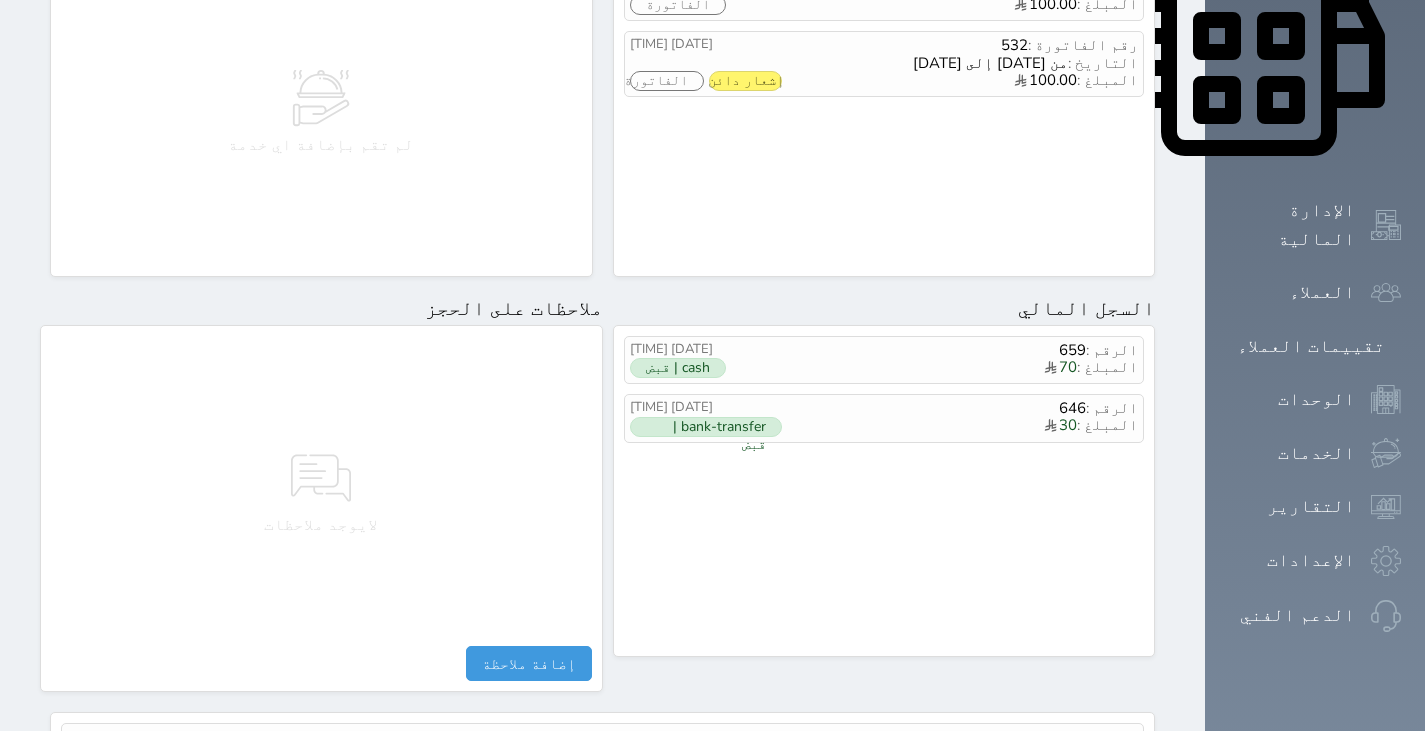 scroll, scrollTop: 1081, scrollLeft: 0, axis: vertical 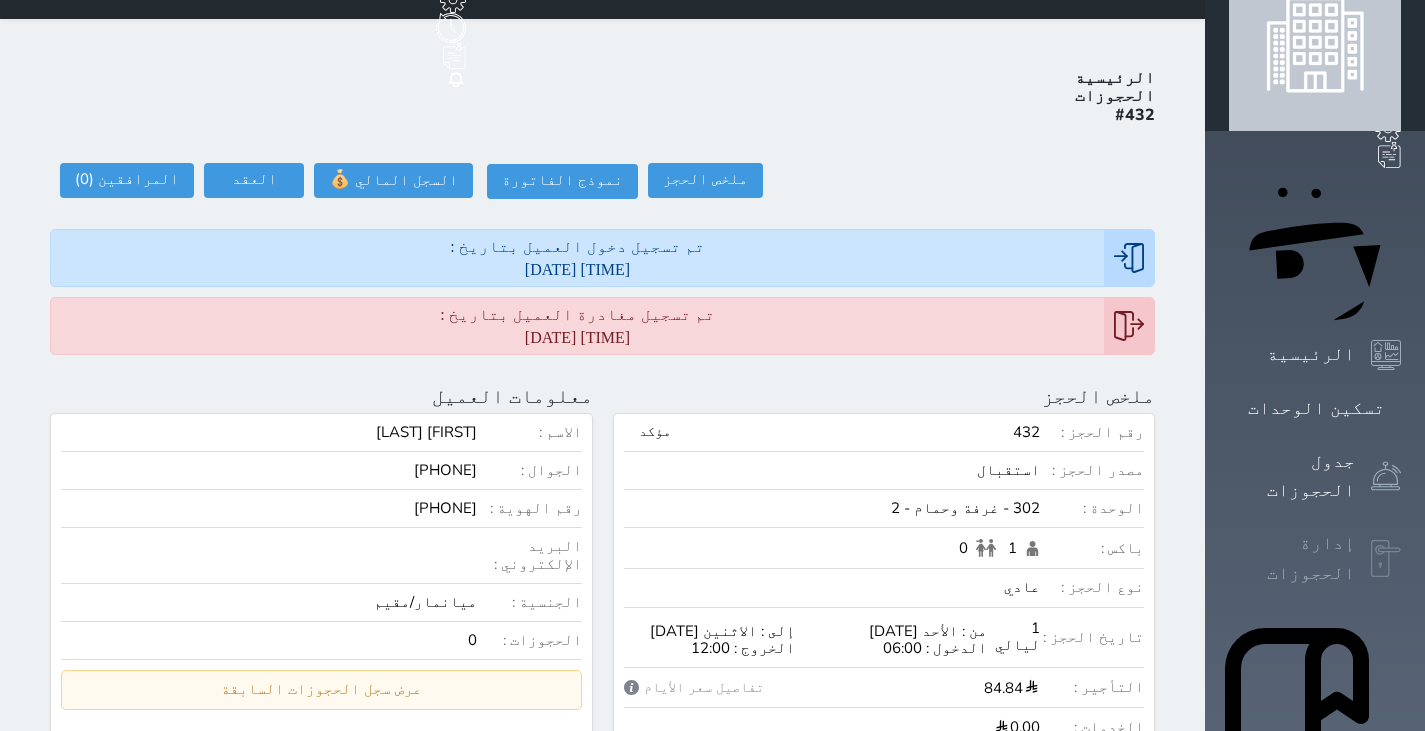 click 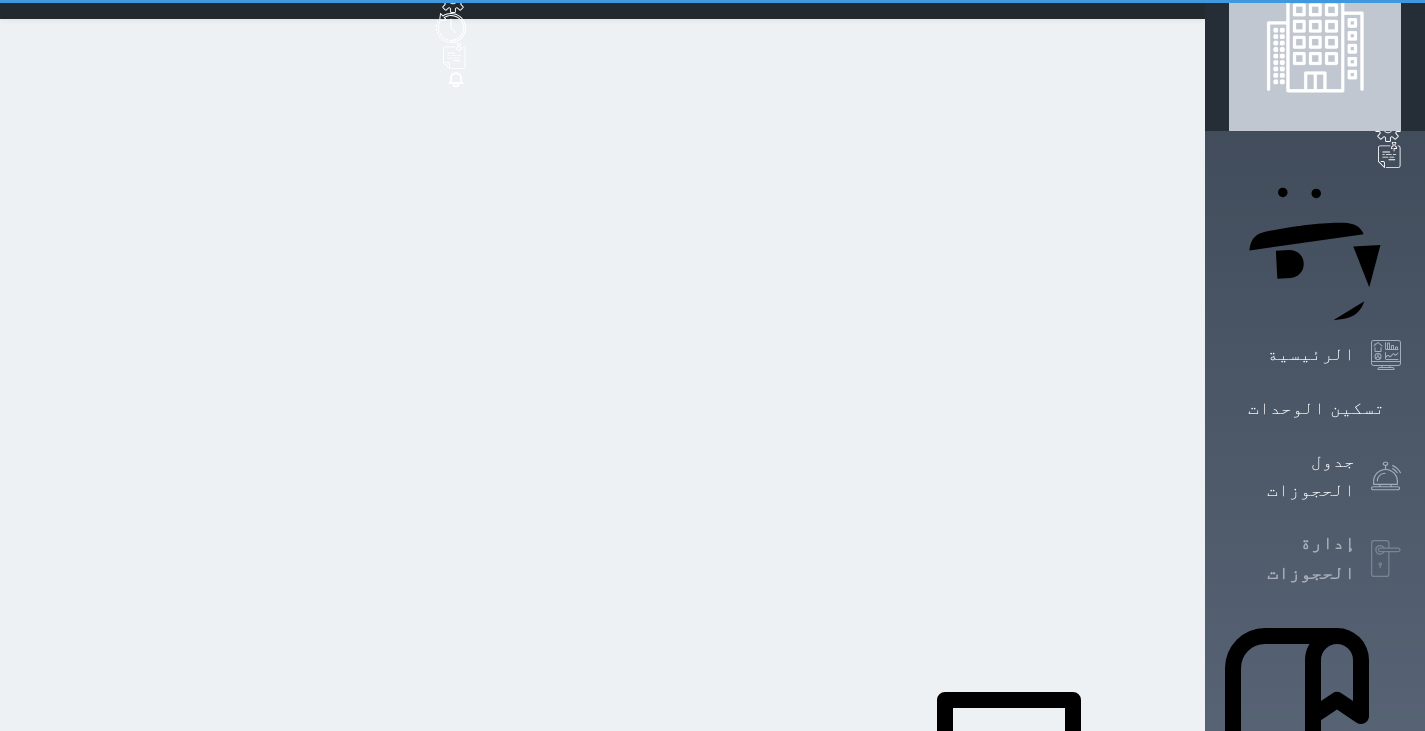 scroll, scrollTop: 12, scrollLeft: 0, axis: vertical 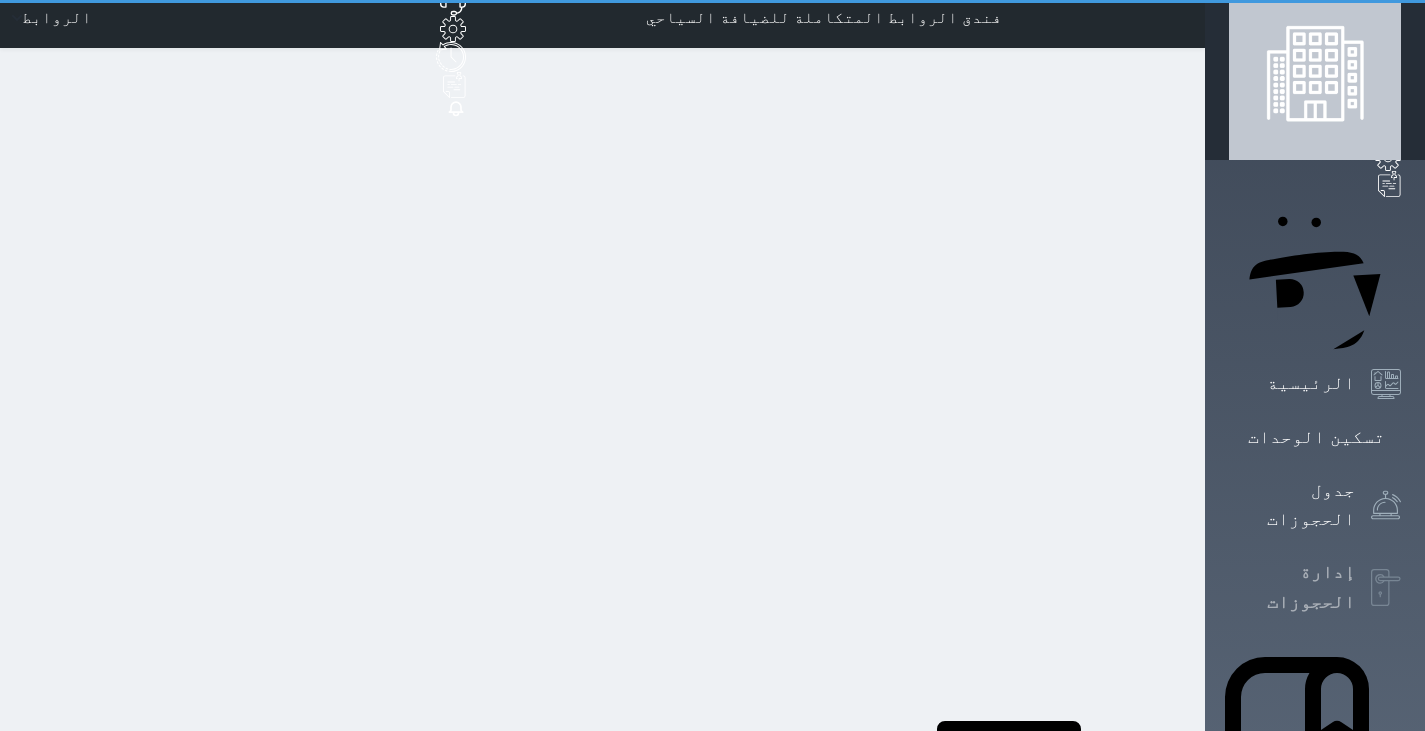 select on "open_all" 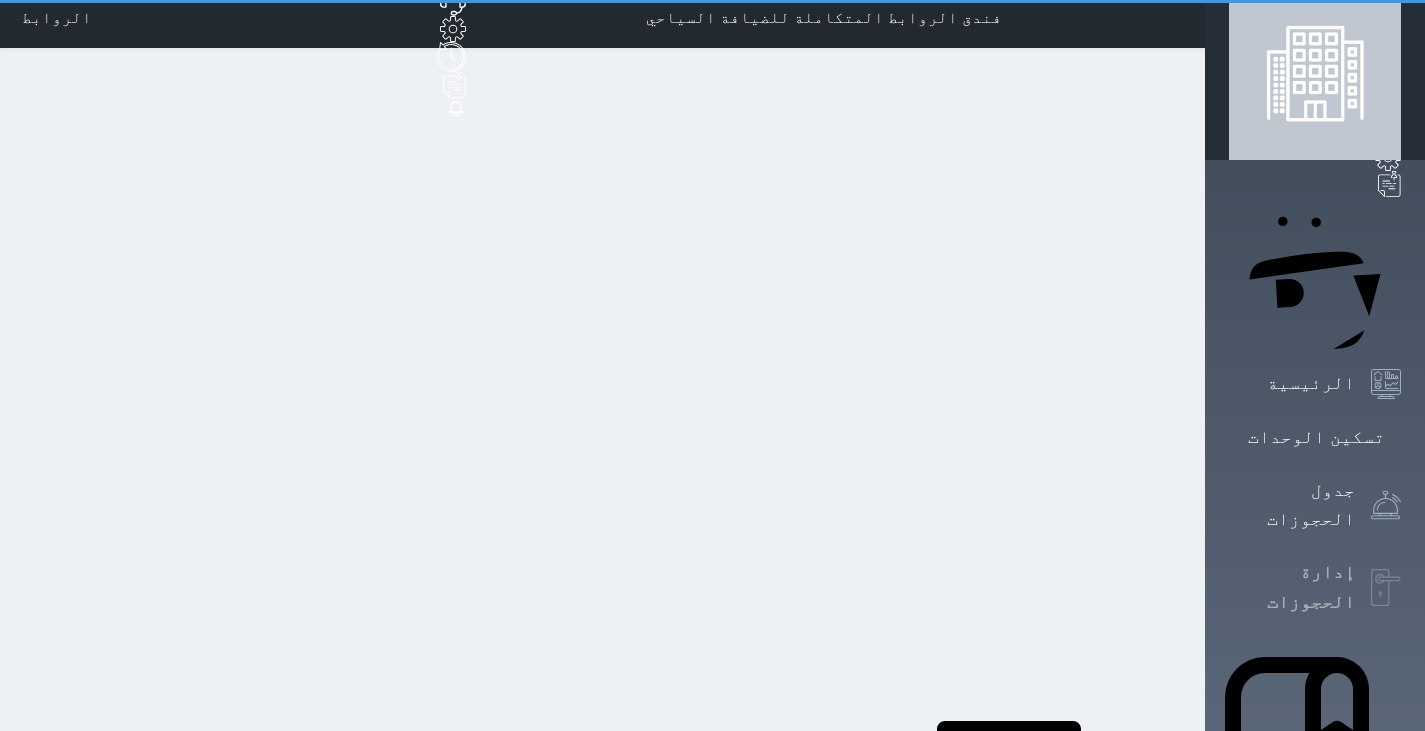 scroll, scrollTop: 0, scrollLeft: 0, axis: both 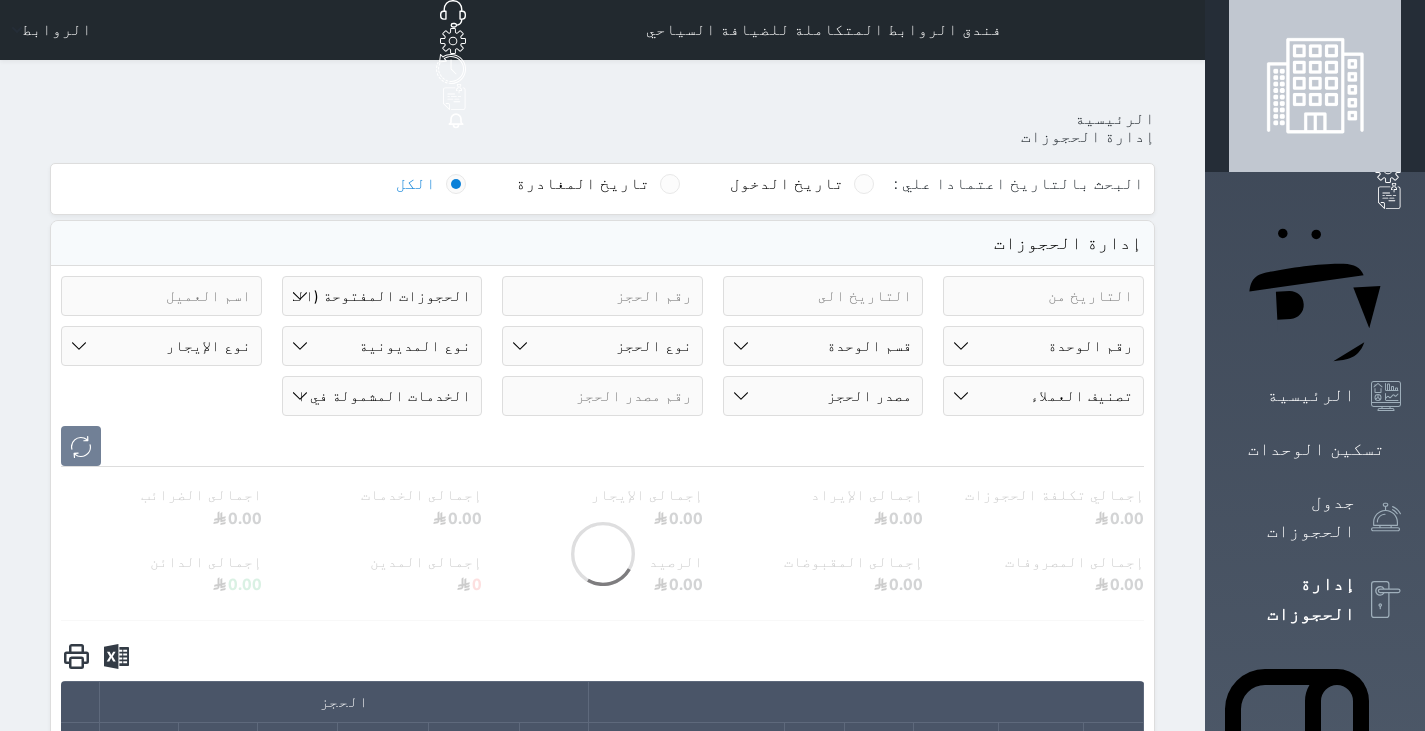 click 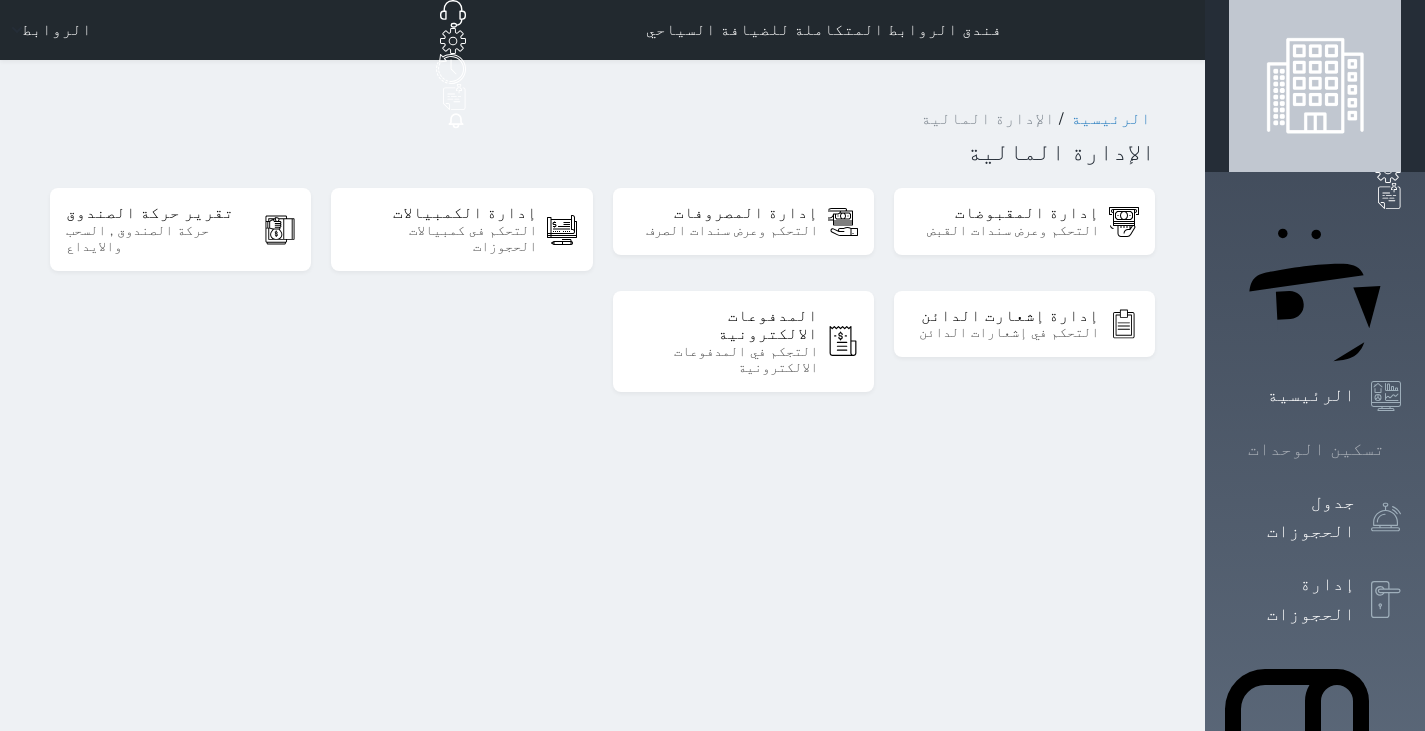 click on "تسكين الوحدات" at bounding box center [1316, 449] 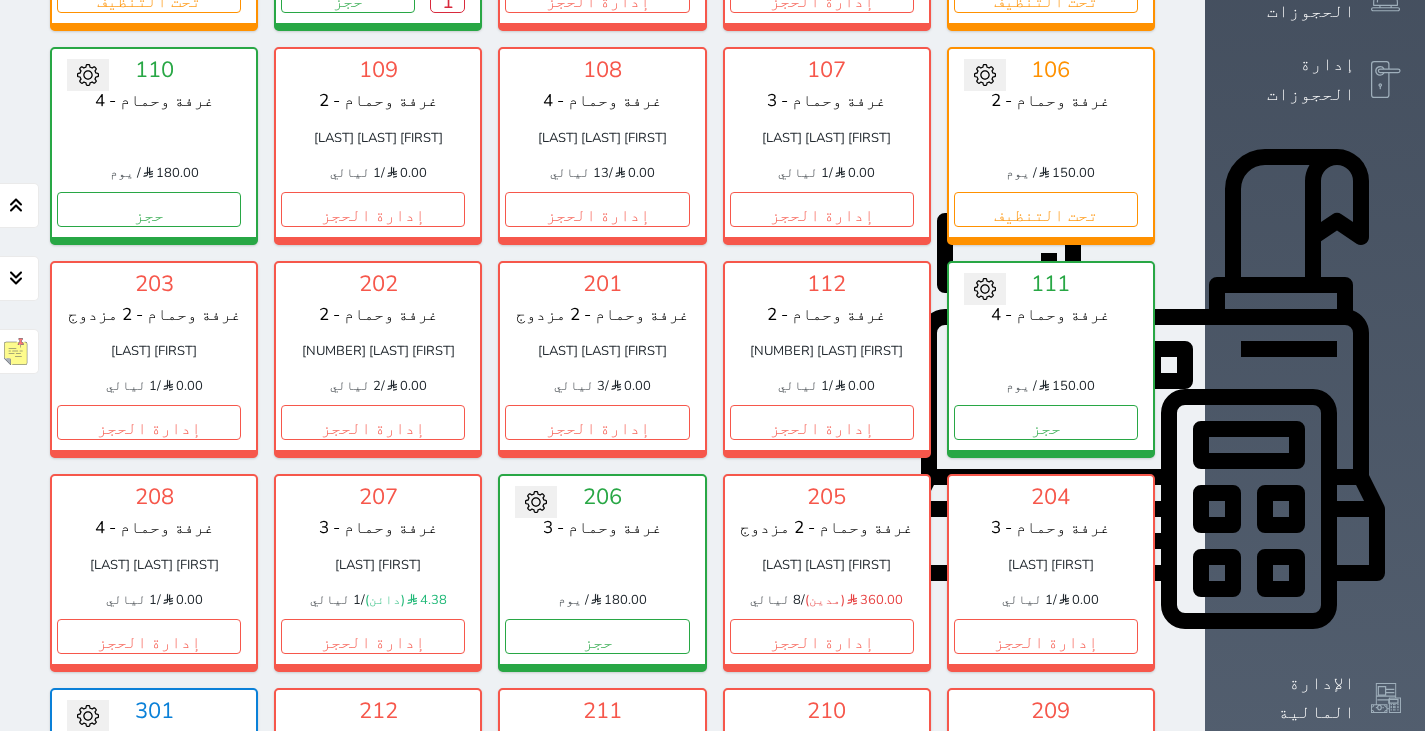 scroll, scrollTop: 536, scrollLeft: 0, axis: vertical 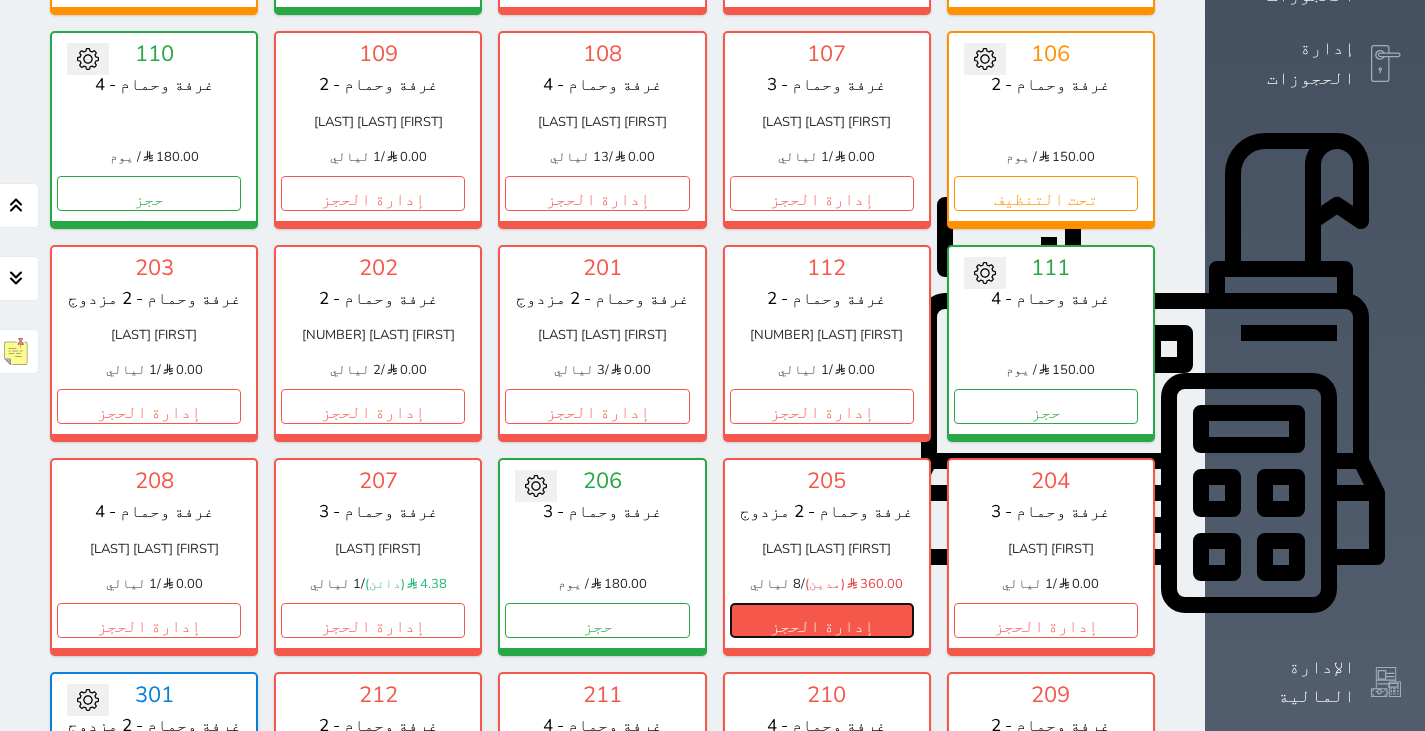click on "إدارة الحجز" at bounding box center [822, 620] 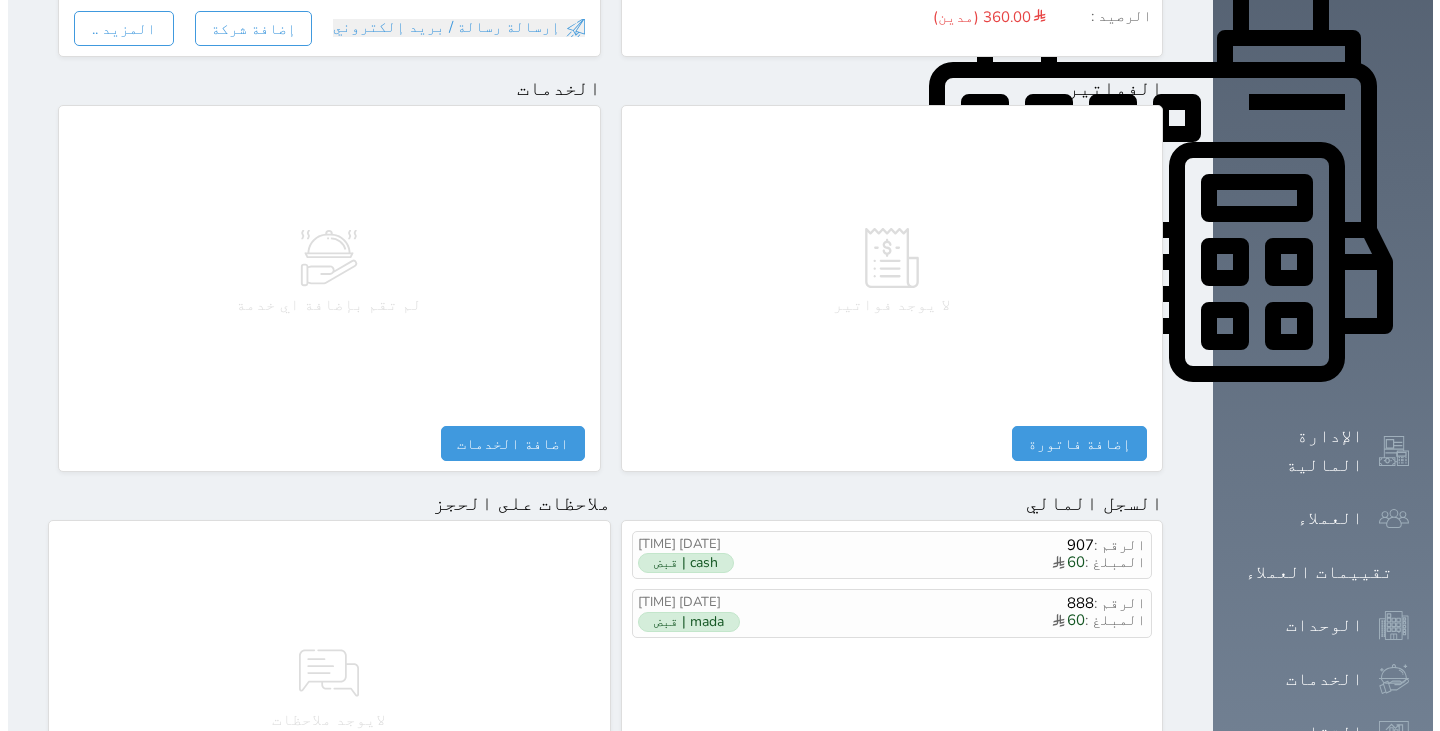 scroll, scrollTop: 1050, scrollLeft: 0, axis: vertical 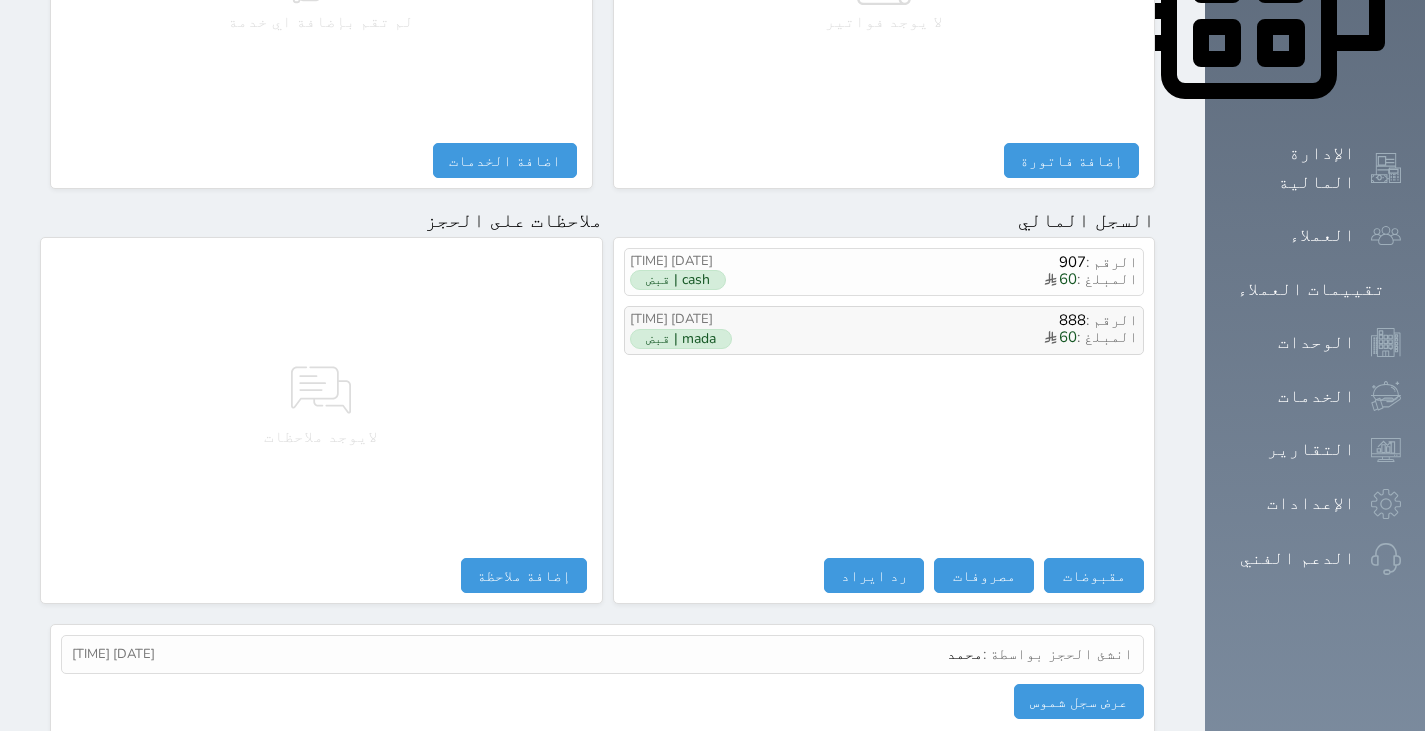 click on "الرقم :  888" at bounding box center [960, 320] 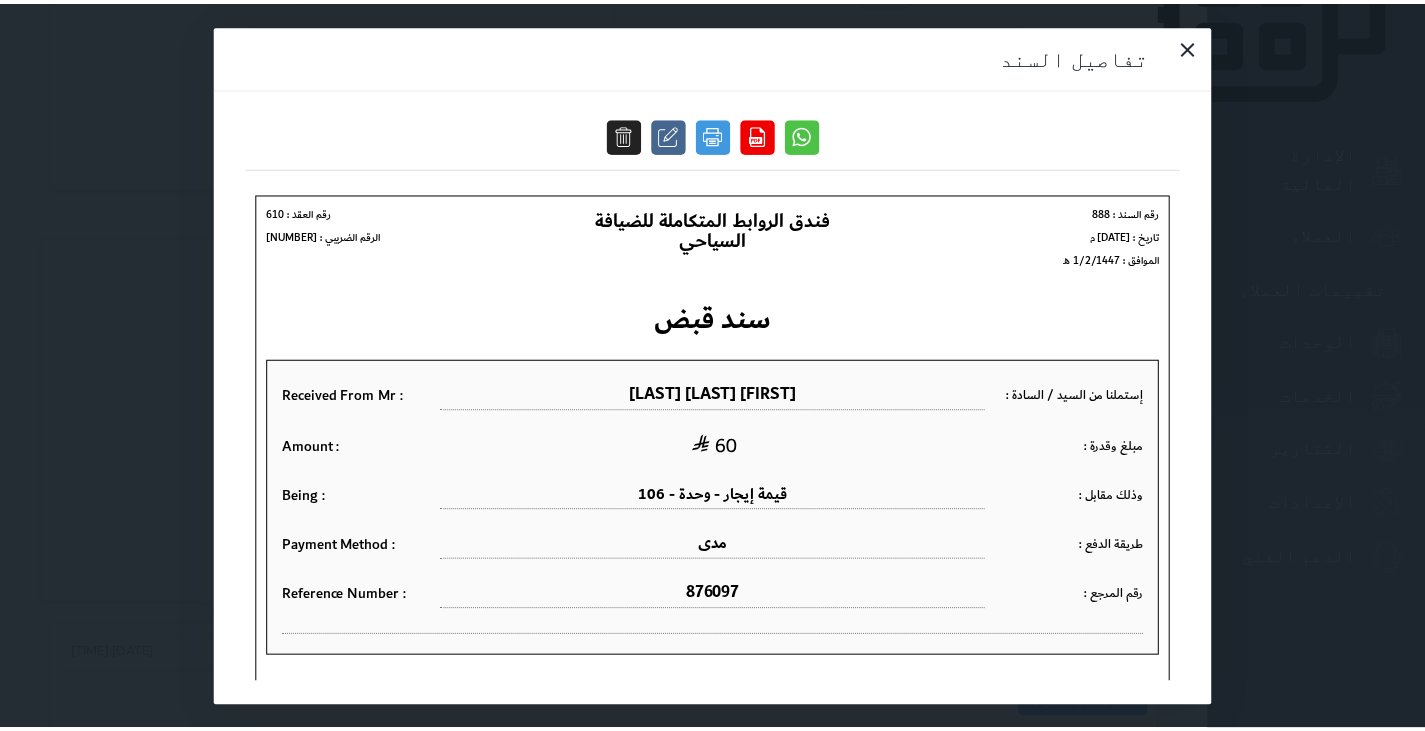 scroll, scrollTop: 0, scrollLeft: 0, axis: both 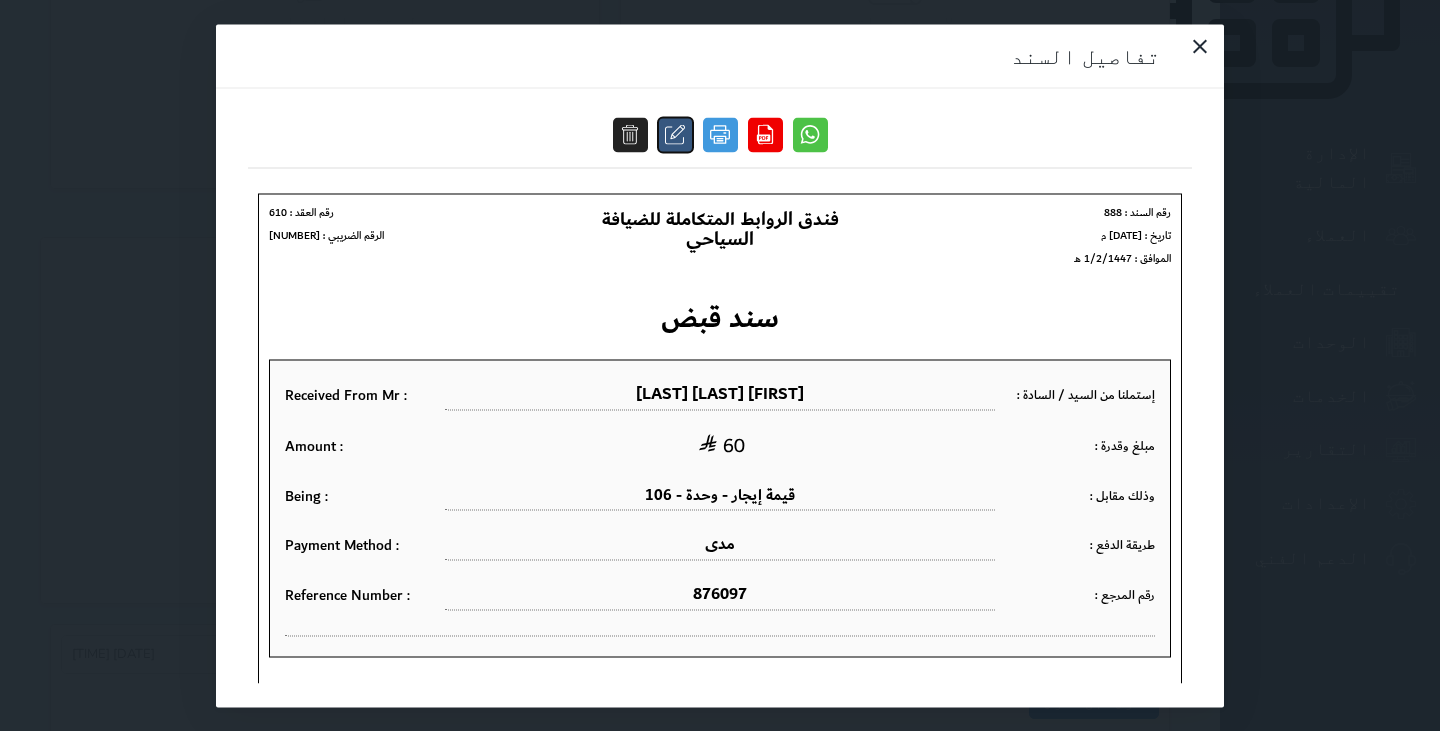 click at bounding box center [675, 134] 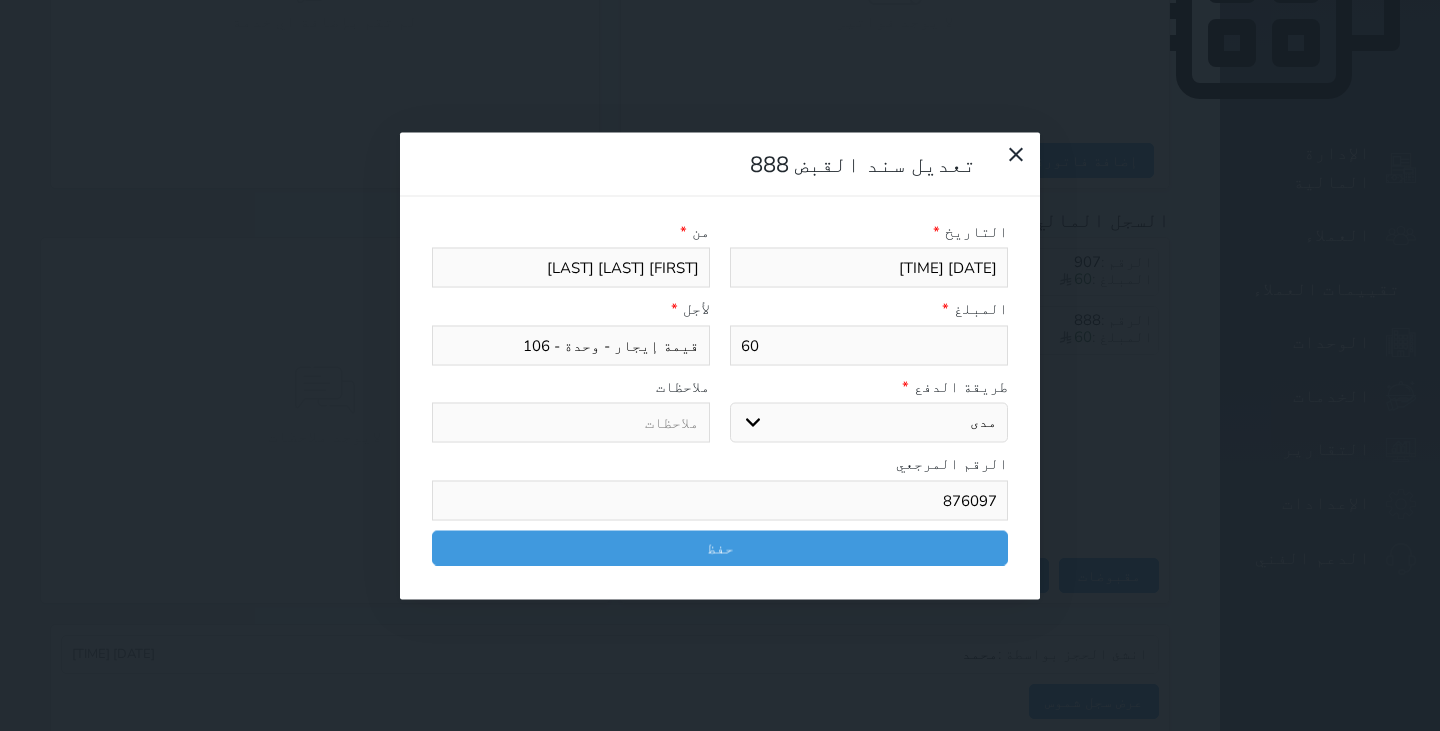 select on "154036" 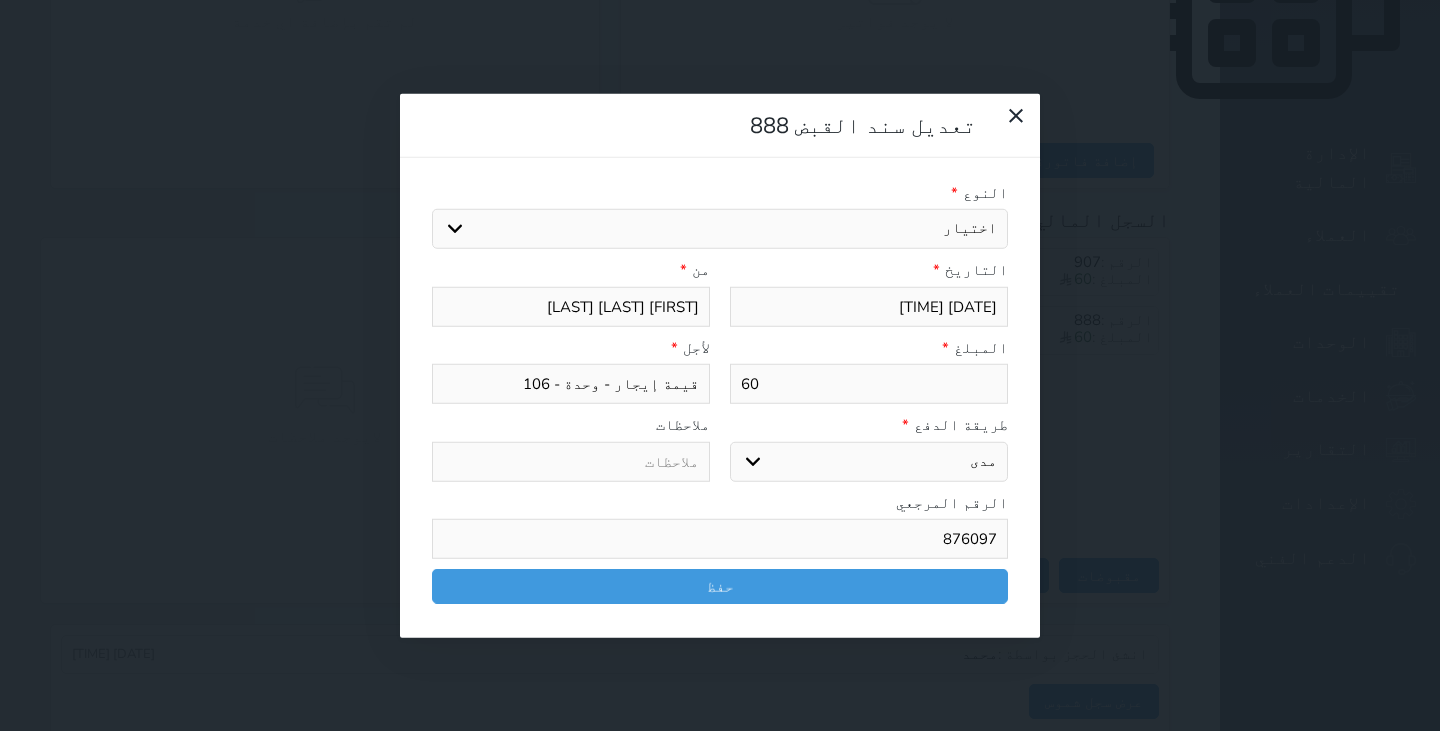 click on "اختيار   مقبوضات عامة قيمة إيجار فواتير تامين عربون لا ينطبق آخر مغسلة واي فاي - الإنترنت مواقف السيارات طعام الأغذية والمشروبات مشروبات المشروبات الباردة المشروبات الساخنة الإفطار غداء عشاء مخبز و كعك حمام سباحة الصالة الرياضية سبا و خدمات الجمال اختيار وإسقاط (خدمات النقل) ميني بار كابل - تلفزيون سرير إضافي تصفيف الشعر التسوق خدمات الجولات السياحية المنظمة خدمات الدليل السياحي تحصيل كمبيالة رسوم خروج متأخر تمديد رسوم تسجيل دخول مبكر" at bounding box center [720, 229] 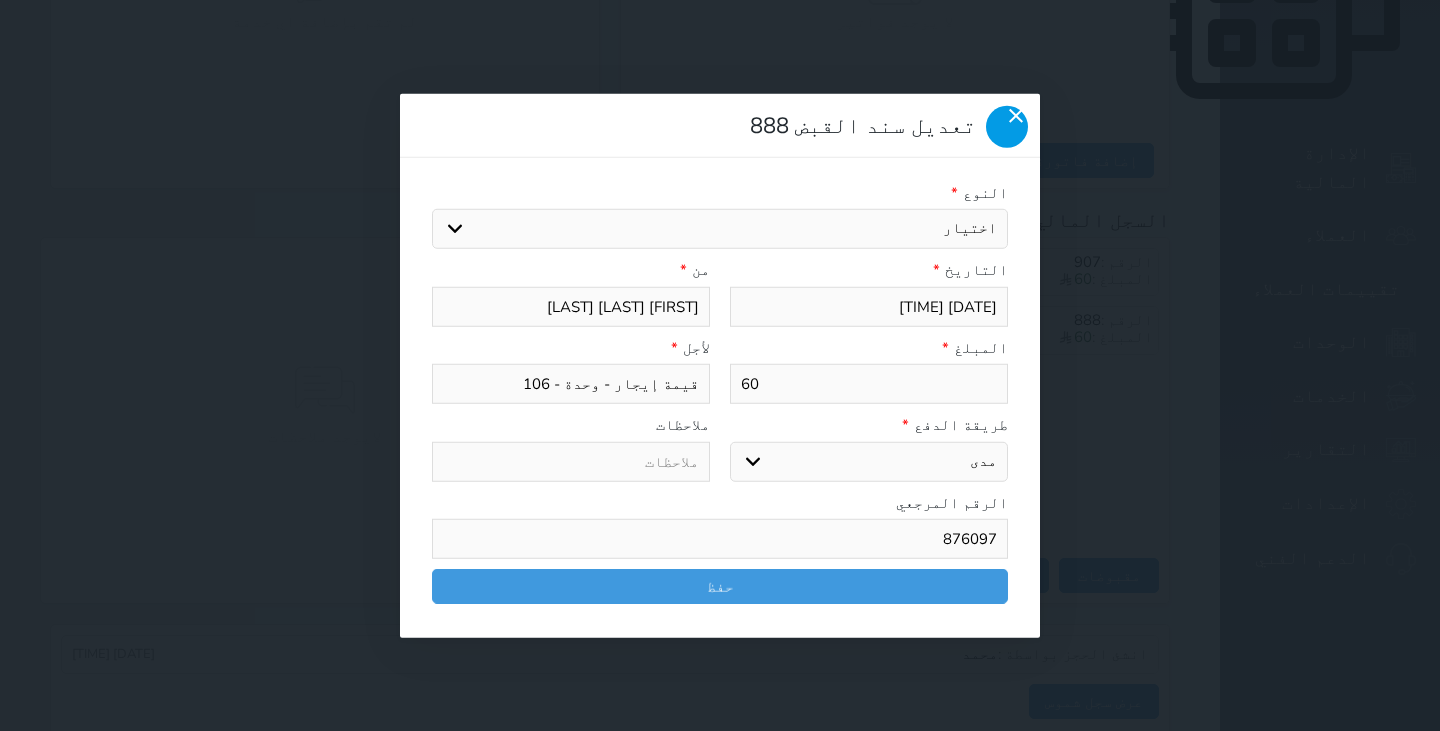 click at bounding box center (1007, 126) 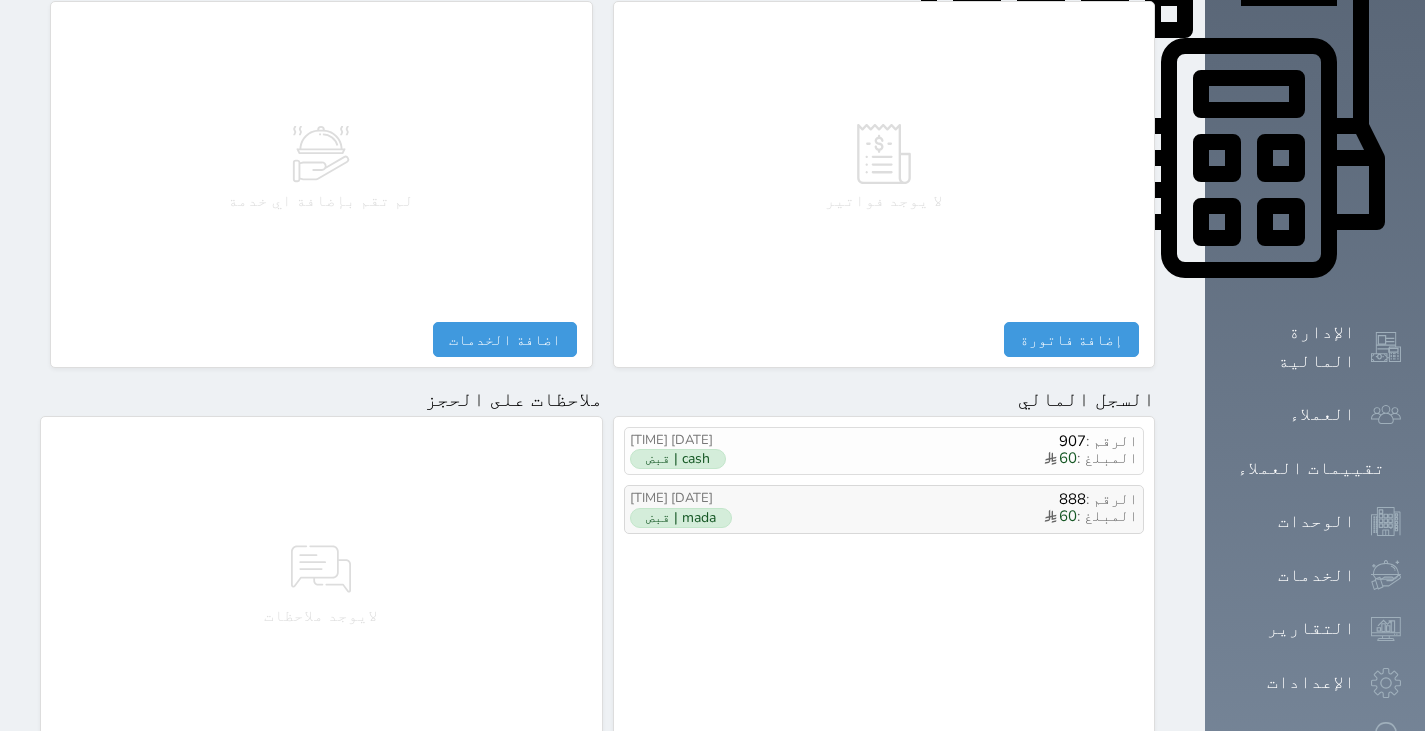 scroll, scrollTop: 873, scrollLeft: 0, axis: vertical 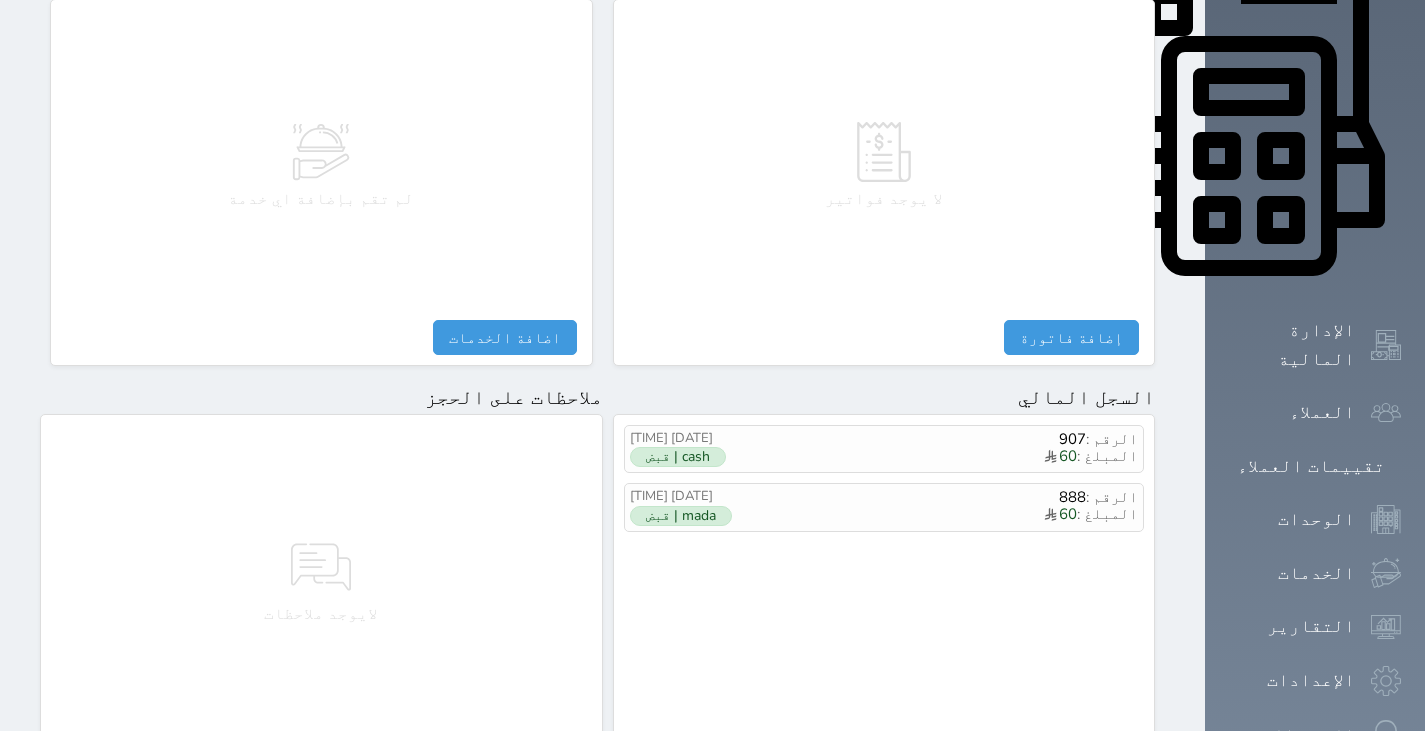 click on "رد ايراد" at bounding box center [874, 752] 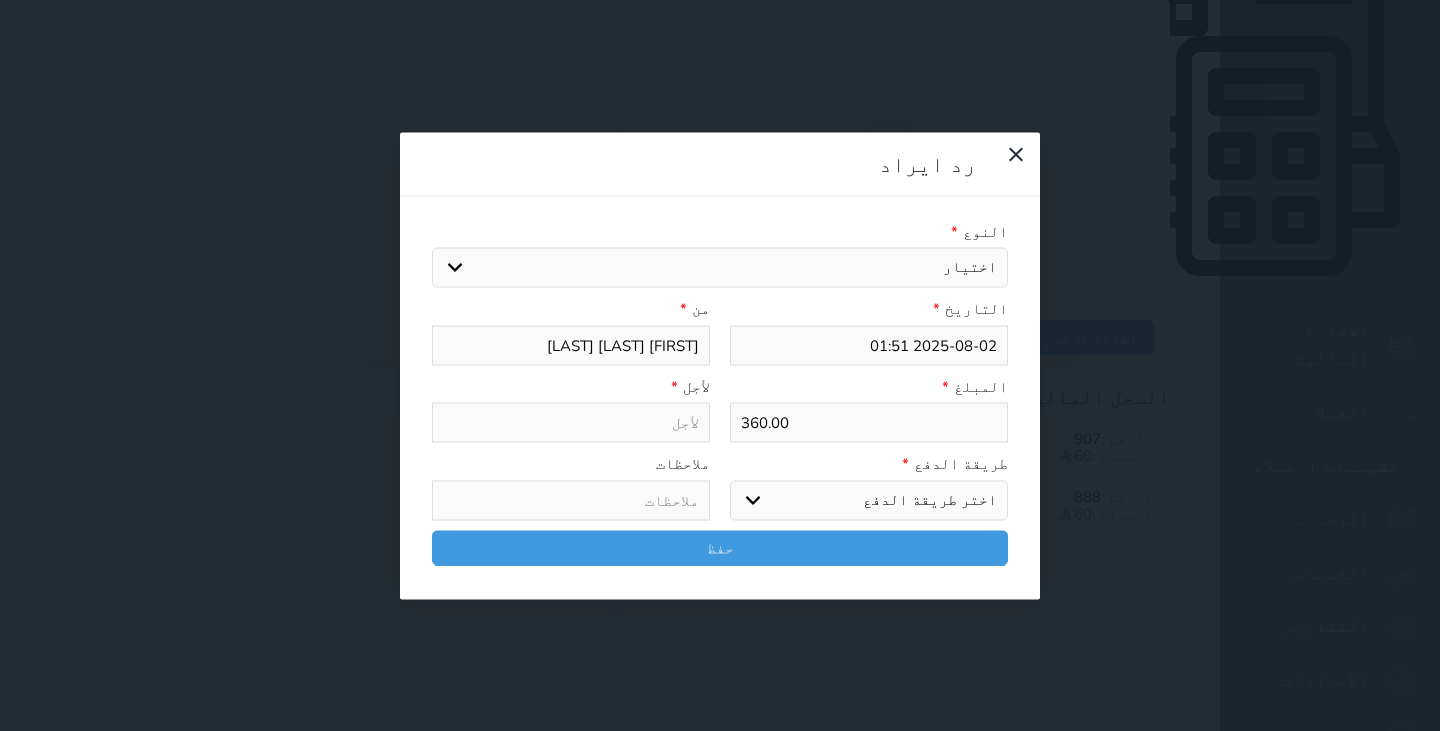 type on "2025-08-02 01:52" 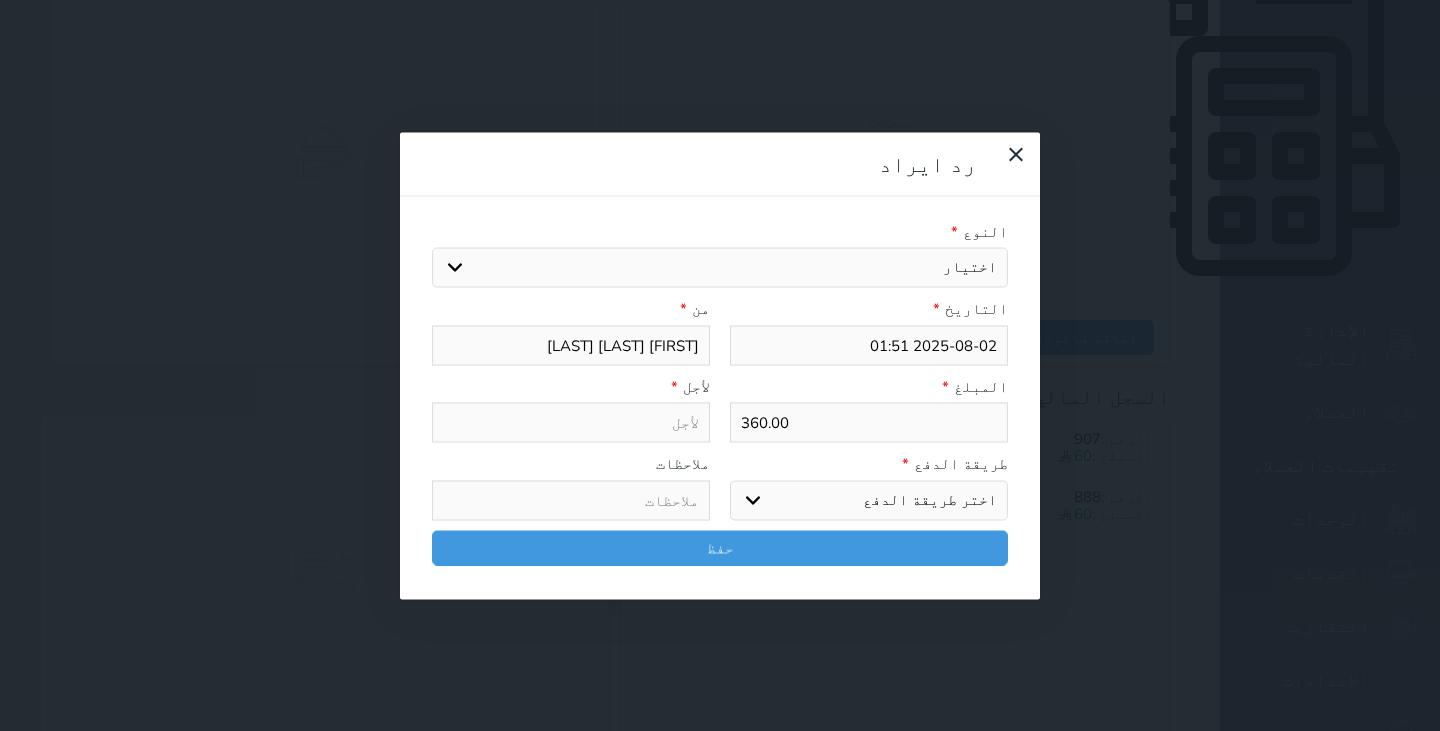 select 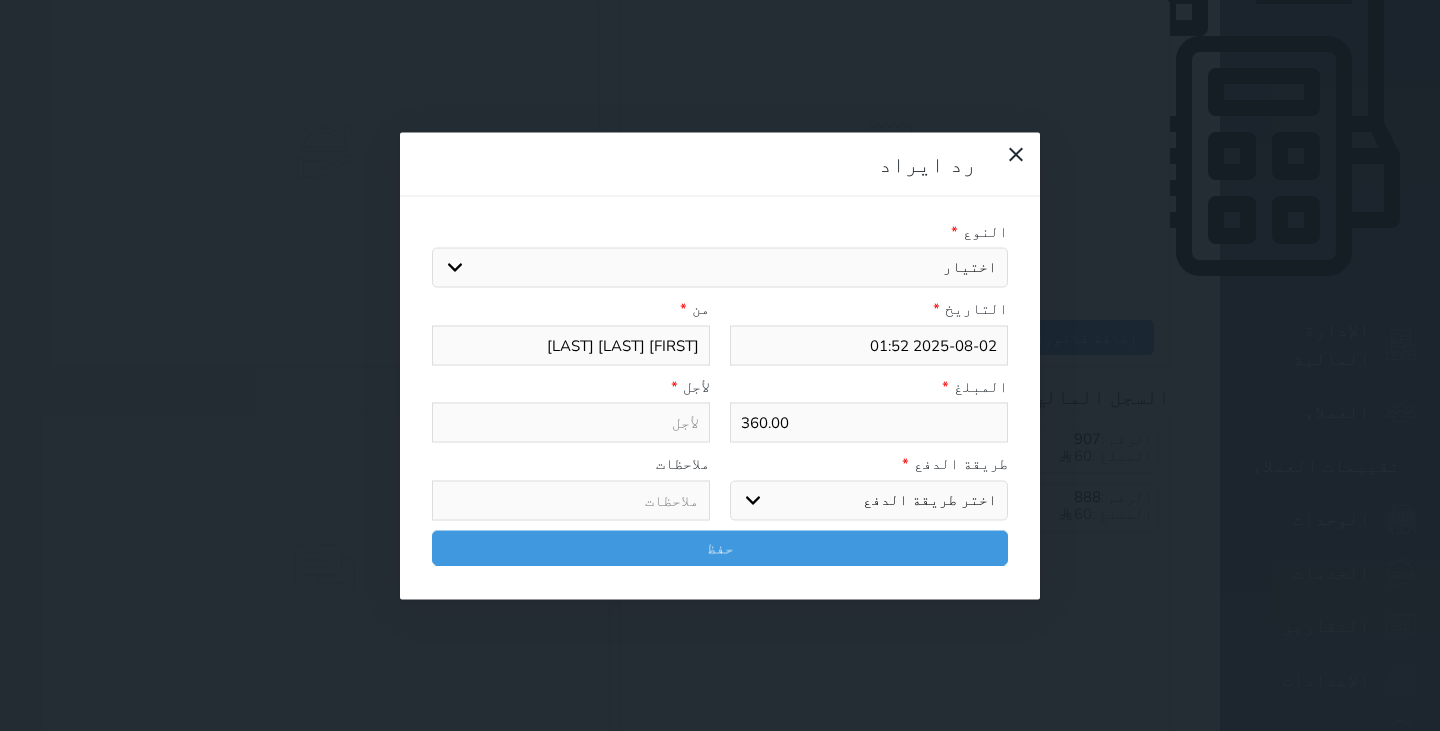 click on "اختيار   مقبوضات عامة قيمة إيجار فواتير تامين عربون لا ينطبق آخر مغسلة واي فاي - الإنترنت مواقف السيارات طعام الأغذية والمشروبات مشروبات المشروبات الباردة المشروبات الساخنة الإفطار غداء عشاء مخبز و كعك حمام سباحة الصالة الرياضية سبا و خدمات الجمال اختيار وإسقاط (خدمات النقل) ميني بار كابل - تلفزيون سرير إضافي تصفيف الشعر التسوق خدمات الجولات السياحية المنظمة خدمات الدليل السياحي رسوم خروج متأخر تمديد رسوم تسجيل دخول مبكر" at bounding box center [720, 268] 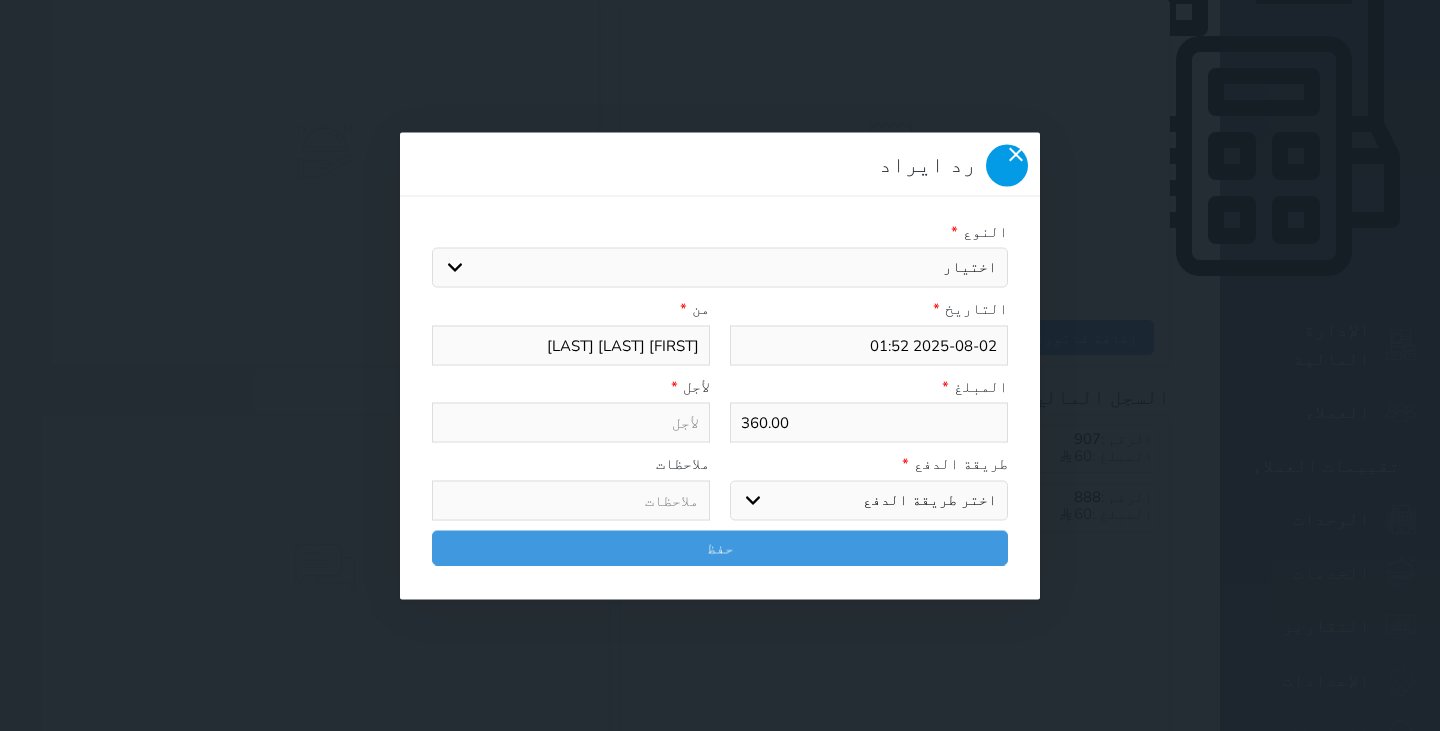 click 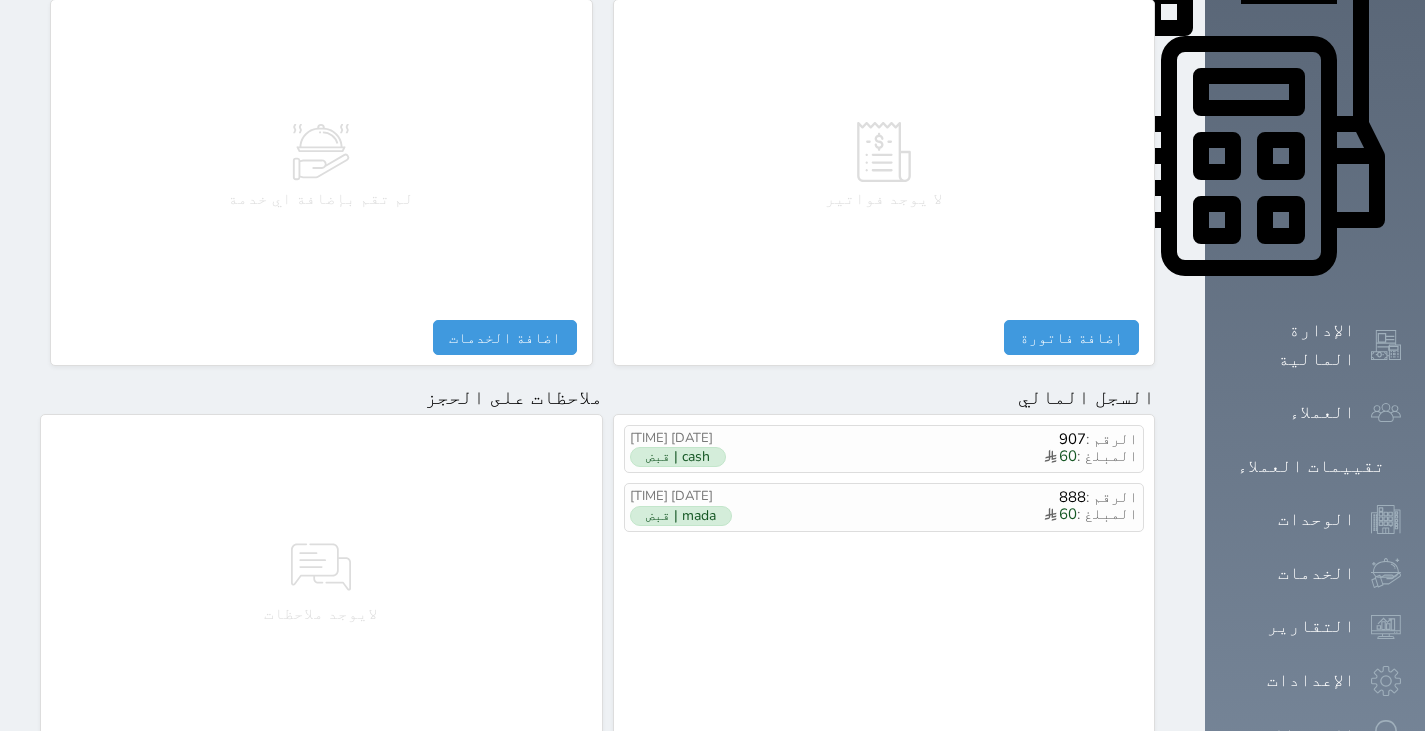 click on "مقبوضات" at bounding box center (1094, 752) 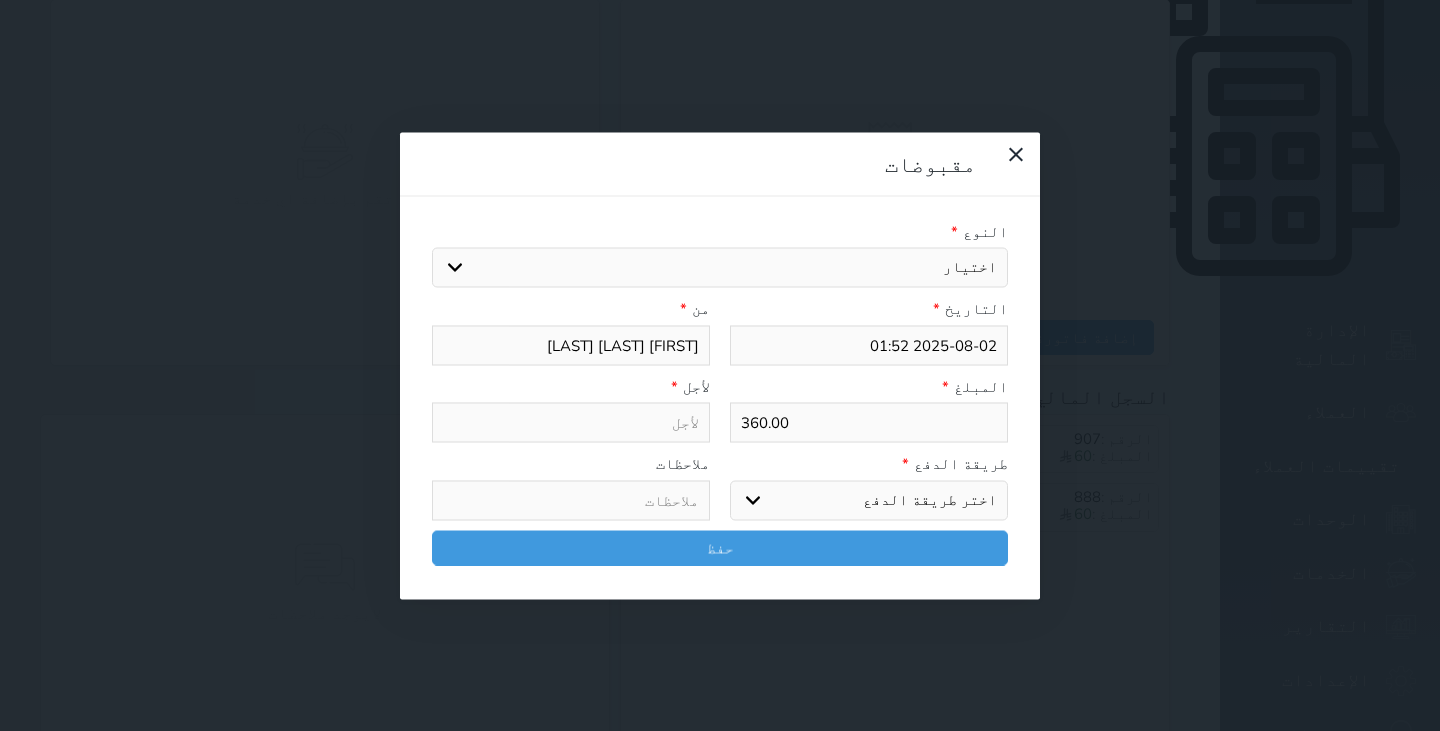 select 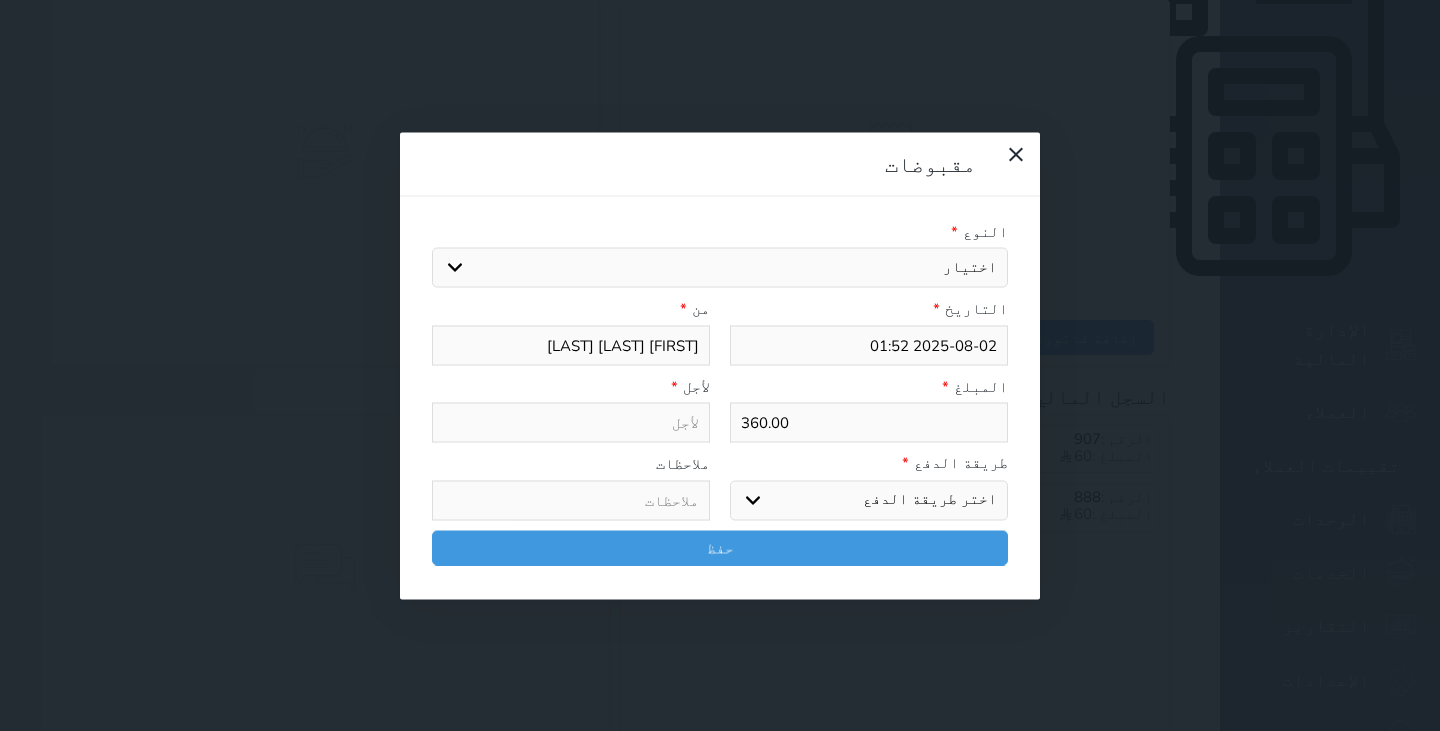 click on "النوع  *    اختيار   مقبوضات عامة قيمة إيجار فواتير تامين عربون لا ينطبق آخر مغسلة واي فاي - الإنترنت مواقف السيارات طعام الأغذية والمشروبات مشروبات المشروبات الباردة المشروبات الساخنة الإفطار غداء عشاء مخبز و كعك حمام سباحة الصالة الرياضية سبا و خدمات الجمال اختيار وإسقاط (خدمات النقل) ميني بار كابل - تلفزيون سرير إضافي تصفيف الشعر التسوق خدمات الجولات السياحية المنظمة خدمات الدليل السياحي رسوم خروج متأخر تمديد رسوم تسجيل دخول مبكر   التاريخ *   2025-08-02 01:52   من *   امنه طارق احمد   المبلغ *   360.00   لأجل *     طريقة الدفع *   اختر طريقة الدفع   دفع نقدى   تحويل بنكى   مدى" at bounding box center (720, 397) 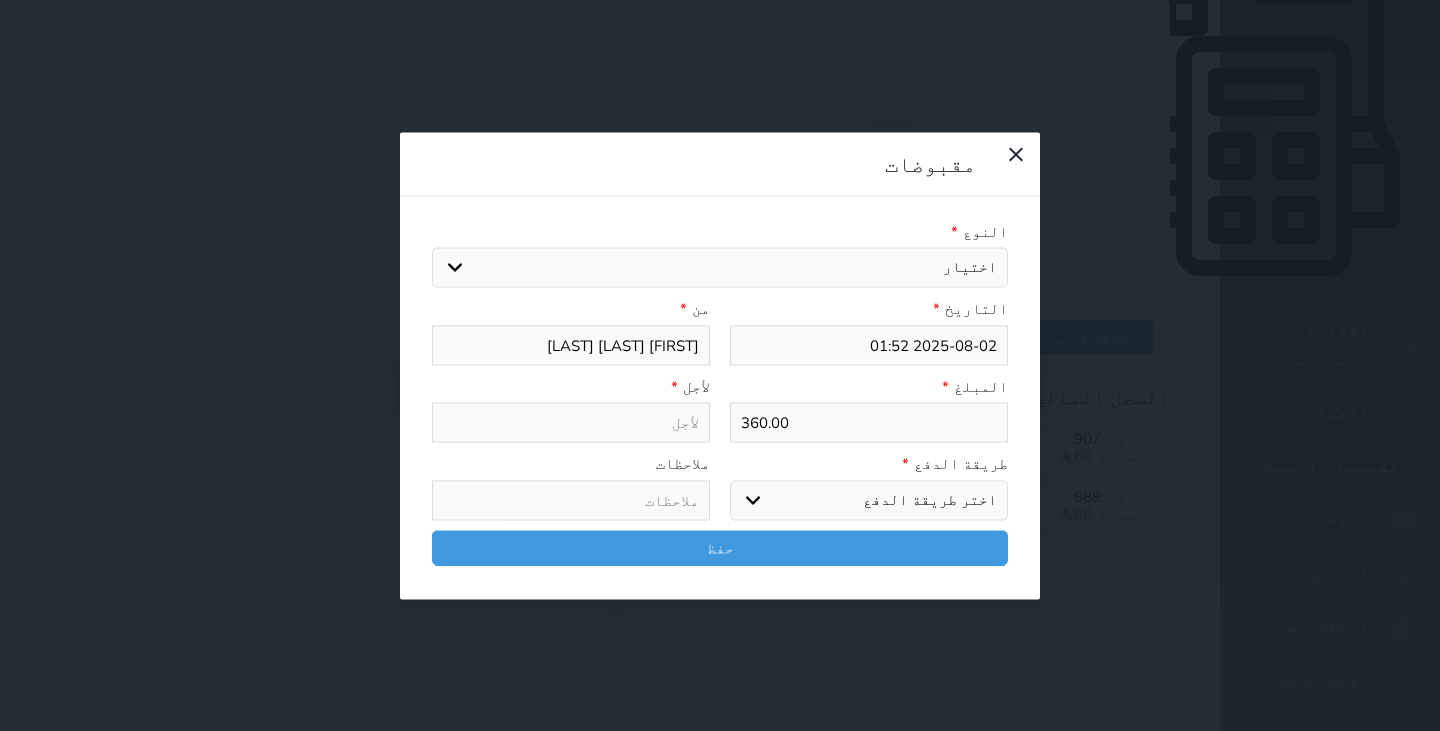 click on "اختيار   مقبوضات عامة قيمة إيجار فواتير تامين عربون لا ينطبق آخر مغسلة واي فاي - الإنترنت مواقف السيارات طعام الأغذية والمشروبات مشروبات المشروبات الباردة المشروبات الساخنة الإفطار غداء عشاء مخبز و كعك حمام سباحة الصالة الرياضية سبا و خدمات الجمال اختيار وإسقاط (خدمات النقل) ميني بار كابل - تلفزيون سرير إضافي تصفيف الشعر التسوق خدمات الجولات السياحية المنظمة خدمات الدليل السياحي رسوم خروج متأخر تمديد رسوم تسجيل دخول مبكر" at bounding box center [720, 268] 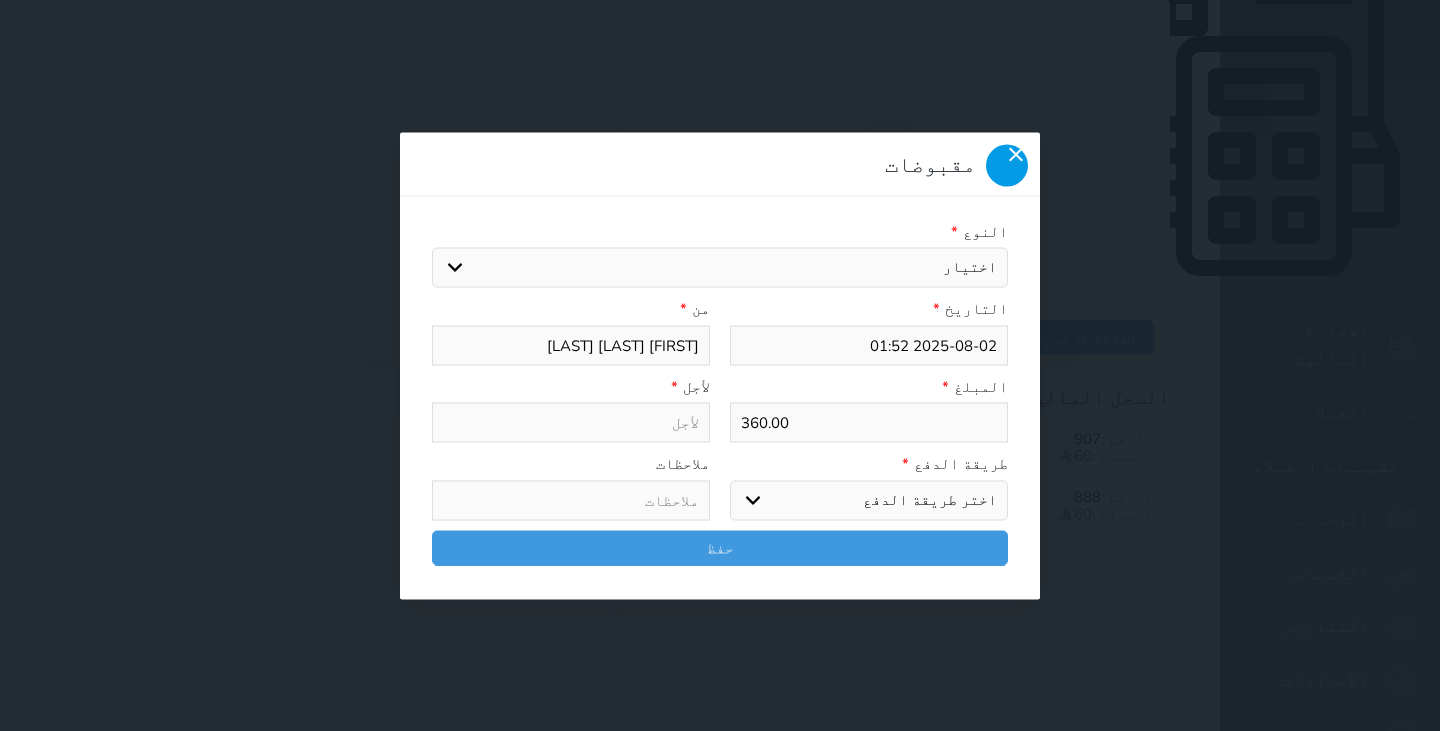 click 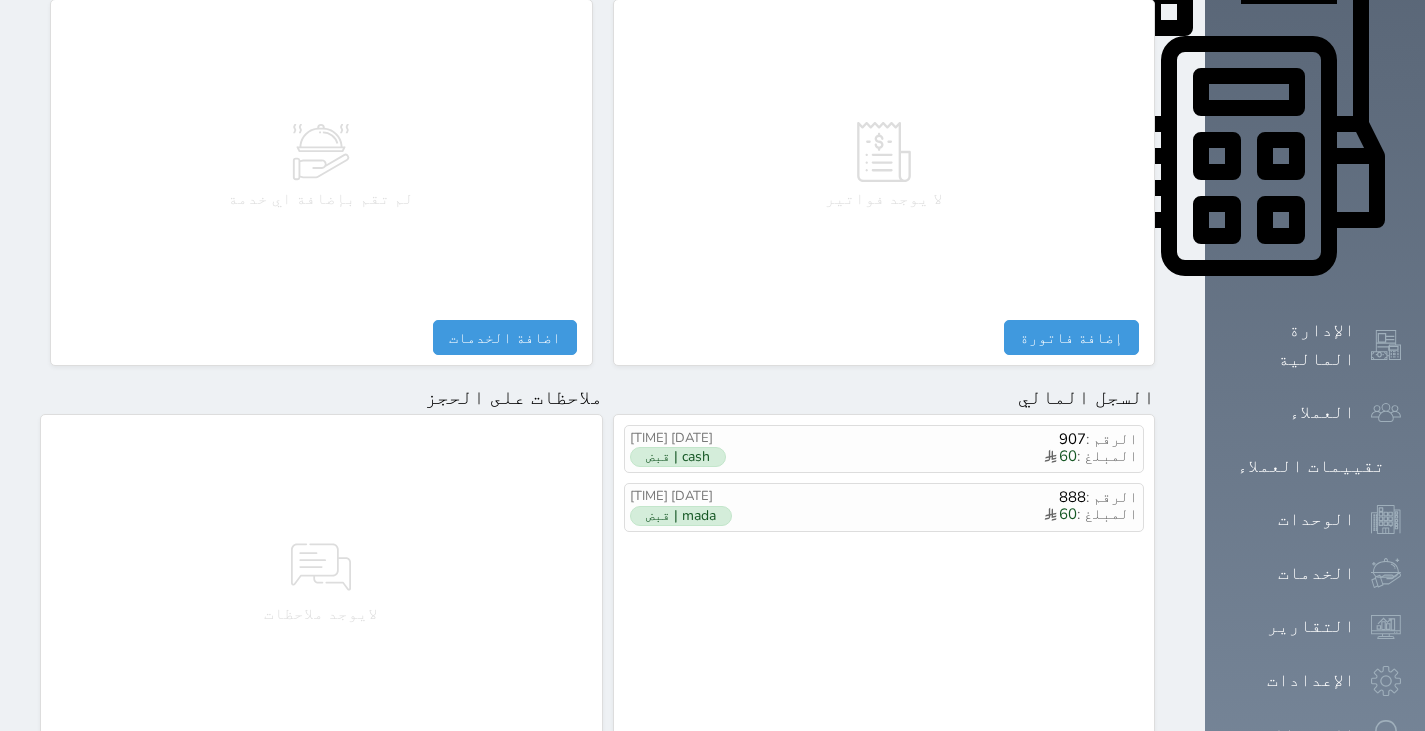 click on "مصروفات" at bounding box center [984, 752] 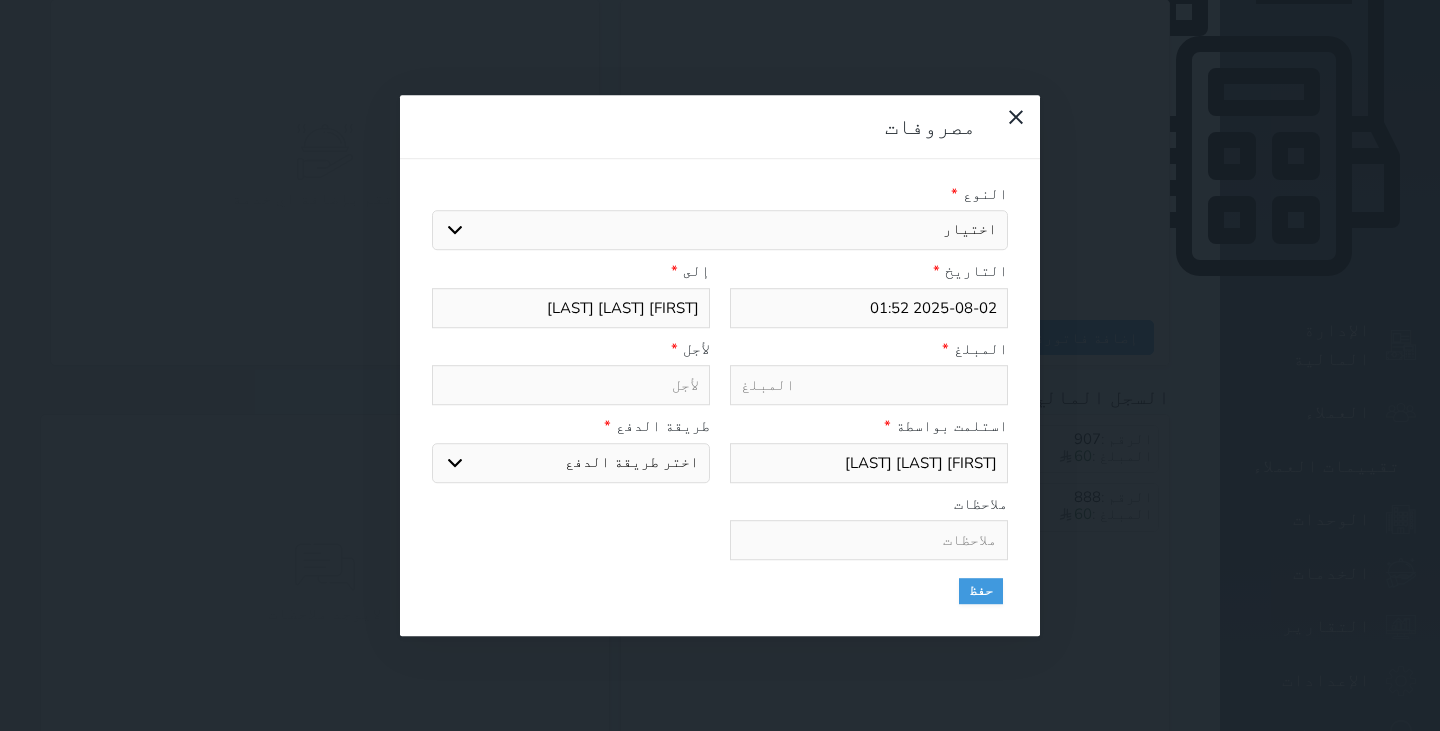 select 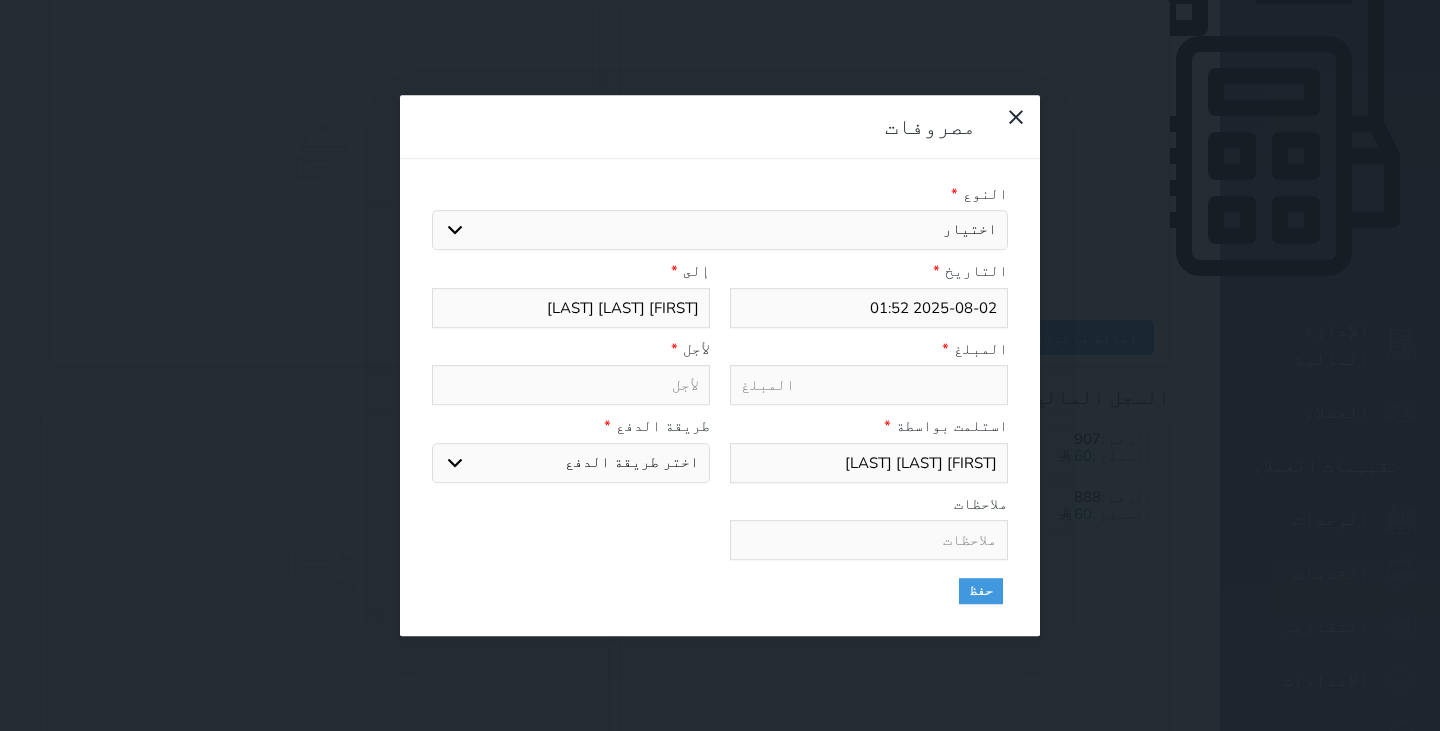 select 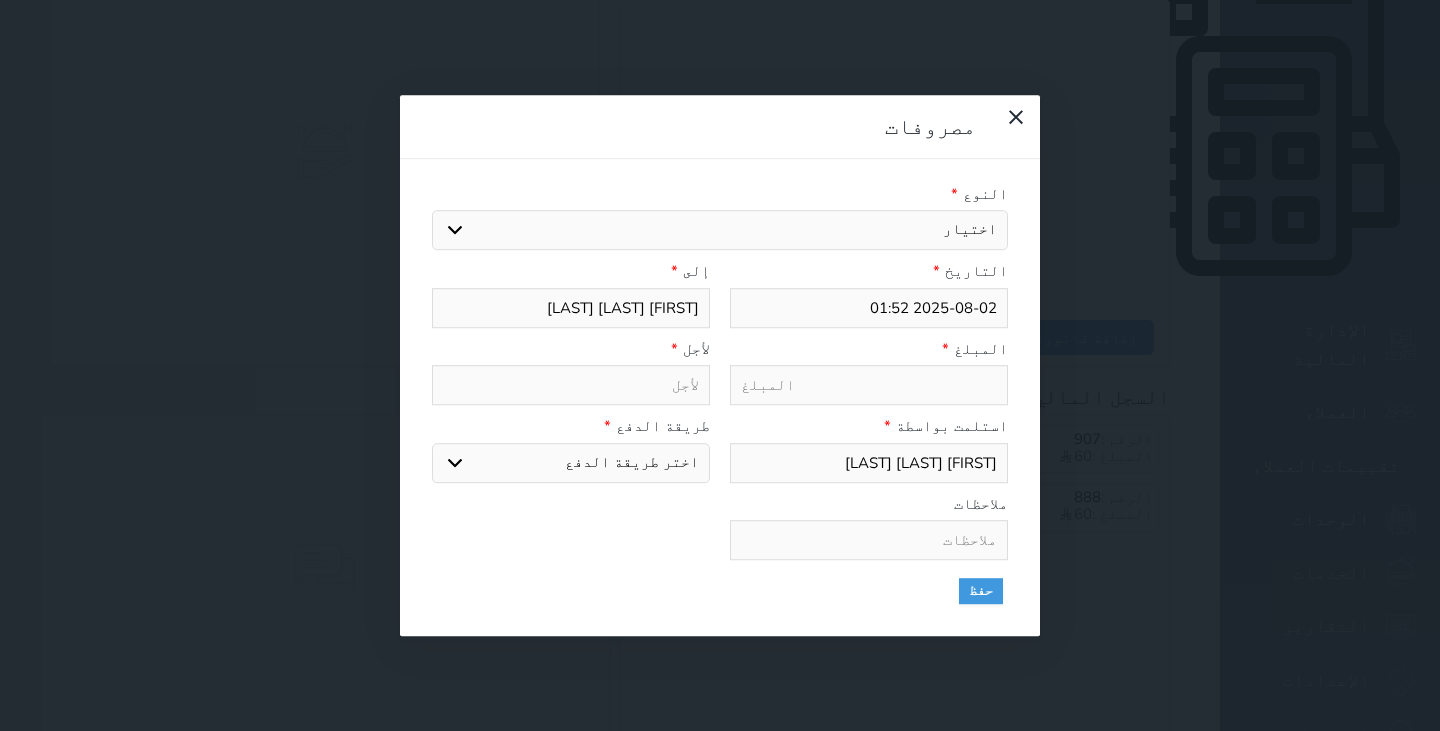 click on "اختيار   مرتجع إيجار رواتب صيانة مصروفات عامة استرجاع تامين استرجاع العربون منظفات" at bounding box center [720, 230] 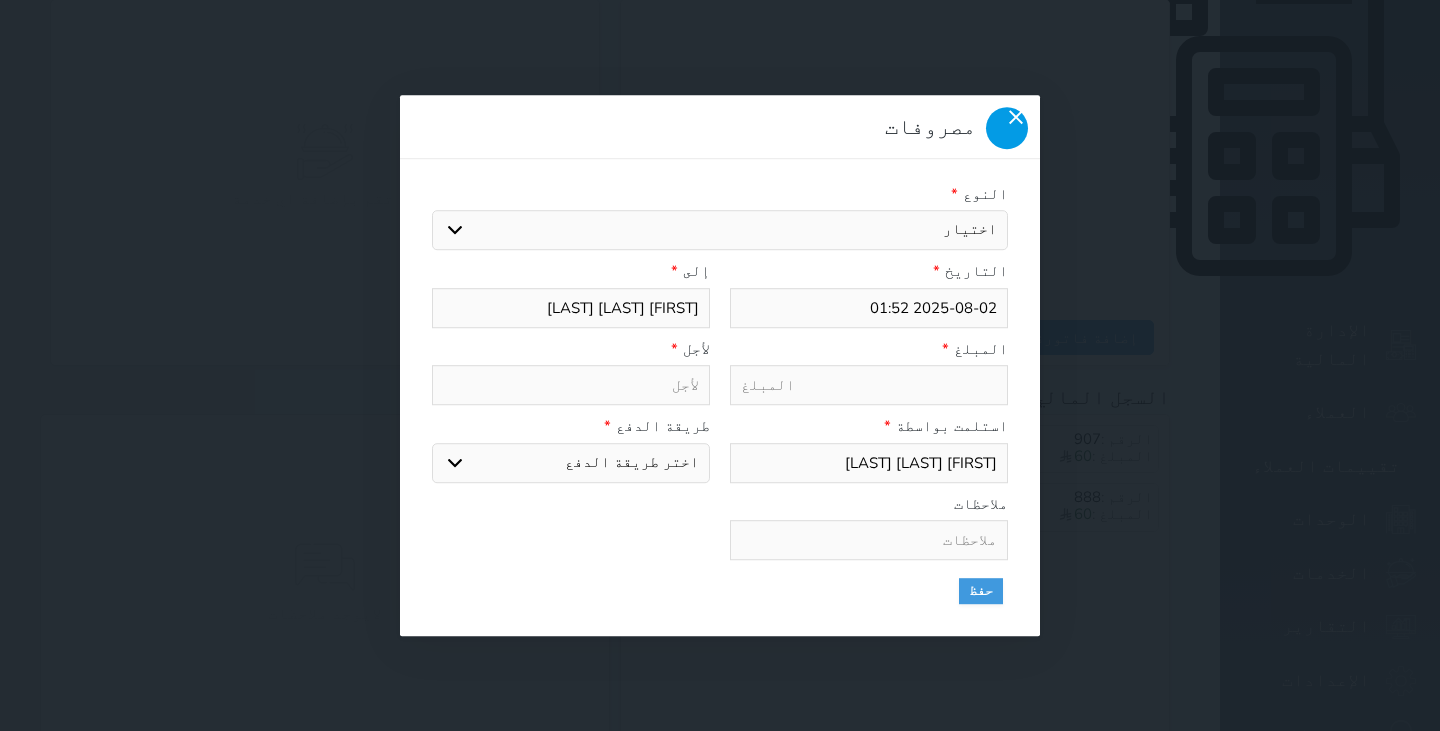 click 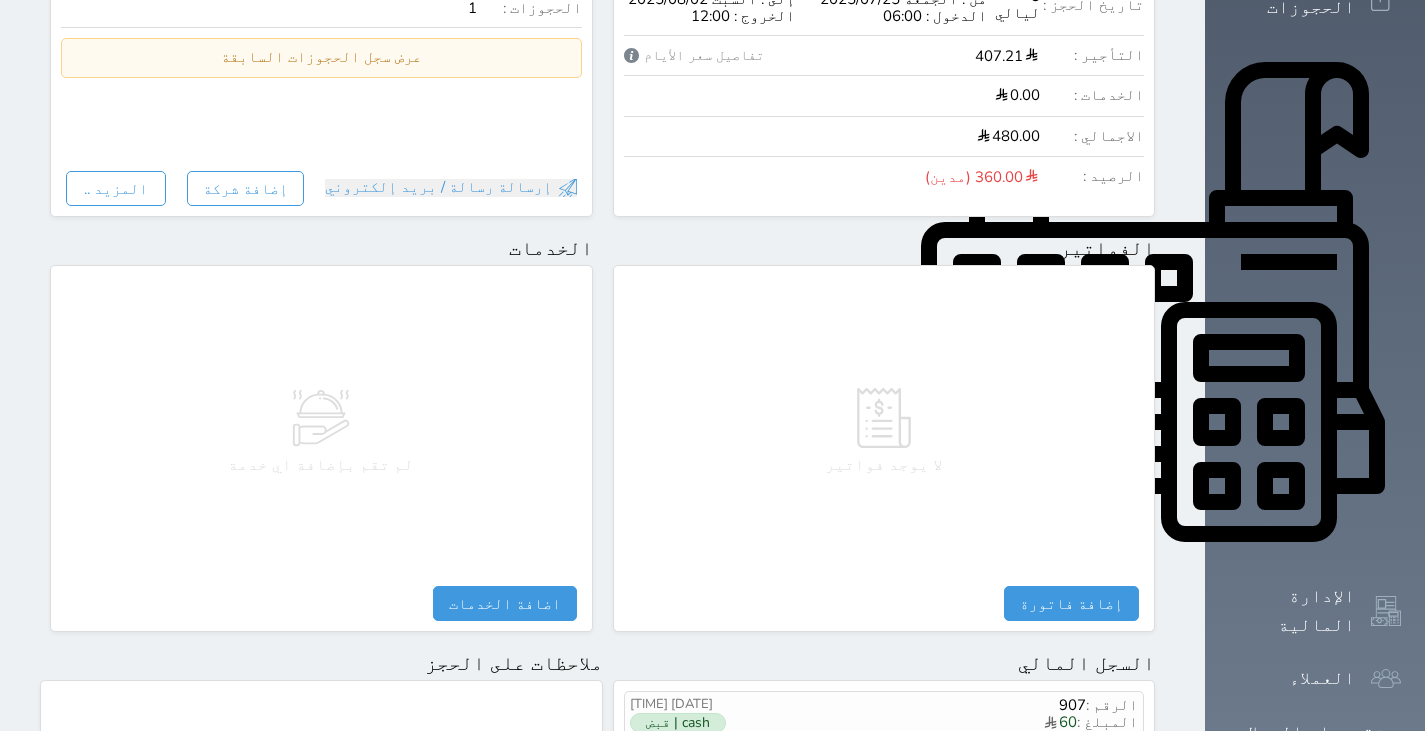 scroll, scrollTop: 606, scrollLeft: 0, axis: vertical 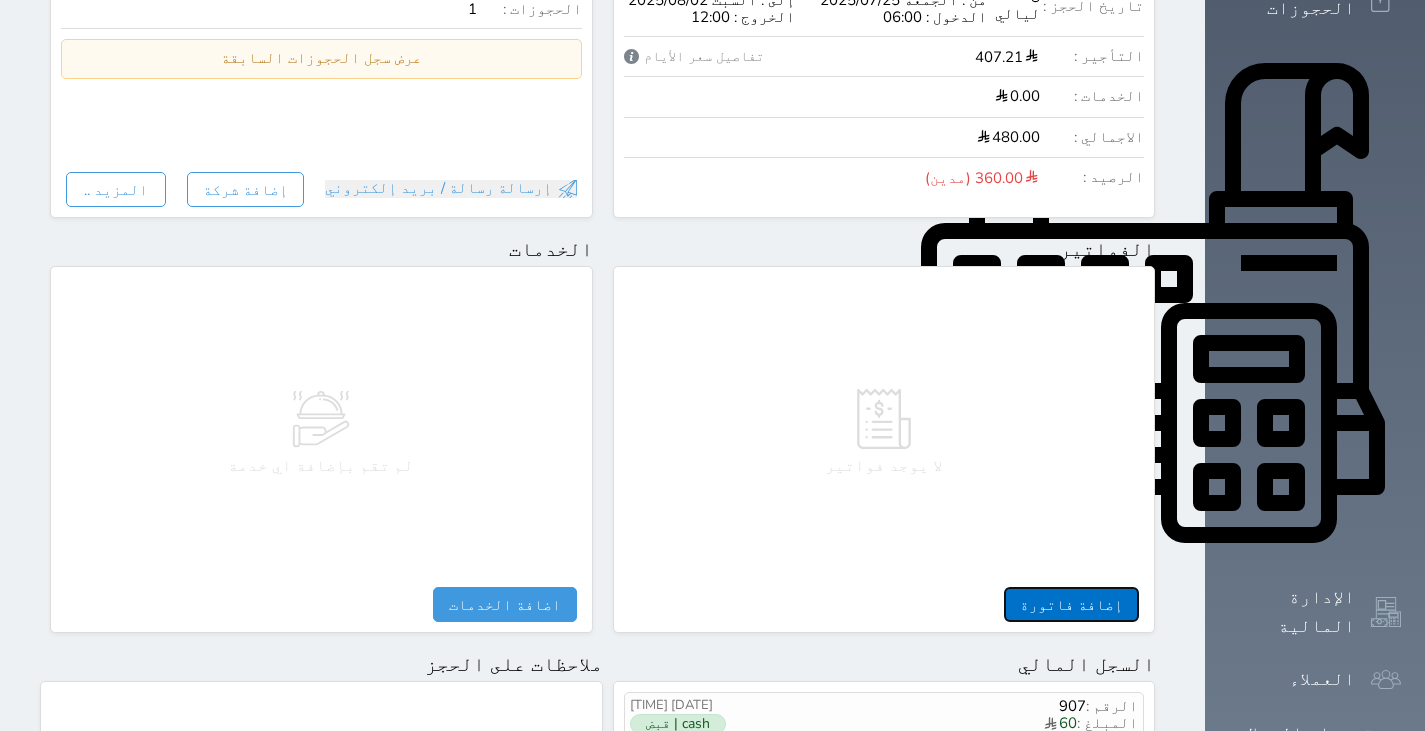 click on "إضافة فاتورة" at bounding box center (1071, 604) 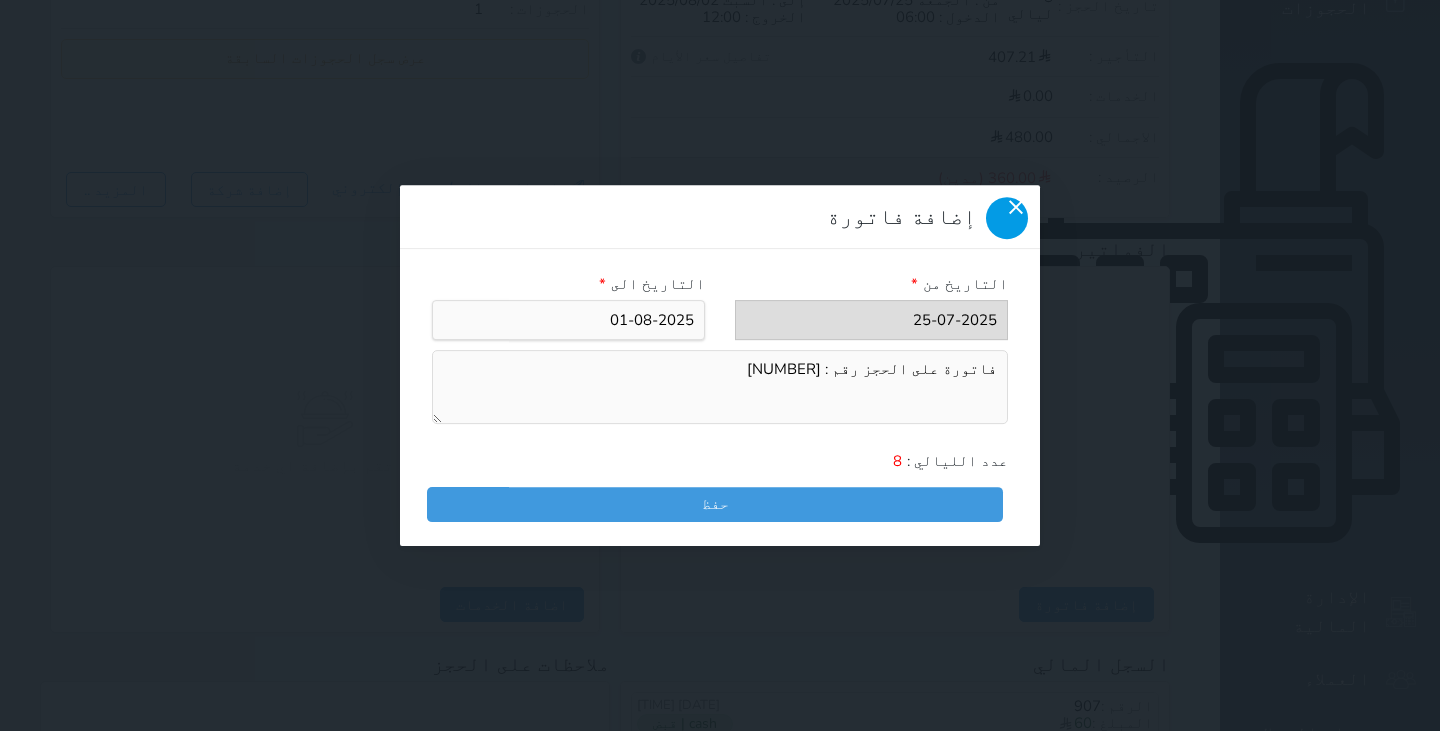 click 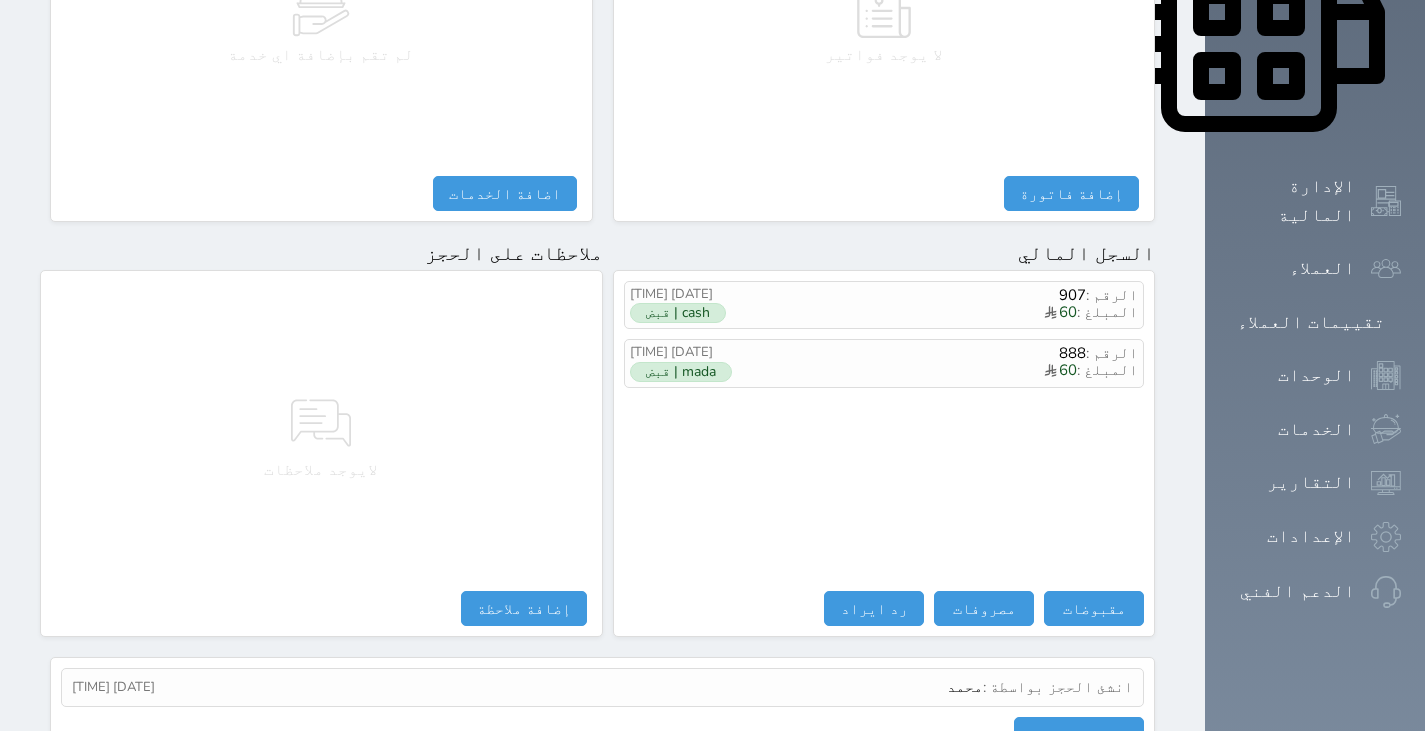 scroll, scrollTop: 1018, scrollLeft: 0, axis: vertical 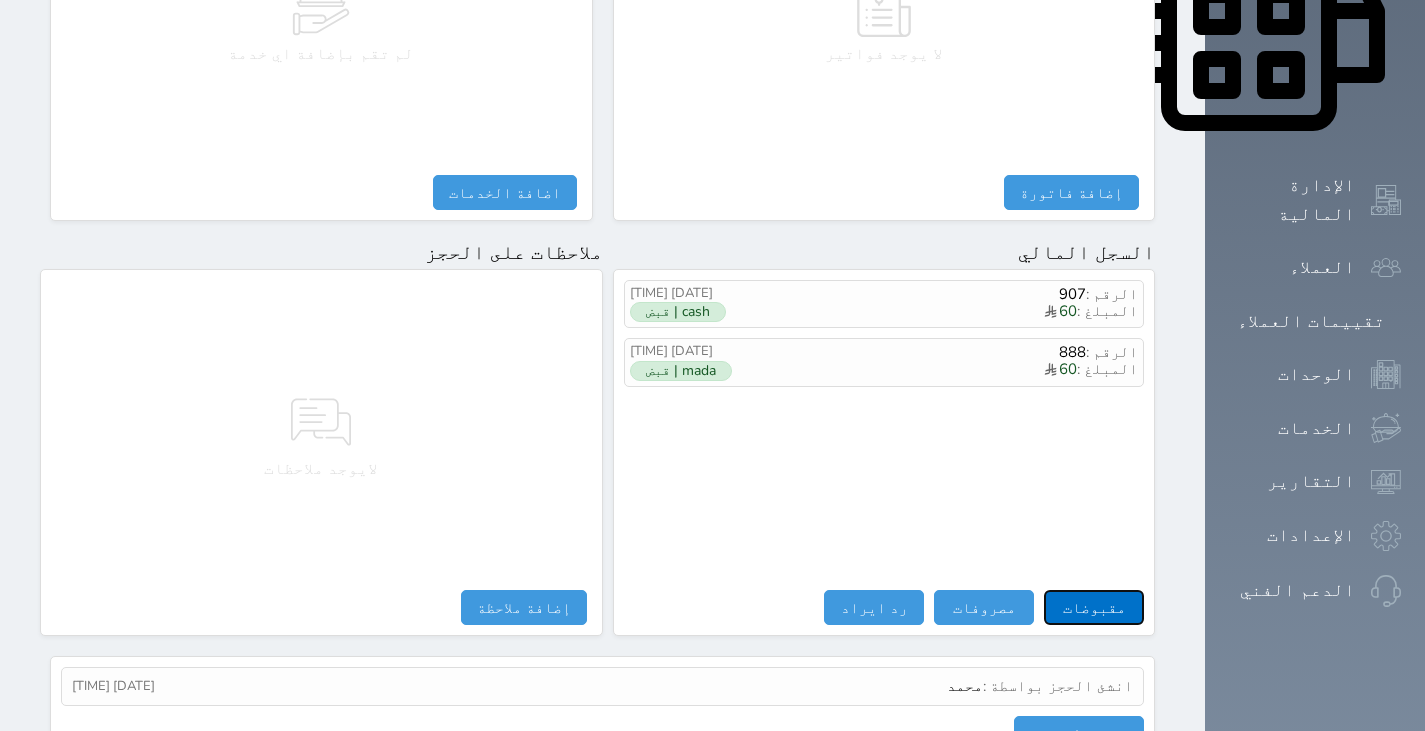 click on "مقبوضات" at bounding box center [1094, 607] 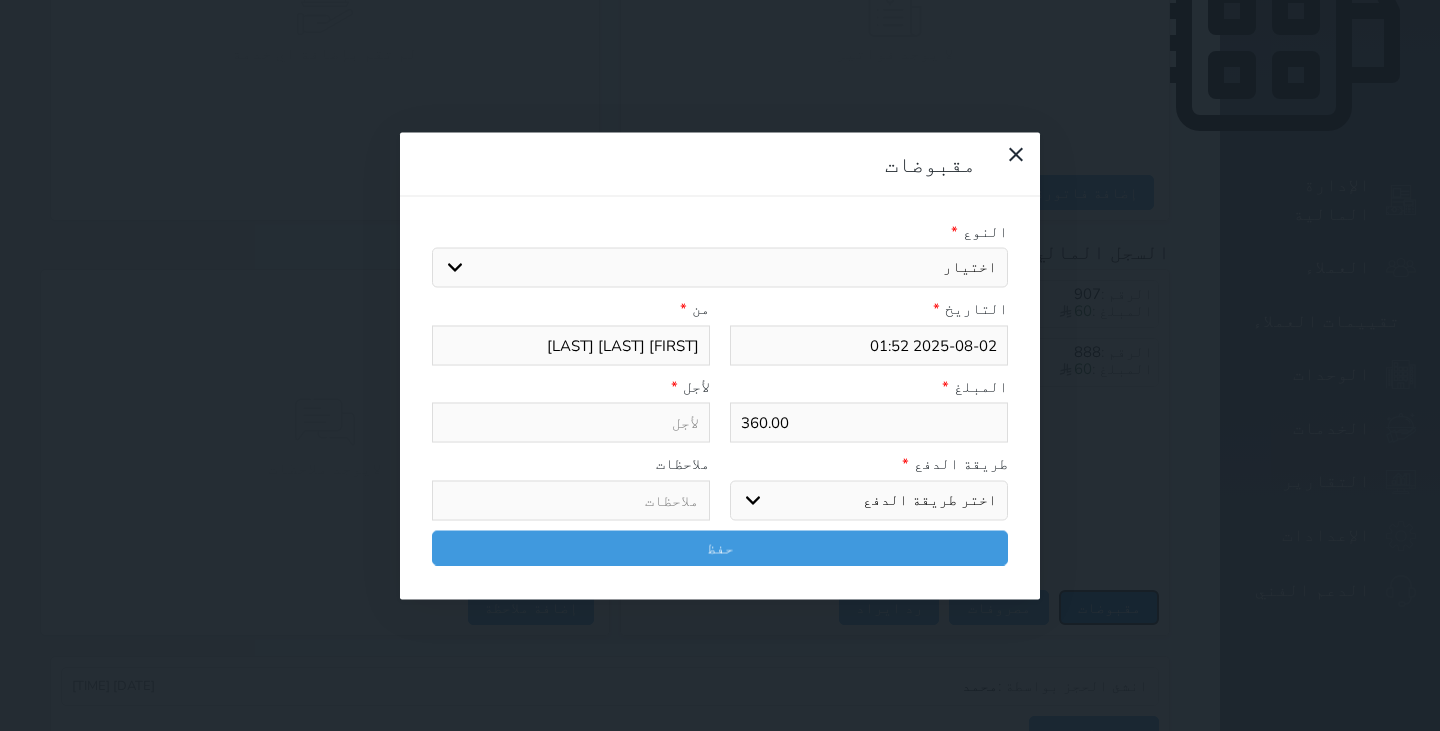 select 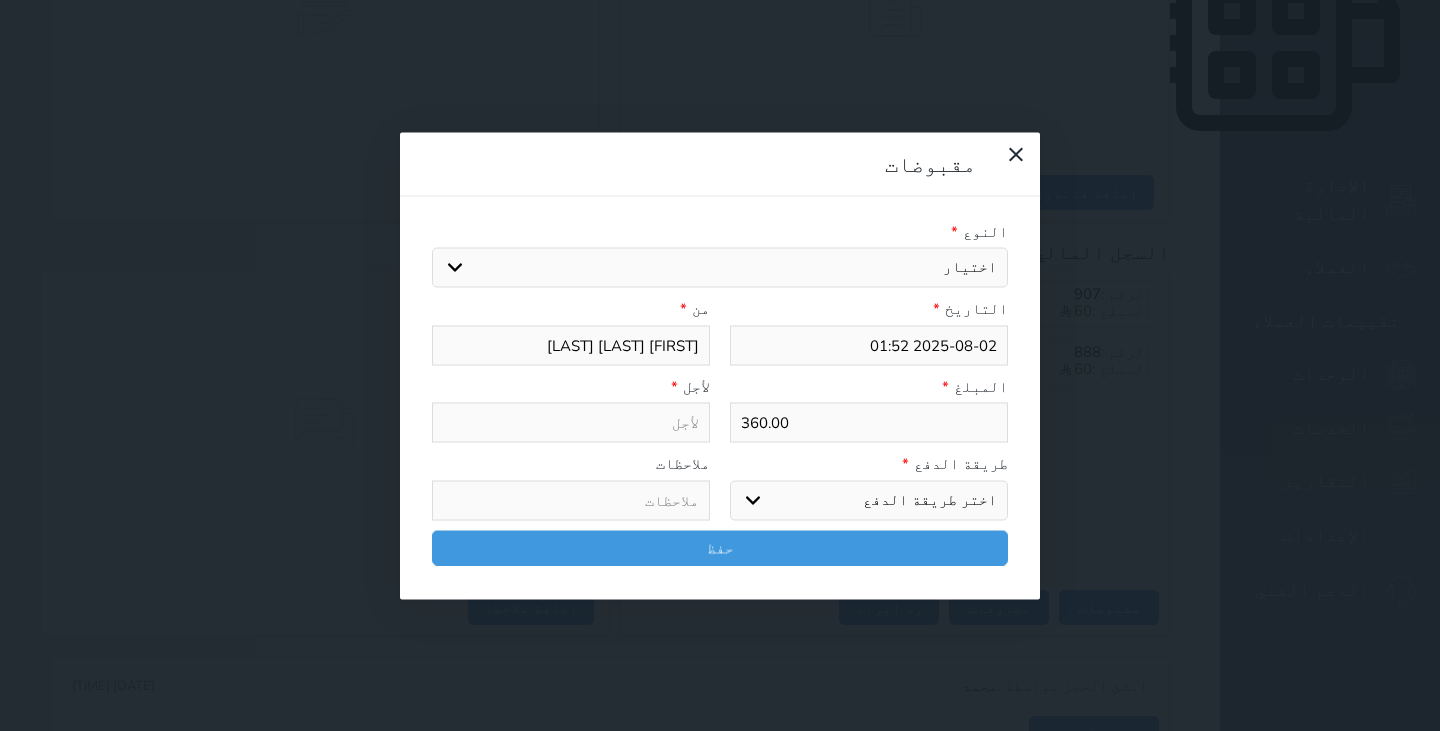 click on "اختيار   مقبوضات عامة قيمة إيجار فواتير تامين عربون لا ينطبق آخر مغسلة واي فاي - الإنترنت مواقف السيارات طعام الأغذية والمشروبات مشروبات المشروبات الباردة المشروبات الساخنة الإفطار غداء عشاء مخبز و كعك حمام سباحة الصالة الرياضية سبا و خدمات الجمال اختيار وإسقاط (خدمات النقل) ميني بار كابل - تلفزيون سرير إضافي تصفيف الشعر التسوق خدمات الجولات السياحية المنظمة خدمات الدليل السياحي رسوم خروج متأخر تمديد رسوم تسجيل دخول مبكر" at bounding box center [720, 268] 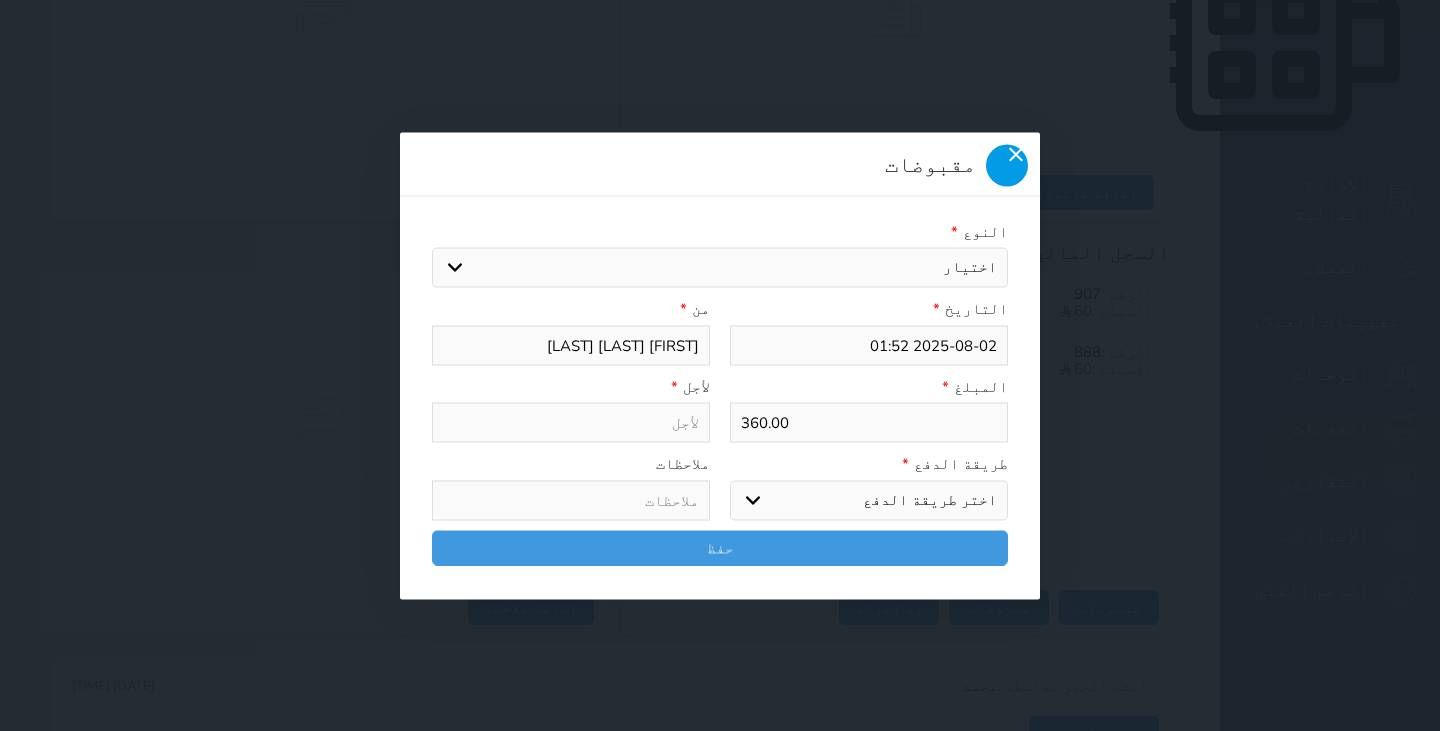 click 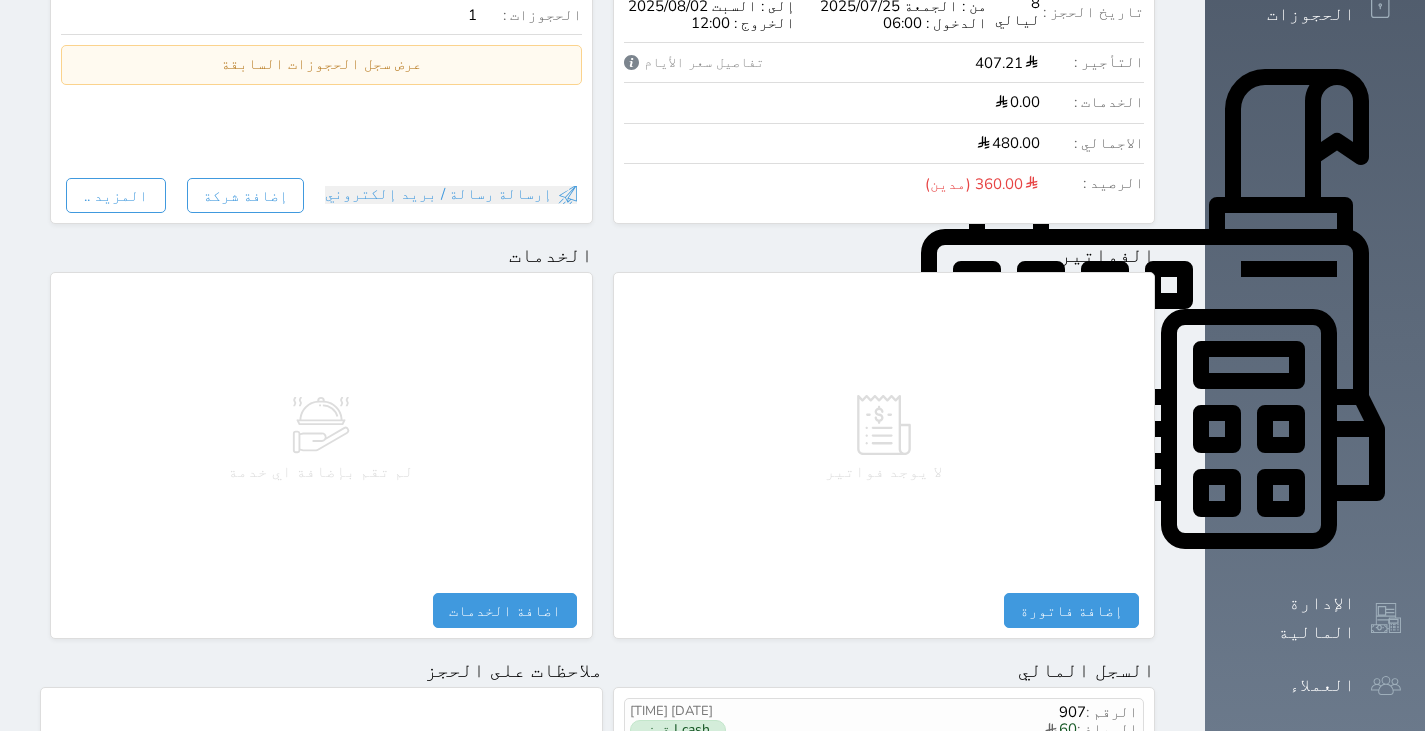 scroll, scrollTop: 606, scrollLeft: 0, axis: vertical 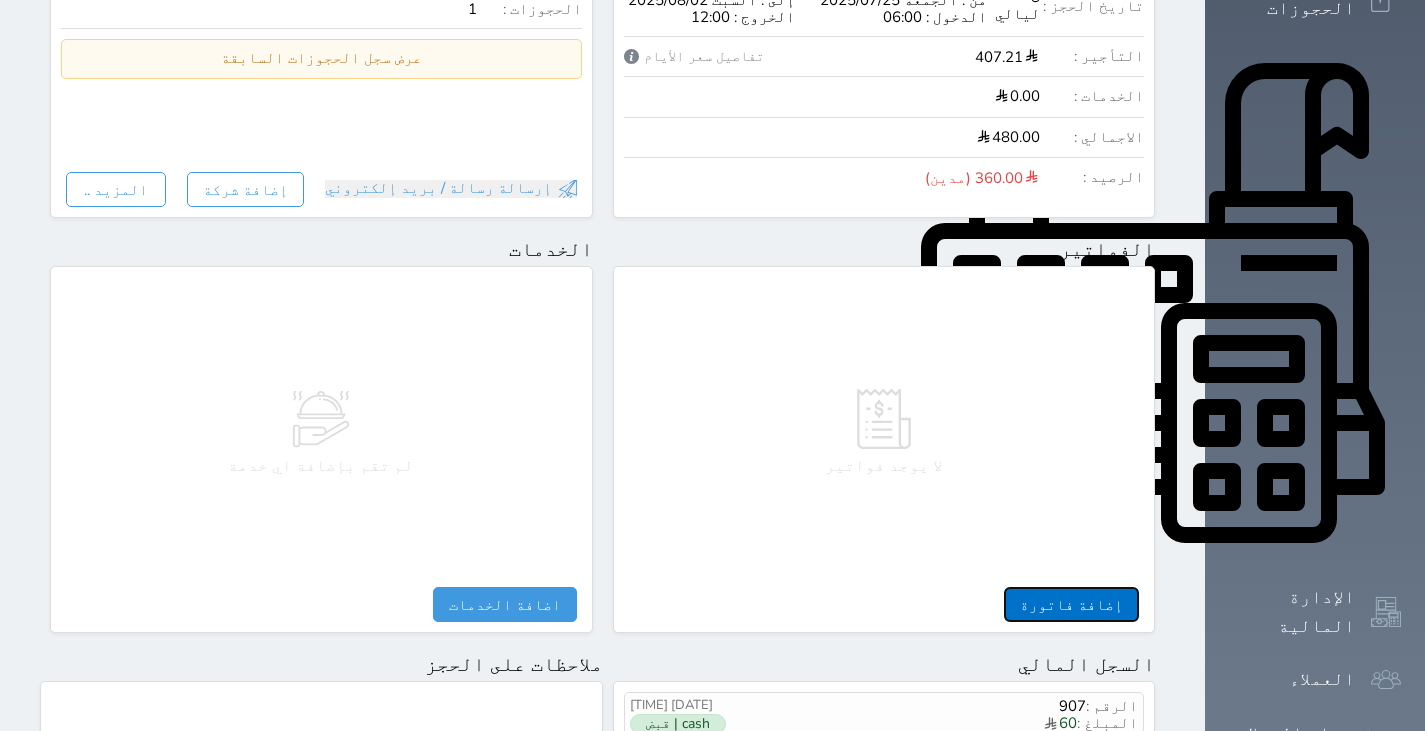 click on "إضافة فاتورة" at bounding box center (1071, 604) 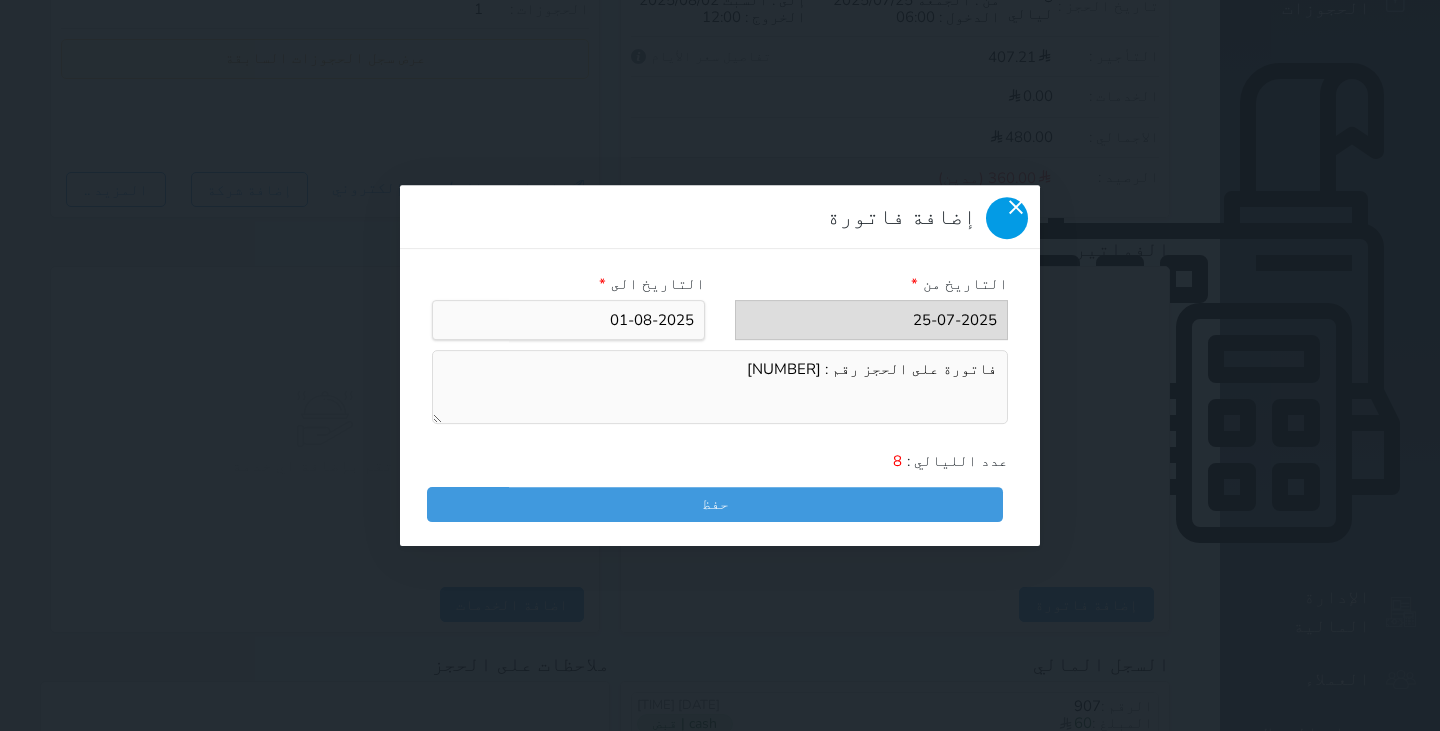 click at bounding box center [1007, 218] 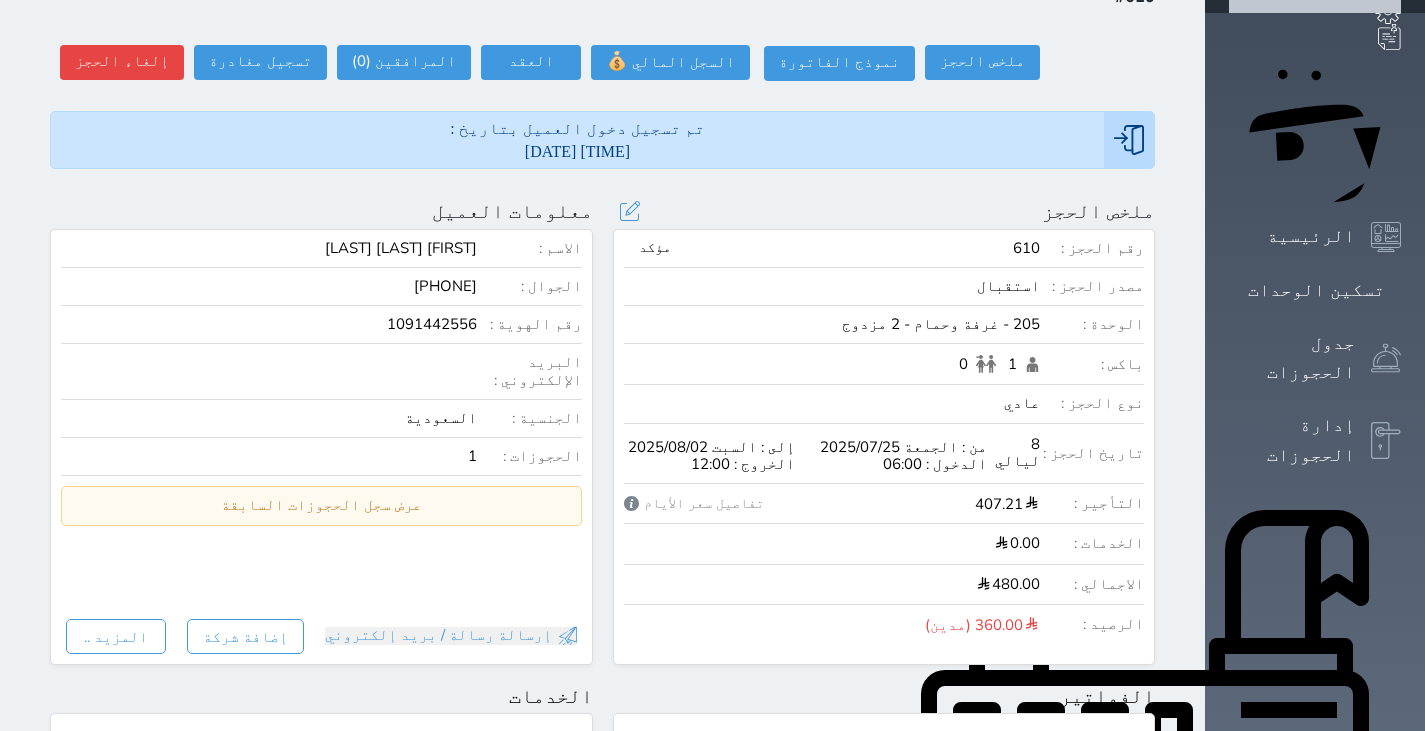 scroll, scrollTop: 156, scrollLeft: 0, axis: vertical 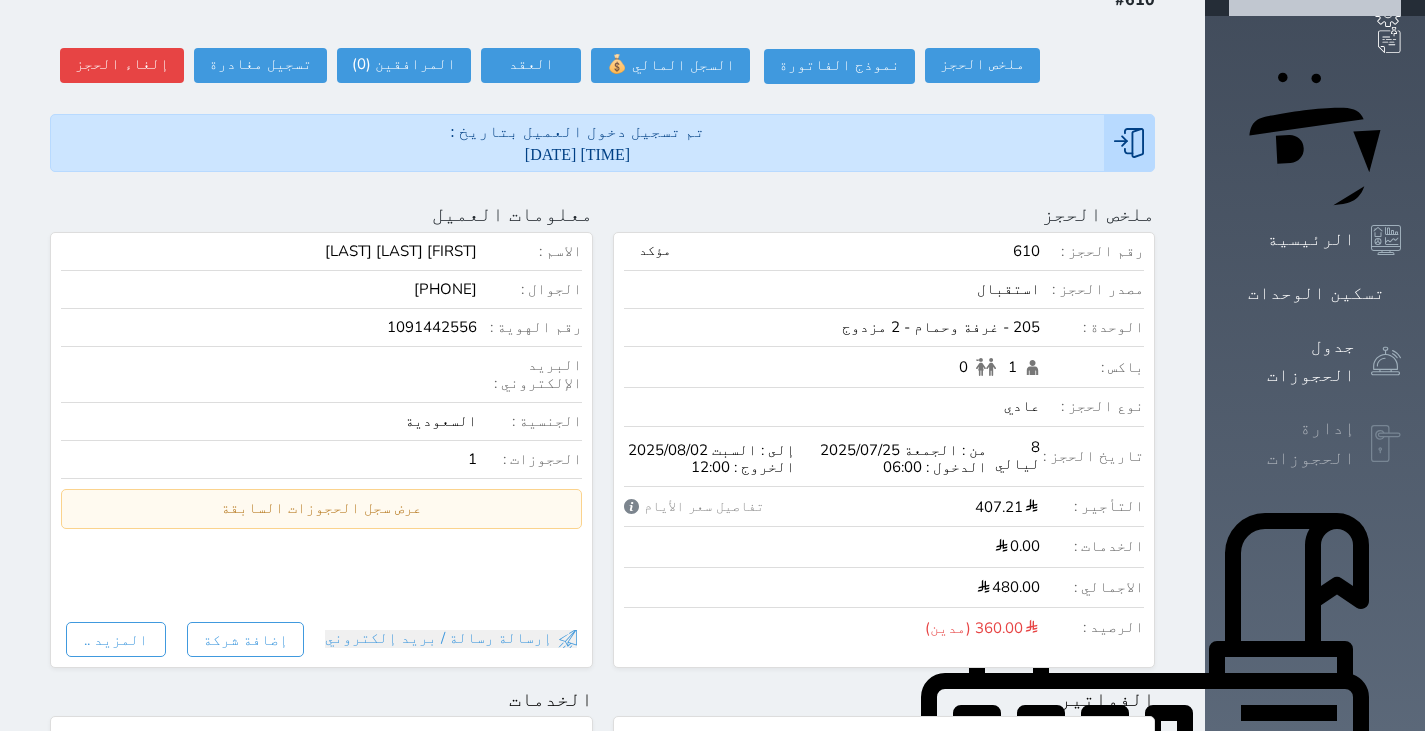click on "إدارة الحجوزات" at bounding box center (1292, 443) 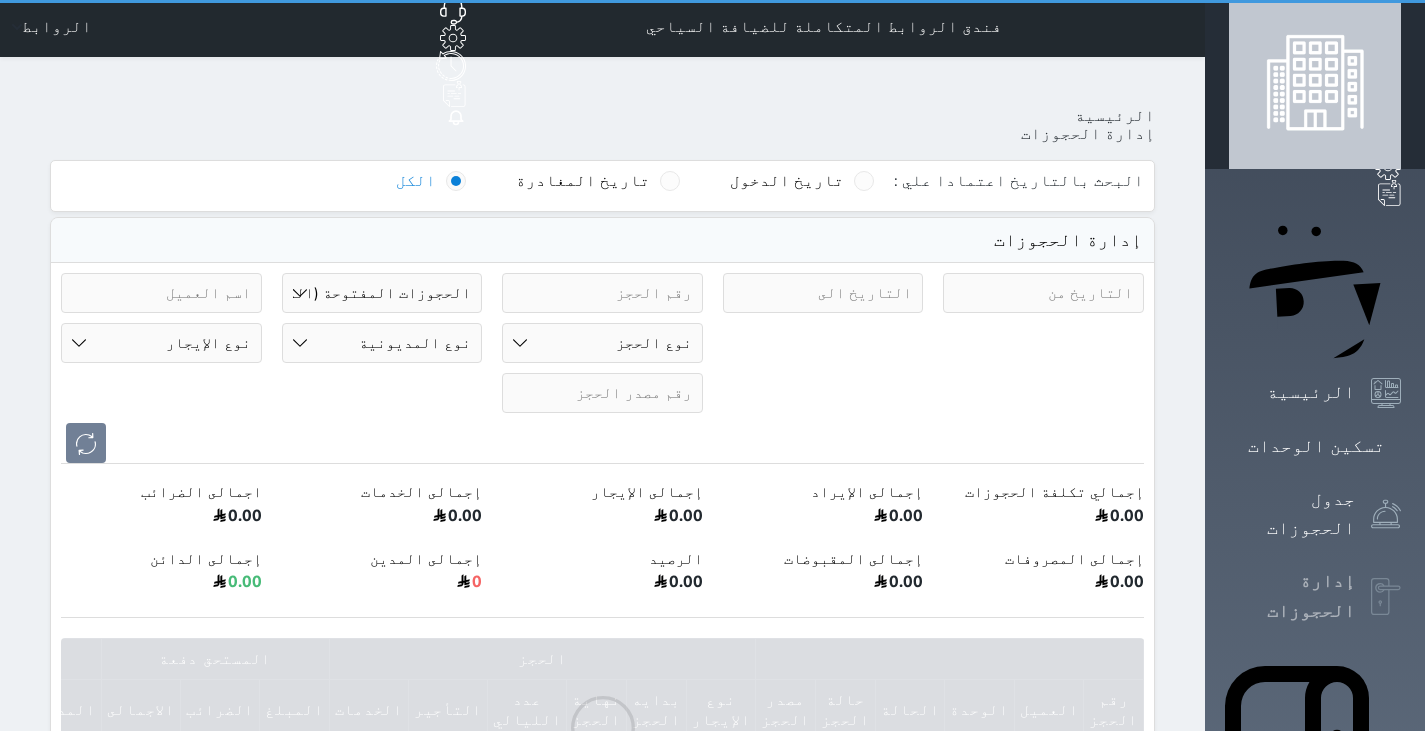 scroll, scrollTop: 0, scrollLeft: 0, axis: both 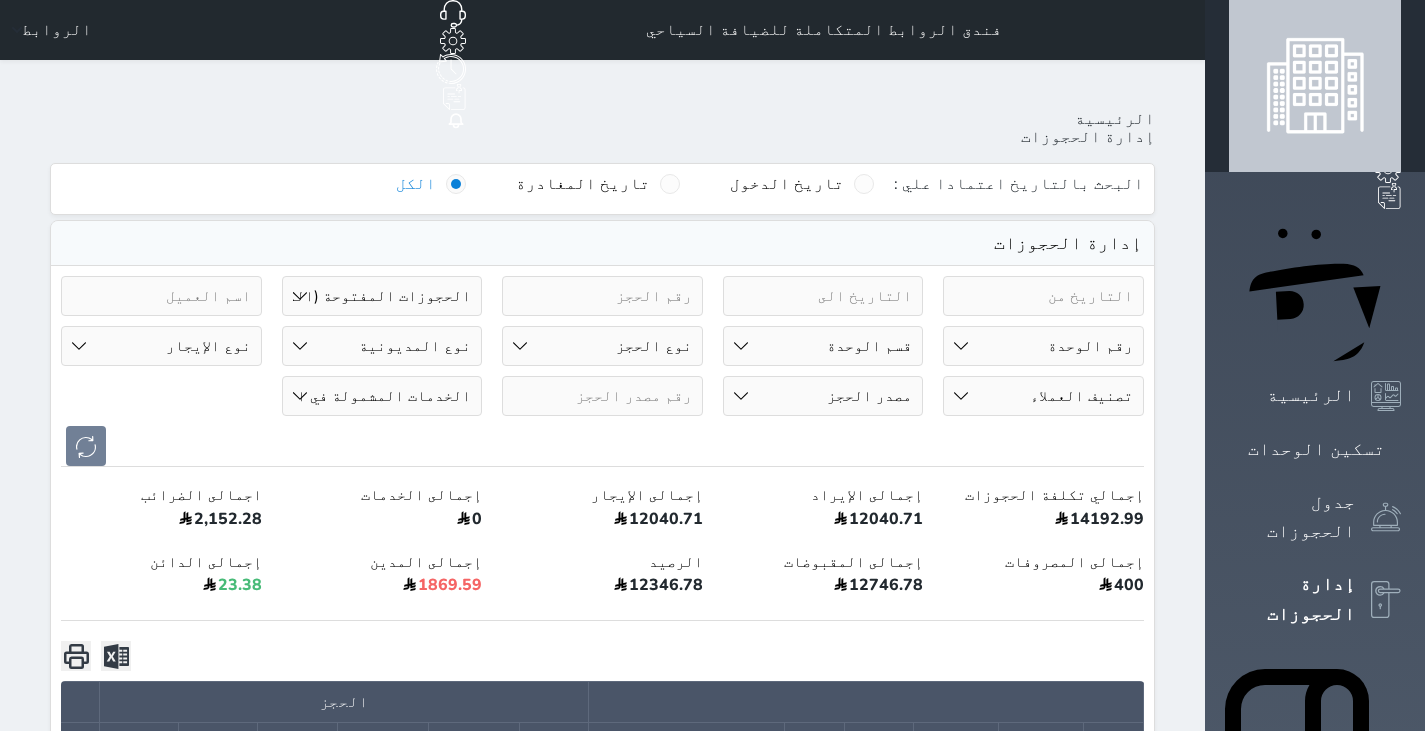 click on "حالة الحجز
الحجوزات المفتوحة (الكل)
الحجوزات المغلقة (الكل)
الحجوزات المفتوحة (مسجل دخول)
الحجوزات المغلقة (تسجيل مغادرة)
الحجوزات لم تسجل دخول
الحجوزات المؤكدة (الكل)
الحجوزات الملغية
بانتظار التأكيد" at bounding box center (382, 296) 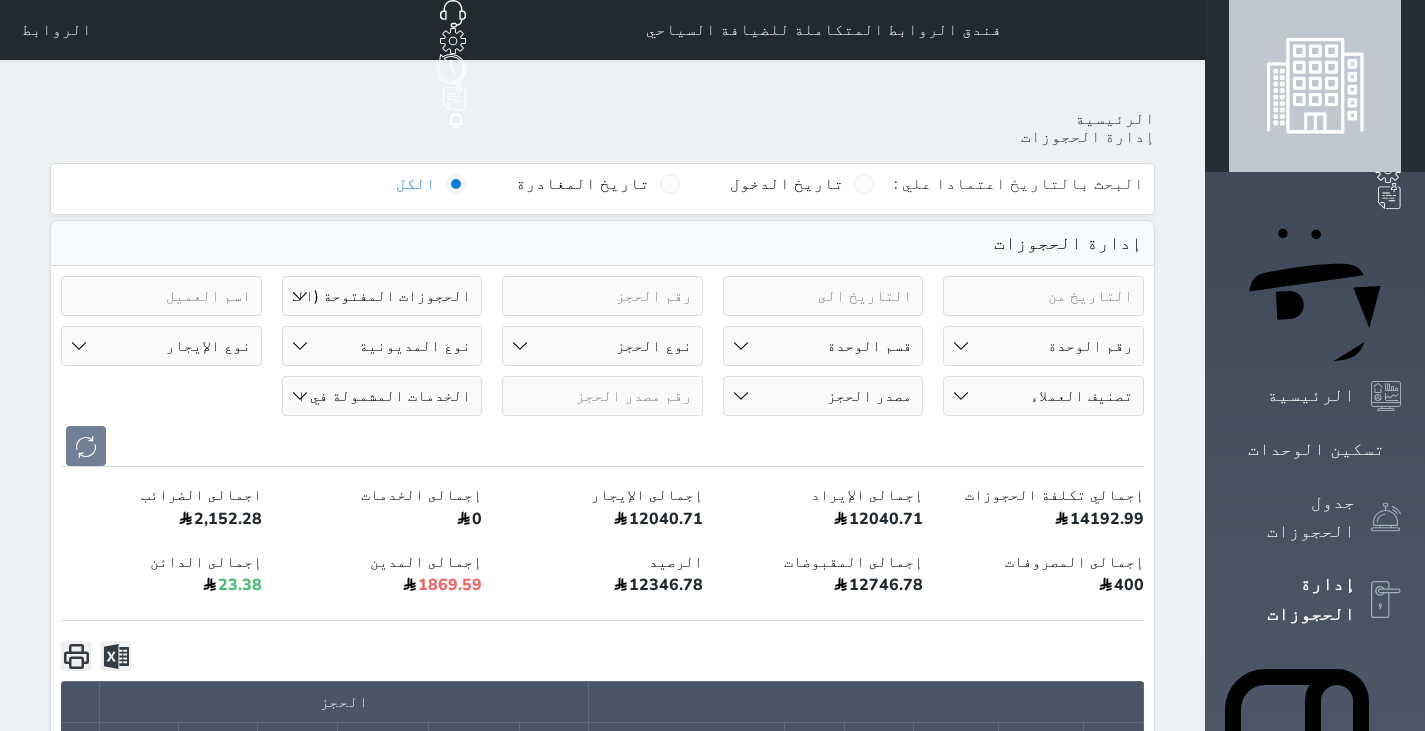 select on "all" 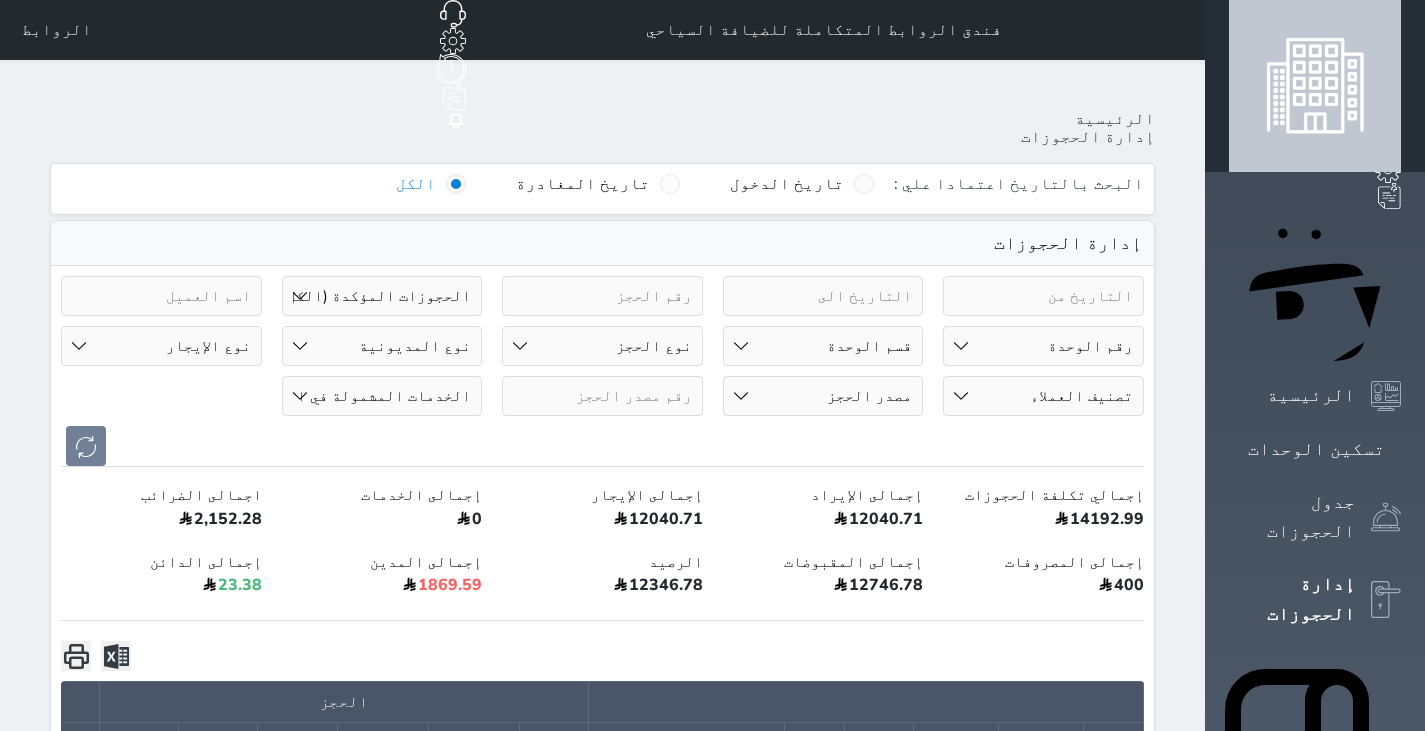 click on "حالة الحجز
الحجوزات المفتوحة (الكل)
الحجوزات المغلقة (الكل)
الحجوزات المفتوحة (مسجل دخول)
الحجوزات المغلقة (تسجيل مغادرة)
الحجوزات لم تسجل دخول
الحجوزات المؤكدة (الكل)
الحجوزات الملغية
بانتظار التأكيد" at bounding box center (382, 296) 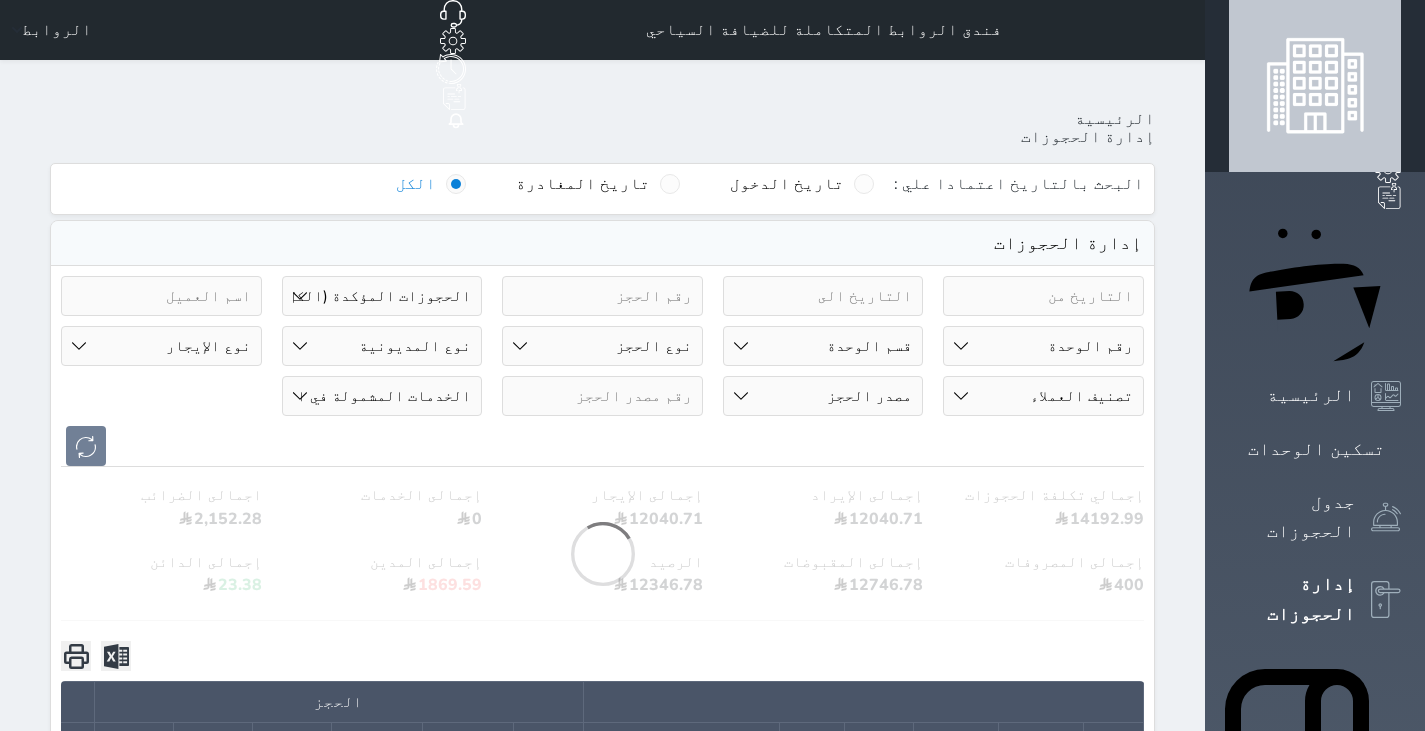 click on "حالة الحجز
الحجوزات المفتوحة (الكل)
الحجوزات المغلقة (الكل)
الحجوزات المفتوحة (مسجل دخول)
الحجوزات المغلقة (تسجيل مغادرة)
الحجوزات لم تسجل دخول
الحجوزات المؤكدة (الكل)
الحجوزات الملغية
بانتظار التأكيد
رقم الوحدة
101 - غرفة وحمام - 2
102 - غرفة وحمام - 2
103 - غرفة وحمام - 2
104 - غرفة وحمام - 3
105 - غرفة وحمام - 2 مزدوج
106 - غرفة وحمام - 2
فردي" at bounding box center [602, 371] 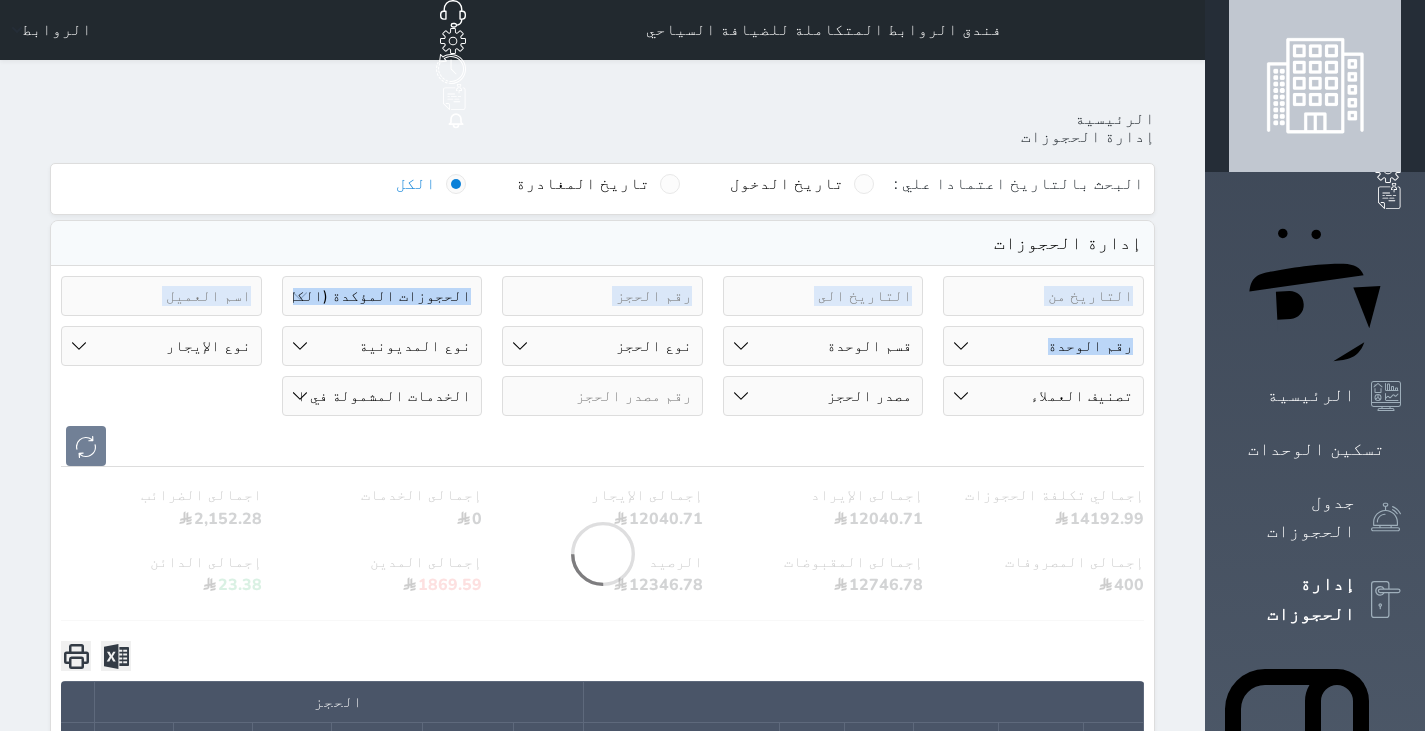 click on "حالة الحجز
الحجوزات المفتوحة (الكل)
الحجوزات المغلقة (الكل)
الحجوزات المفتوحة (مسجل دخول)
الحجوزات المغلقة (تسجيل مغادرة)
الحجوزات لم تسجل دخول
الحجوزات المؤكدة (الكل)
الحجوزات الملغية
بانتظار التأكيد
رقم الوحدة
101 - غرفة وحمام - 2
102 - غرفة وحمام - 2
103 - غرفة وحمام - 2
104 - غرفة وحمام - 3
105 - غرفة وحمام - 2 مزدوج
106 - غرفة وحمام - 2
فردي" at bounding box center [602, 371] 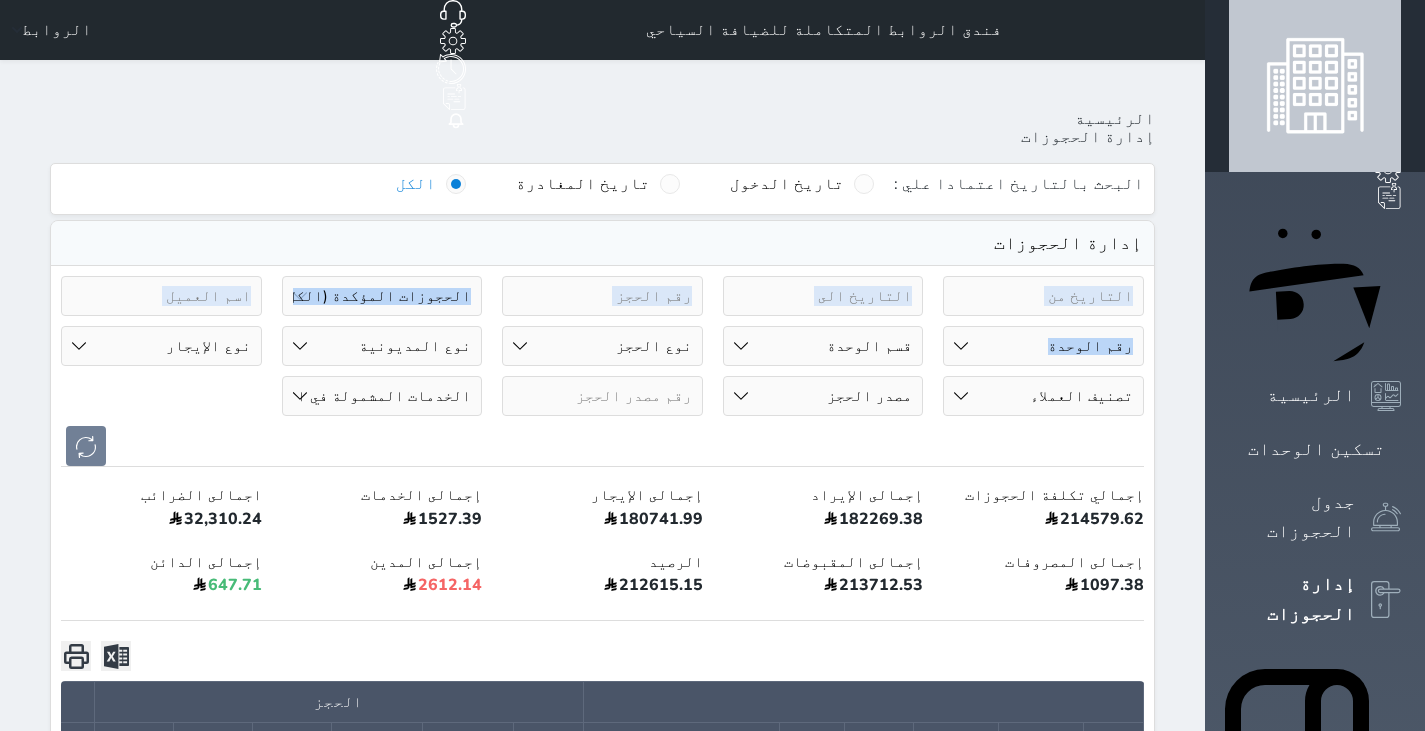 click on "رقم الوحدة
101 - غرفة وحمام - 2
102 - غرفة وحمام - 2
103 - غرفة وحمام - 2
104 - غرفة وحمام - 3
105 - غرفة وحمام - 2 مزدوج
106 - غرفة وحمام - 2
107 - غرفة وحمام - 3
108 - غرفة وحمام - 4
109 - غرفة وحمام - 2
110 - غرفة وحمام - 4
111 - غرفة وحمام - 4
112 - غرفة وحمام - 2
201 - غرفة وحمام - 2 مزدوج
202 - غرفة وحمام - 2
203 - غرفة وحمام - 2 مزدوج
204 - غرفة وحمام - 3" at bounding box center [1043, 346] 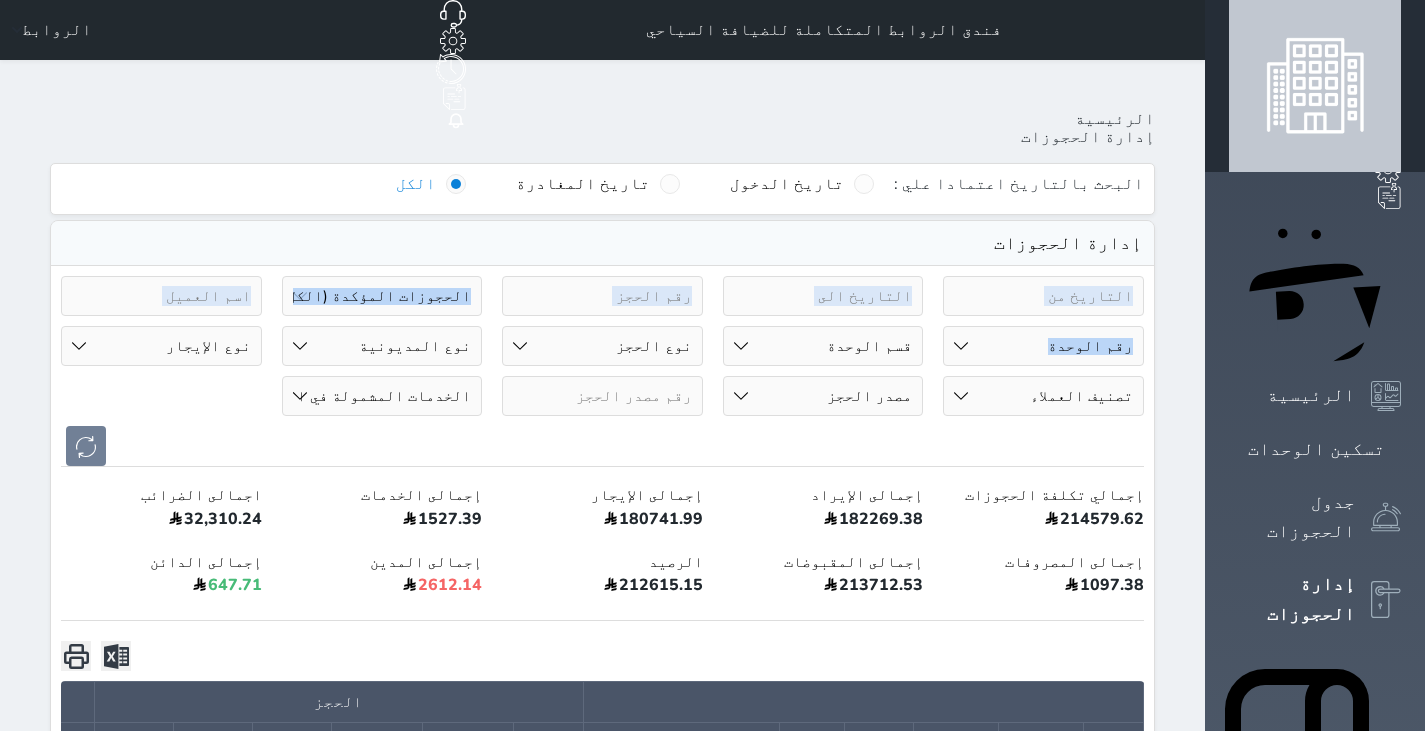 select on "74663" 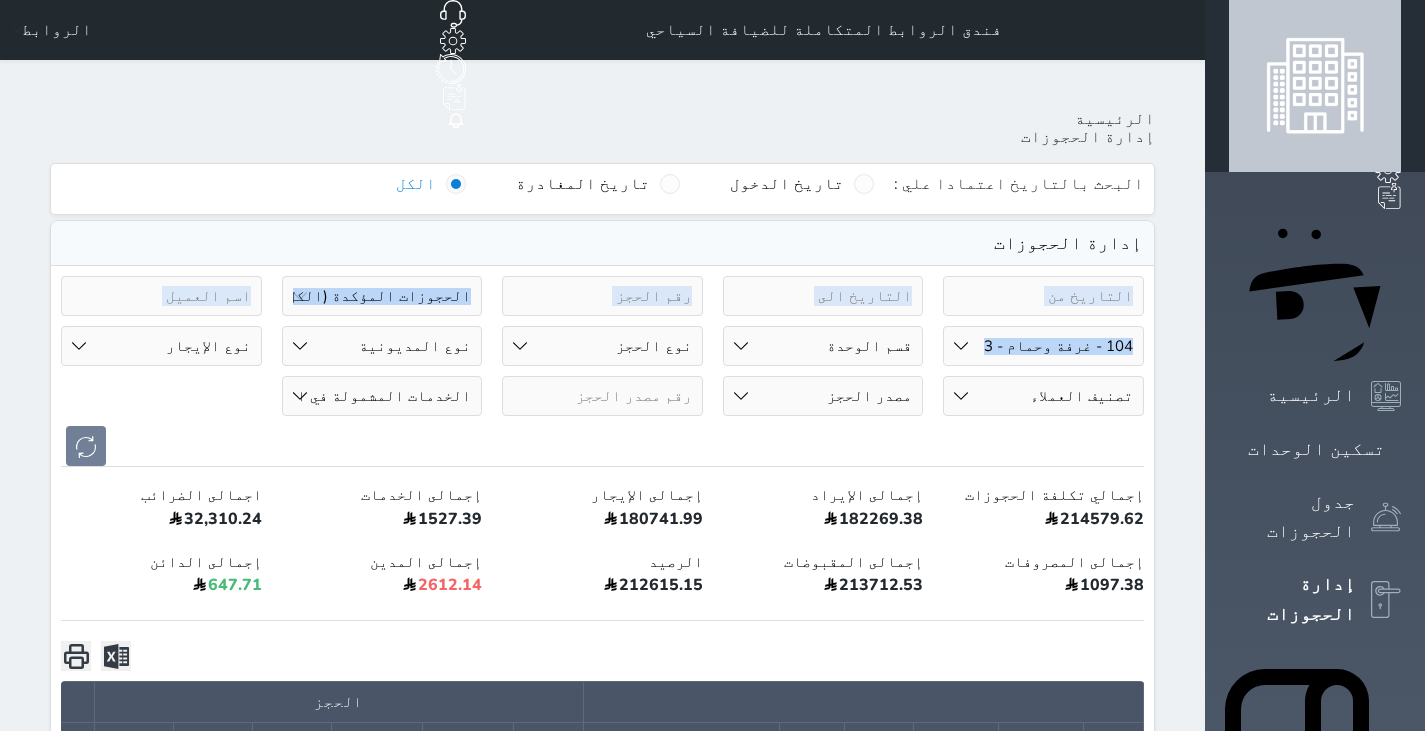 click on "رقم الوحدة
101 - غرفة وحمام - 2
102 - غرفة وحمام - 2
103 - غرفة وحمام - 2
104 - غرفة وحمام - 3
105 - غرفة وحمام - 2 مزدوج
106 - غرفة وحمام - 2
107 - غرفة وحمام - 3
108 - غرفة وحمام - 4
109 - غرفة وحمام - 2
110 - غرفة وحمام - 4
111 - غرفة وحمام - 4
112 - غرفة وحمام - 2
201 - غرفة وحمام - 2 مزدوج
202 - غرفة وحمام - 2
203 - غرفة وحمام - 2 مزدوج
204 - غرفة وحمام - 3" at bounding box center (1043, 346) 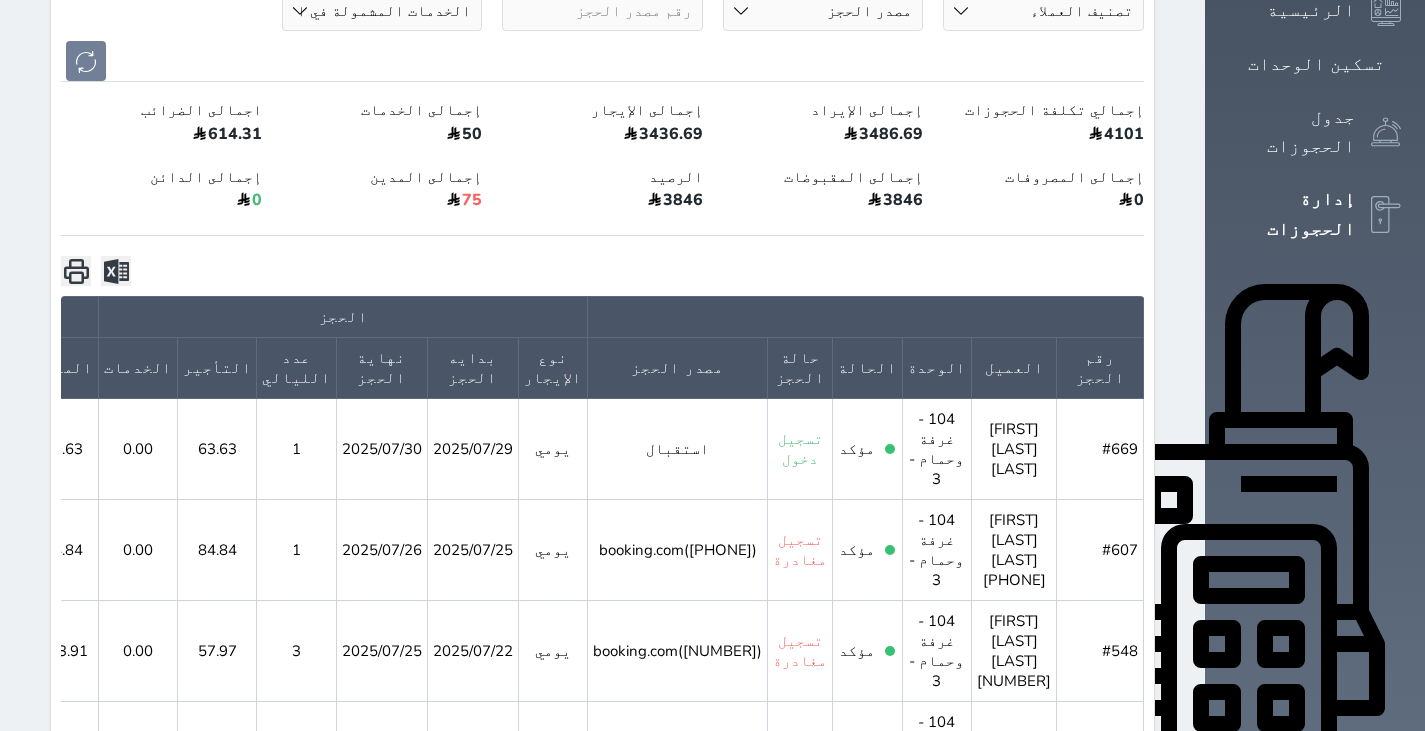 scroll, scrollTop: 386, scrollLeft: 0, axis: vertical 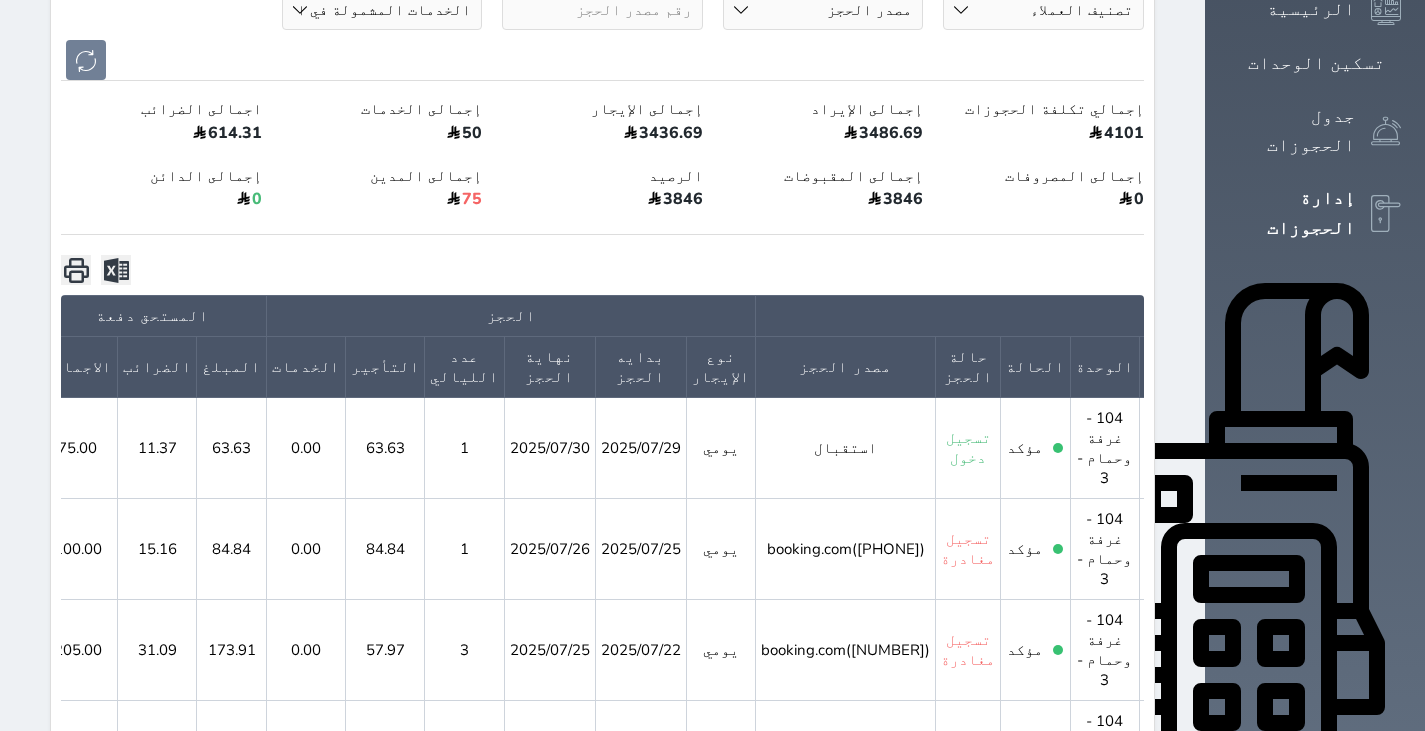 click 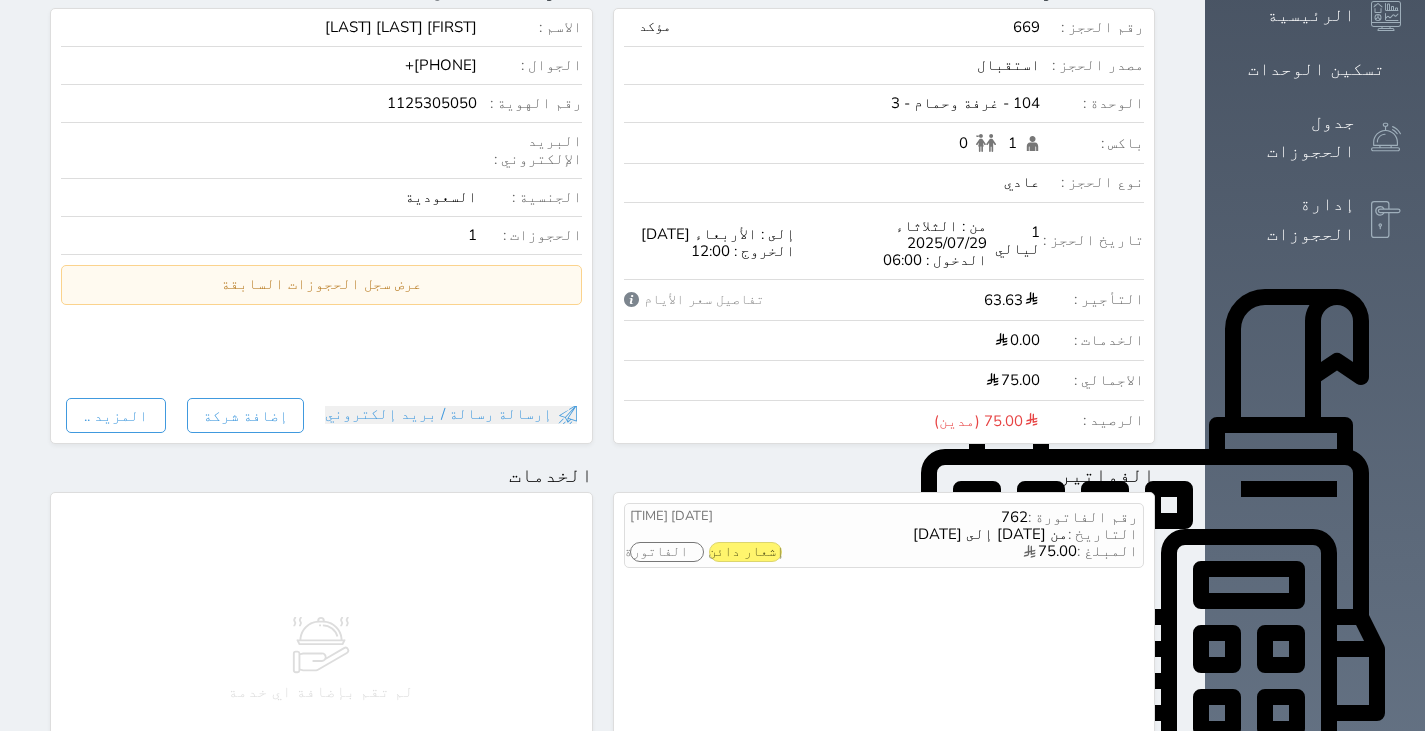 scroll, scrollTop: 378, scrollLeft: 0, axis: vertical 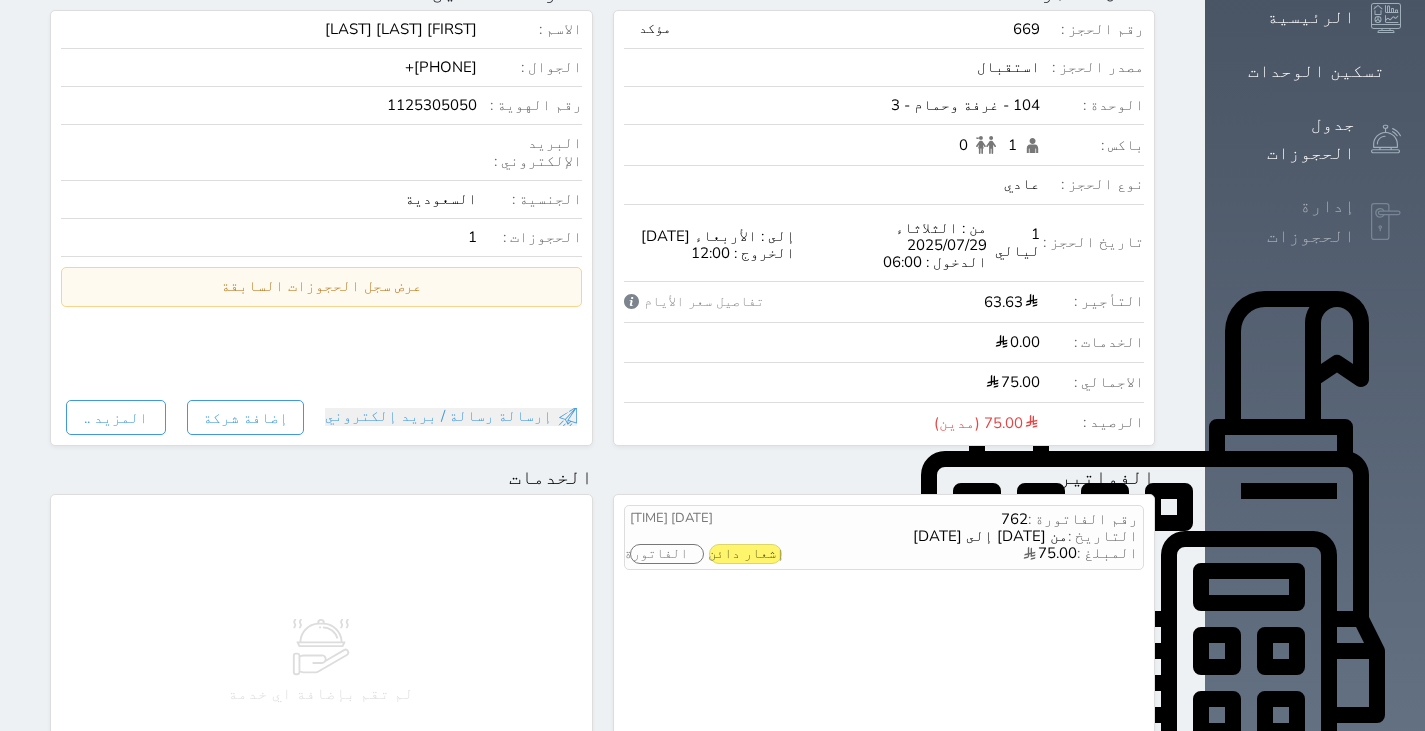 click on "إدارة الحجوزات" at bounding box center [1292, 221] 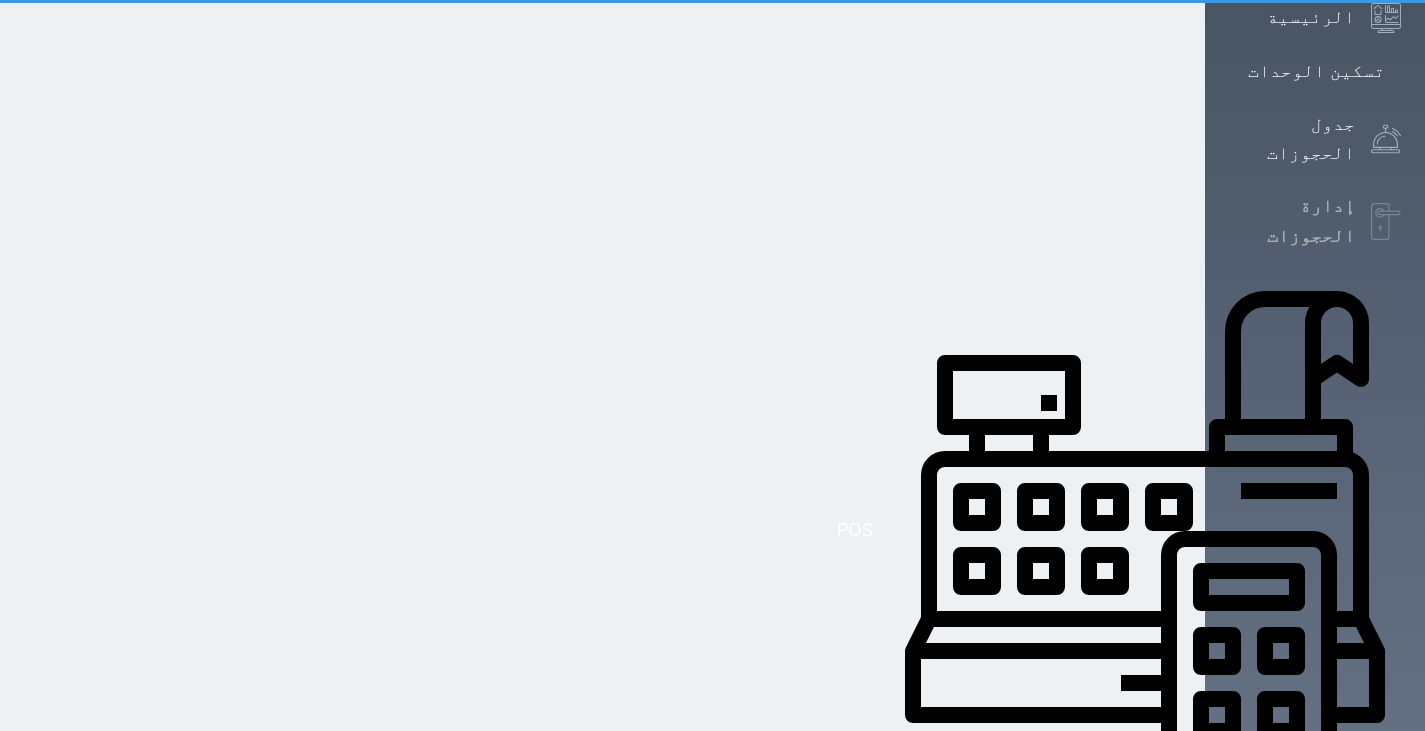 scroll, scrollTop: 64, scrollLeft: 0, axis: vertical 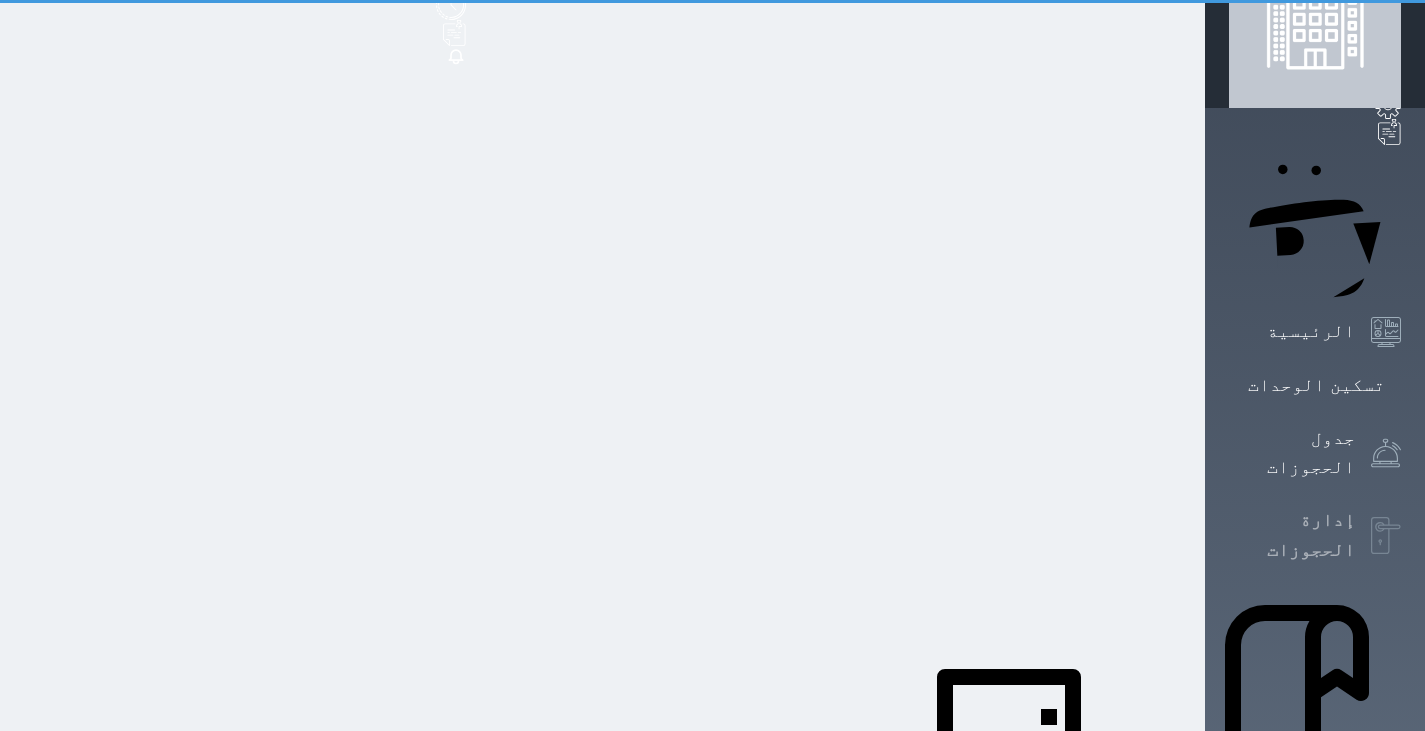 select on "open_all" 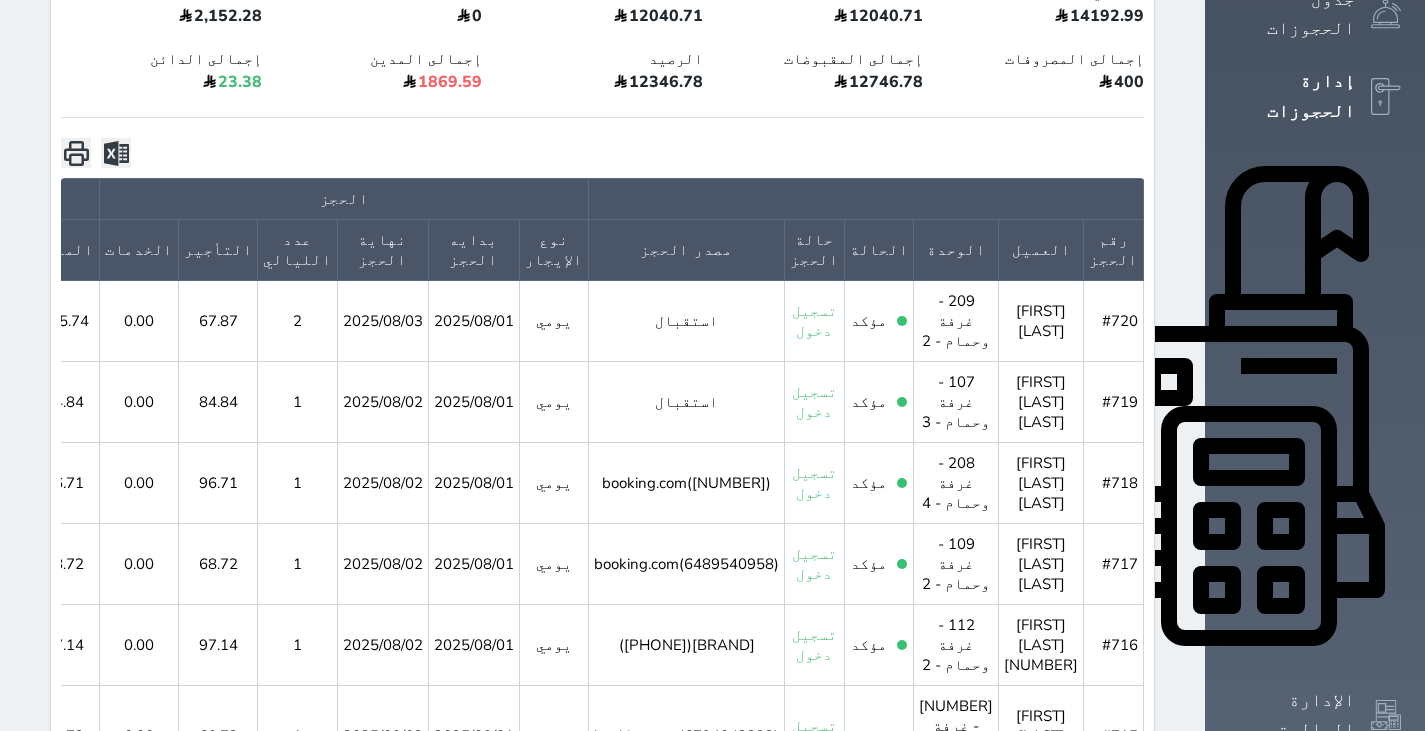 scroll, scrollTop: 615, scrollLeft: 0, axis: vertical 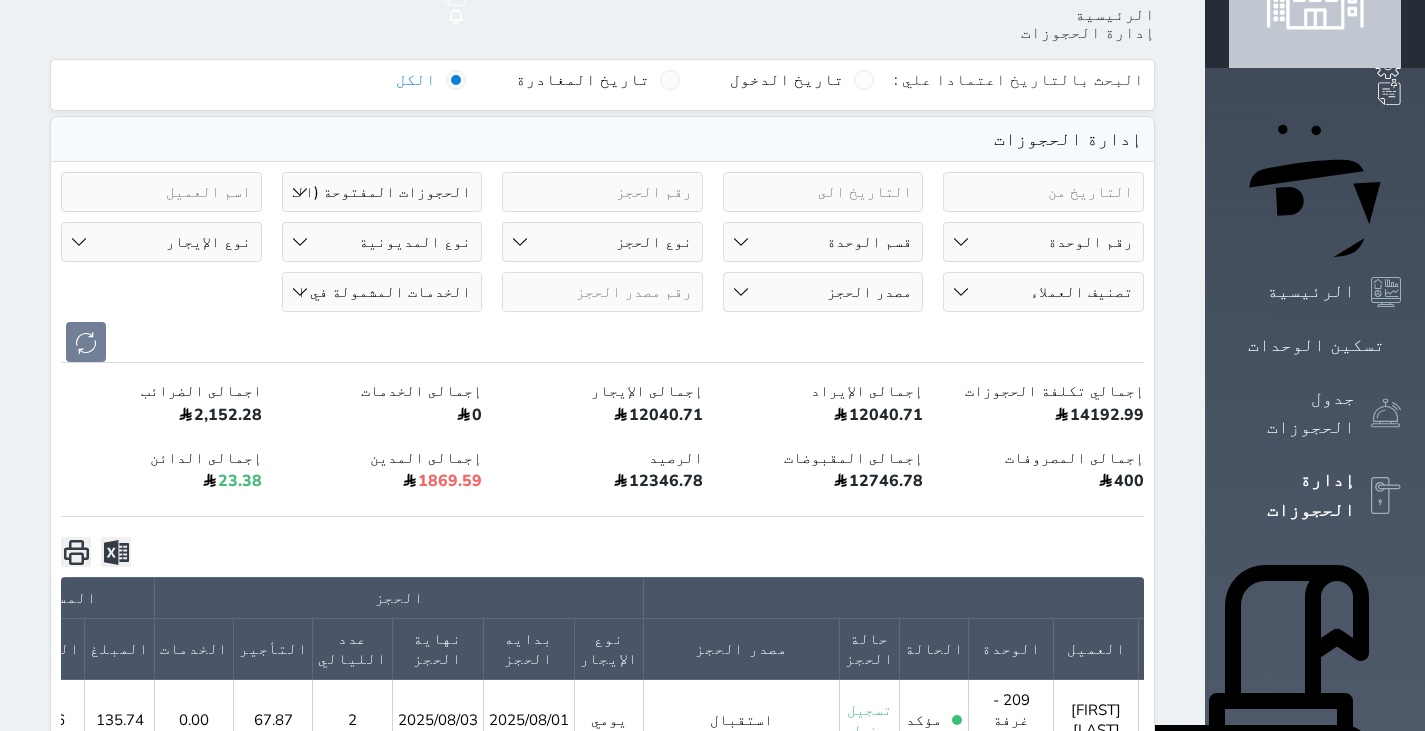 click on "نوع المديونية
دائن   مدين" at bounding box center (382, 242) 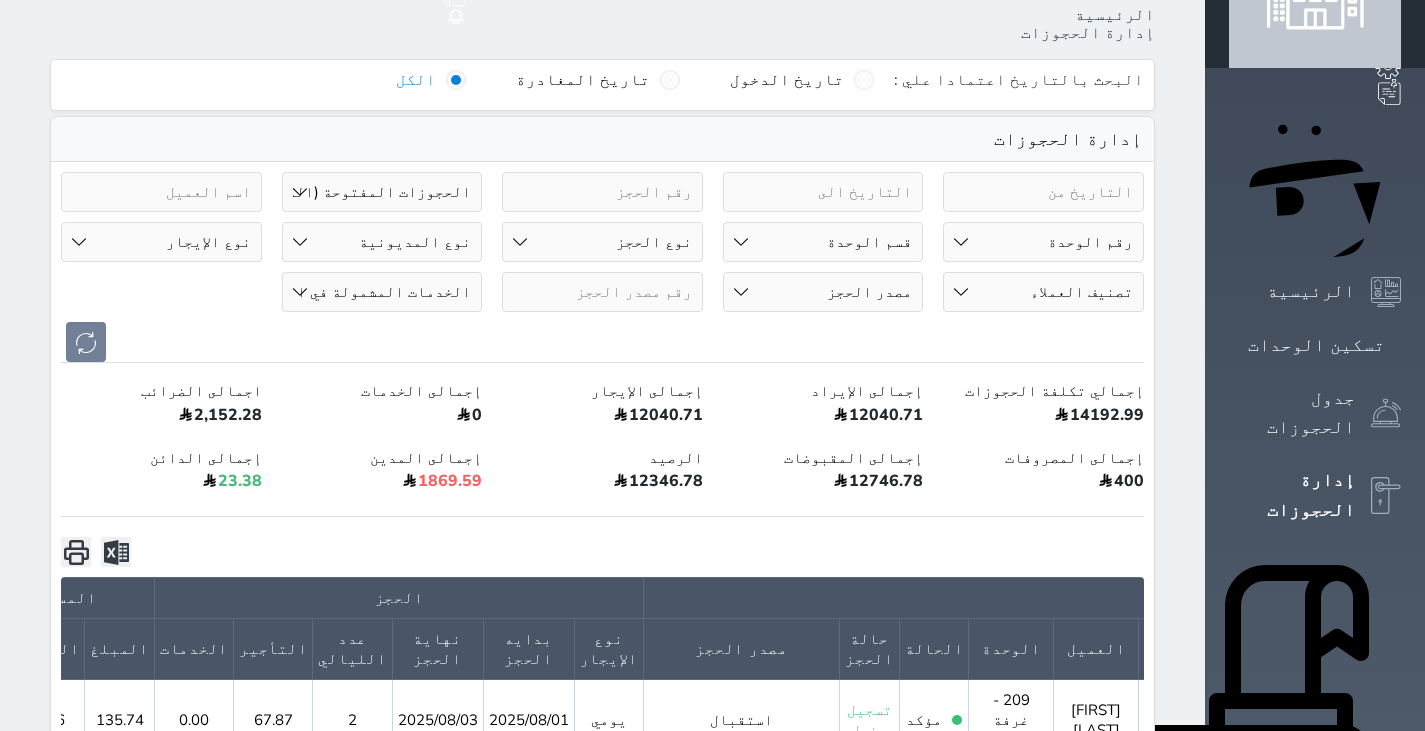 click on "نوع الإيجار
يومي   شهري" at bounding box center [161, 242] 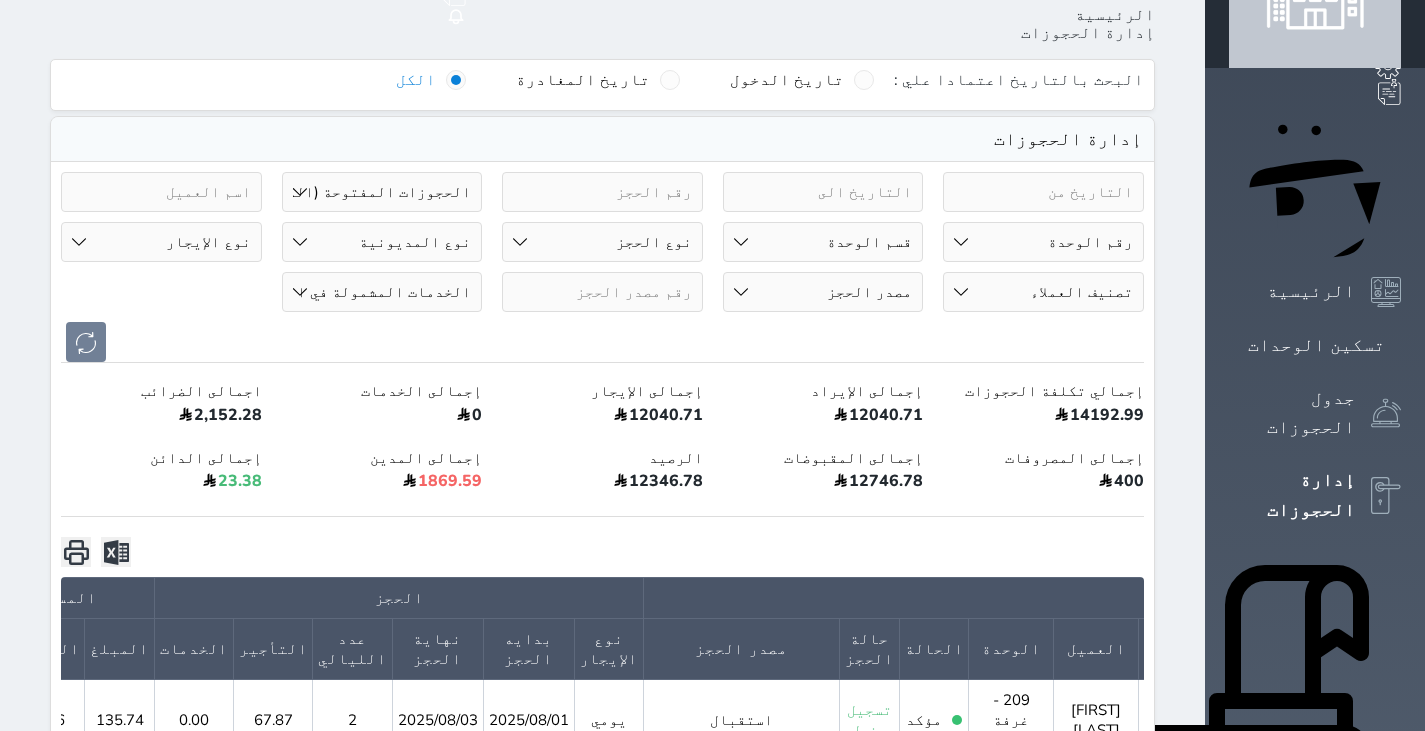 click on "نوع الإيجار
يومي   شهري" at bounding box center (161, 242) 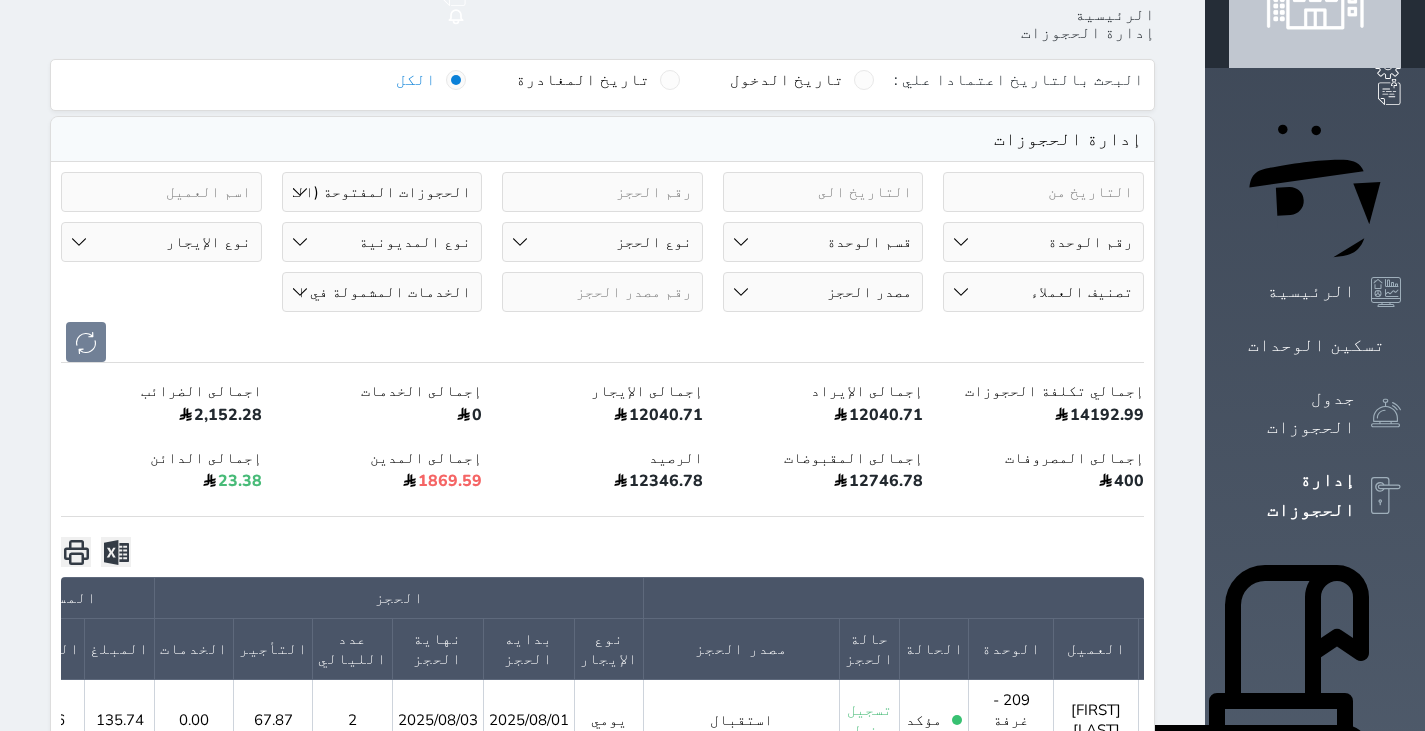 click on "الخدمات المشمولة في السعر
فطار" at bounding box center (382, 292) 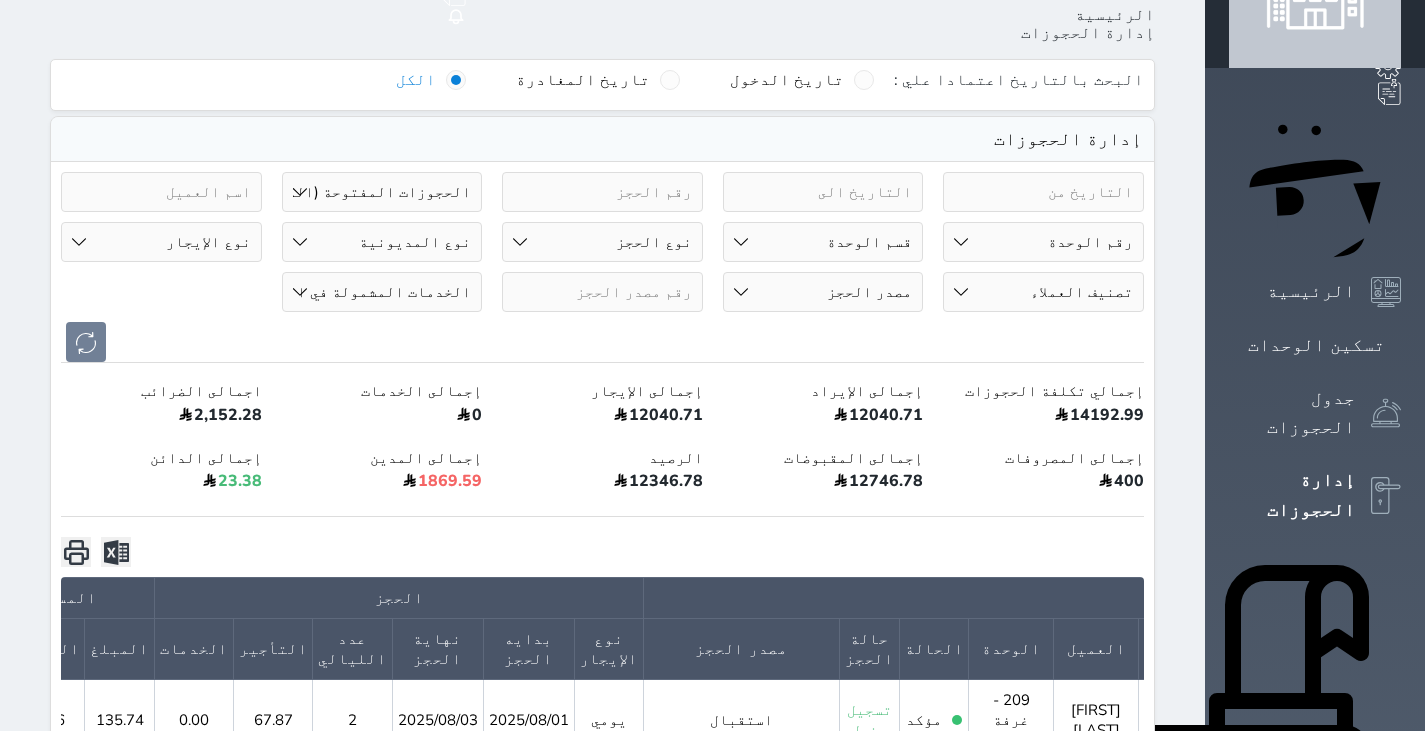 click on "الخدمات المشمولة في السعر
فطار" at bounding box center [382, 292] 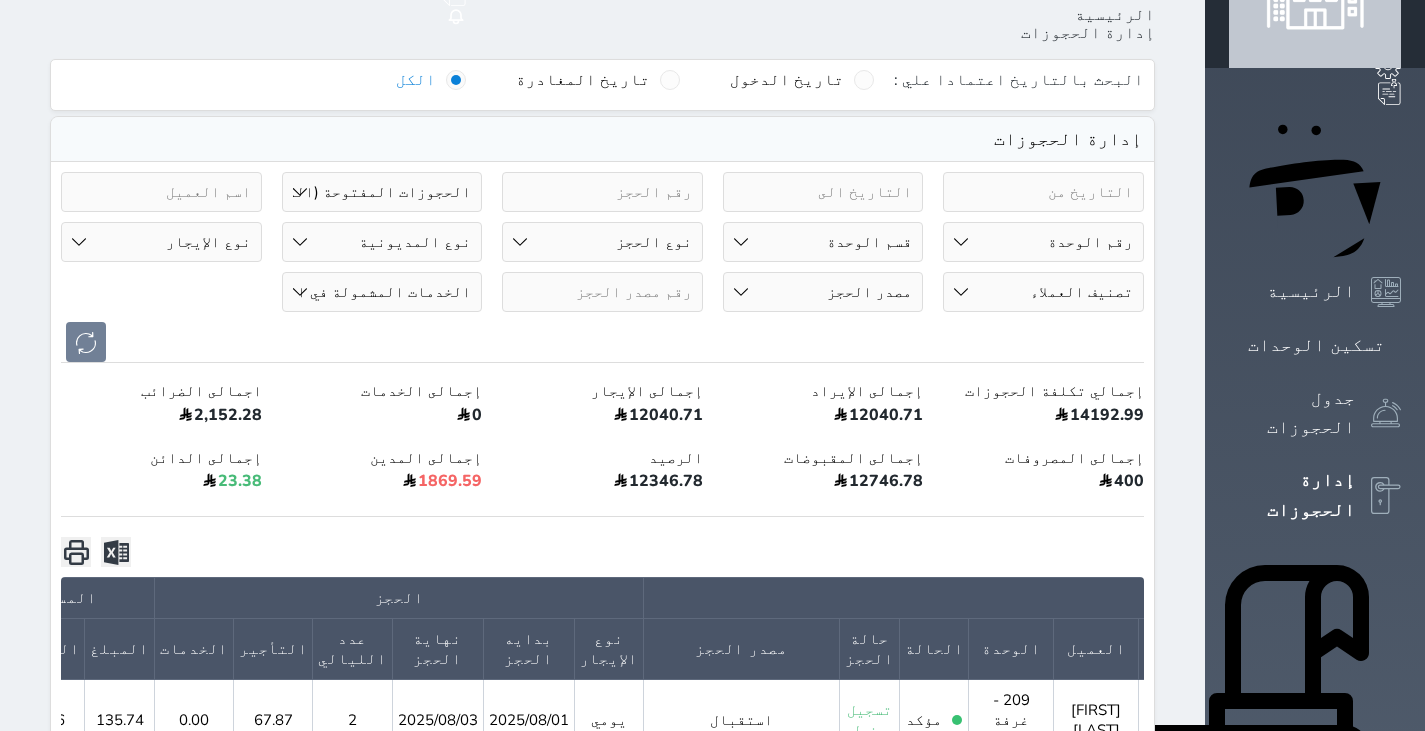 click at bounding box center [602, 292] 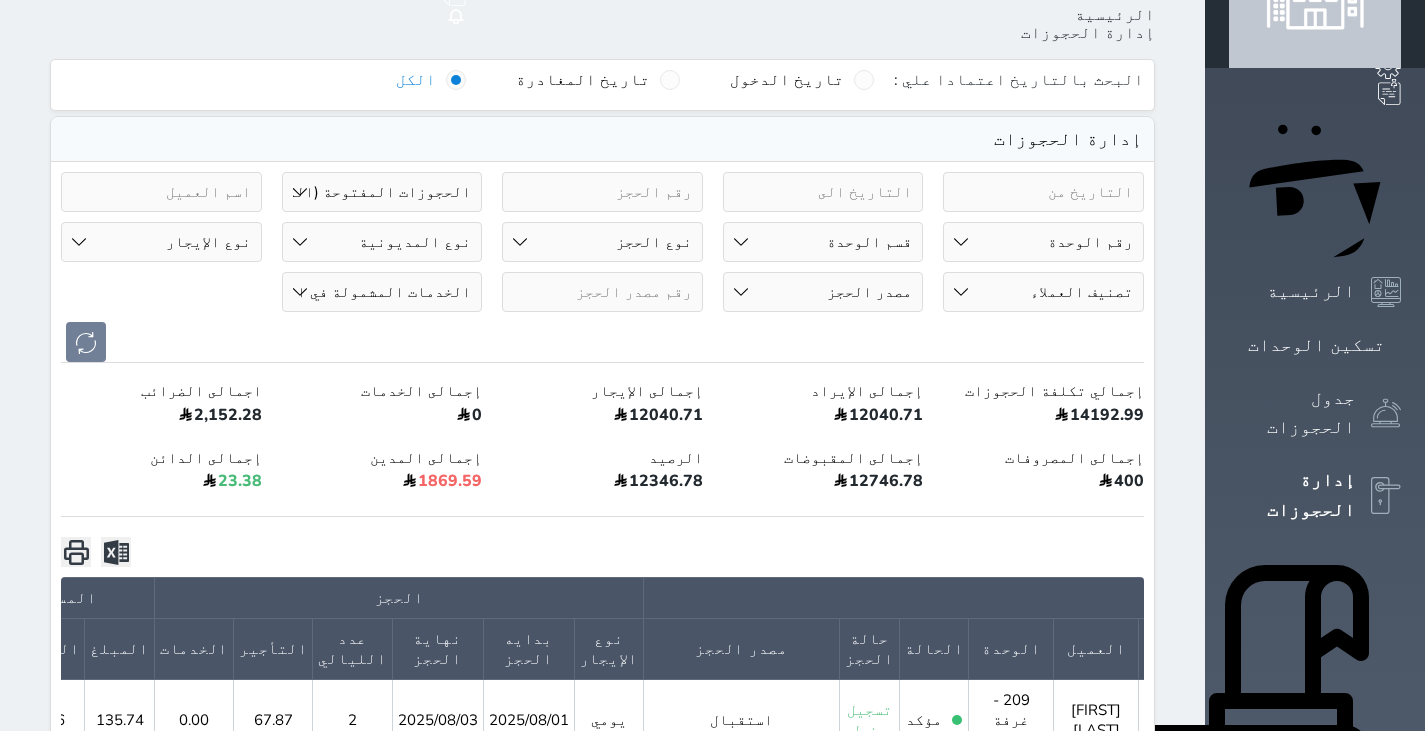 click on "حالة الحجز
الحجوزات المفتوحة (الكل)
الحجوزات المغلقة (الكل)
الحجوزات المفتوحة (مسجل دخول)
الحجوزات المغلقة (تسجيل مغادرة)
الحجوزات لم تسجل دخول
الحجوزات المؤكدة (الكل)
الحجوزات الملغية
بانتظار التأكيد
رقم الوحدة
101 - غرفة وحمام - 2
102 - غرفة وحمام - 2
103 - غرفة وحمام - 2
104 - غرفة وحمام - 3
105 - غرفة وحمام - 2 مزدوج
106 - غرفة وحمام - 2
فردي" at bounding box center (602, 267) 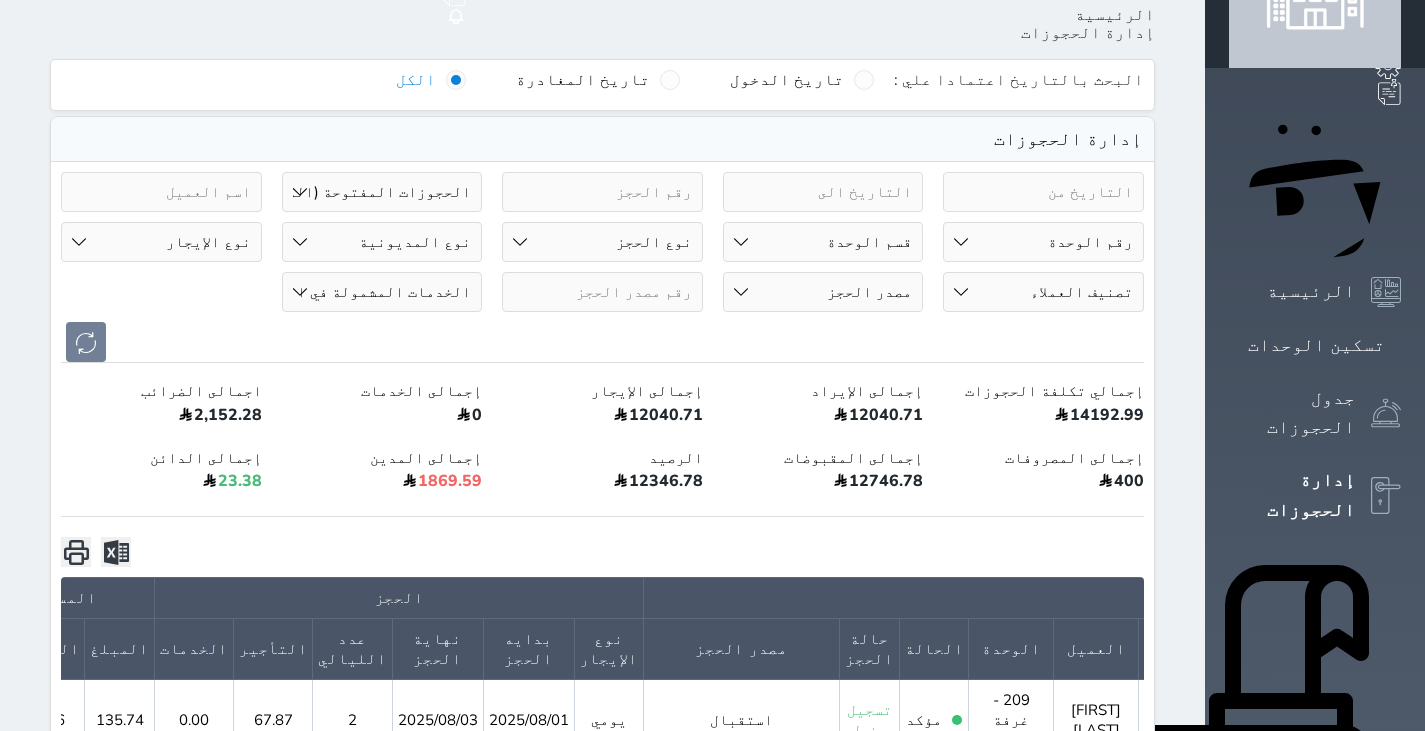 click on "نوع المديونية
دائن   مدين" at bounding box center [382, 242] 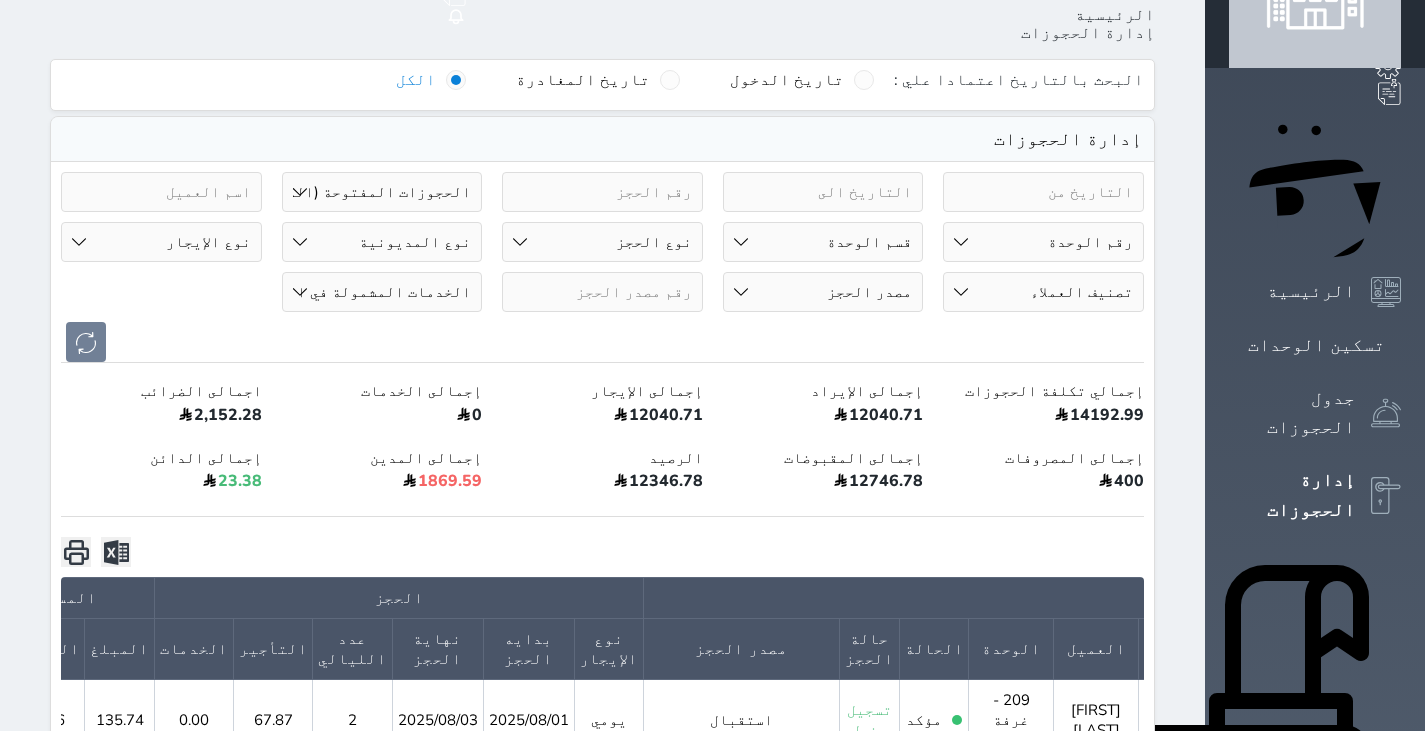 select on "debtor" 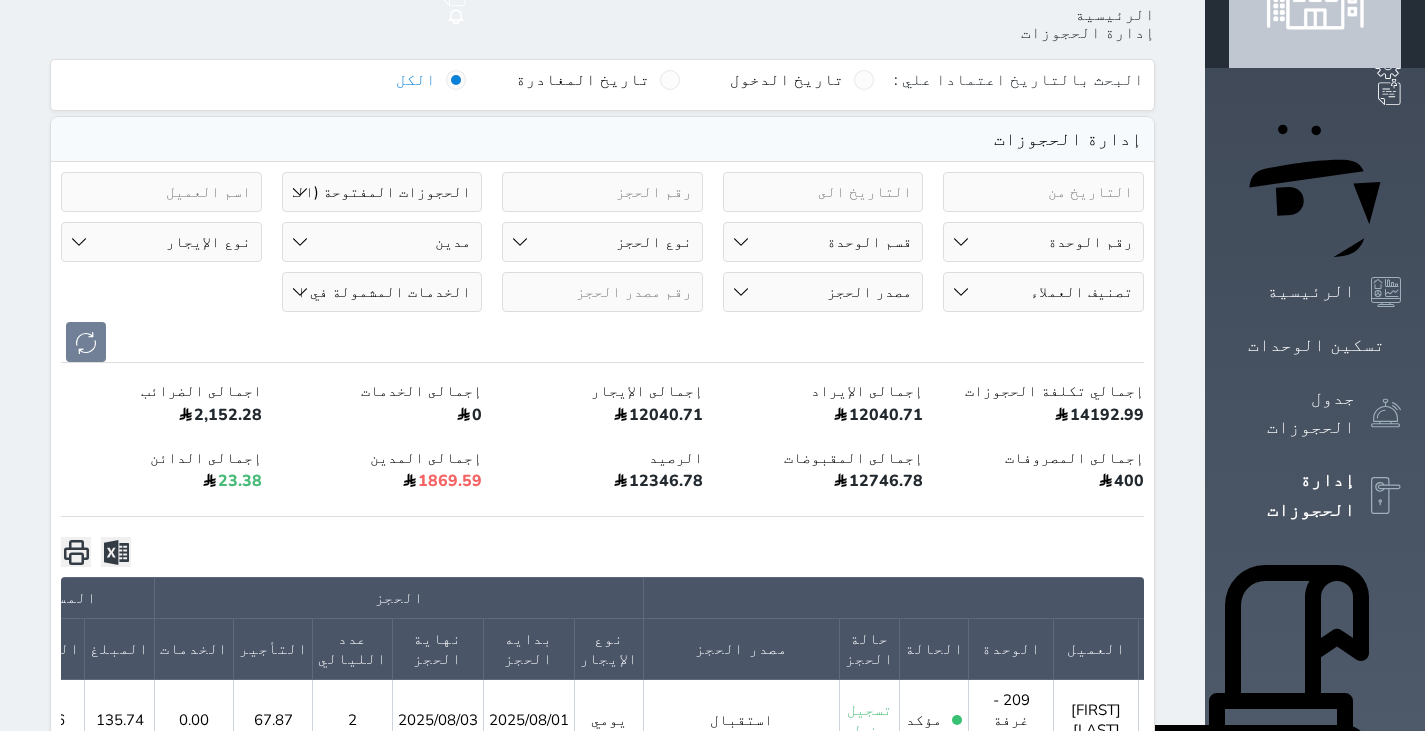 click on "نوع المديونية
دائن   مدين" at bounding box center (382, 242) 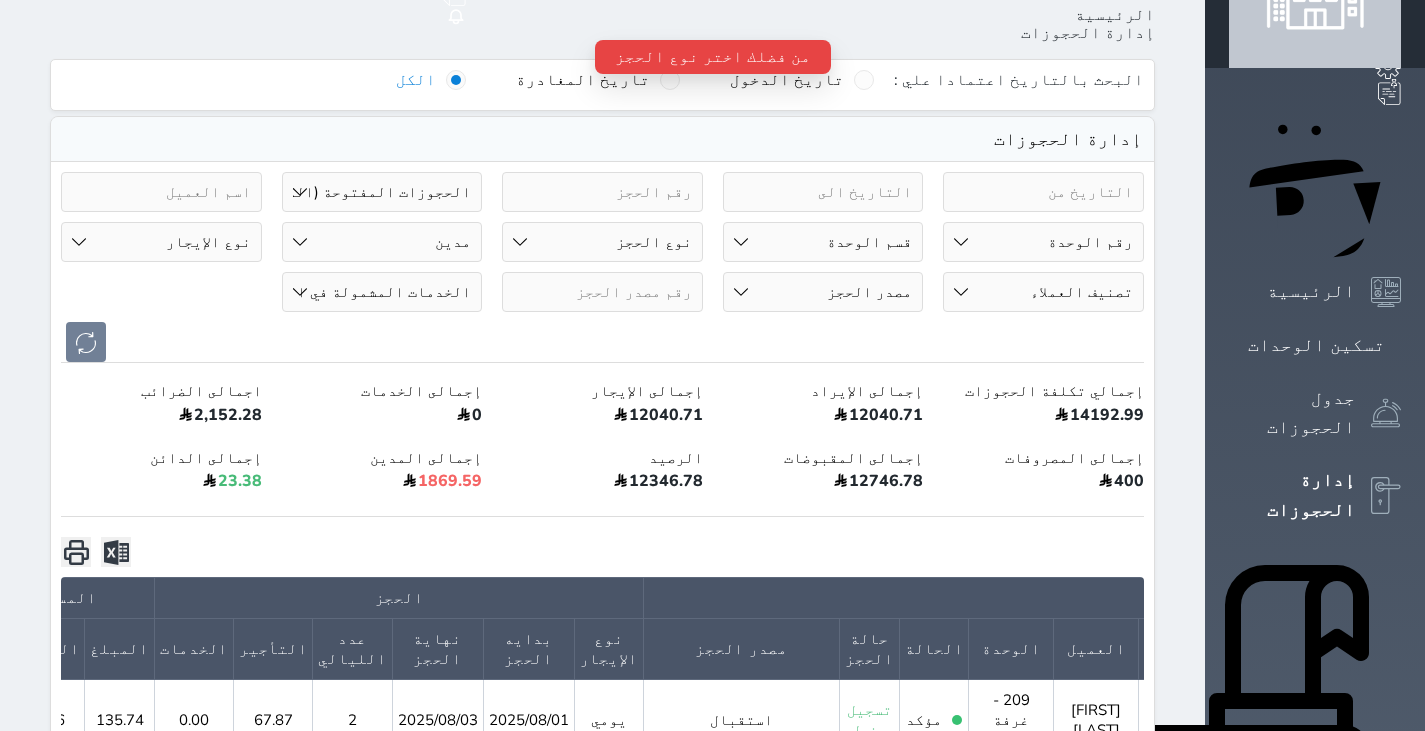 click on "حالة الحجز
الحجوزات المفتوحة (الكل)
الحجوزات المغلقة (الكل)
الحجوزات المفتوحة (مسجل دخول)
الحجوزات المغلقة (تسجيل مغادرة)
الحجوزات لم تسجل دخول
الحجوزات المؤكدة (الكل)
الحجوزات الملغية
بانتظار التأكيد" at bounding box center [382, 192] 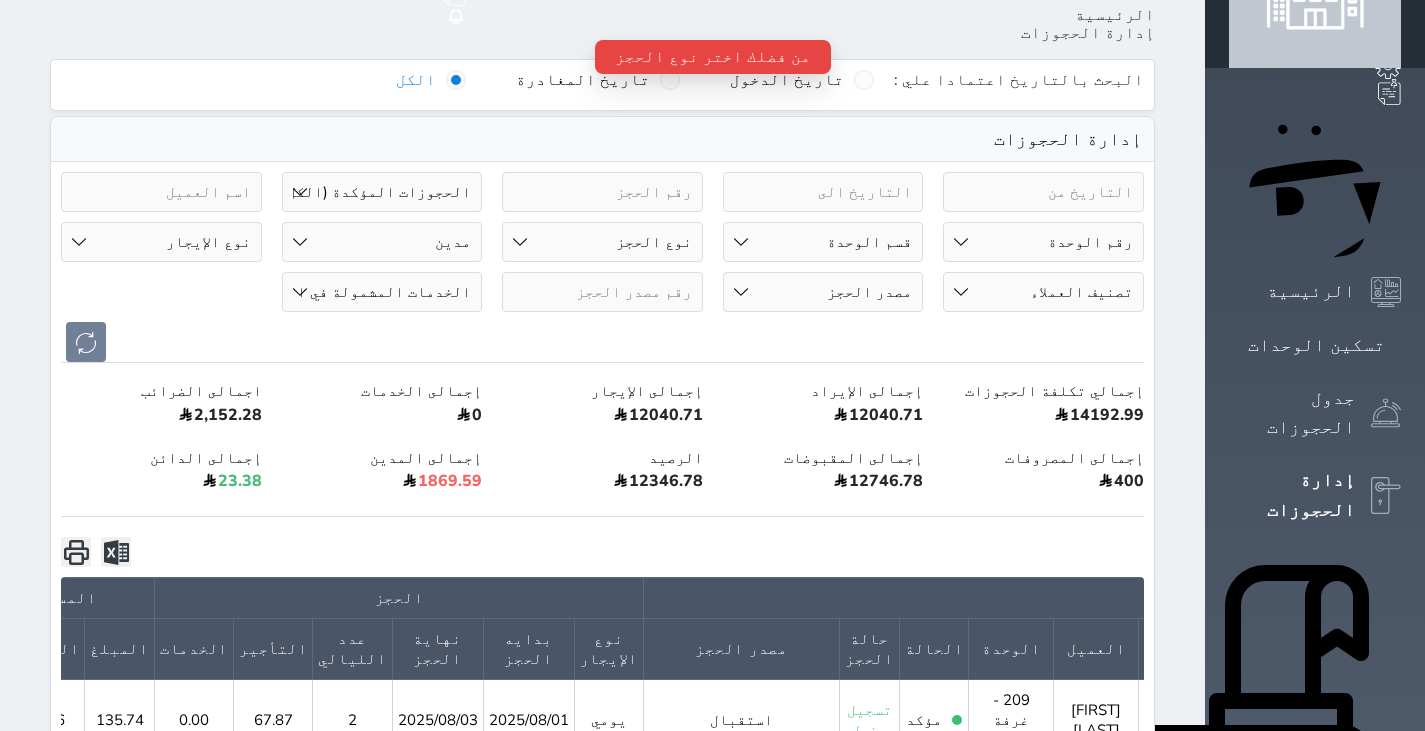 click on "حالة الحجز
الحجوزات المفتوحة (الكل)
الحجوزات المغلقة (الكل)
الحجوزات المفتوحة (مسجل دخول)
الحجوزات المغلقة (تسجيل مغادرة)
الحجوزات لم تسجل دخول
الحجوزات المؤكدة (الكل)
الحجوزات الملغية
بانتظار التأكيد" at bounding box center [382, 192] 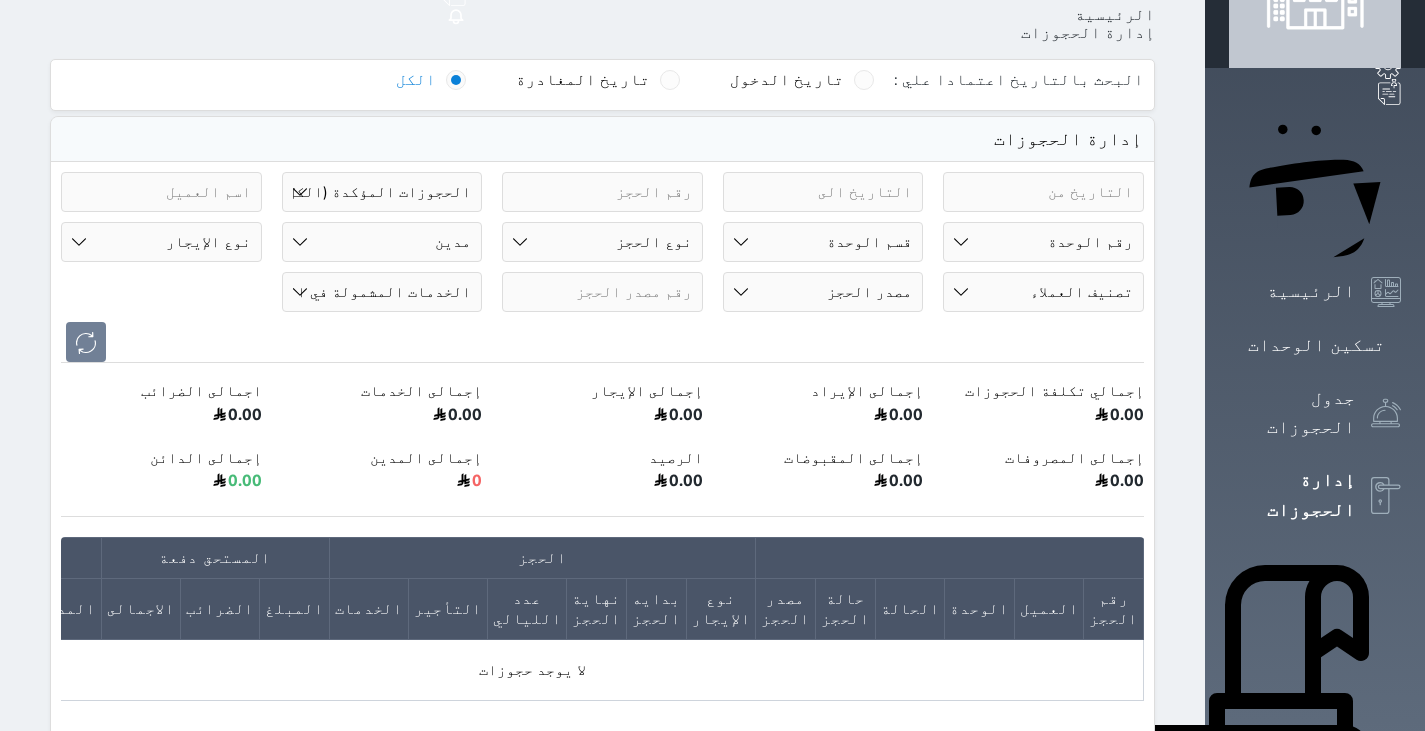 click on "نوع المديونية
دائن   مدين" at bounding box center [382, 242] 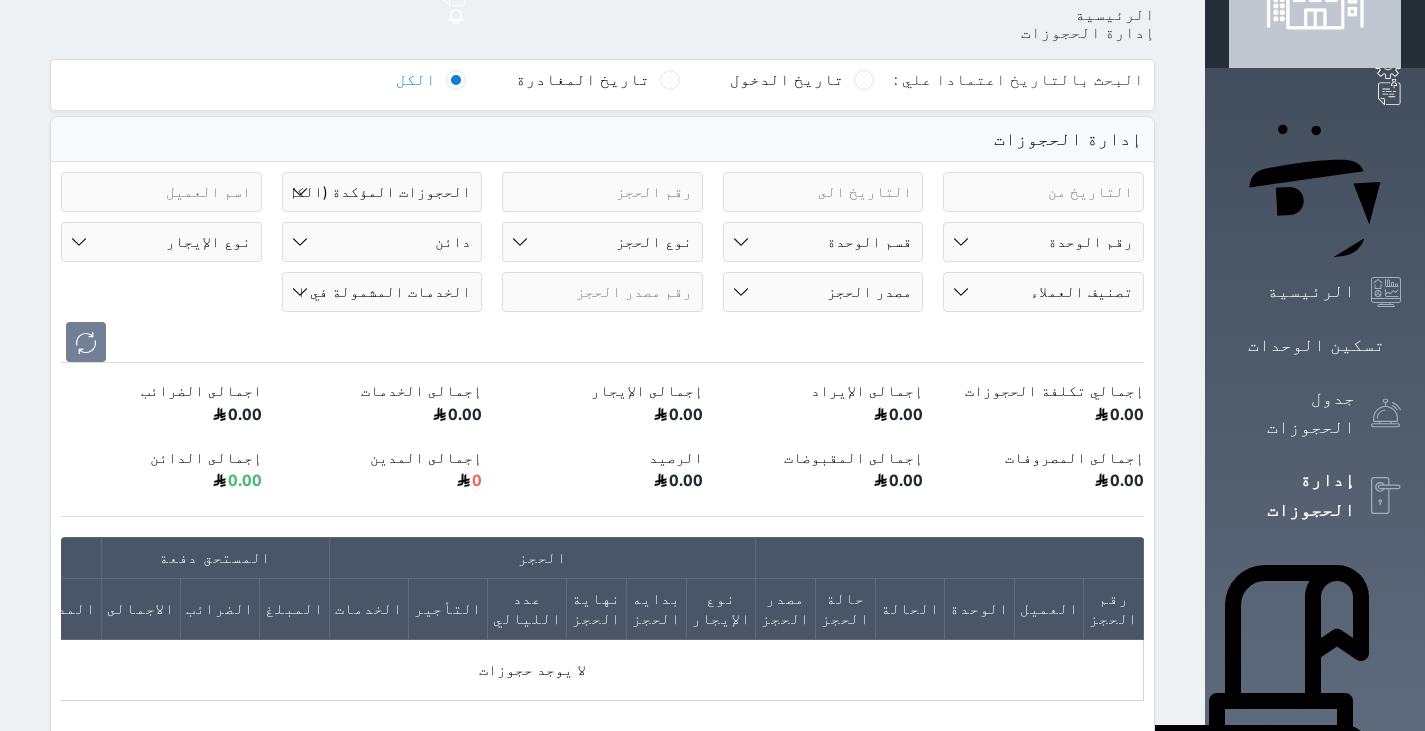 click on "نوع المديونية
دائن   مدين" at bounding box center (382, 242) 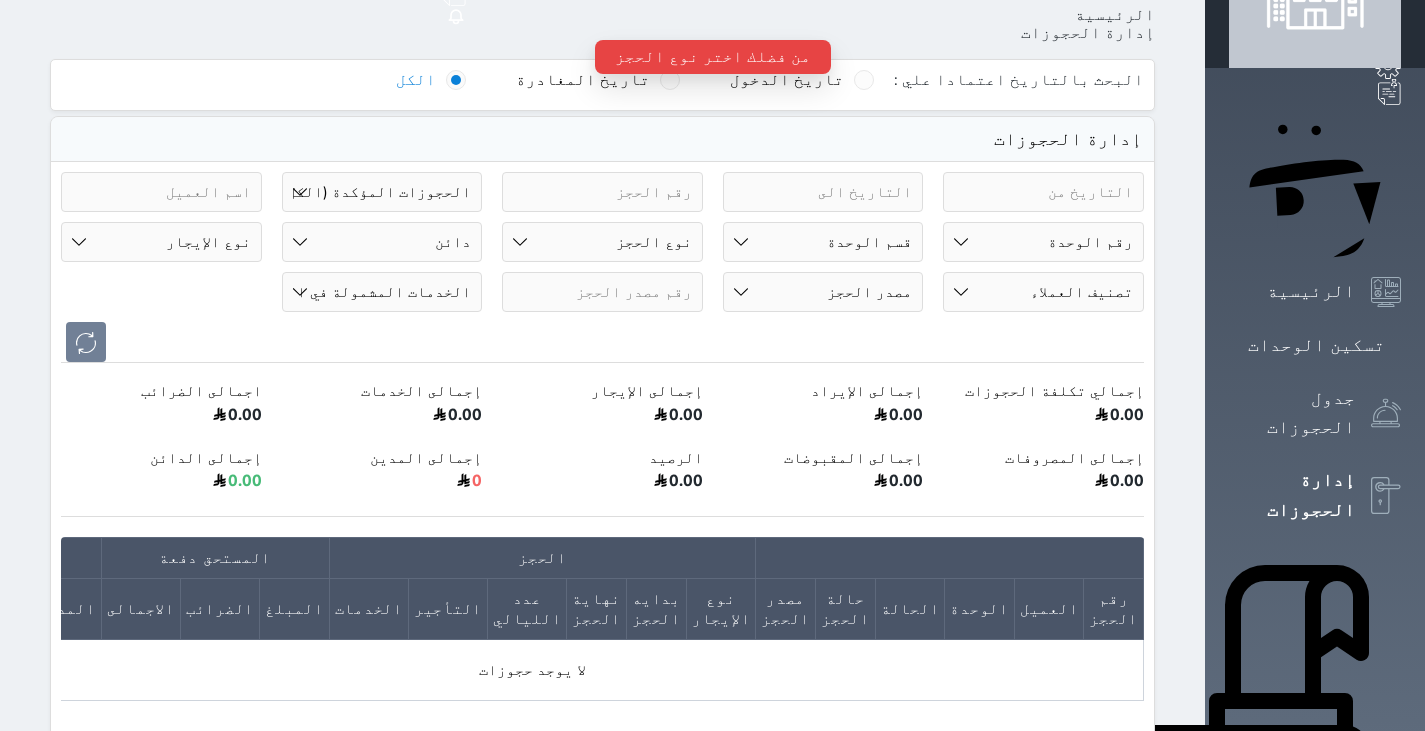 click on "نوع الحجز
فردي   جماعي" at bounding box center [602, 242] 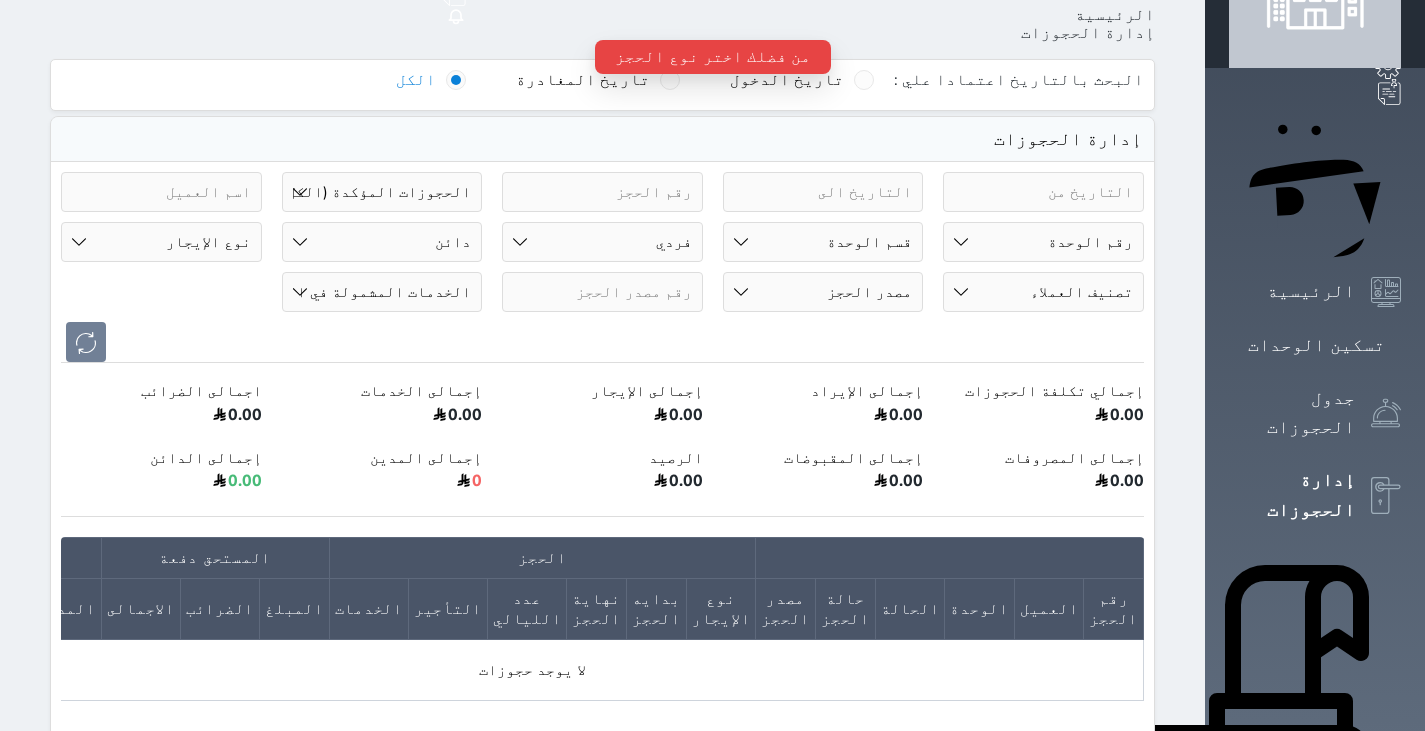 click on "نوع الحجز
فردي   جماعي" at bounding box center (602, 242) 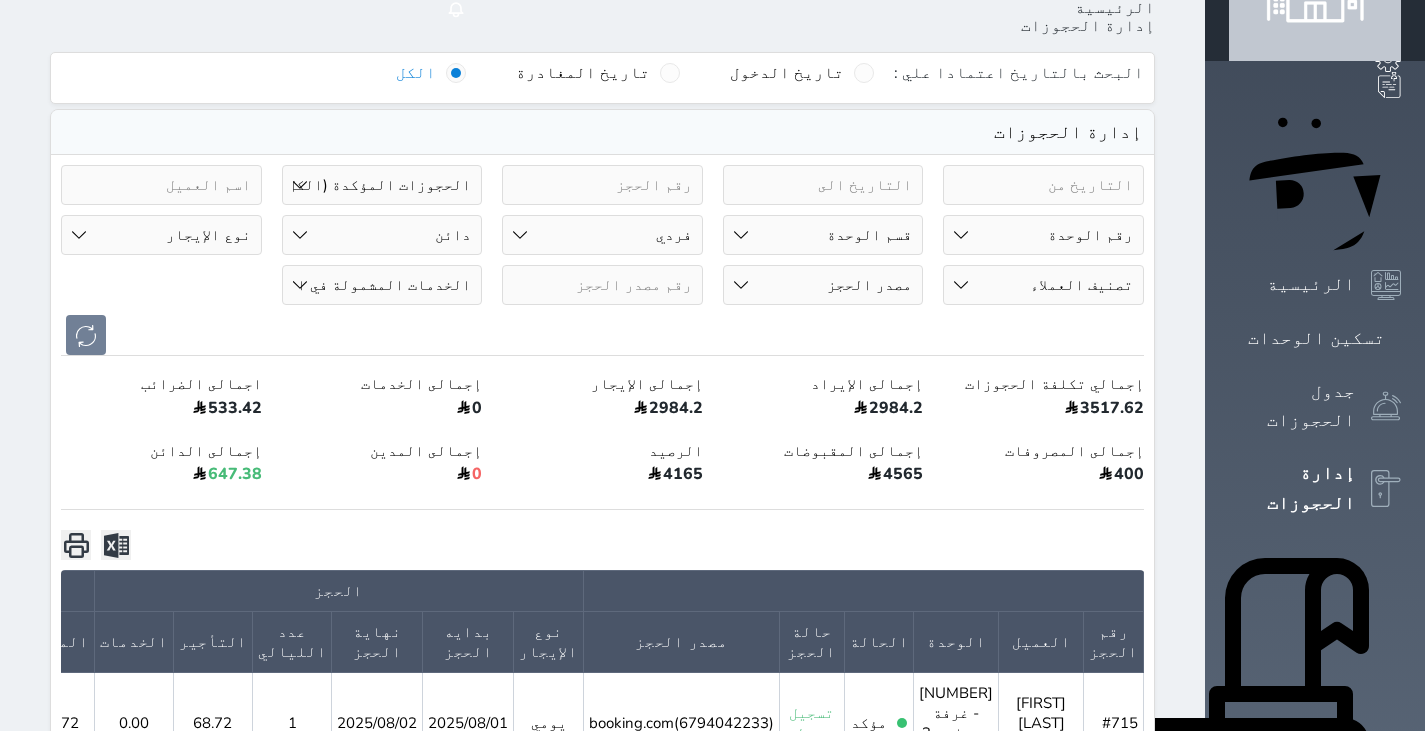 scroll, scrollTop: 110, scrollLeft: 0, axis: vertical 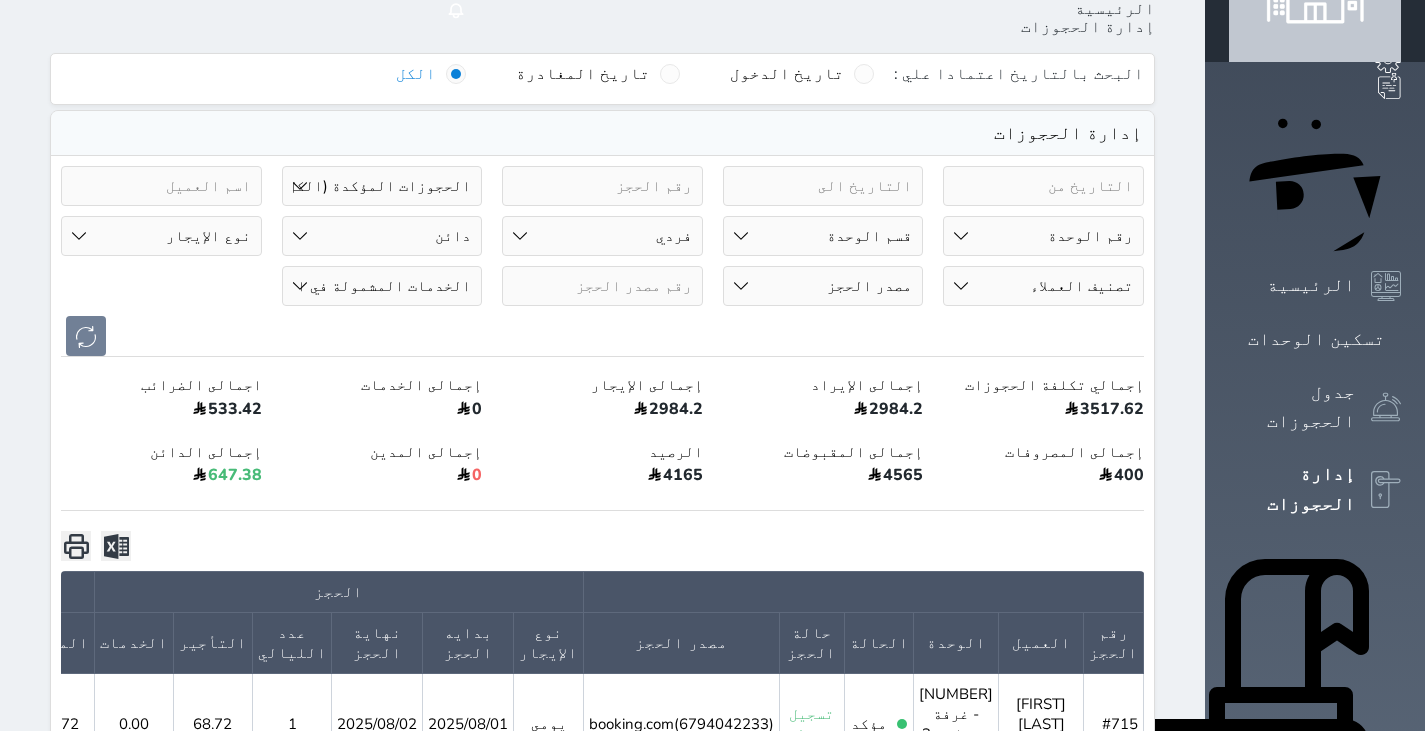 click on "نوع المديونية
دائن   مدين" at bounding box center [382, 236] 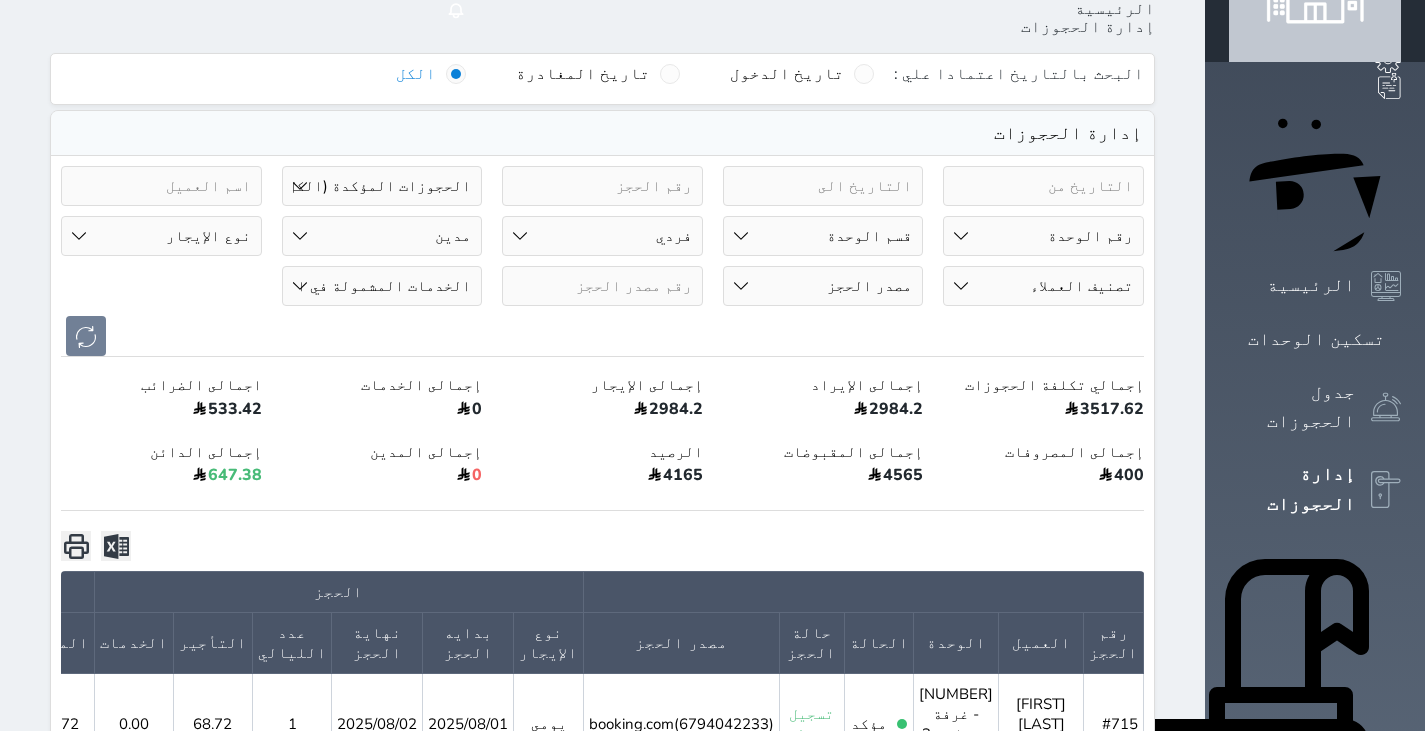click on "نوع المديونية
دائن   مدين" at bounding box center [382, 236] 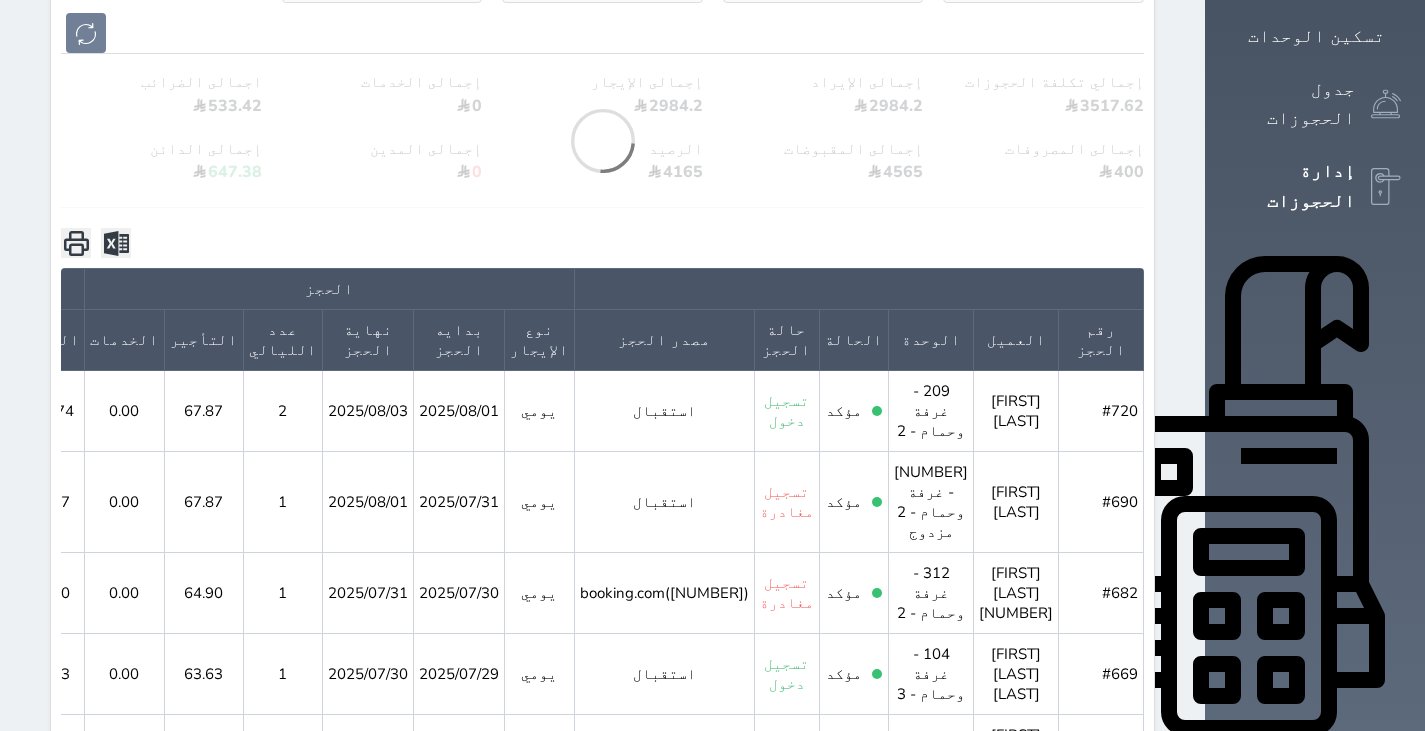 scroll, scrollTop: 417, scrollLeft: 0, axis: vertical 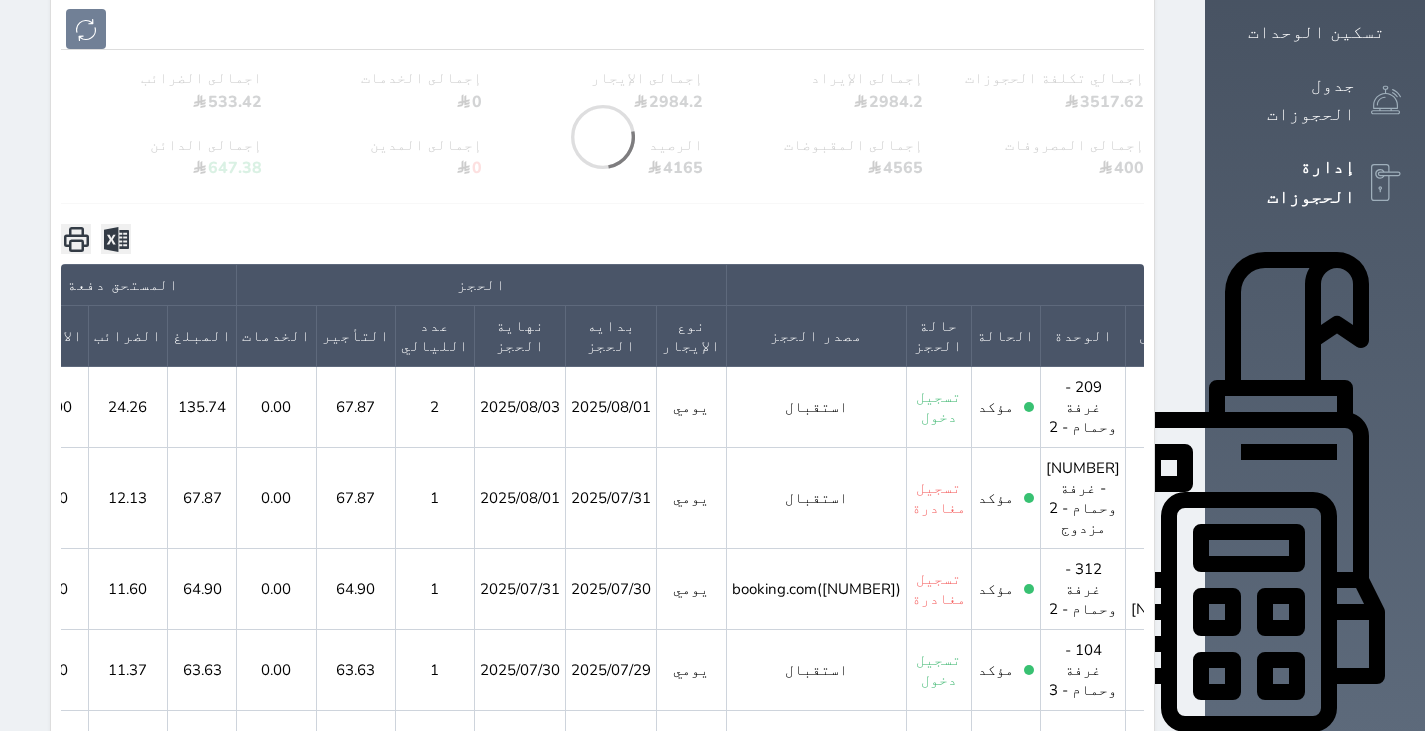 click at bounding box center [-293, 479] 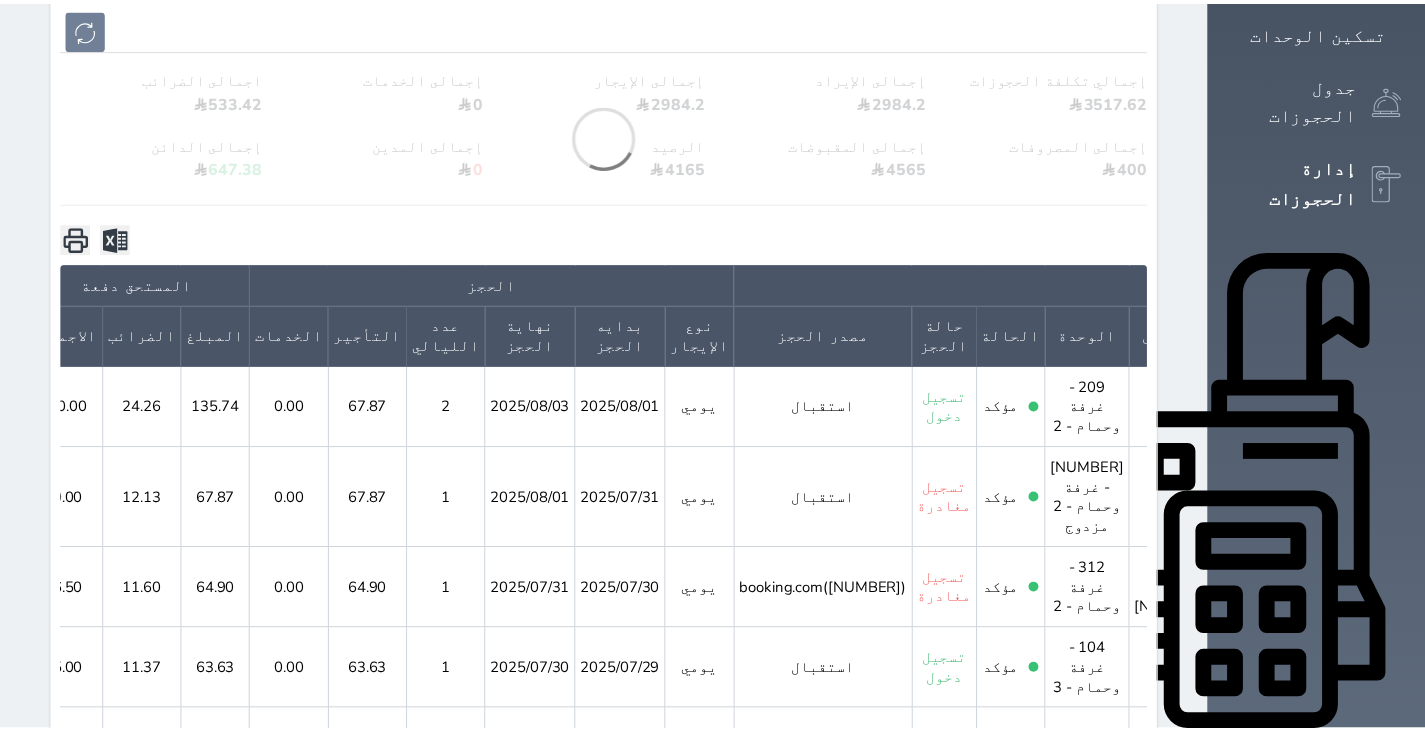 scroll, scrollTop: 0, scrollLeft: -138, axis: horizontal 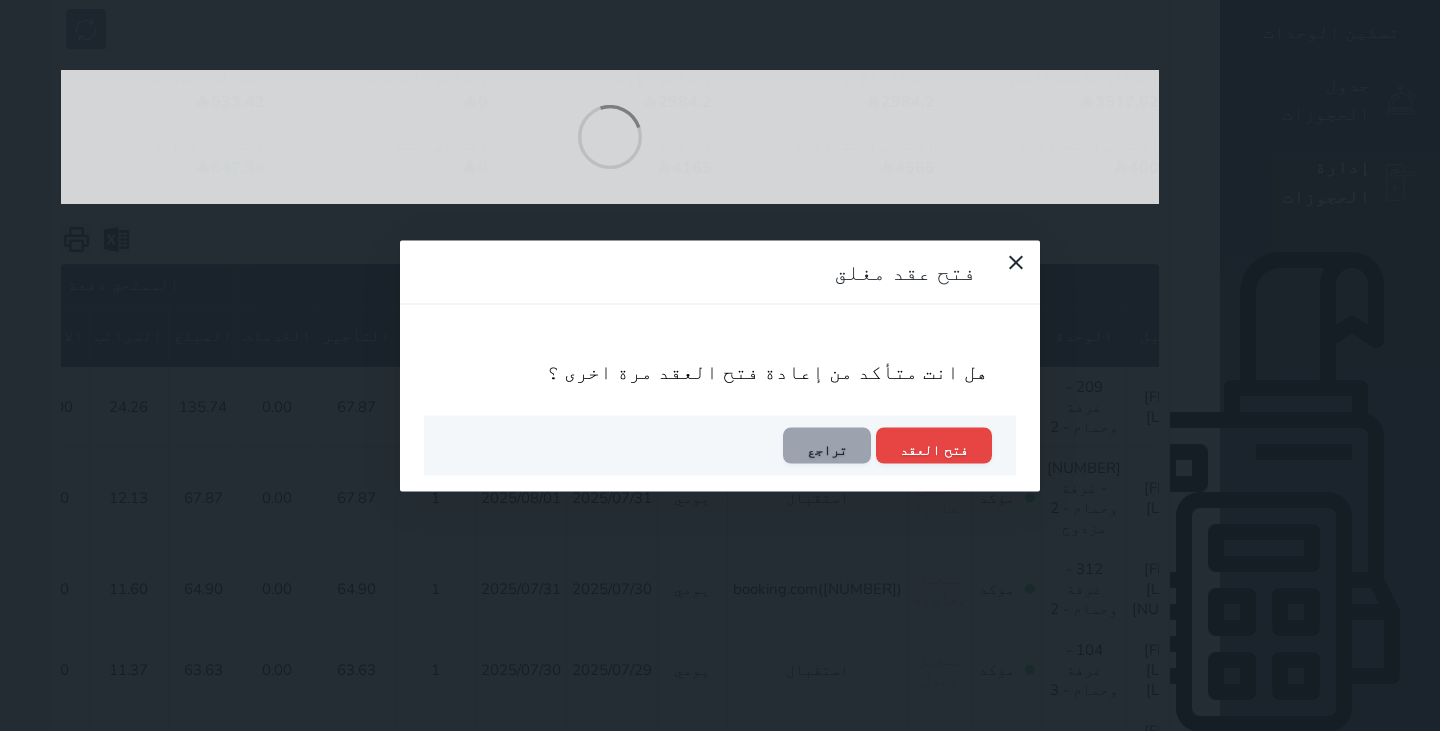 click at bounding box center (610, 137) 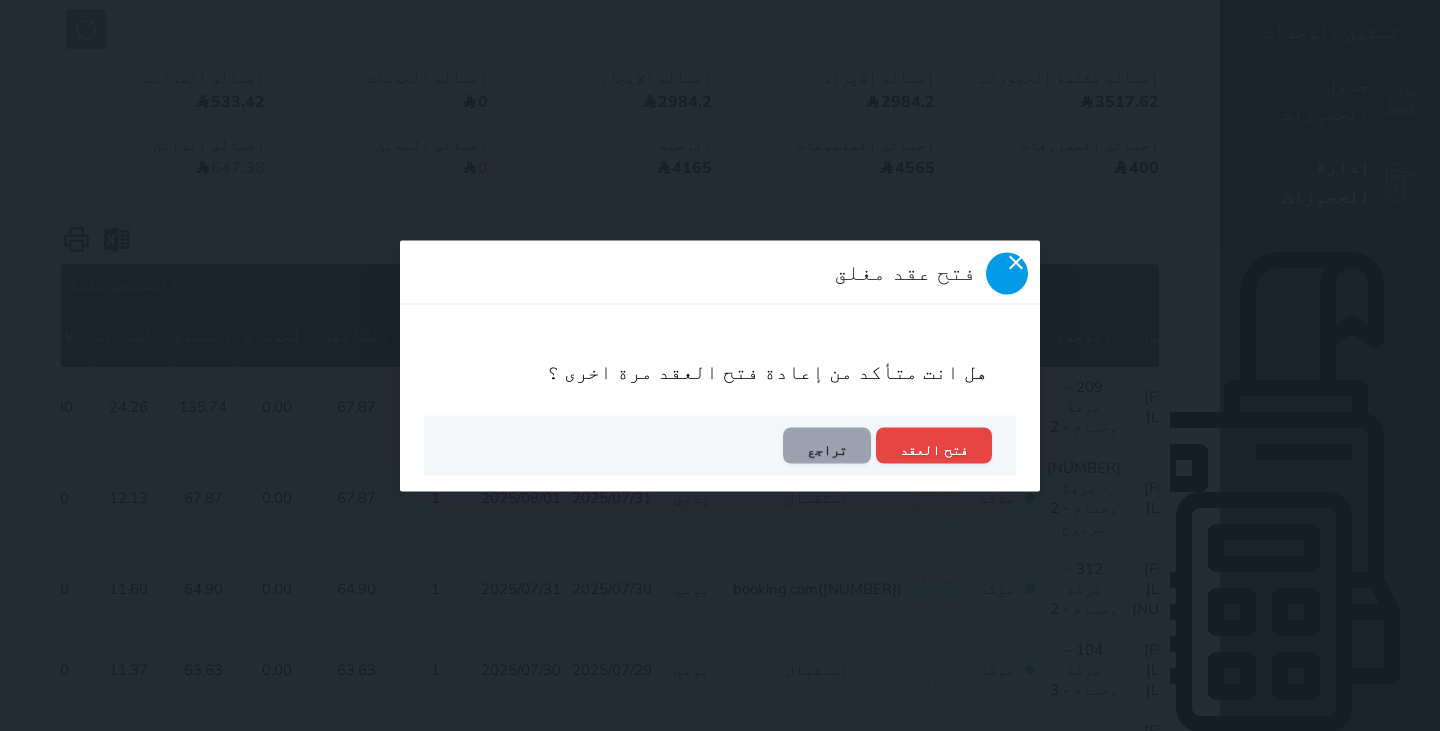 click 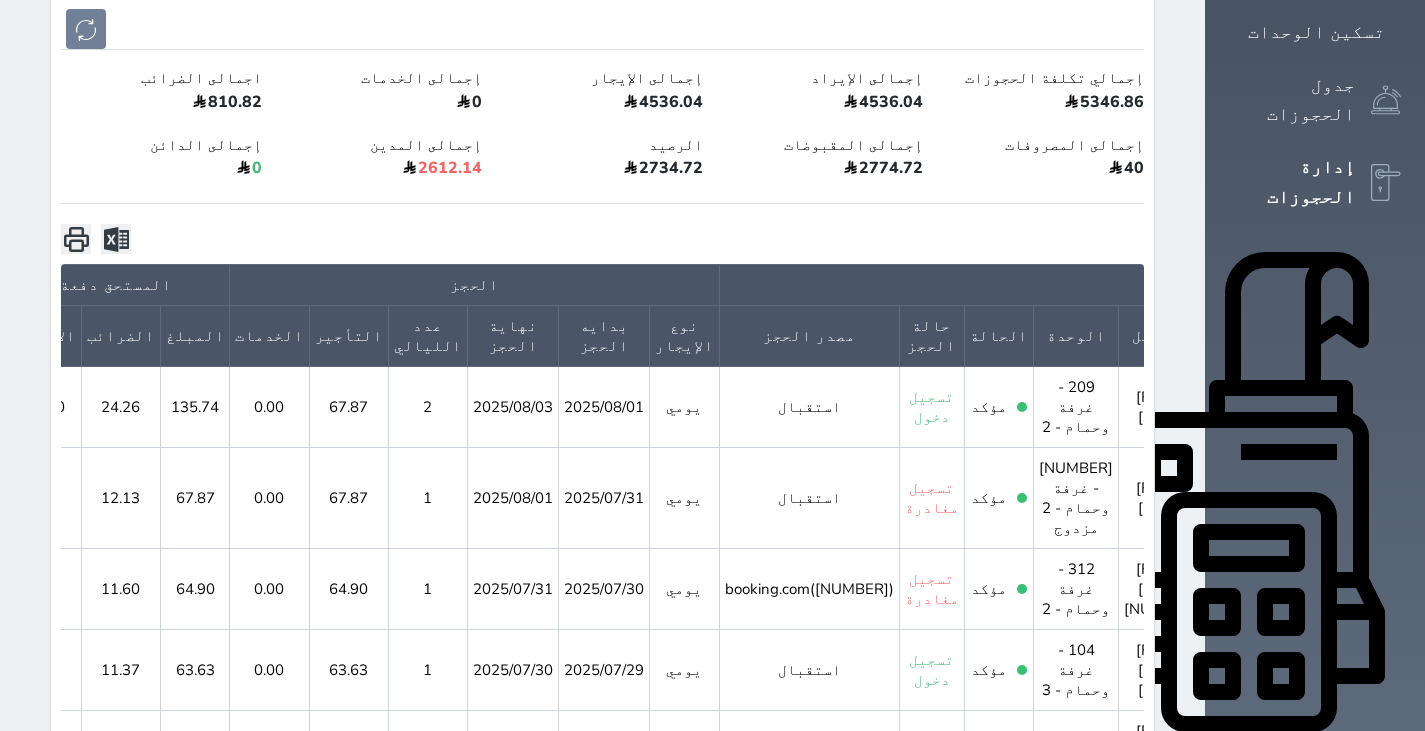 scroll, scrollTop: 0, scrollLeft: 0, axis: both 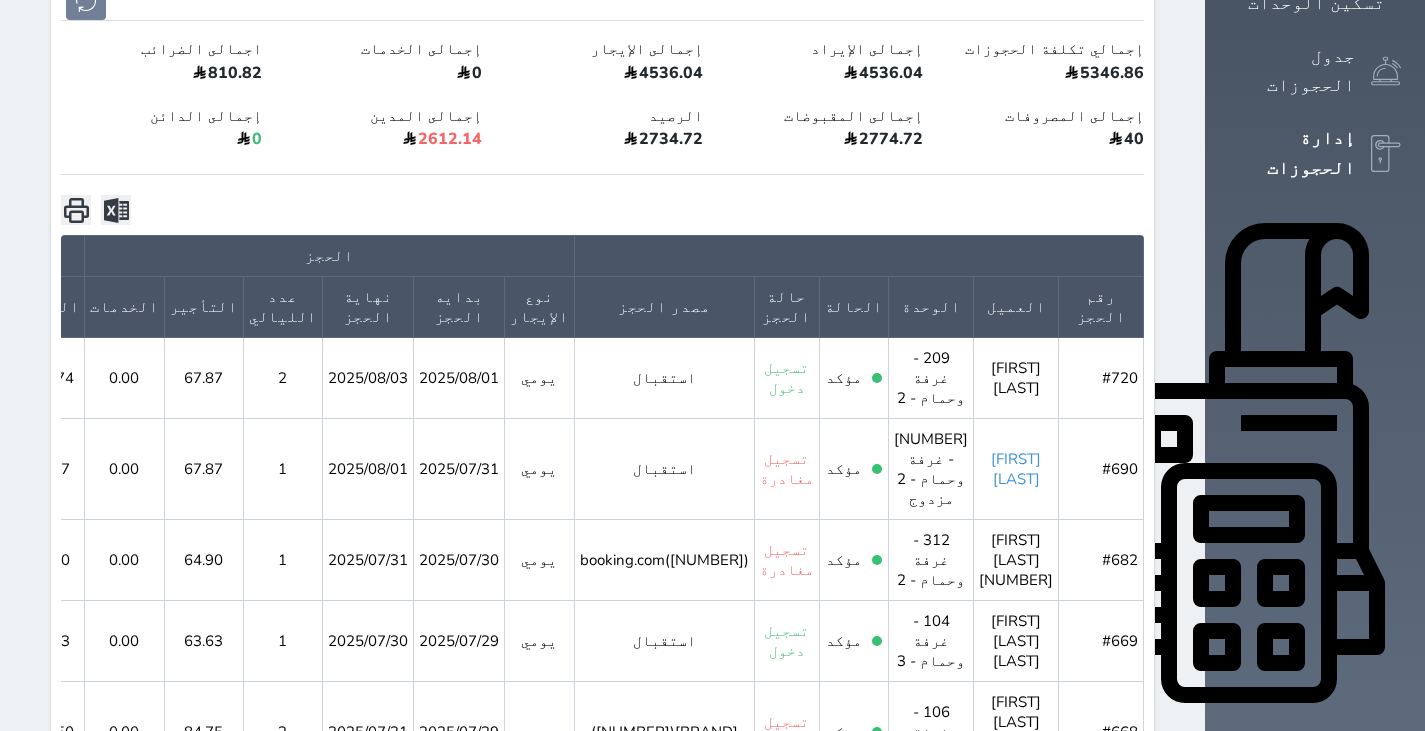 click on "عائشه محمد نوح" at bounding box center [1016, 469] 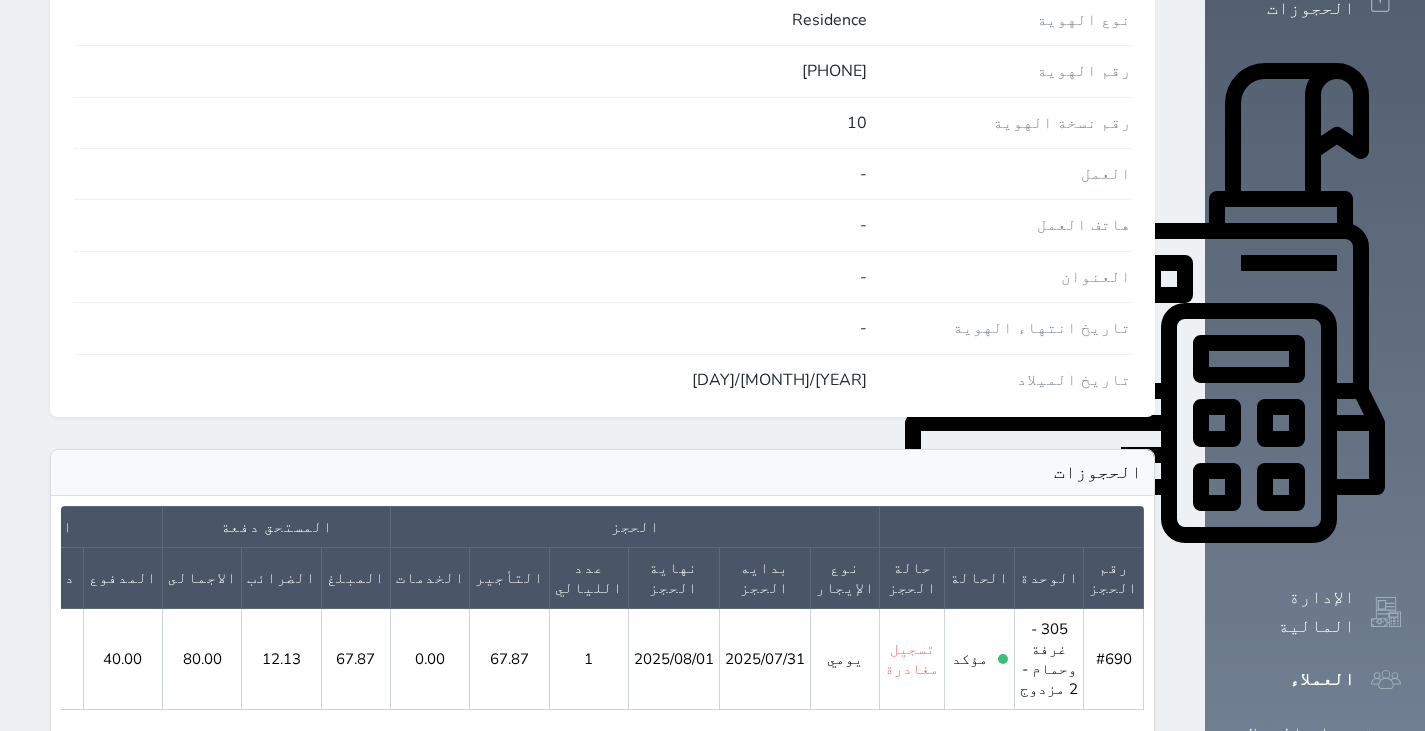 scroll, scrollTop: 838, scrollLeft: 0, axis: vertical 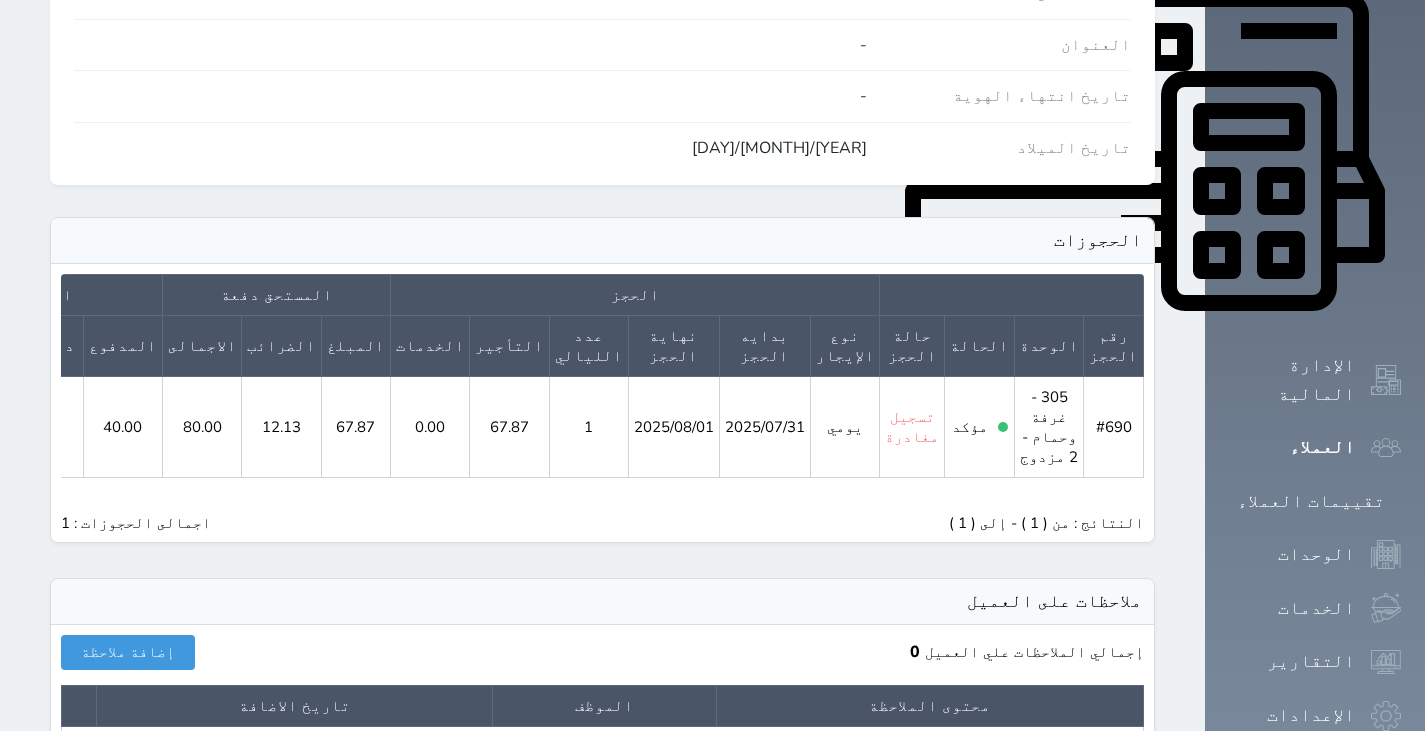 click 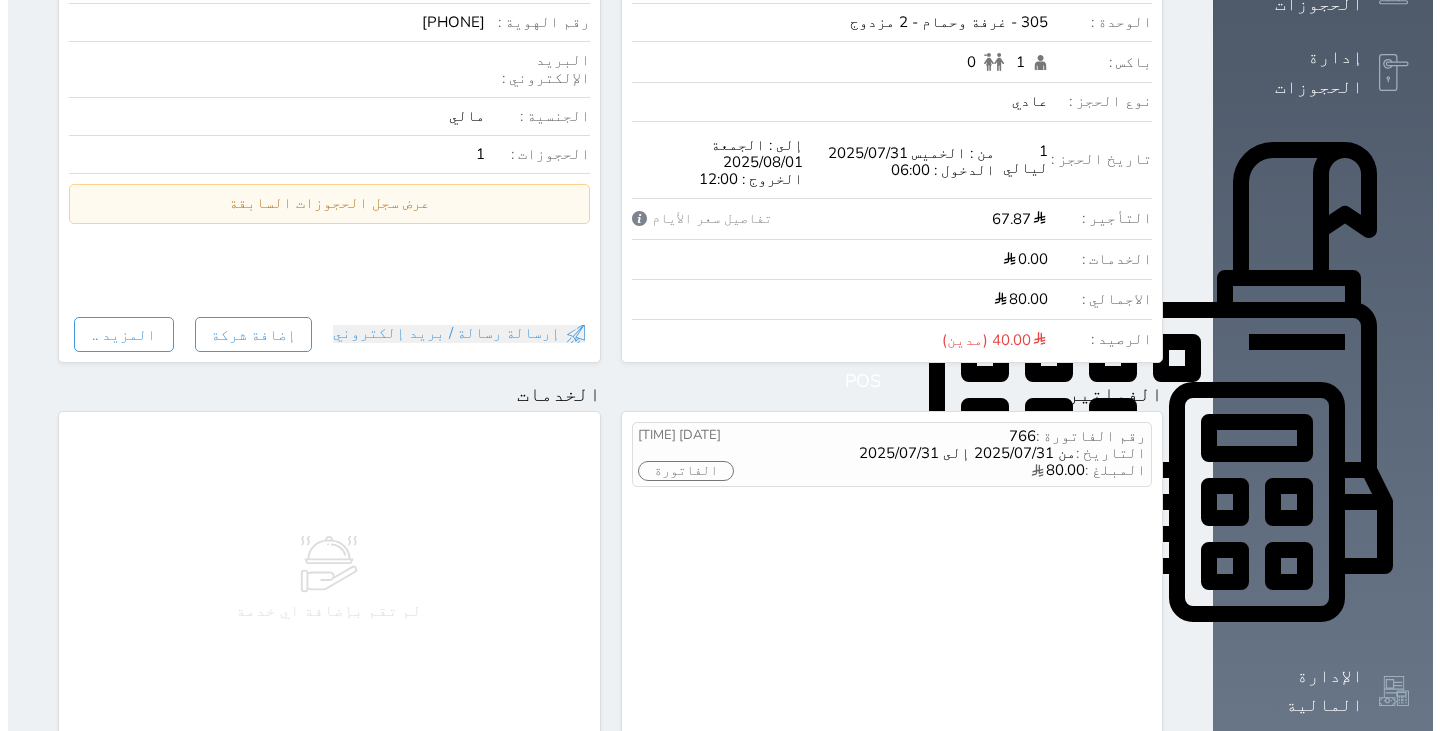 scroll, scrollTop: 530, scrollLeft: 0, axis: vertical 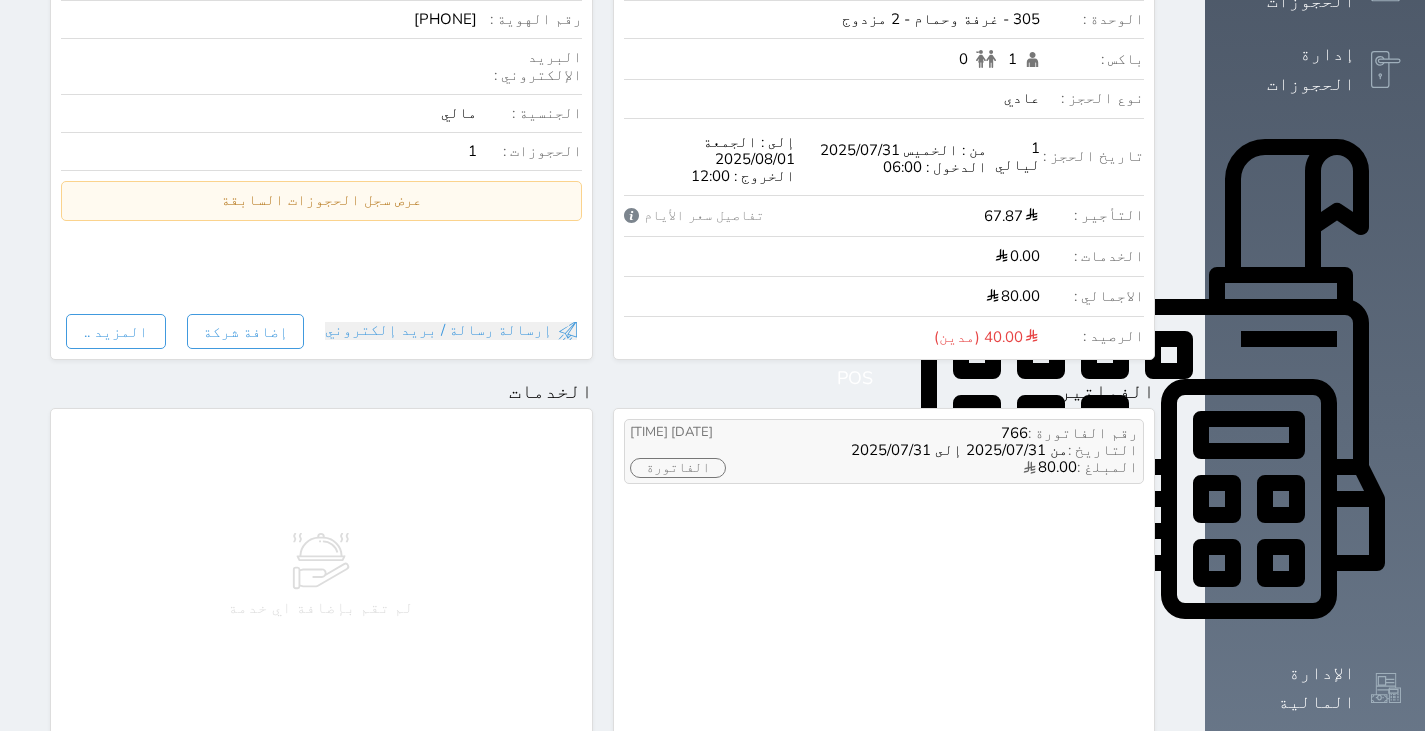 click on "المبلغ :  80.00" at bounding box center [960, 468] 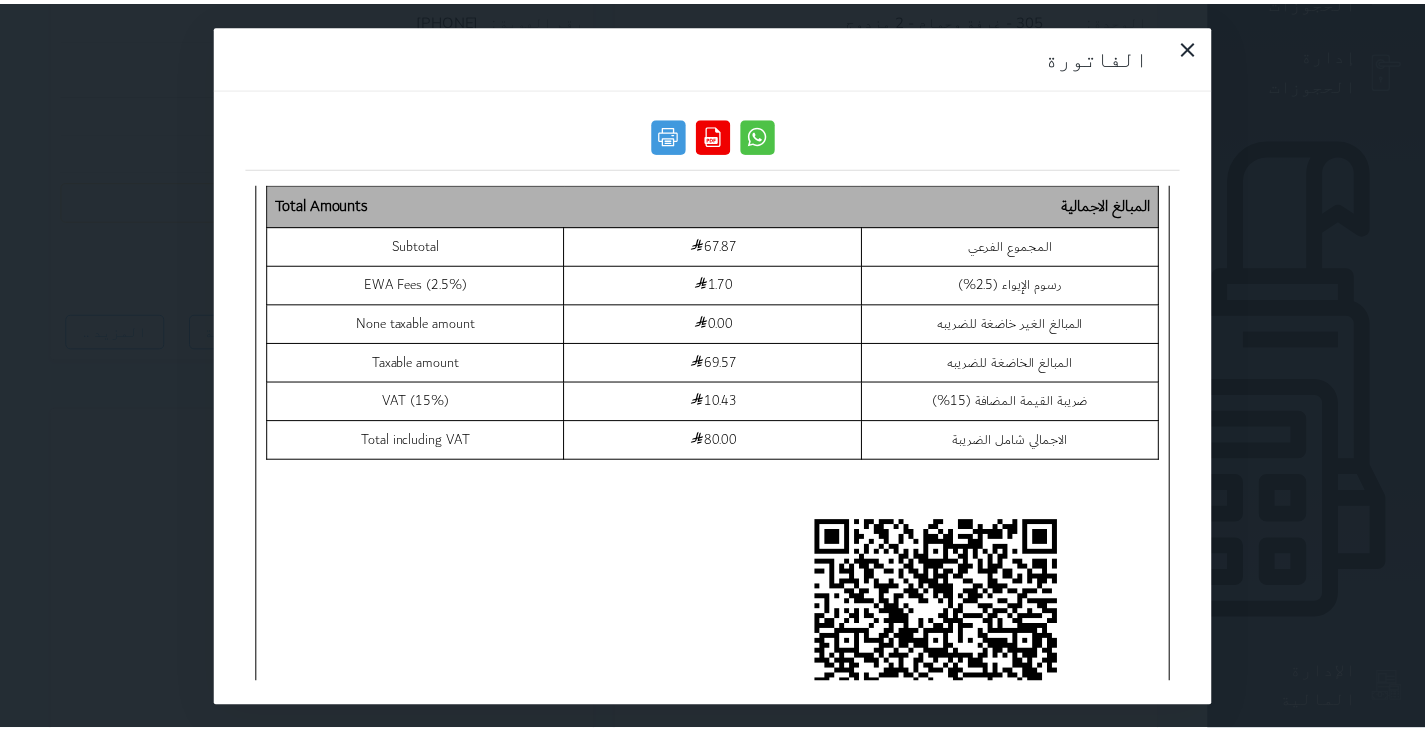scroll, scrollTop: 1227, scrollLeft: 0, axis: vertical 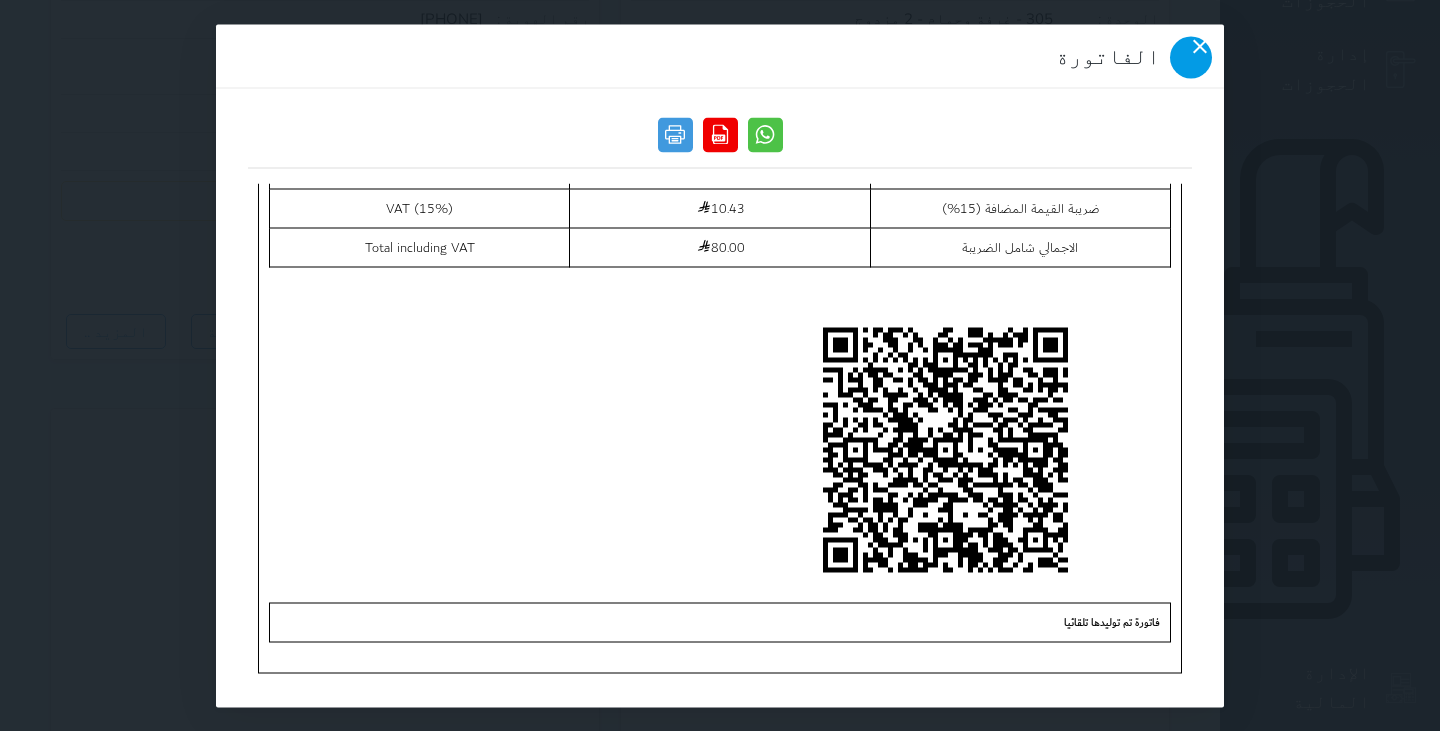 click 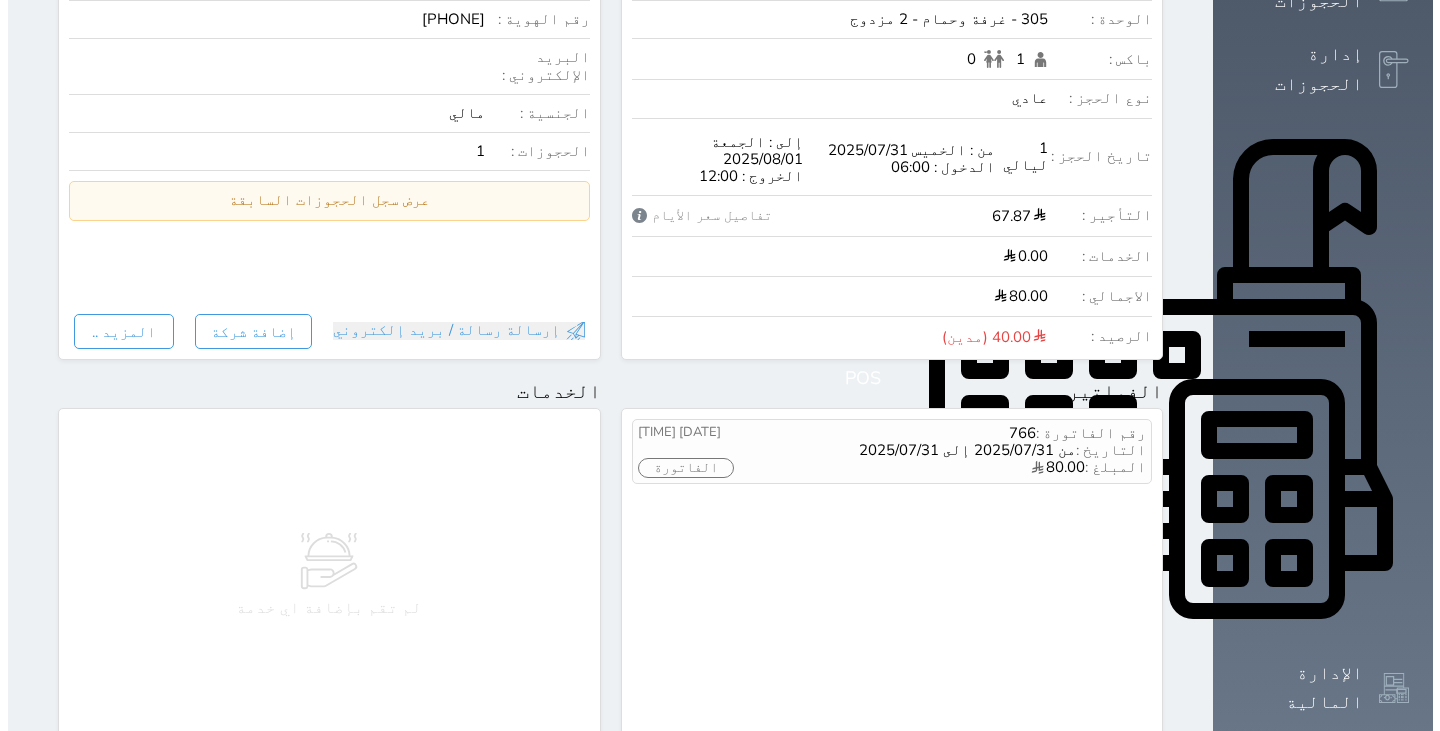 scroll, scrollTop: 531, scrollLeft: 0, axis: vertical 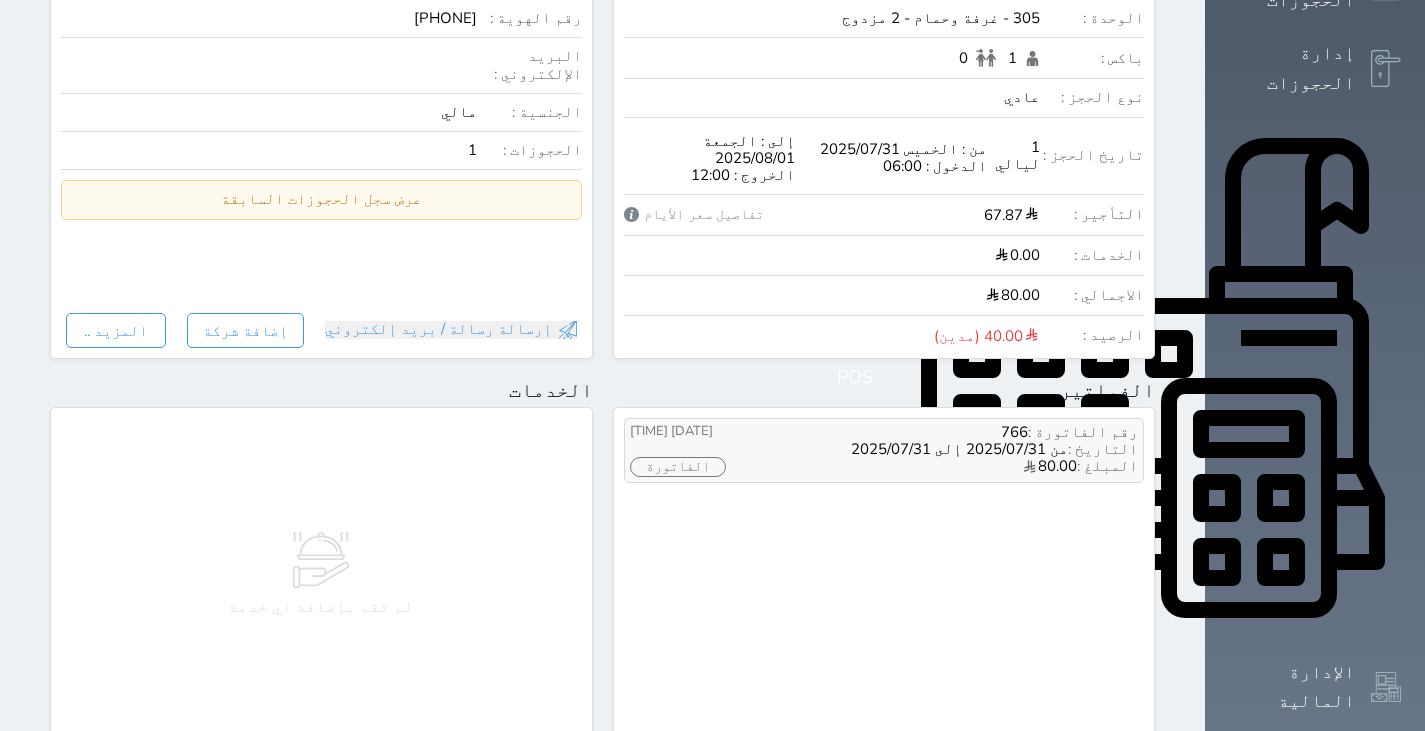 click on "التاريخ :  من 2025/07/31 إلى 2025/07/31" at bounding box center (960, 449) 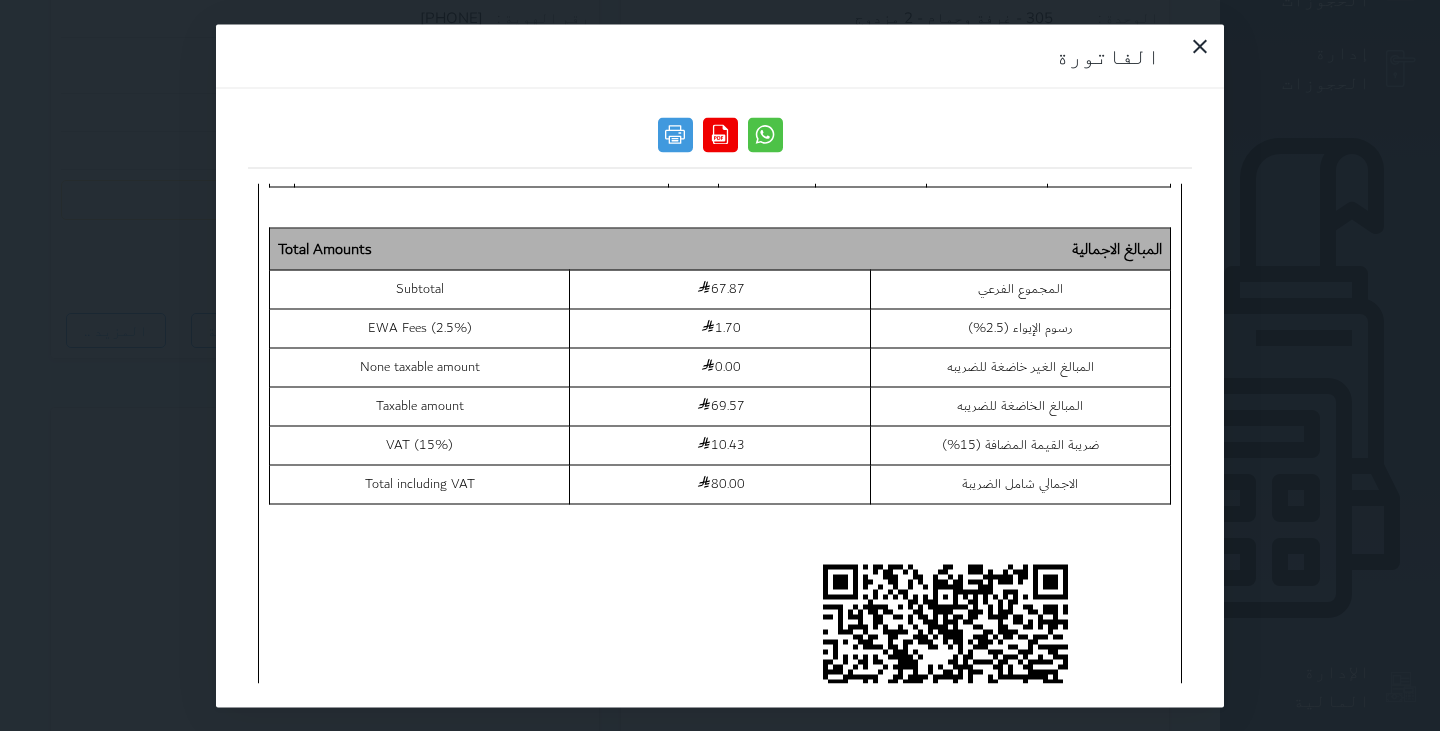 scroll, scrollTop: 937, scrollLeft: 0, axis: vertical 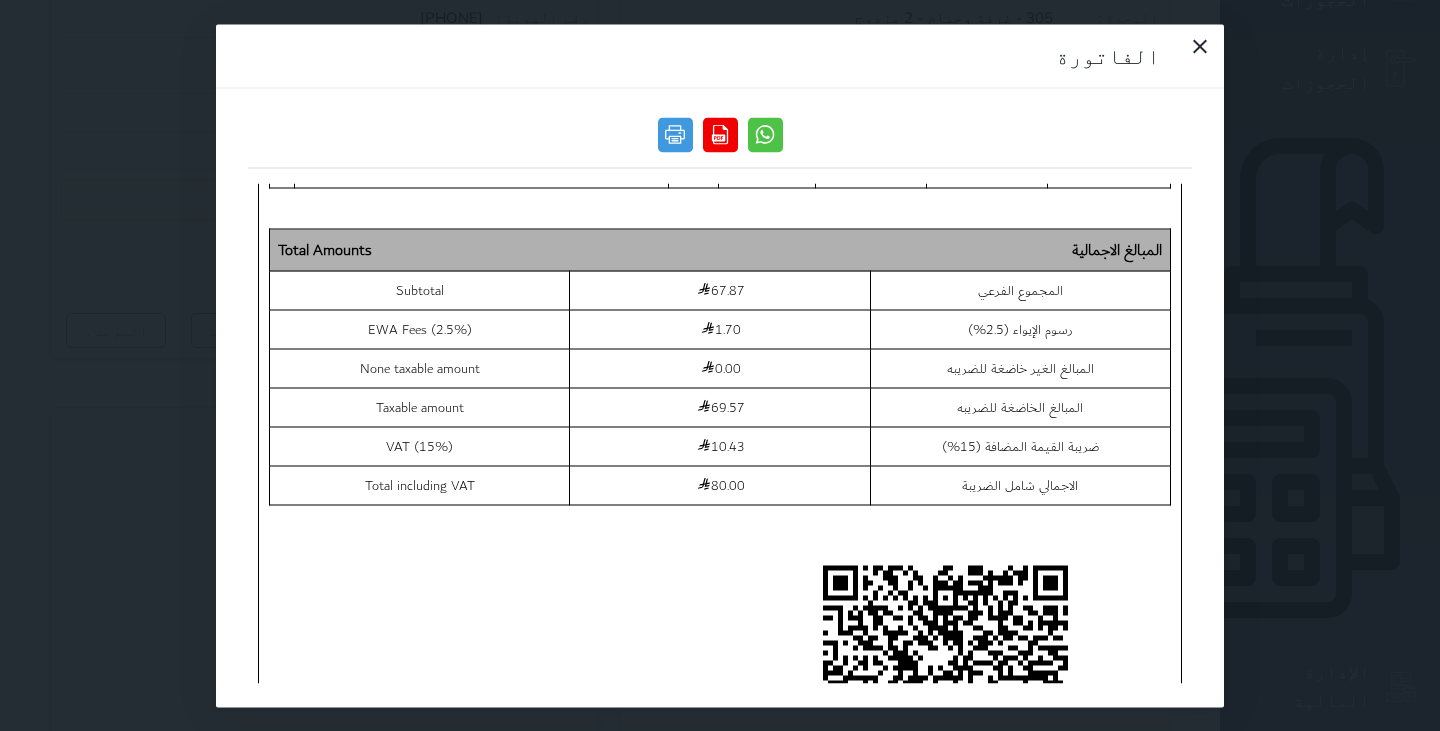 click on "1.70" at bounding box center (720, 329) 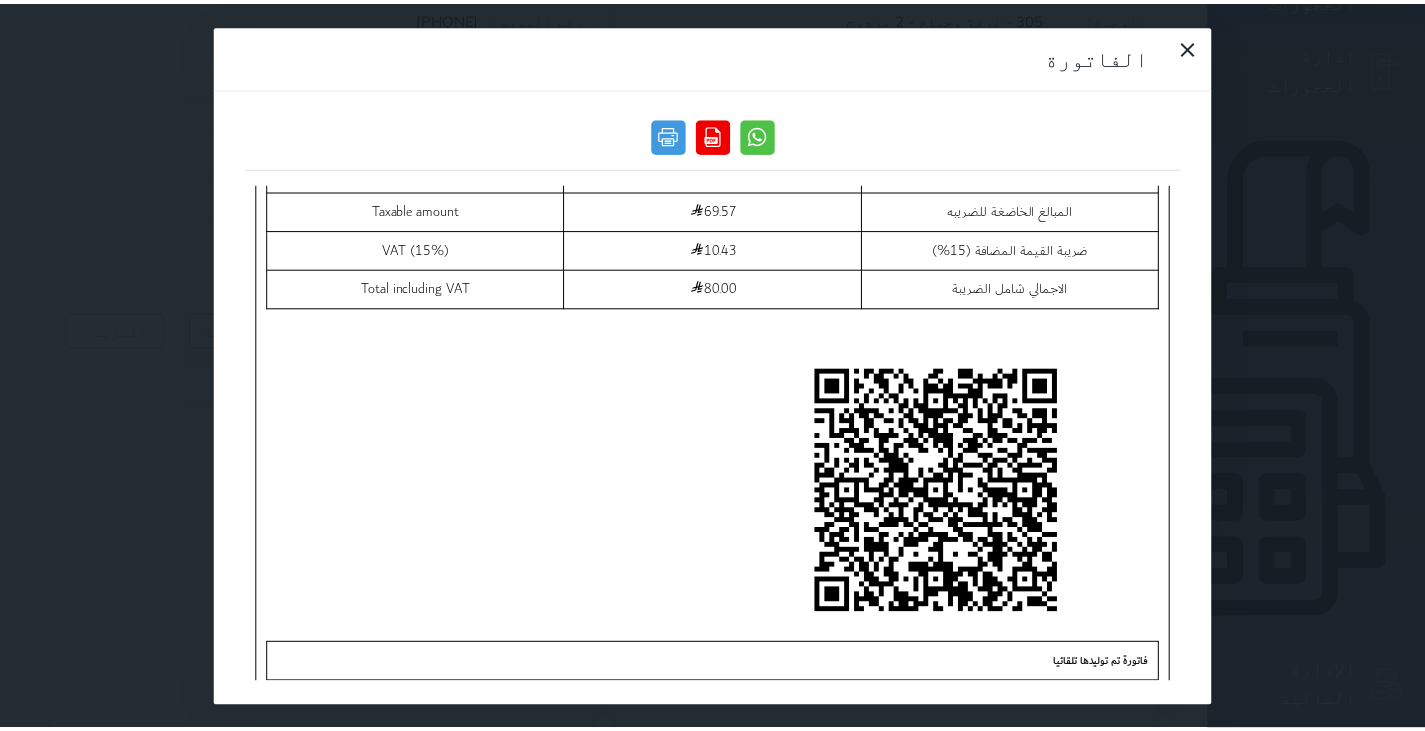 scroll, scrollTop: 1227, scrollLeft: 0, axis: vertical 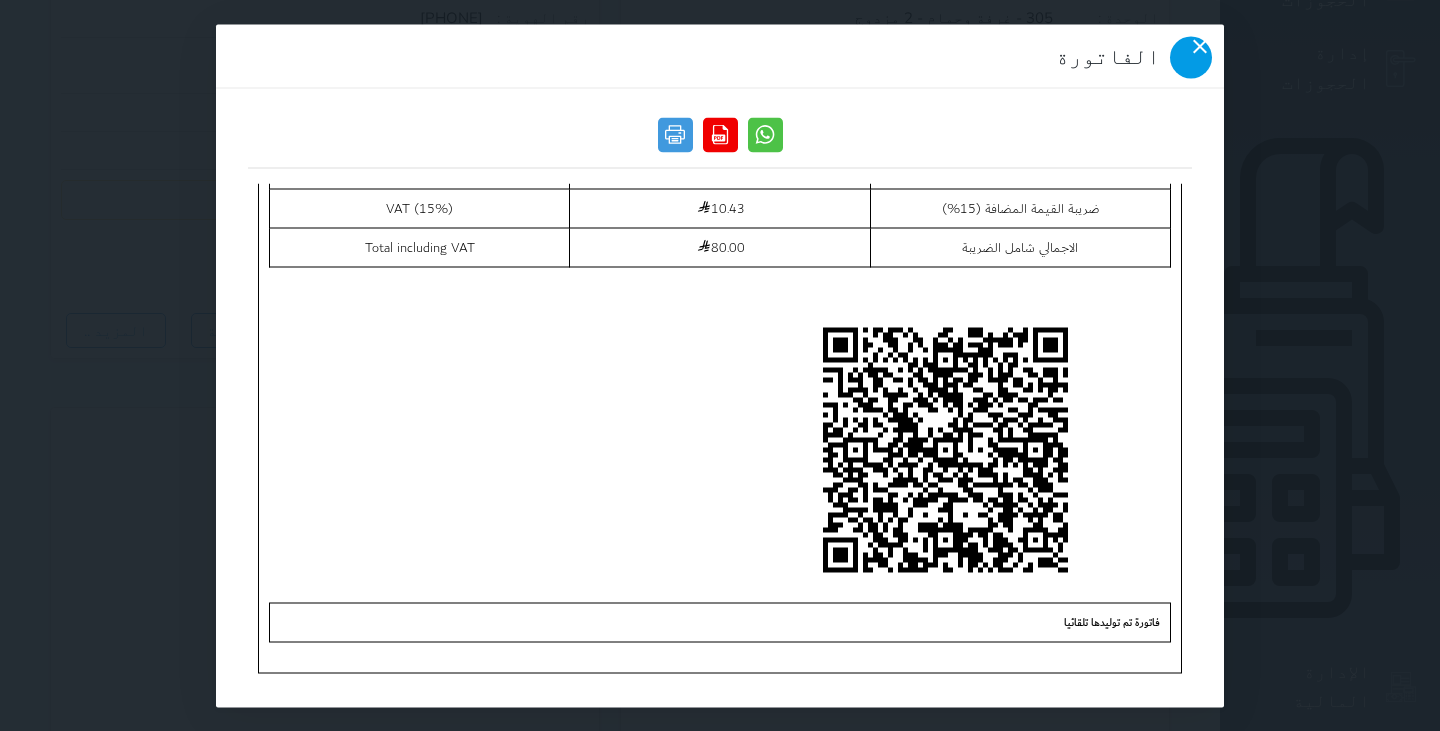 click at bounding box center [1191, 57] 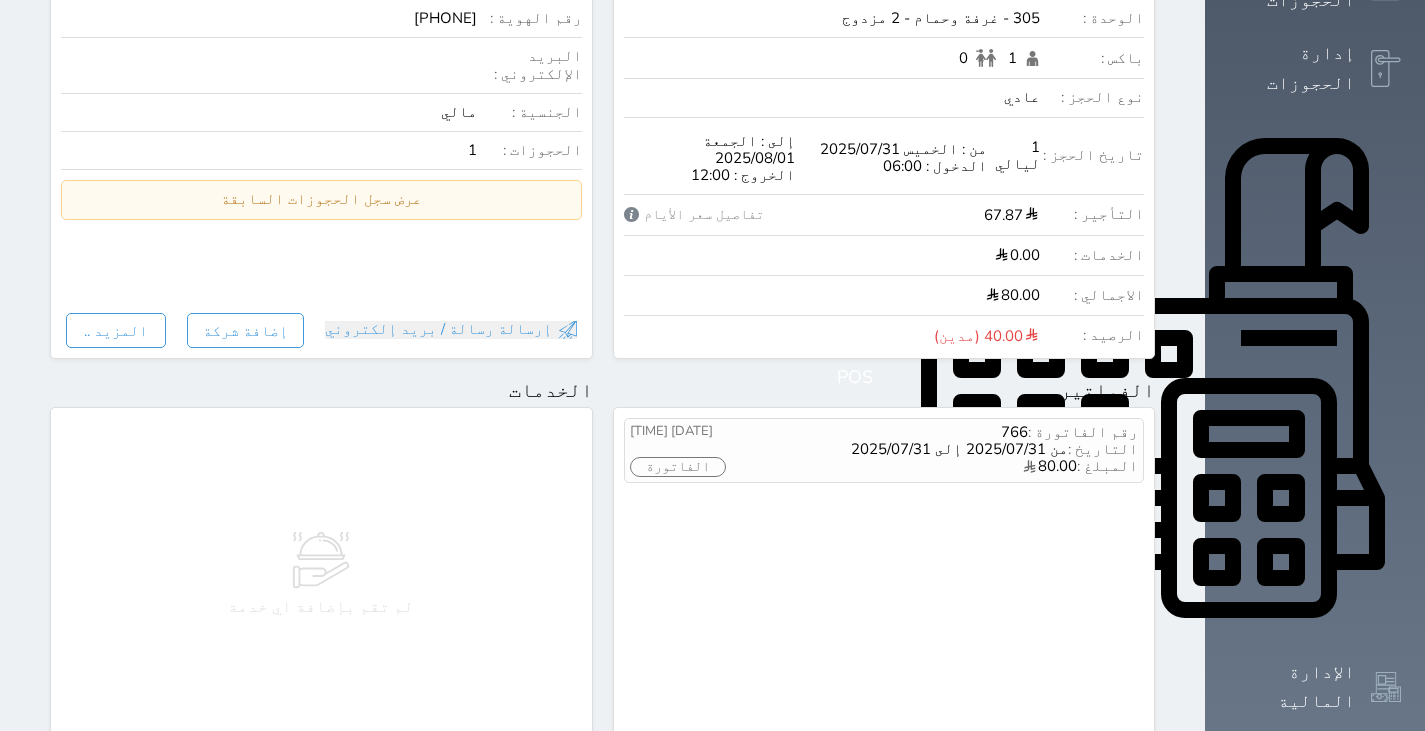 scroll, scrollTop: 0, scrollLeft: 0, axis: both 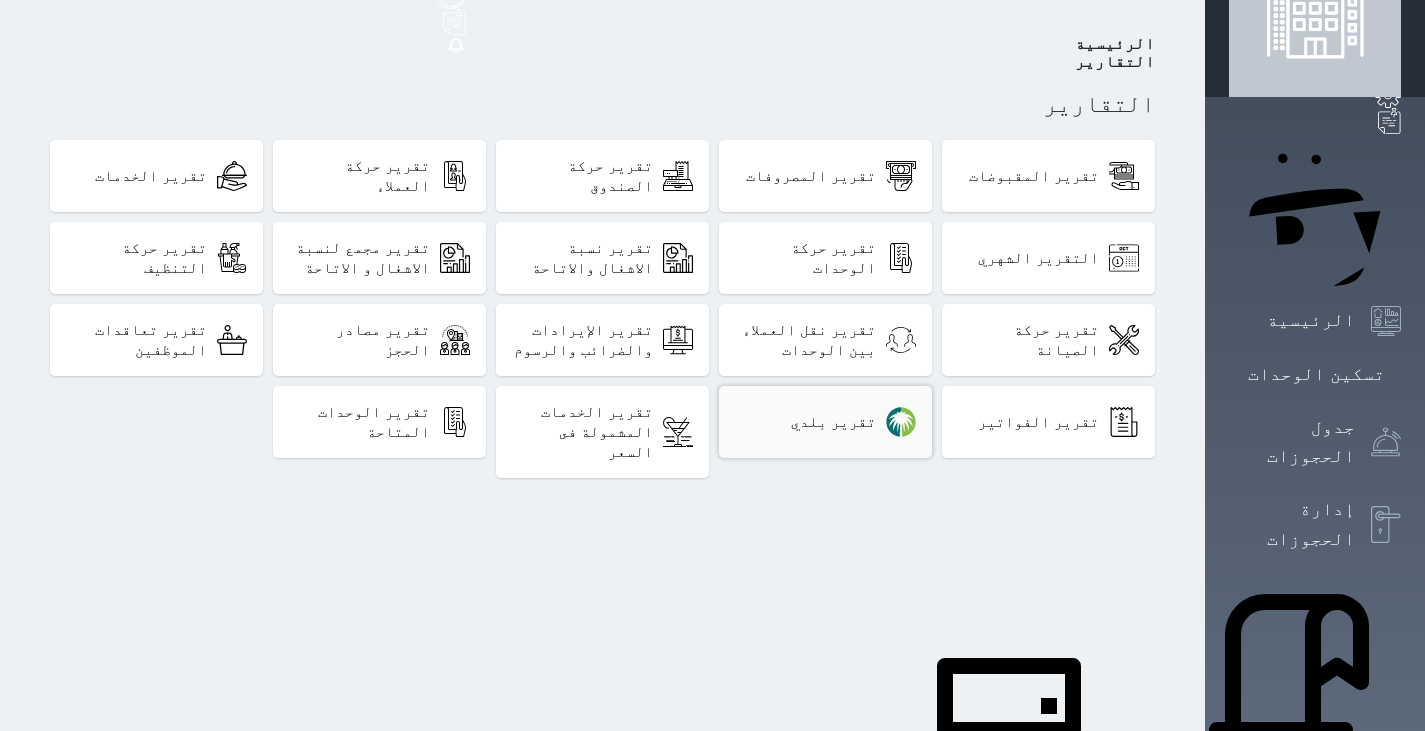 click on "تقرير بلدي" at bounding box center [825, 422] 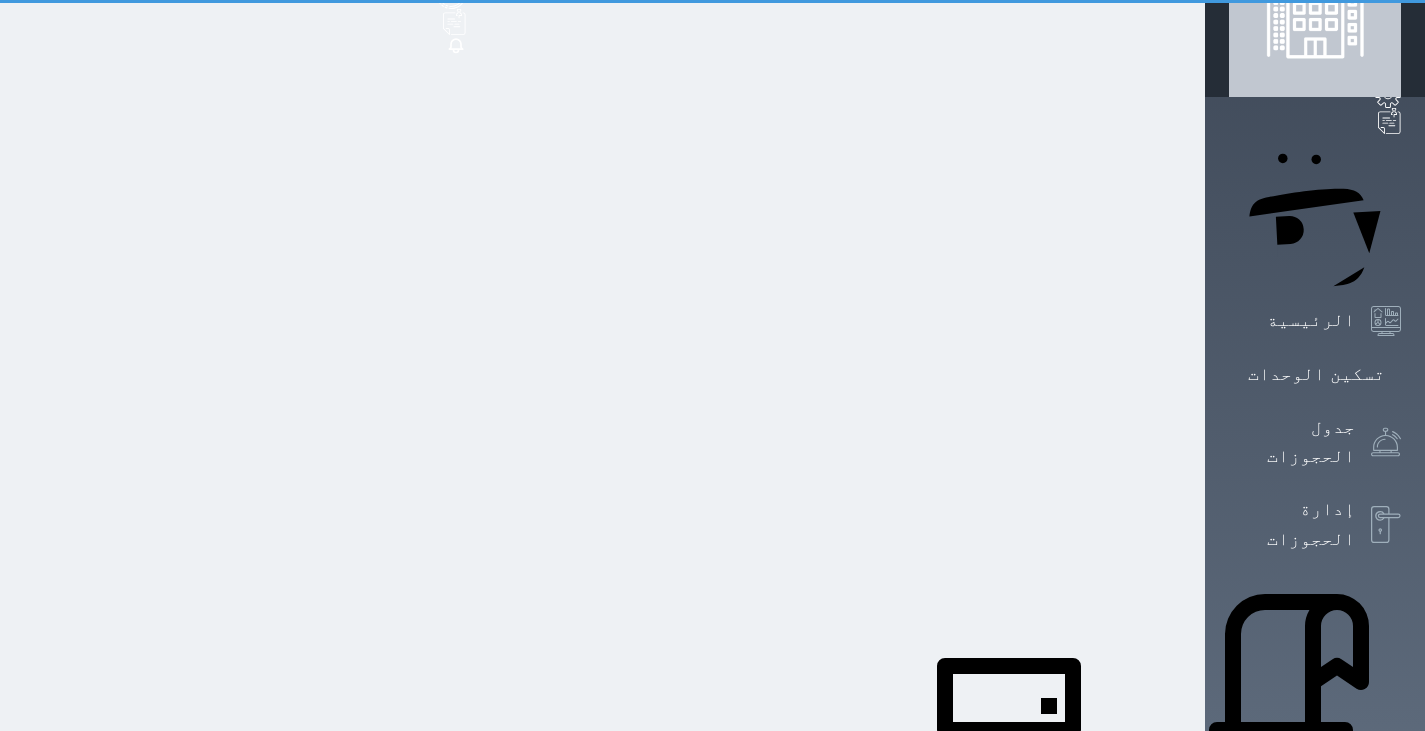 scroll 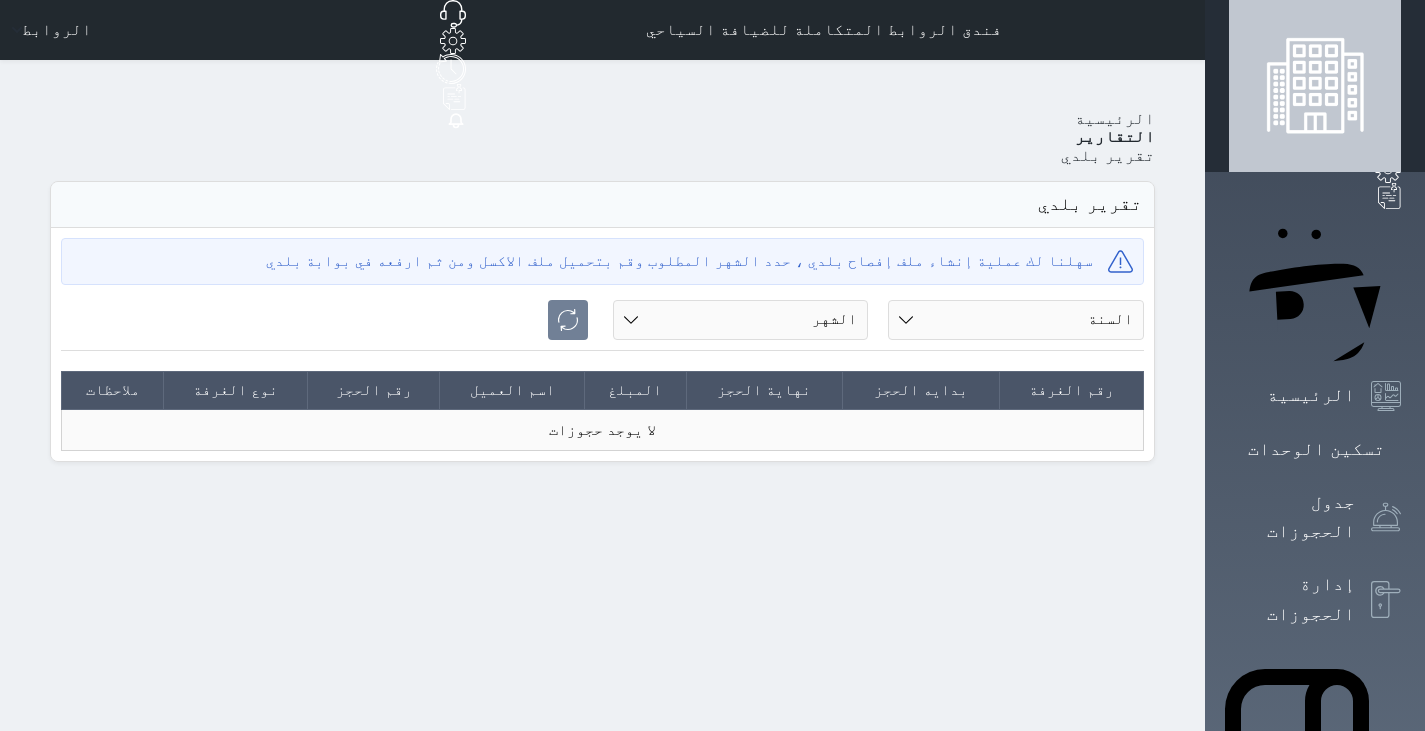 click on "السنة   2020 2021 2022 2023 2024 2025" at bounding box center [1016, 320] 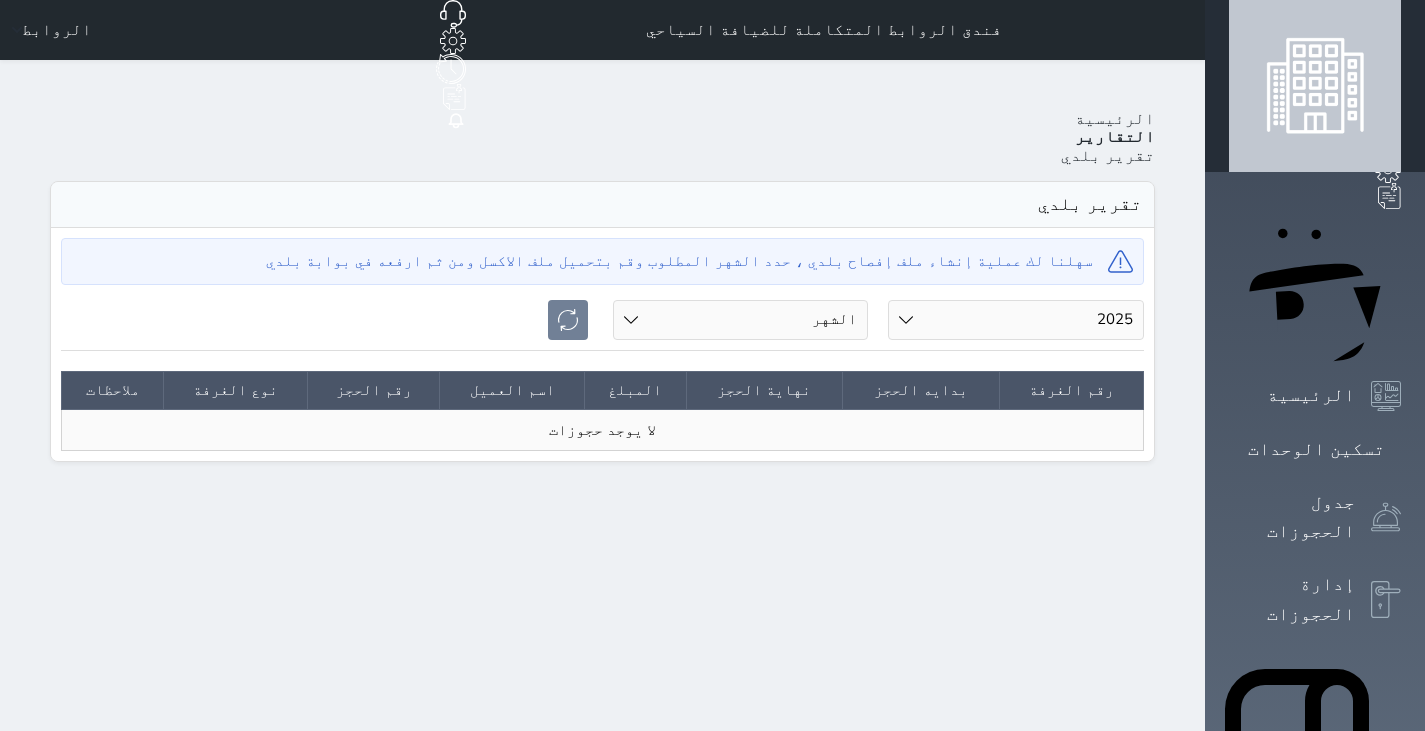 click on "السنة   2020 2021 2022 2023 2024 2025" at bounding box center (1016, 320) 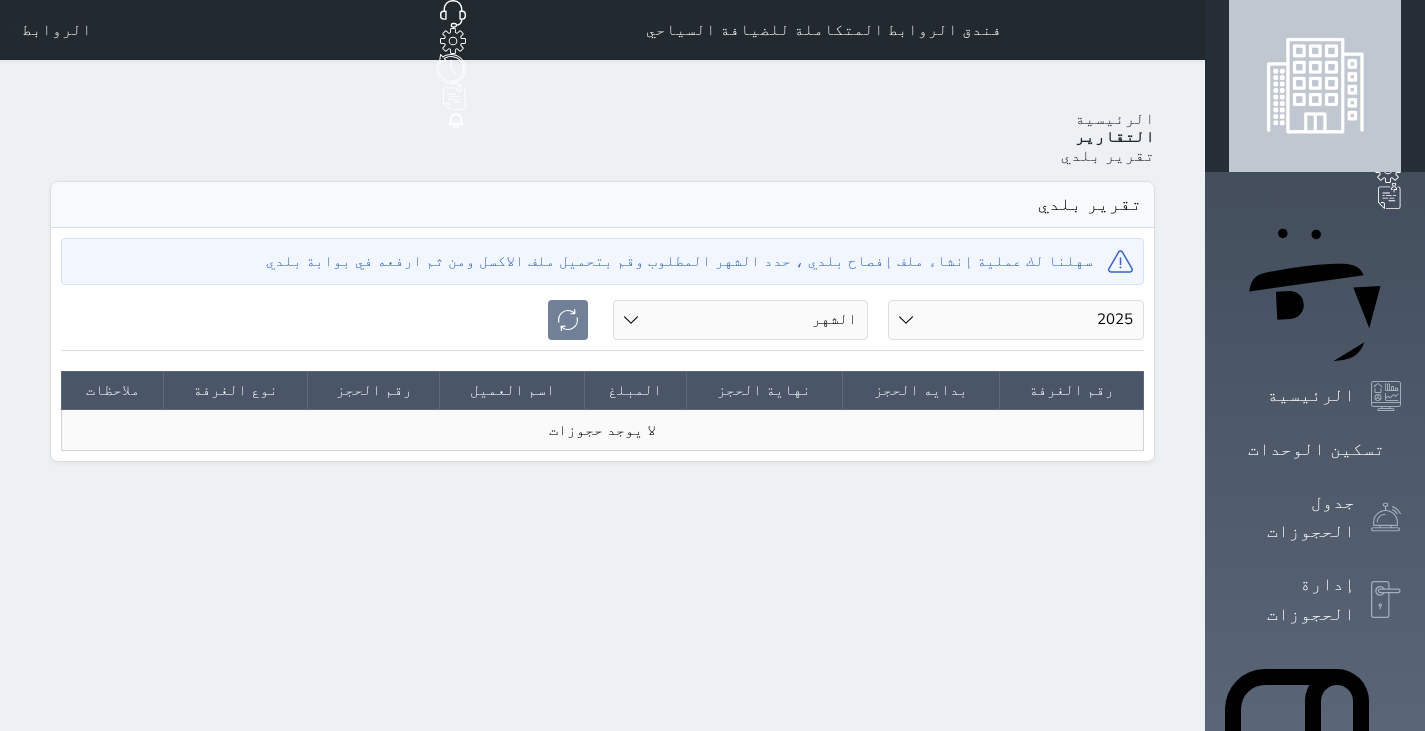 click on "الشهر   يناير فبراير مارس أبريل مايو يونيو يوليو أغسطس" at bounding box center (741, 320) 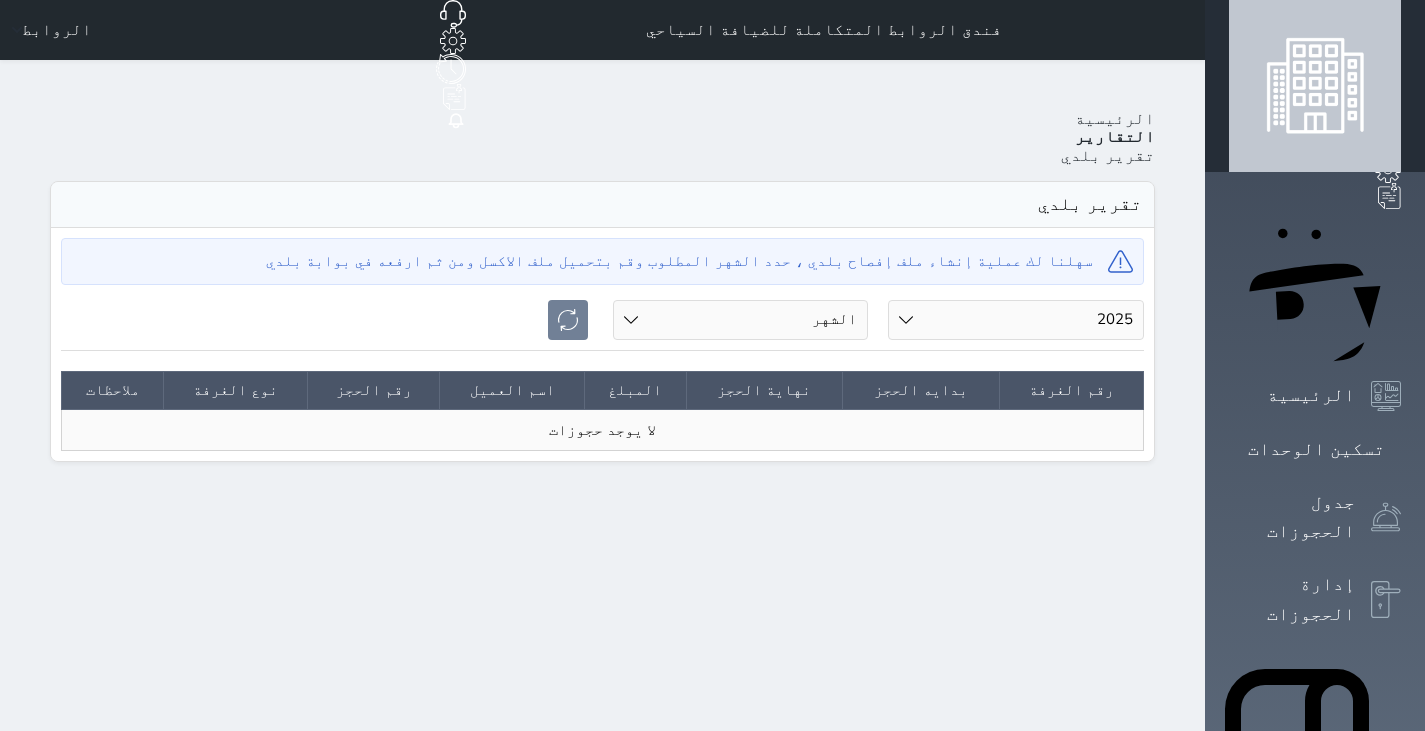 select on "07" 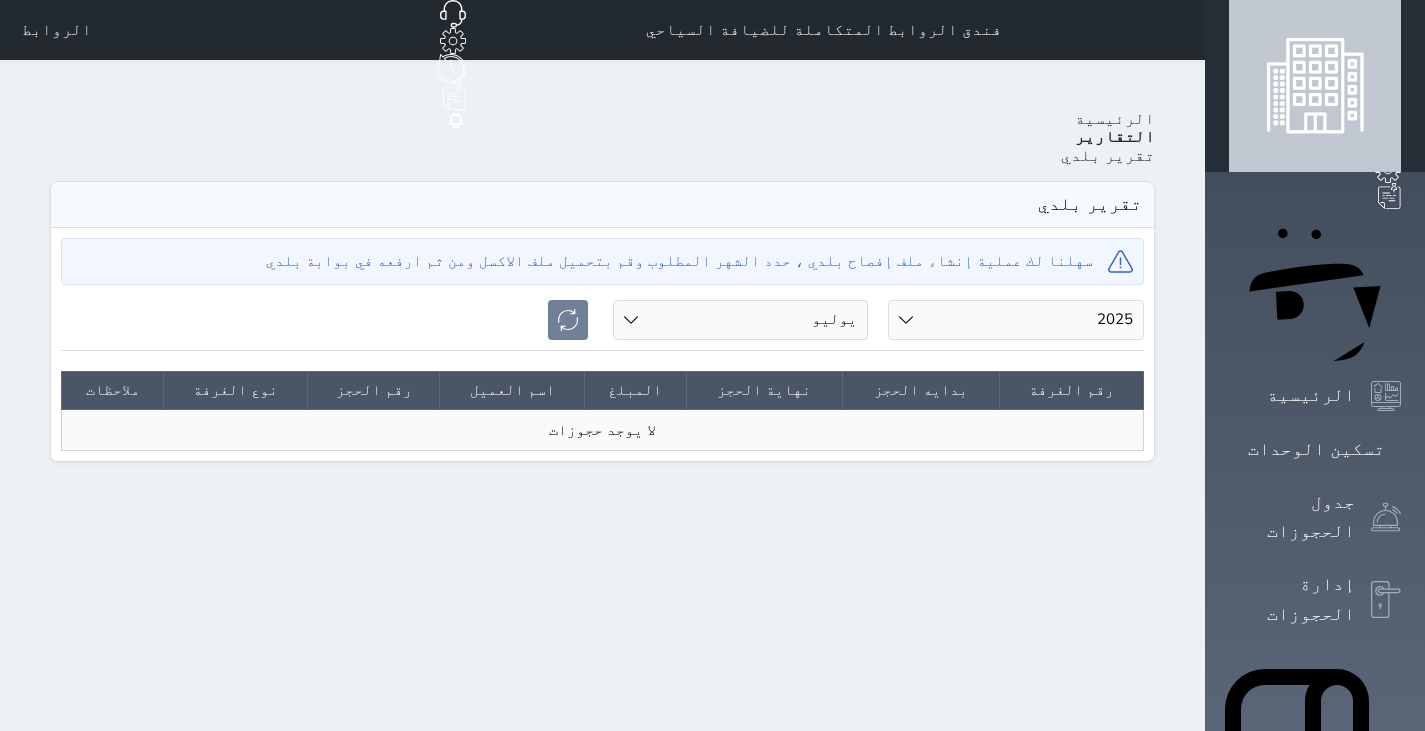 click on "الشهر   يناير فبراير مارس أبريل مايو يونيو يوليو أغسطس" at bounding box center (741, 320) 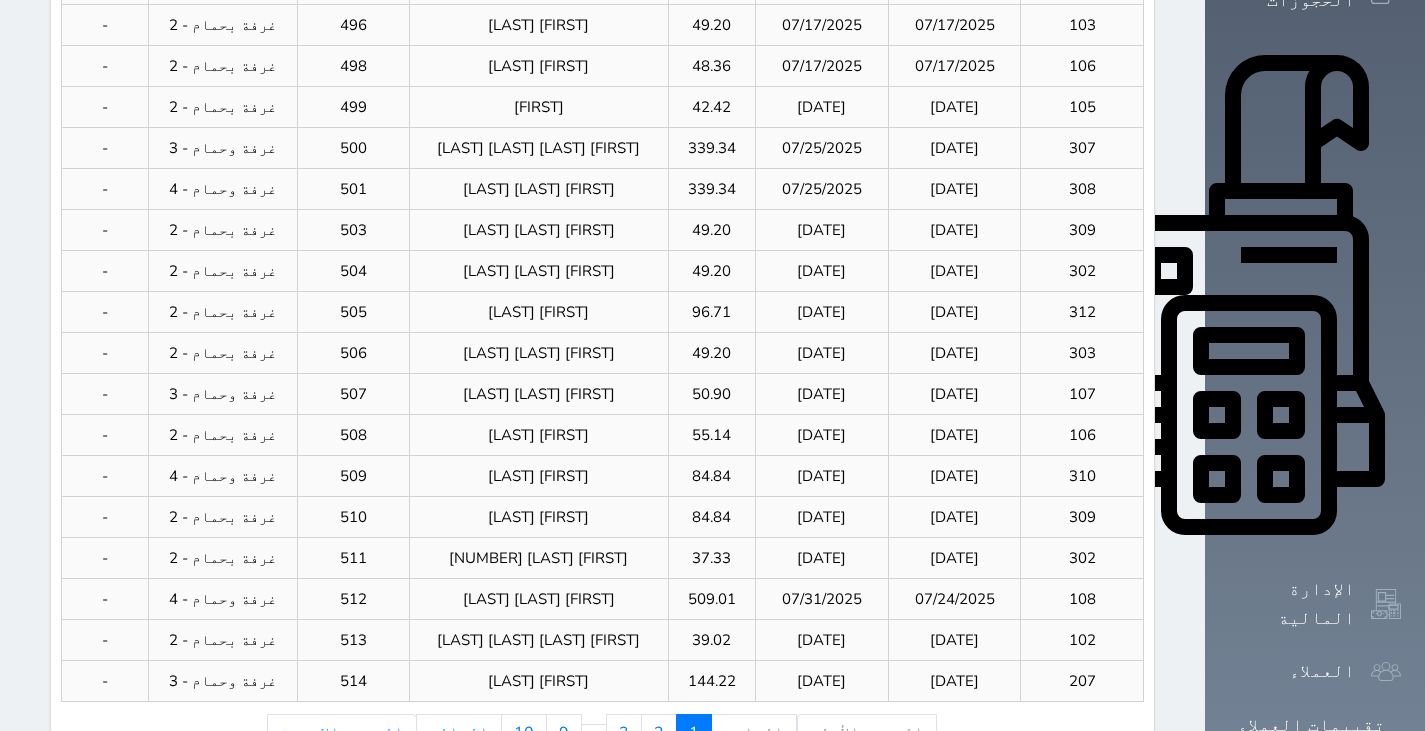 scroll, scrollTop: 622, scrollLeft: 0, axis: vertical 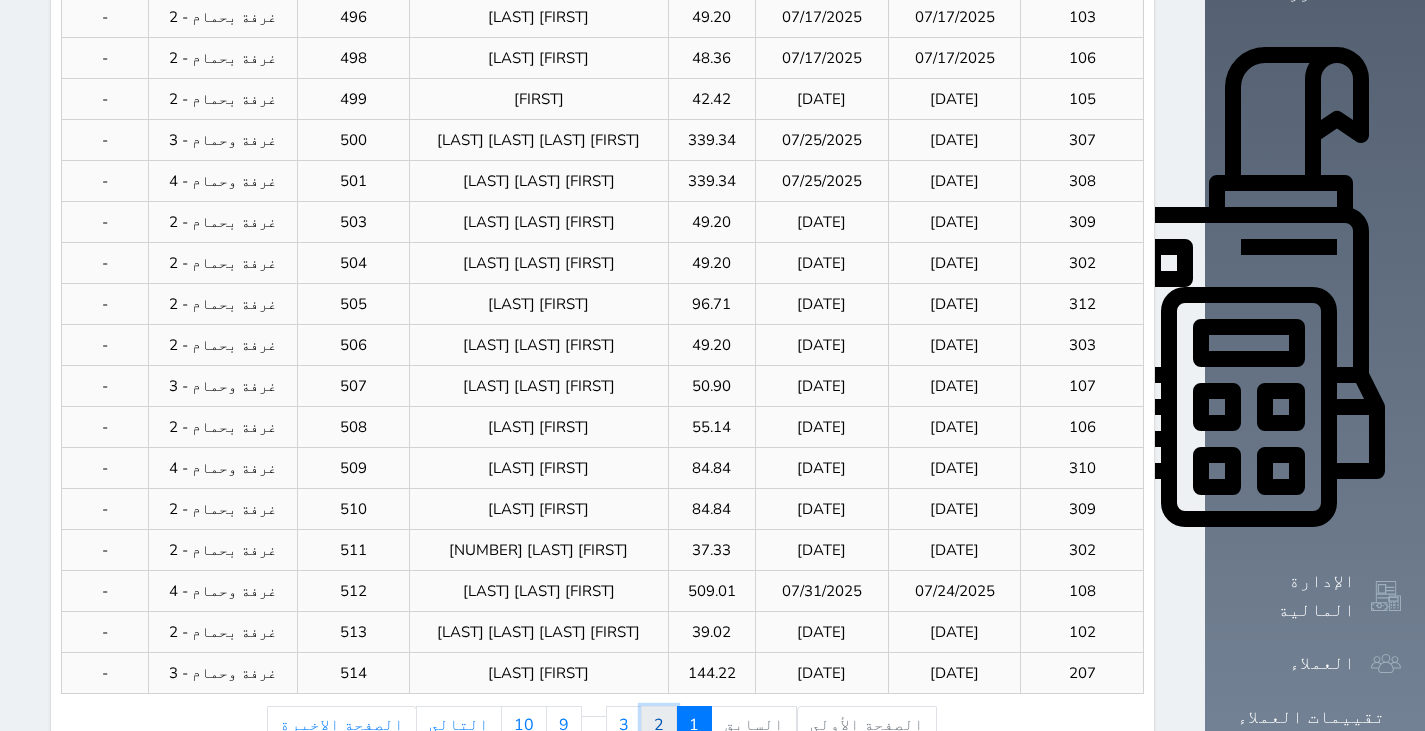 click on "2" at bounding box center (659, 725) 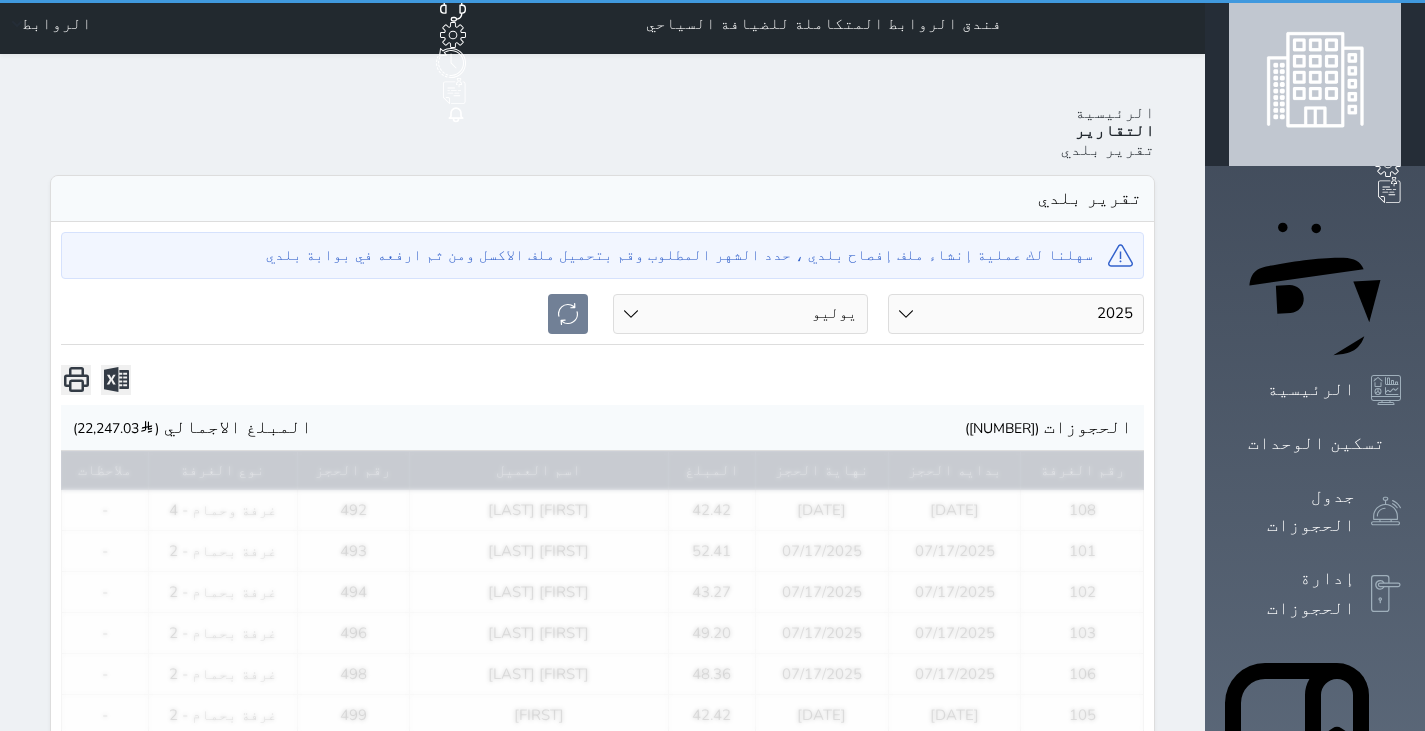 scroll, scrollTop: 0, scrollLeft: 0, axis: both 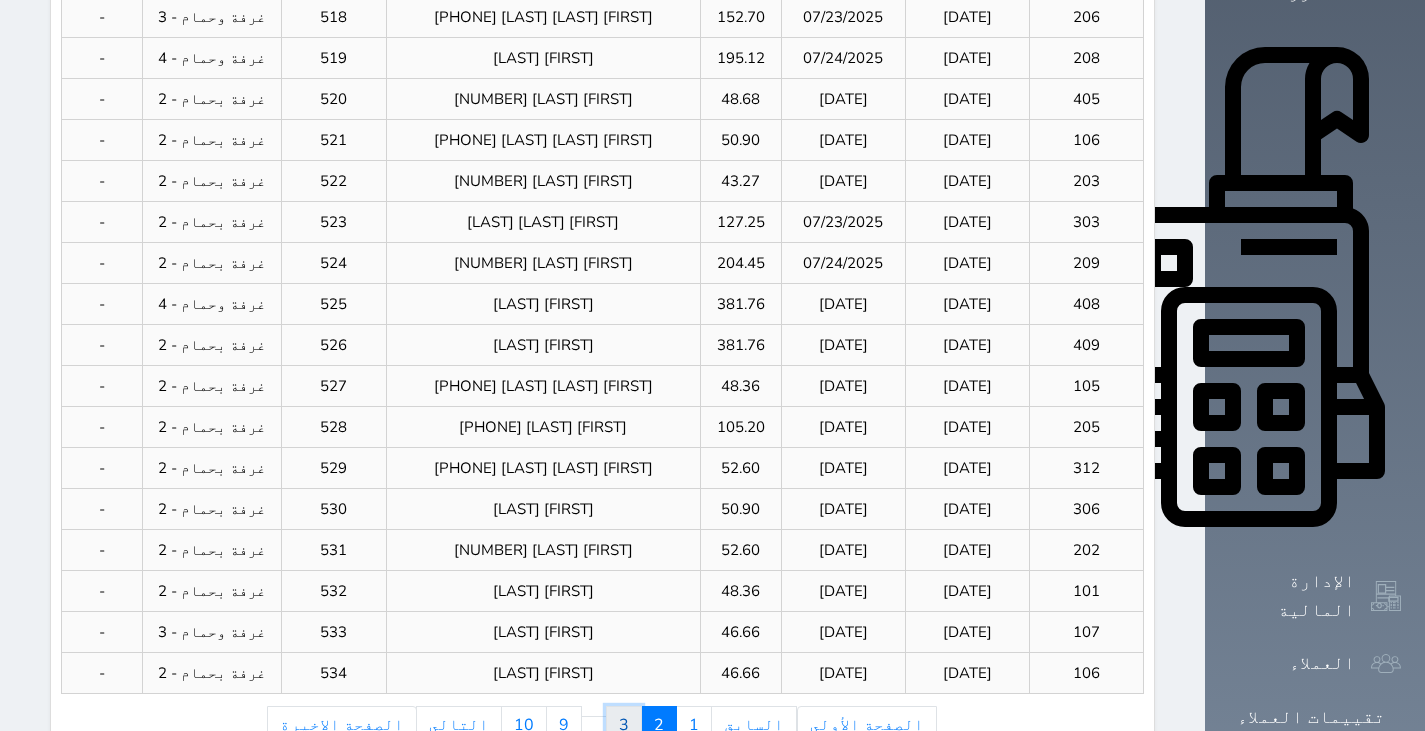 click on "3" at bounding box center [624, 725] 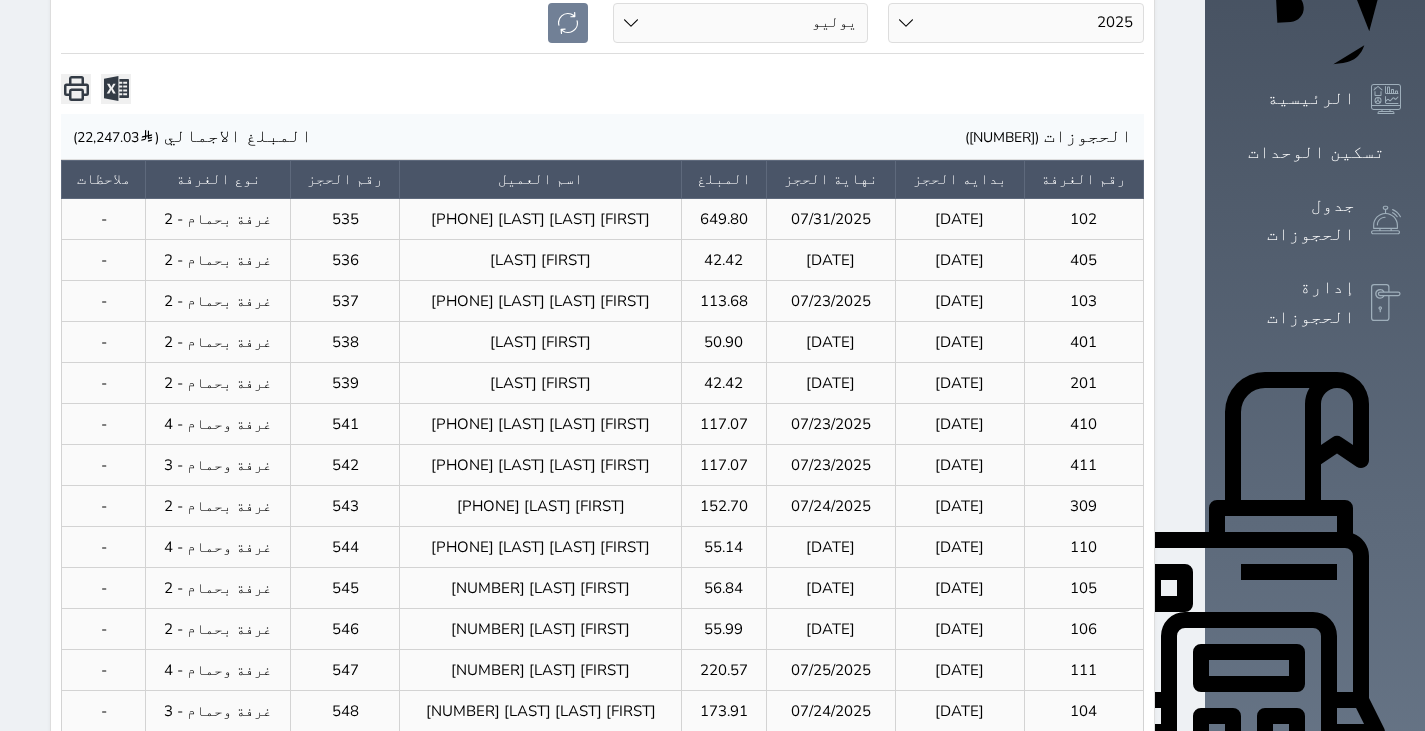 scroll, scrollTop: 121, scrollLeft: 0, axis: vertical 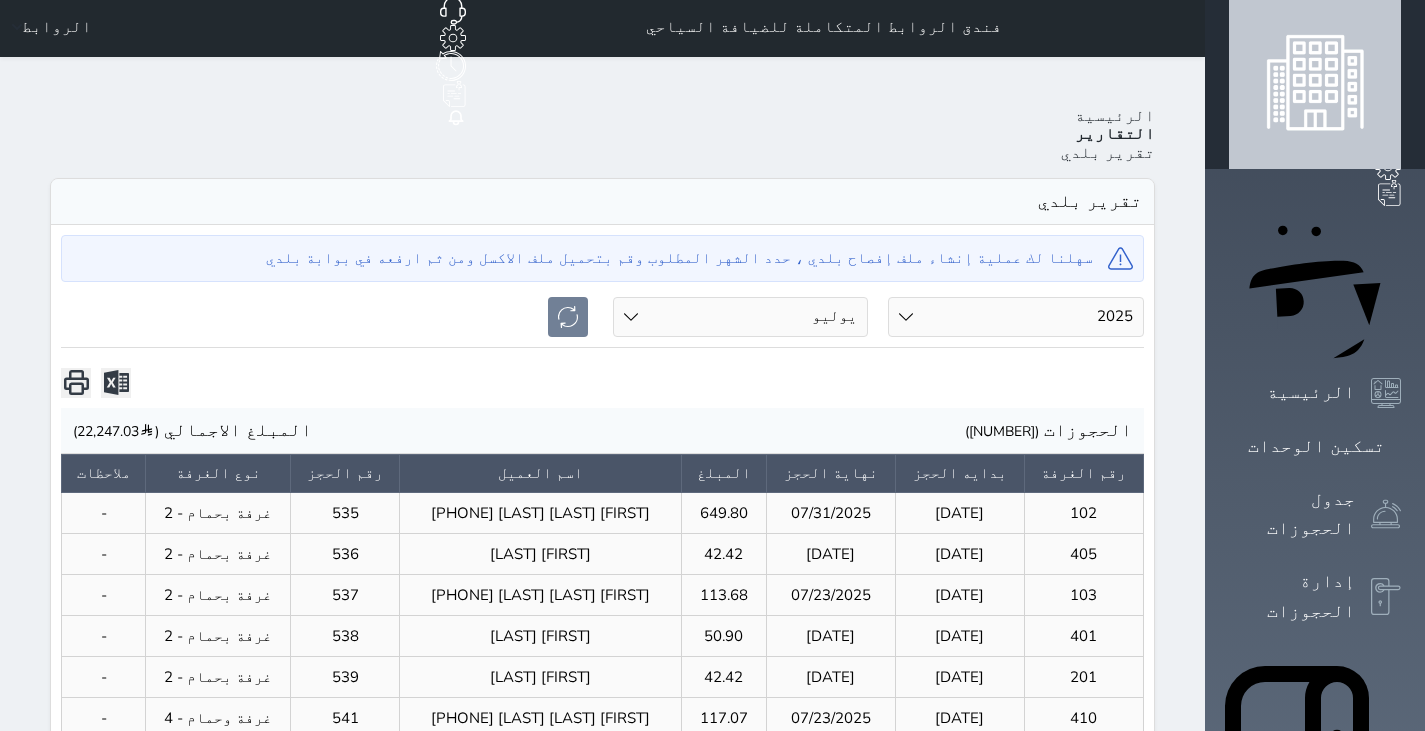 click on "التقارير" at bounding box center (1115, 134) 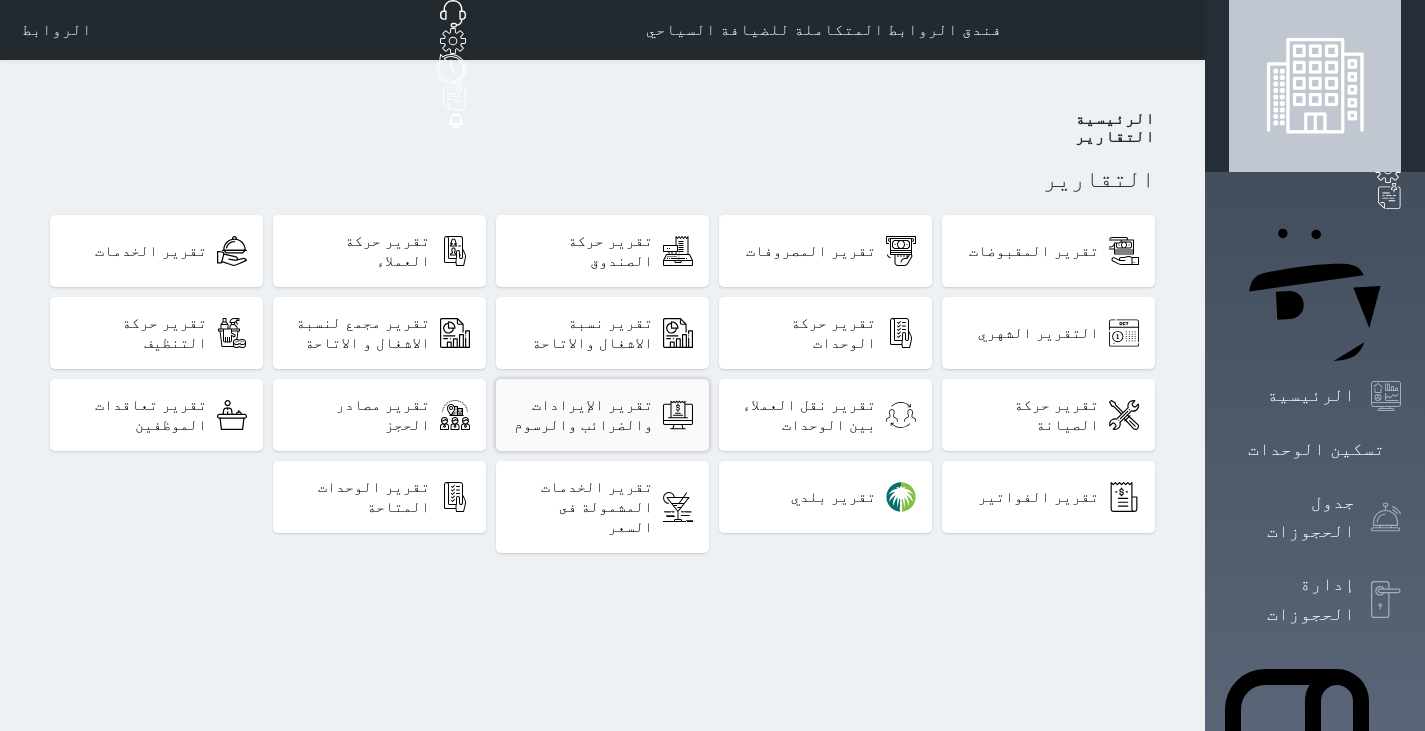 click on "تقرير الإيرادات والضرائب والرسوم" at bounding box center [582, 415] 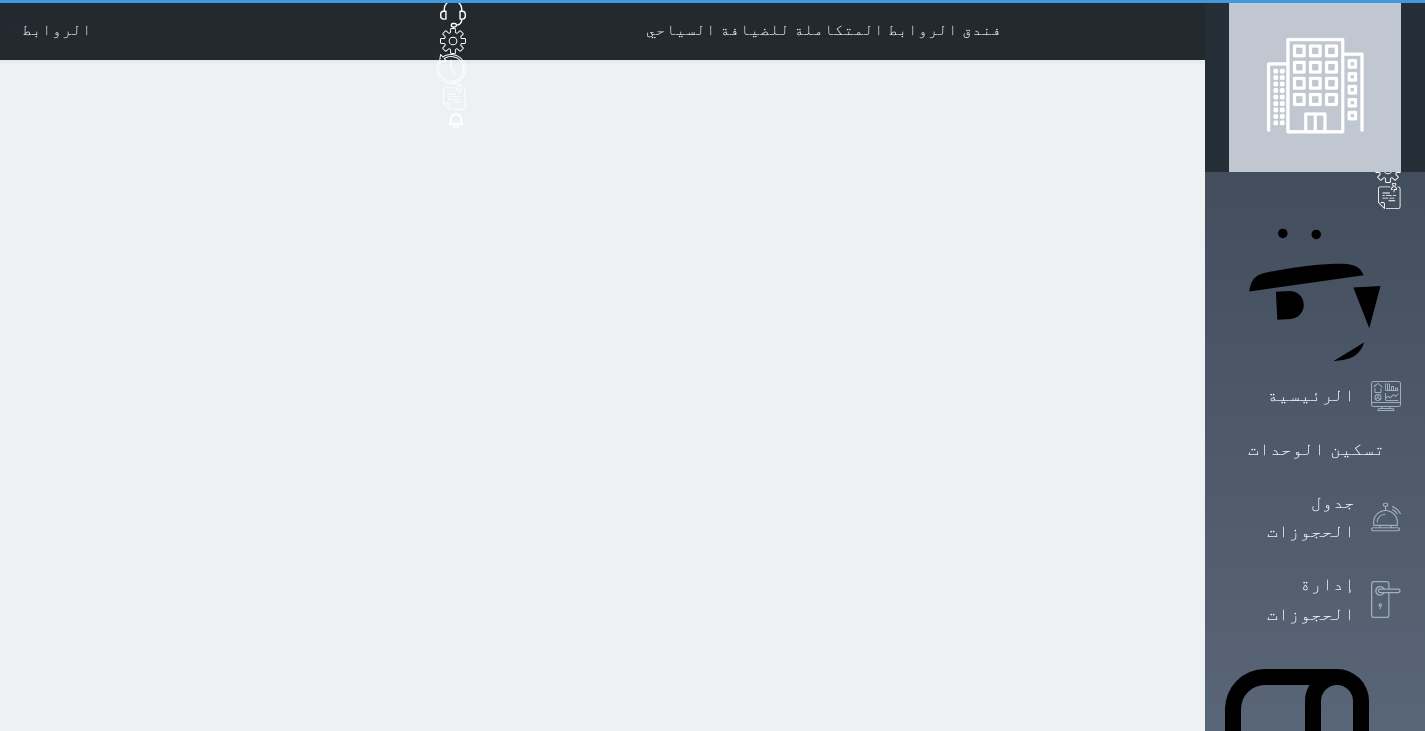 select on "full" 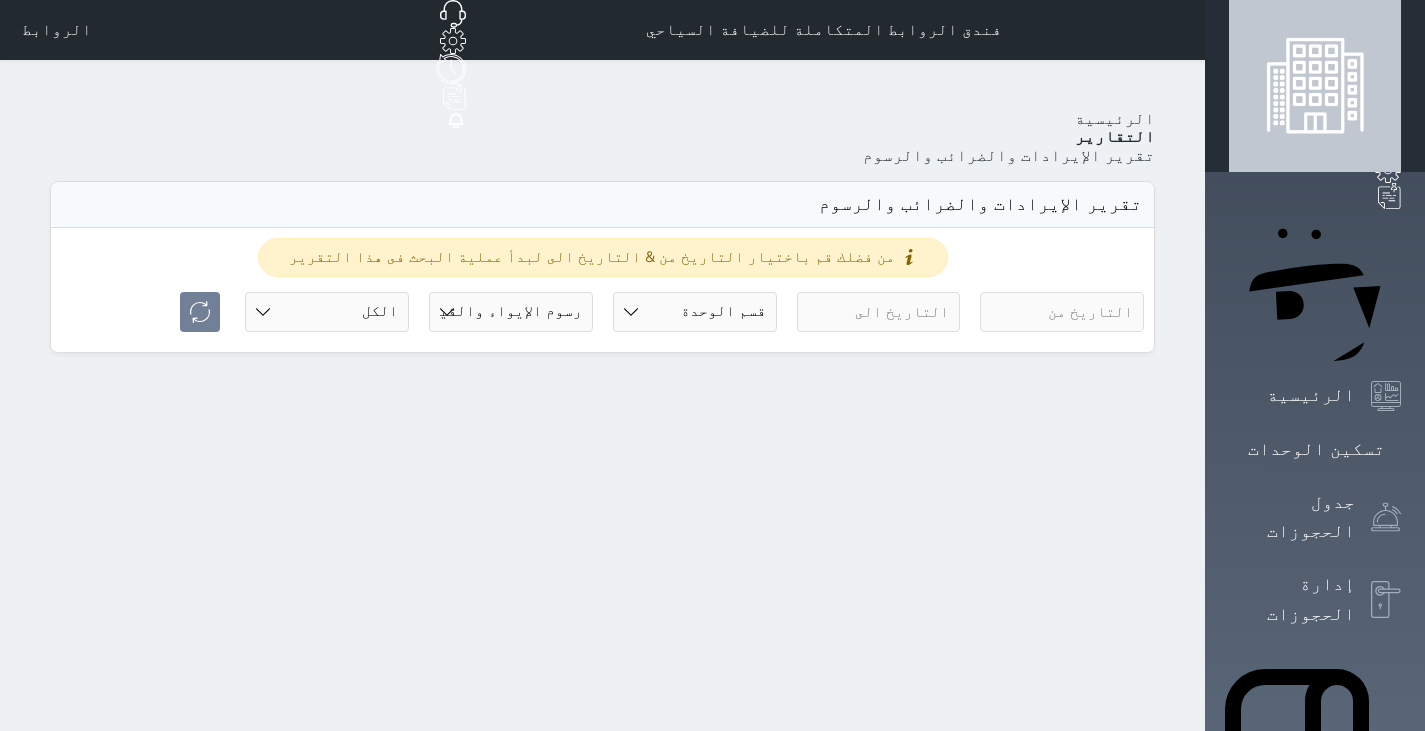 click on "رسوم الإيواء
رسوم الإيواء والقيمه المضافة" at bounding box center [511, 312] 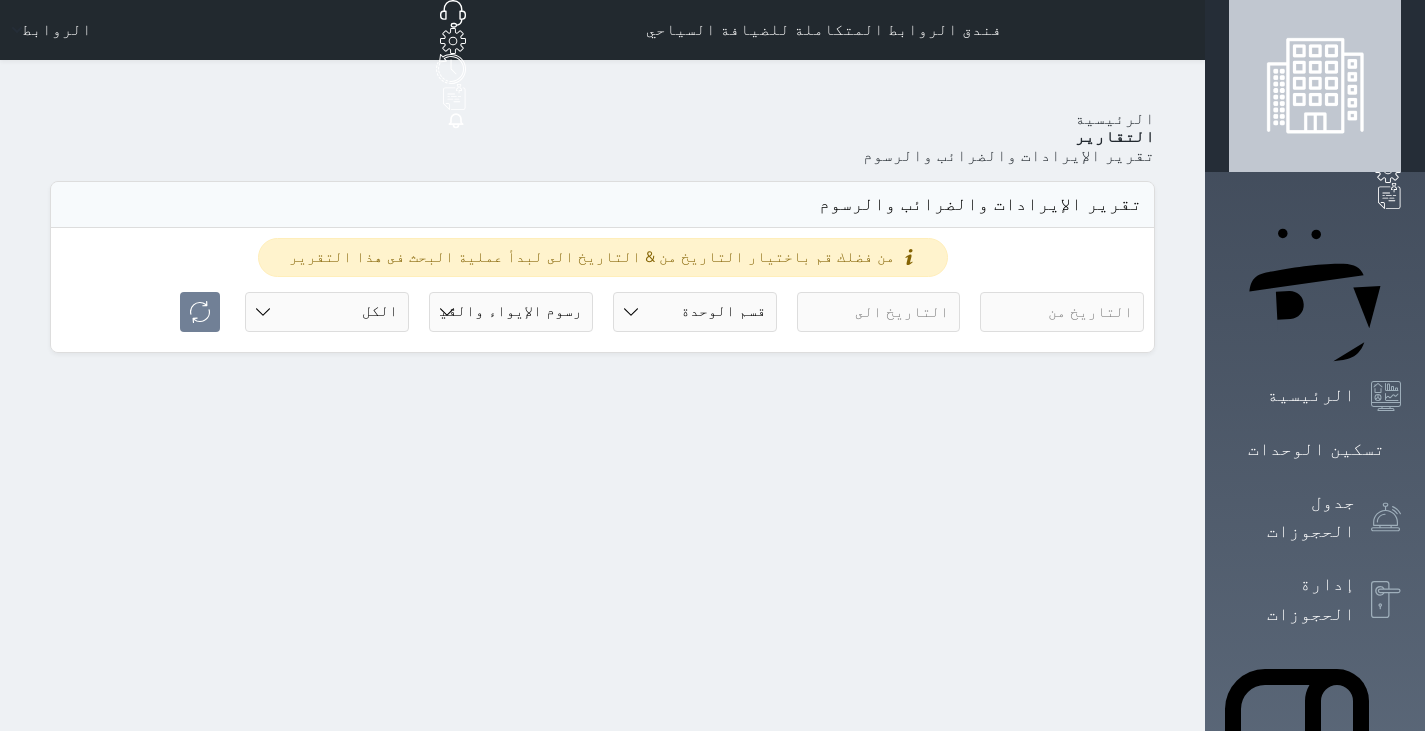 click on "رسوم الإيواء
رسوم الإيواء والقيمه المضافة" at bounding box center (511, 312) 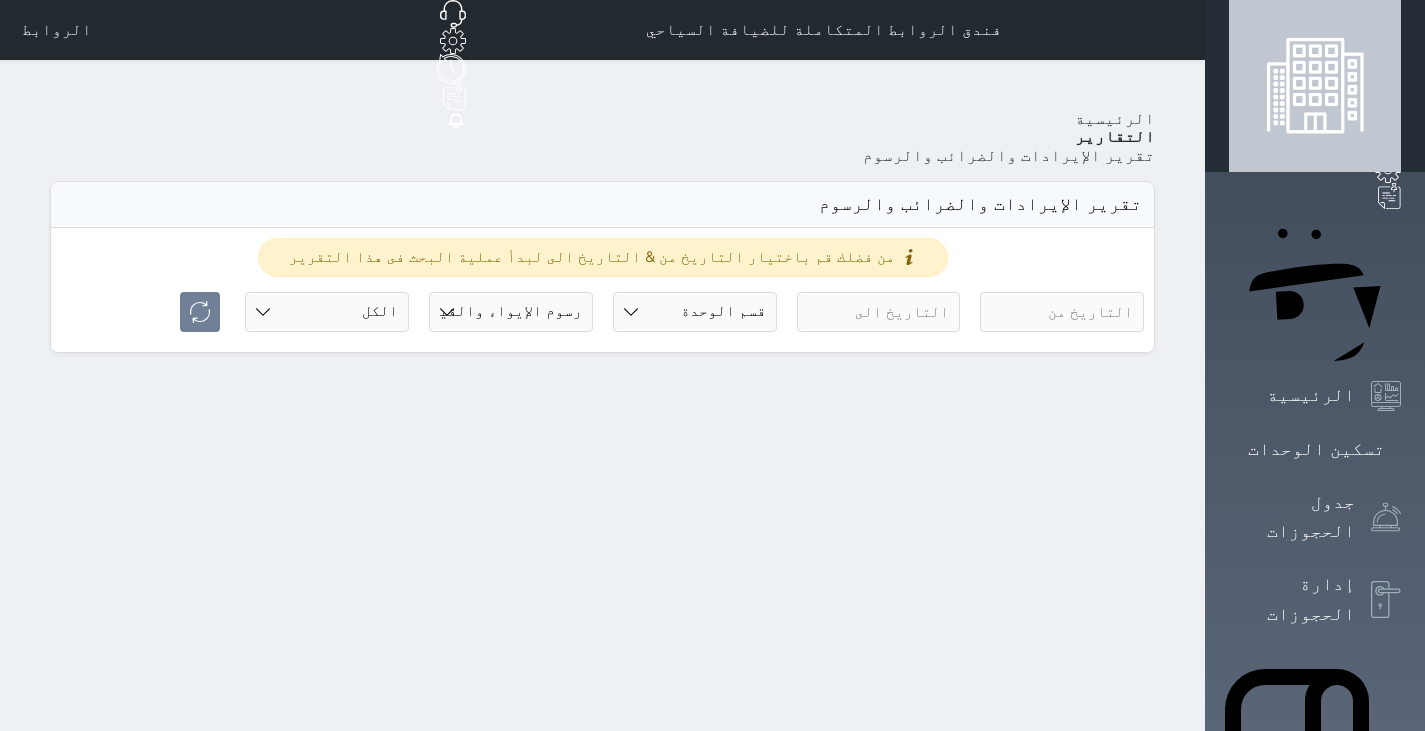 click on "حالة الحجز
الكل
لم يسجل دخول
تم الدخول
تم المغادرة
تم الدخول + تم المغادرة" at bounding box center [327, 312] 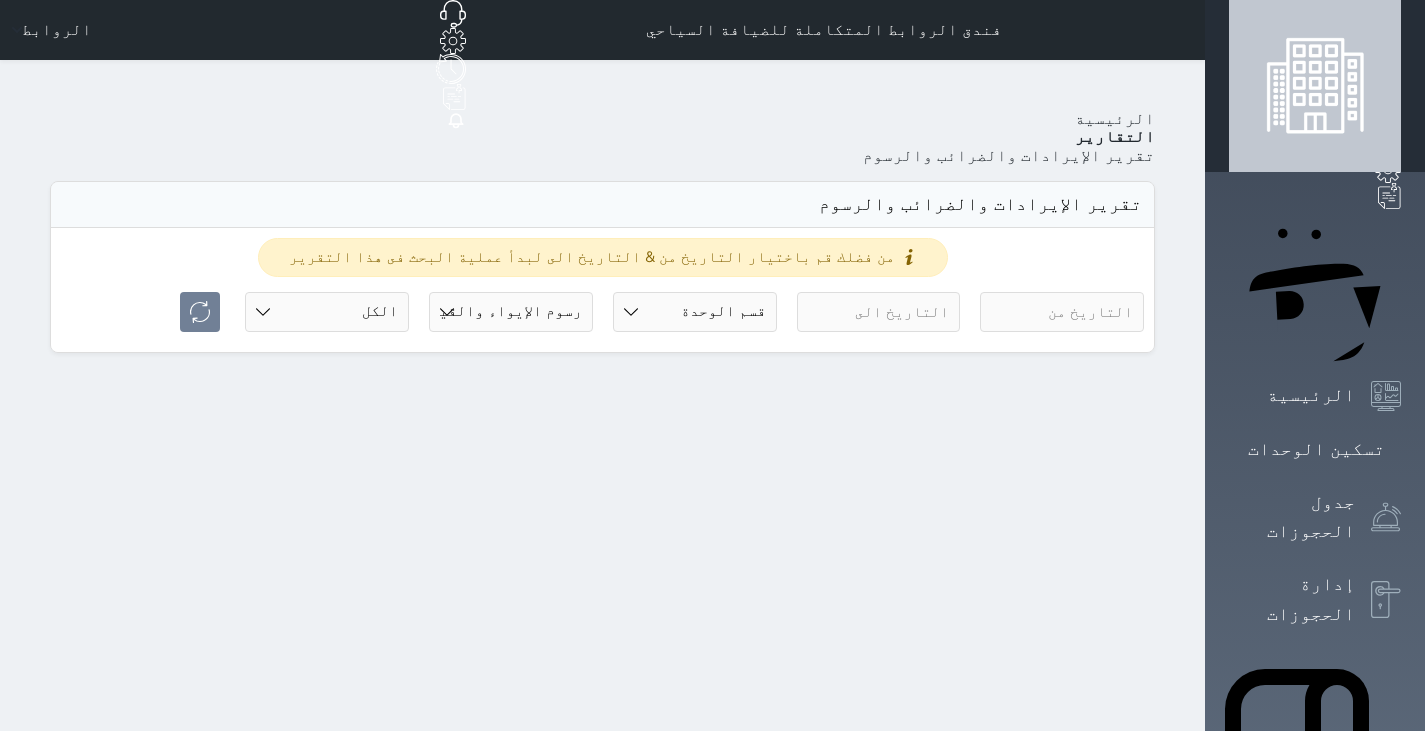 click at bounding box center (879, 312) 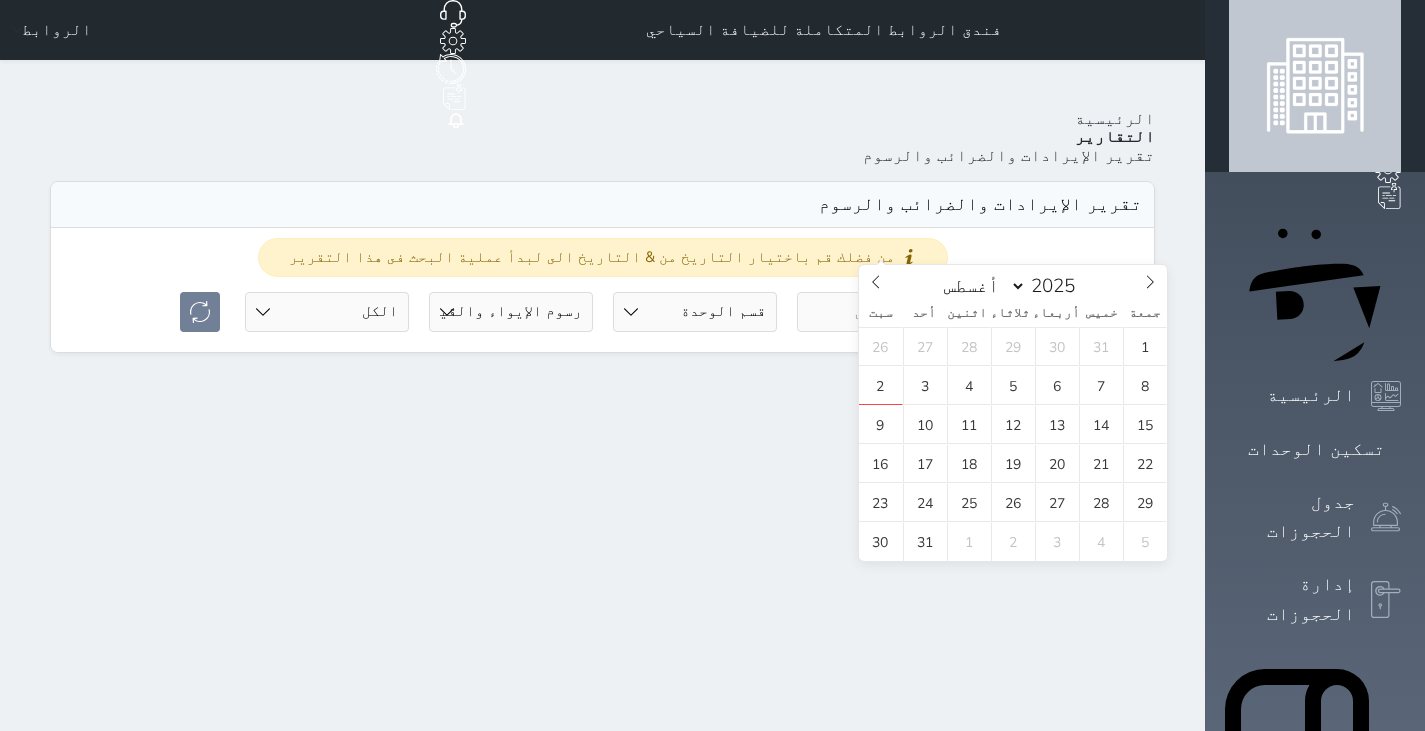 click at bounding box center (1062, 312) 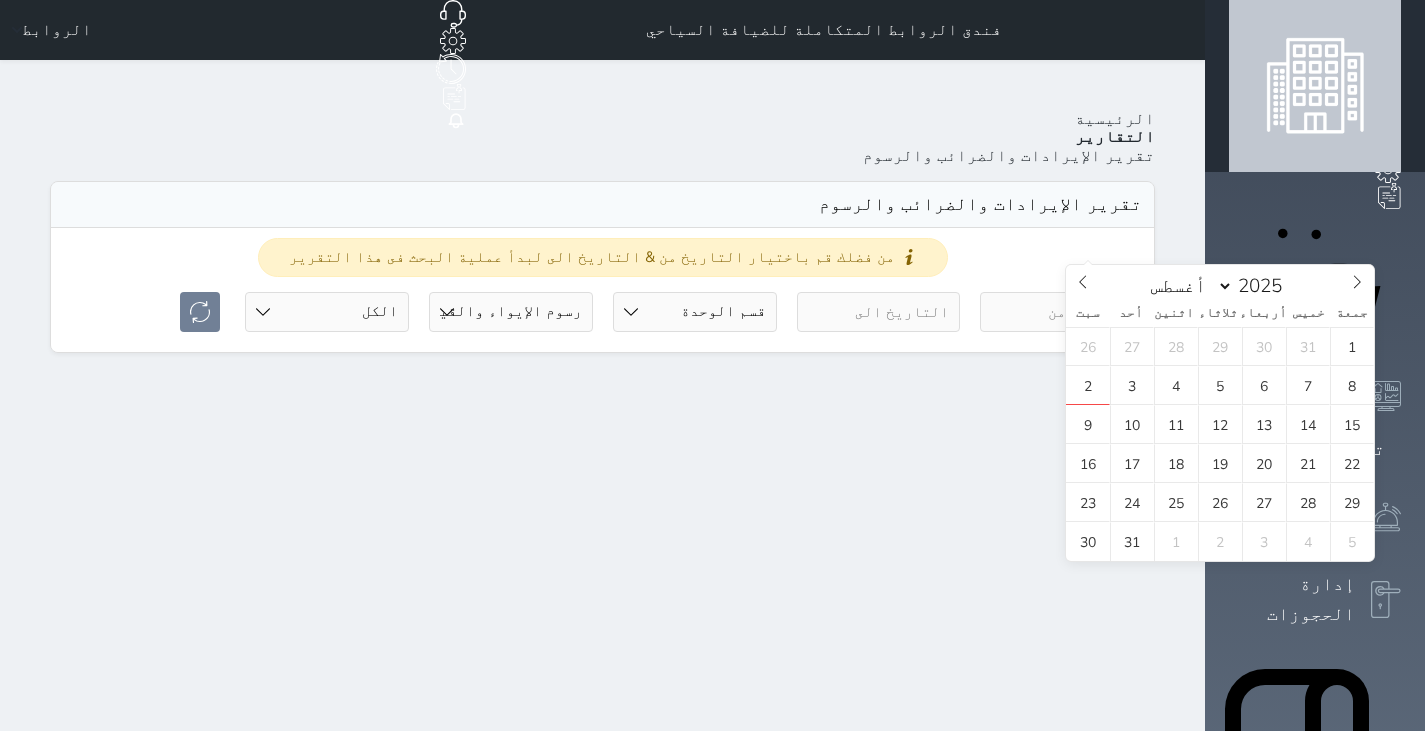 click on "يناير فبراير مارس أبريل مايو يونيو يوليو أغسطس سبتمبر أكتوبر نوفمبر ديسمبر 2025" at bounding box center [1220, 282] 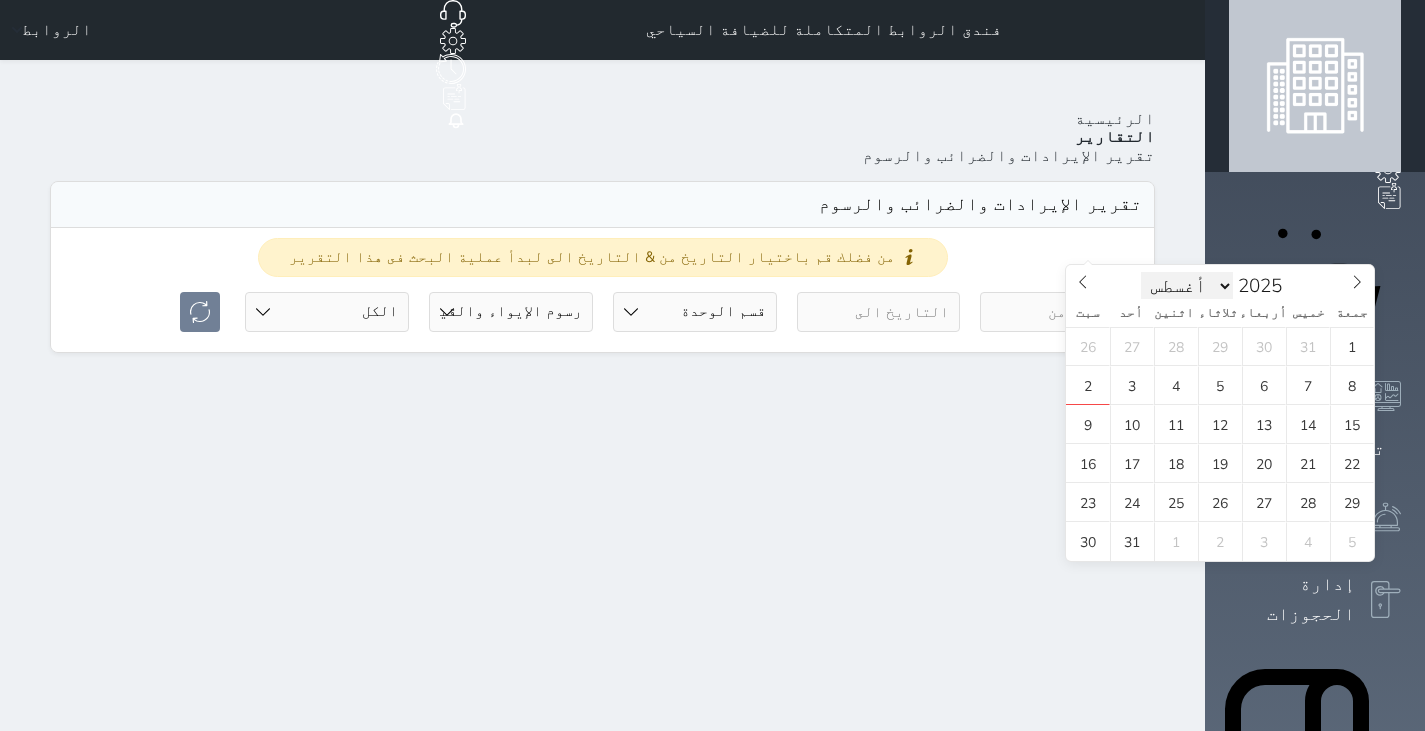 click on "يناير فبراير مارس أبريل مايو يونيو يوليو أغسطس سبتمبر أكتوبر نوفمبر ديسمبر" at bounding box center [1187, 286] 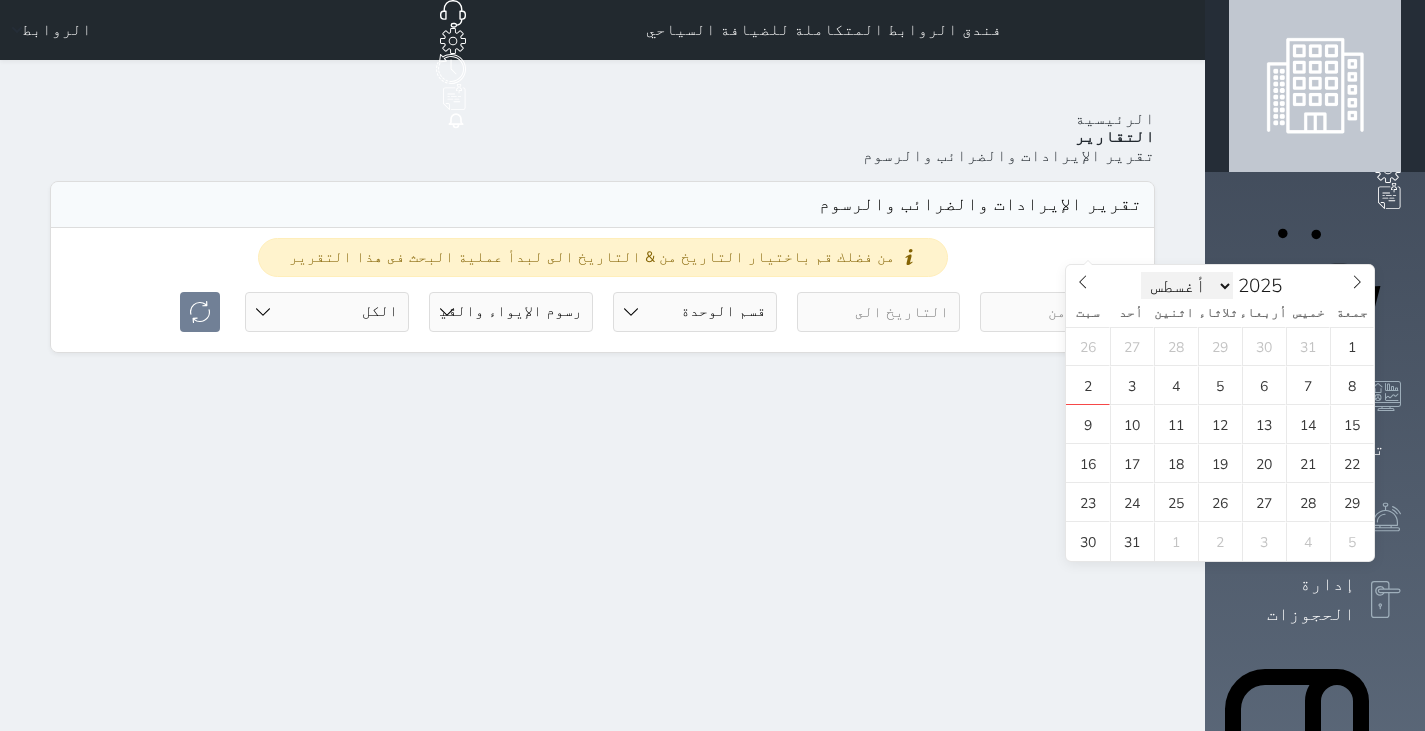 select on "6" 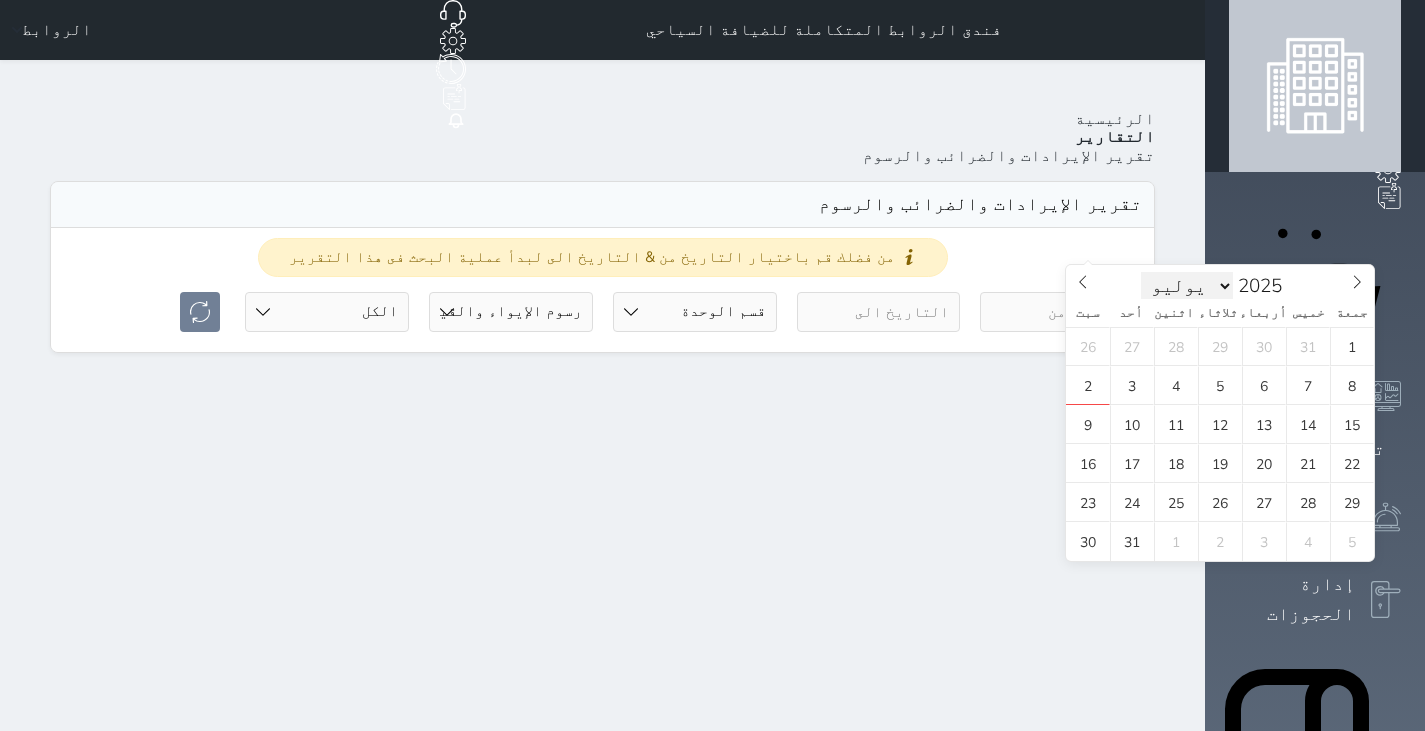 click on "يناير فبراير مارس أبريل مايو يونيو يوليو أغسطس سبتمبر أكتوبر نوفمبر ديسمبر" at bounding box center [1187, 286] 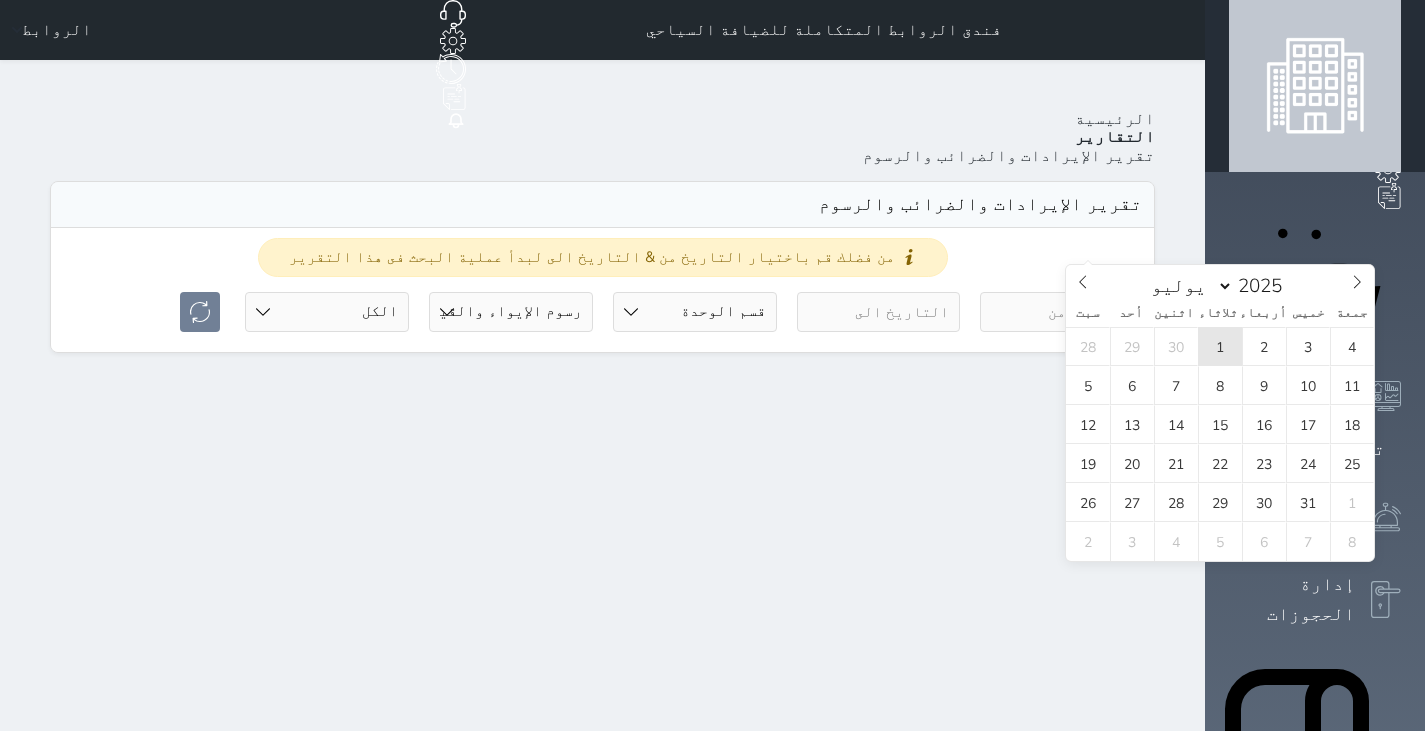 click on "1" at bounding box center [1220, 346] 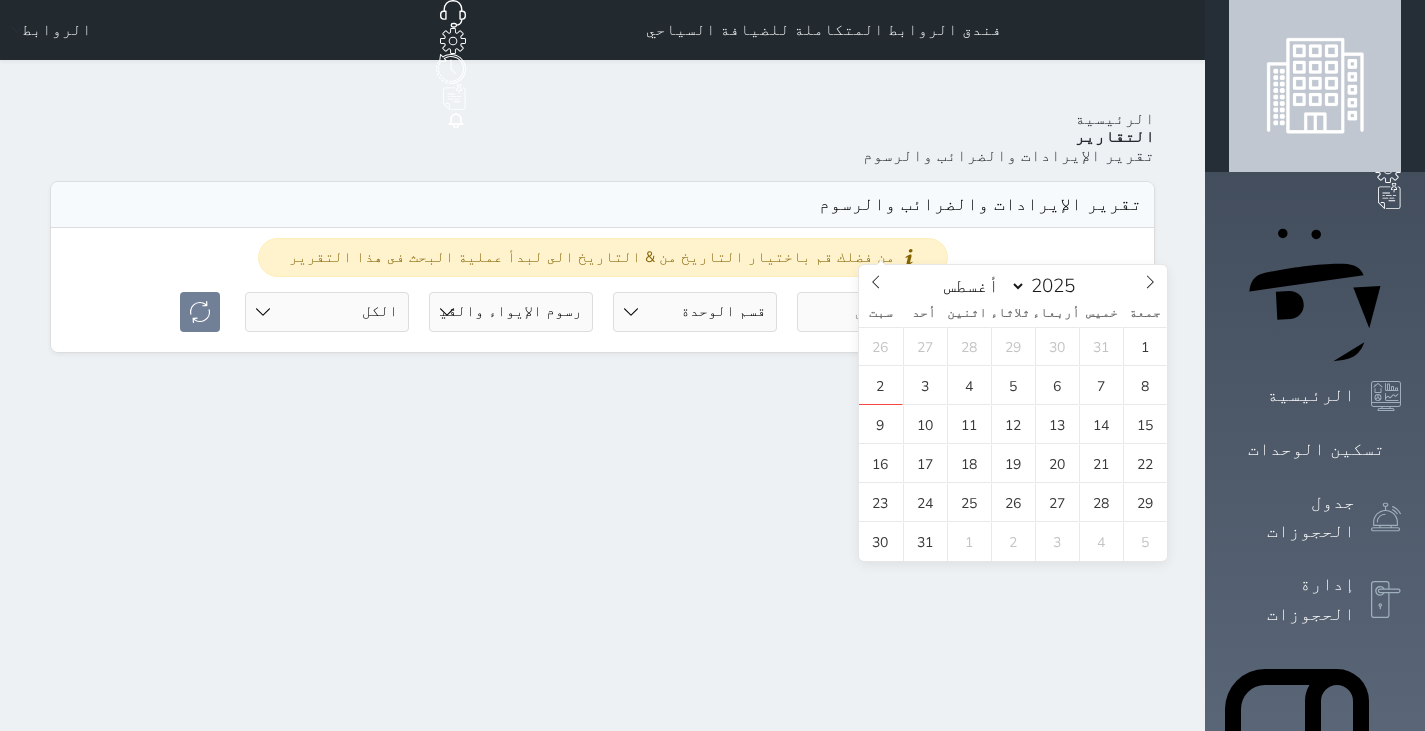 click at bounding box center (879, 312) 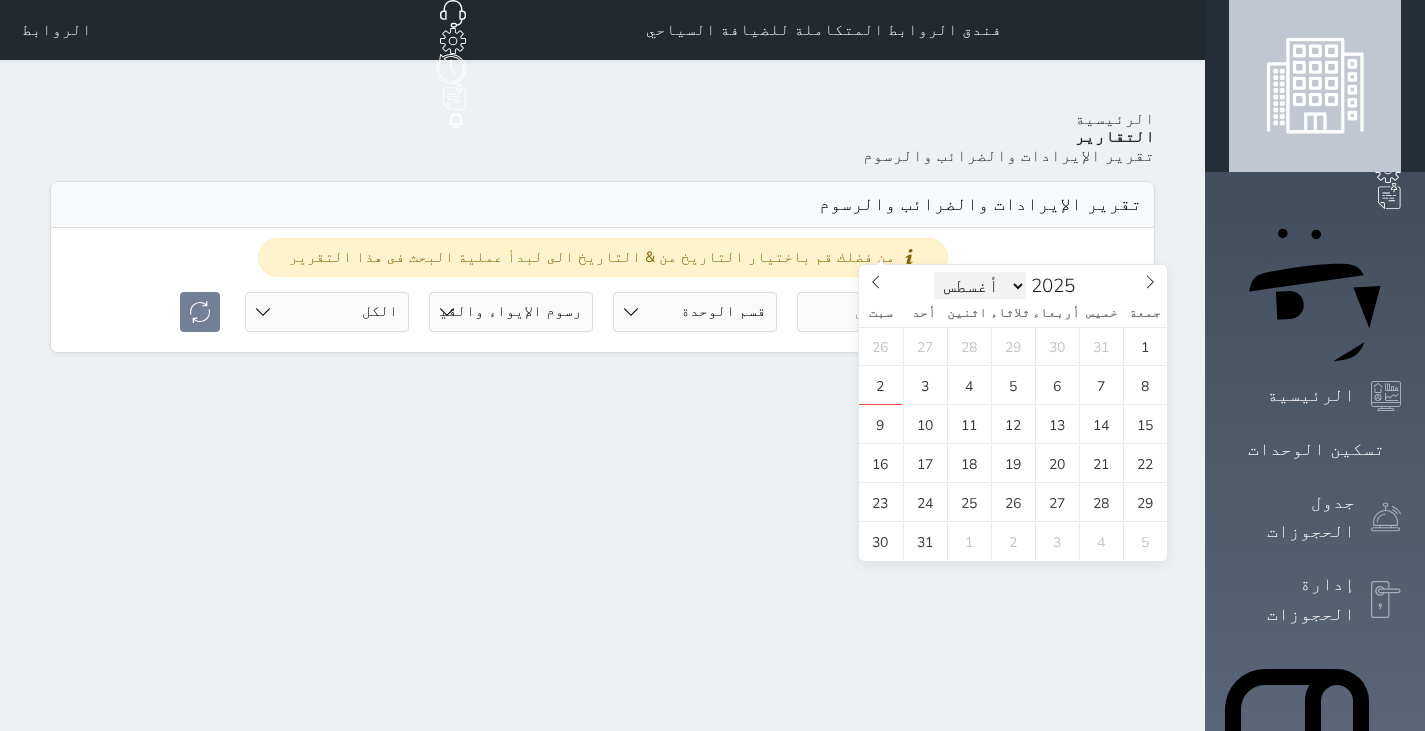 click on "يناير فبراير مارس أبريل مايو يونيو يوليو أغسطس سبتمبر أكتوبر نوفمبر ديسمبر" at bounding box center [980, 286] 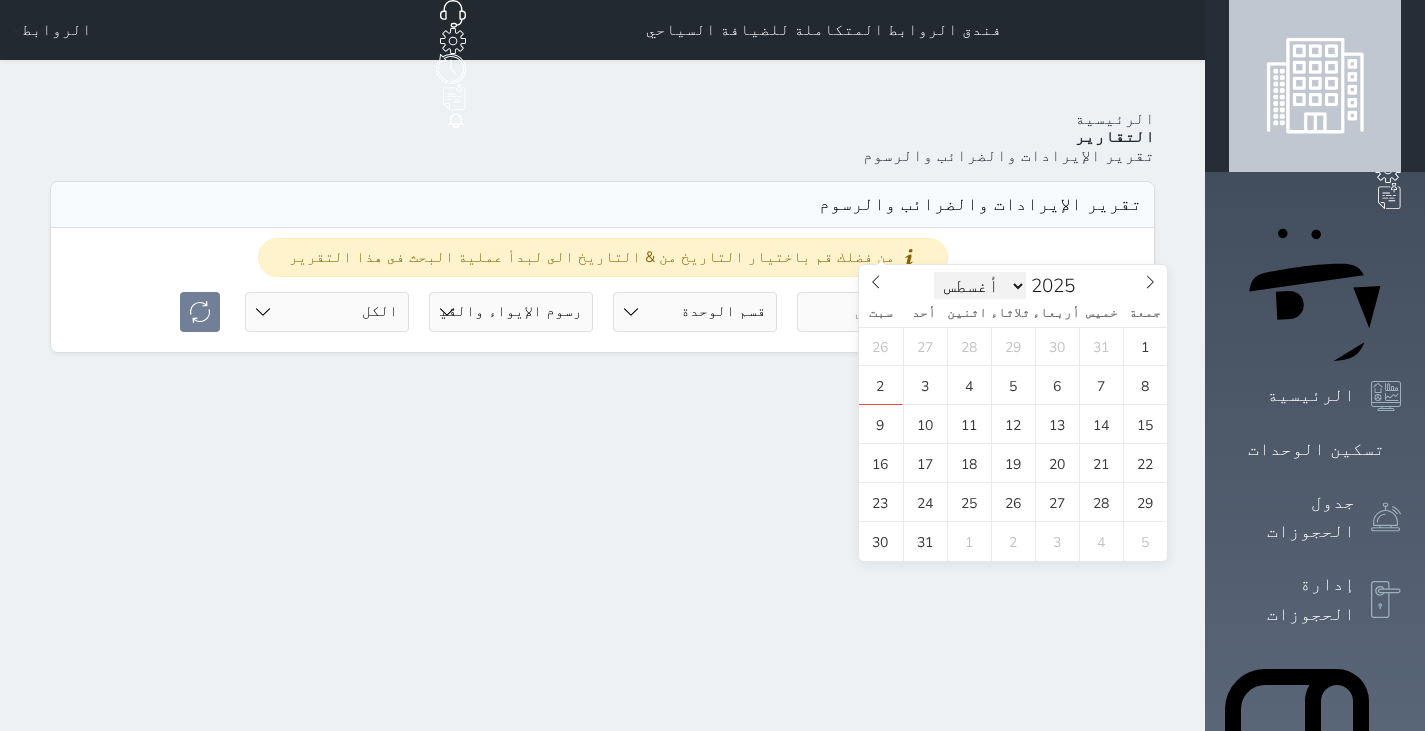 select on "6" 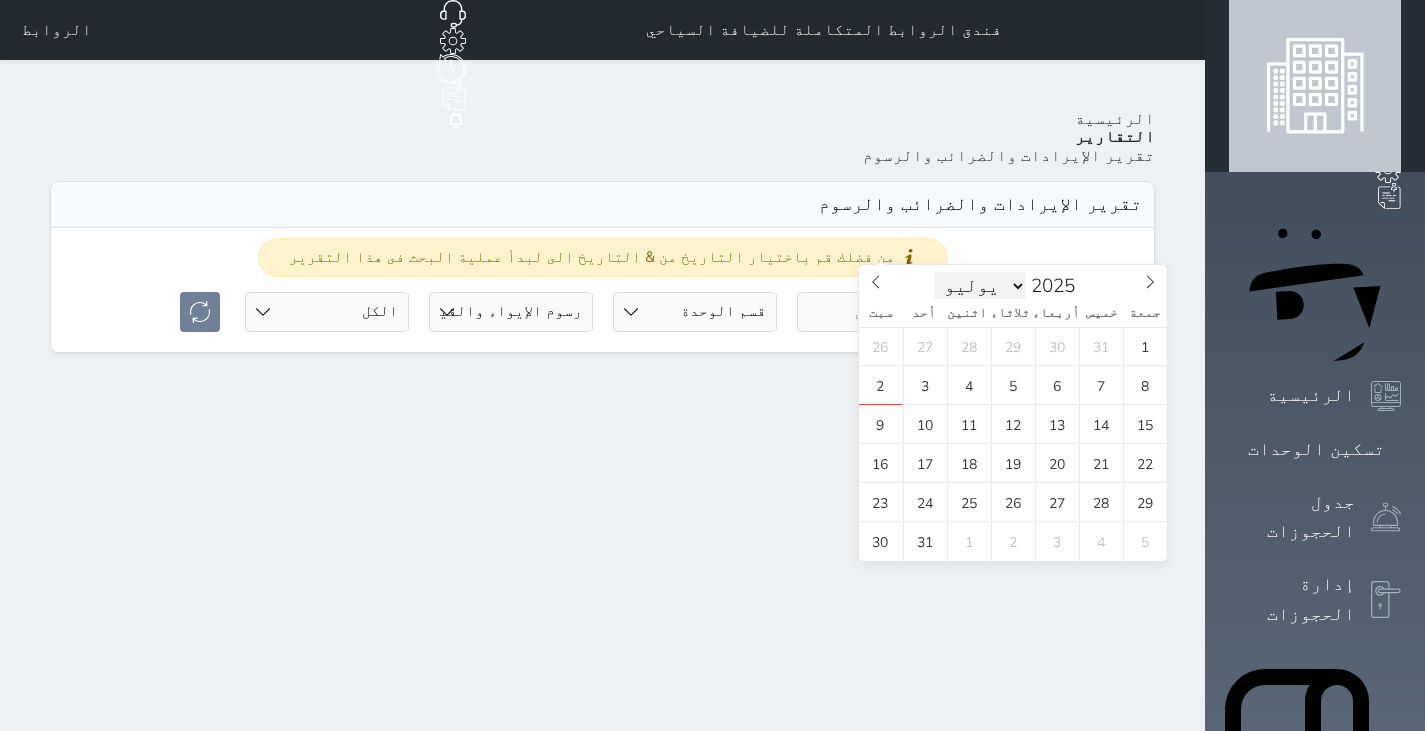 click on "يناير فبراير مارس أبريل مايو يونيو يوليو أغسطس سبتمبر أكتوبر نوفمبر ديسمبر" at bounding box center (980, 286) 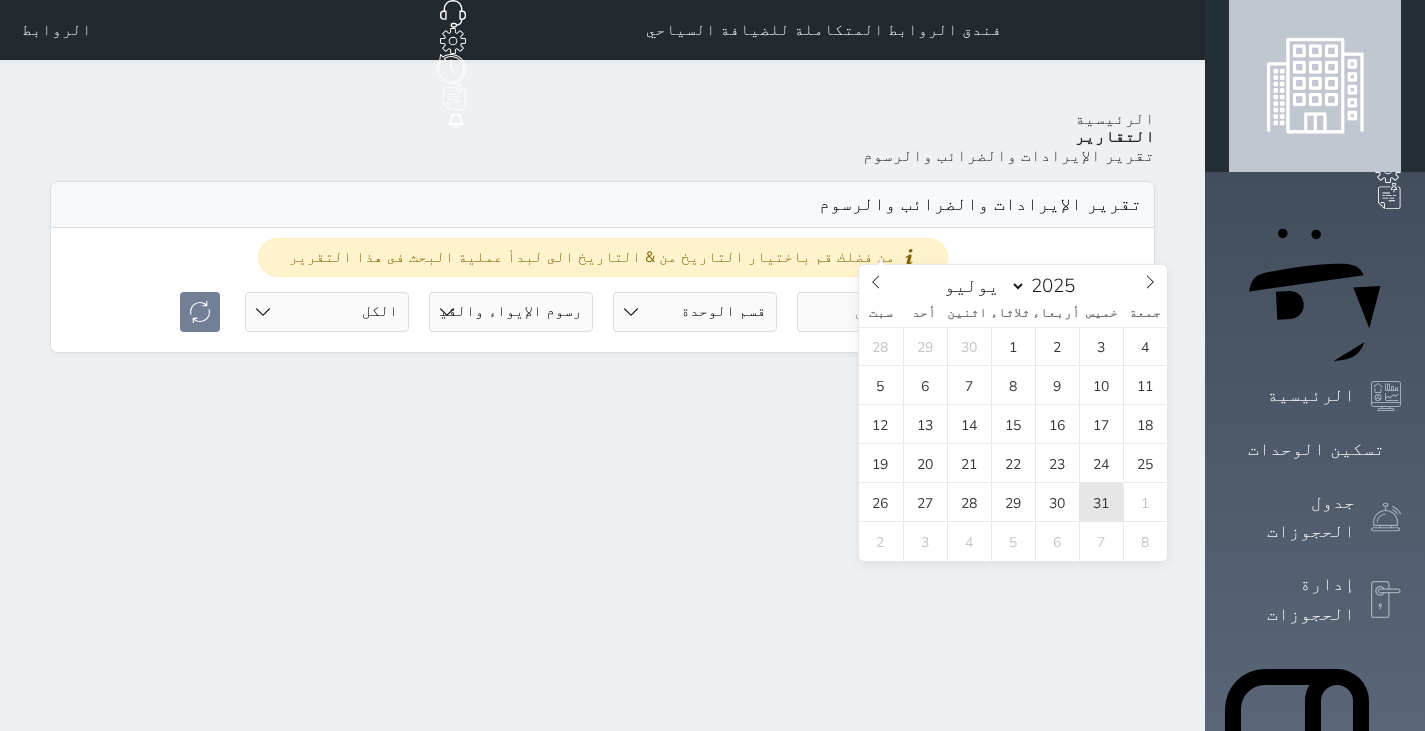 click on "31" at bounding box center (1101, 502) 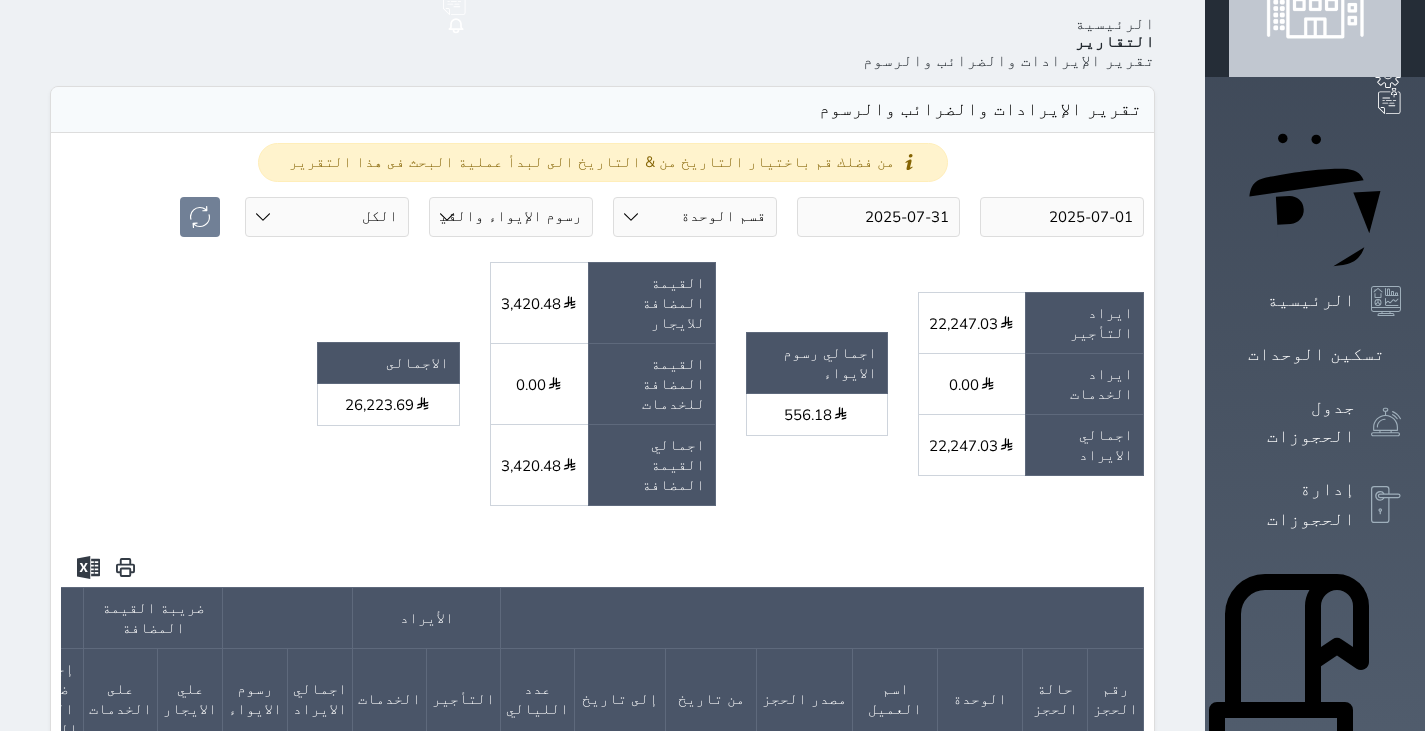 scroll, scrollTop: 97, scrollLeft: 0, axis: vertical 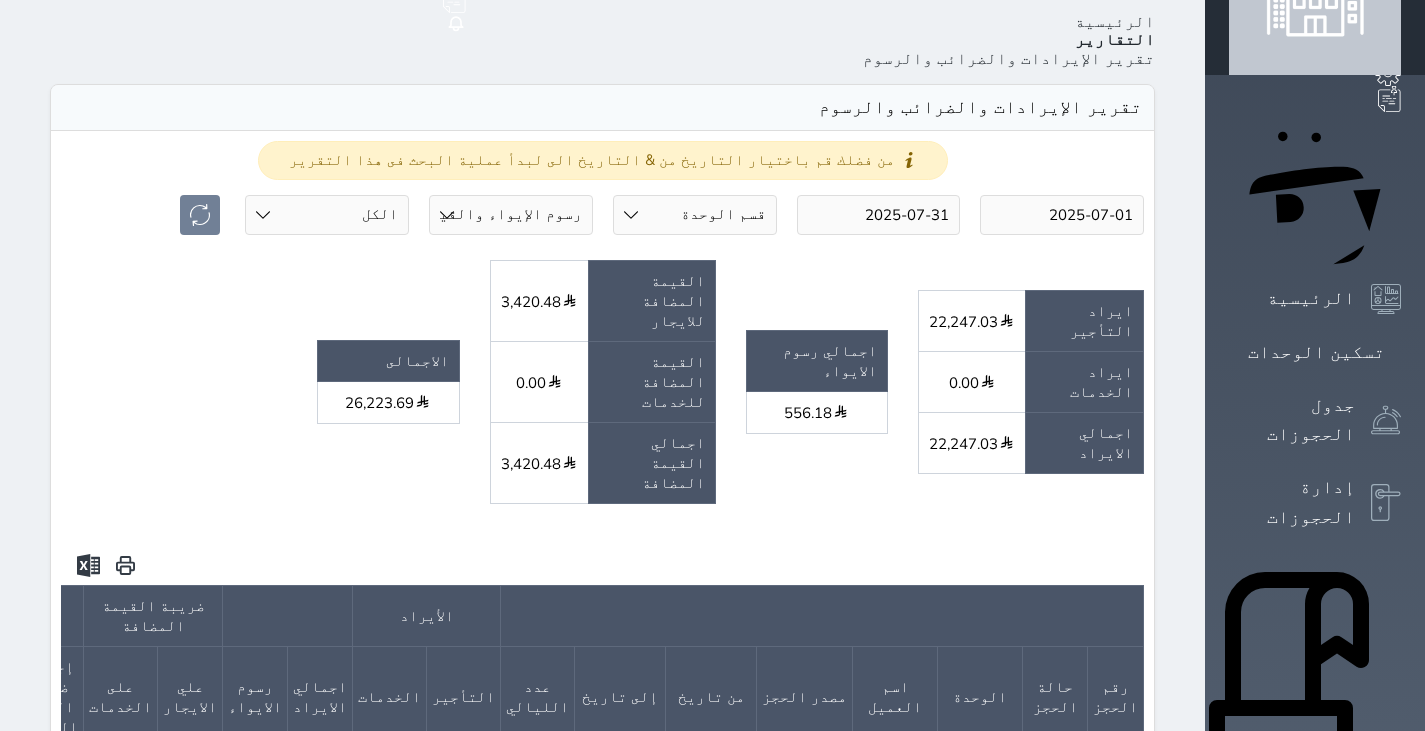 click on "3,420.48" at bounding box center [539, 301] 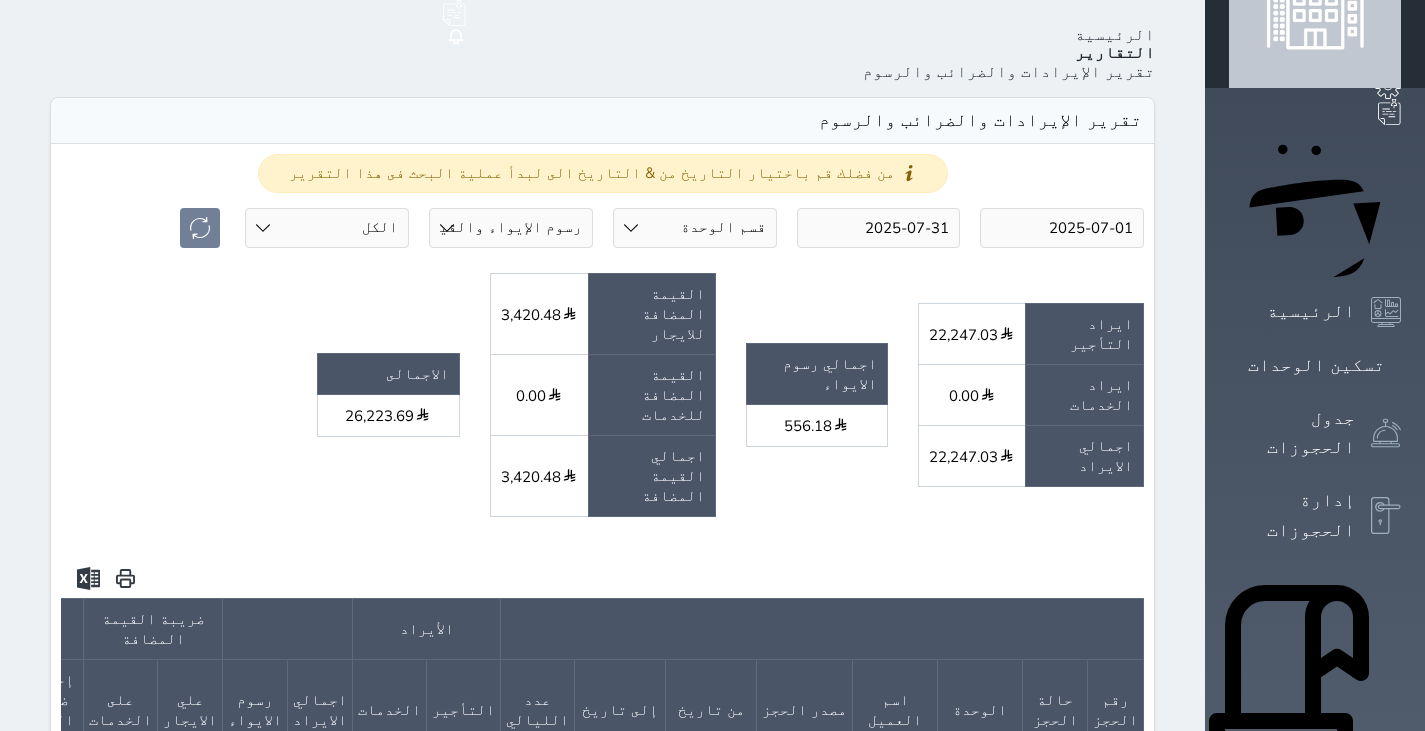 scroll, scrollTop: 0, scrollLeft: 0, axis: both 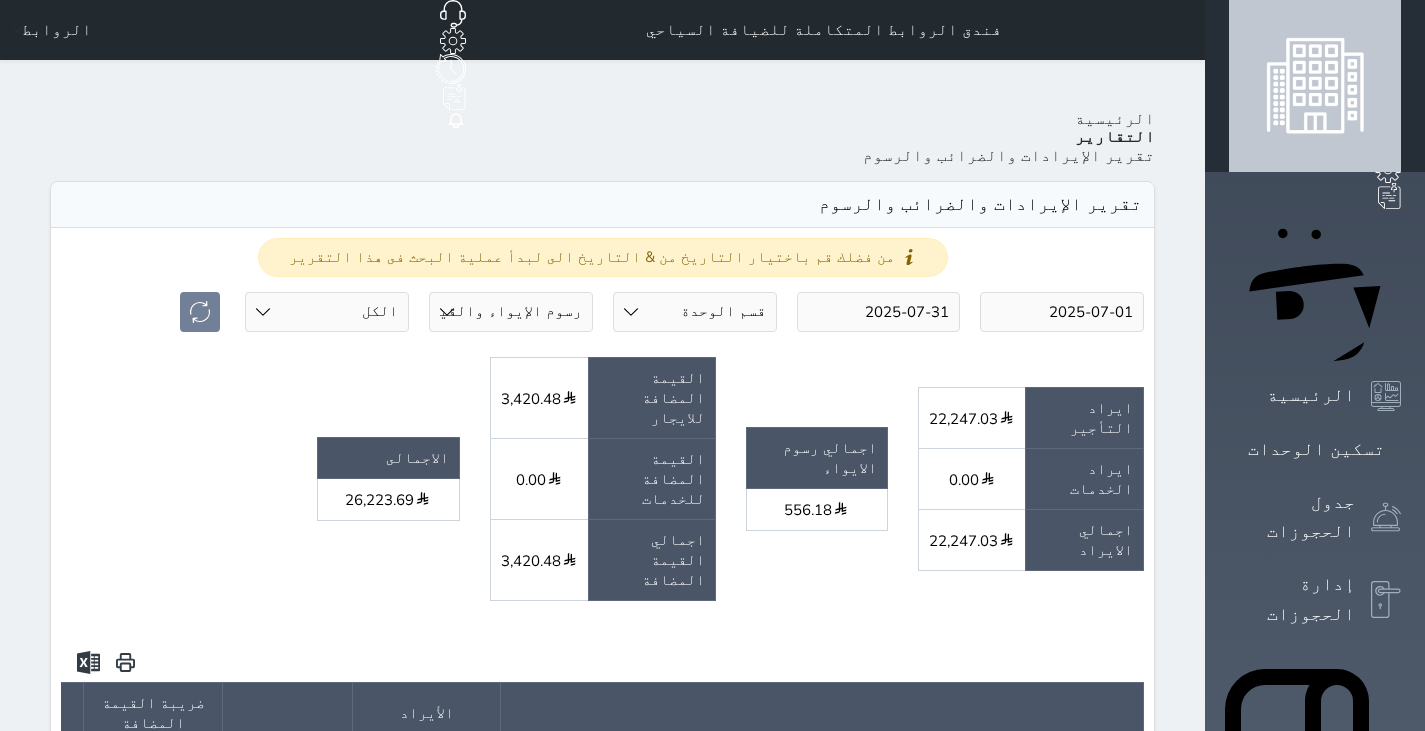 click on "قسم الوحدة   غرفة وحمام - 3 غرفة وحمام - 4 غرفة بحمام - 2" at bounding box center [695, 312] 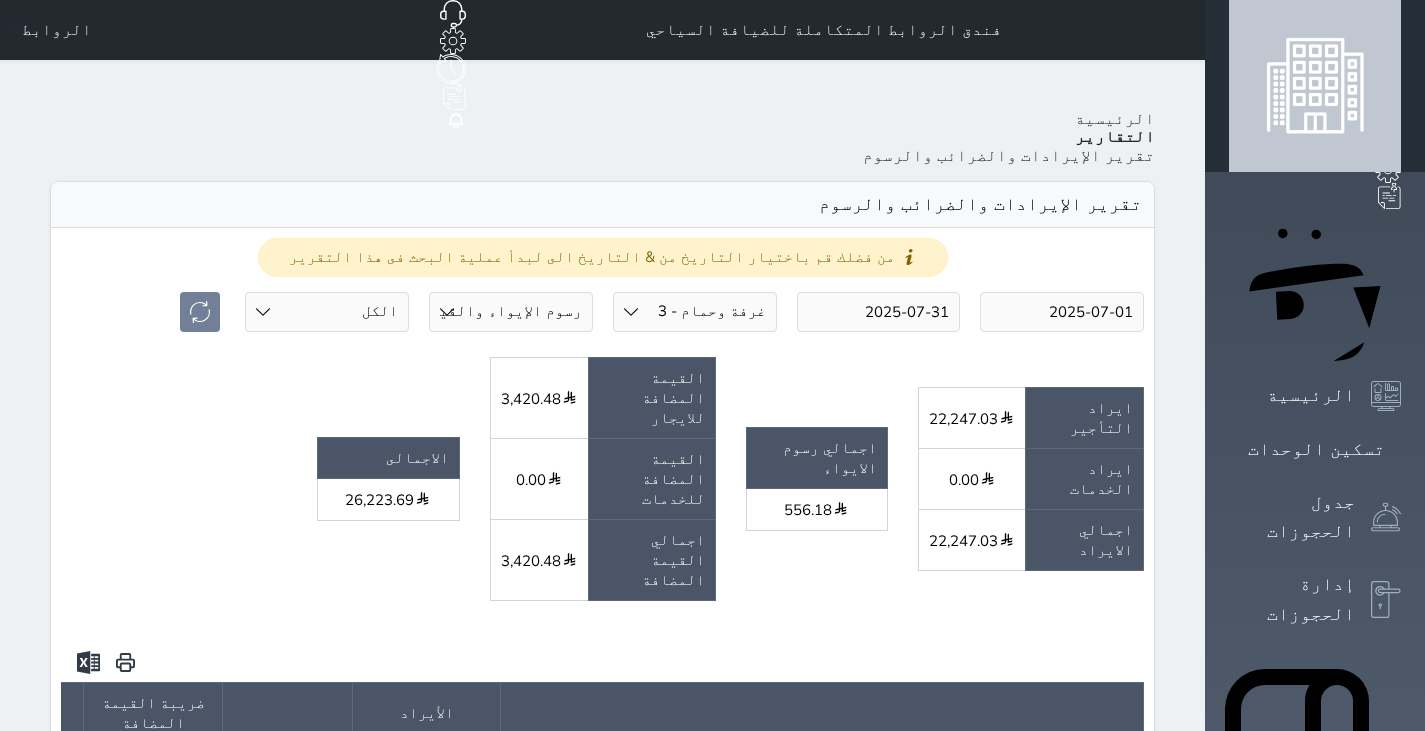 click on "قسم الوحدة   غرفة وحمام - 3 غرفة وحمام - 4 غرفة بحمام - 2" at bounding box center (695, 312) 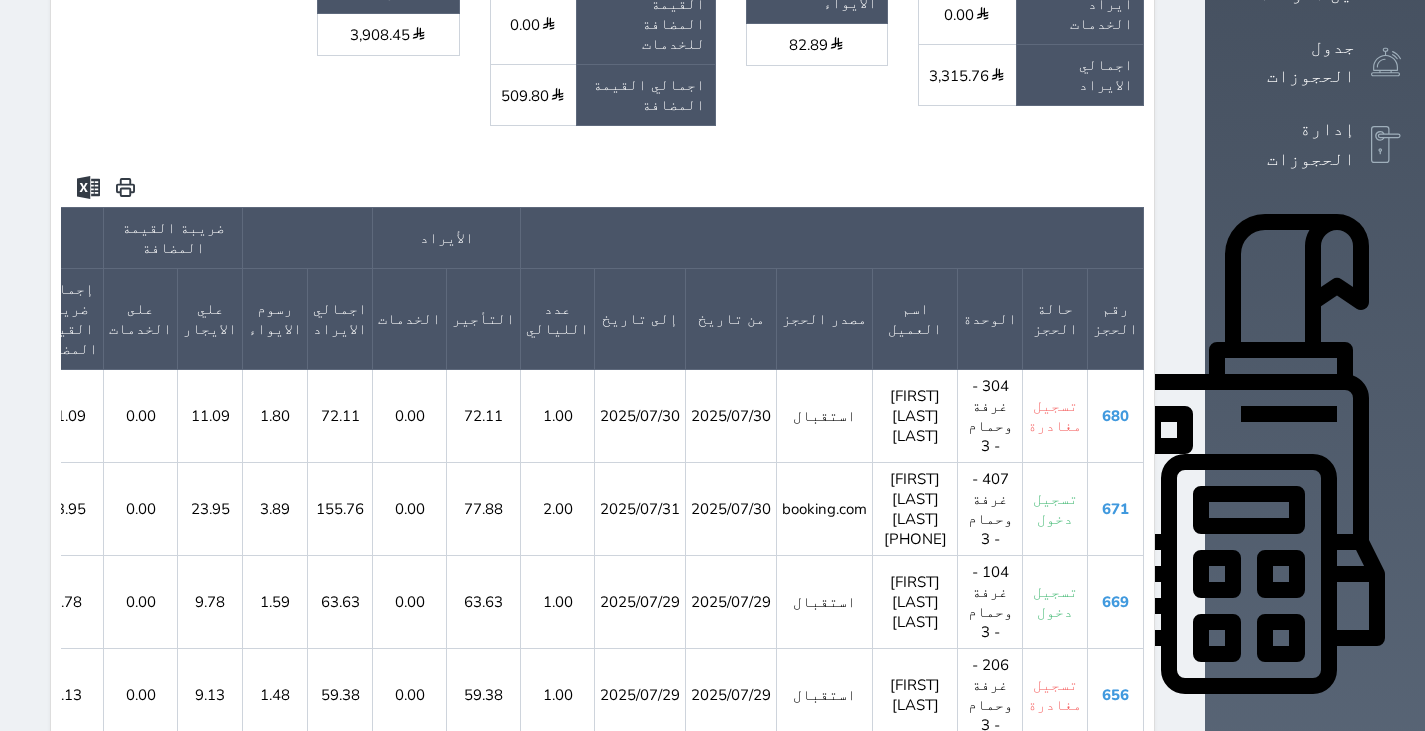 scroll, scrollTop: 456, scrollLeft: 0, axis: vertical 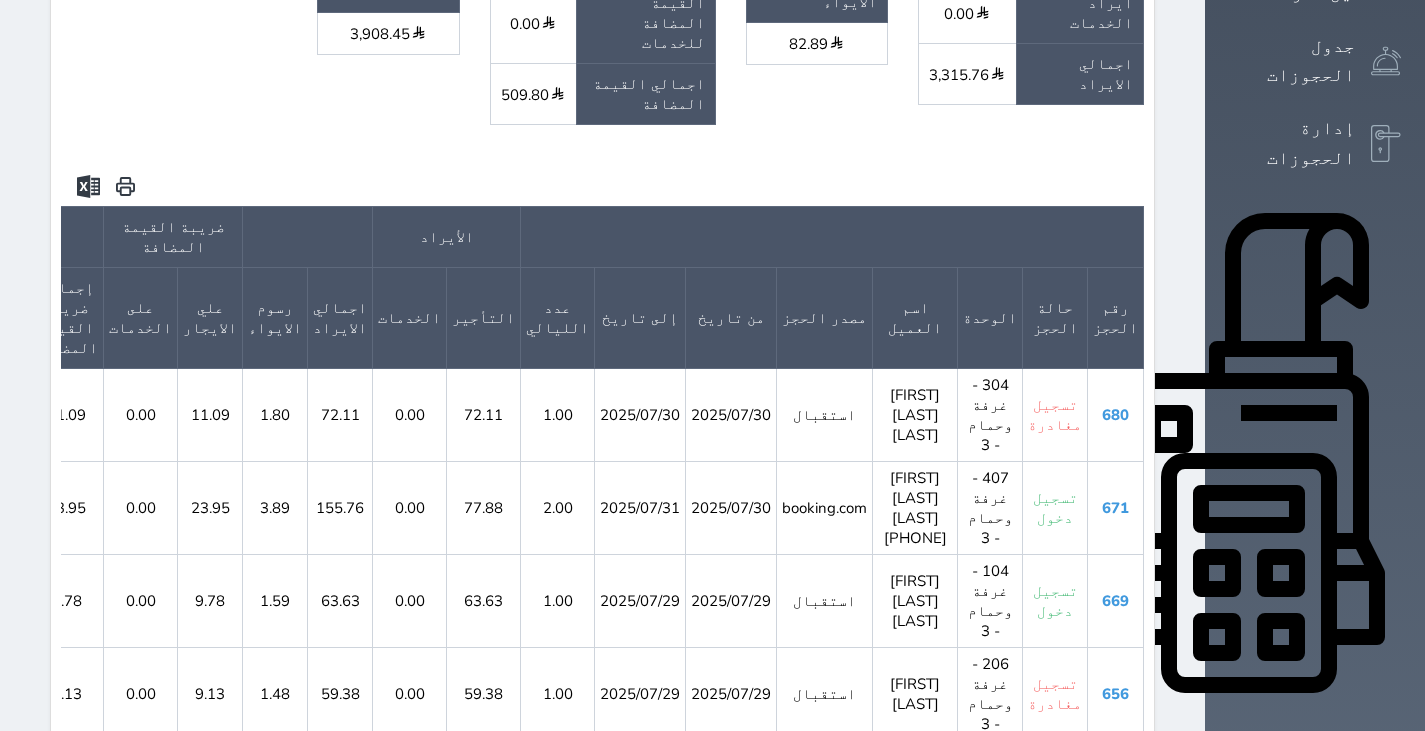 click on "75.00" at bounding box center (-7, 601) 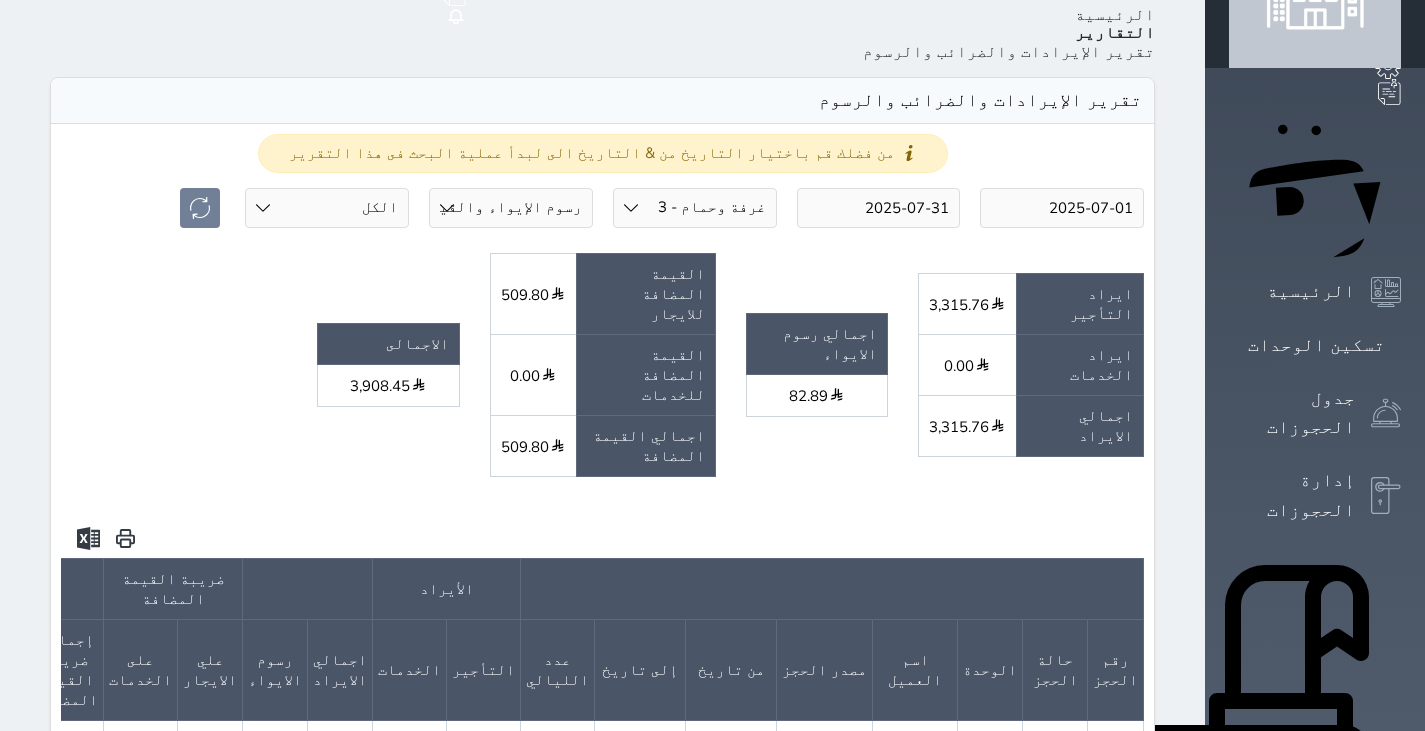 scroll, scrollTop: 103, scrollLeft: 0, axis: vertical 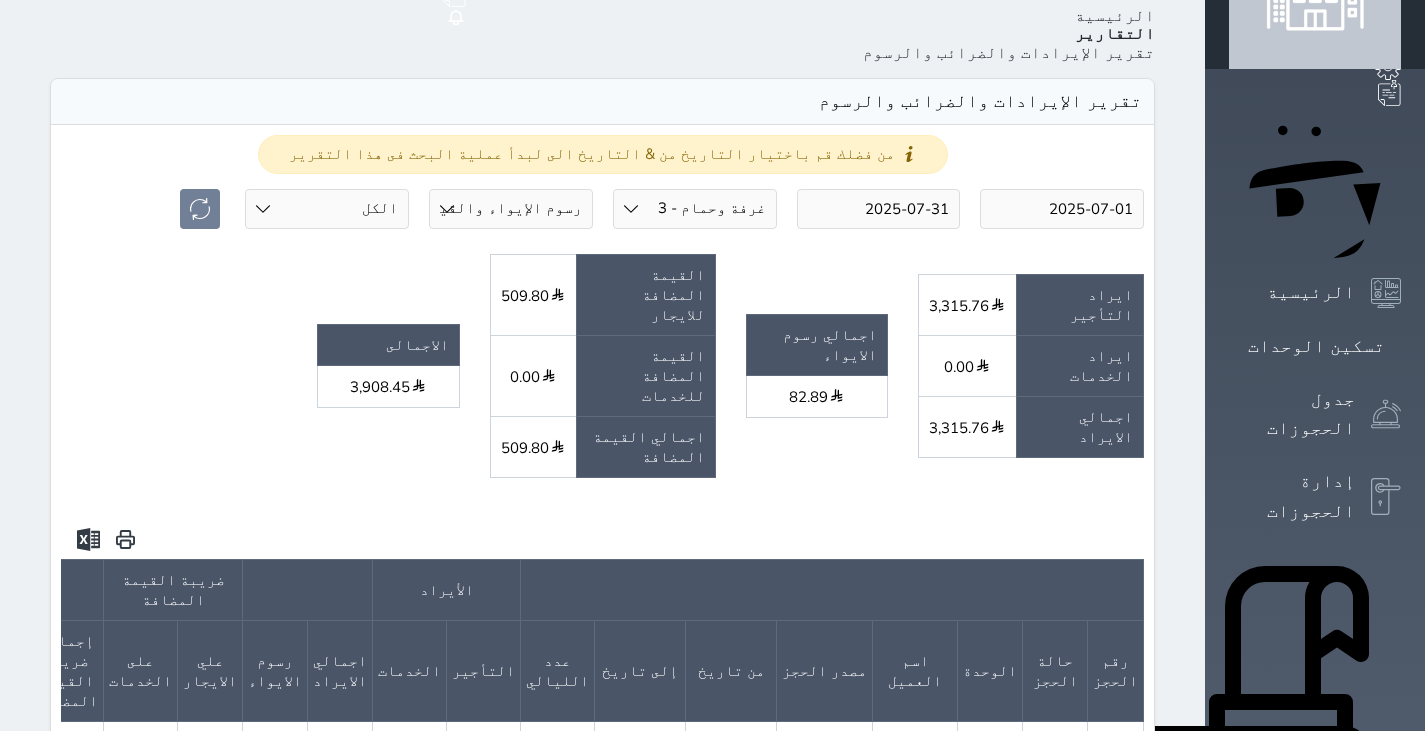 click on "قسم الوحدة   غرفة وحمام - 3 غرفة وحمام - 4 غرفة بحمام - 2" at bounding box center [695, 209] 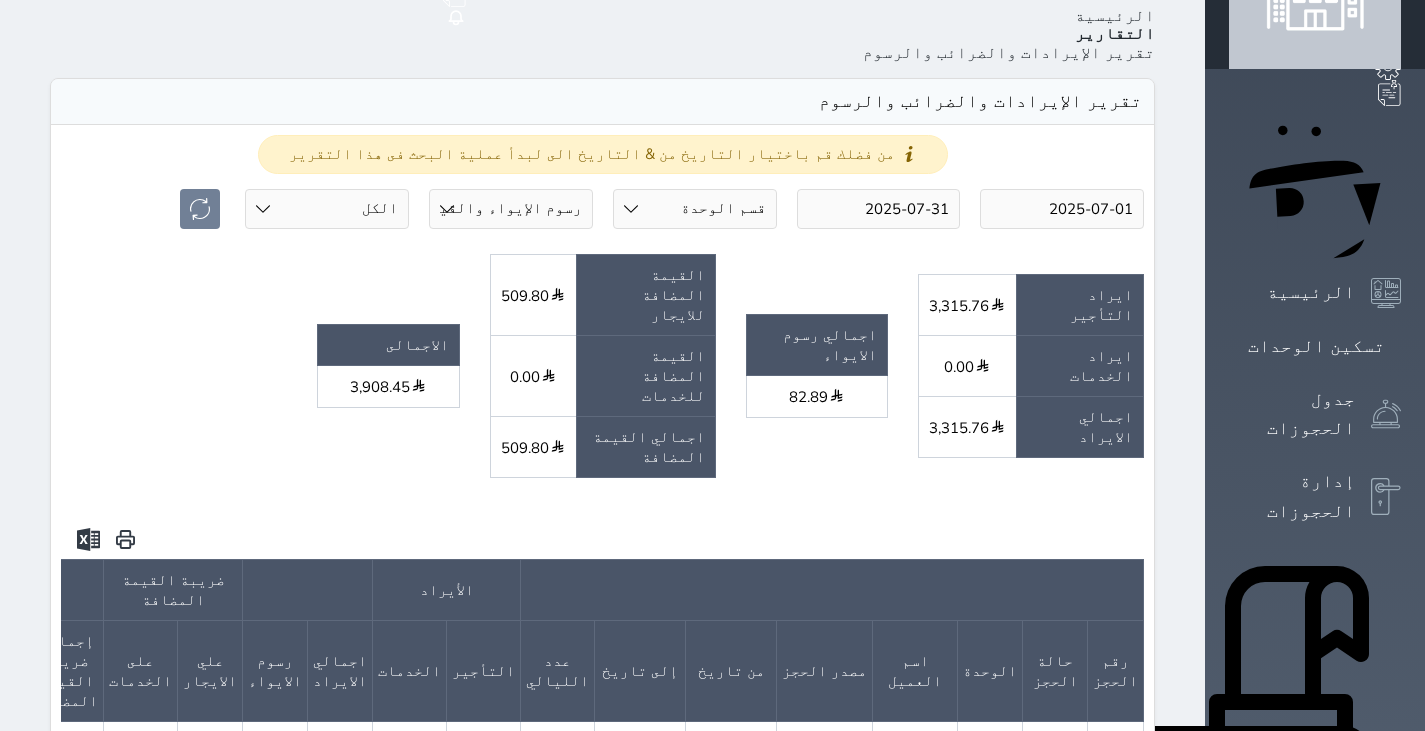 click on "قسم الوحدة   غرفة وحمام - 3 غرفة وحمام - 4 غرفة بحمام - 2" at bounding box center (695, 209) 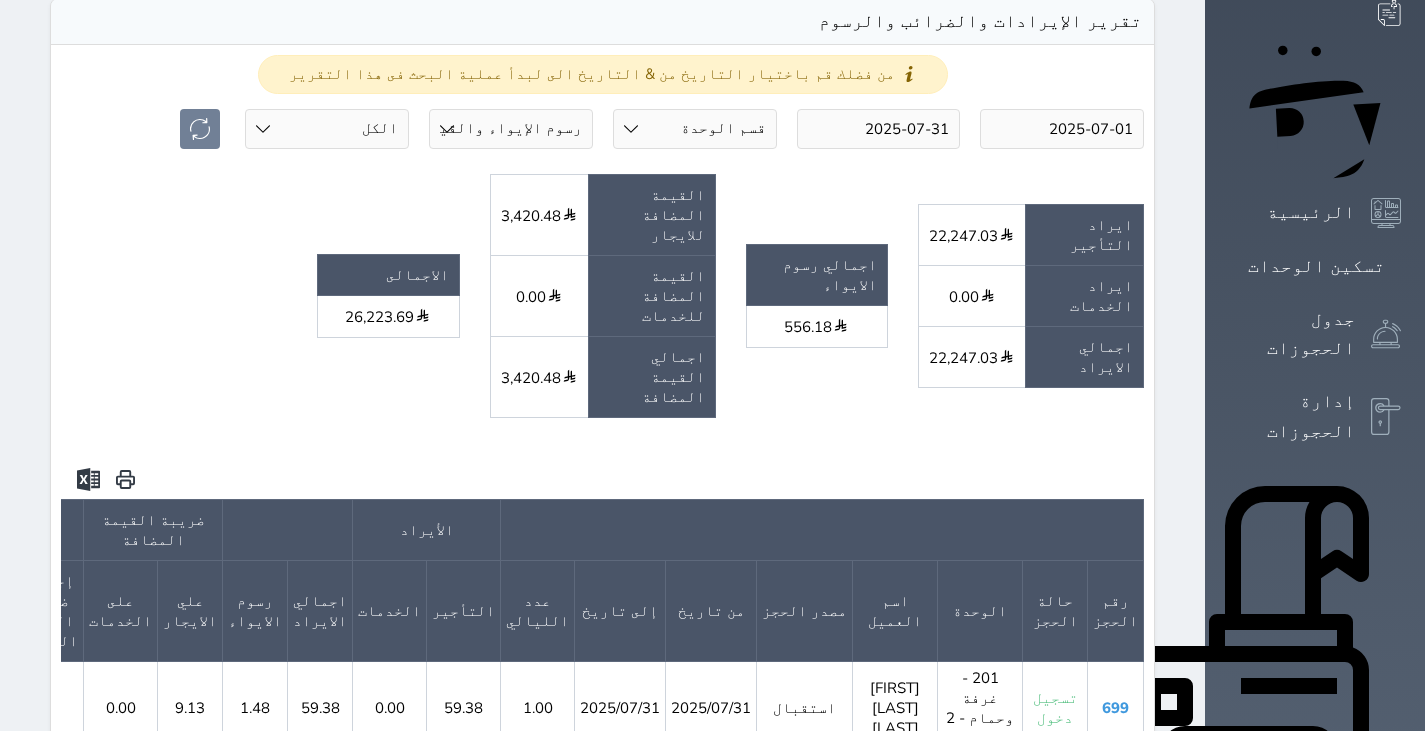 scroll, scrollTop: 184, scrollLeft: 0, axis: vertical 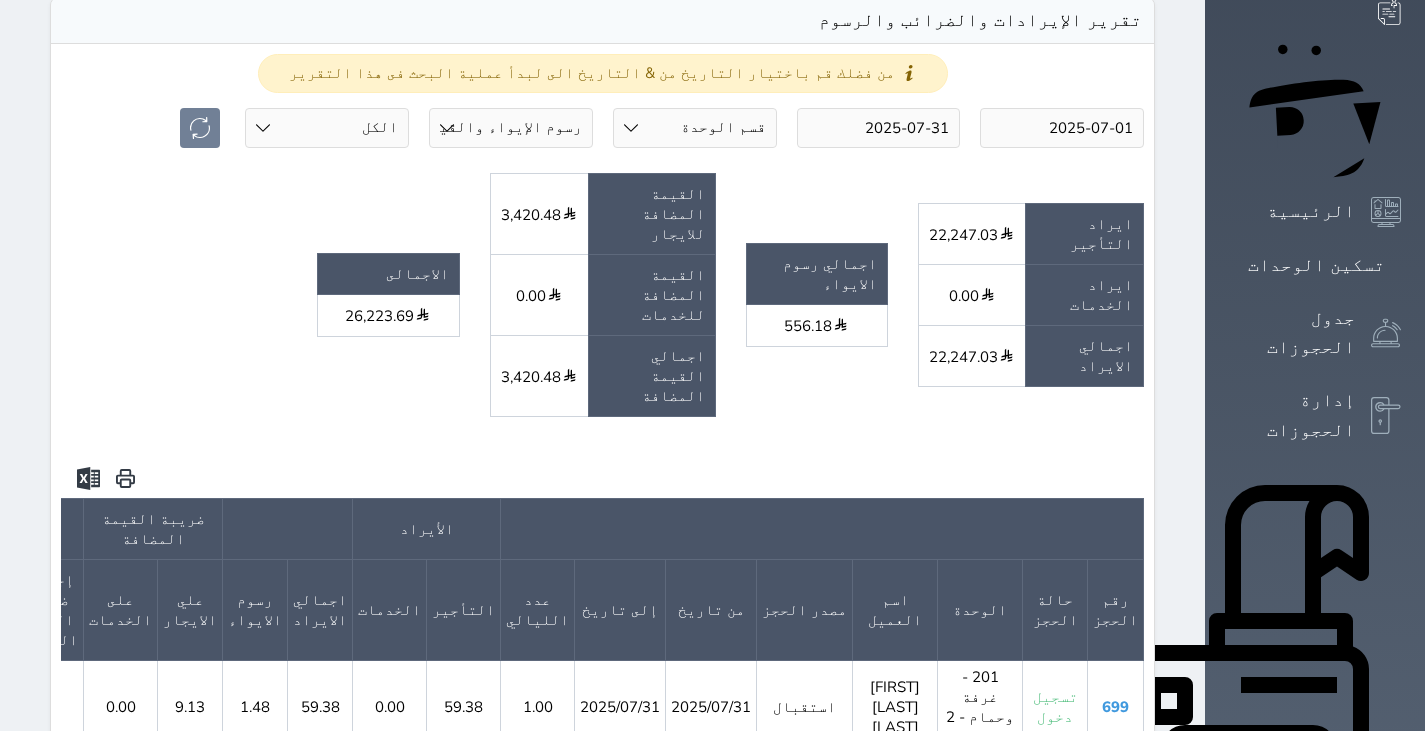 click on "2025-07-01   2025-07-31   قسم الوحدة   غرفة وحمام - 3 غرفة وحمام - 4 غرفة بحمام - 2
رسوم الإيواء
رسوم الإيواء والقيمه المضافة
حالة الحجز
الكل
لم يسجل دخول
تم الدخول
تم المغادرة
تم الدخول + تم المغادرة" at bounding box center (602, 133) 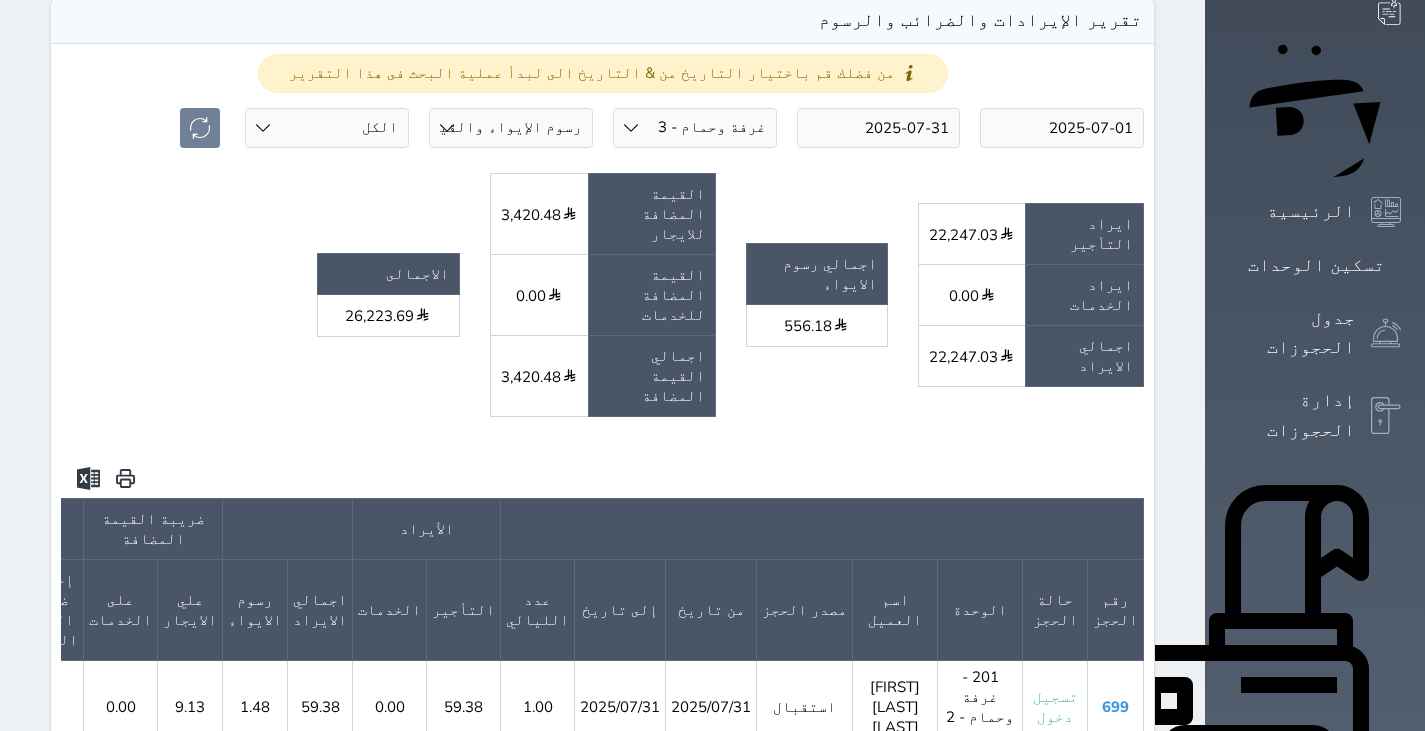 click on "قسم الوحدة   غرفة وحمام - 3 غرفة وحمام - 4 غرفة بحمام - 2" at bounding box center (695, 128) 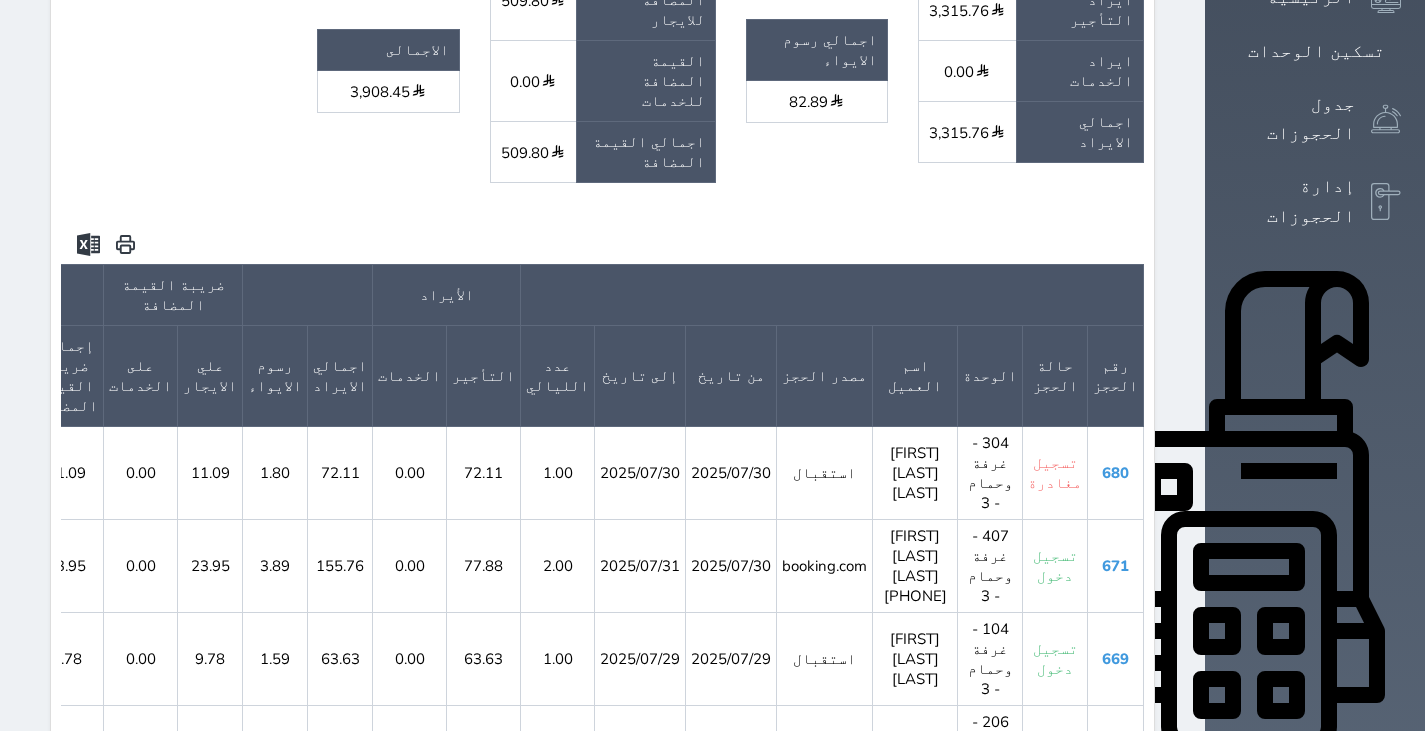 scroll, scrollTop: 400, scrollLeft: 0, axis: vertical 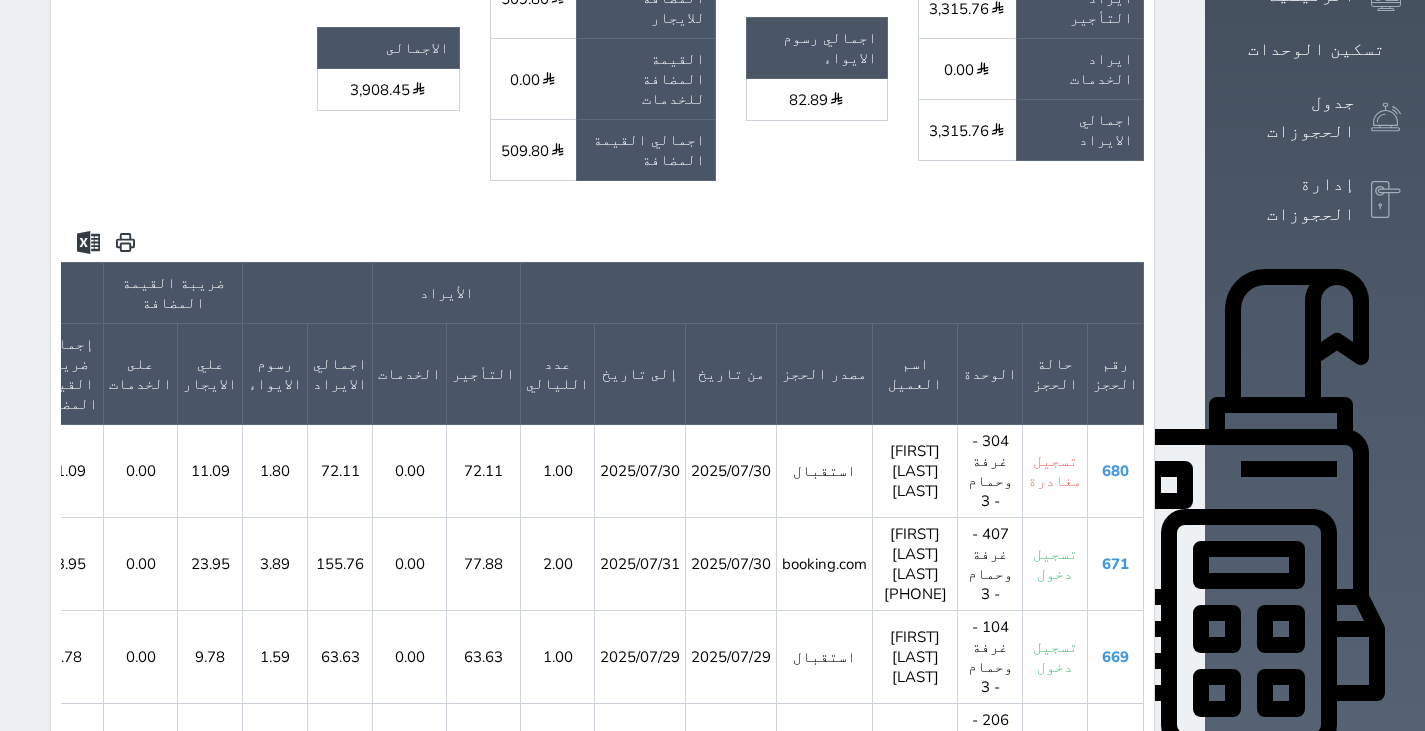 click on "حجز جماعي جديد   حجز جديد             الرئيسية     تسكين الوحدات     جدول الحجوزات     إدارة الحجوزات     POS     الإدارة المالية     العملاء     تقييمات العملاء     الوحدات     الخدمات     التقارير     الإعدادات     الدعم الفني" at bounding box center [1315, 1037] 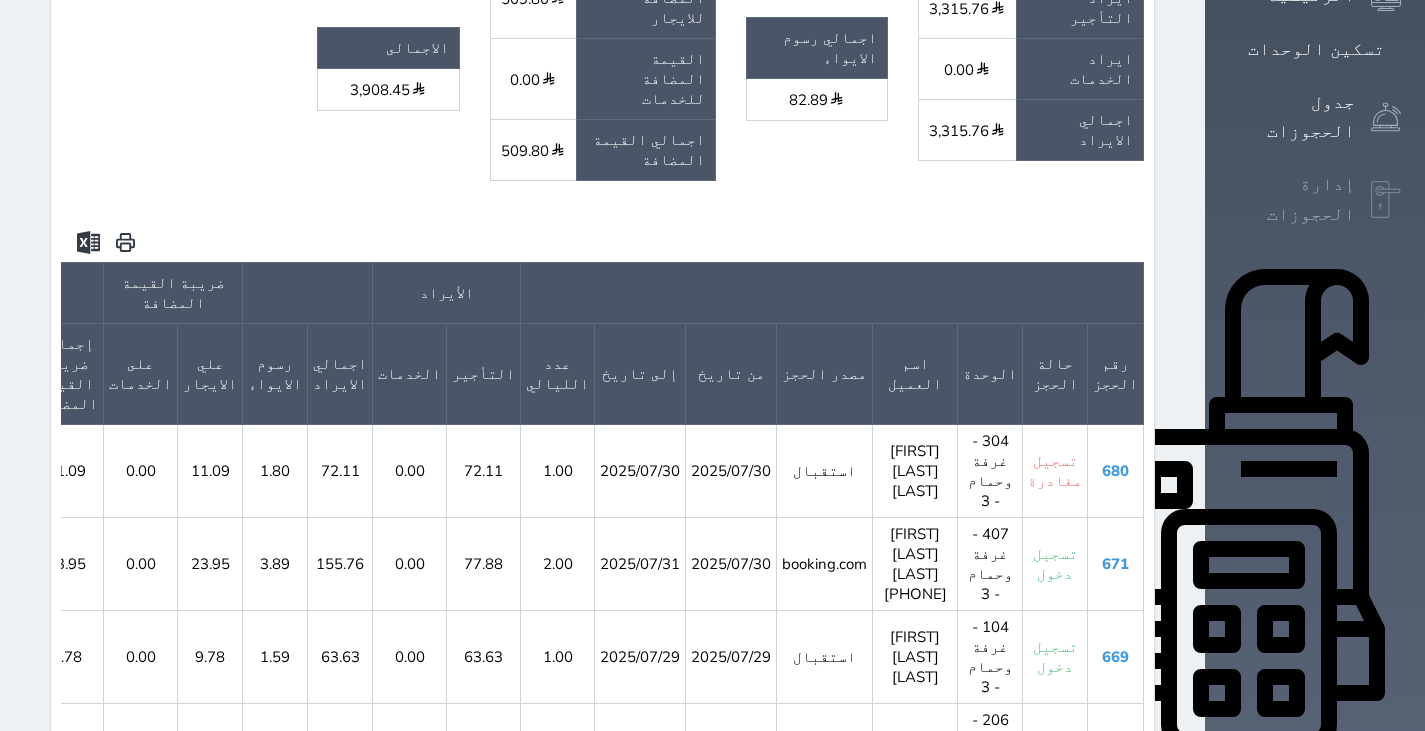 click on "إدارة الحجوزات" at bounding box center [1292, 199] 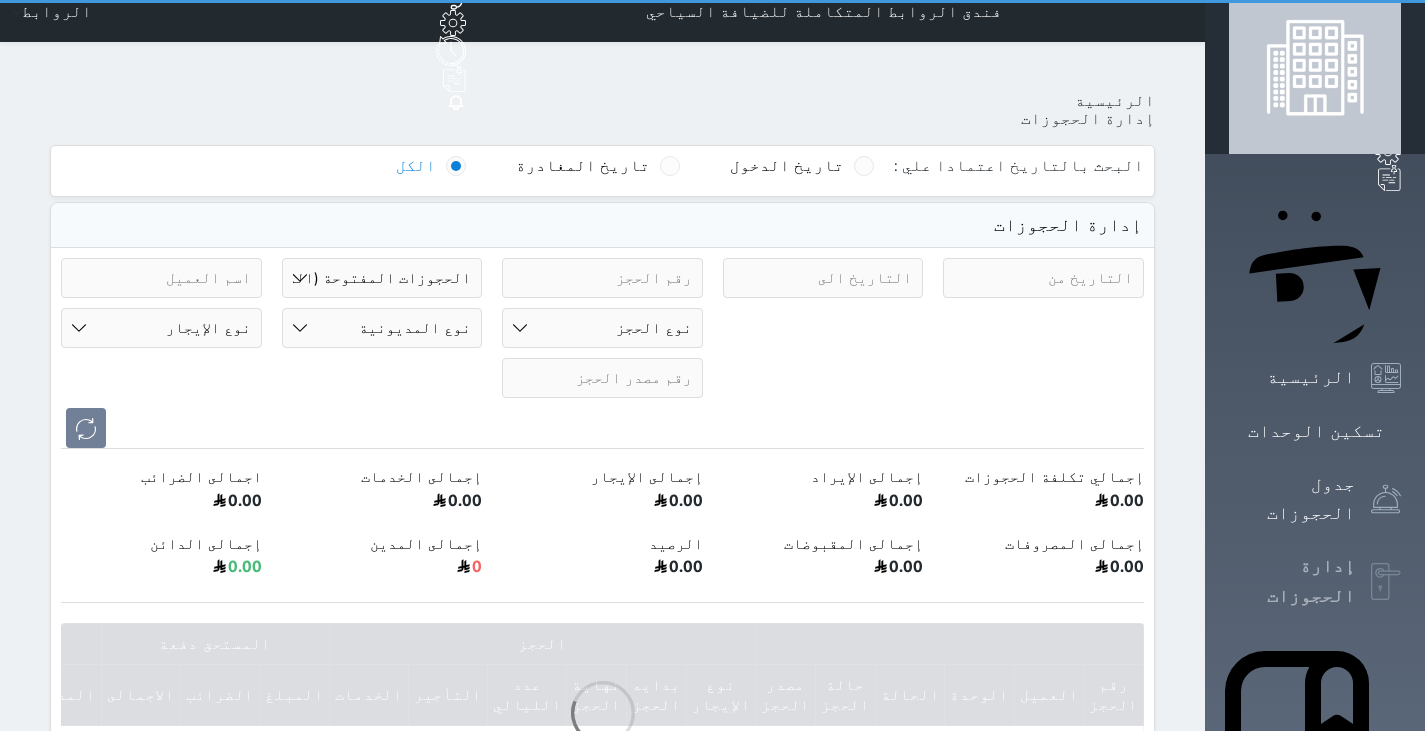 scroll, scrollTop: 0, scrollLeft: 0, axis: both 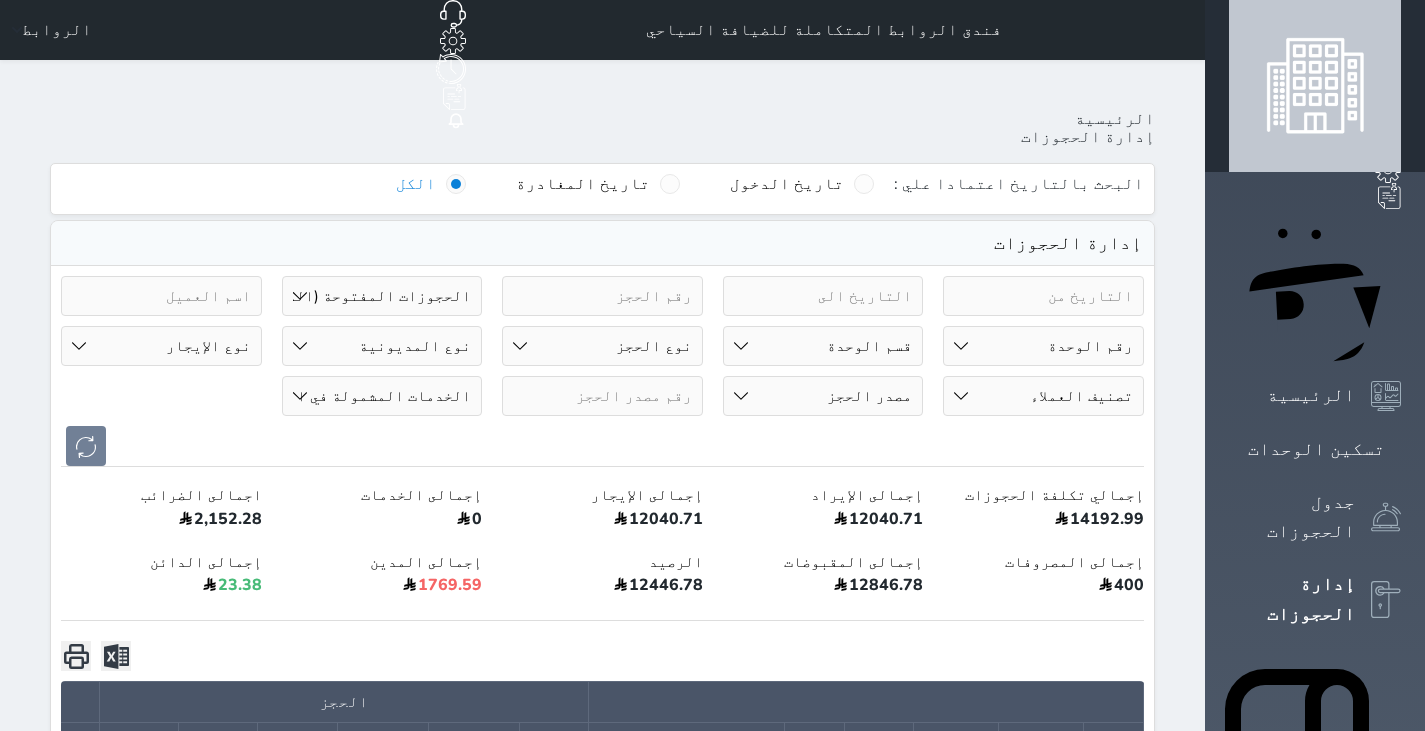 click on "حالة الحجز
الحجوزات المفتوحة (الكل)
الحجوزات المغلقة (الكل)
الحجوزات المفتوحة (مسجل دخول)
الحجوزات المغلقة (تسجيل مغادرة)
الحجوزات لم تسجل دخول
الحجوزات المؤكدة (الكل)
الحجوزات الملغية
بانتظار التأكيد" at bounding box center (382, 296) 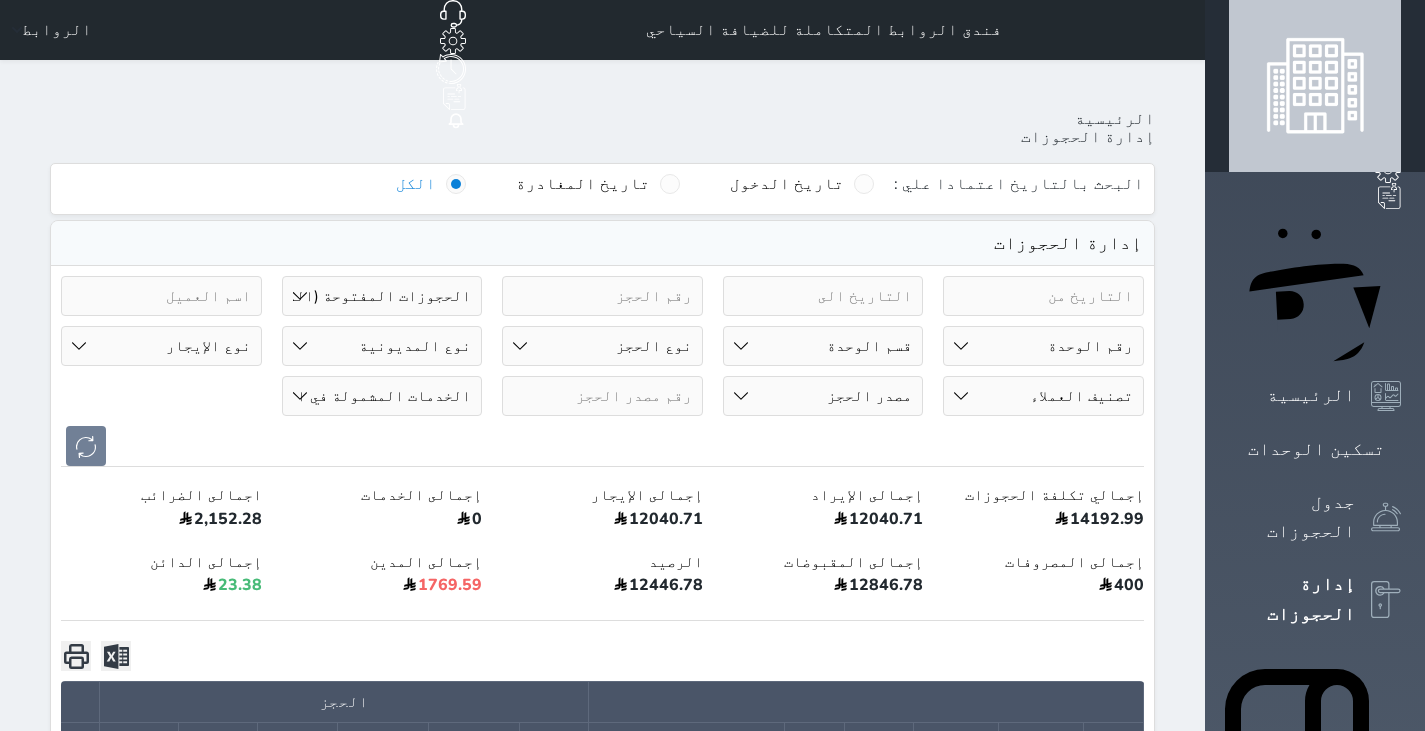 select on "all" 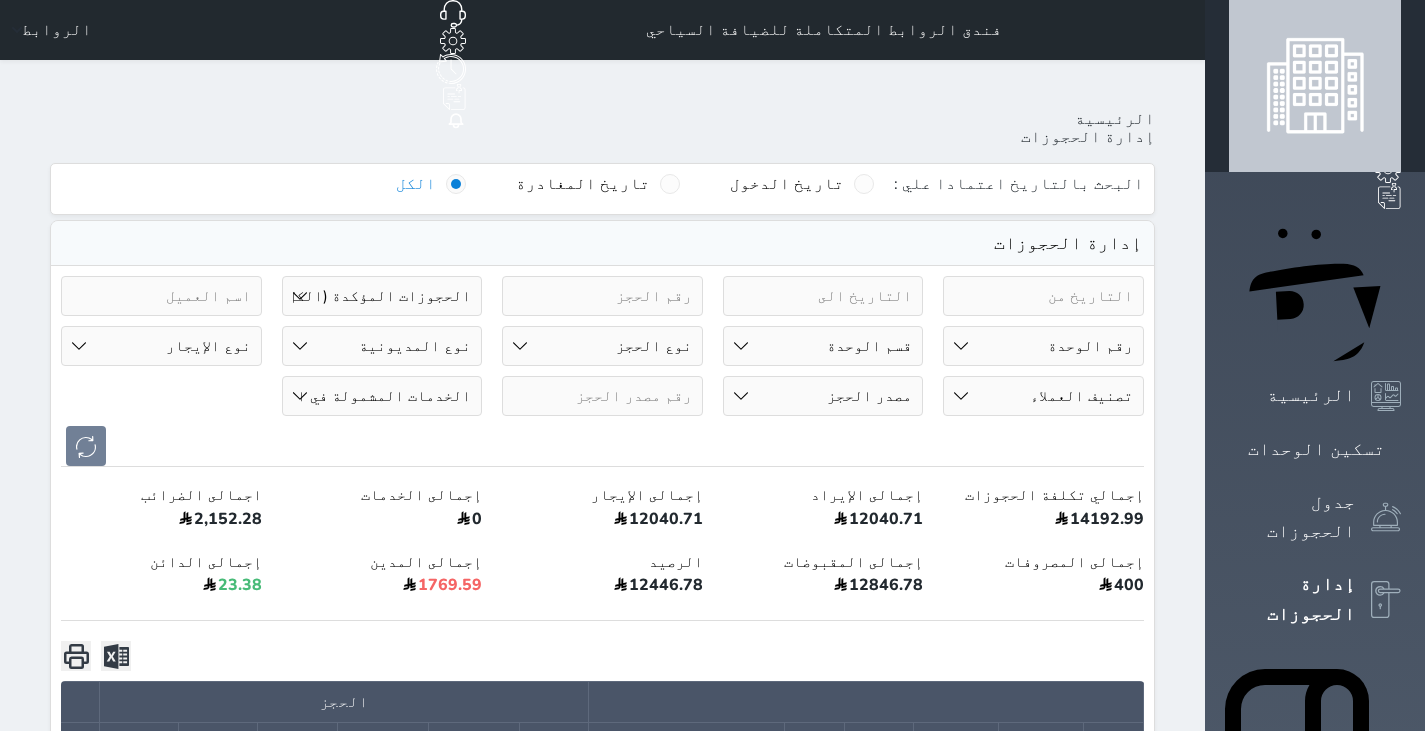 click on "حالة الحجز
الحجوزات المفتوحة (الكل)
الحجوزات المغلقة (الكل)
الحجوزات المفتوحة (مسجل دخول)
الحجوزات المغلقة (تسجيل مغادرة)
الحجوزات لم تسجل دخول
الحجوزات المؤكدة (الكل)
الحجوزات الملغية
بانتظار التأكيد" at bounding box center [382, 296] 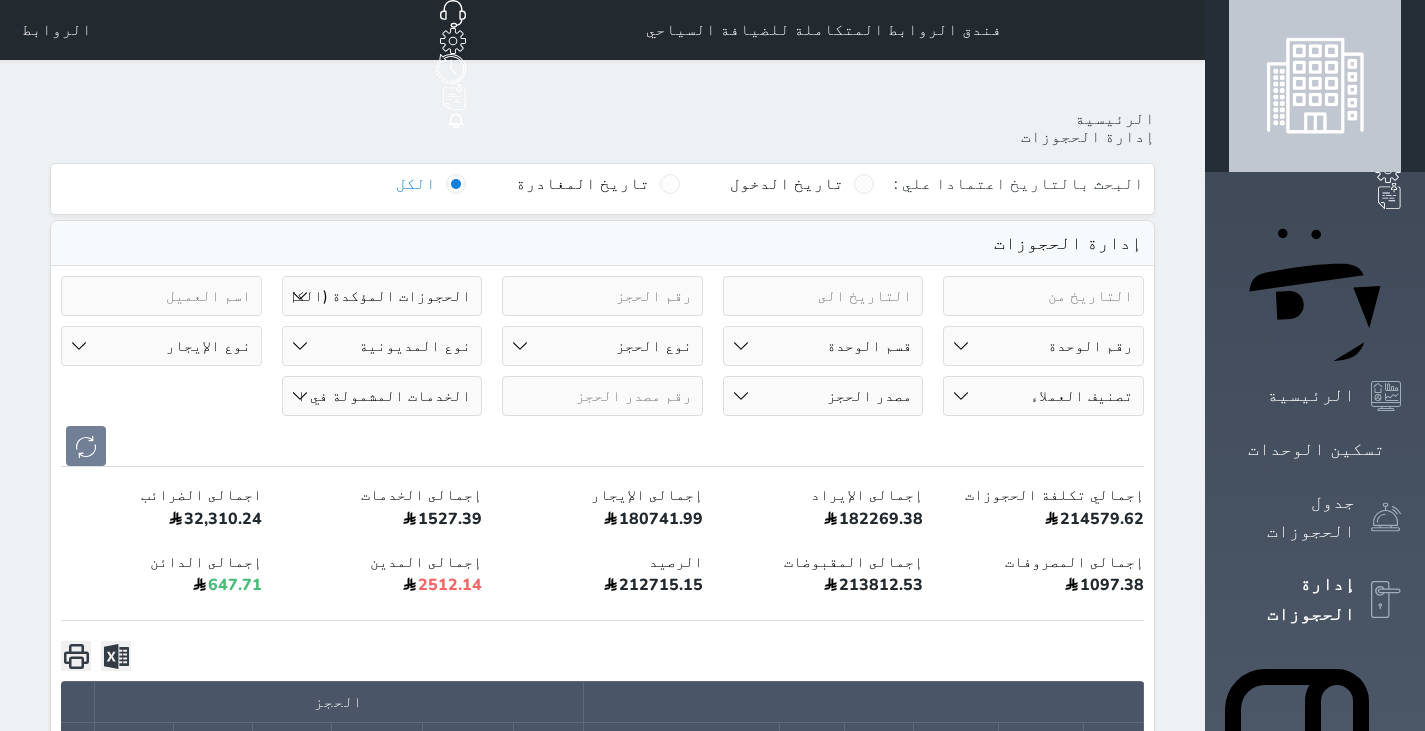 click on "رقم الوحدة
101 - غرفة وحمام - 2
102 - غرفة وحمام - 2
103 - غرفة وحمام - 2
104 - غرفة وحمام - 3
105 - غرفة وحمام - 2 مزدوج
106 - غرفة وحمام - 2
107 - غرفة وحمام - 3
108 - غرفة وحمام - 4
109 - غرفة وحمام - 2
110 - غرفة وحمام - 4
111 - غرفة وحمام - 4
112 - غرفة وحمام - 2
201 - غرفة وحمام - 2 مزدوج
202 - غرفة وحمام - 2
203 - غرفة وحمام - 2 مزدوج
204 - غرفة وحمام - 3" at bounding box center (1043, 346) 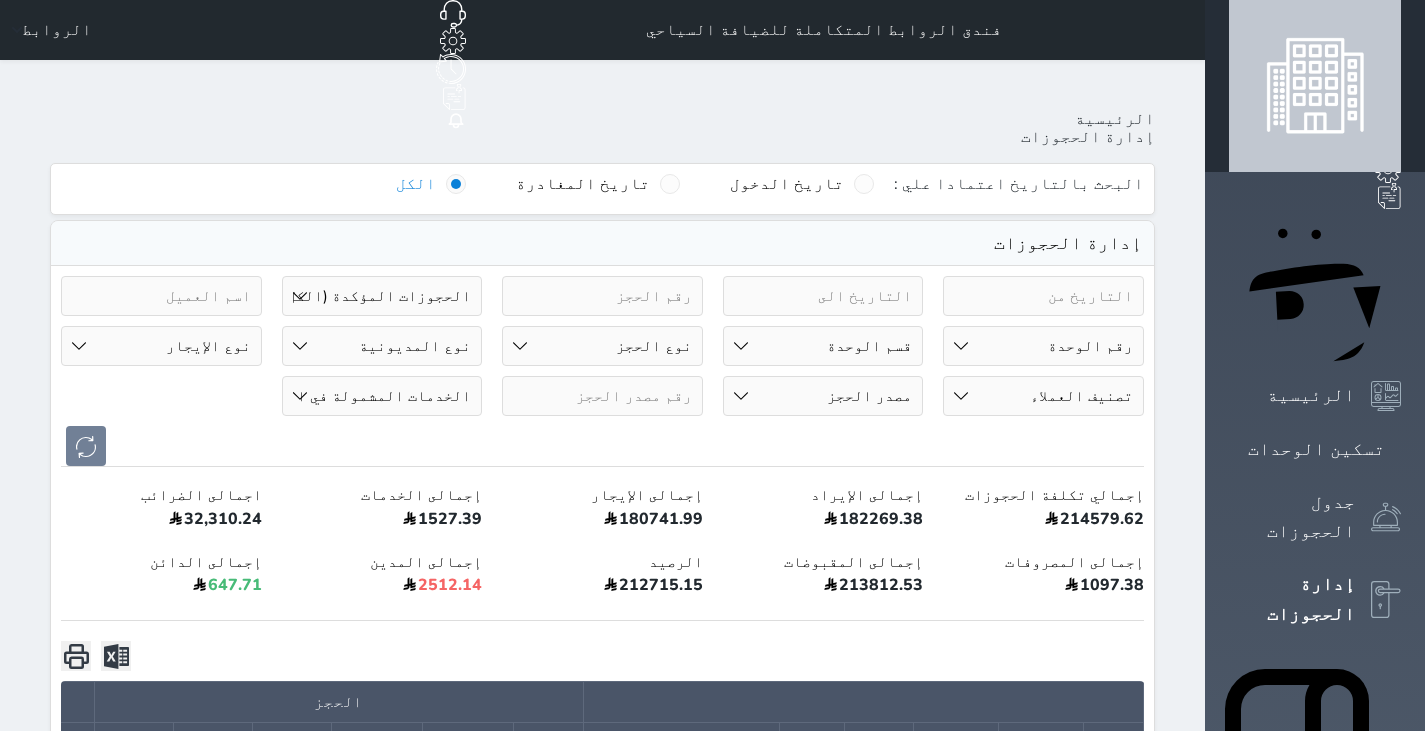 select on "74663" 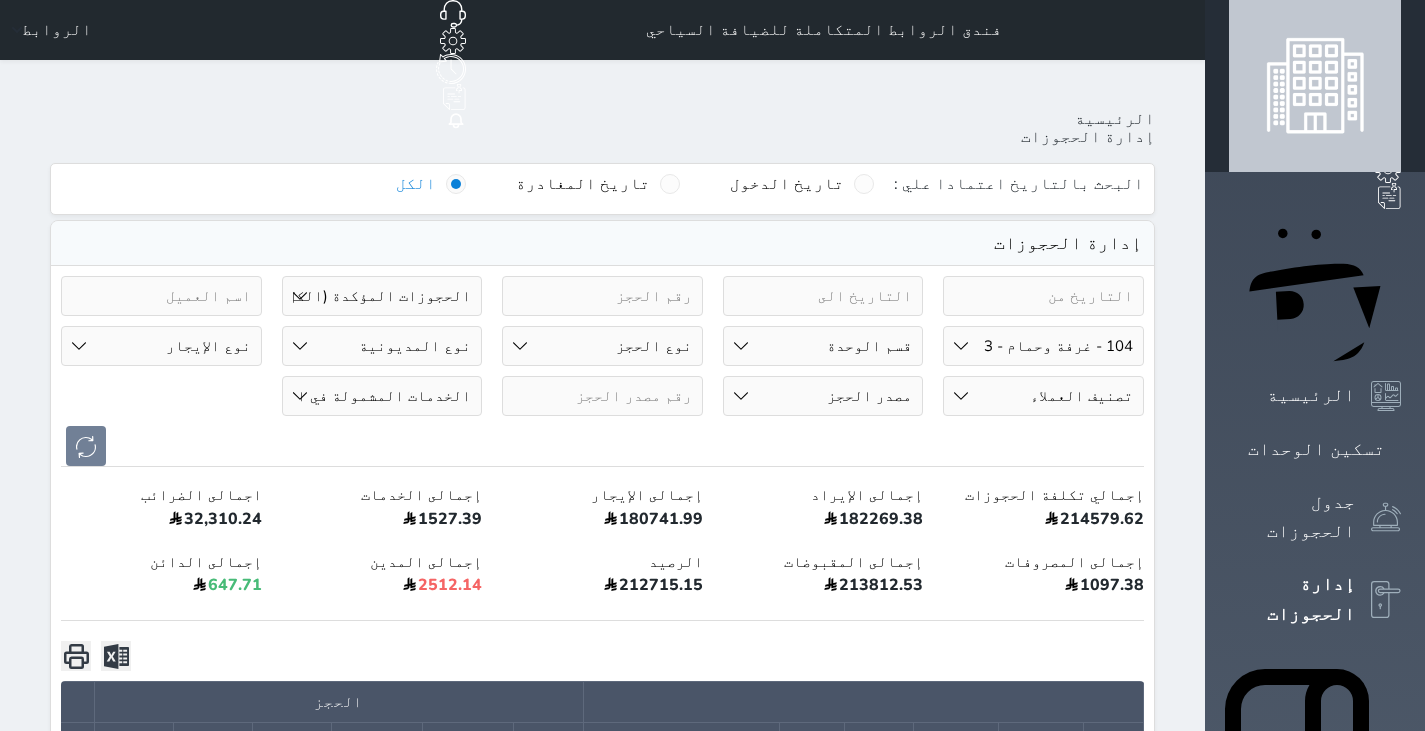 click on "رقم الوحدة
101 - غرفة وحمام - 2
102 - غرفة وحمام - 2
103 - غرفة وحمام - 2
104 - غرفة وحمام - 3
105 - غرفة وحمام - 2 مزدوج
106 - غرفة وحمام - 2
107 - غرفة وحمام - 3
108 - غرفة وحمام - 4
109 - غرفة وحمام - 2
110 - غرفة وحمام - 4
111 - غرفة وحمام - 4
112 - غرفة وحمام - 2
201 - غرفة وحمام - 2 مزدوج
202 - غرفة وحمام - 2
203 - غرفة وحمام - 2 مزدوج
204 - غرفة وحمام - 3" at bounding box center [1043, 346] 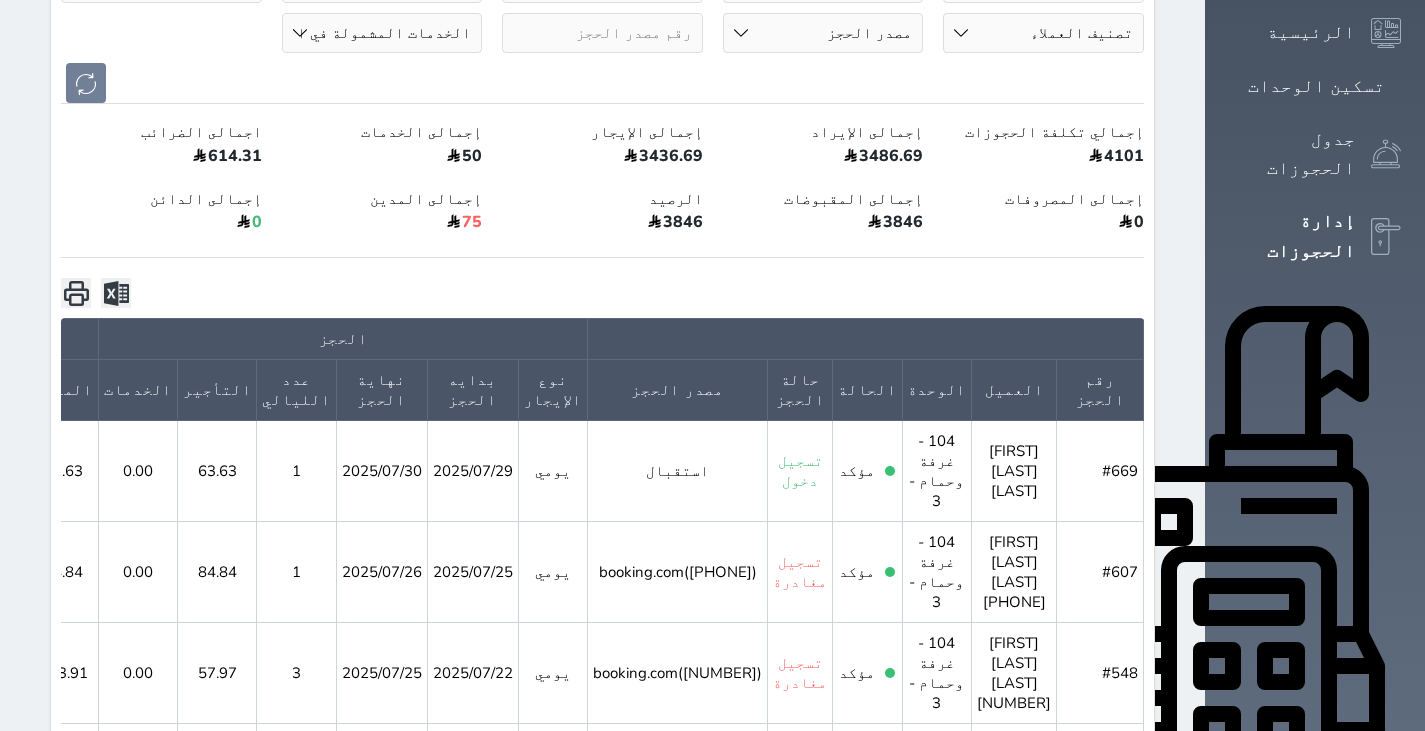 scroll, scrollTop: 372, scrollLeft: 0, axis: vertical 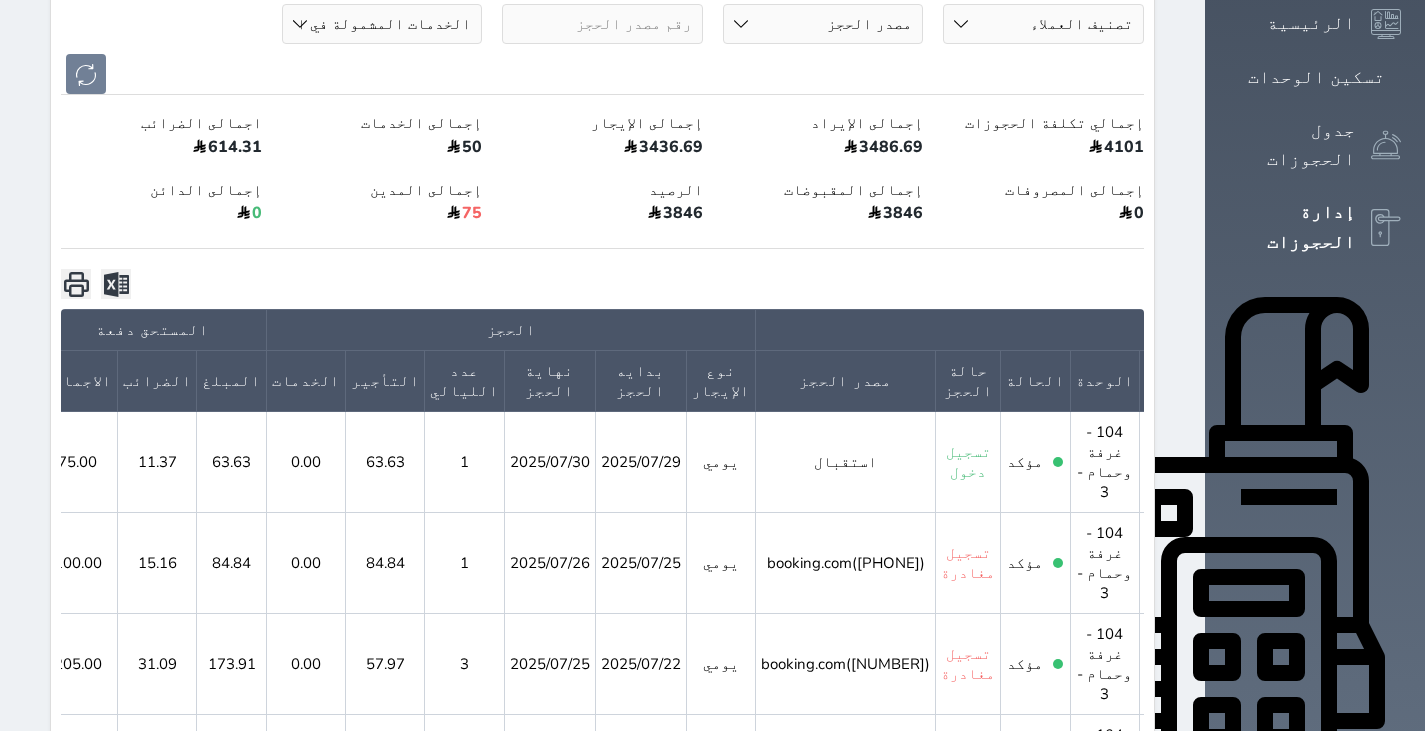 click 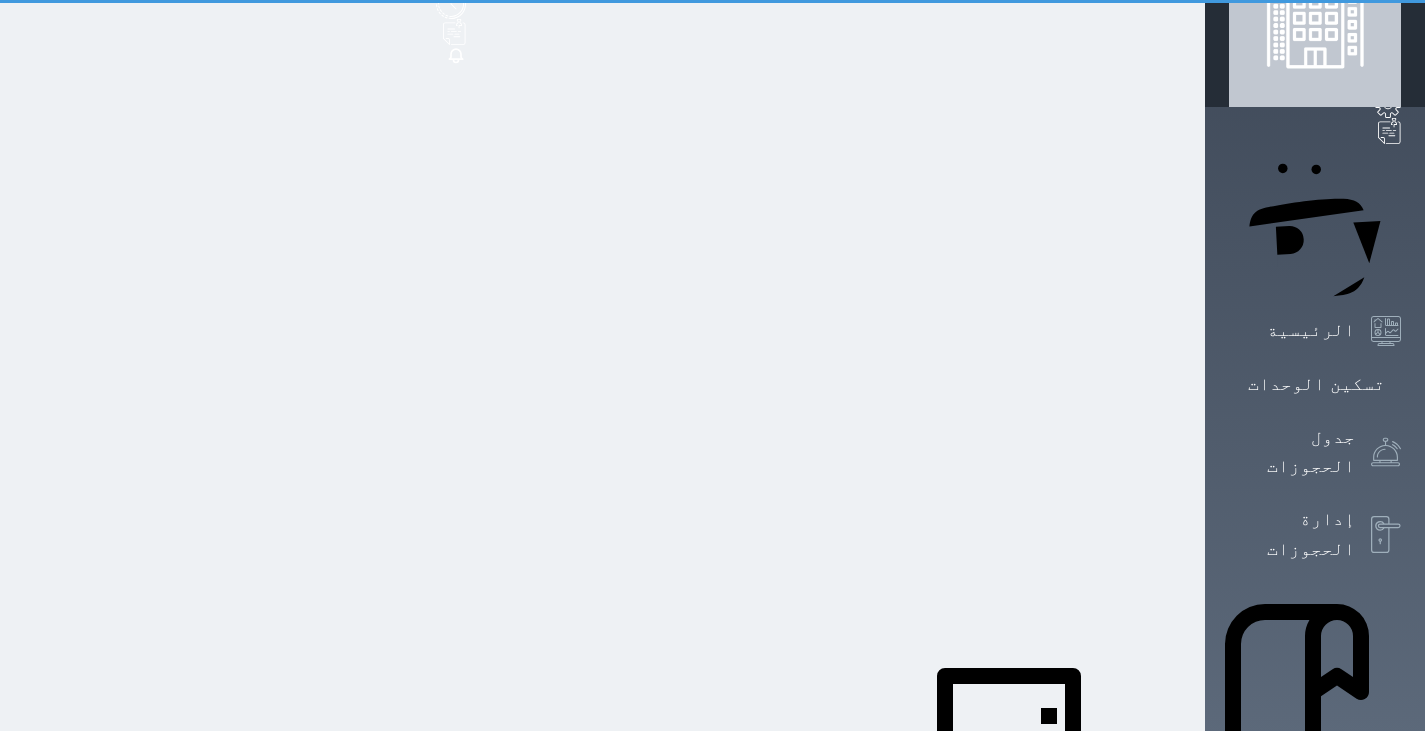 scroll, scrollTop: 0, scrollLeft: 0, axis: both 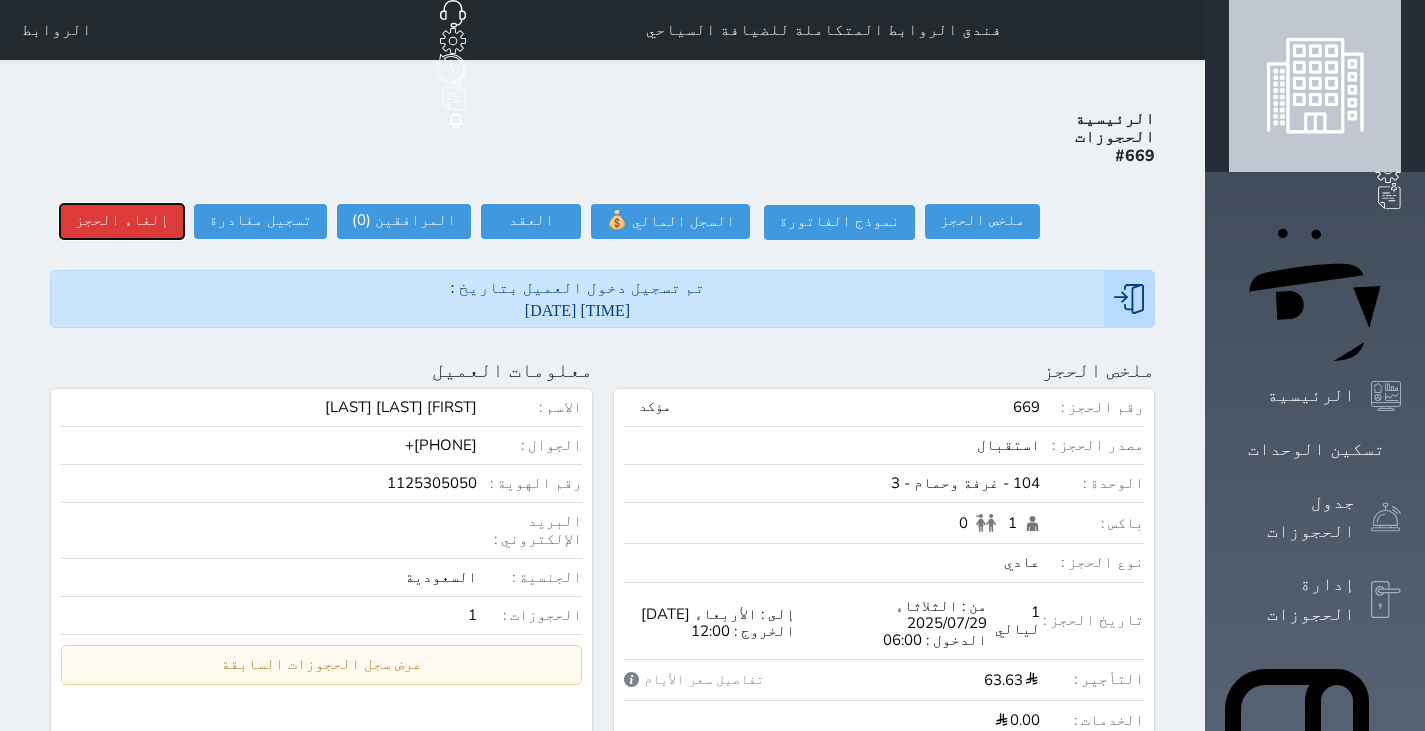 click on "إلغاء الحجز" at bounding box center [122, 221] 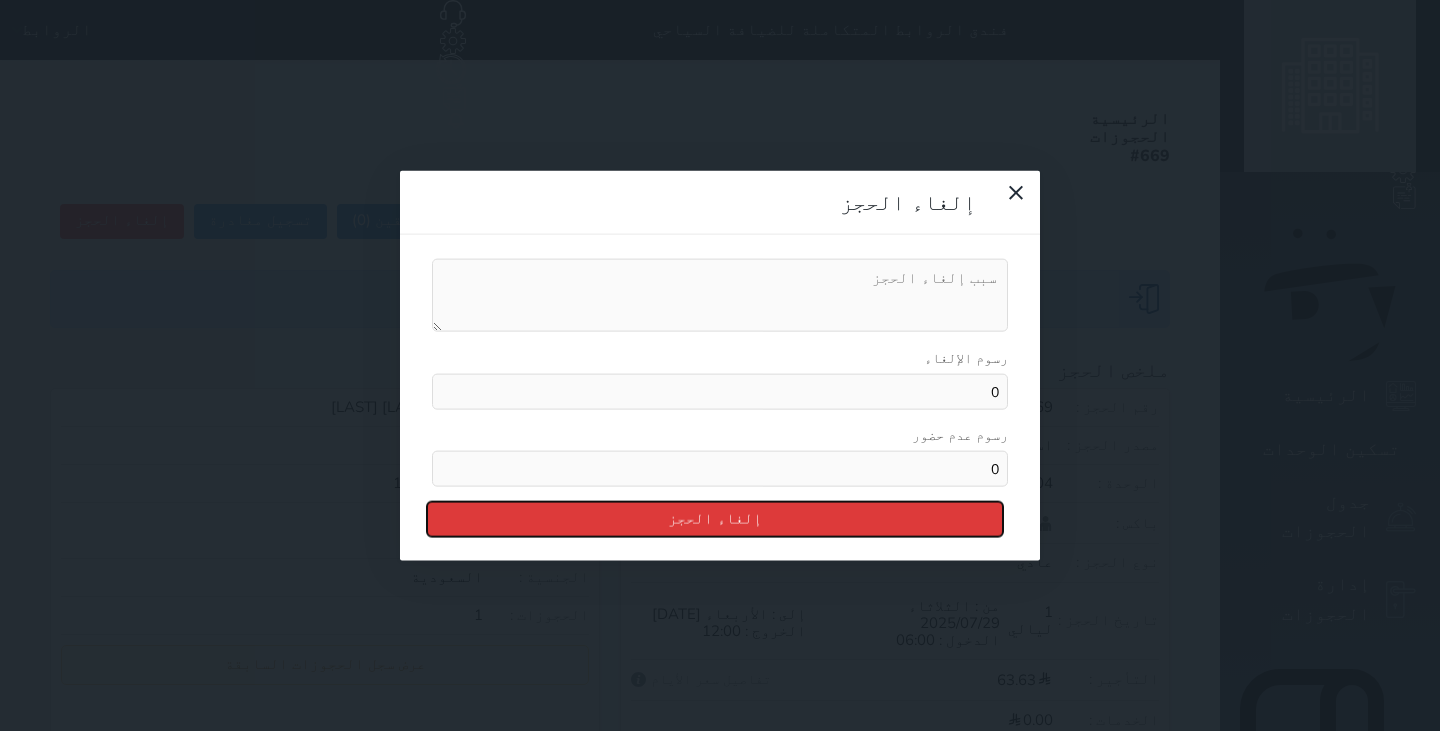 click on "إلغاء الحجز" at bounding box center [715, 519] 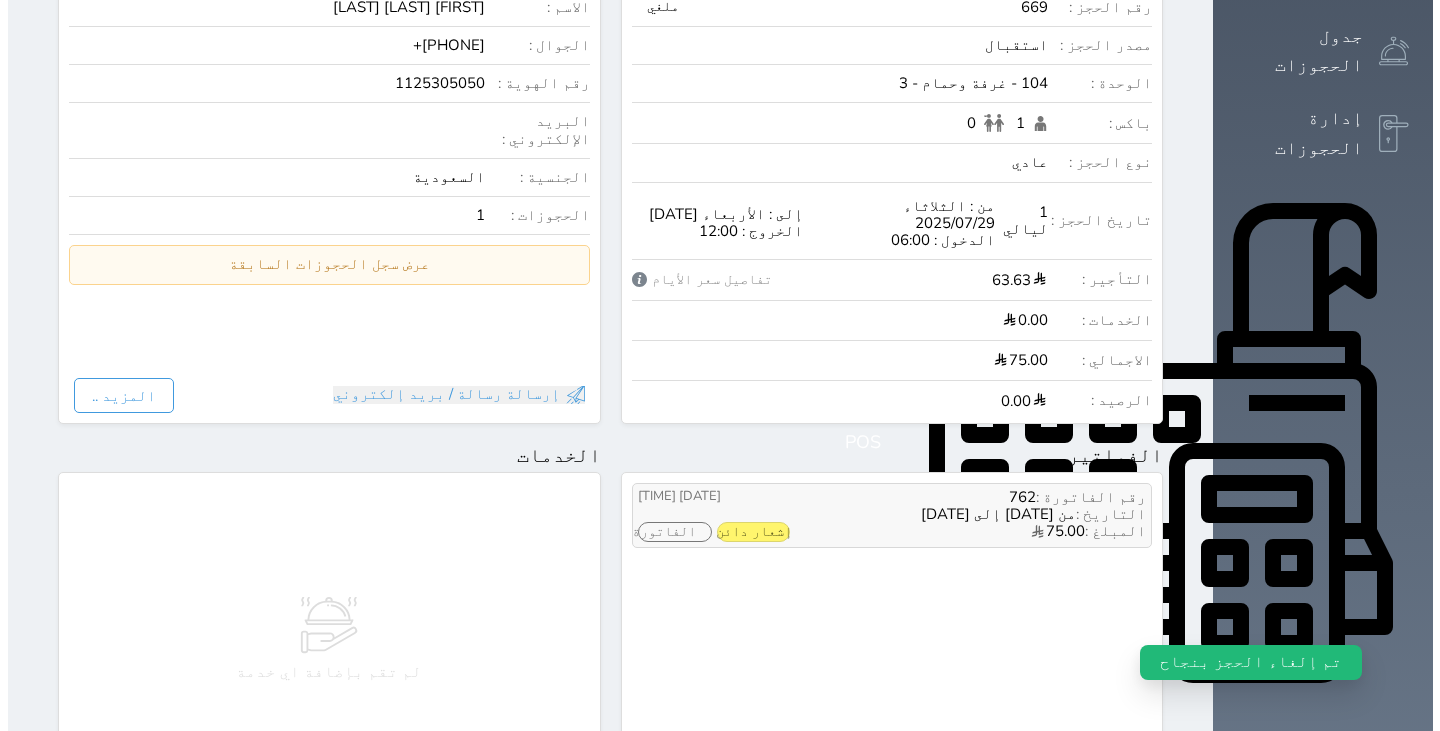 scroll, scrollTop: 468, scrollLeft: 0, axis: vertical 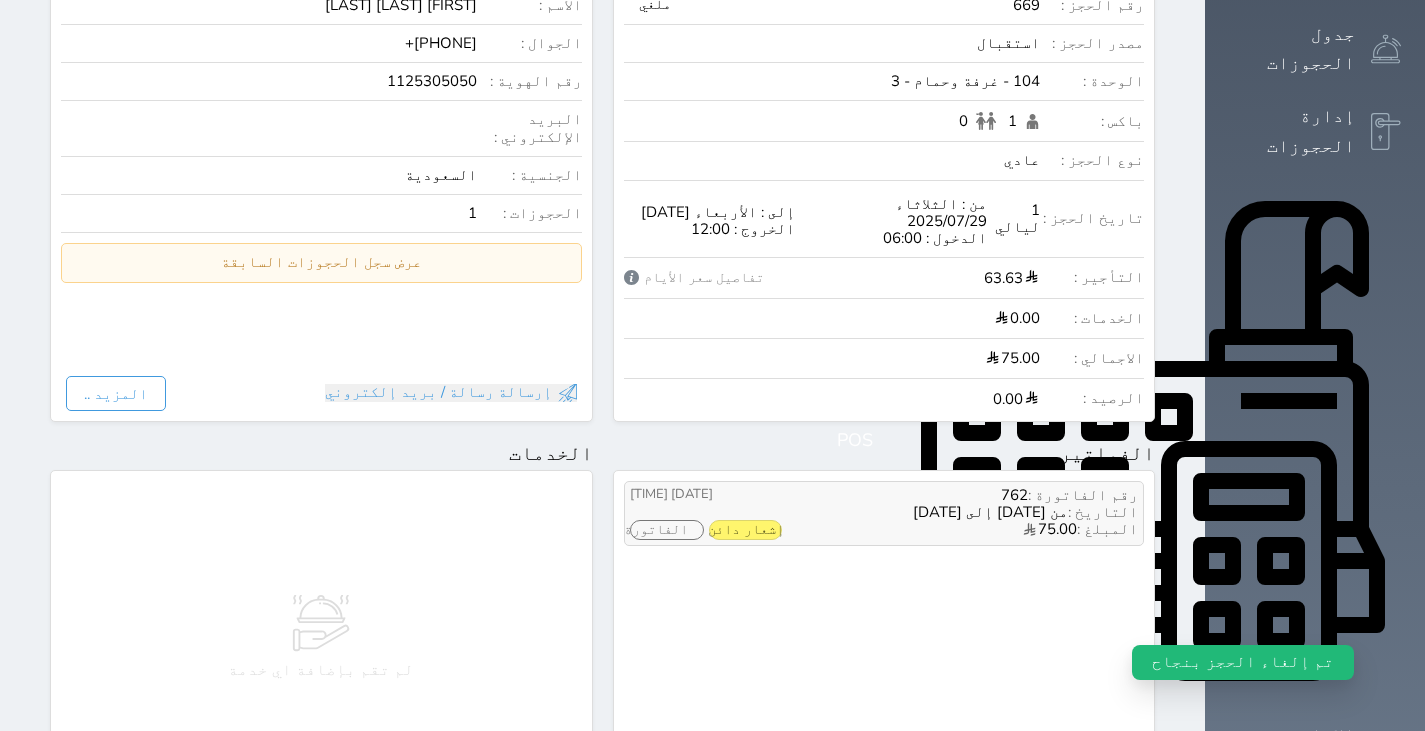click on "التاريخ :  من 2025/07/29 إلى 2025/07/29" at bounding box center (960, 512) 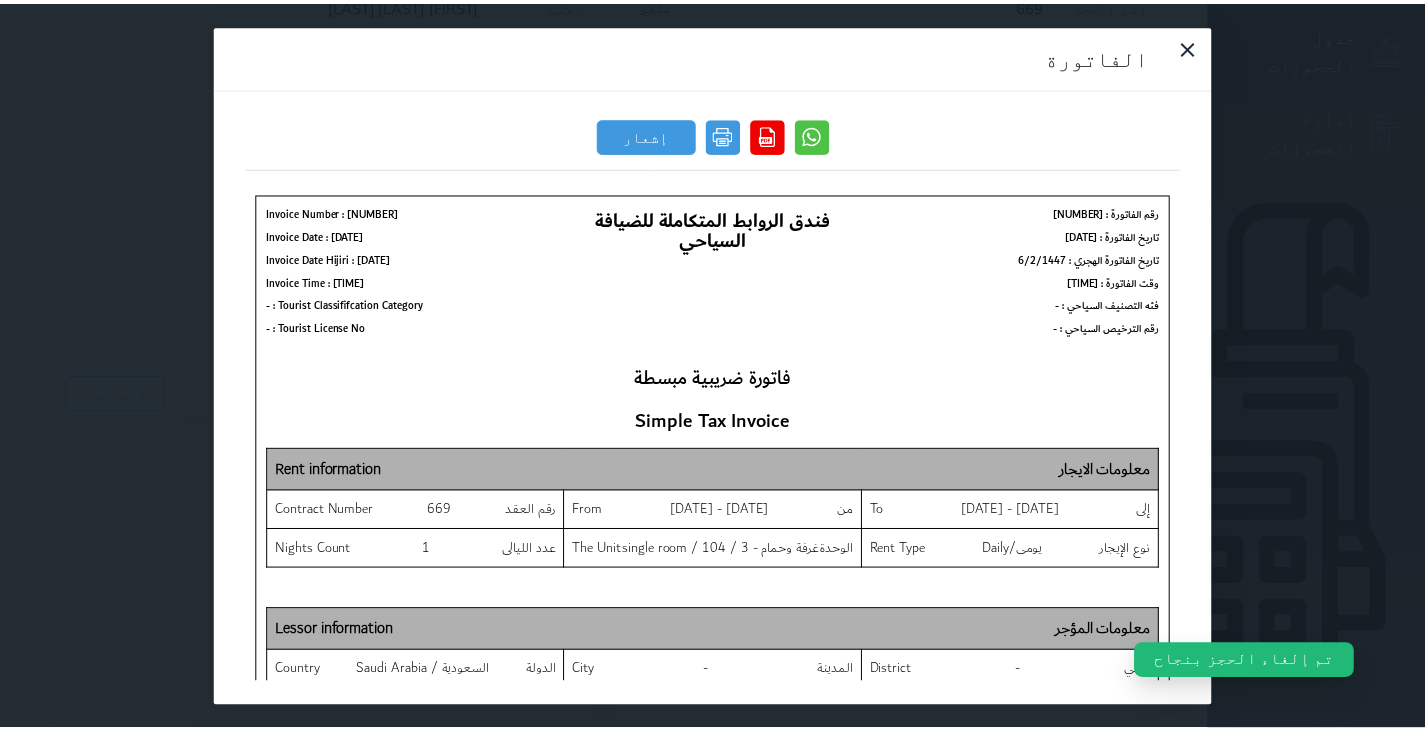 scroll, scrollTop: 0, scrollLeft: 0, axis: both 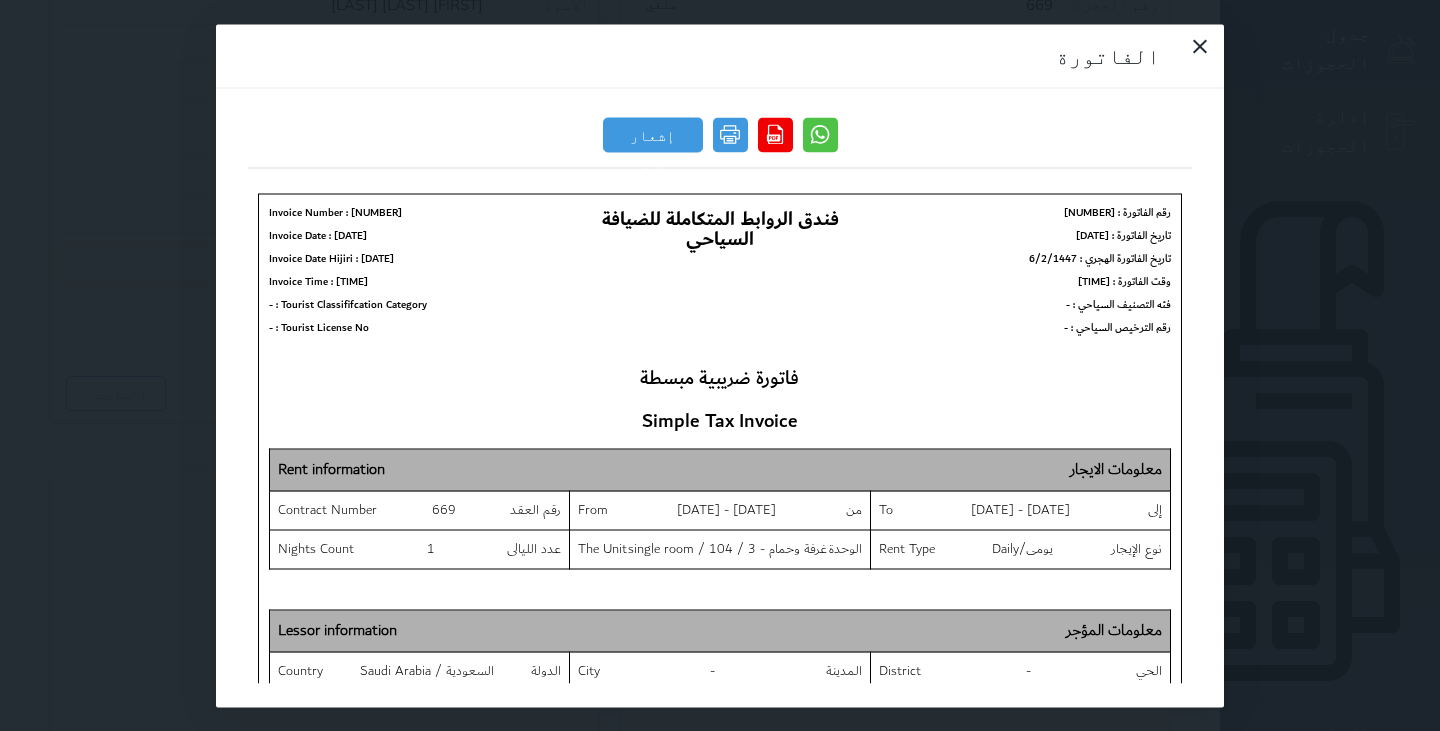 click at bounding box center (1191, 59) 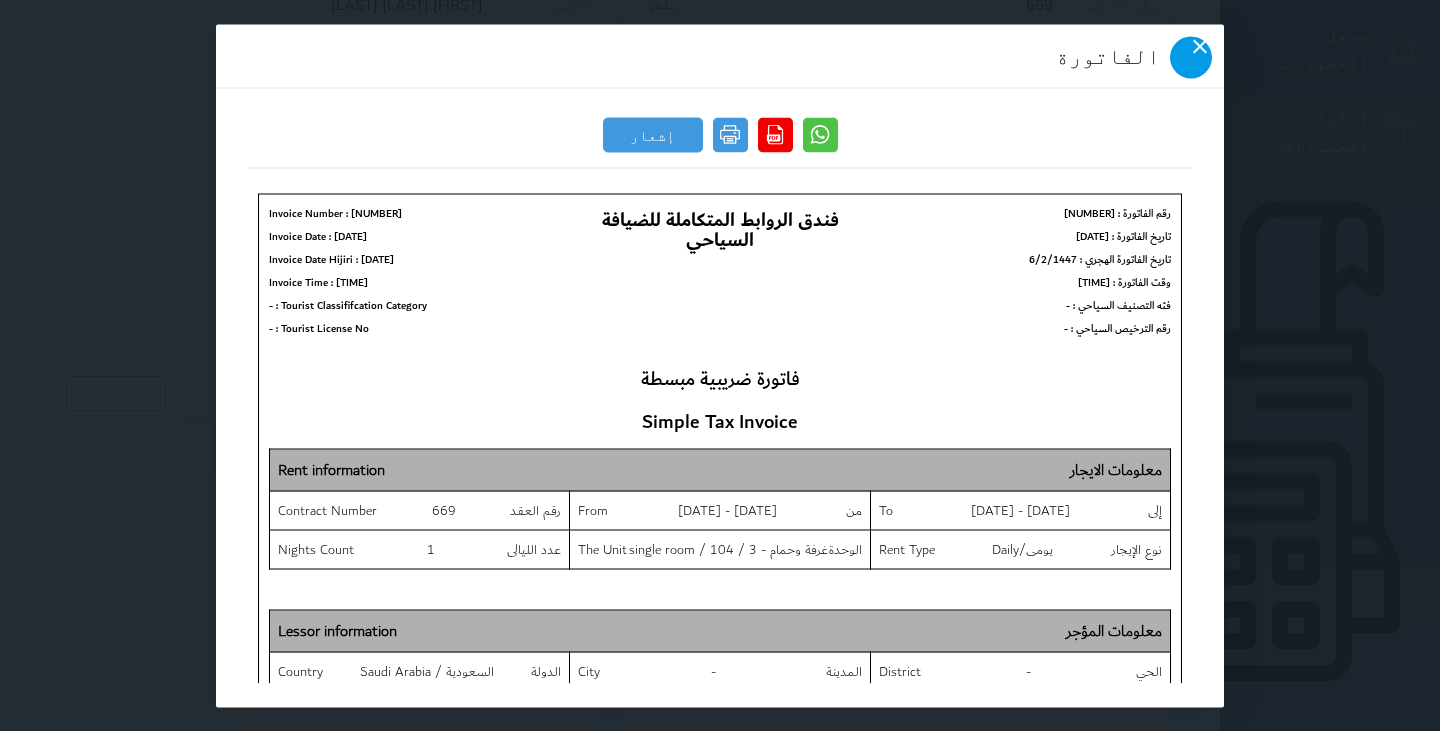 click 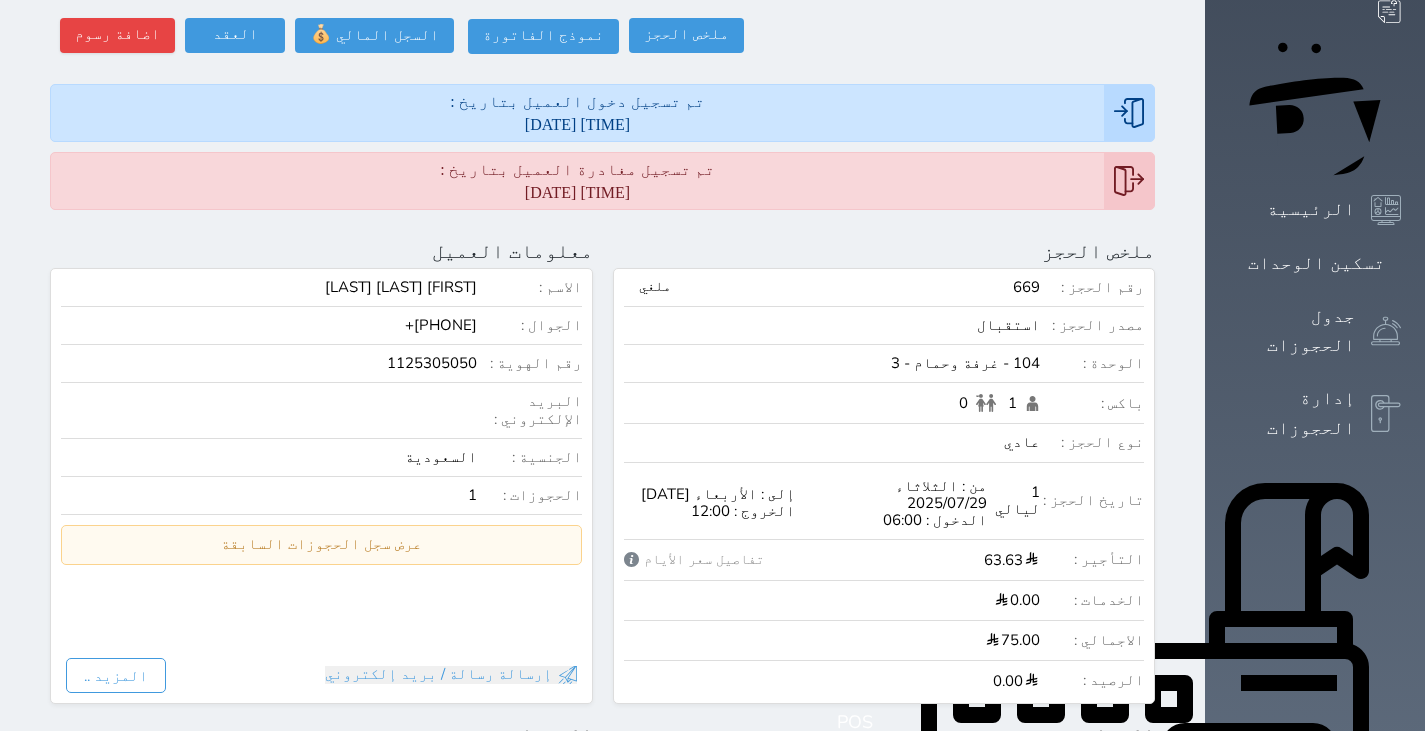 scroll, scrollTop: 178, scrollLeft: 0, axis: vertical 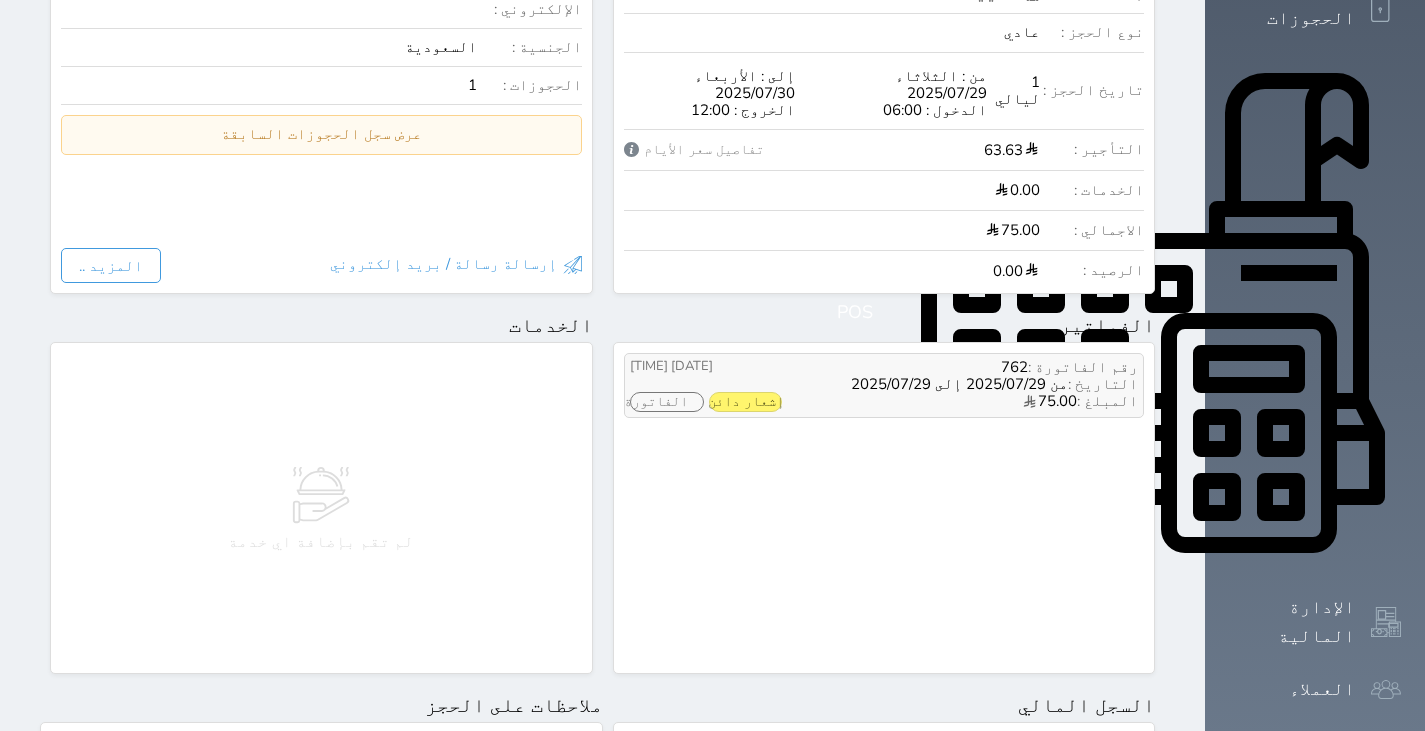 click on "من 2025/07/29 إلى 2025/07/29" at bounding box center (959, 384) 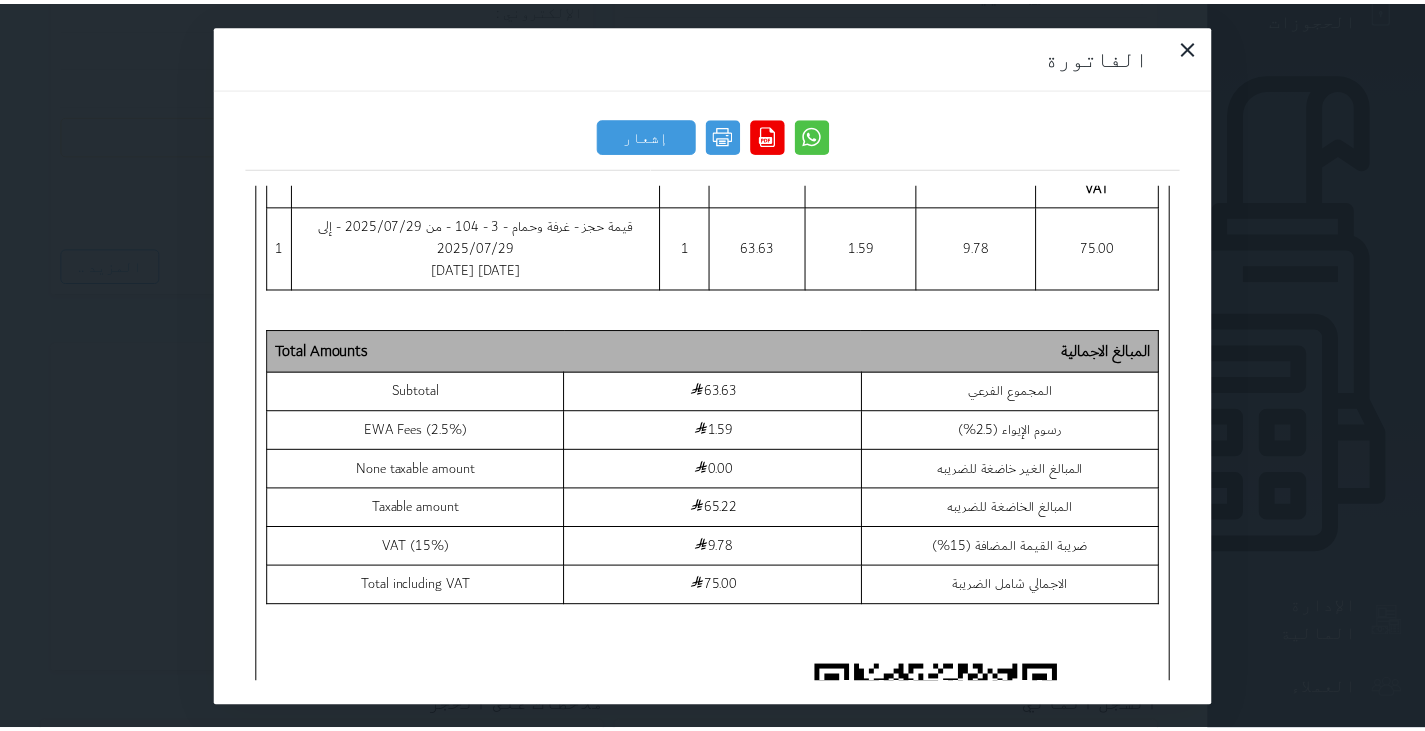 scroll, scrollTop: 801, scrollLeft: 0, axis: vertical 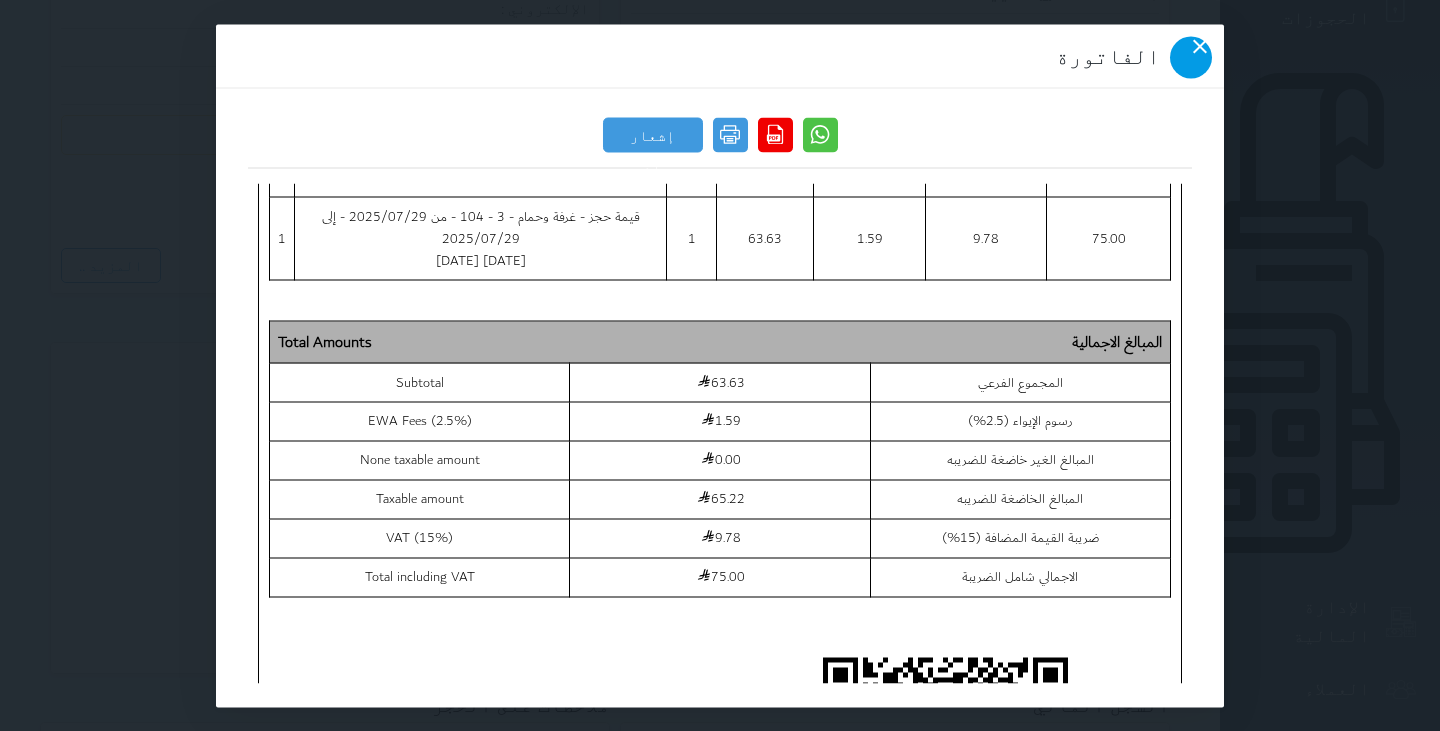 click 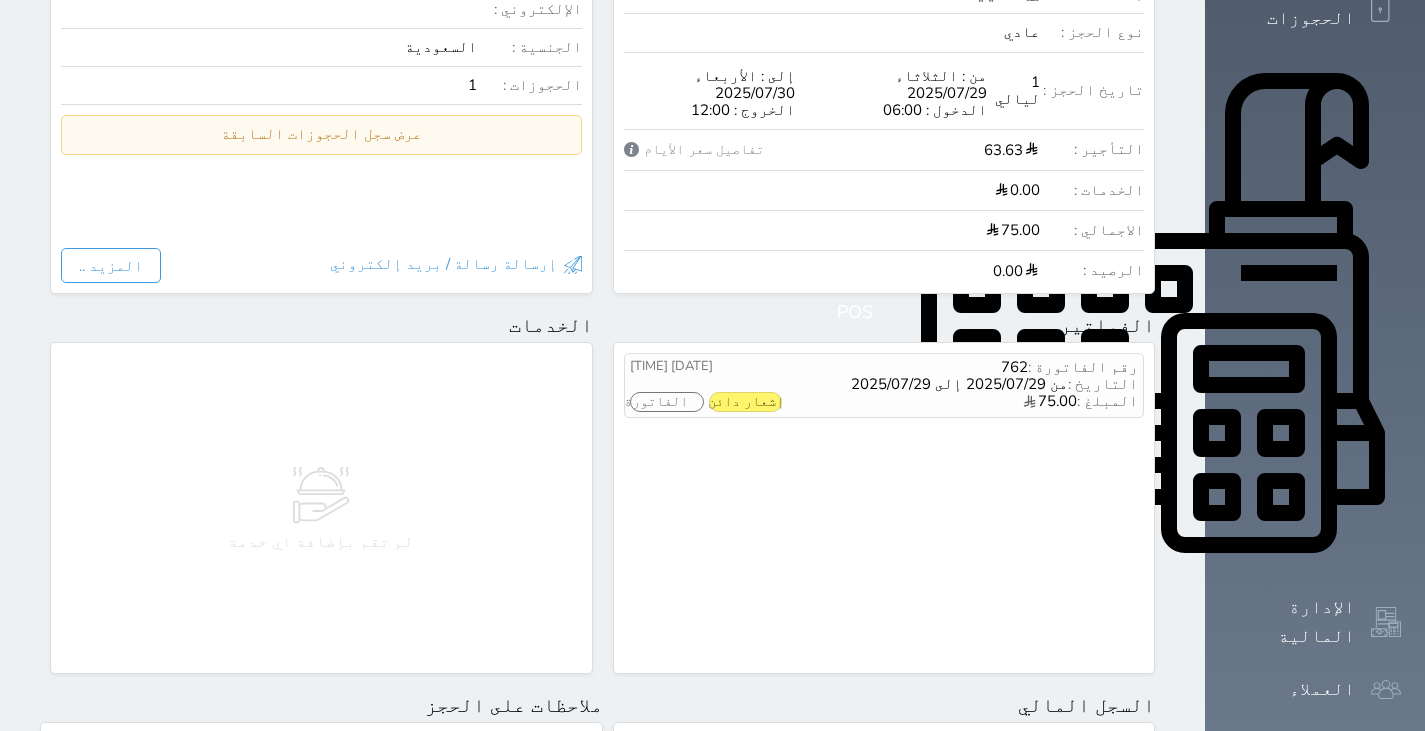 scroll, scrollTop: 0, scrollLeft: 0, axis: both 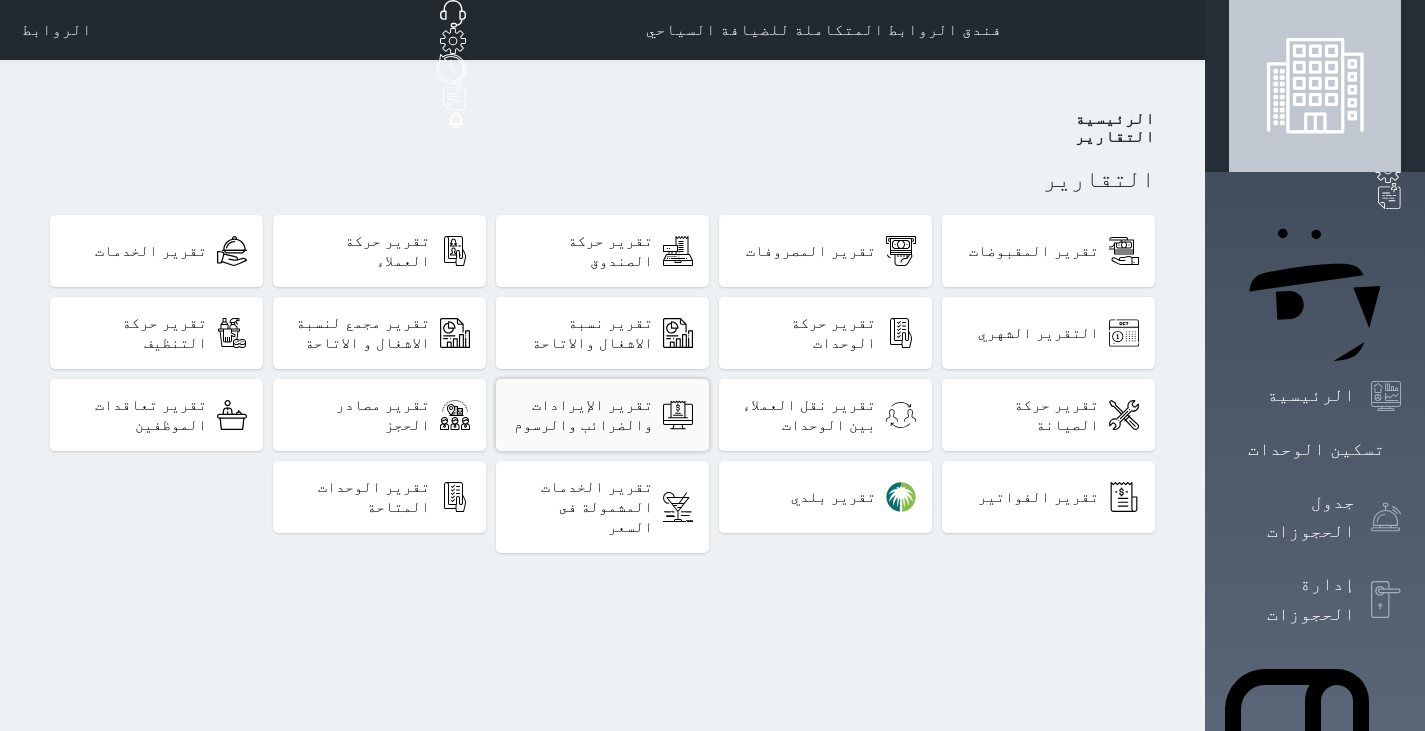 click on "تقرير الإيرادات والضرائب والرسوم" at bounding box center (582, 415) 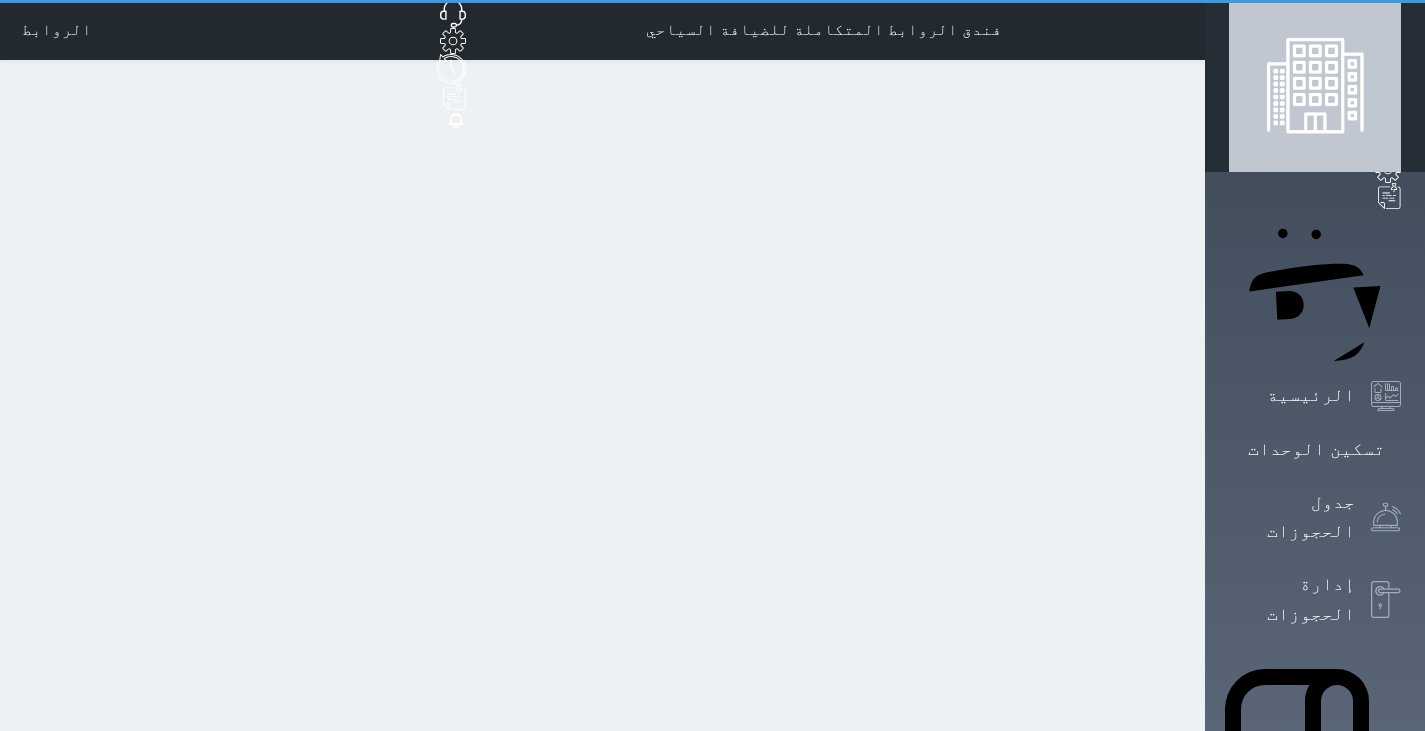 select on "full" 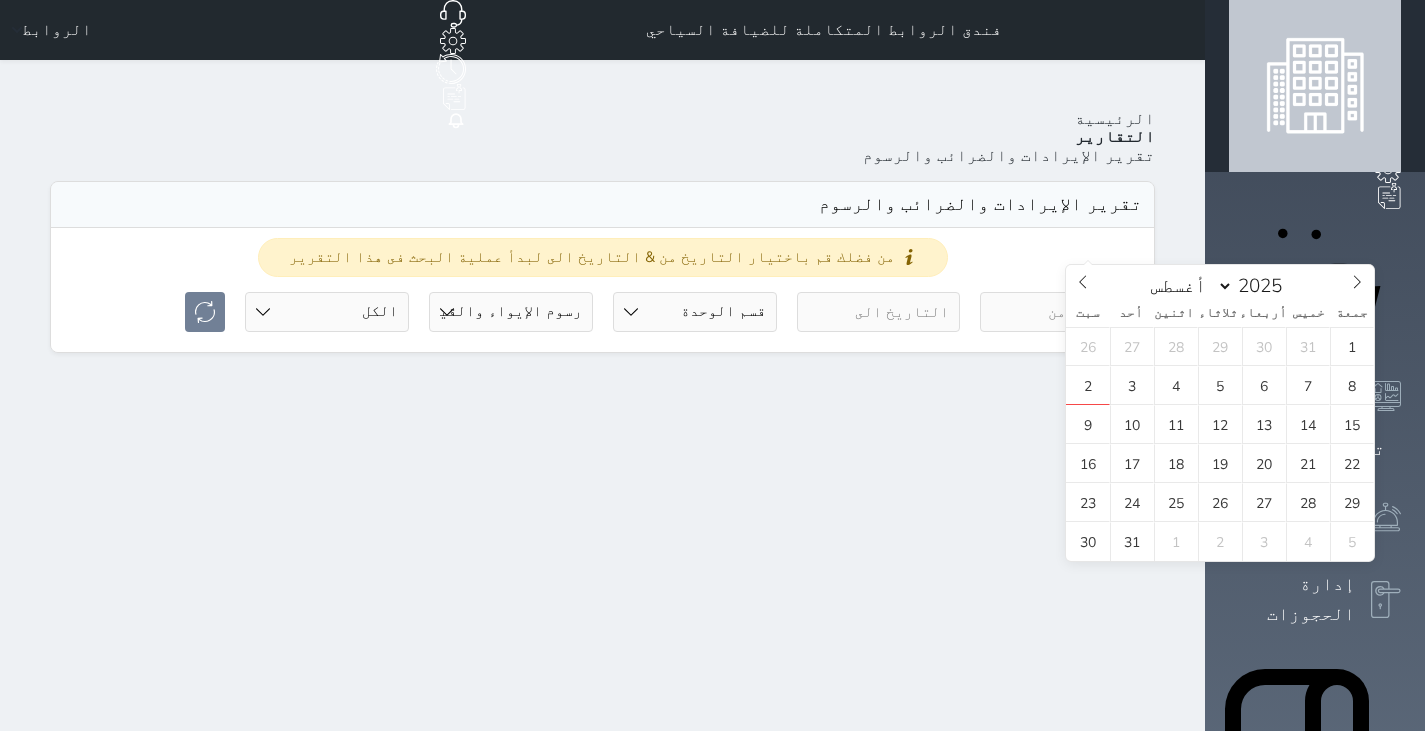 click at bounding box center [1062, 312] 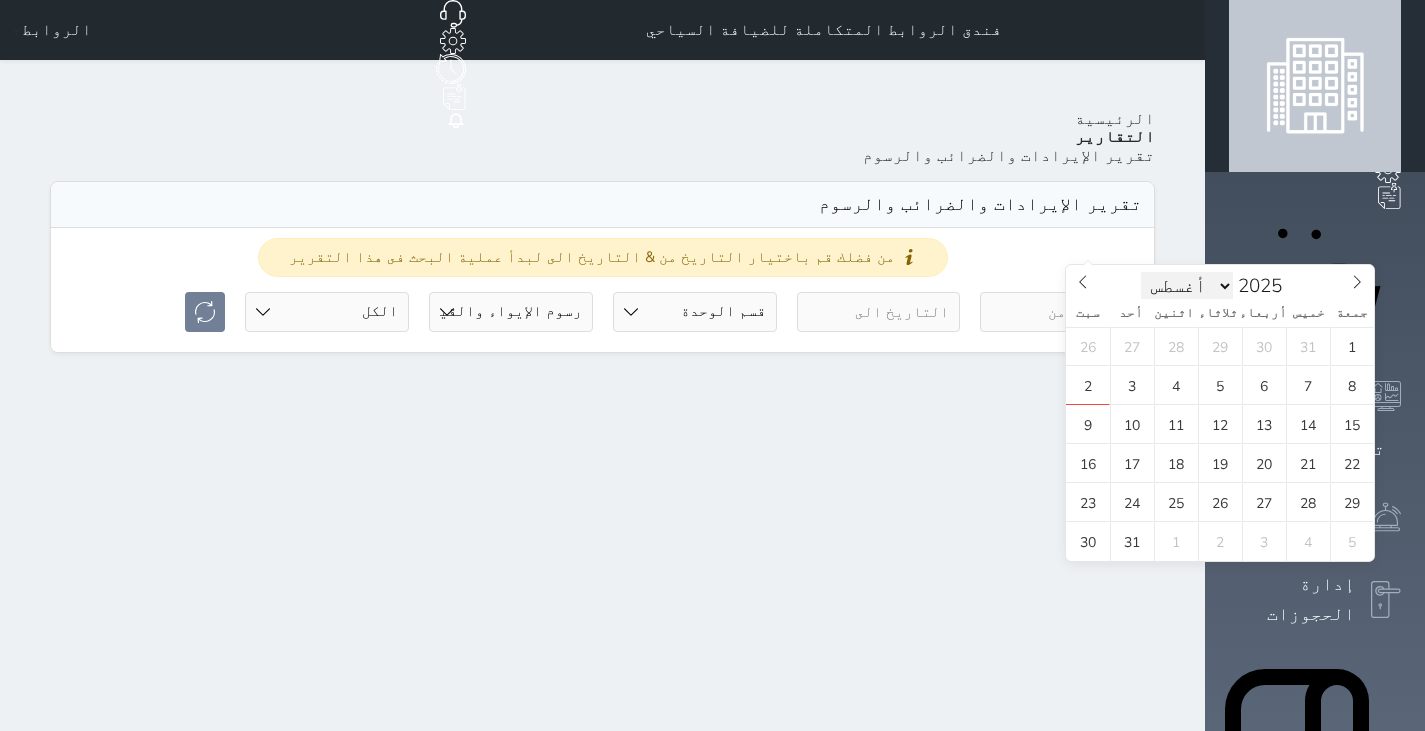 click on "يناير فبراير مارس أبريل مايو يونيو يوليو أغسطس سبتمبر أكتوبر نوفمبر ديسمبر" at bounding box center [1187, 286] 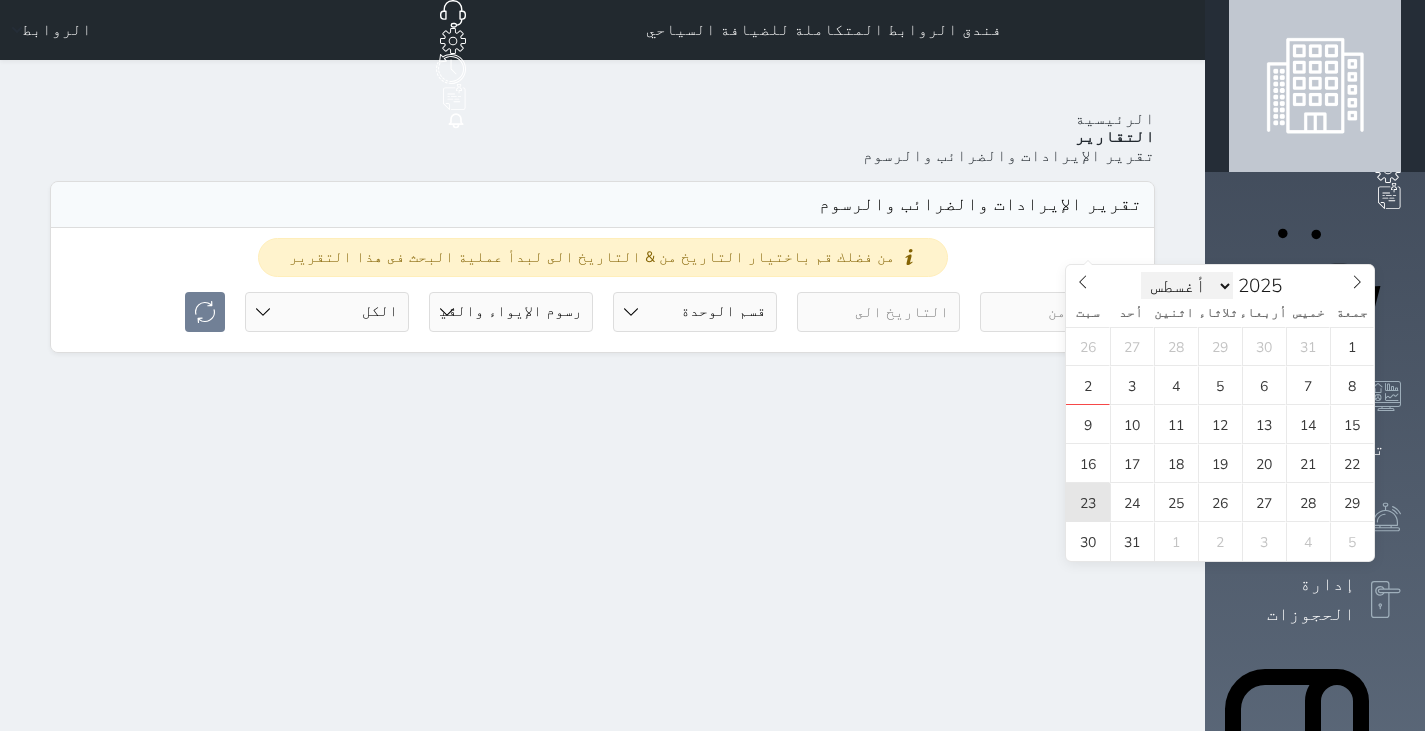 drag, startPoint x: 1102, startPoint y: 520, endPoint x: 1155, endPoint y: 287, distance: 238.95187 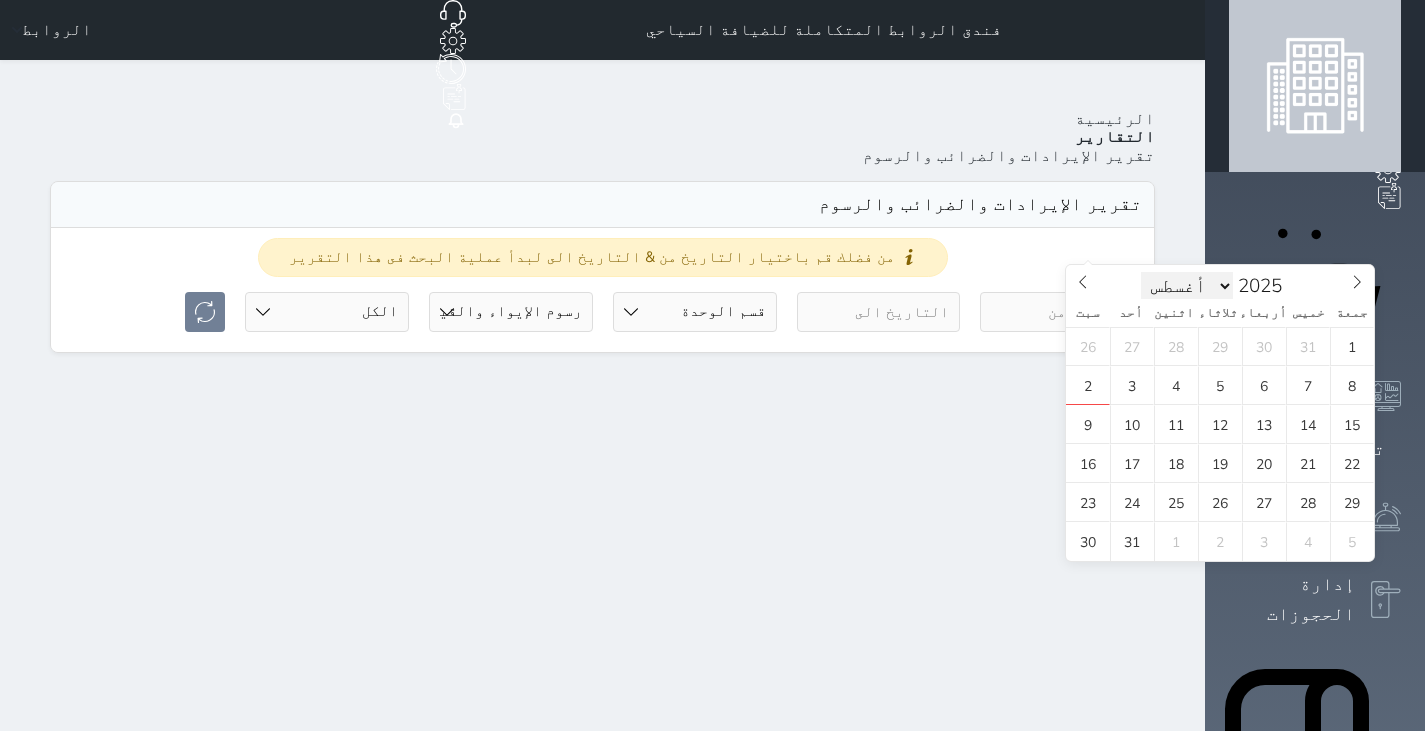 click on "يناير فبراير مارس أبريل مايو يونيو يوليو أغسطس سبتمبر أكتوبر نوفمبر ديسمبر" at bounding box center [1187, 286] 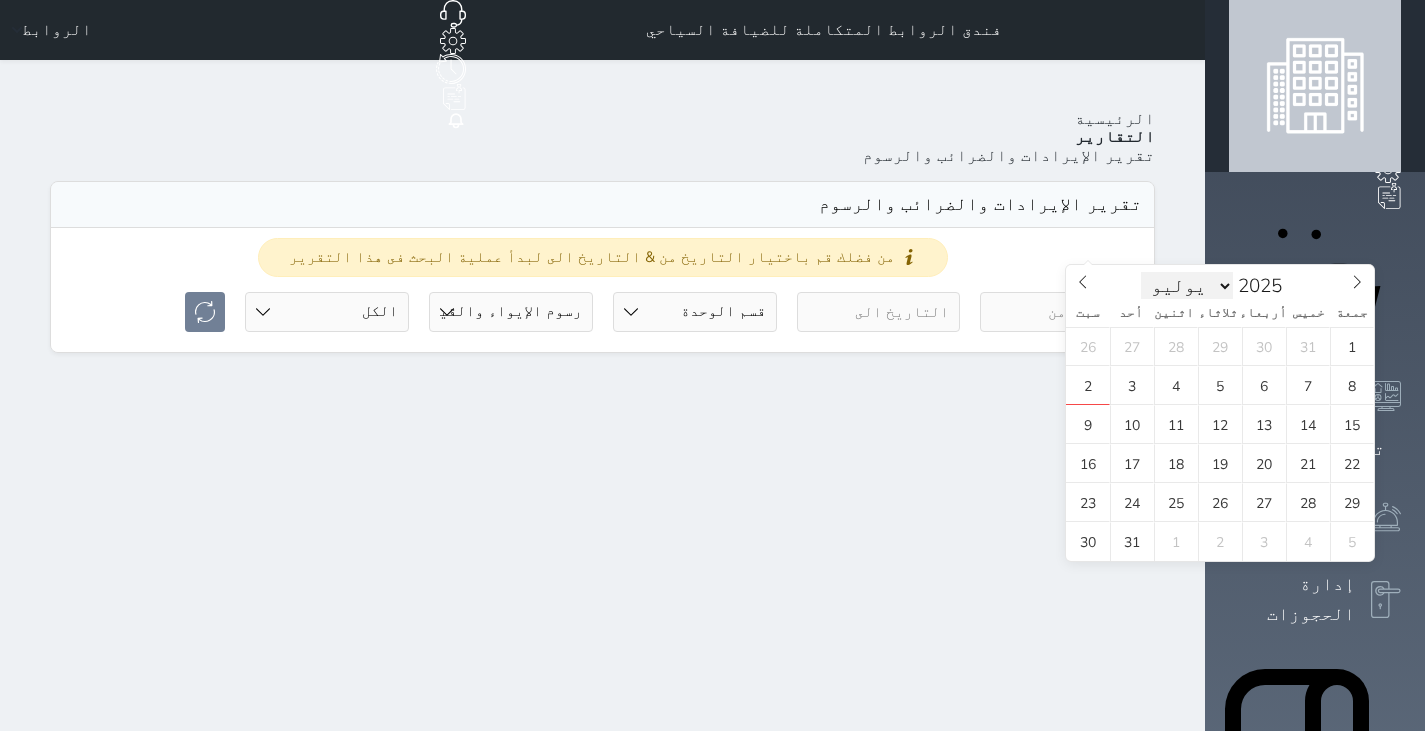 click on "يناير فبراير مارس أبريل مايو يونيو يوليو أغسطس سبتمبر أكتوبر نوفمبر ديسمبر" at bounding box center [1187, 286] 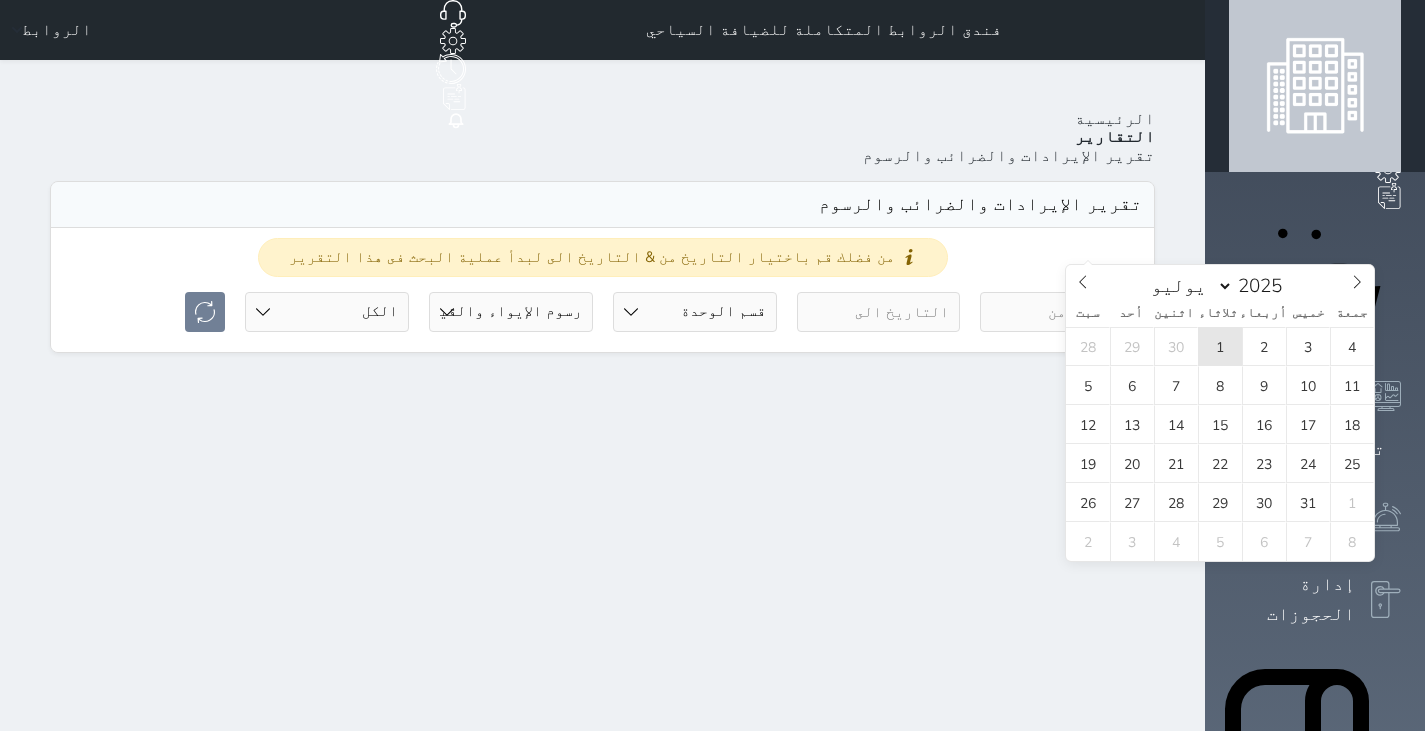 click on "1" at bounding box center (1220, 346) 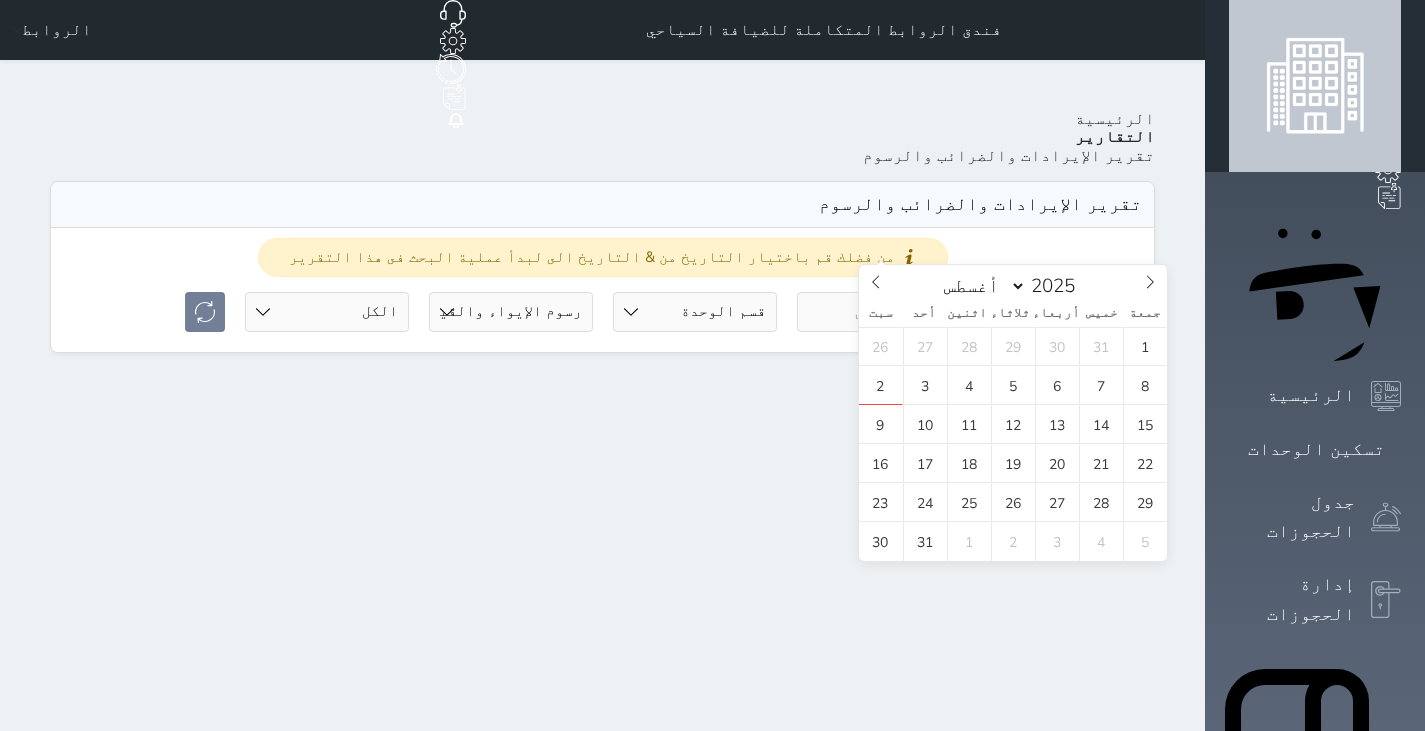 click at bounding box center [879, 312] 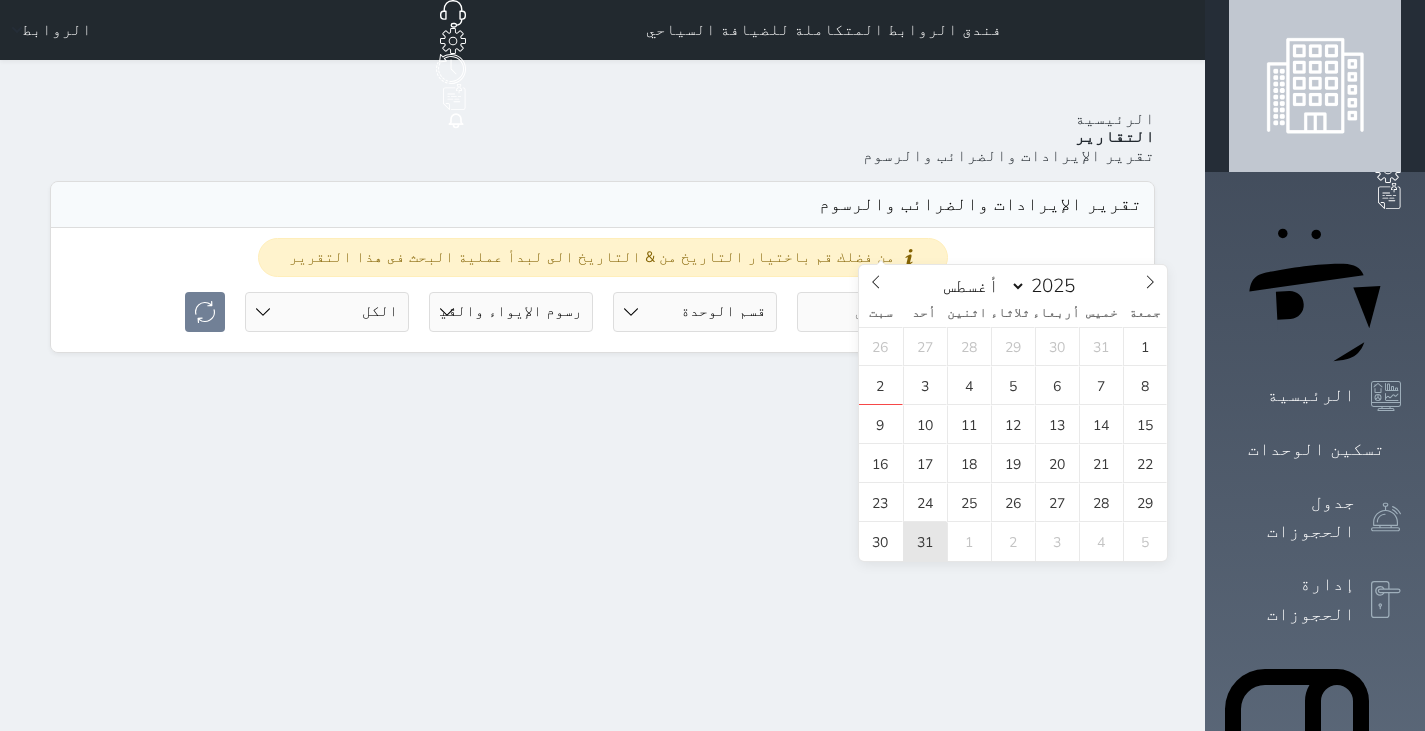 click on "31" at bounding box center (925, 541) 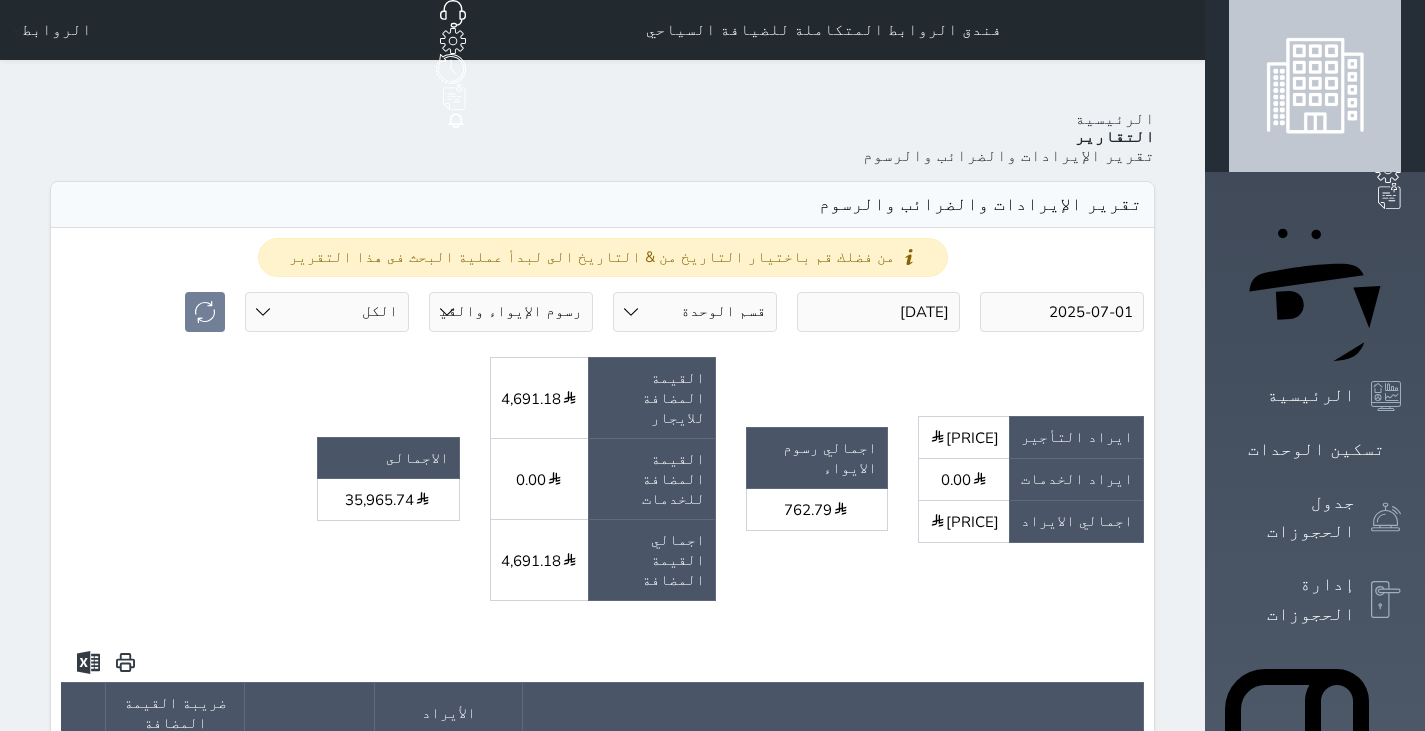 click on "قسم الوحدة   غرفة وحمام - 3 غرفة وحمام - 4 غرفة بحمام - 2" at bounding box center (695, 312) 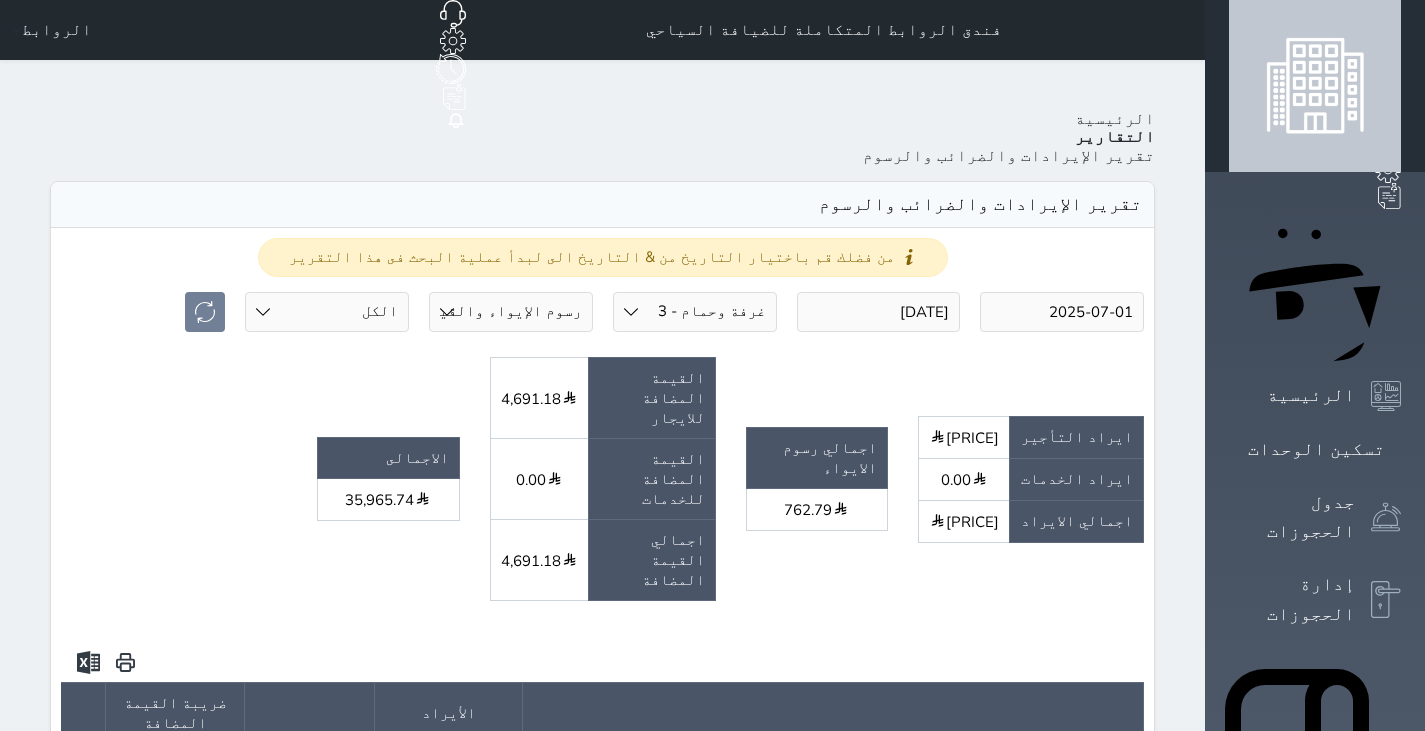 click on "قسم الوحدة   غرفة وحمام - 3 غرفة وحمام - 4 غرفة بحمام - 2" at bounding box center (695, 312) 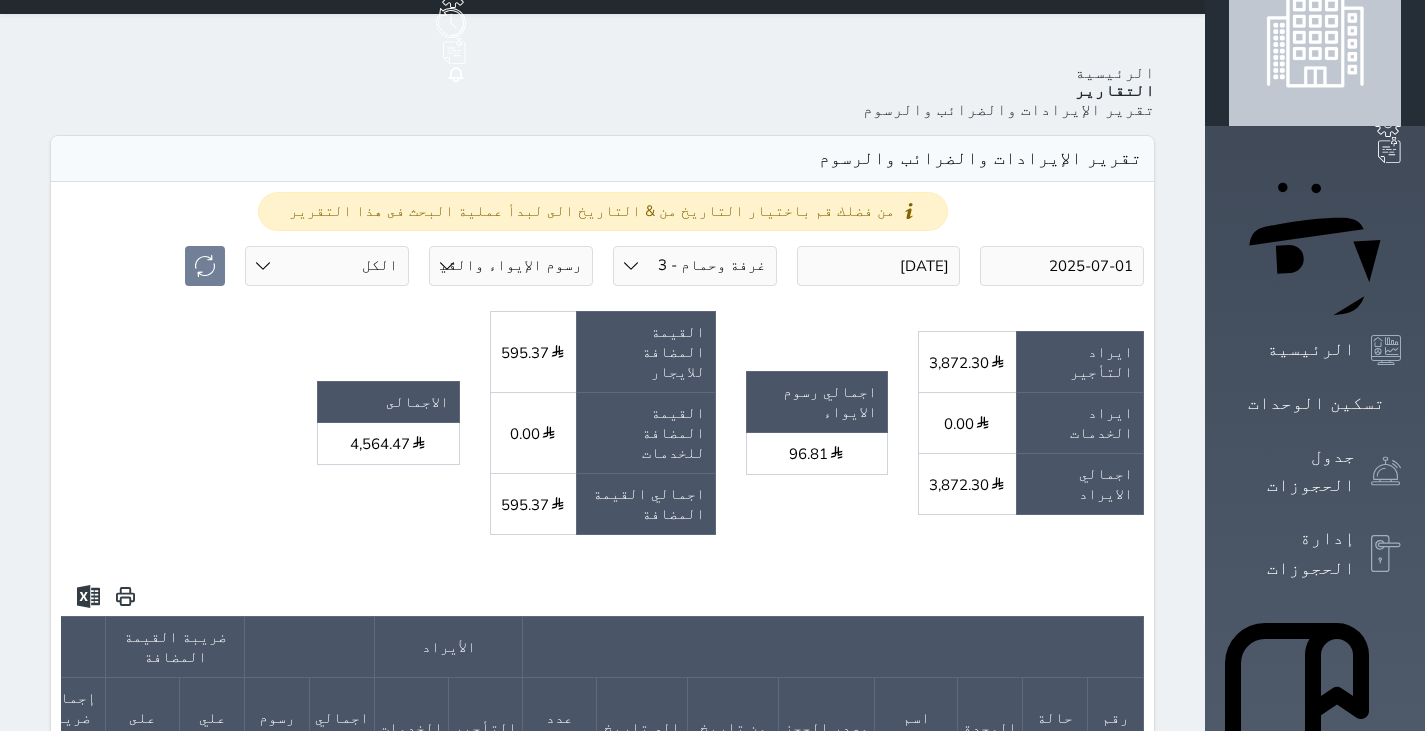 scroll, scrollTop: 45, scrollLeft: 0, axis: vertical 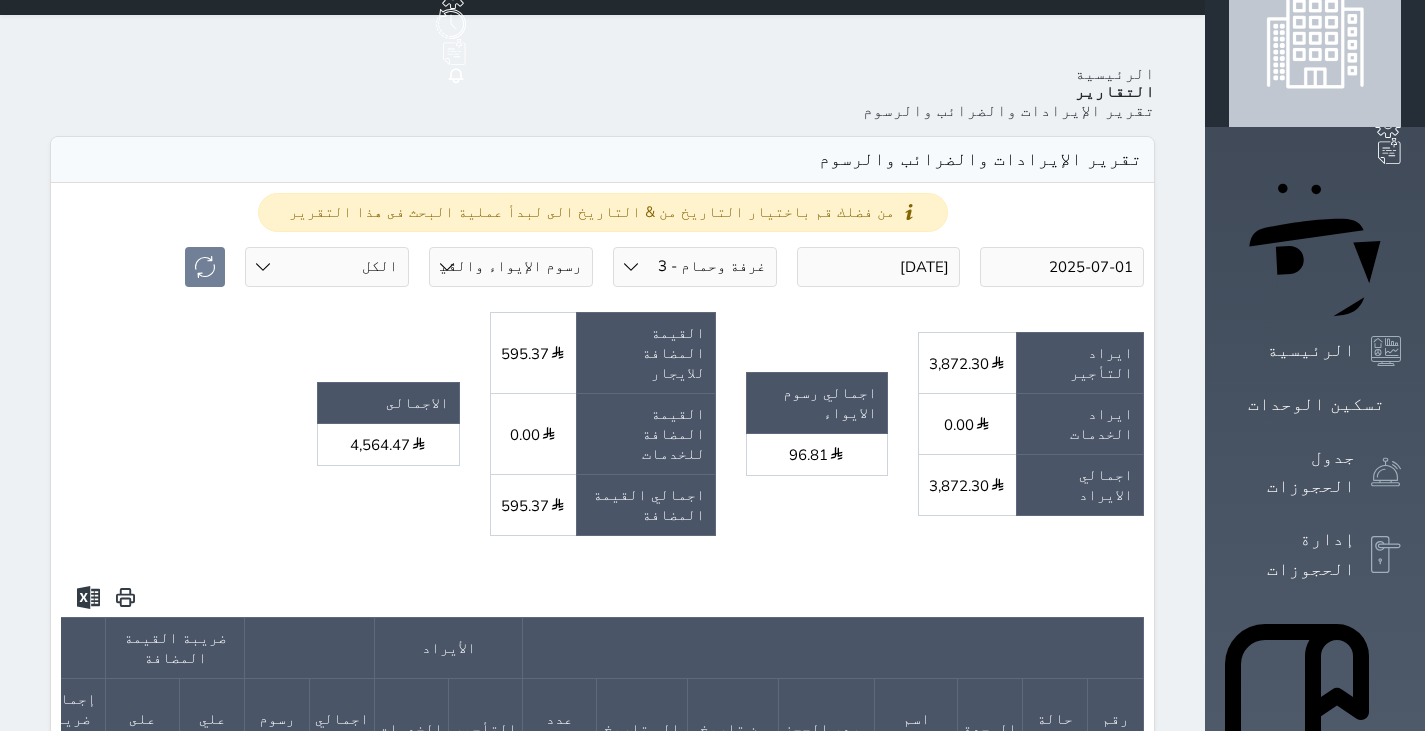 click on "قسم الوحدة   غرفة وحمام - 3 غرفة وحمام - 4 غرفة بحمام - 2" at bounding box center (695, 267) 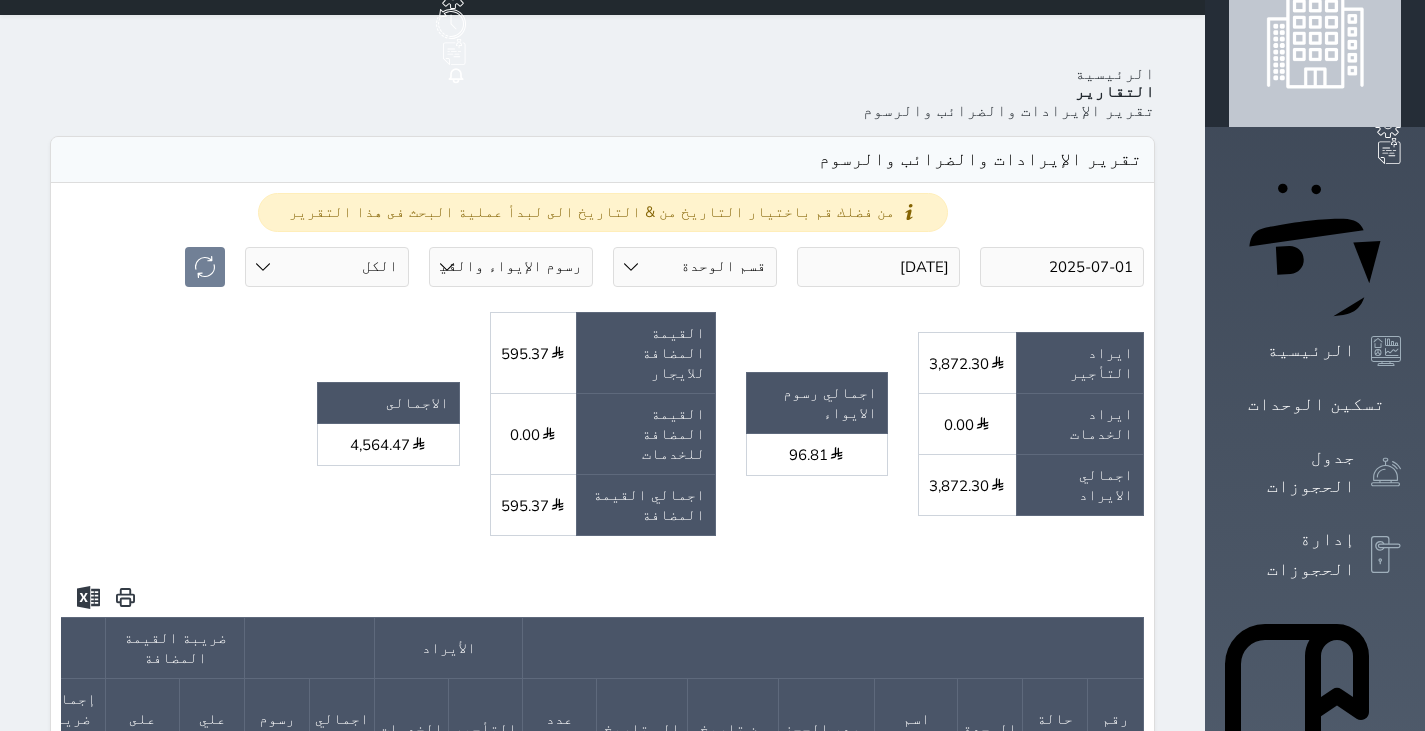 click on "قسم الوحدة   غرفة وحمام - 3 غرفة وحمام - 4 غرفة بحمام - 2" at bounding box center (695, 267) 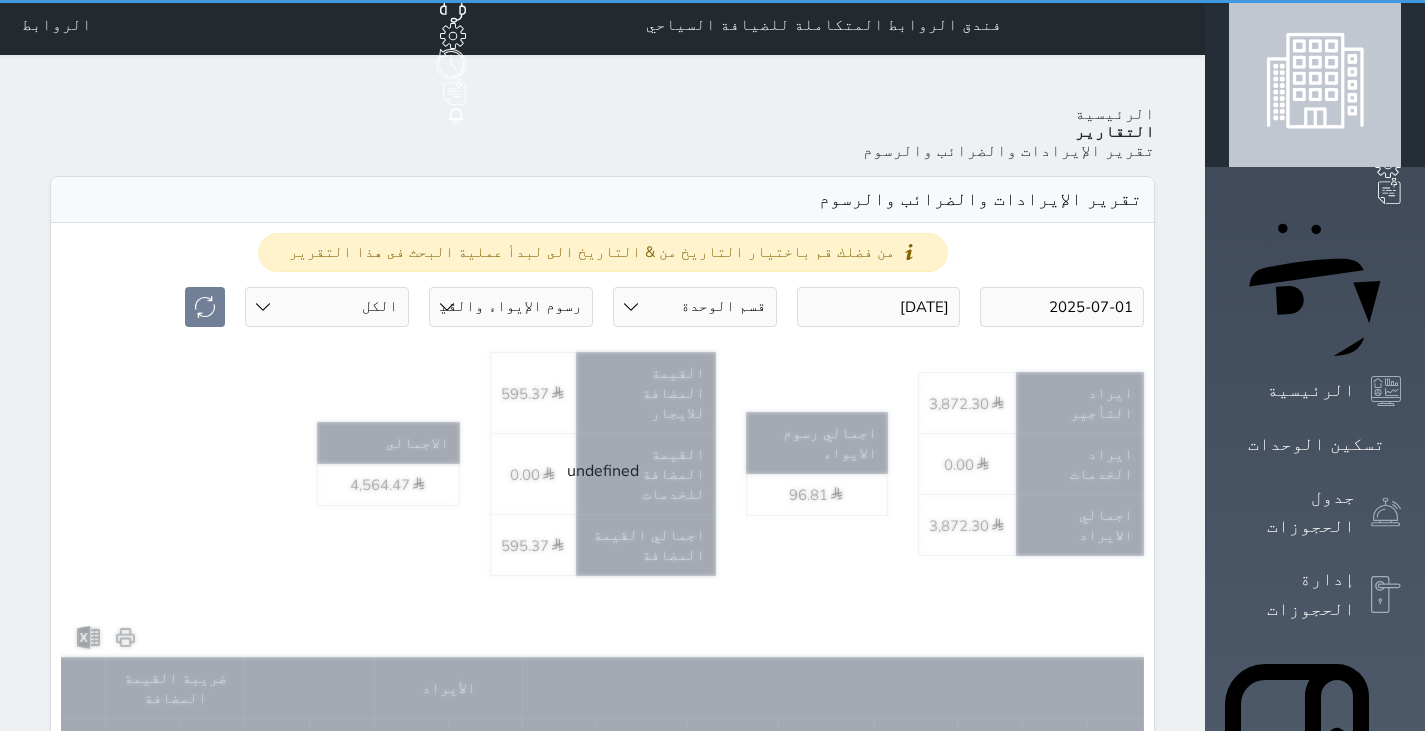 scroll, scrollTop: 0, scrollLeft: 0, axis: both 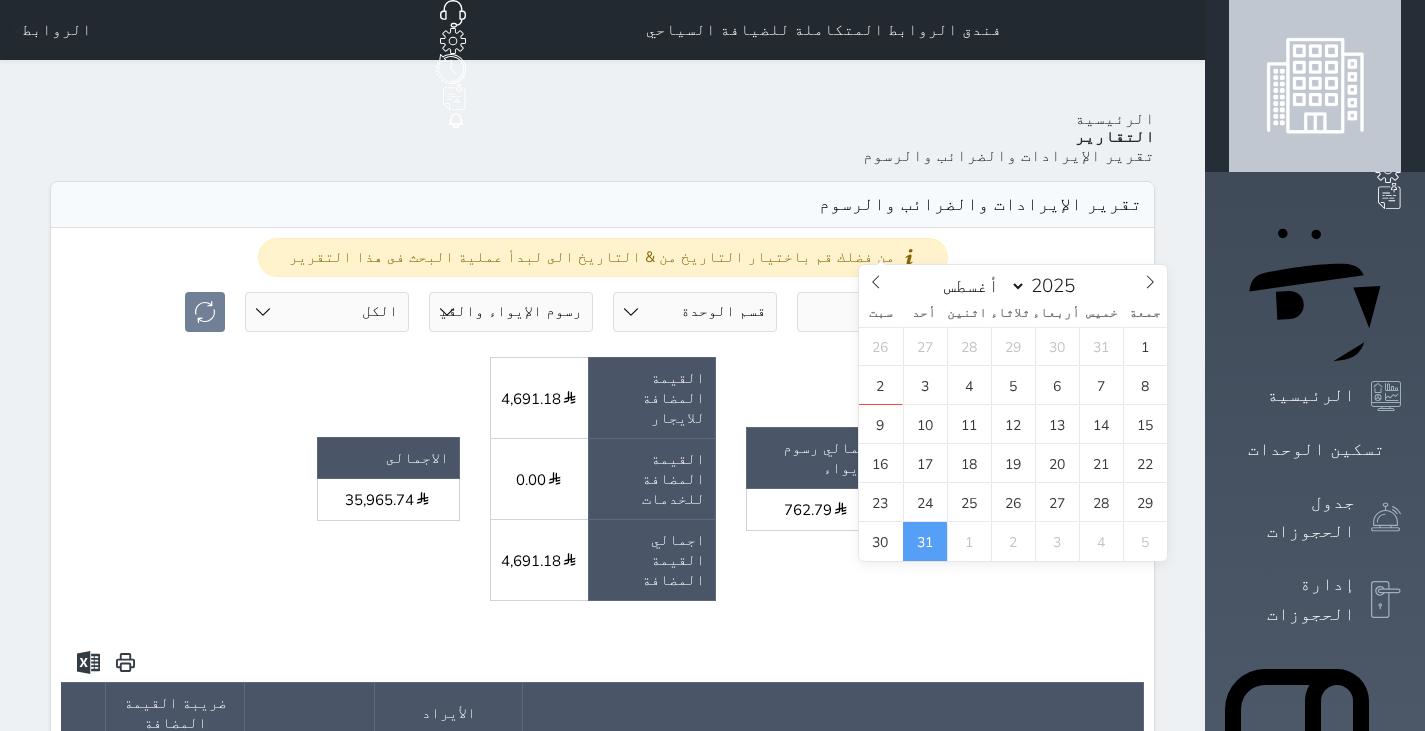 click on "[DATE]" at bounding box center [879, 312] 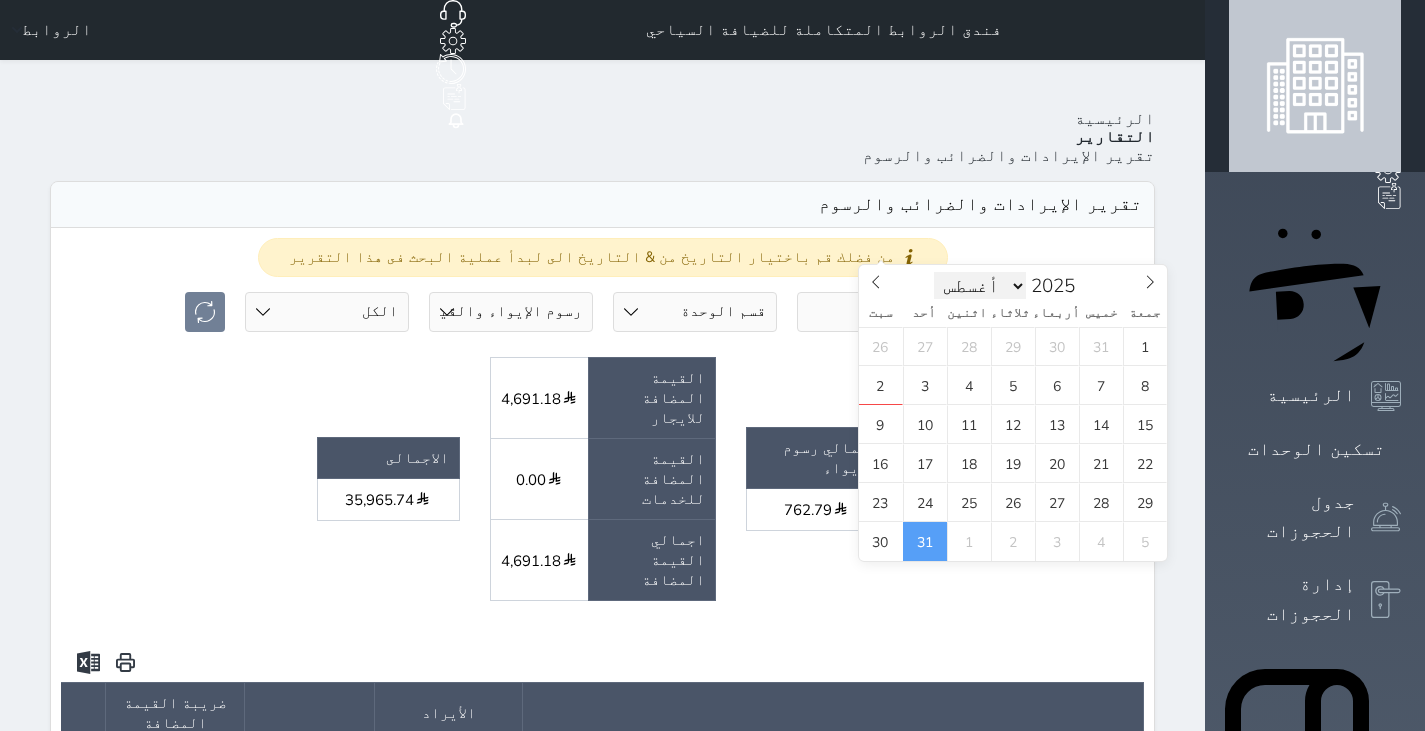 click on "يناير فبراير مارس أبريل مايو يونيو يوليو أغسطس سبتمبر أكتوبر نوفمبر ديسمبر" at bounding box center (980, 286) 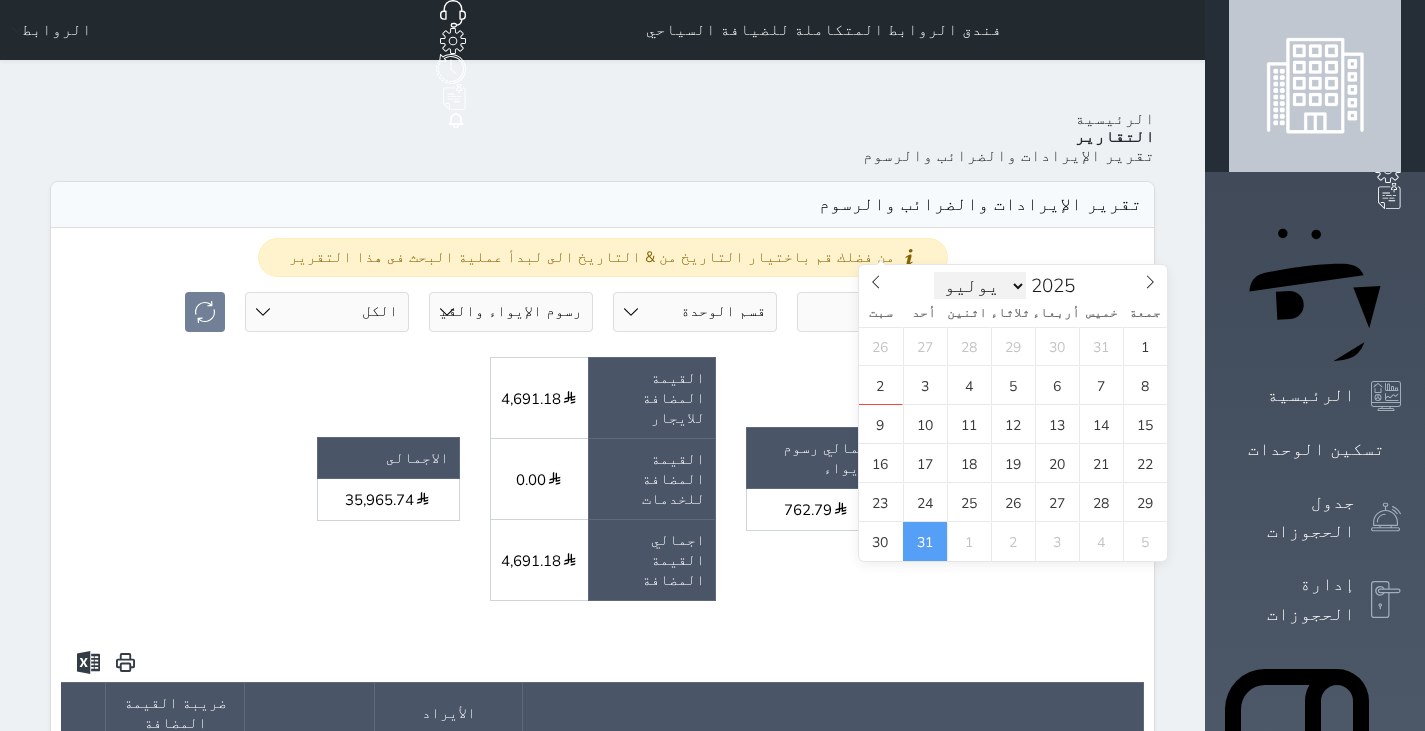 click on "يناير فبراير مارس أبريل مايو يونيو يوليو أغسطس سبتمبر أكتوبر نوفمبر ديسمبر" at bounding box center [980, 286] 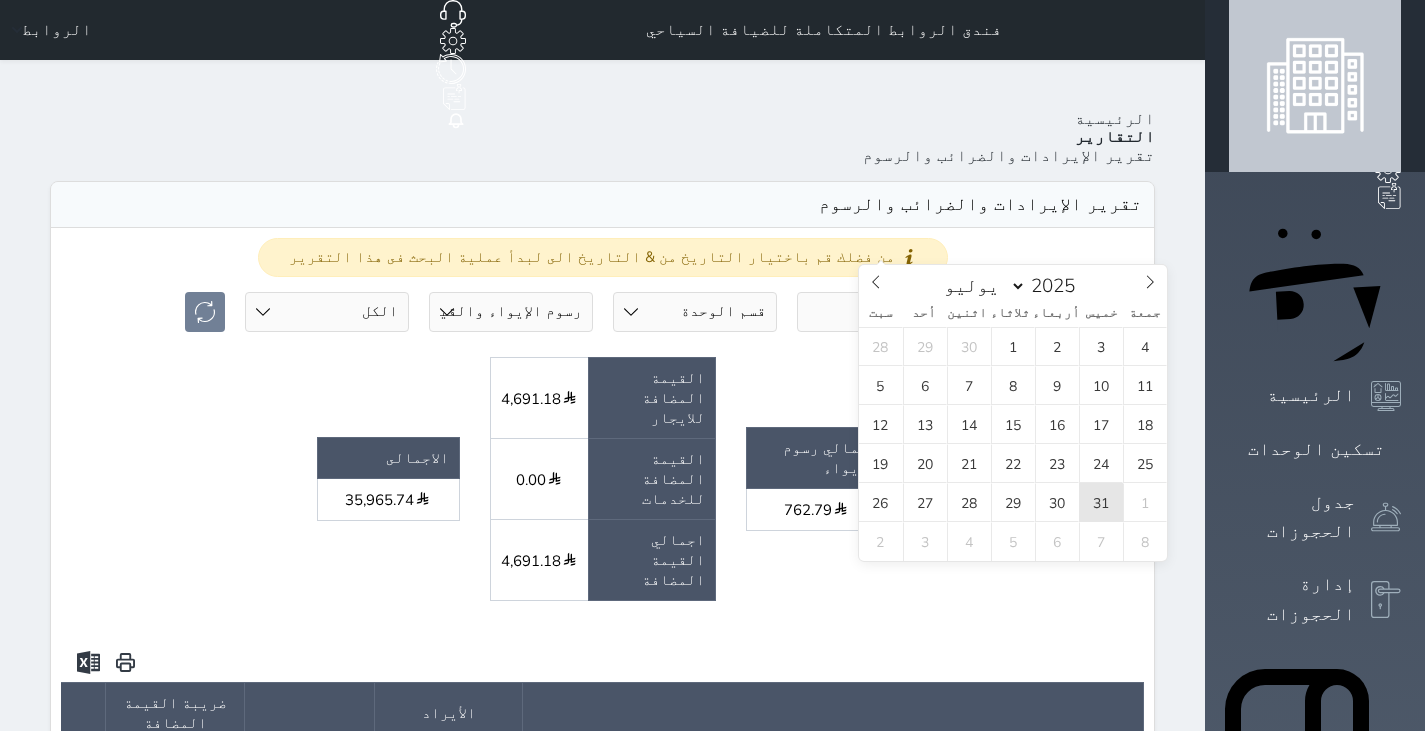 click on "31" at bounding box center (1101, 502) 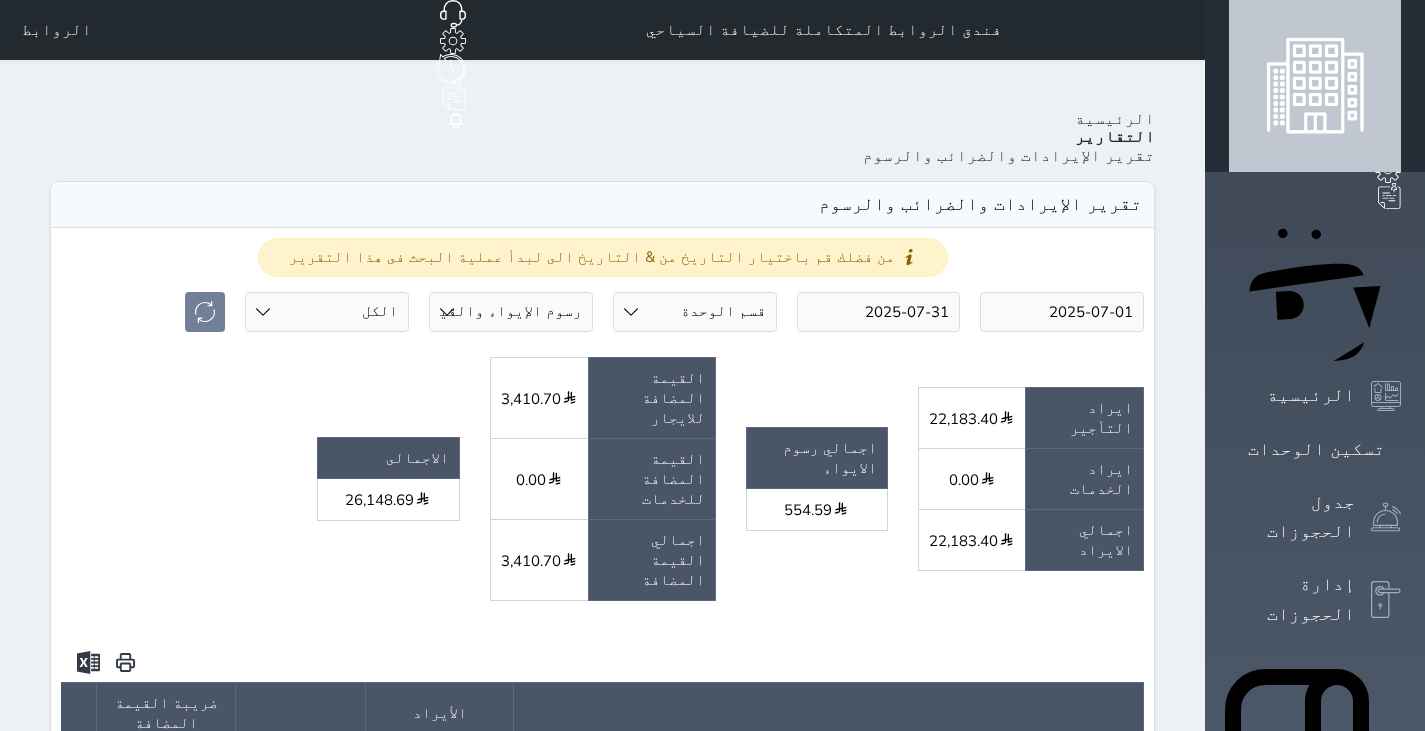 click on "رسوم الإيواء
رسوم الإيواء والقيمه المضافة" at bounding box center [511, 312] 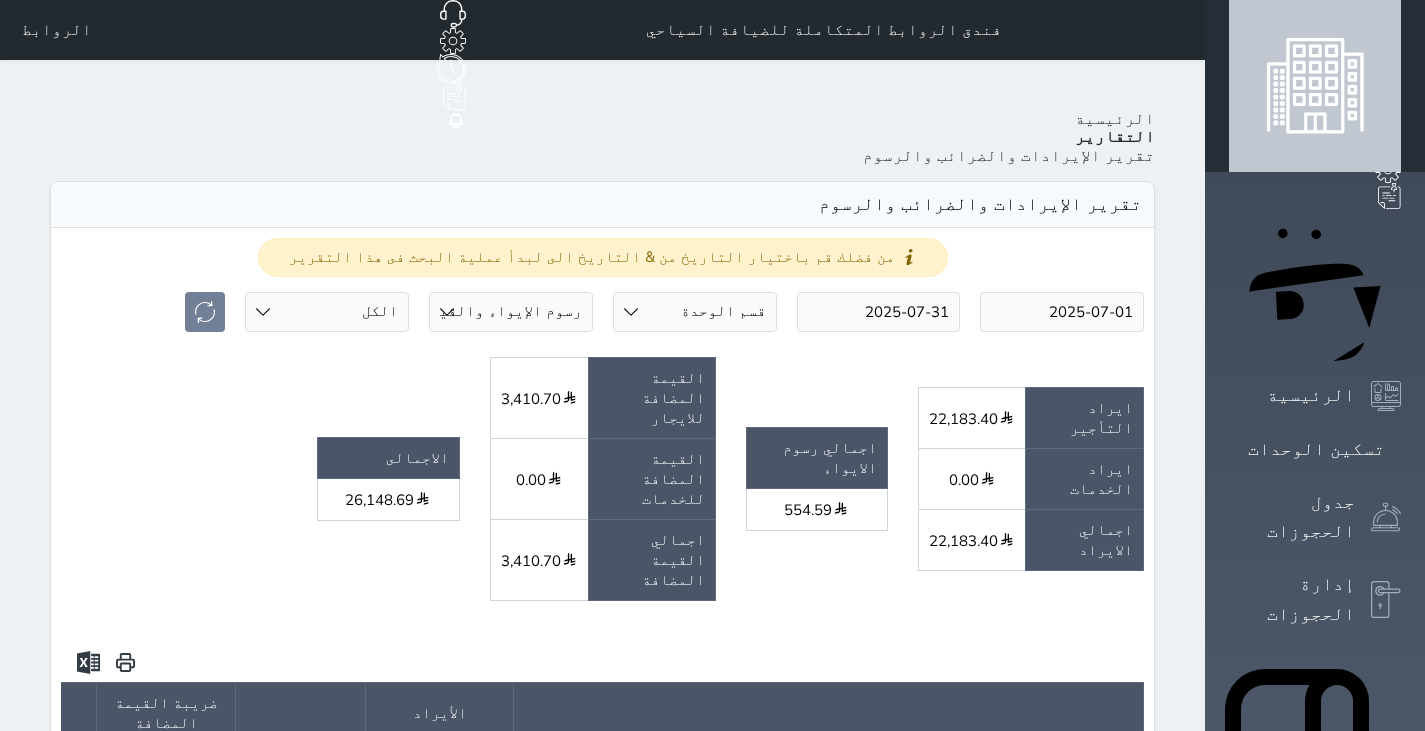 click on "قسم الوحدة   غرفة وحمام - 3 غرفة وحمام - 4 غرفة بحمام - 2" at bounding box center (695, 312) 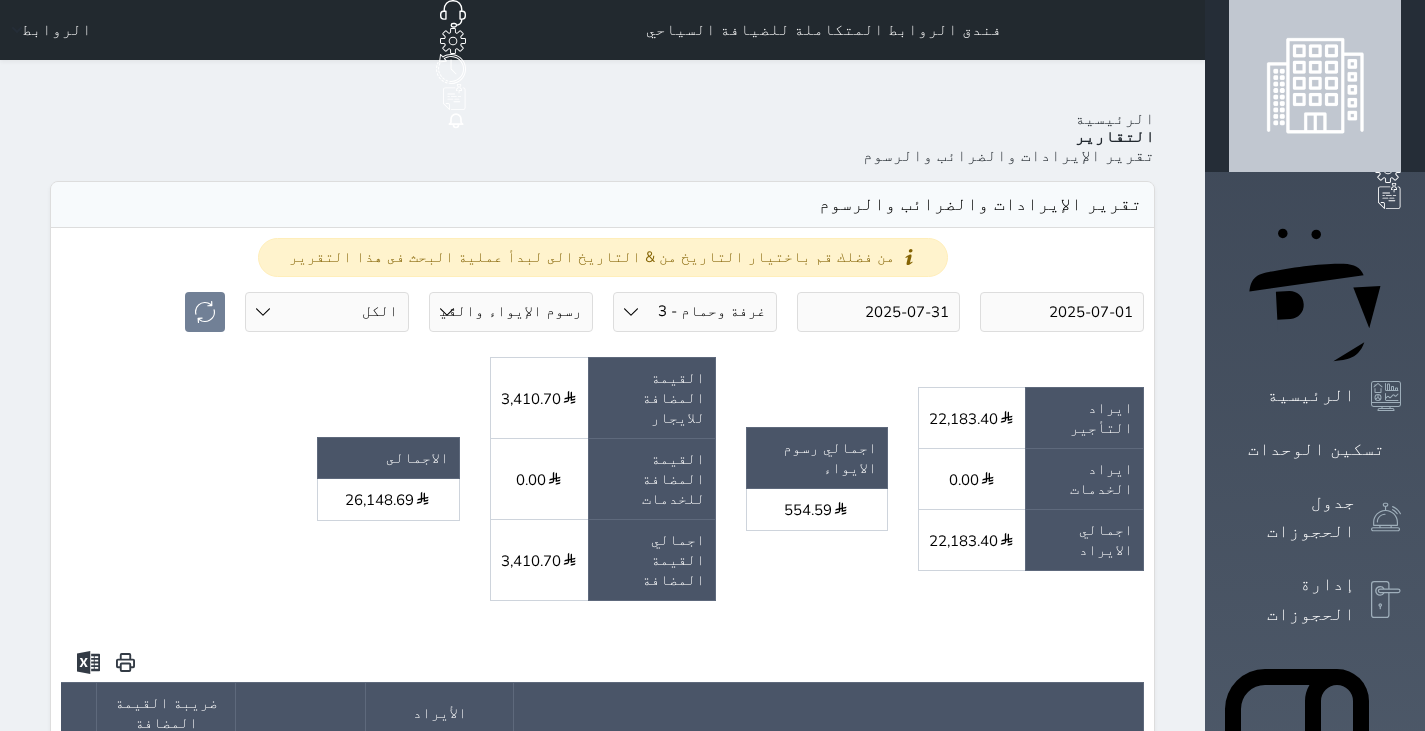 click on "قسم الوحدة   غرفة وحمام - 3 غرفة وحمام - 4 غرفة بحمام - 2" at bounding box center [695, 312] 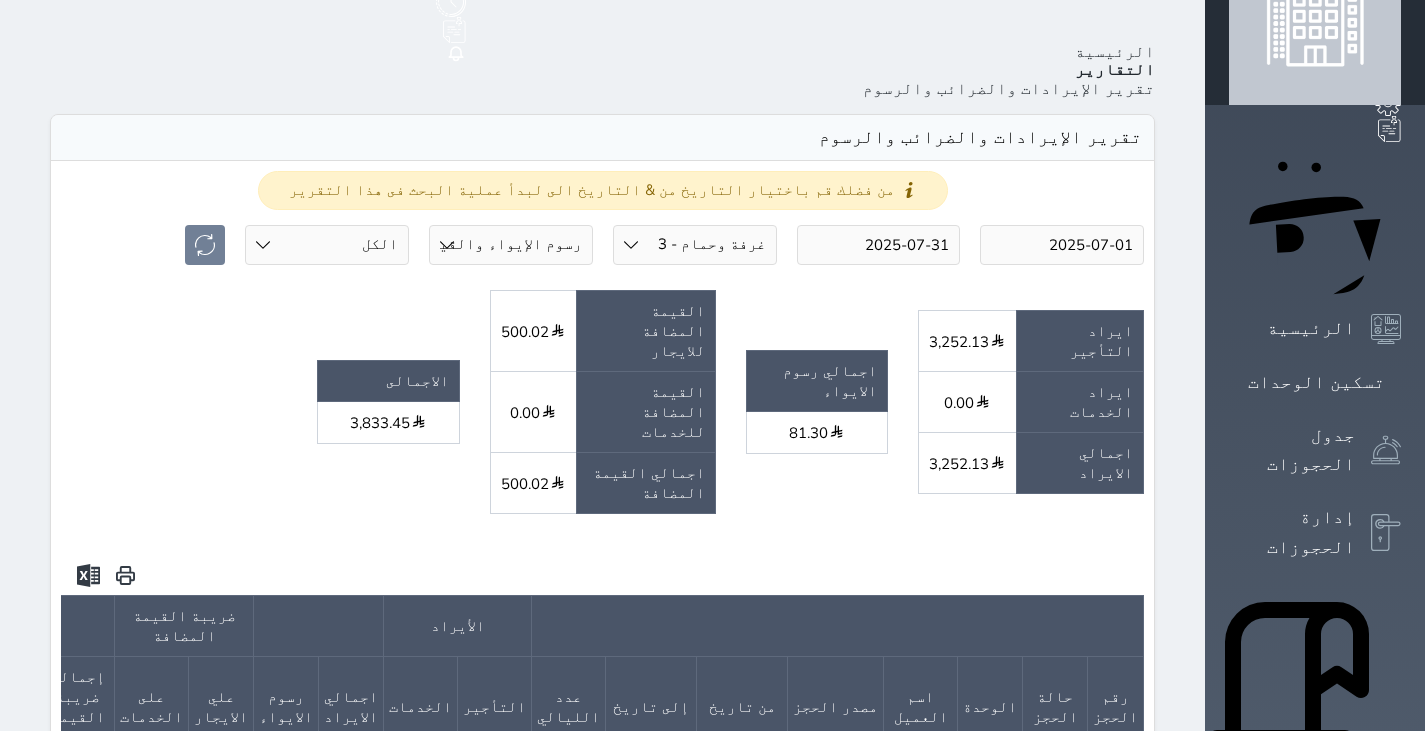 scroll, scrollTop: 66, scrollLeft: 0, axis: vertical 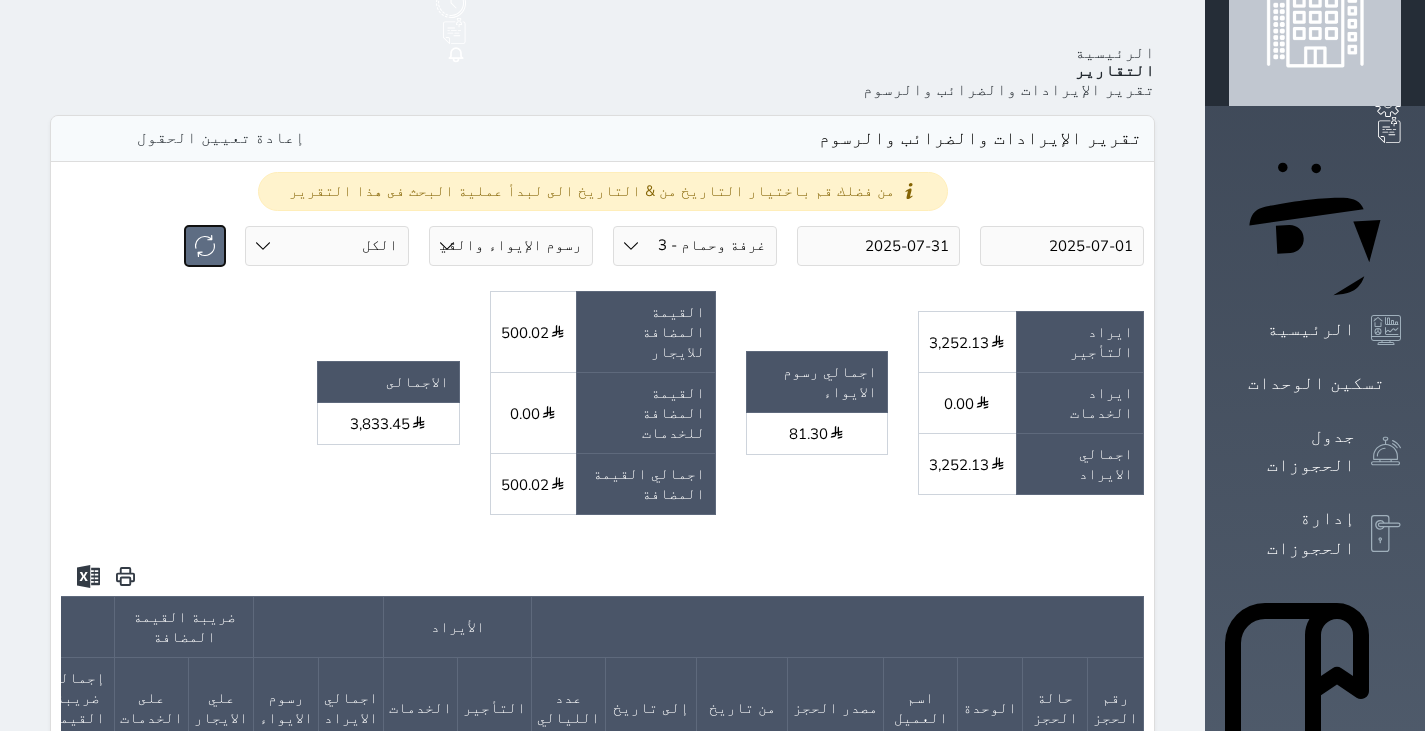 click at bounding box center (205, 246) 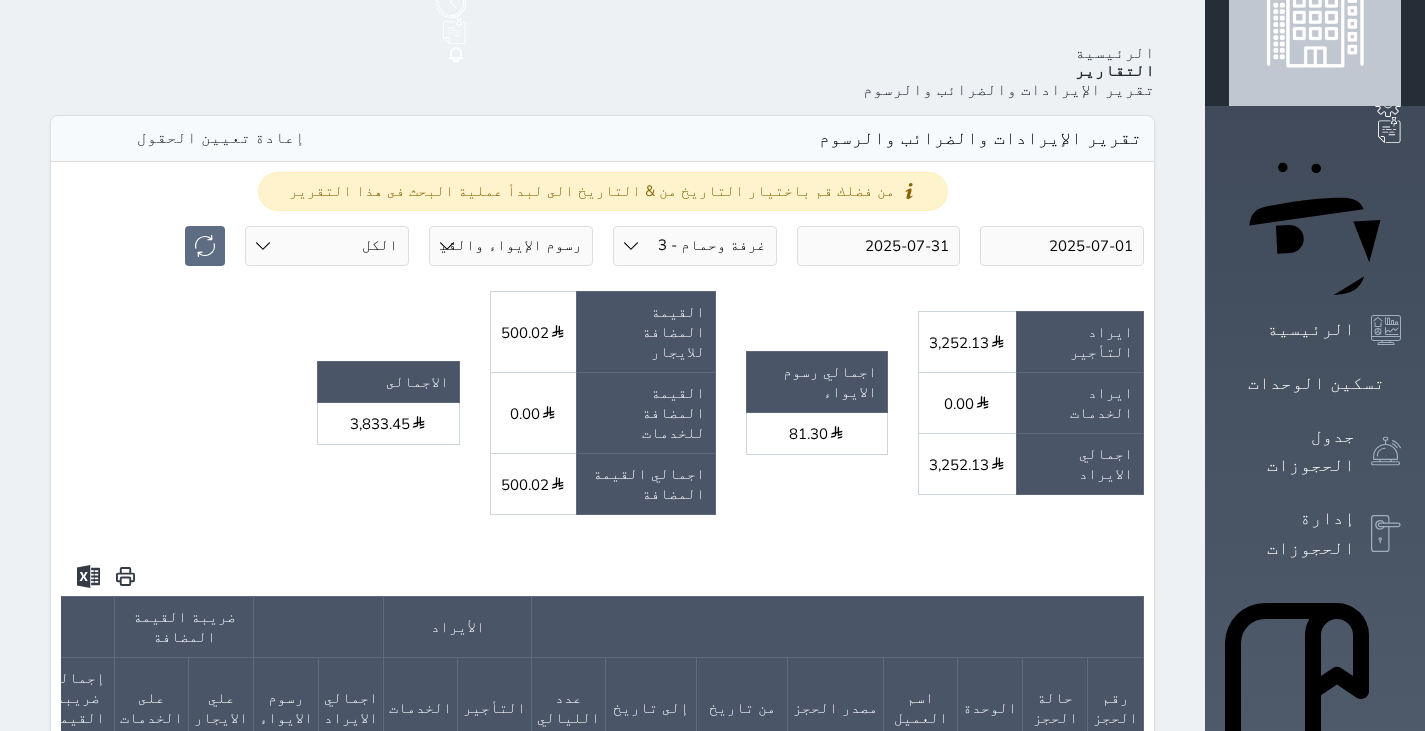 type 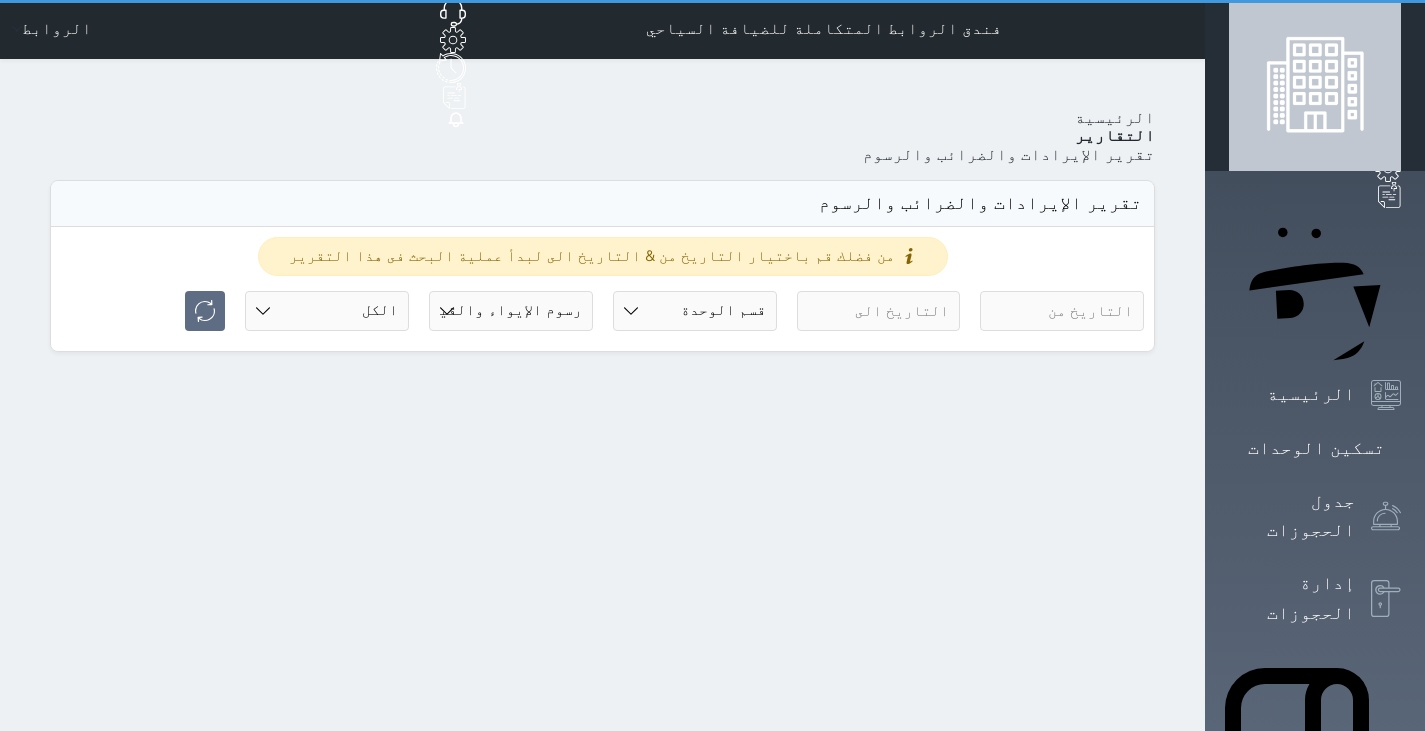 scroll, scrollTop: 0, scrollLeft: 0, axis: both 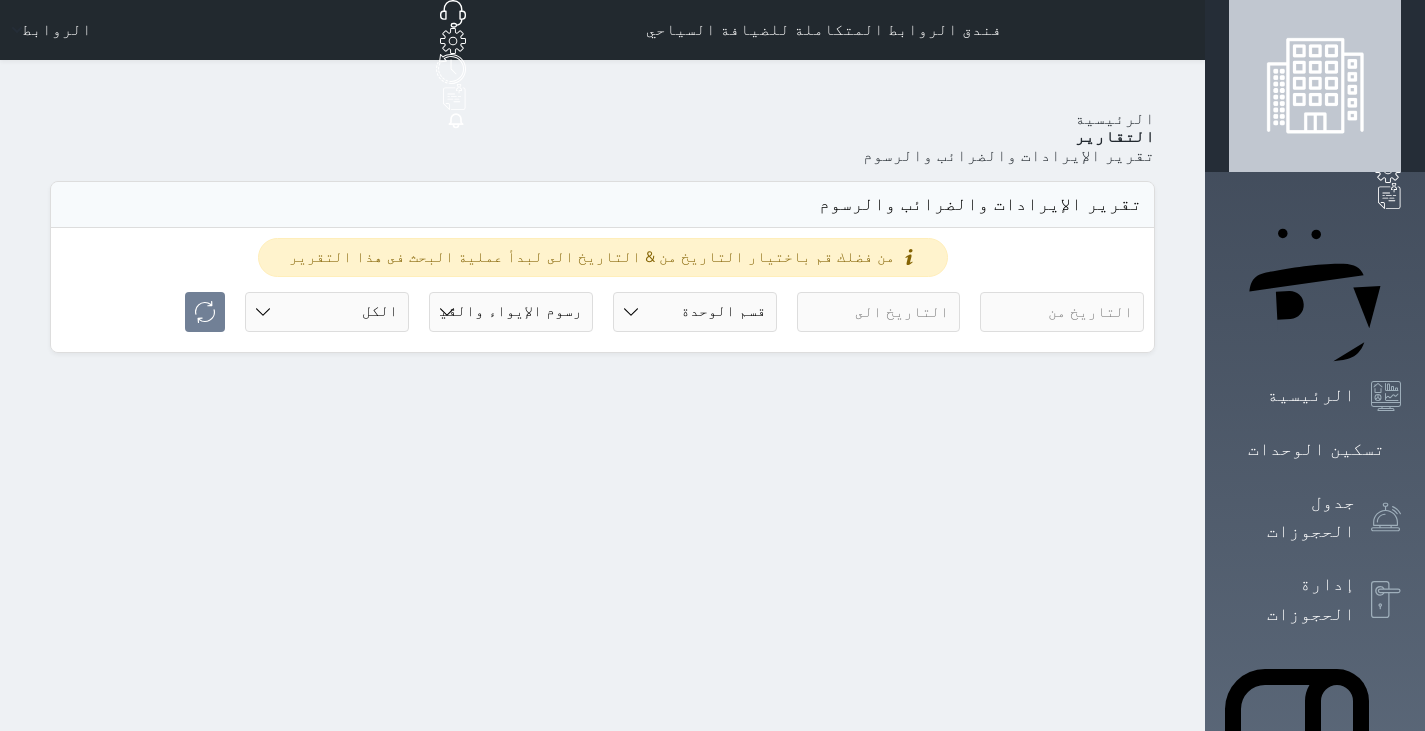 click at bounding box center (1062, 312) 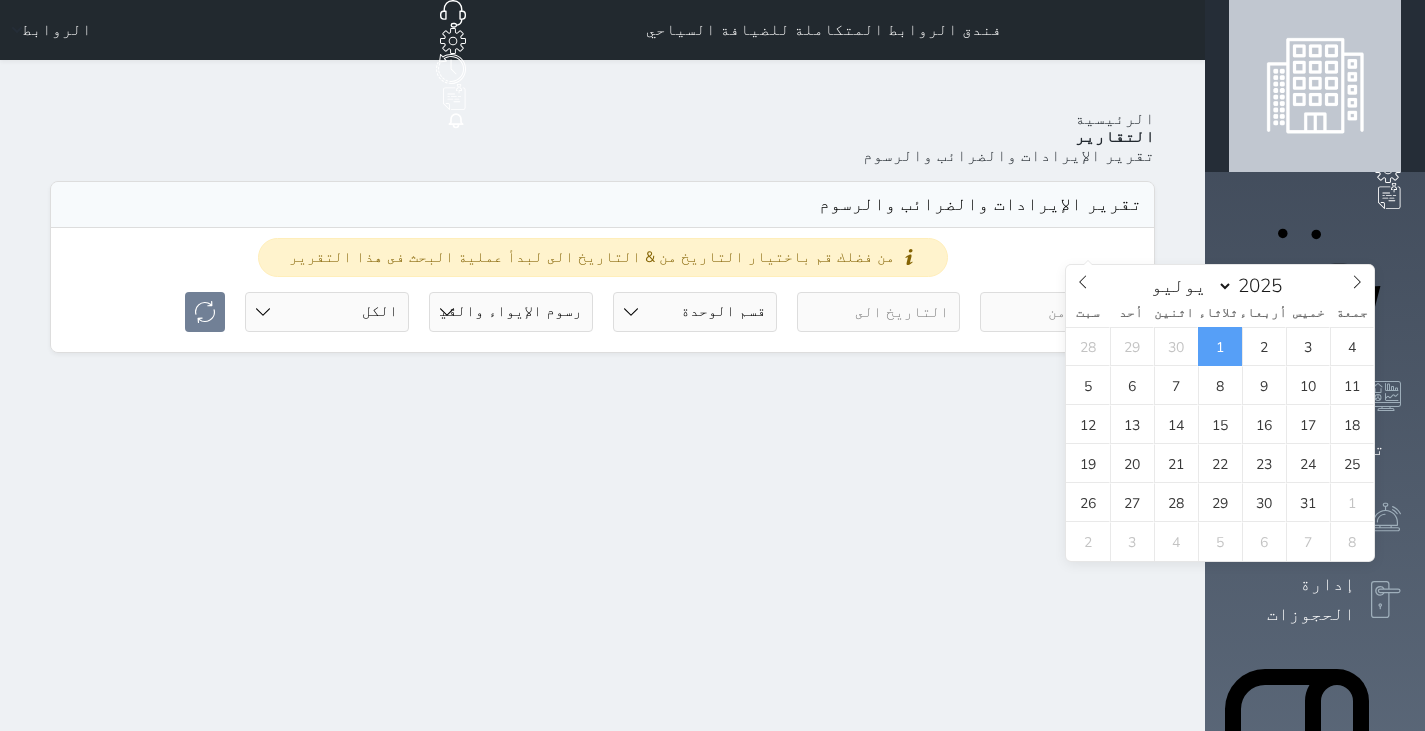 click on "1" at bounding box center [1220, 346] 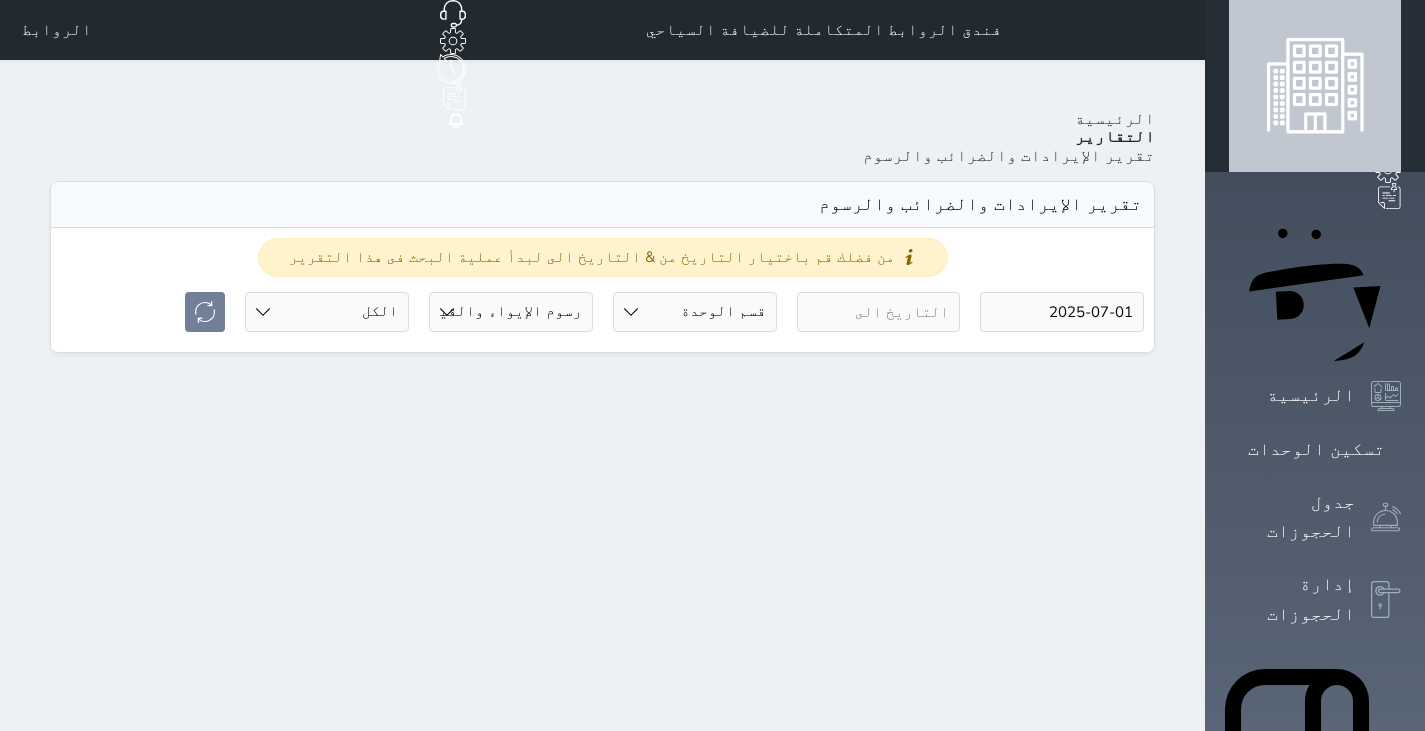click at bounding box center [879, 312] 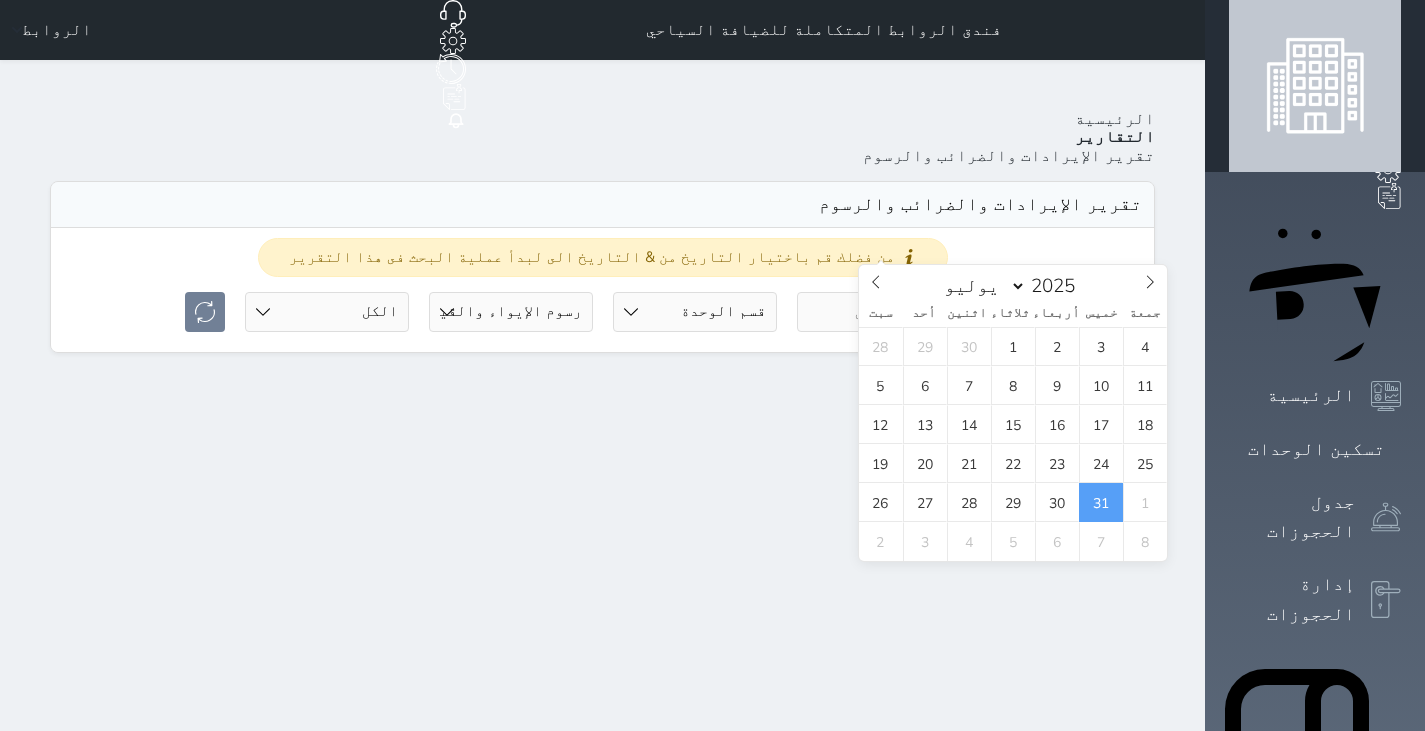 click on "31" at bounding box center [1101, 502] 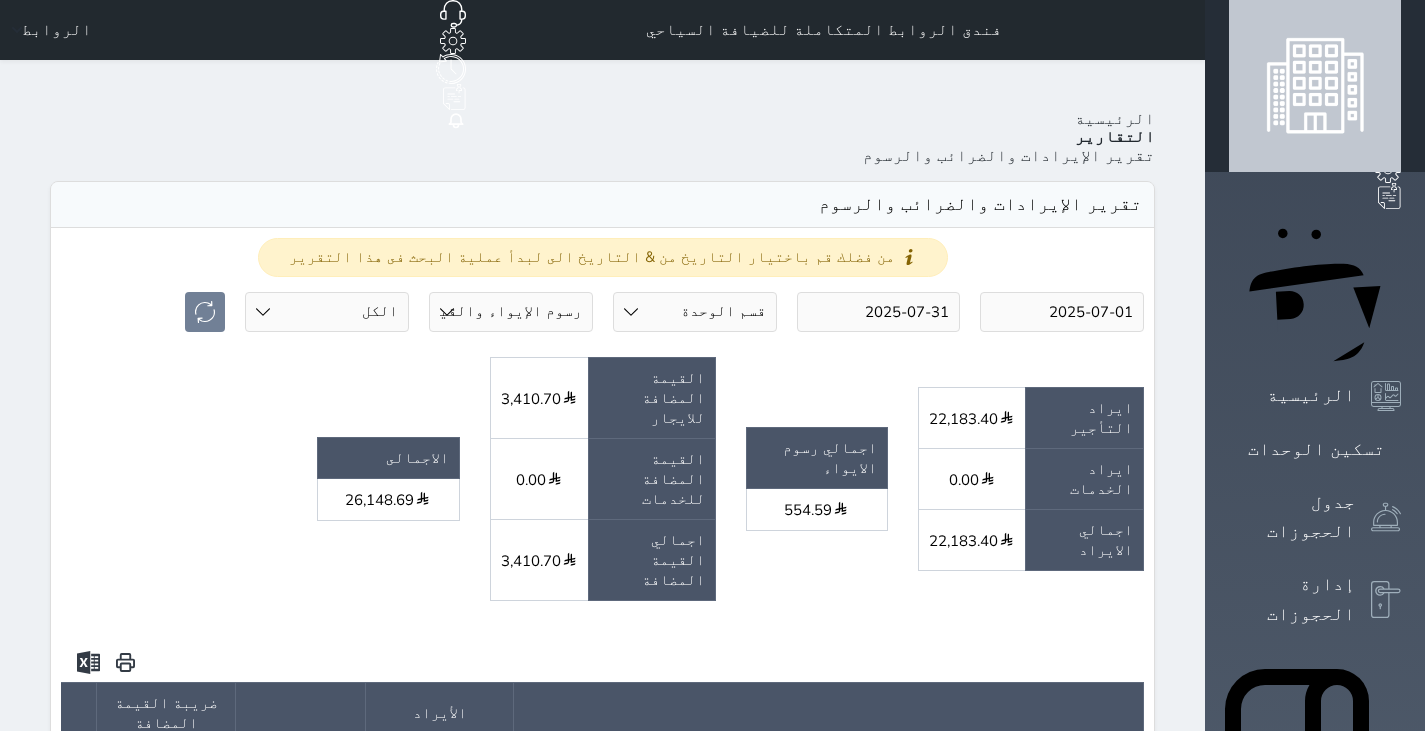 click on "554.59" at bounding box center (817, 510) 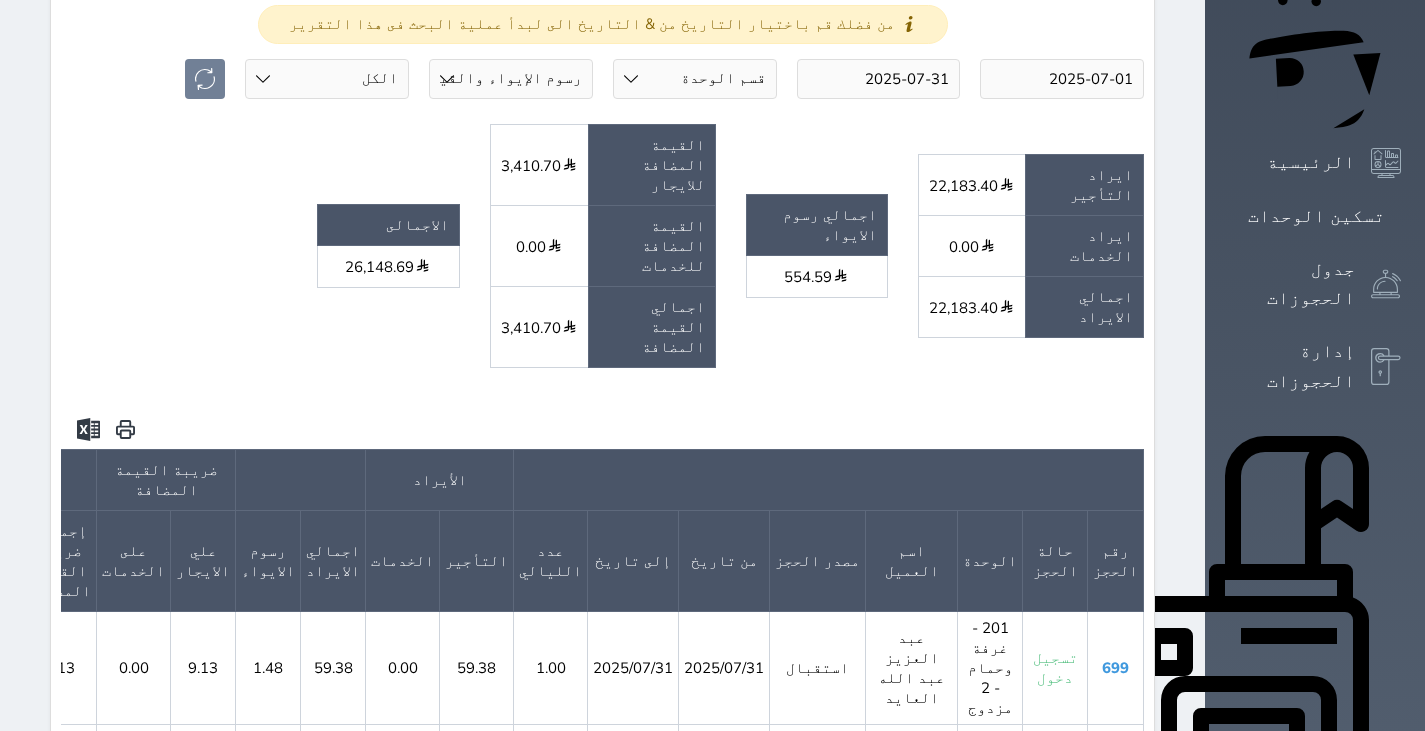 scroll, scrollTop: 228, scrollLeft: 0, axis: vertical 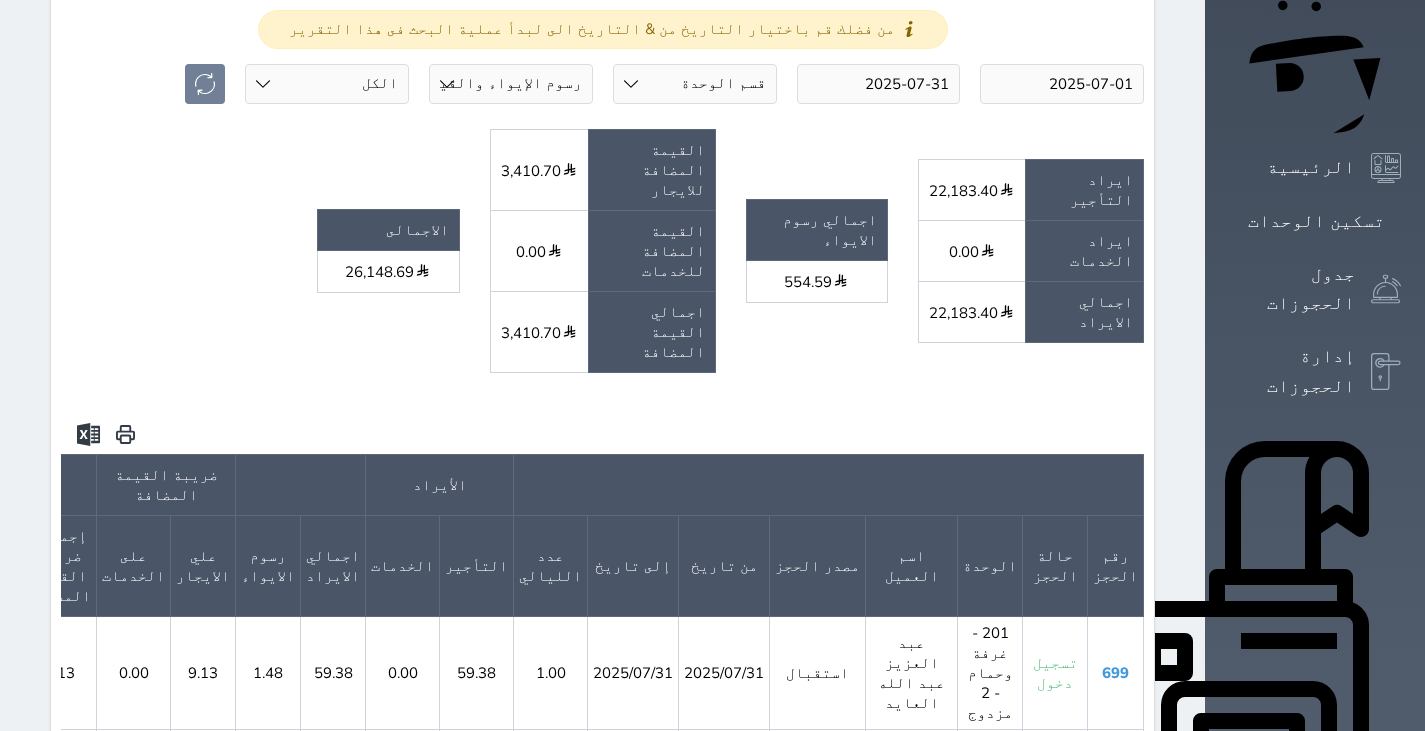 click on "3,410.70" at bounding box center [539, 332] 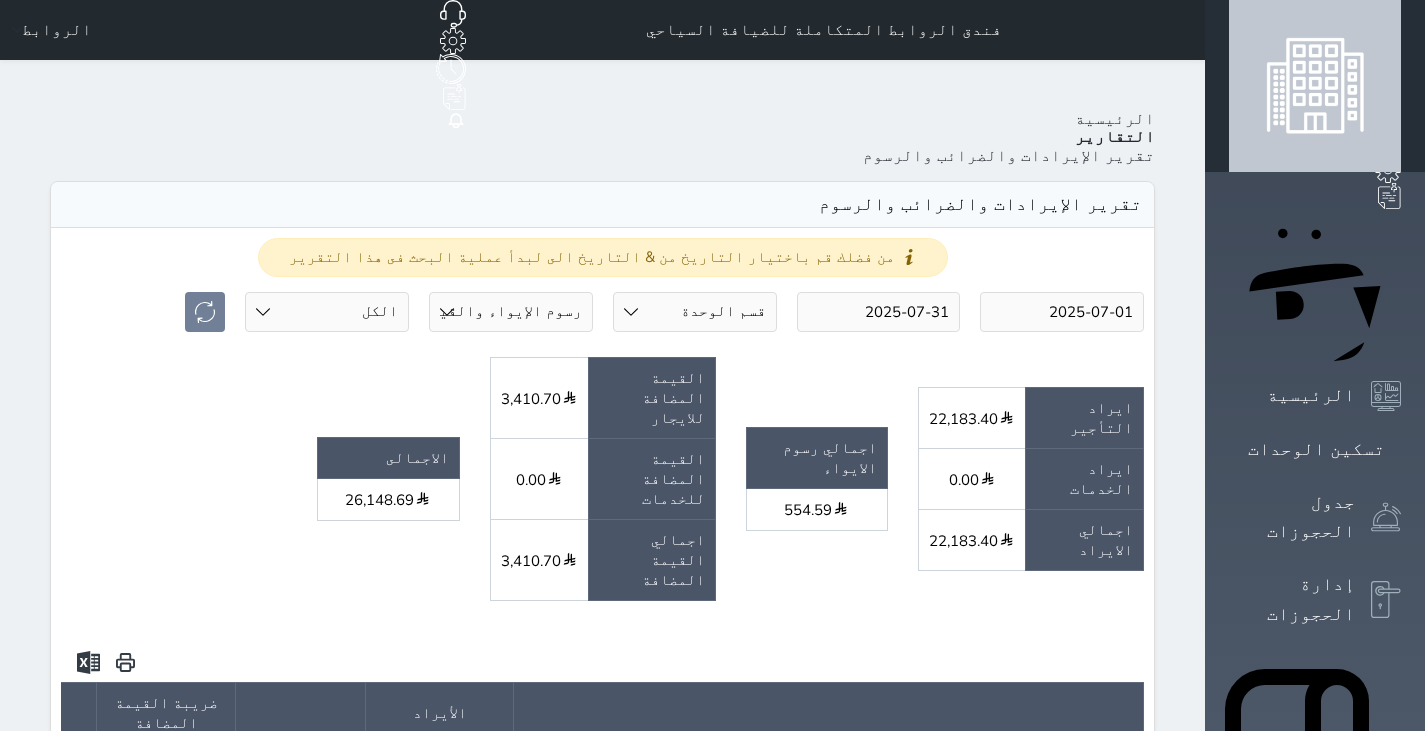 click on "حالة الحجز
الكل
لم يسجل دخول
تم الدخول
تم المغادرة
تم الدخول + تم المغادرة" at bounding box center [327, 312] 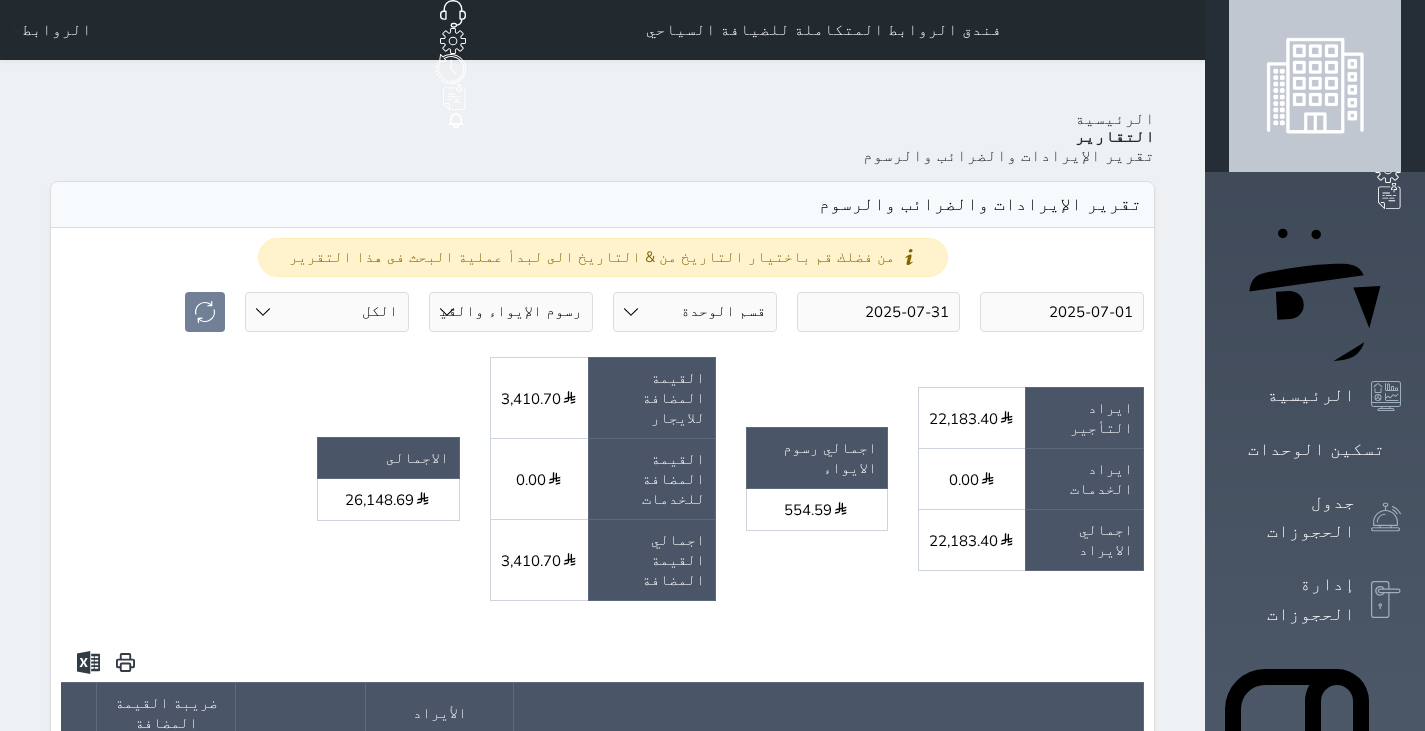 click on "قسم الوحدة   غرفة وحمام - 3 غرفة وحمام - 4 غرفة بحمام - 2" at bounding box center [695, 312] 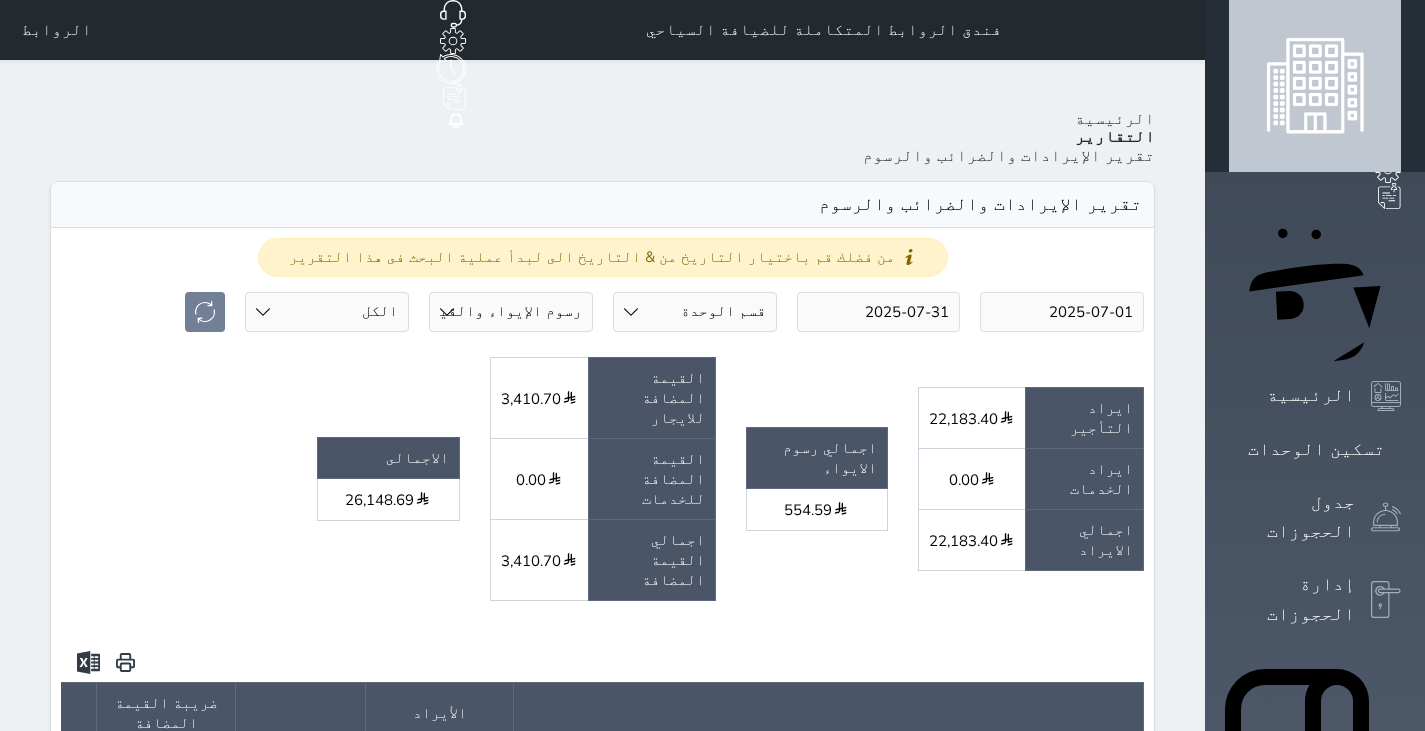 select on "39145487" 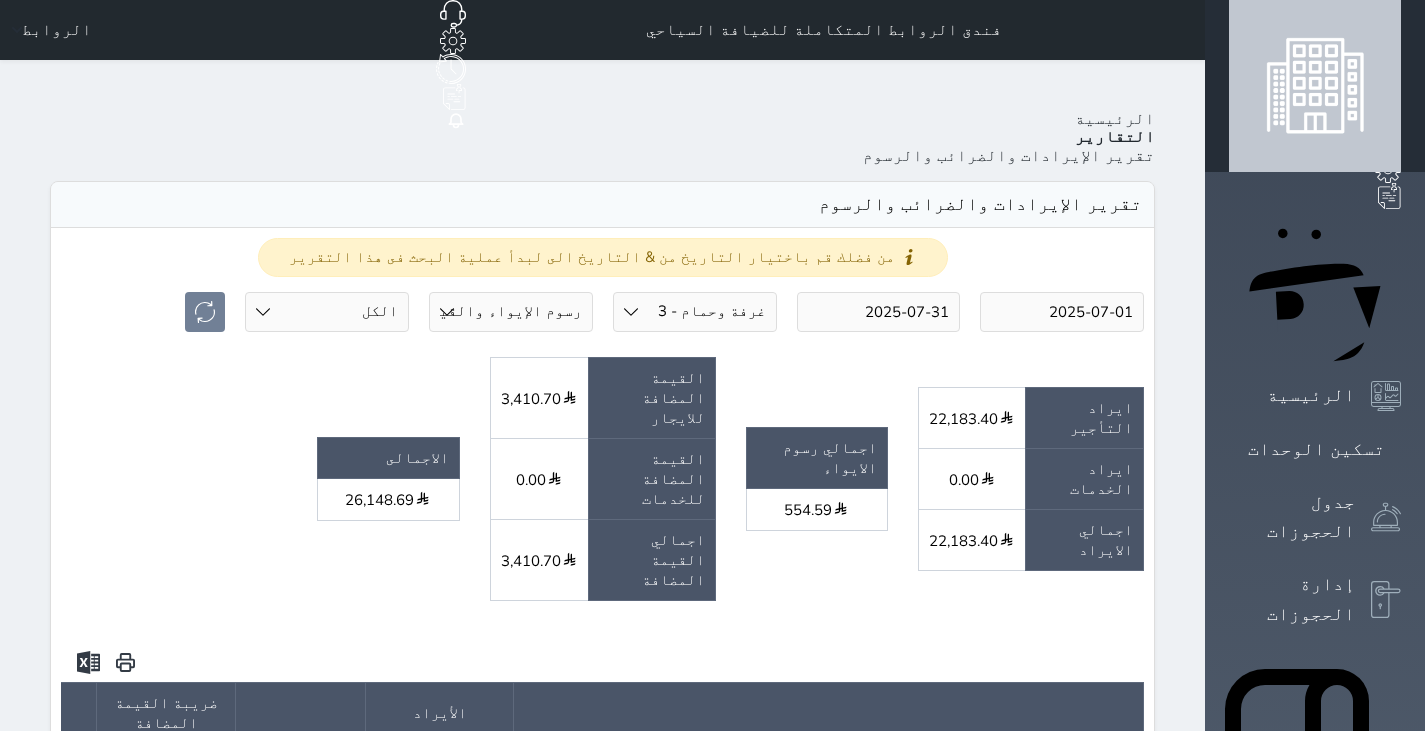 click on "قسم الوحدة   غرفة وحمام - 3 غرفة وحمام - 4 غرفة بحمام - 2" at bounding box center (695, 312) 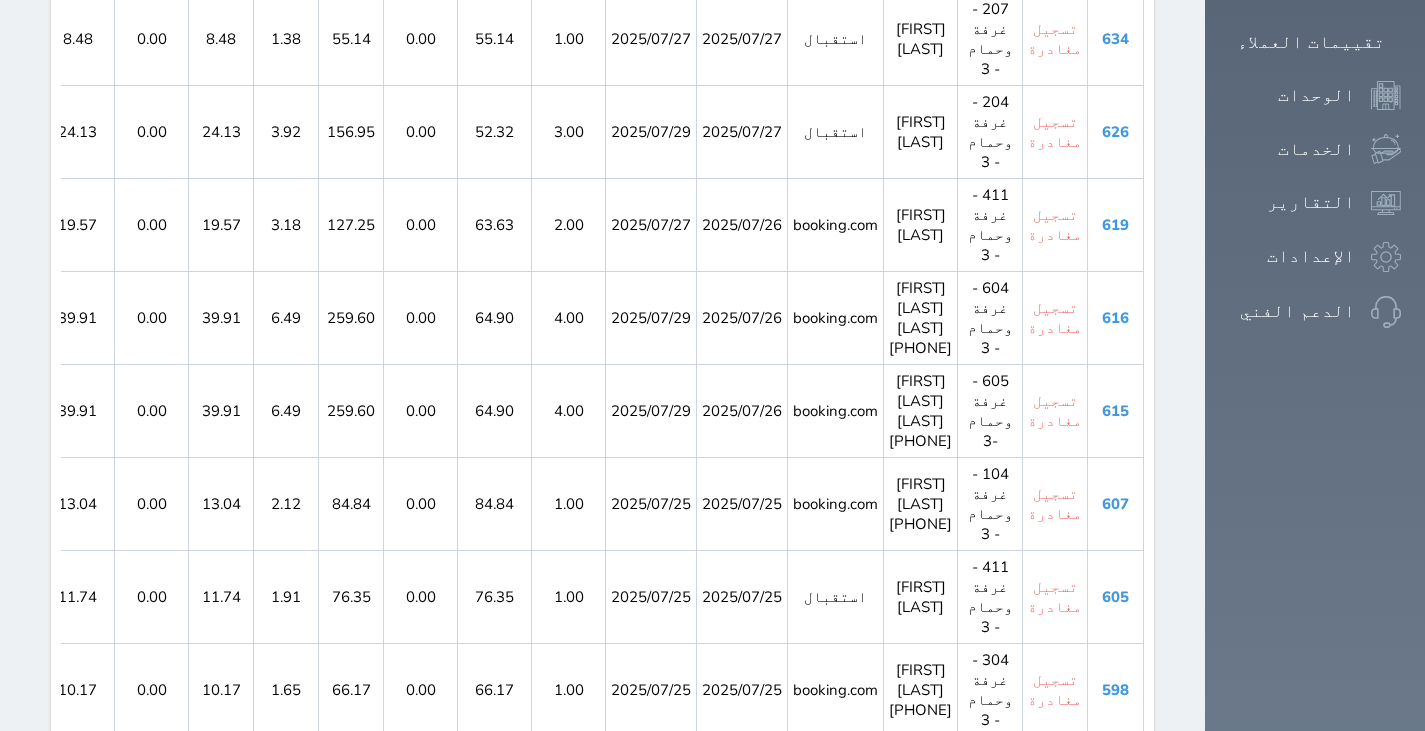 scroll, scrollTop: 1351, scrollLeft: 0, axis: vertical 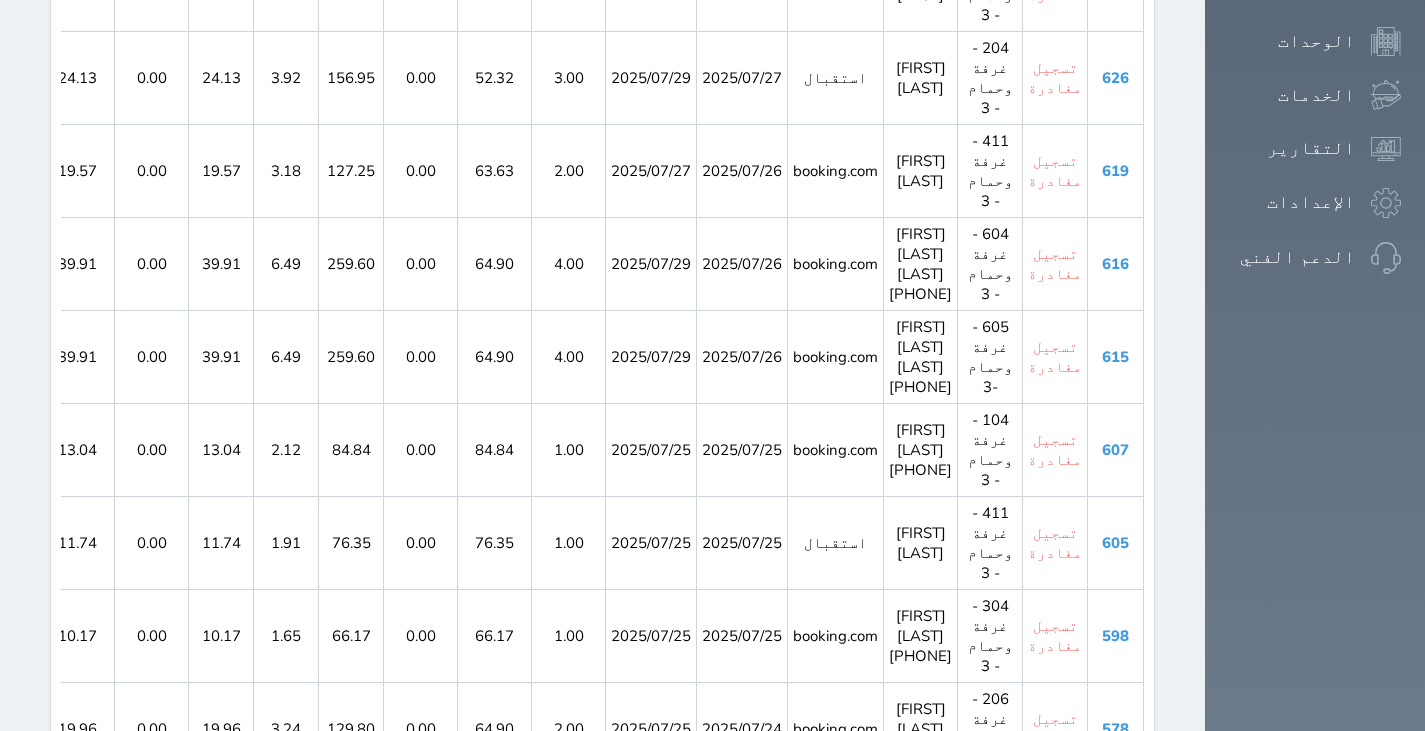 click on "2" at bounding box center [589, 1400] 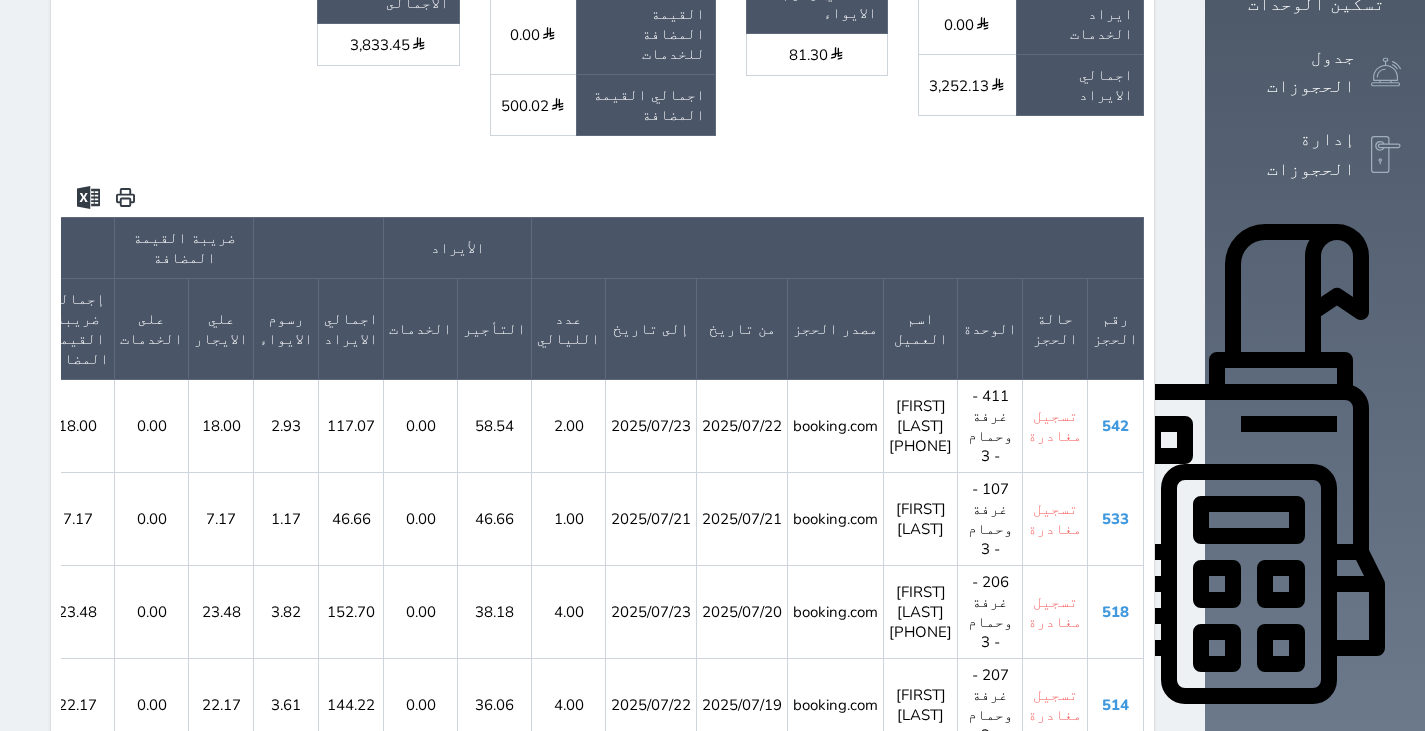 scroll, scrollTop: 455, scrollLeft: 0, axis: vertical 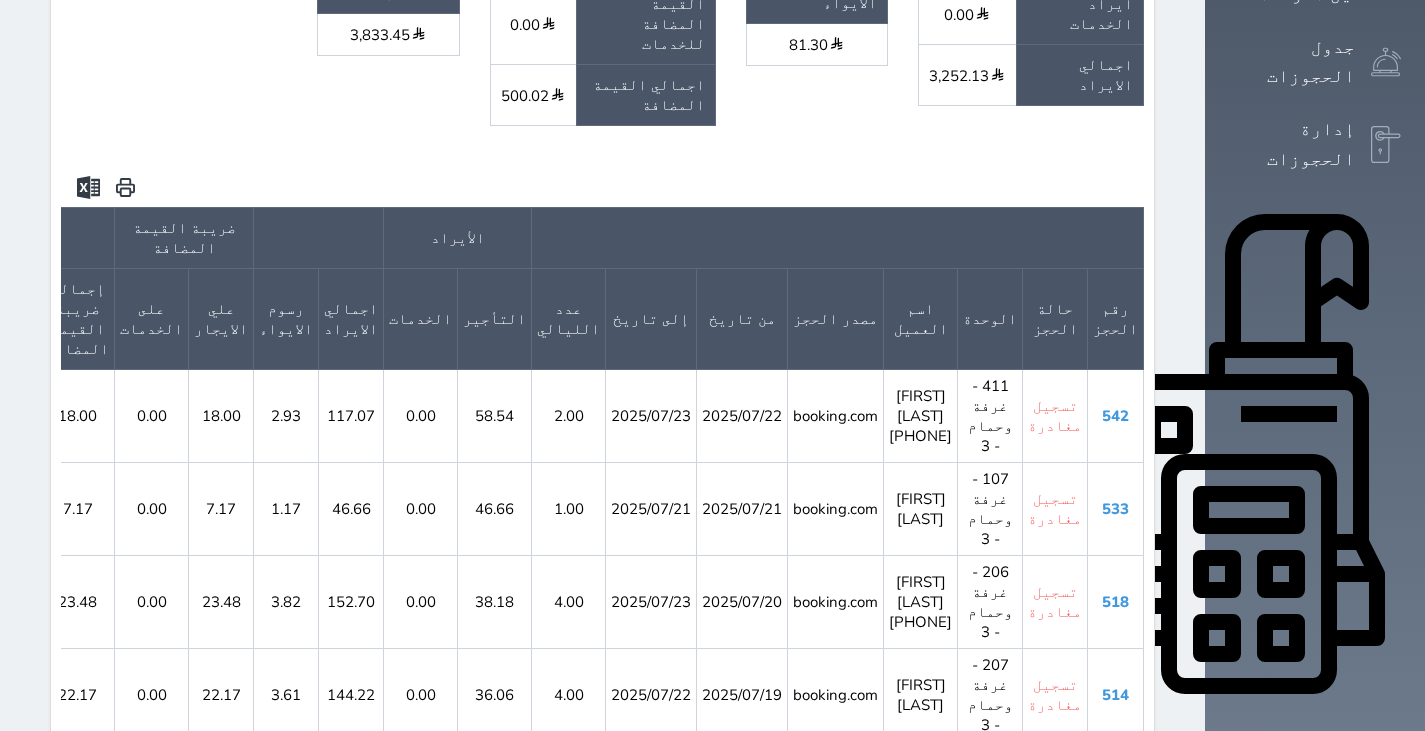 click on "الصفحة الأولى   السابق   1 2   التالي   الصفحة الاخيرة" at bounding box center [602, 974] 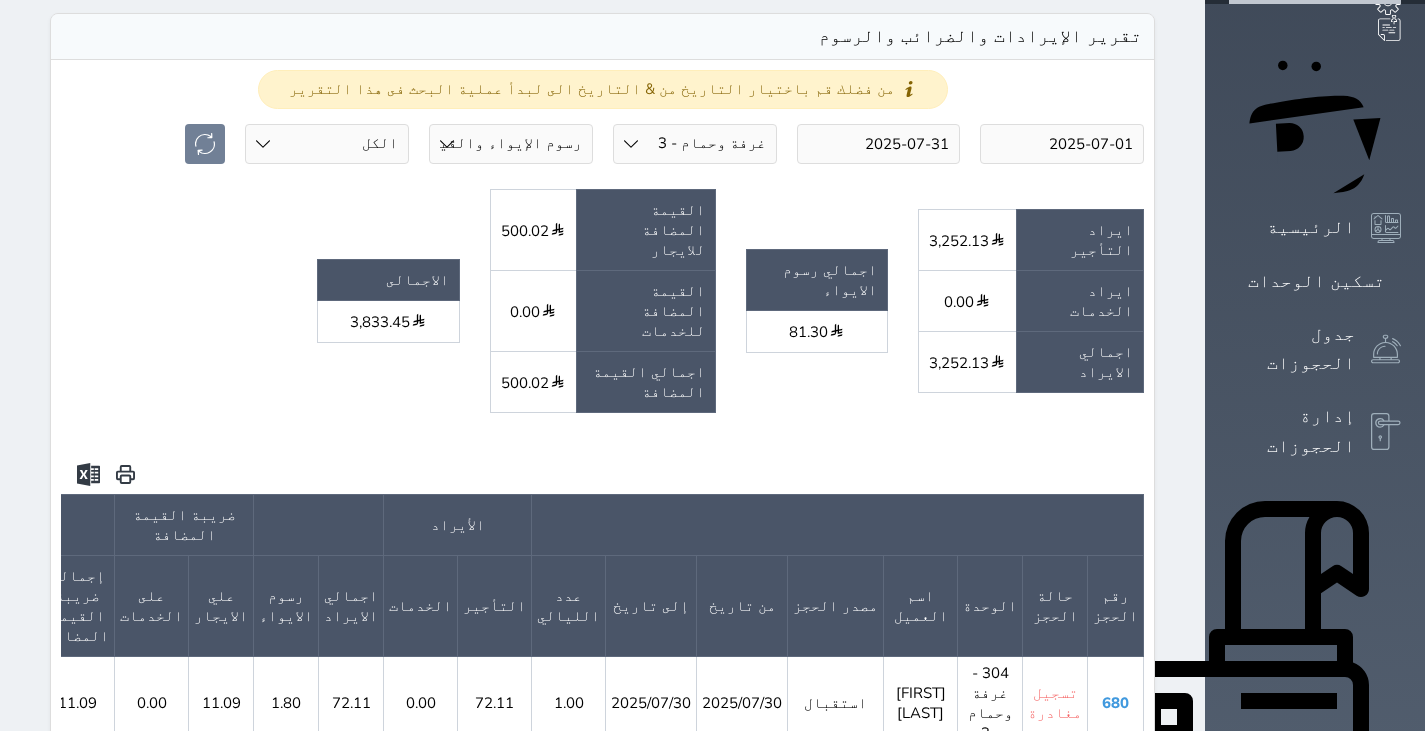 scroll, scrollTop: 171, scrollLeft: 0, axis: vertical 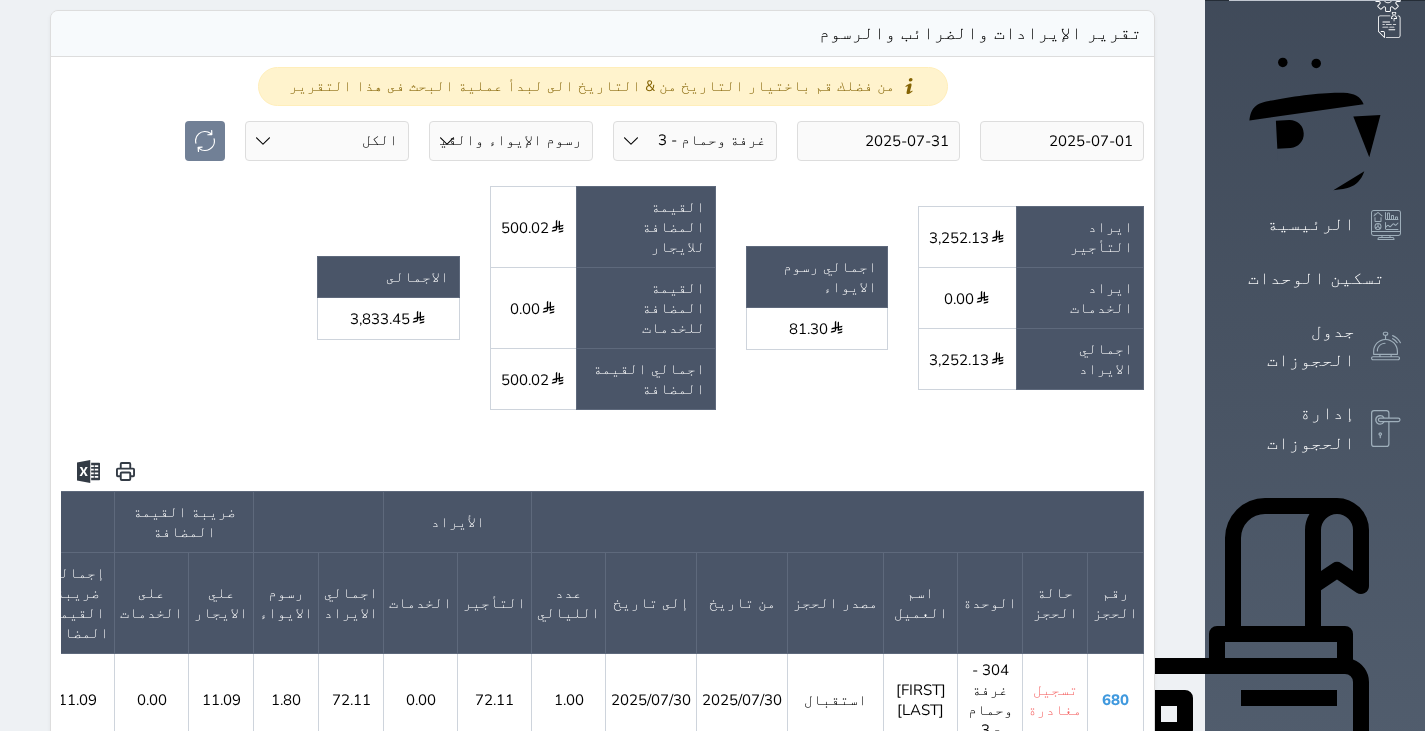 click on "الإدارة المالية" at bounding box center [1292, 1047] 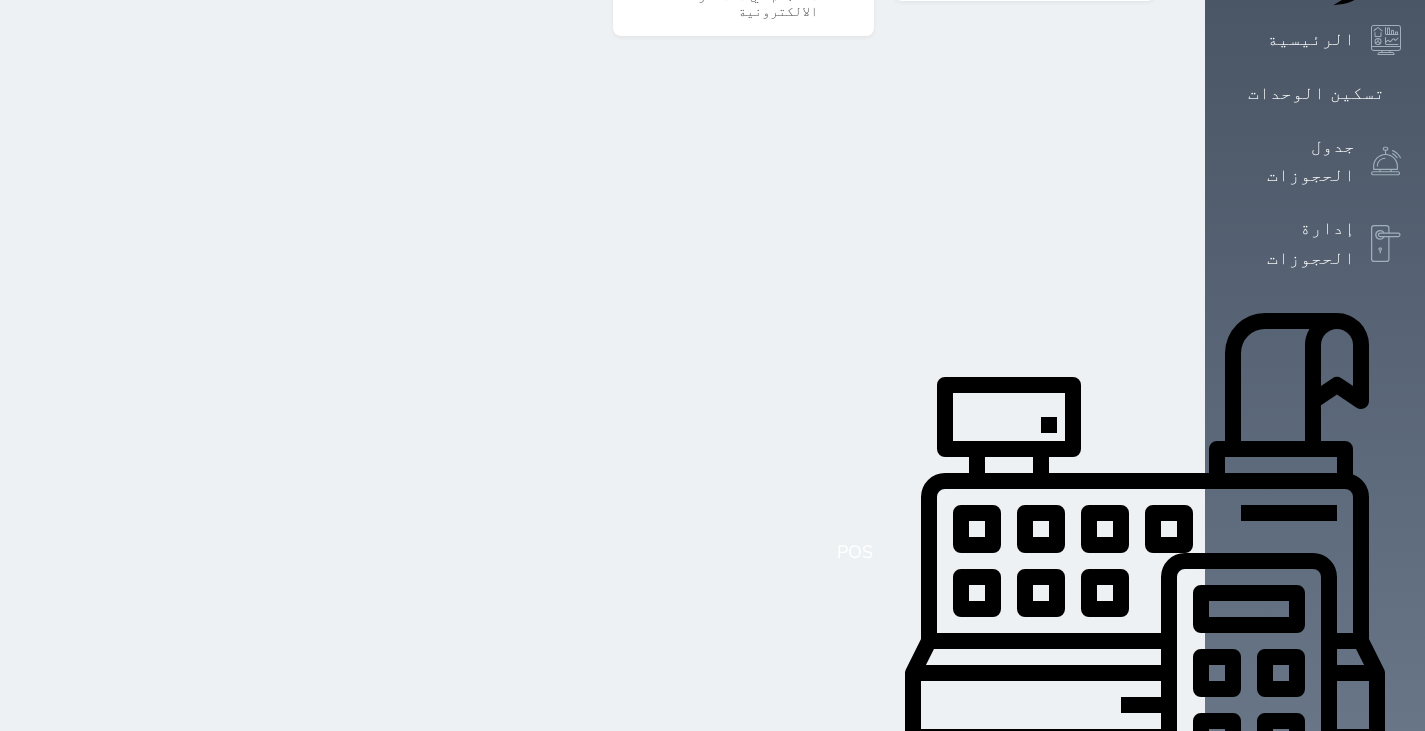scroll, scrollTop: 367, scrollLeft: 0, axis: vertical 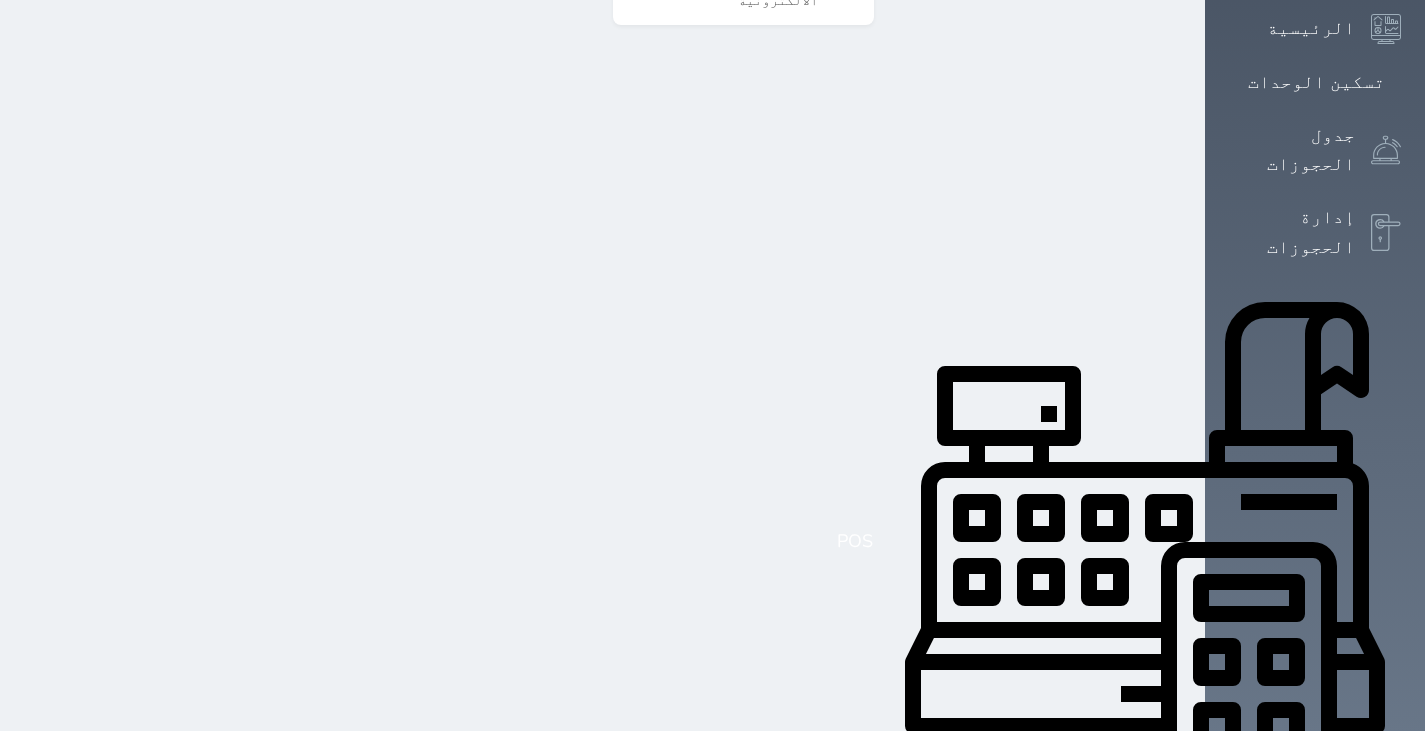 click 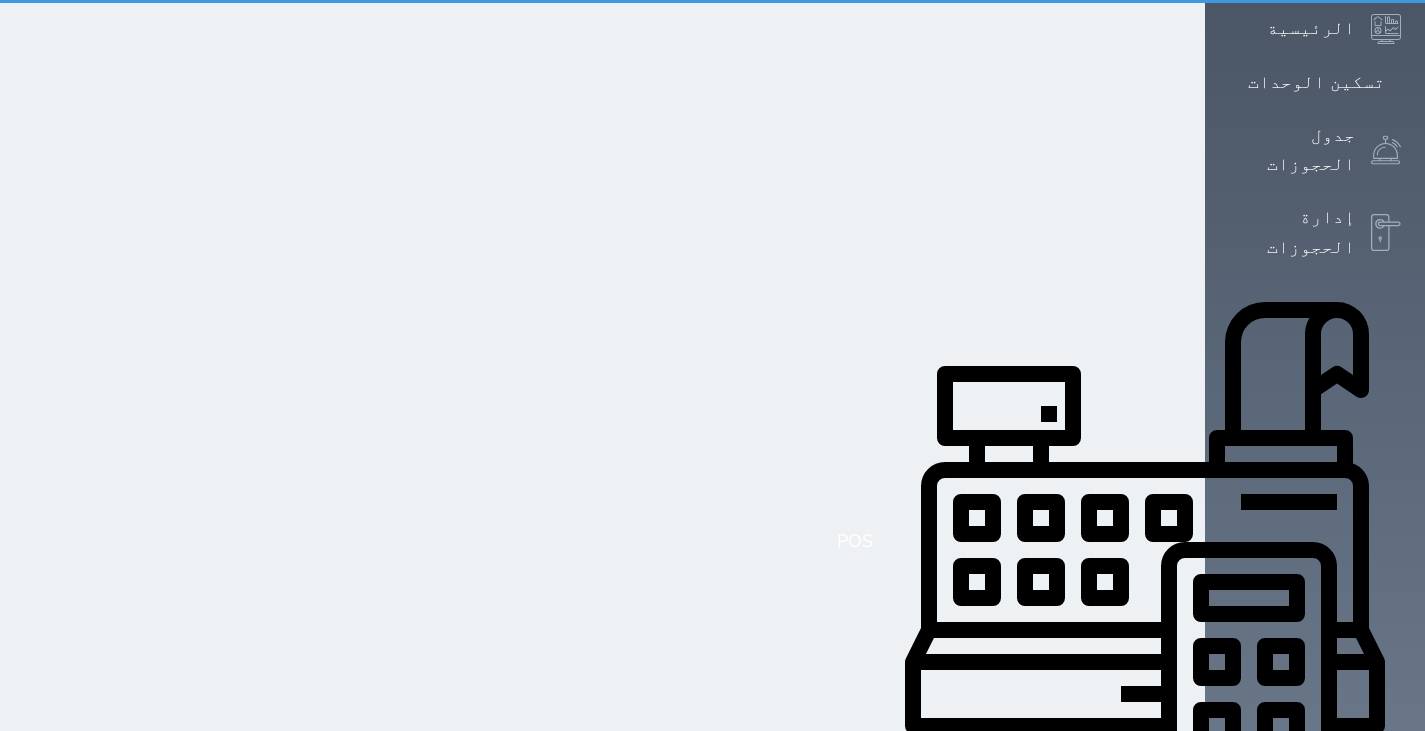 scroll, scrollTop: 0, scrollLeft: 0, axis: both 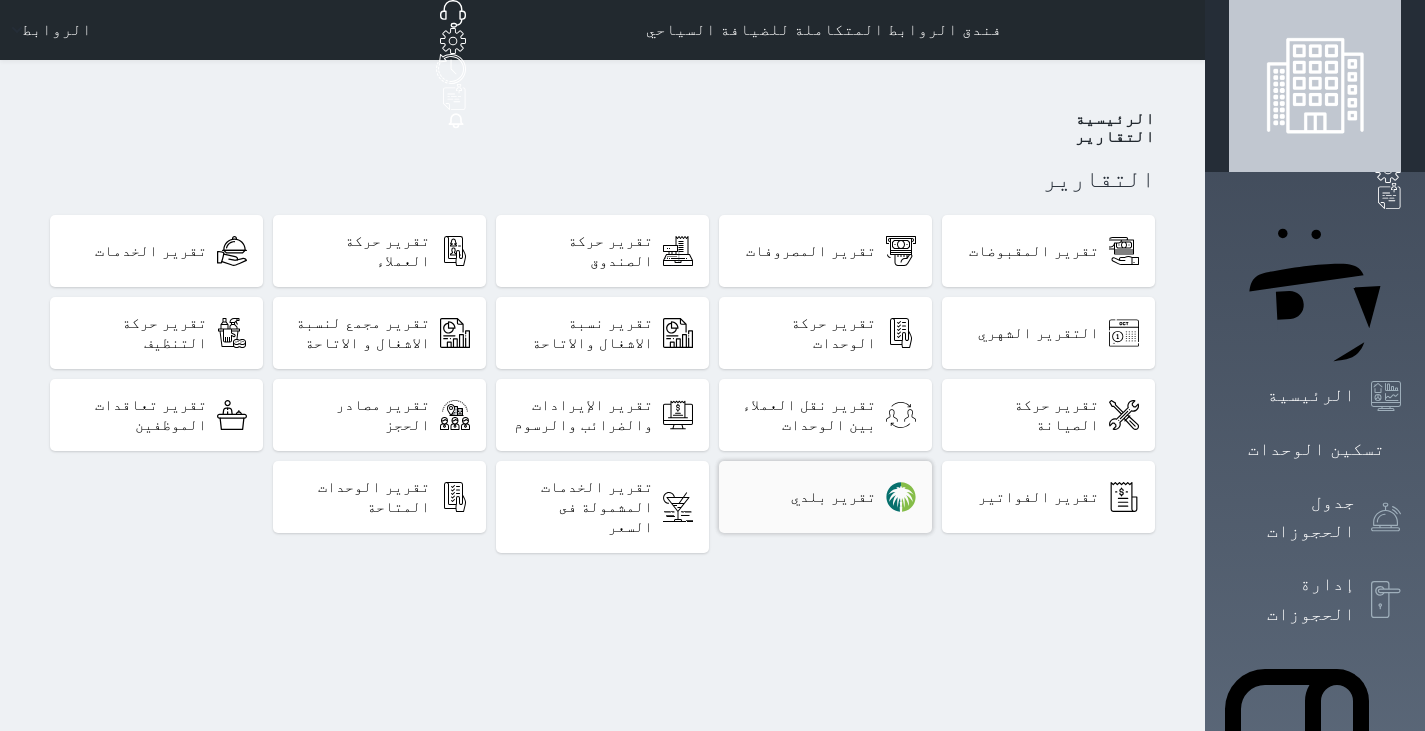 click on "تقرير بلدي" at bounding box center [825, 497] 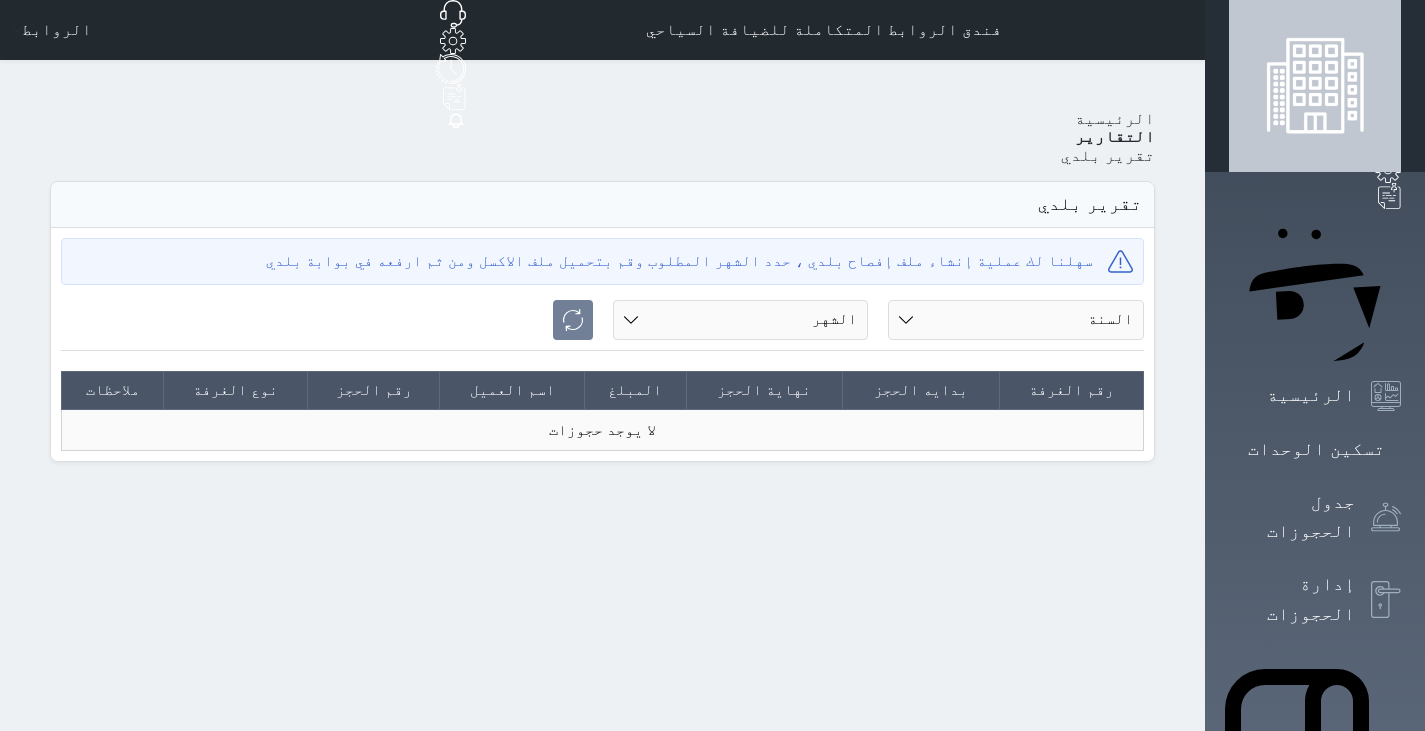 click on "السنة   2020 2021 2022 2023 2024 2025" at bounding box center [1016, 320] 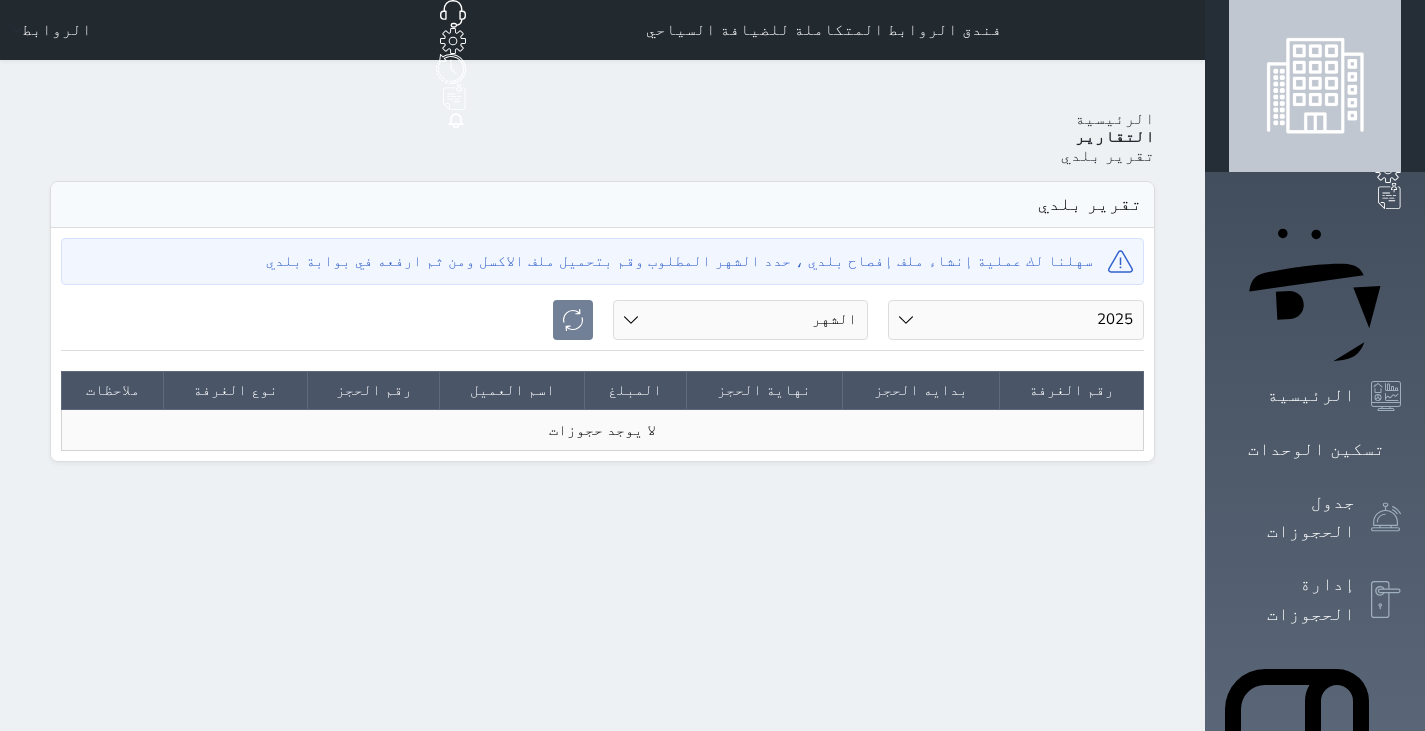 click on "السنة   2020 2021 2022 2023 2024 2025" at bounding box center (1016, 320) 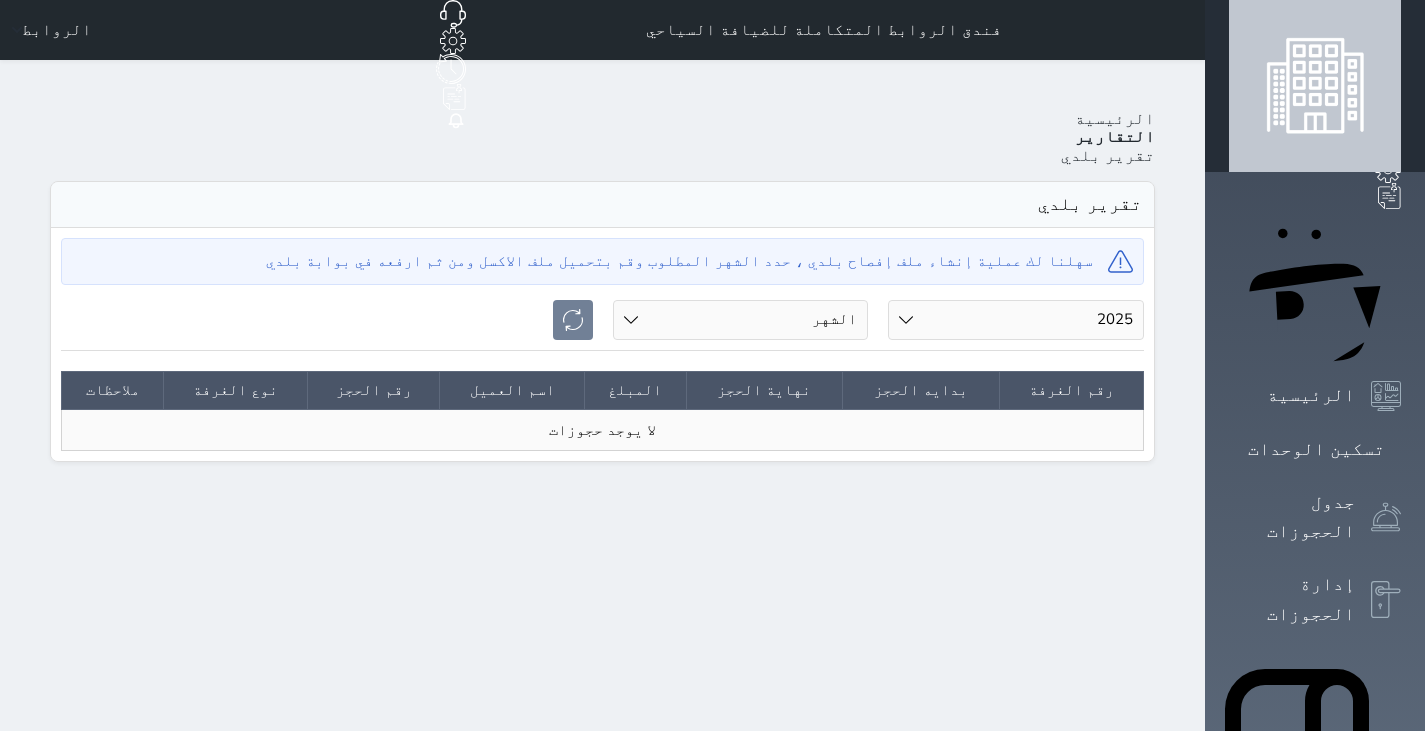 click on "الشهر   يناير فبراير مارس أبريل مايو يونيو يوليو أغسطس" at bounding box center [741, 320] 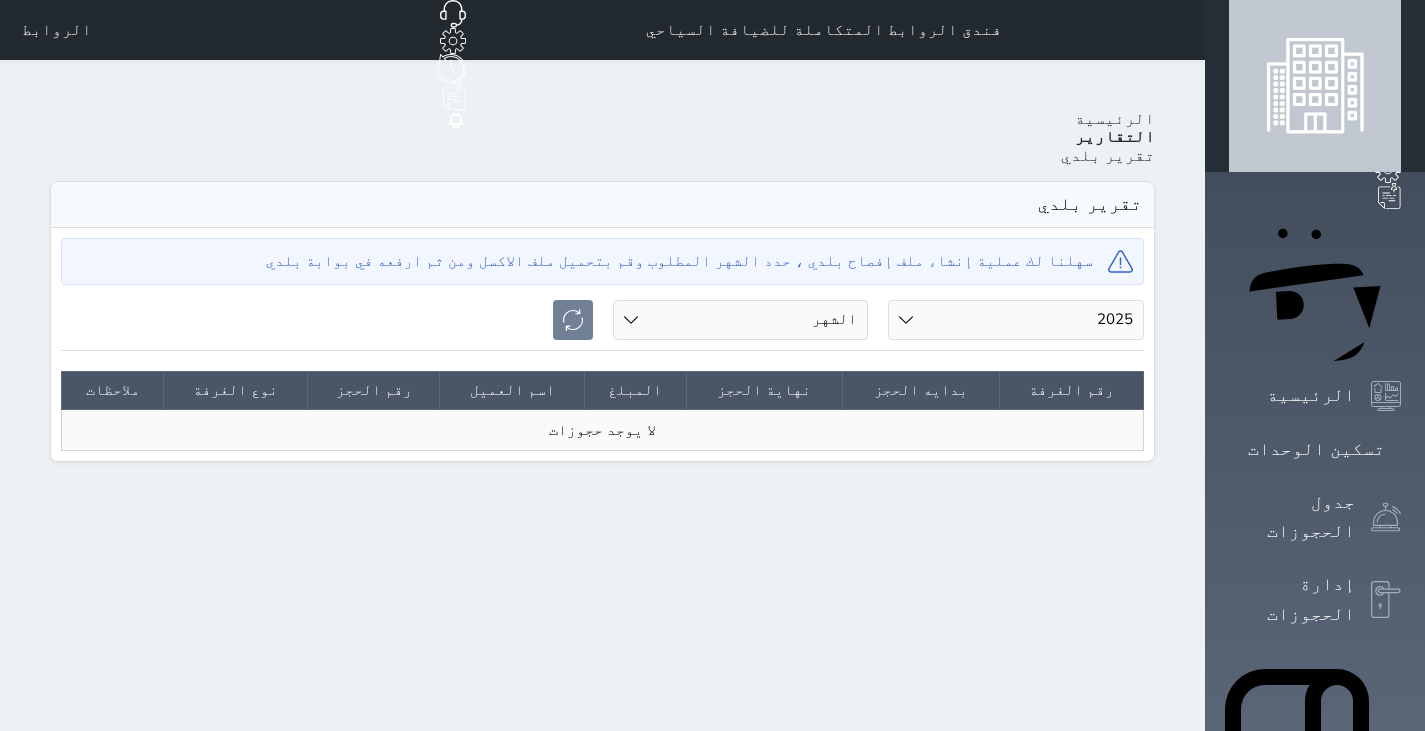 select on "07" 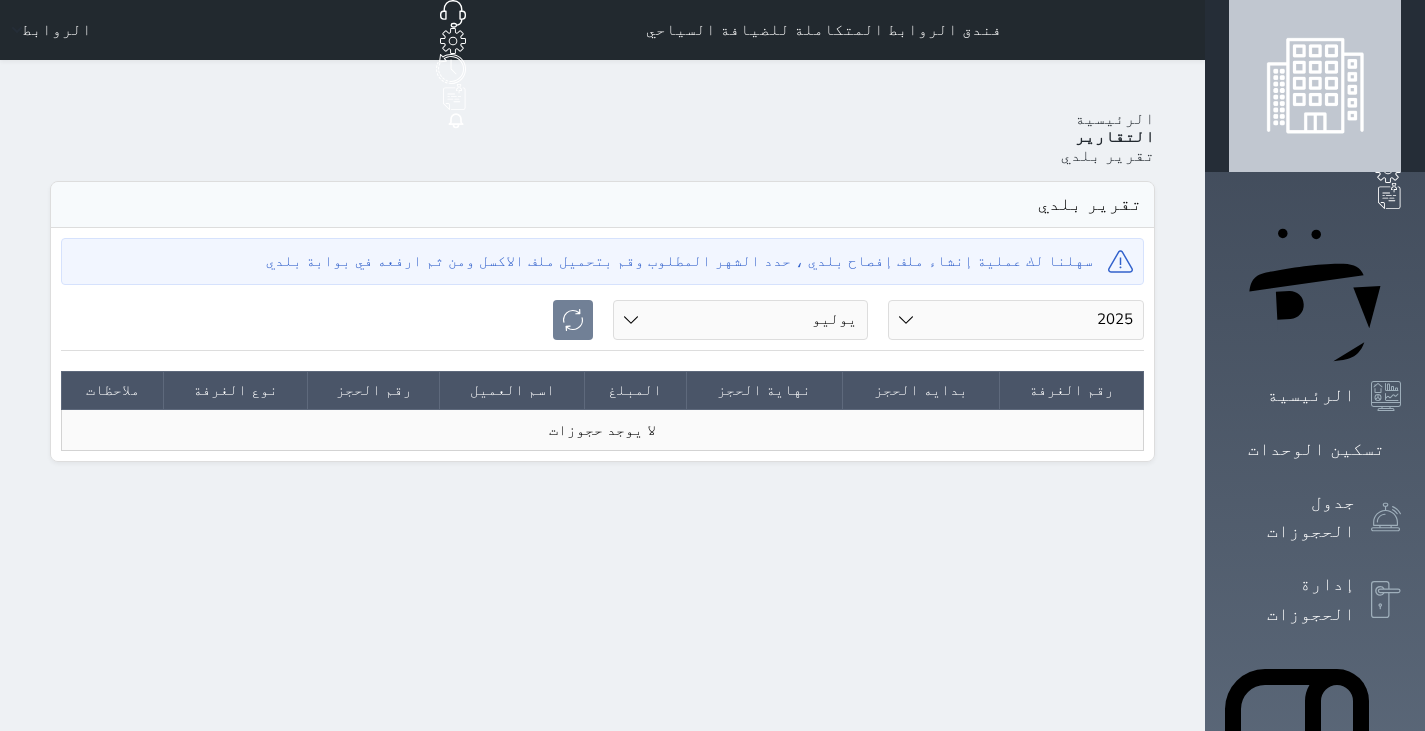 click on "الشهر   يناير فبراير مارس أبريل مايو يونيو يوليو أغسطس" at bounding box center [741, 320] 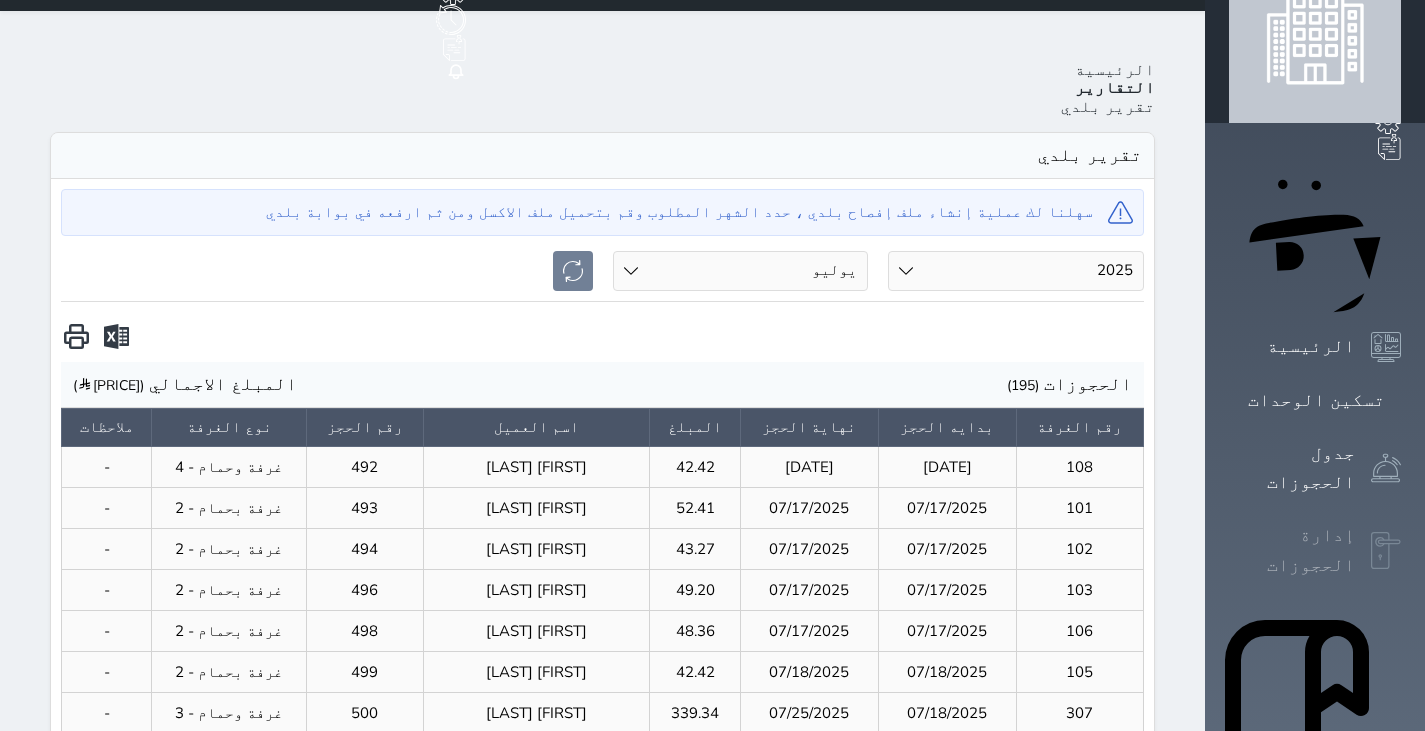 scroll, scrollTop: 0, scrollLeft: 0, axis: both 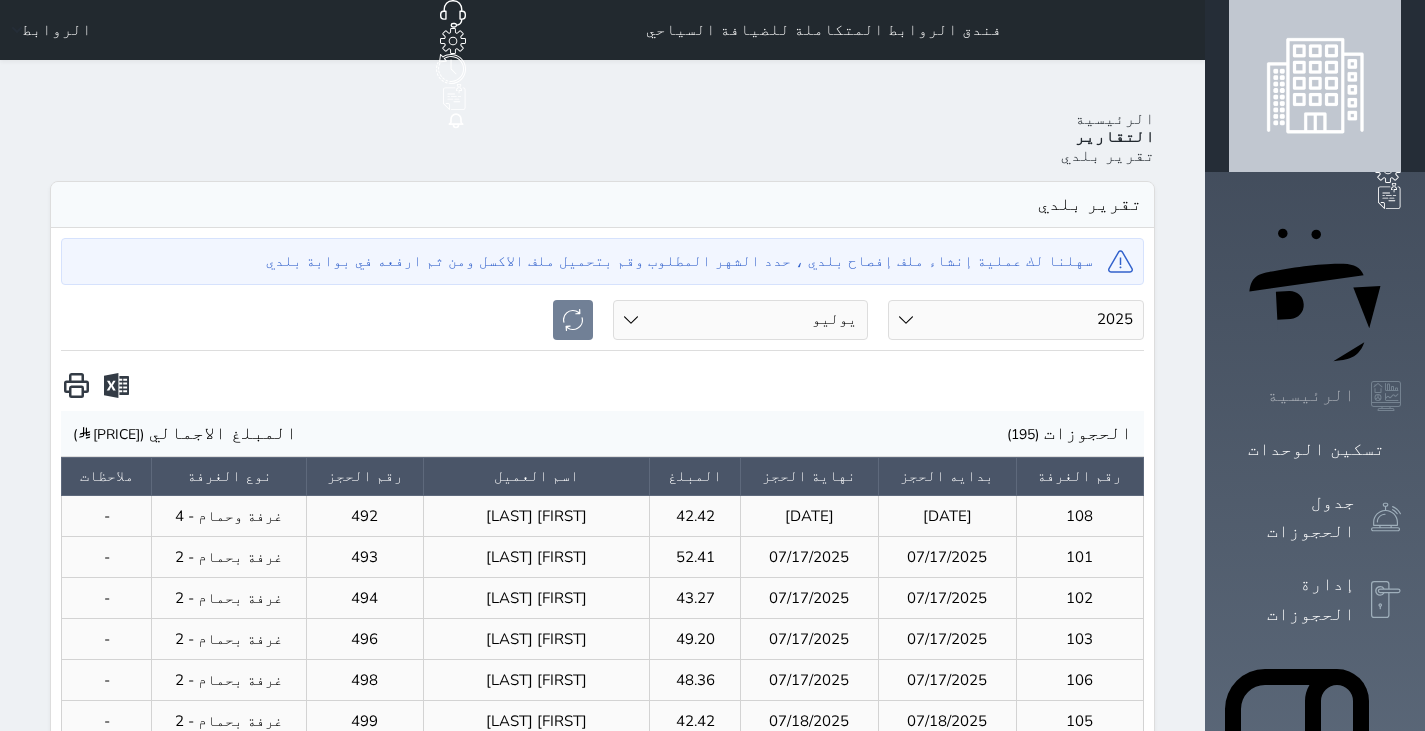 click on "الرئيسية" at bounding box center [1311, 395] 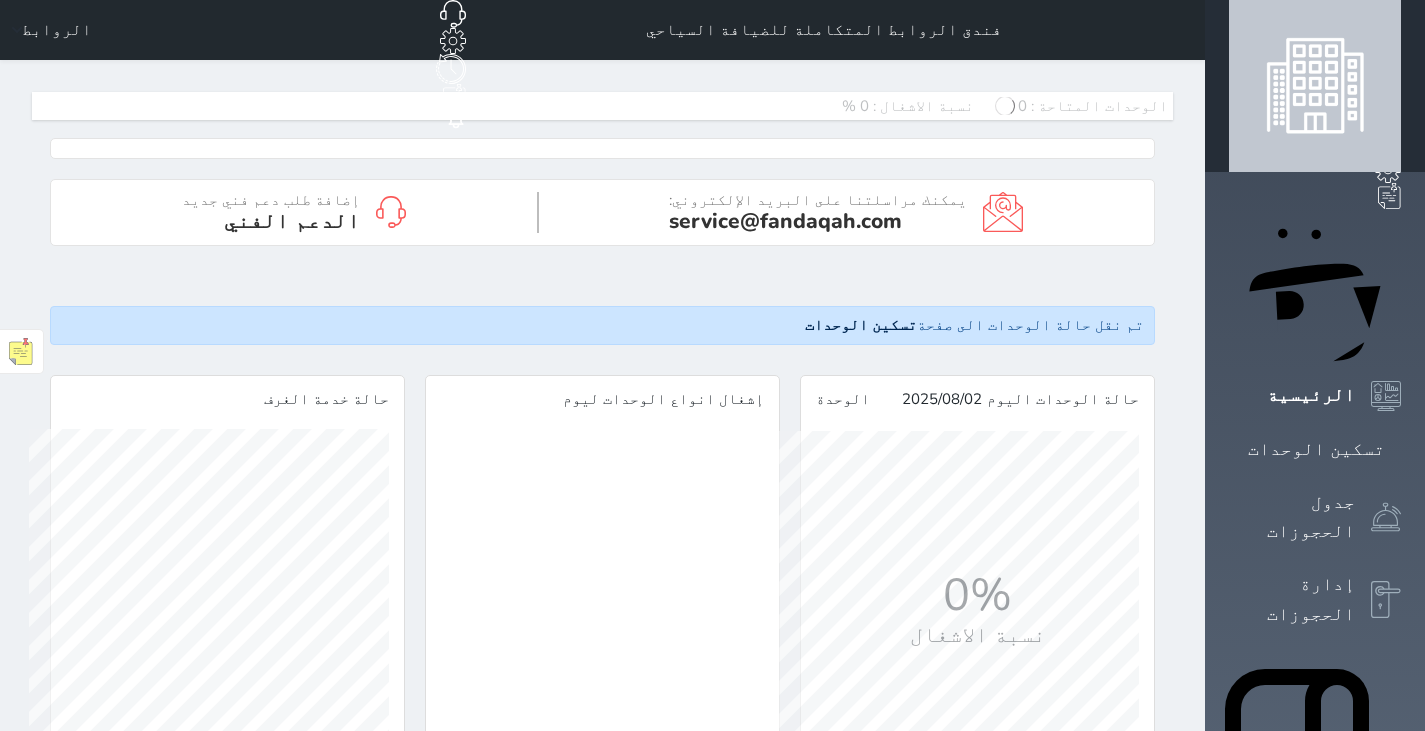 scroll, scrollTop: 999640, scrollLeft: 999630, axis: both 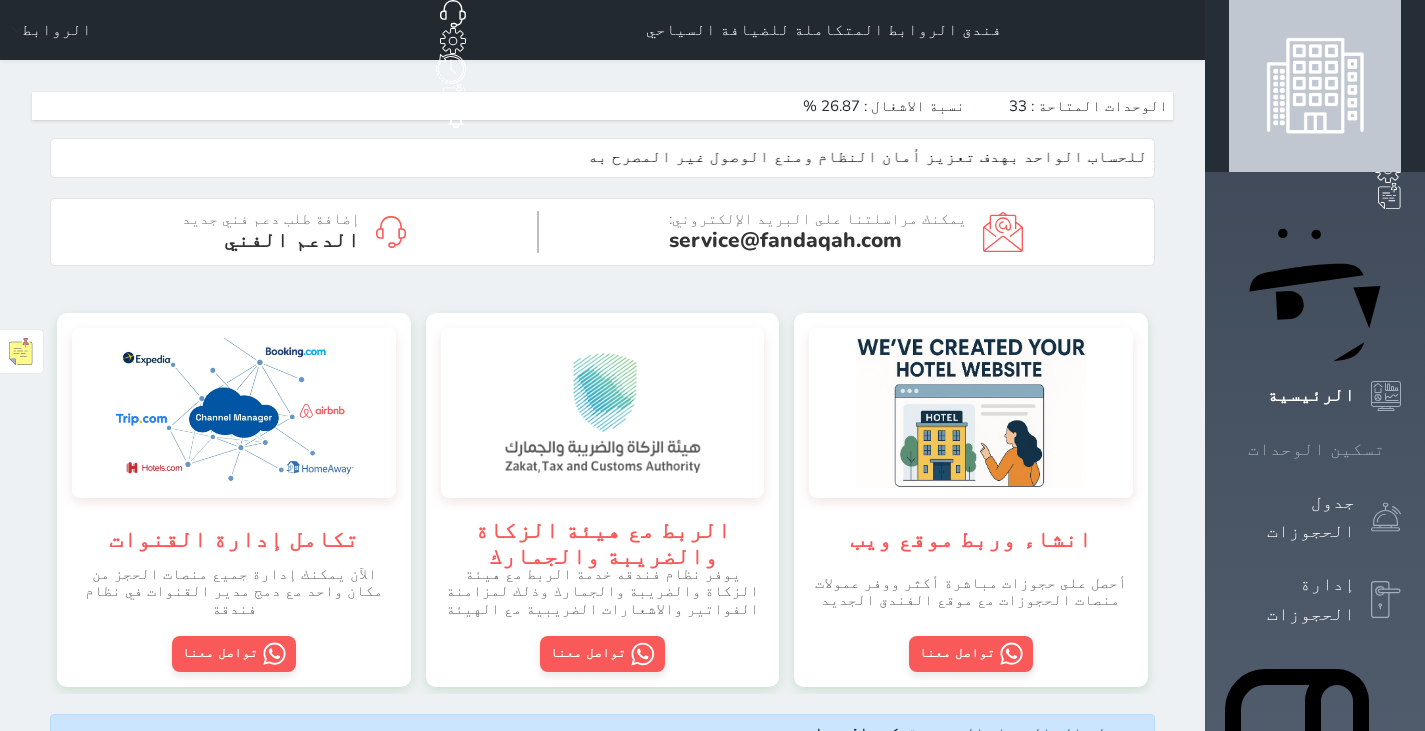 click at bounding box center (1401, 449) 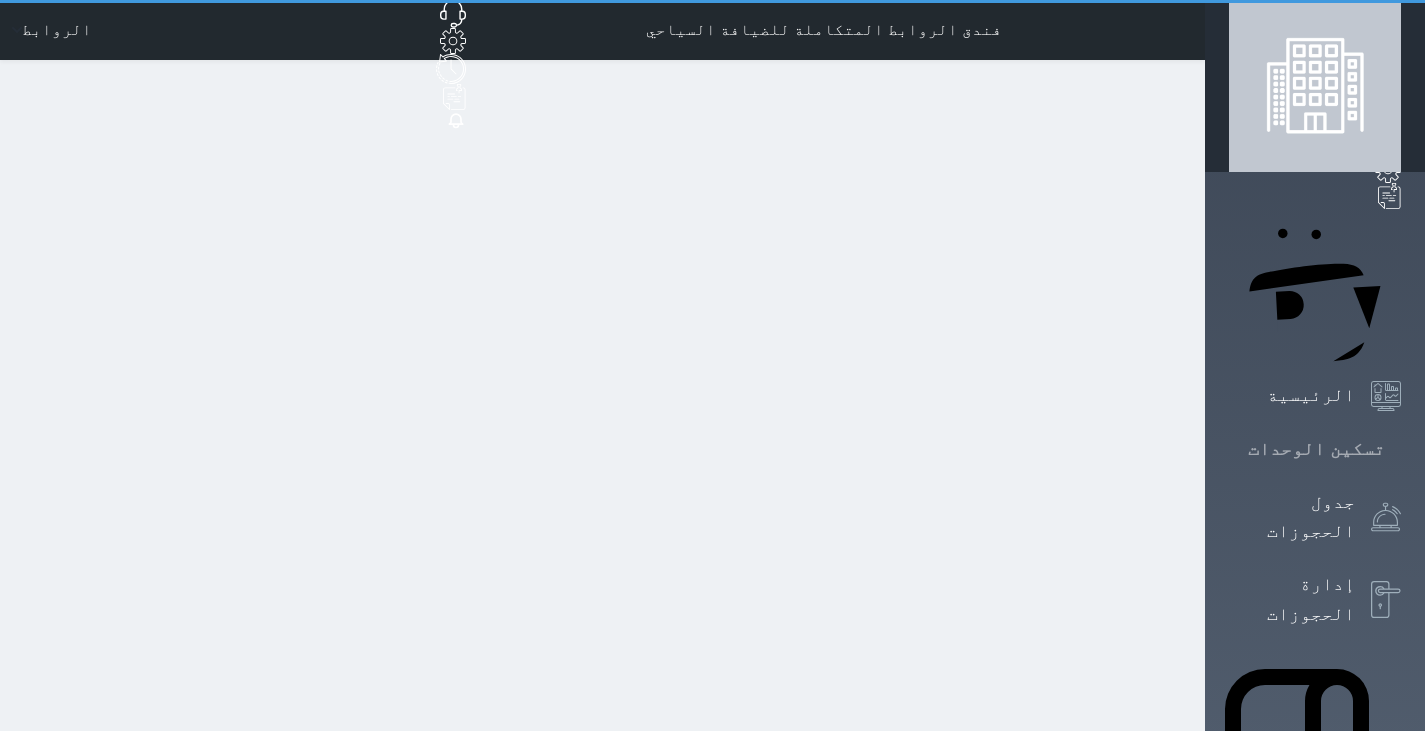 click 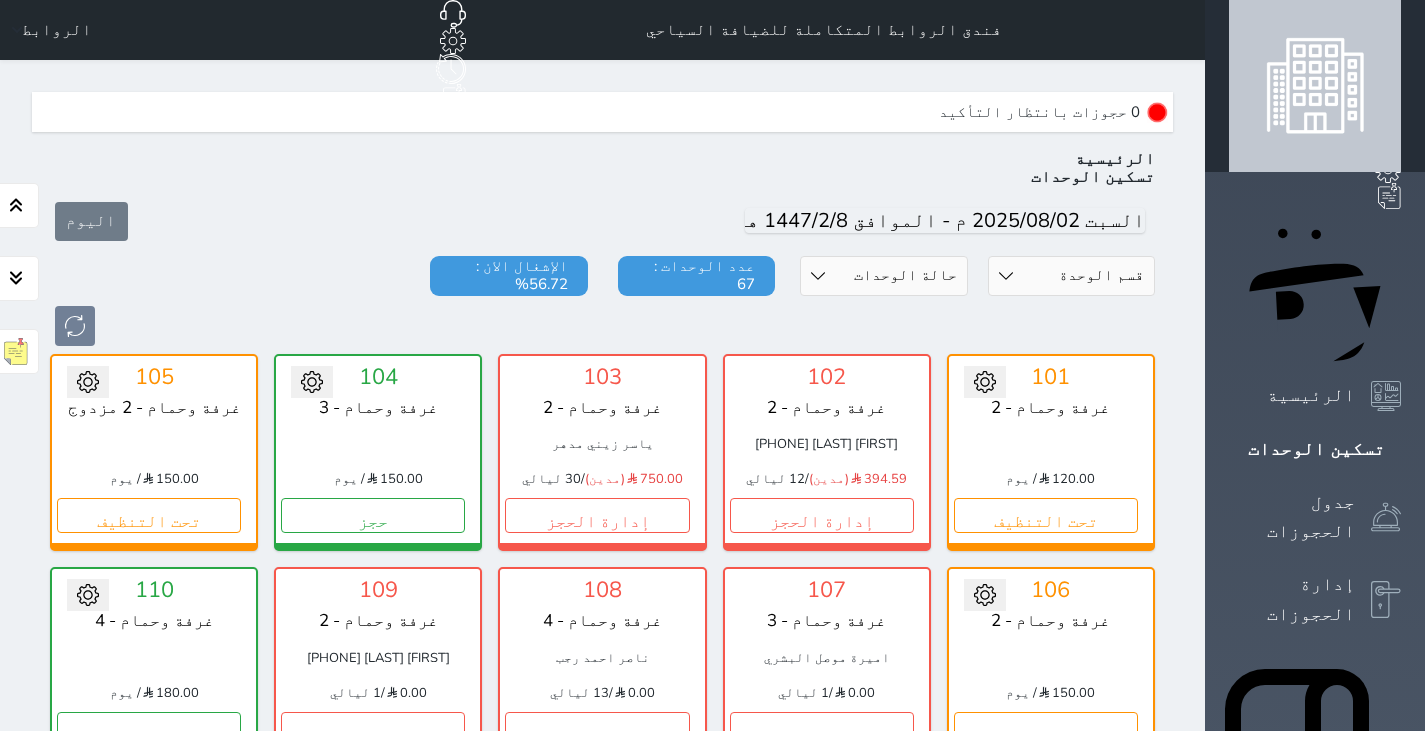 scroll, scrollTop: 0, scrollLeft: 0, axis: both 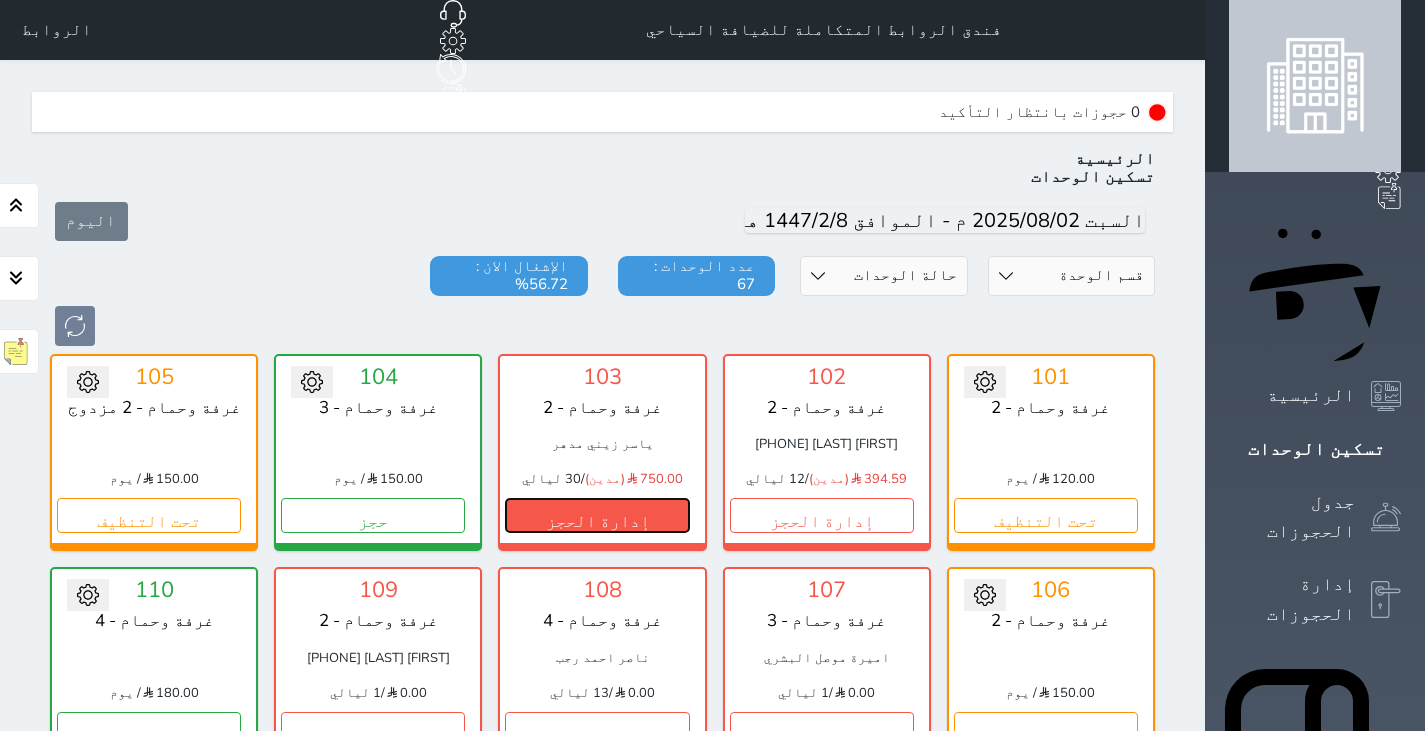 click on "إدارة الحجز" at bounding box center (597, 515) 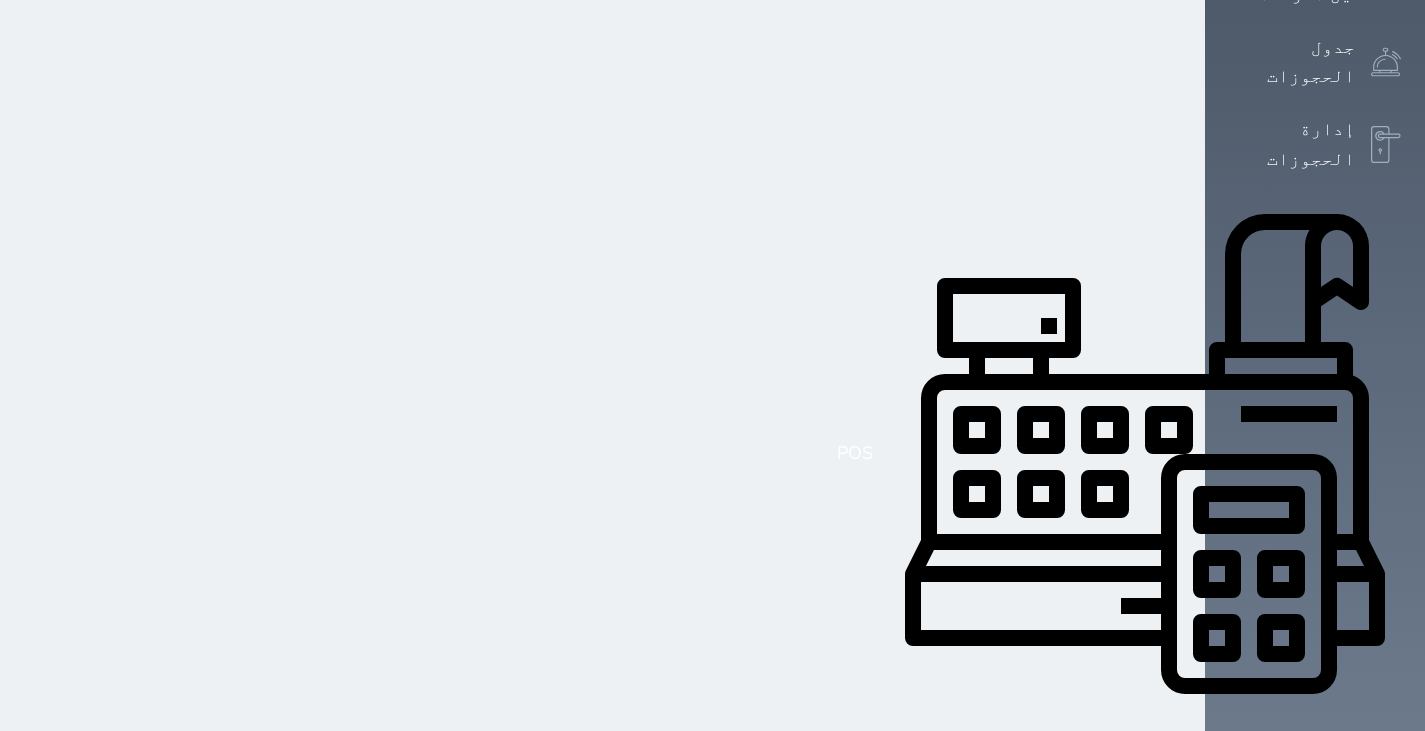 scroll, scrollTop: 0, scrollLeft: 0, axis: both 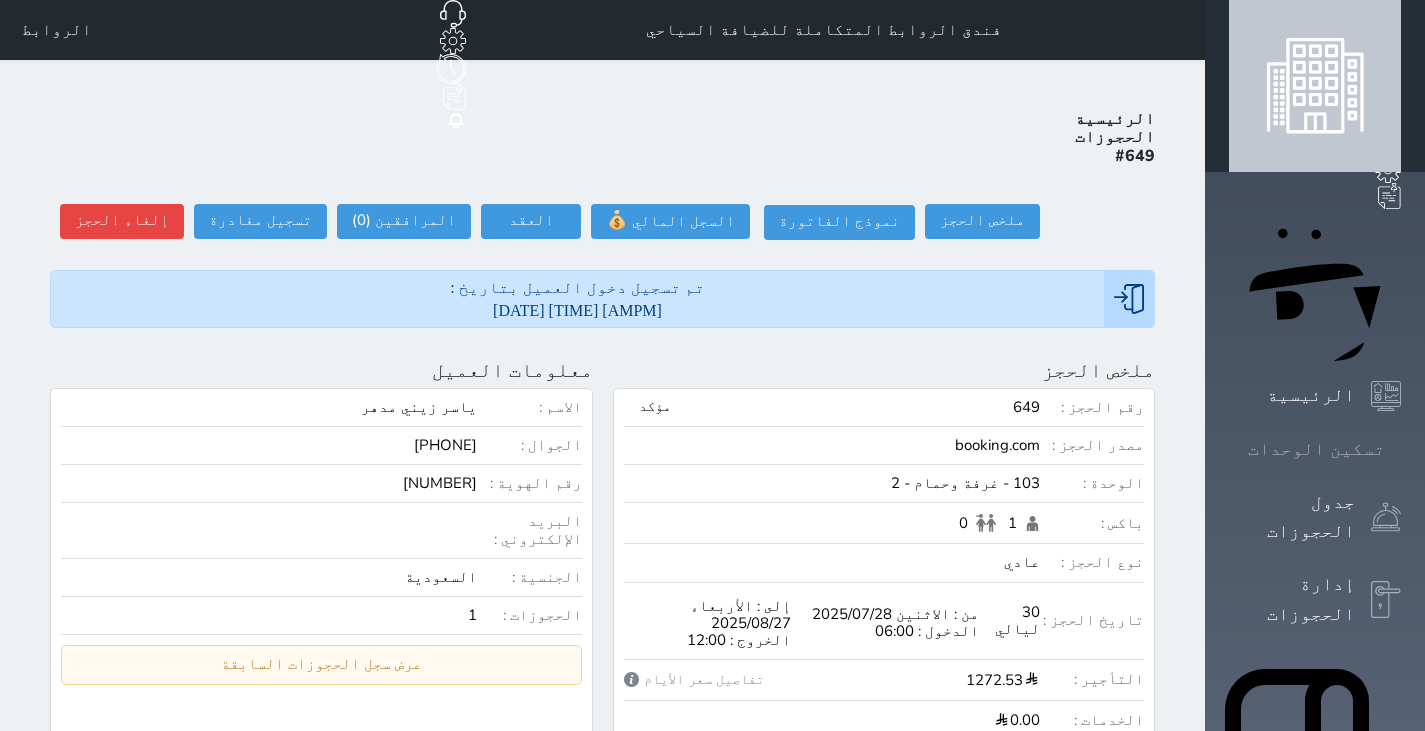 click at bounding box center (1401, 449) 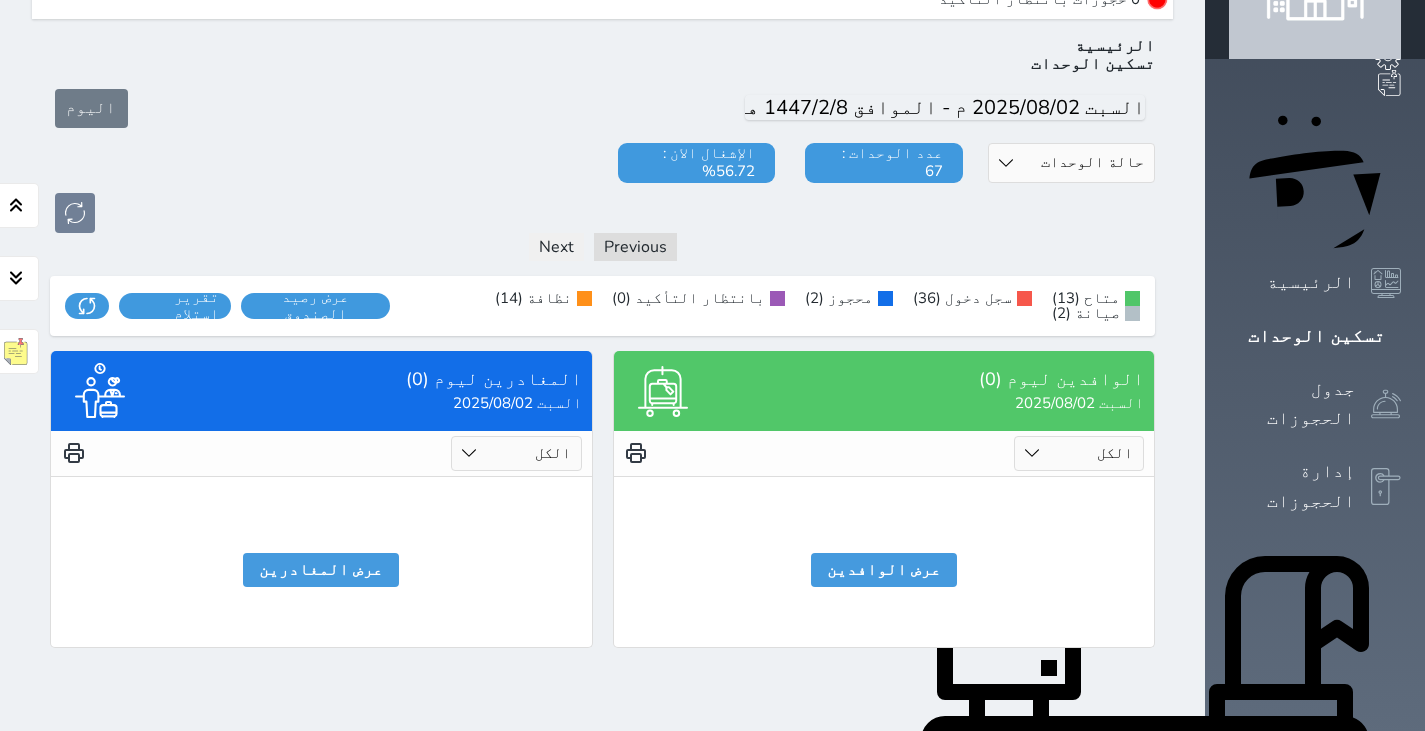 scroll, scrollTop: 112, scrollLeft: 0, axis: vertical 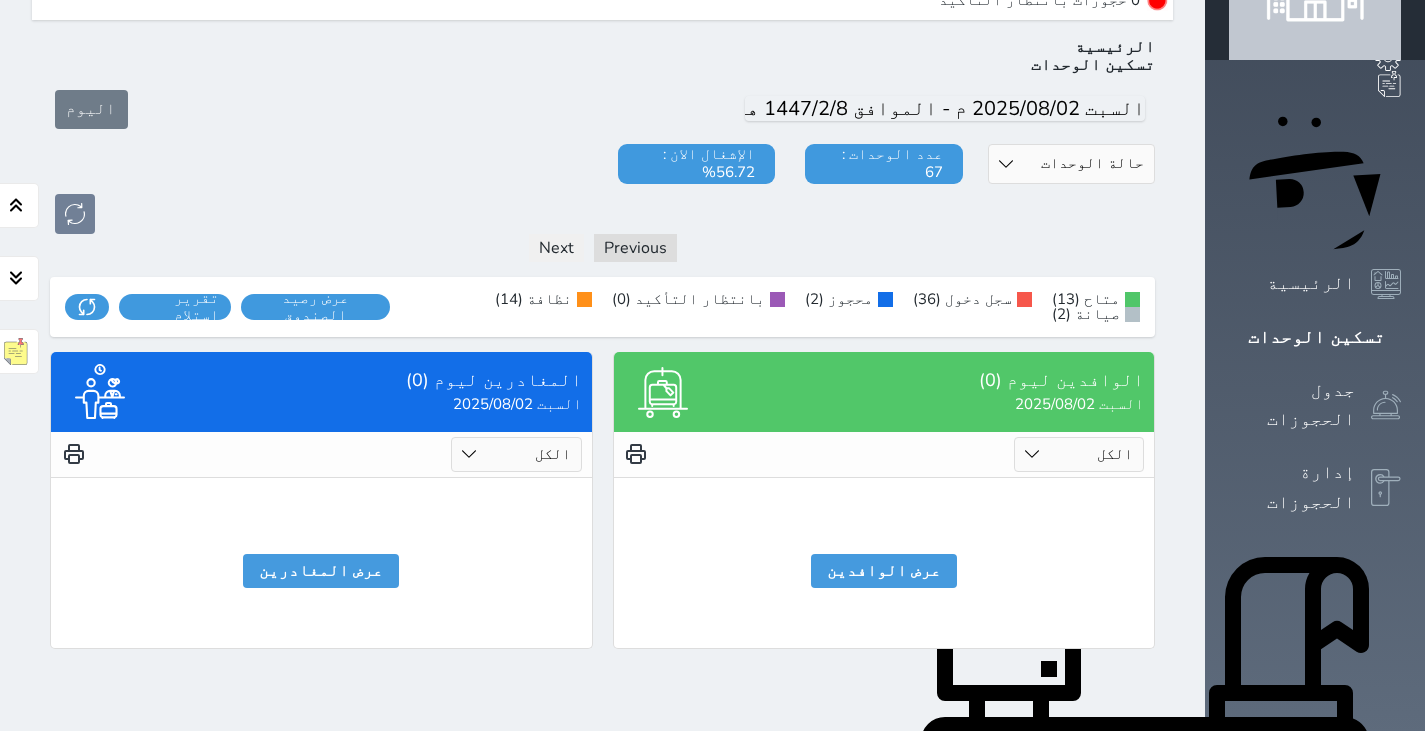 click on "المغادرين ليوم (0)   السبت  2025/08/02     الكل   تم الدخول   تم المغادرة       لايوجد عملاء مغادرين   عرض المغادرين" at bounding box center (321, 500) 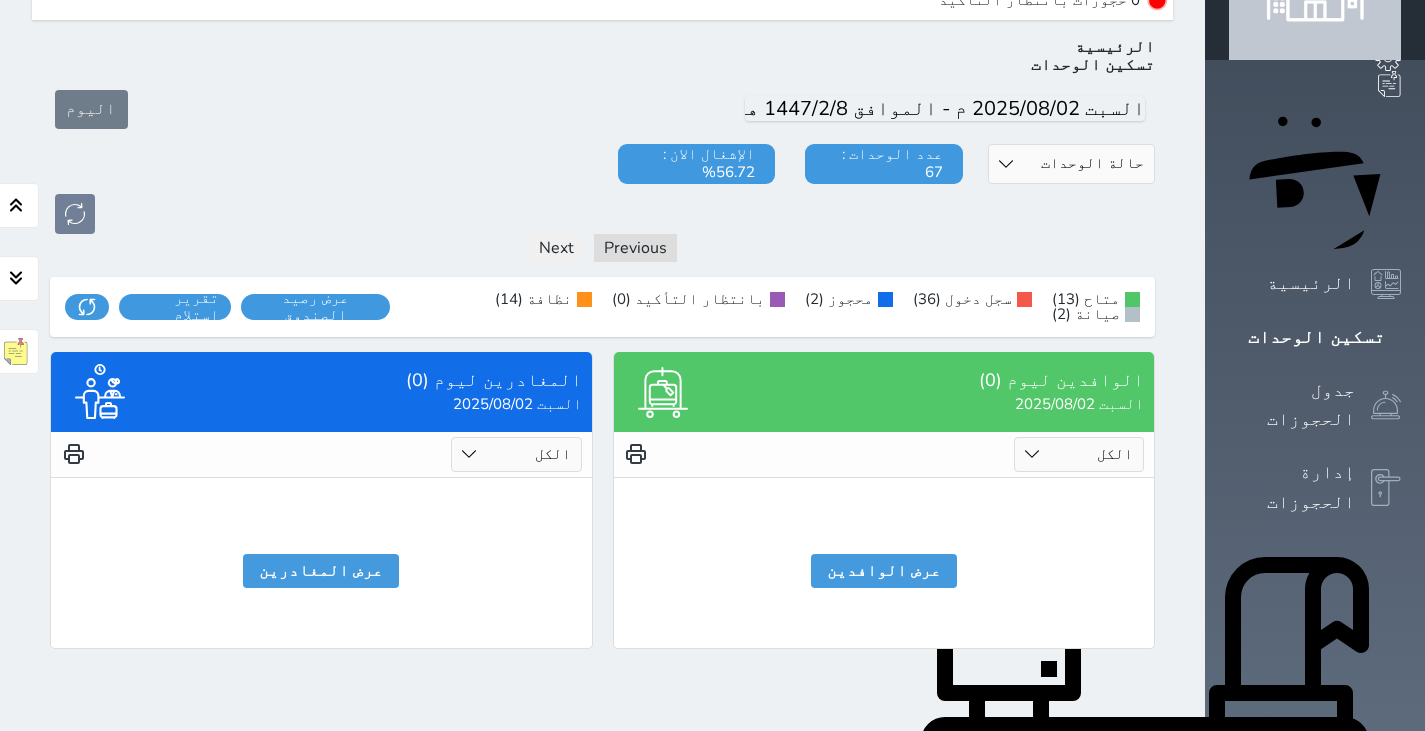 scroll, scrollTop: 0, scrollLeft: 0, axis: both 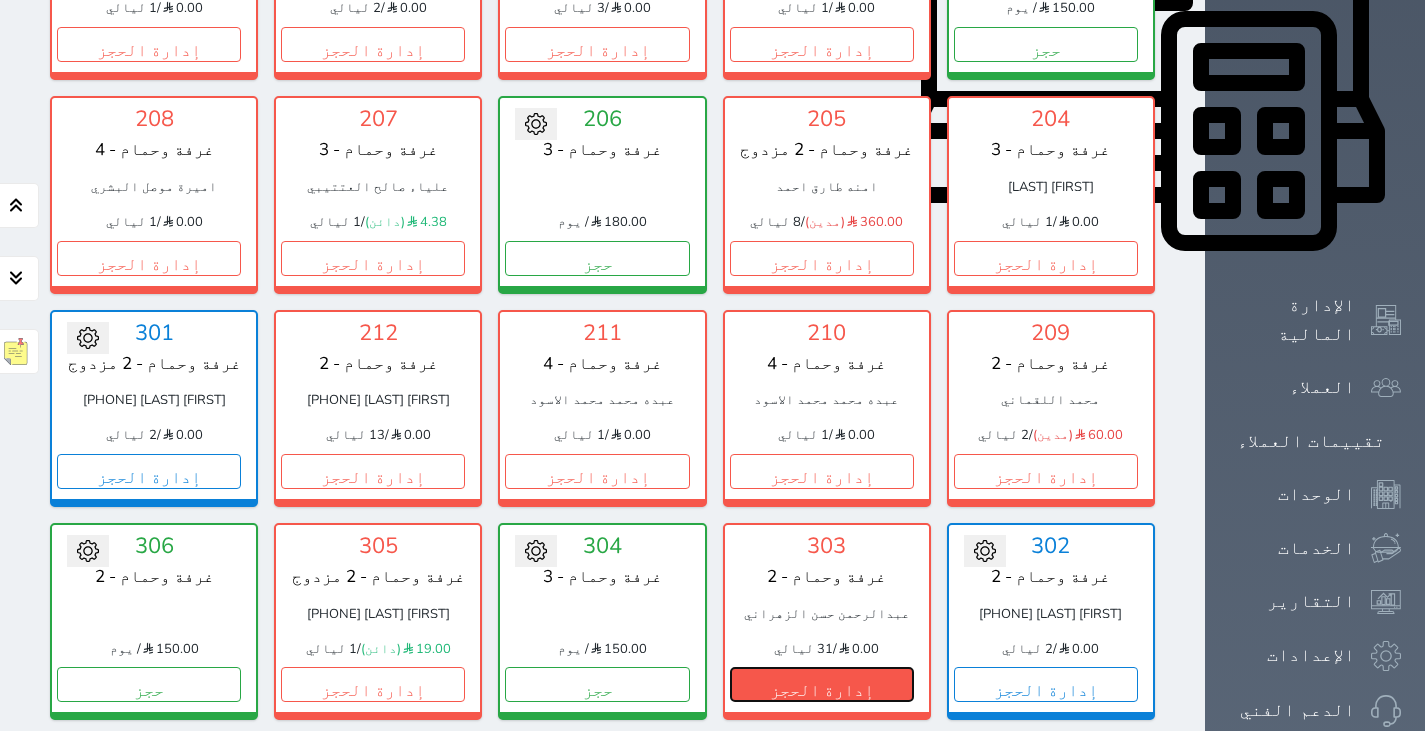 click on "إدارة الحجز" at bounding box center (822, 684) 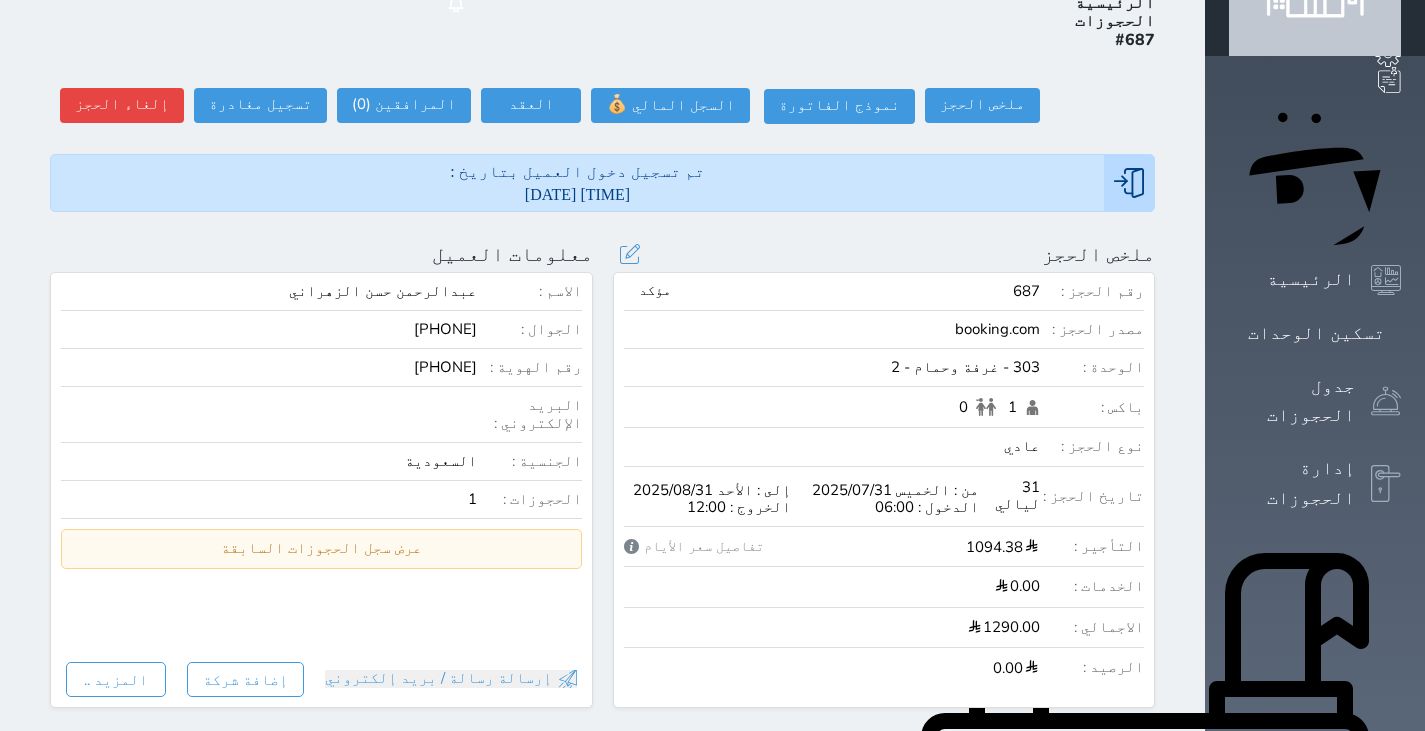 scroll, scrollTop: 115, scrollLeft: 0, axis: vertical 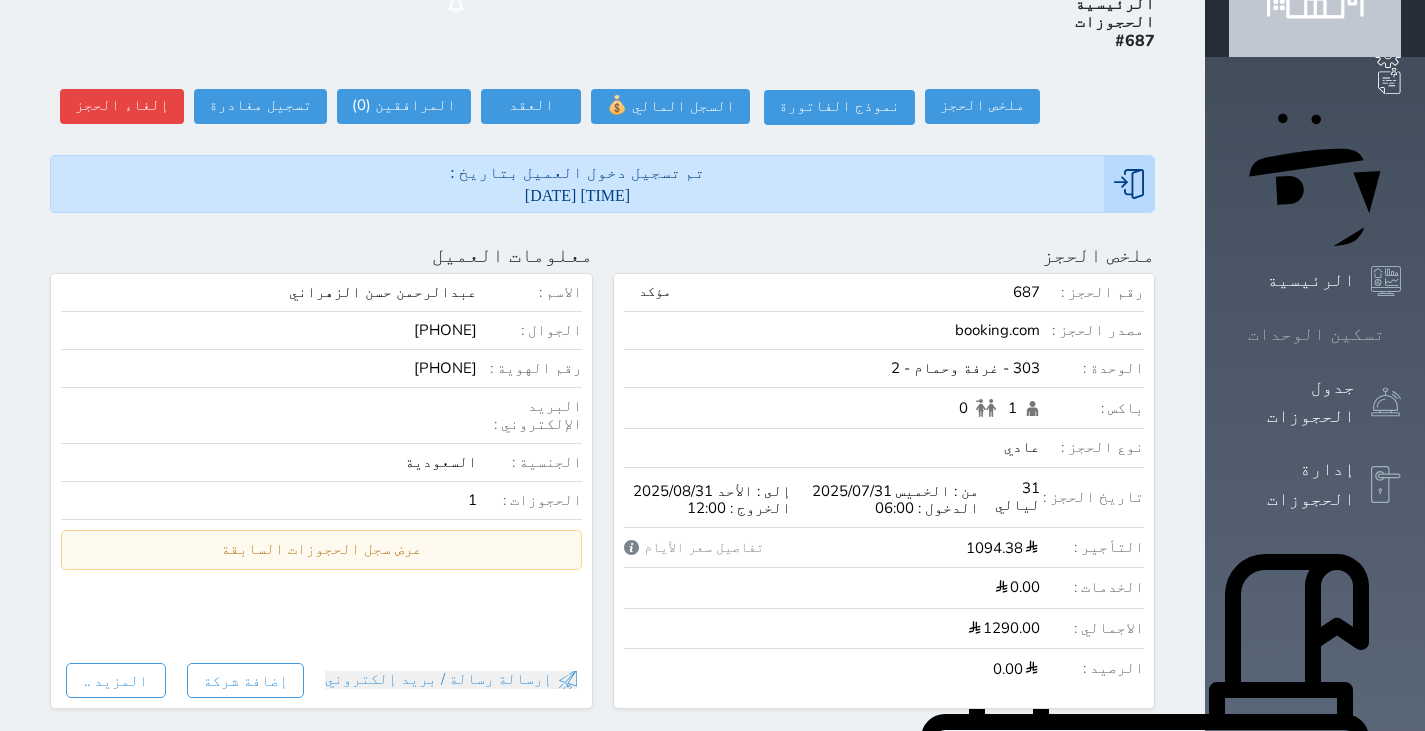 click 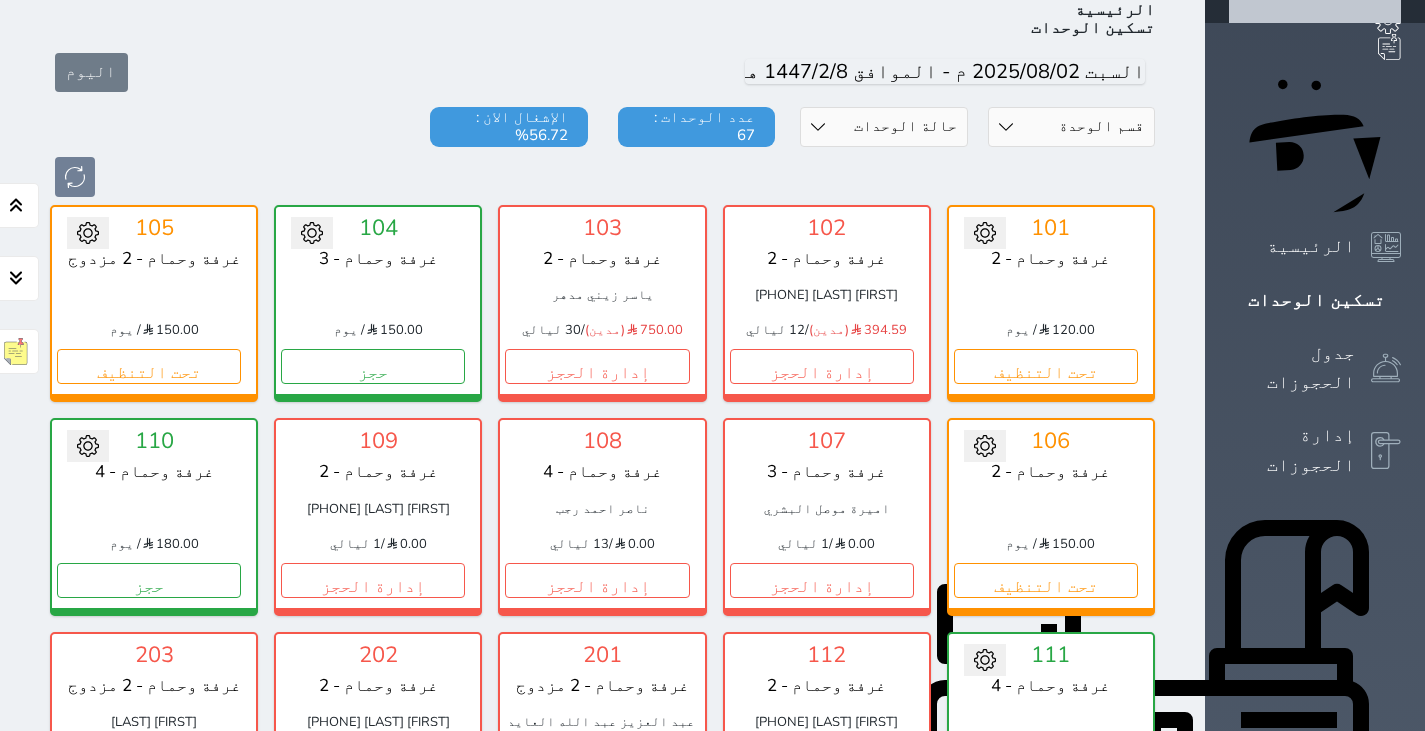 scroll, scrollTop: 146, scrollLeft: 0, axis: vertical 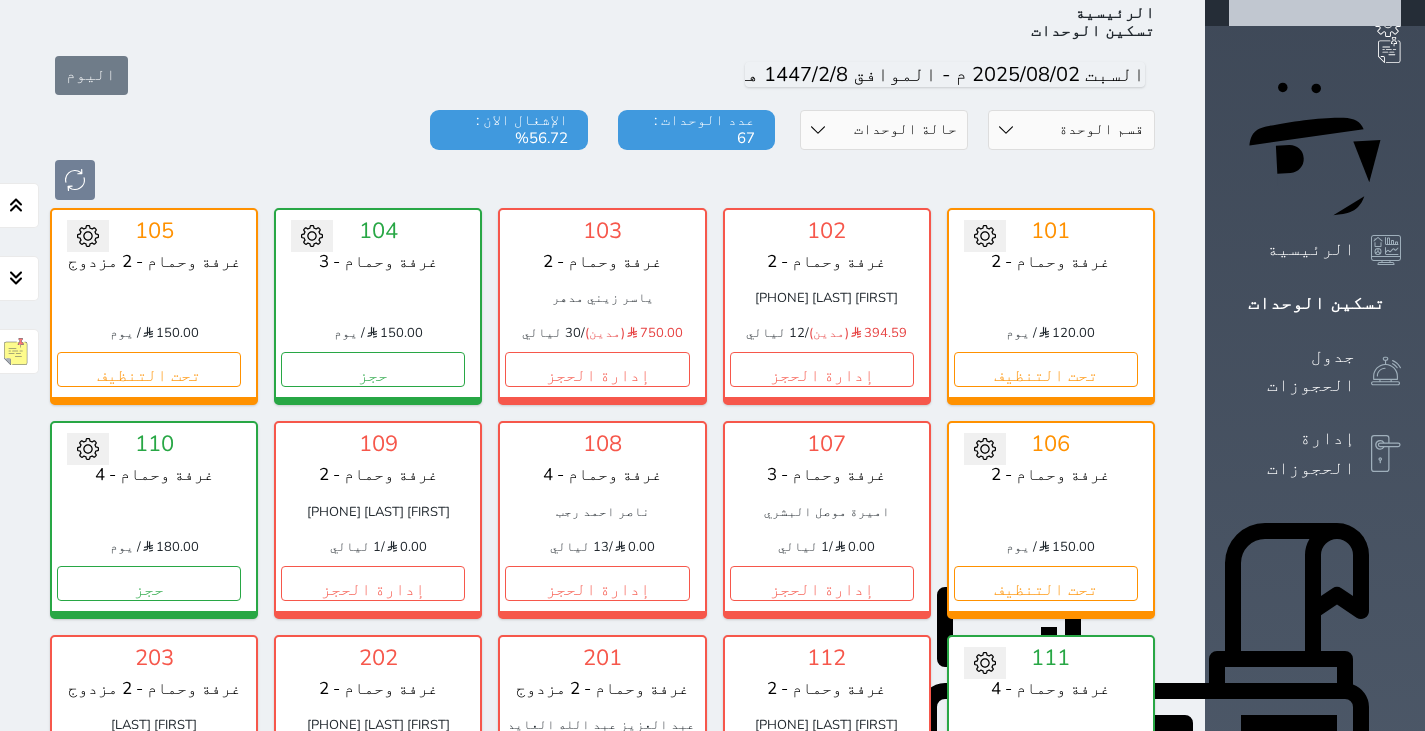 click on "تحويل لتحت الصيانة
تحويل لتحت التنظيف
104   غرفة وحمام - 3
150.00
/ يوم       حجز" at bounding box center [378, 306] 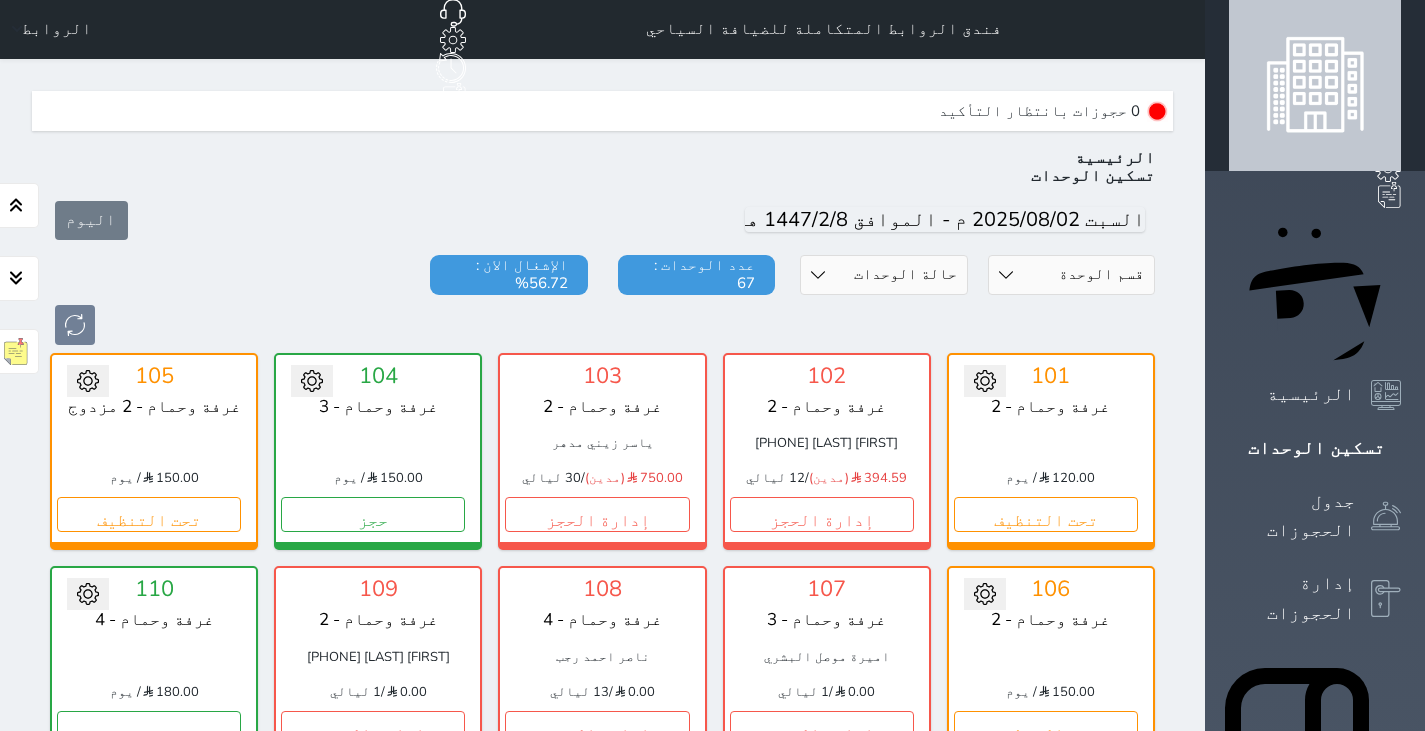 scroll, scrollTop: 0, scrollLeft: 0, axis: both 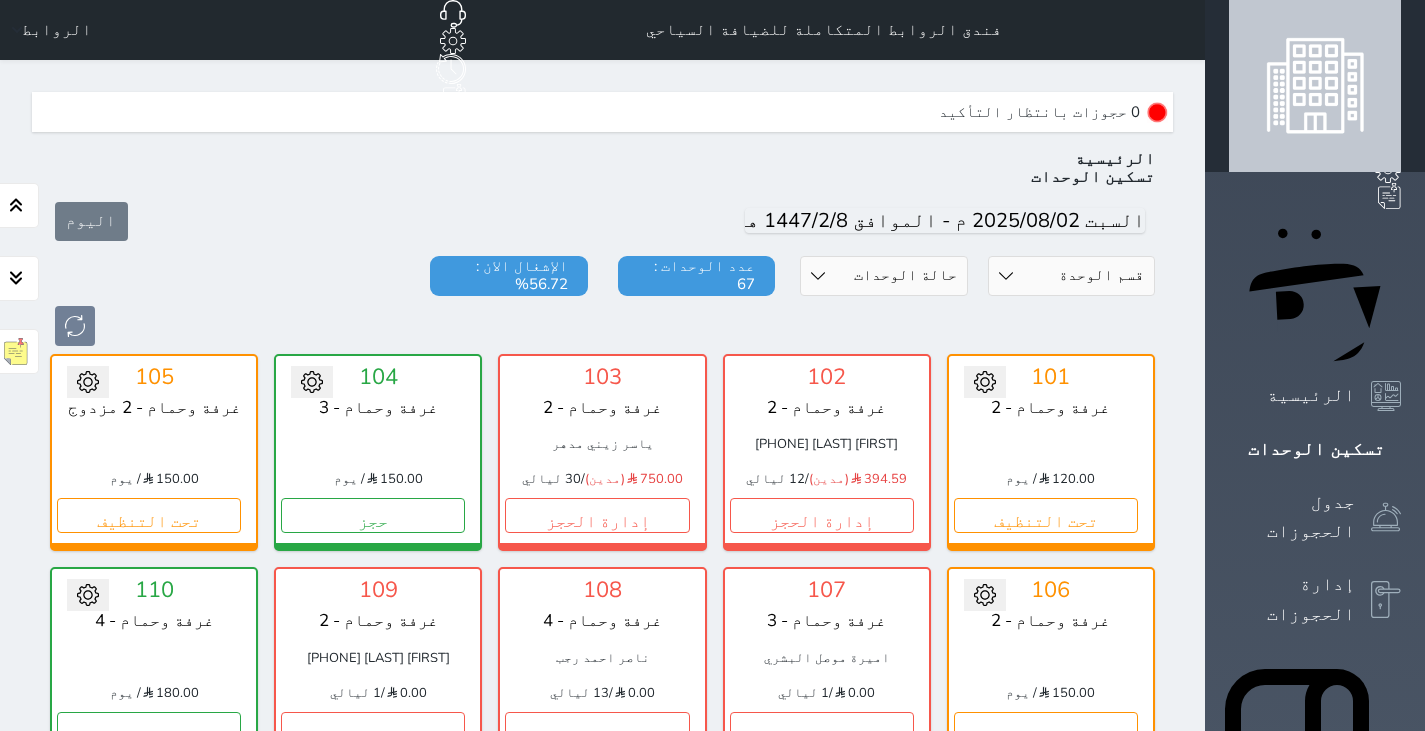 click at bounding box center [602, 326] 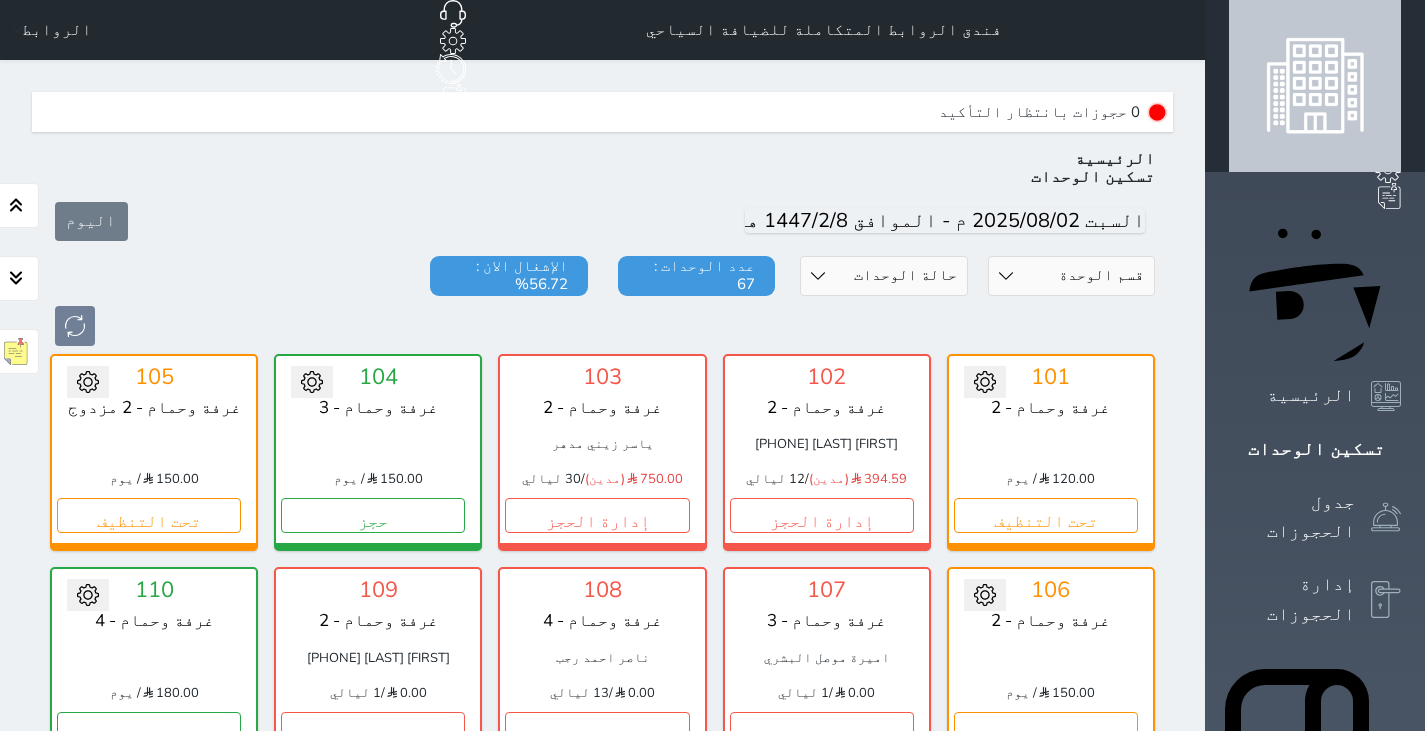 click on "حالة الوحدات متاح تحت التنظيف تحت الصيانة سجل دخول  لم يتم تسجيل الدخول" at bounding box center [884, 276] 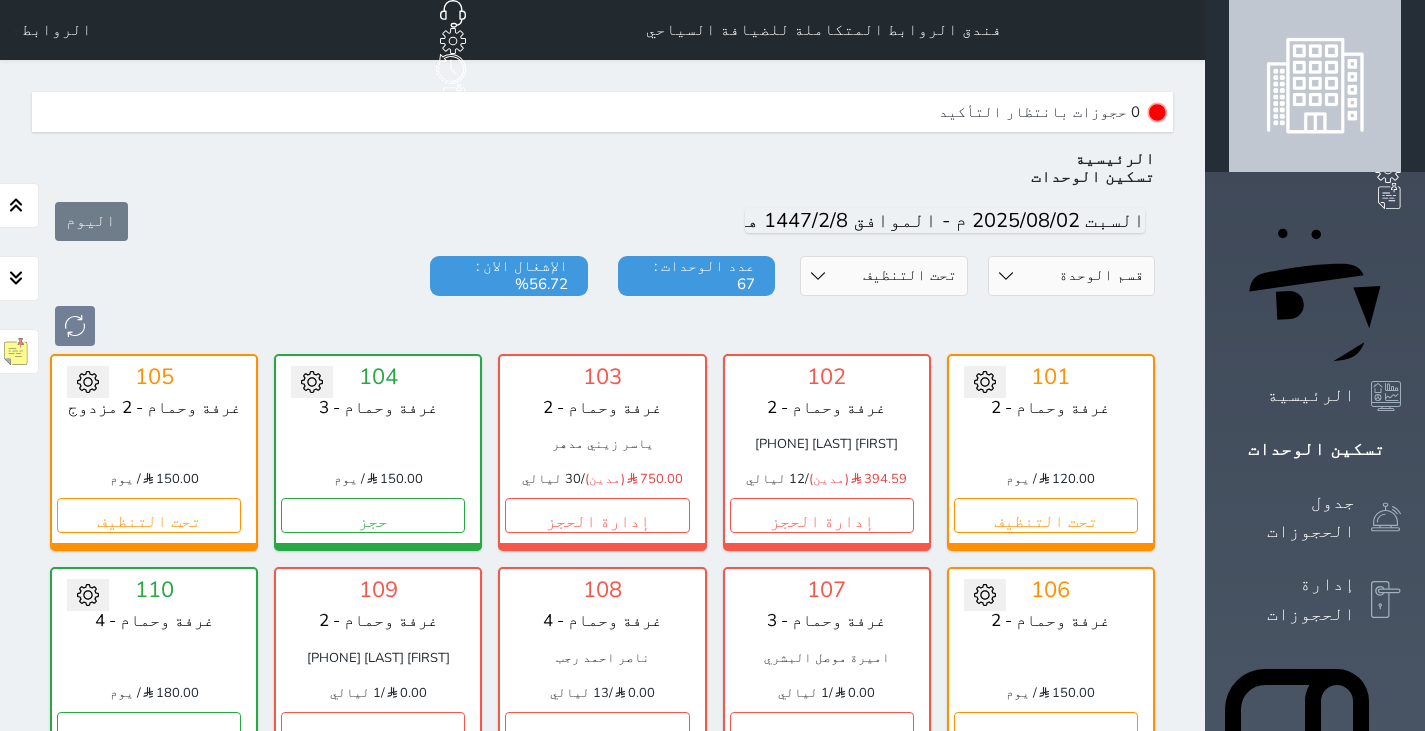 click on "حالة الوحدات متاح تحت التنظيف تحت الصيانة سجل دخول  لم يتم تسجيل الدخول" at bounding box center (884, 276) 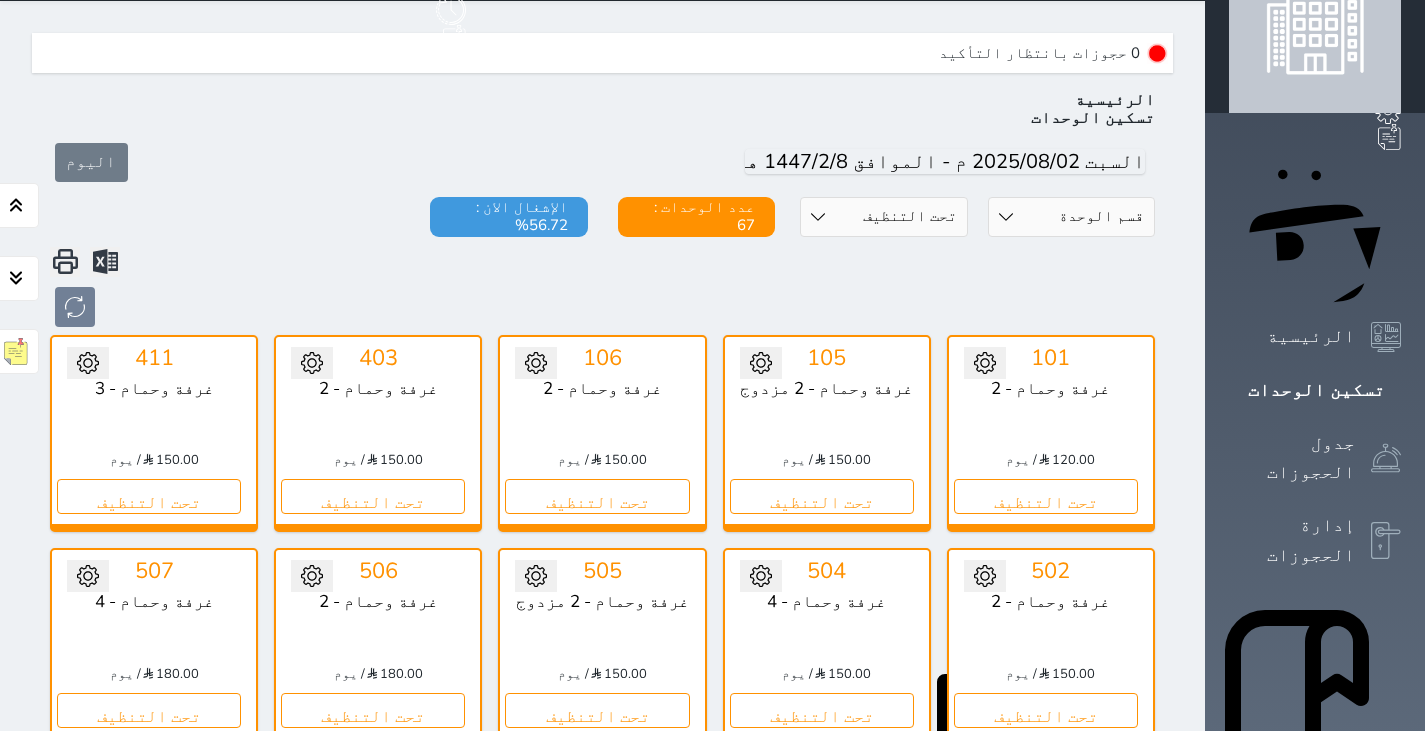 scroll, scrollTop: 60, scrollLeft: 0, axis: vertical 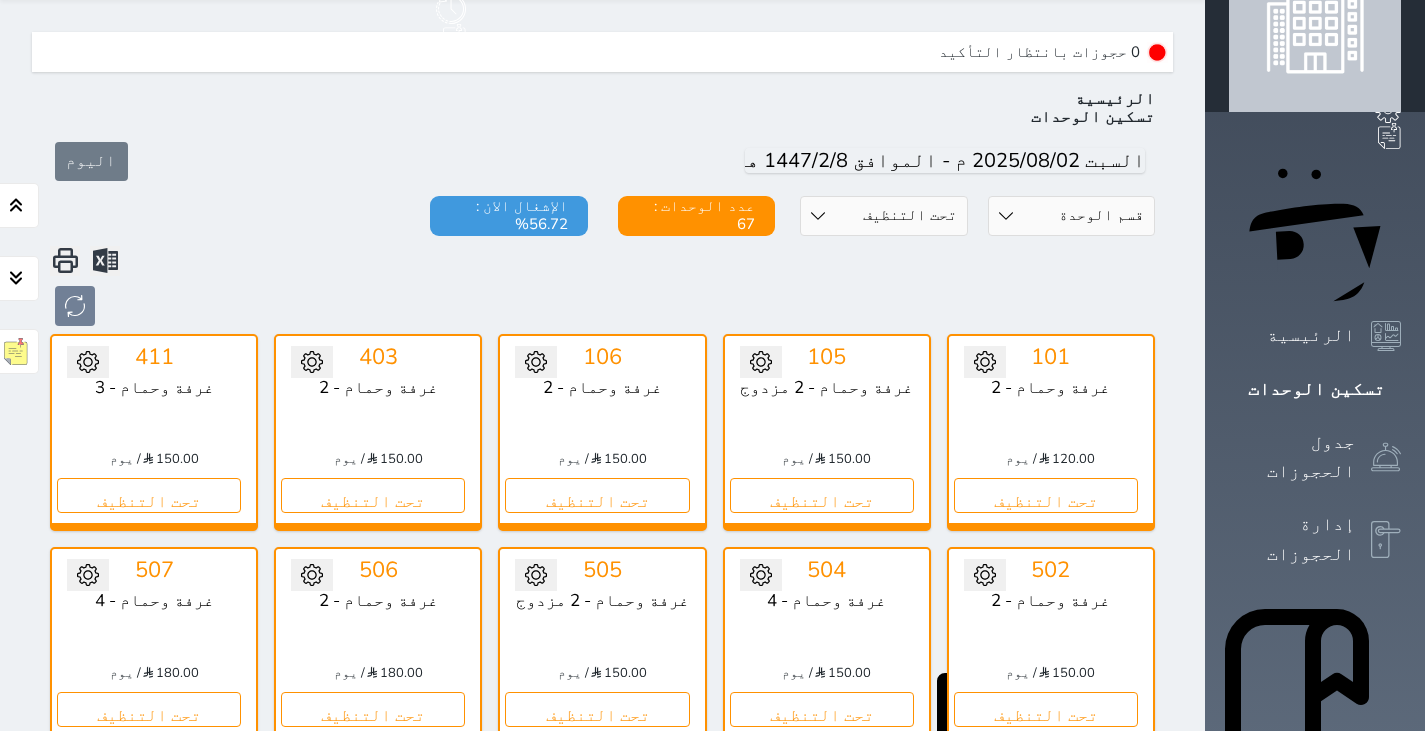 click on "قسم الوحدة   غرفة بحمام - 2 غرفة وحمام - 4 غرفة وحمام - 3   حالة الوحدات متاح تحت التنظيف تحت الصيانة سجل دخول  لم يتم تسجيل الدخول   عدد الوحدات : 67   الإشغال الان : 56.72%" at bounding box center (602, 261) 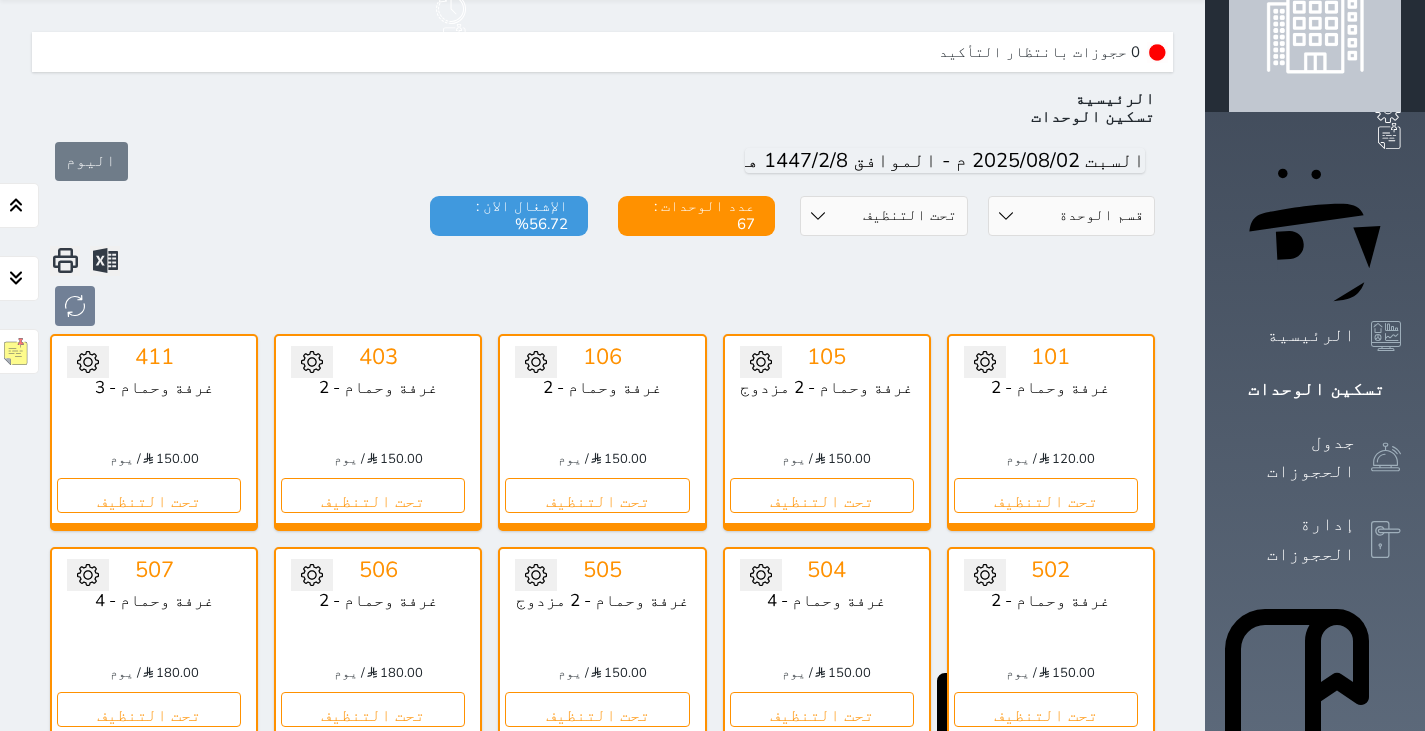 click on "قسم الوحدة   غرفة بحمام - 2 غرفة وحمام - 4 غرفة وحمام - 3   حالة الوحدات متاح تحت التنظيف تحت الصيانة سجل دخول  لم يتم تسجيل الدخول   عدد الوحدات : 67   الإشغال الان : 56.72%" at bounding box center [602, 261] 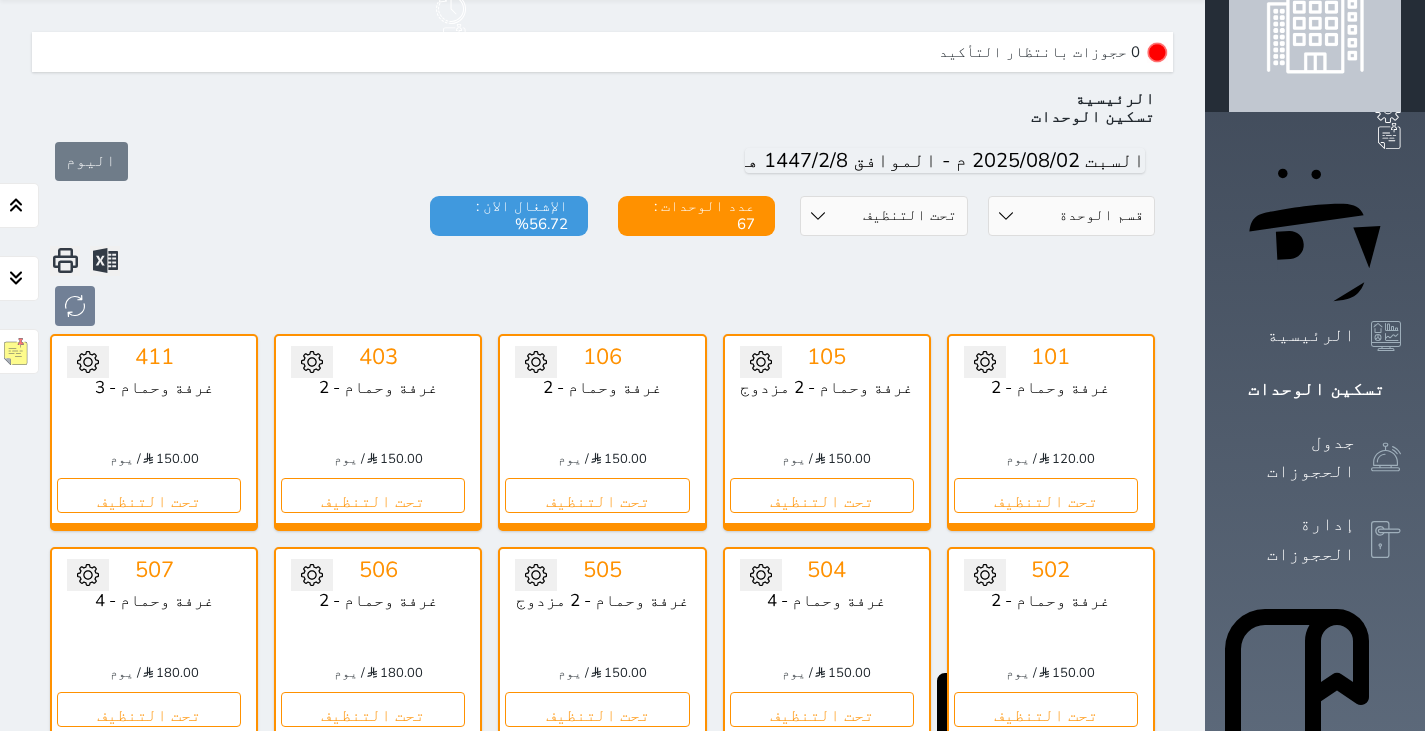 click on "حالة الوحدات متاح تحت التنظيف تحت الصيانة سجل دخول  لم يتم تسجيل الدخول" at bounding box center [884, 216] 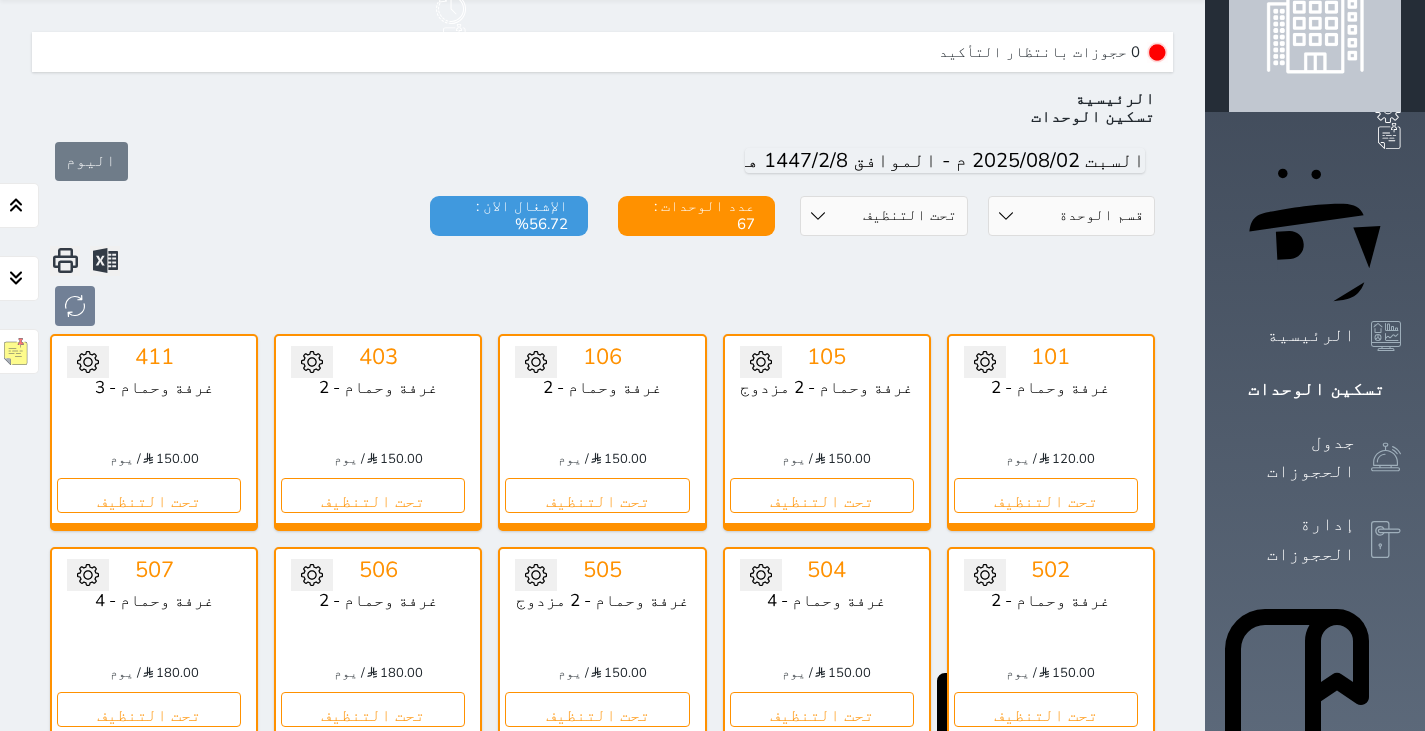 select on "1" 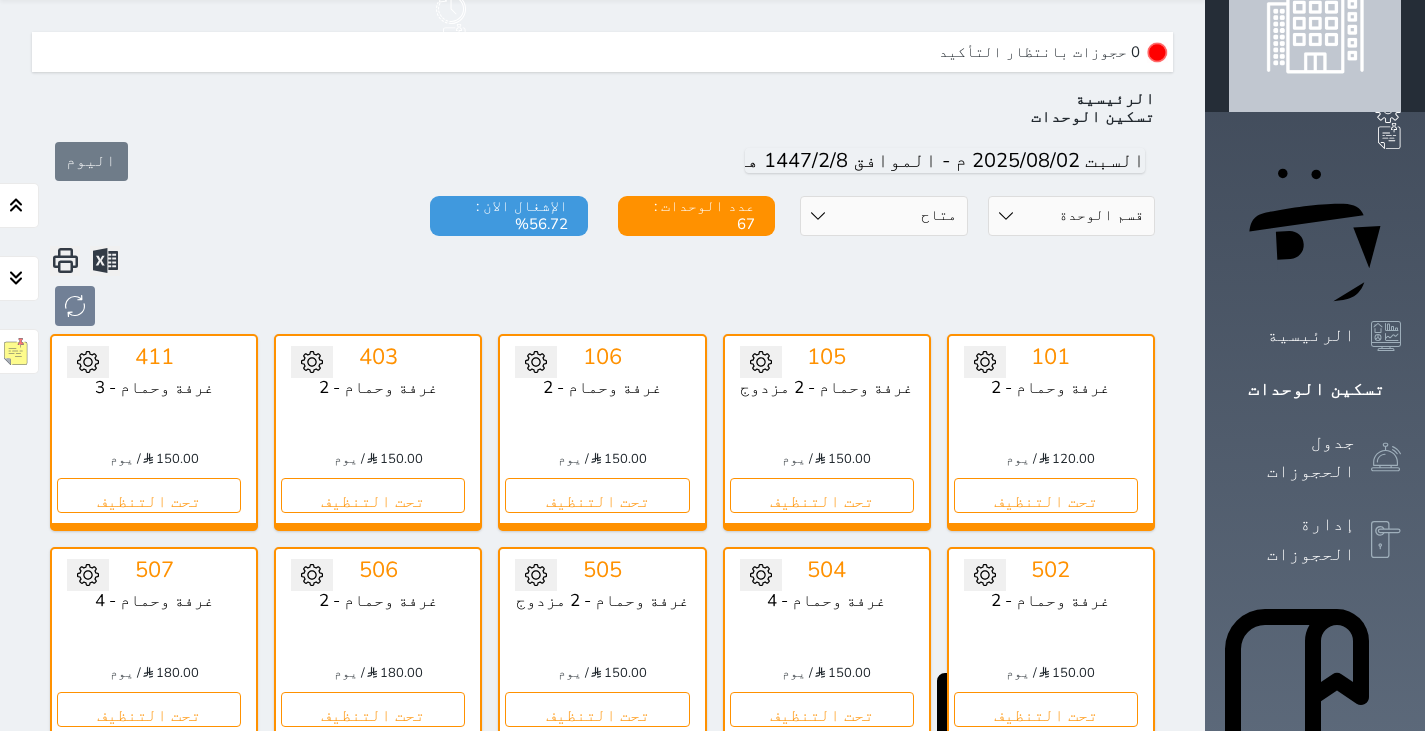 click on "حالة الوحدات متاح تحت التنظيف تحت الصيانة سجل دخول  لم يتم تسجيل الدخول" at bounding box center [884, 216] 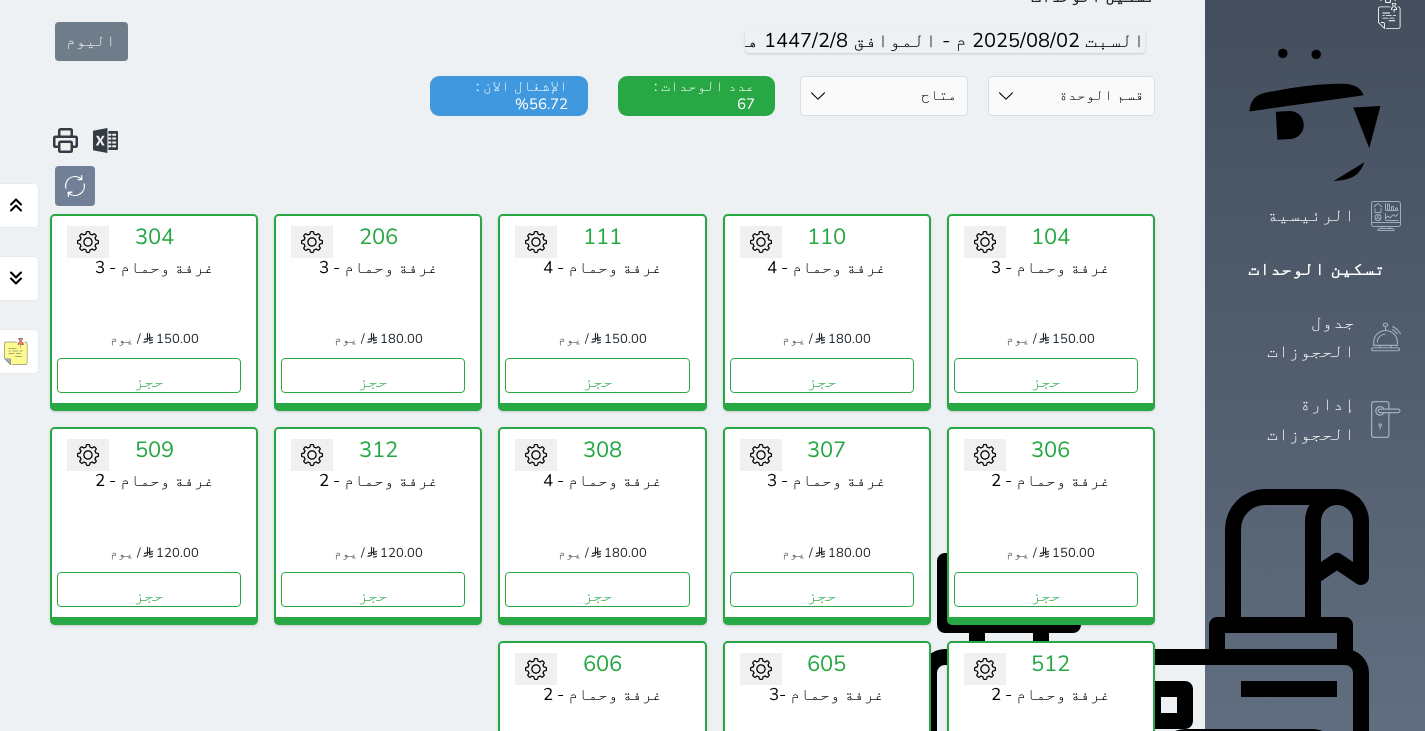 scroll, scrollTop: 179, scrollLeft: 0, axis: vertical 